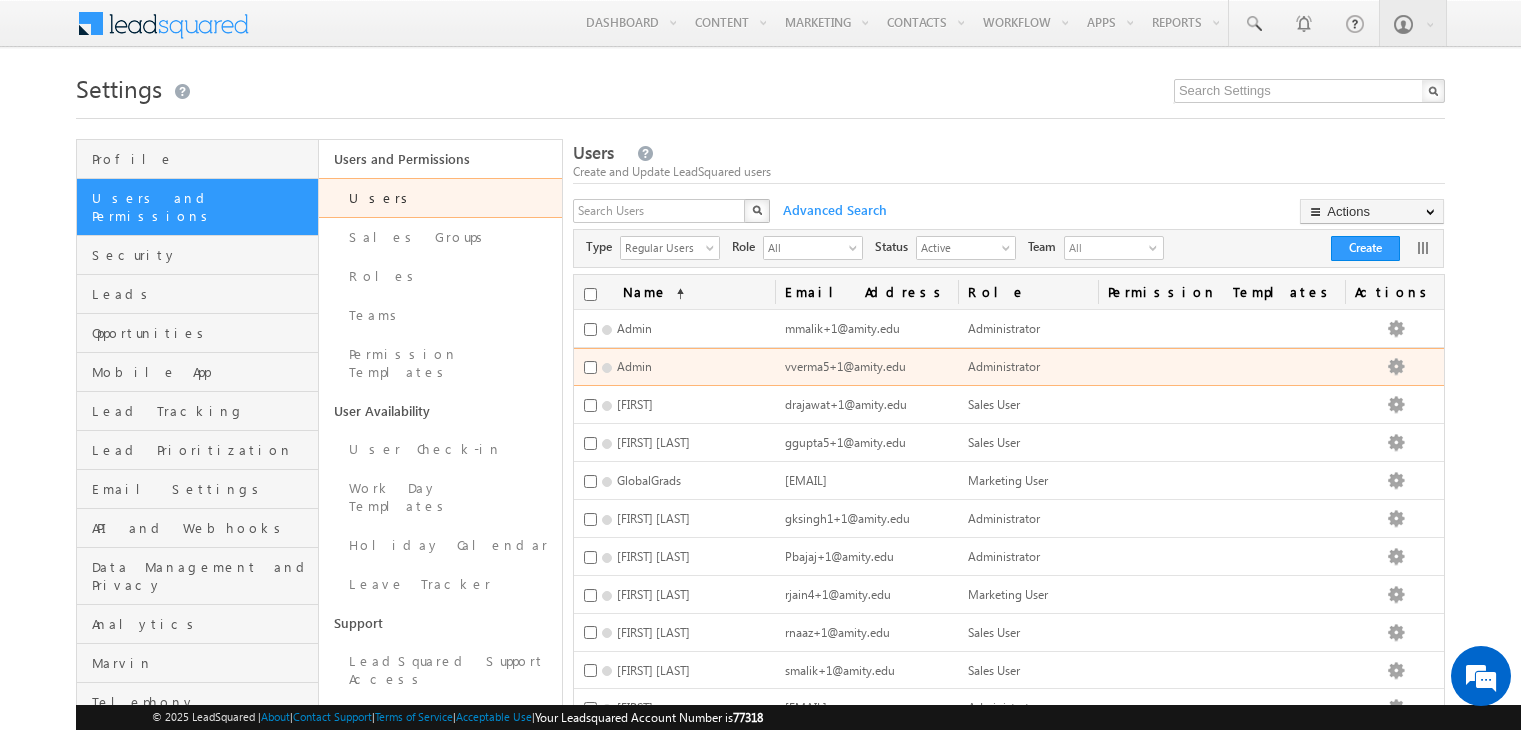 scroll, scrollTop: 0, scrollLeft: 0, axis: both 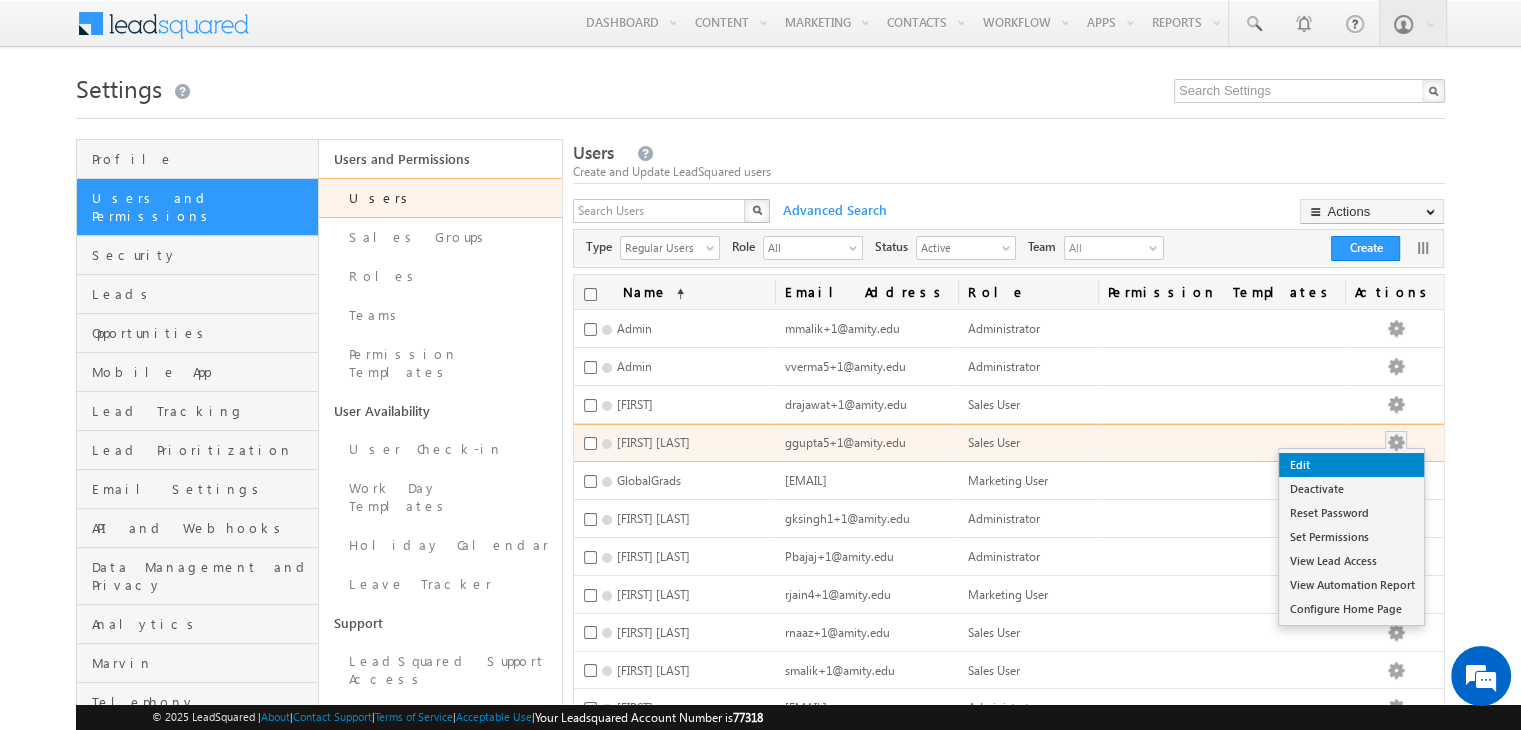 click on "Edit" at bounding box center [1351, 465] 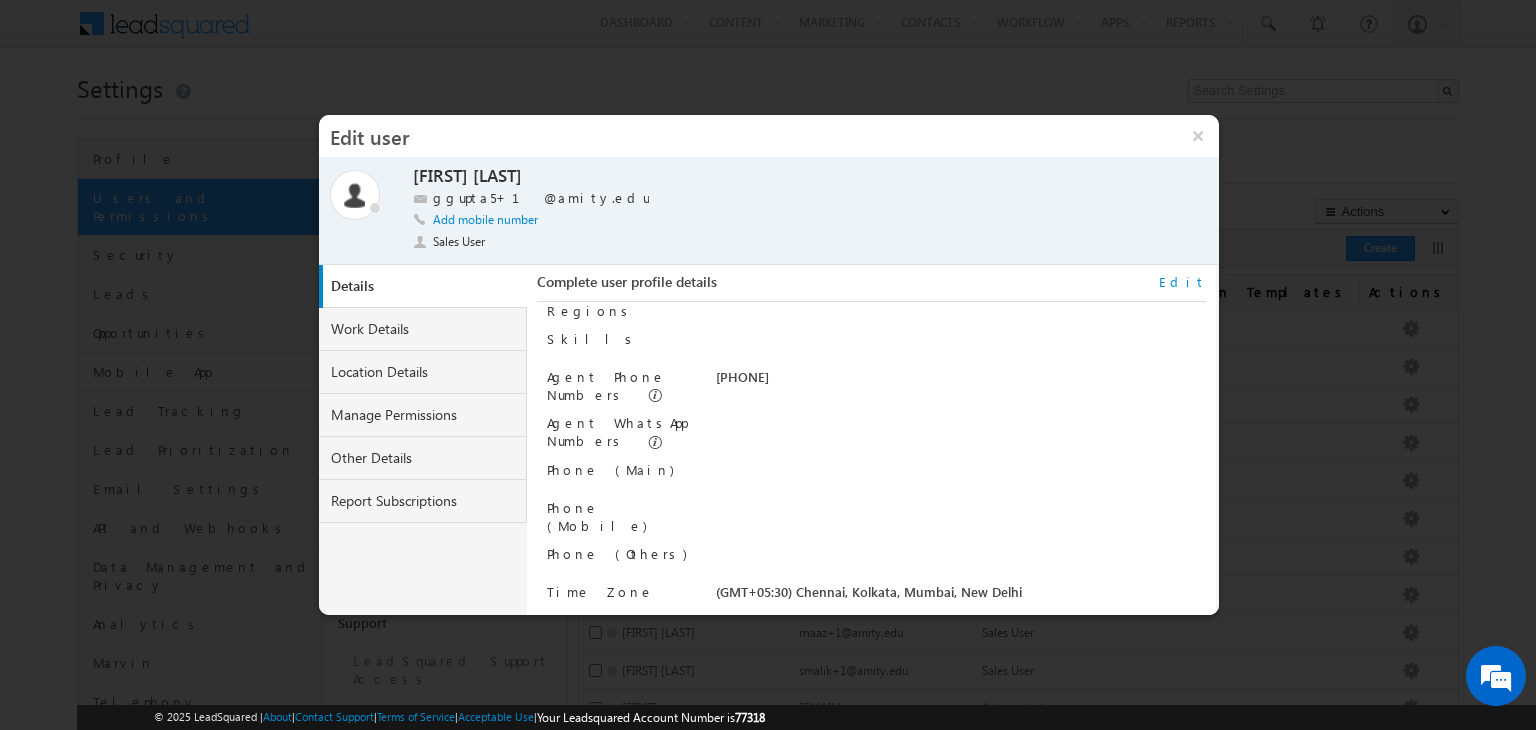 scroll, scrollTop: 220, scrollLeft: 0, axis: vertical 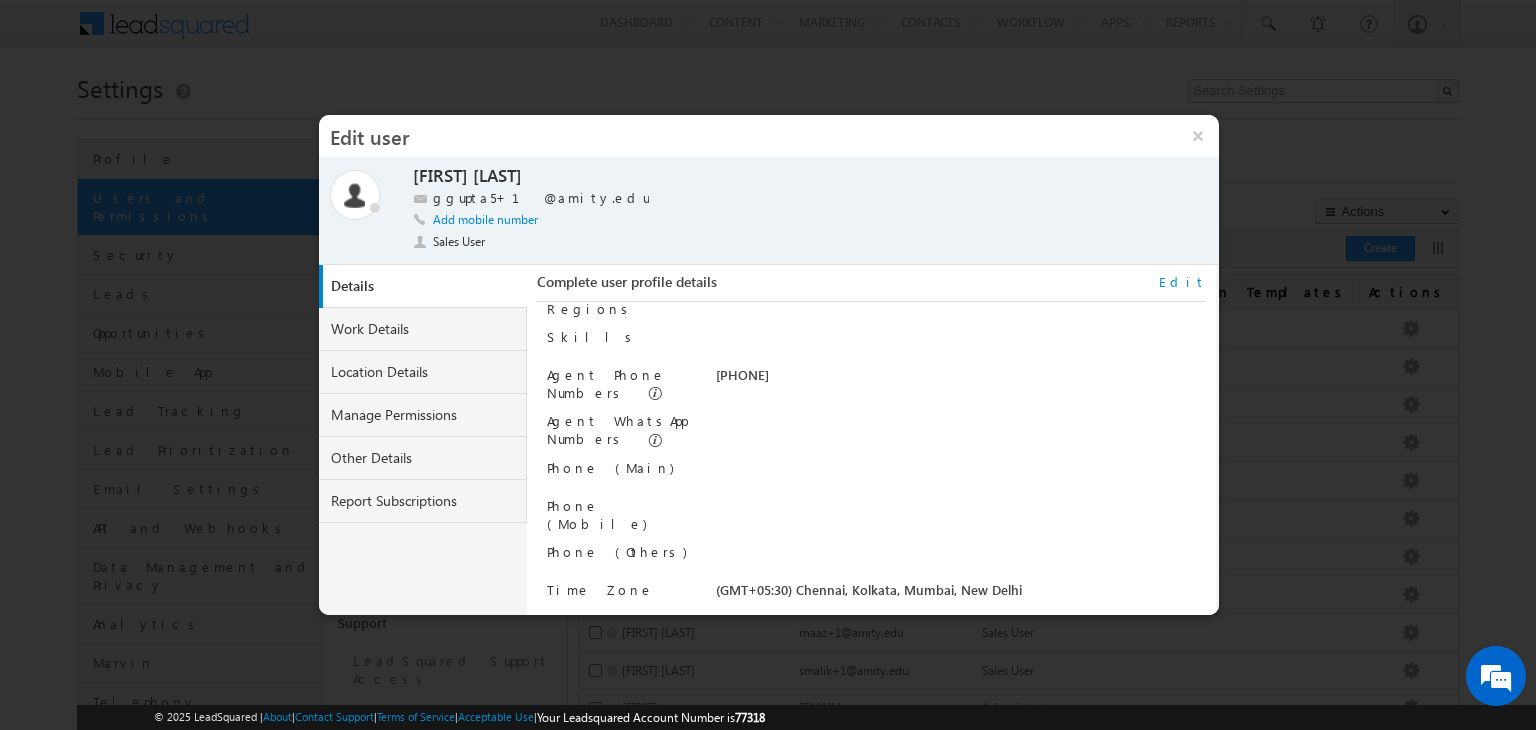 click on "Edit" at bounding box center [1182, 282] 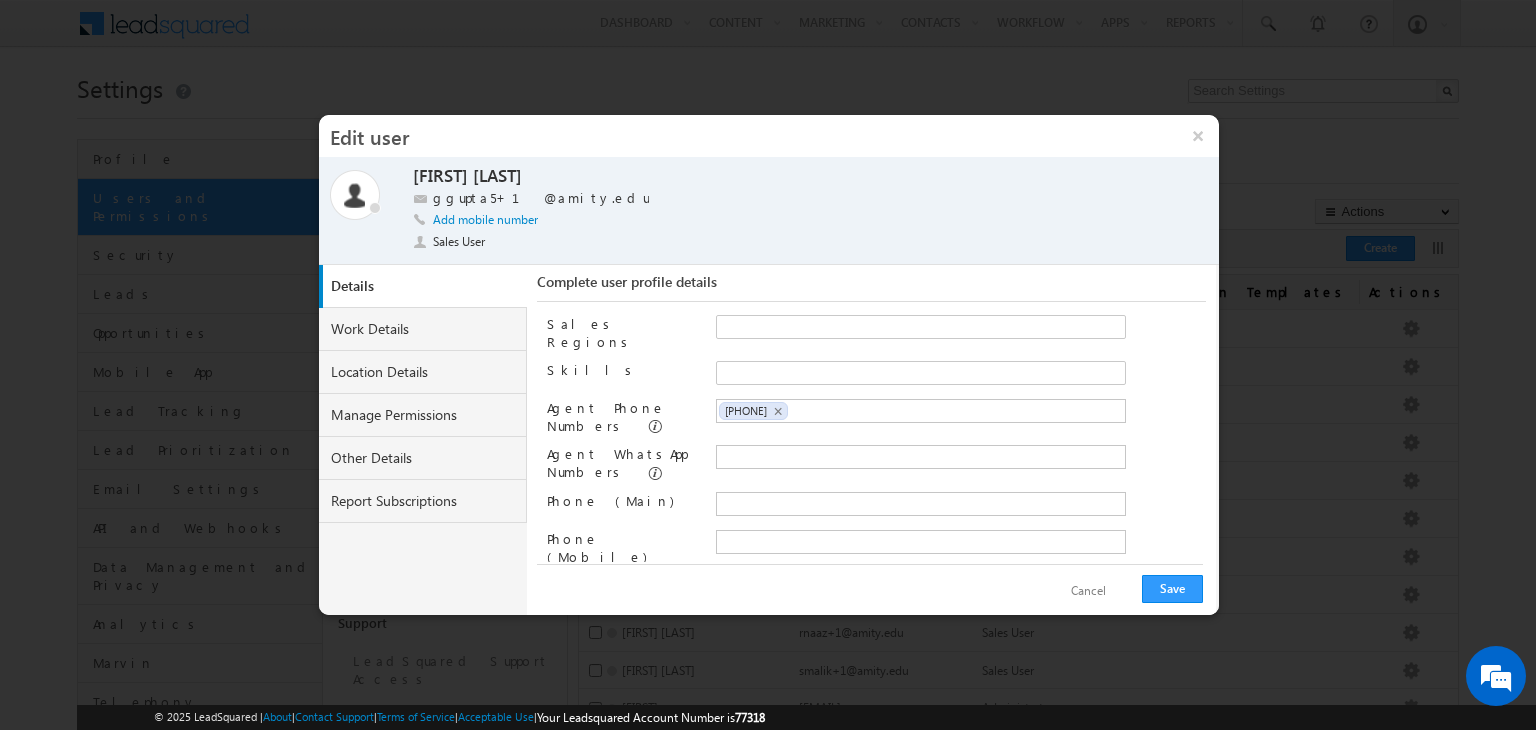 scroll, scrollTop: 176, scrollLeft: 0, axis: vertical 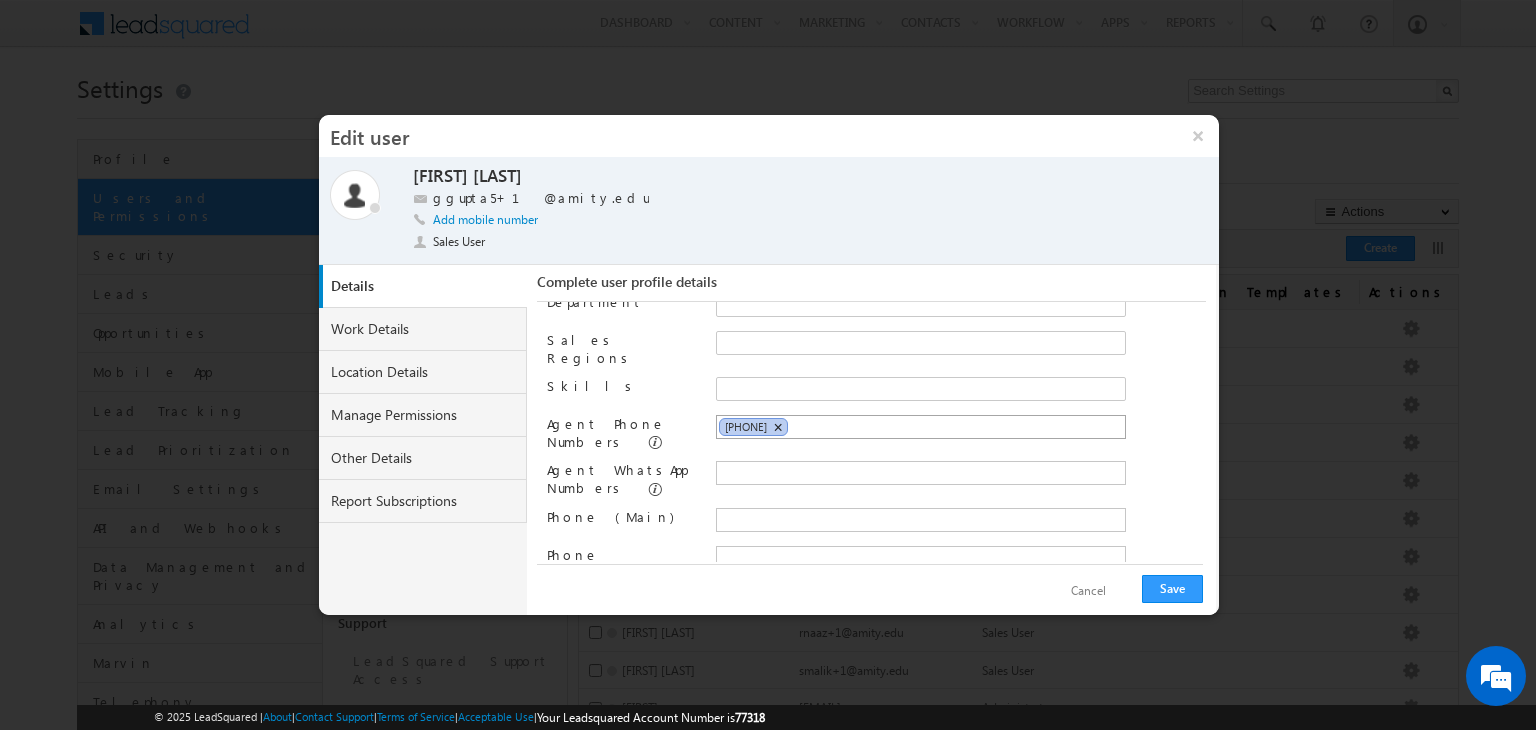 click on "×" at bounding box center [777, 427] 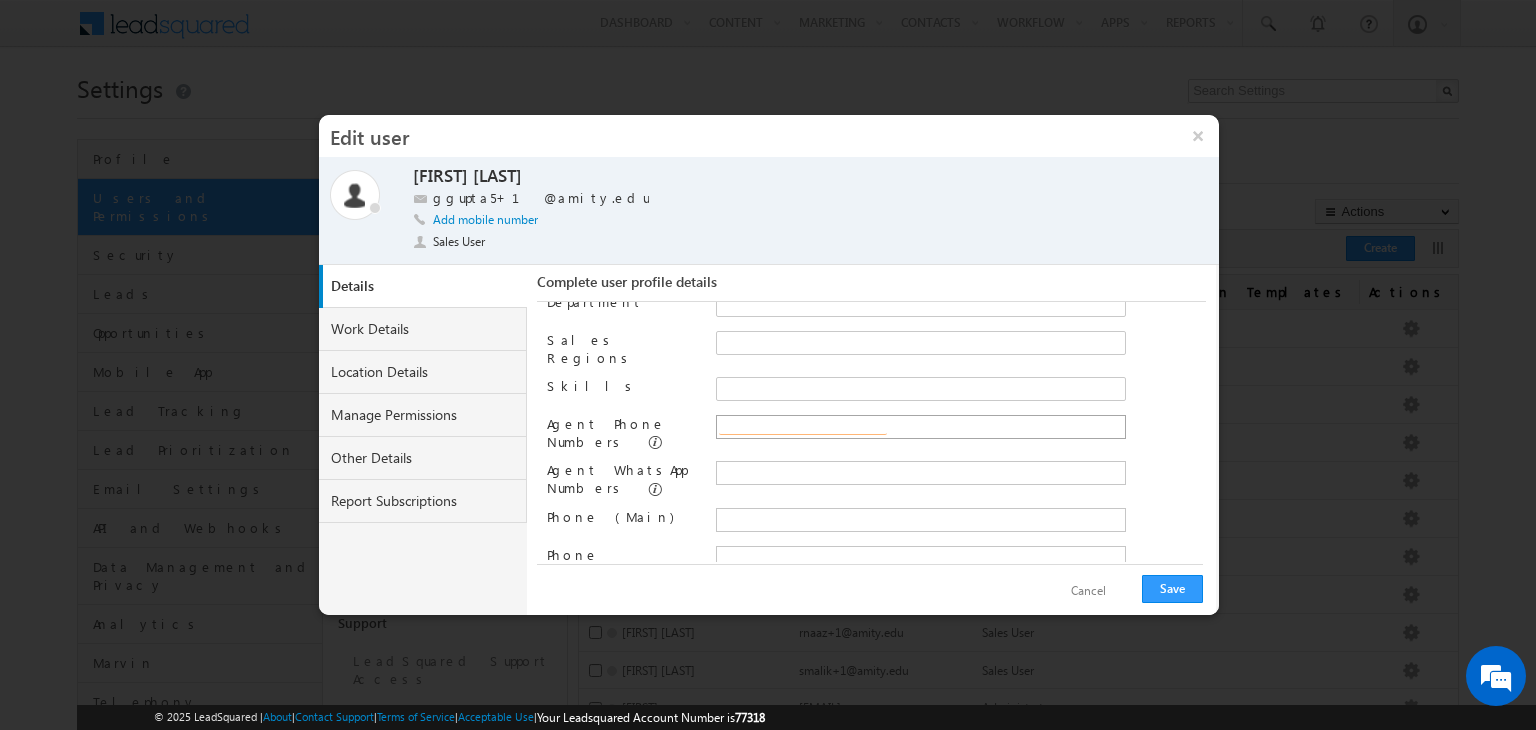 click at bounding box center (803, 427) 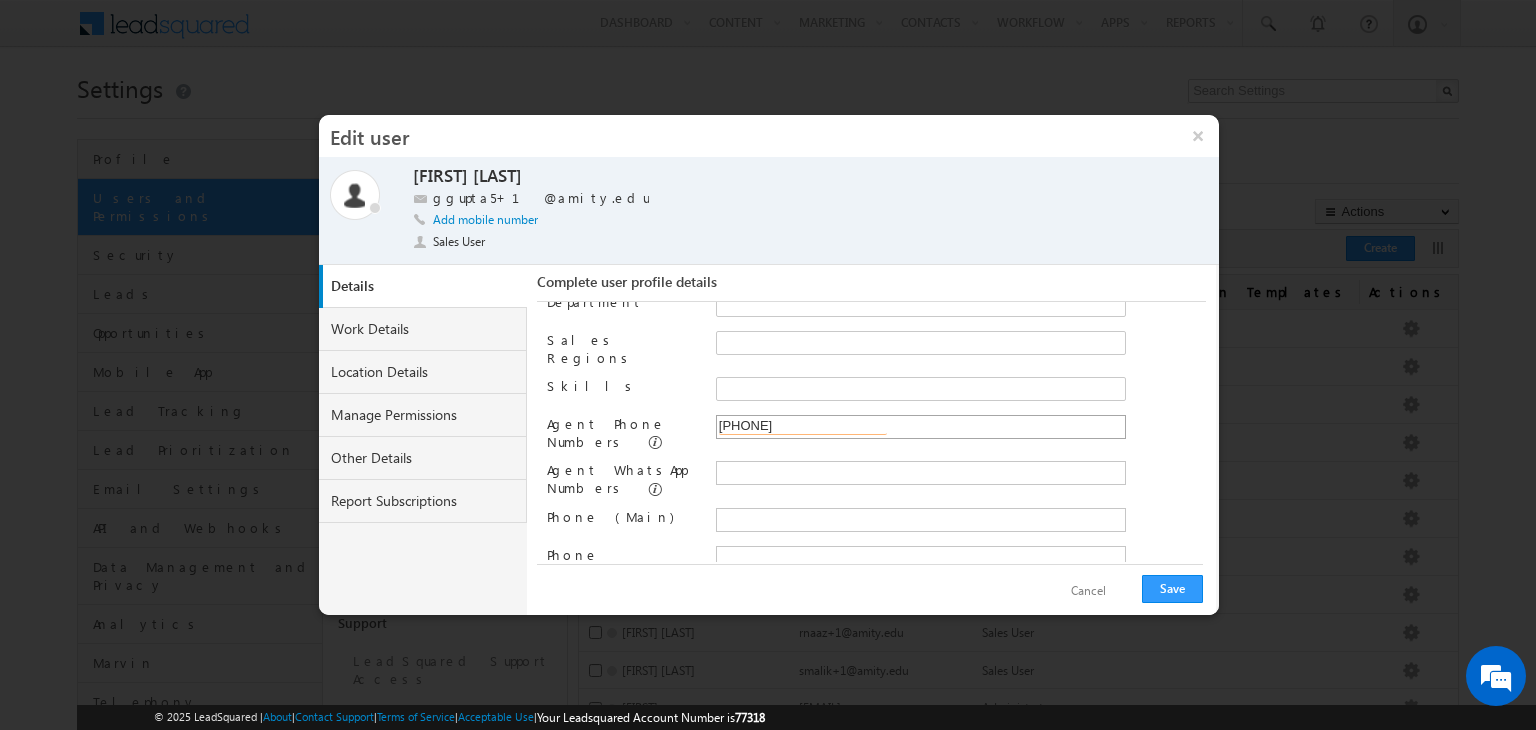 type on "9910929307" 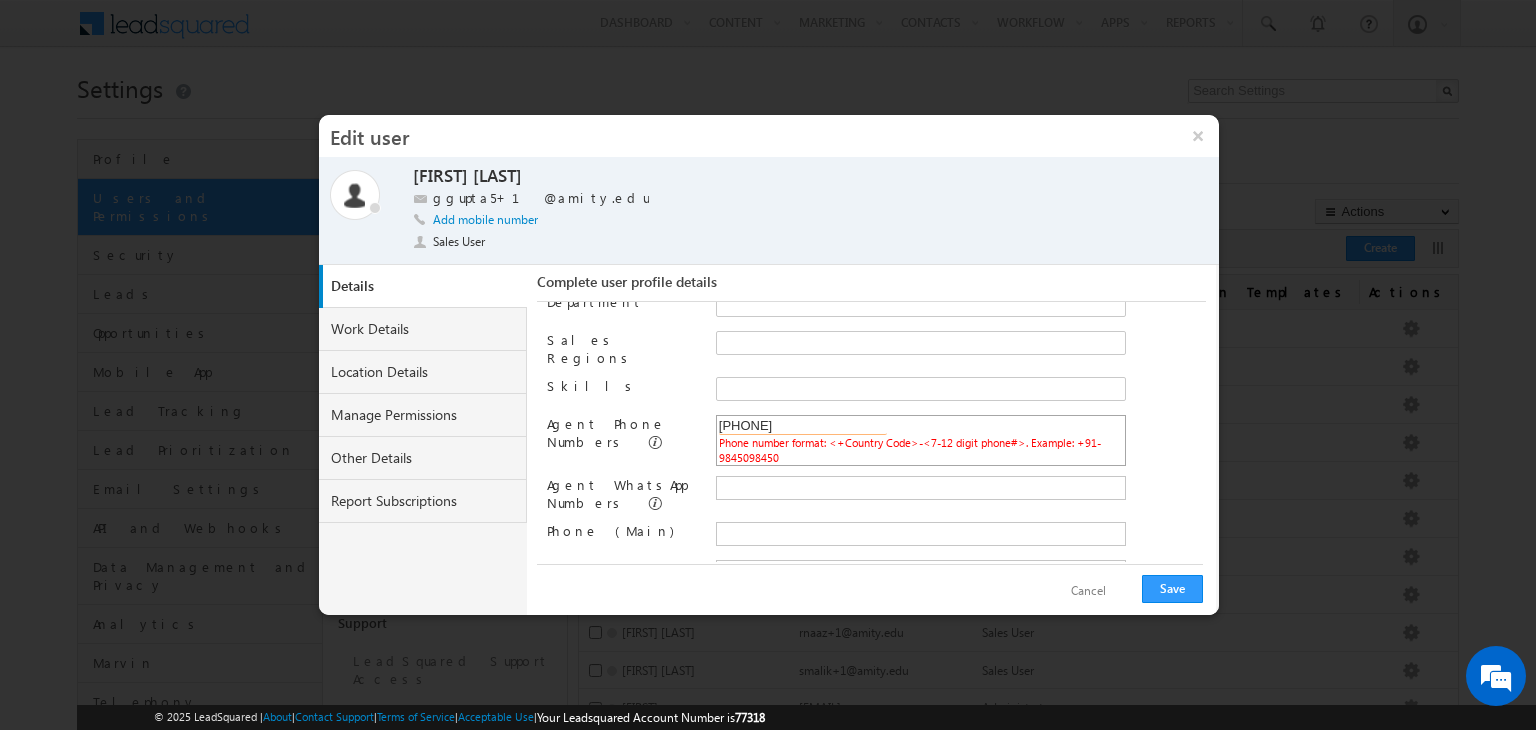 type on "+91-9910929307" 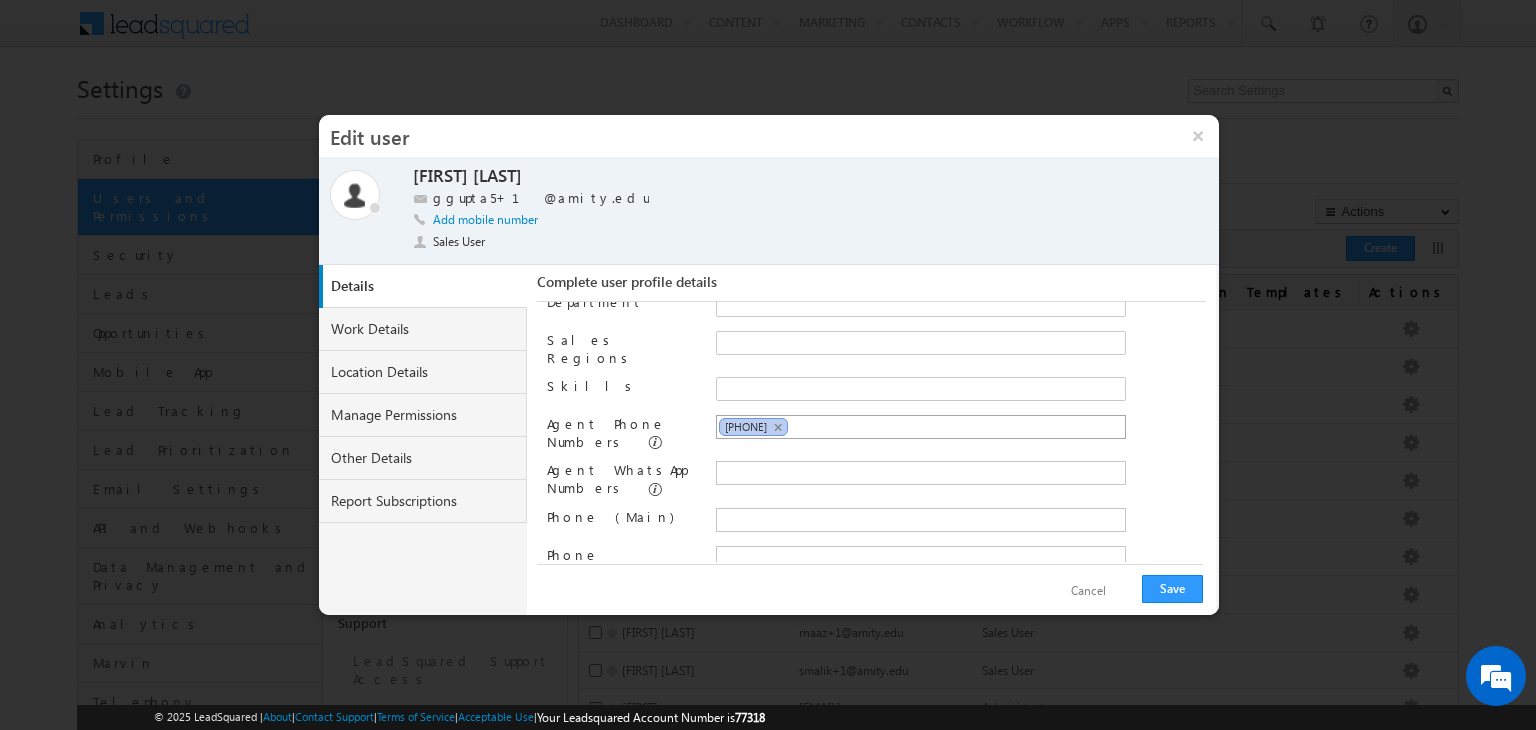 click on "+91-9910929307" at bounding box center [746, 426] 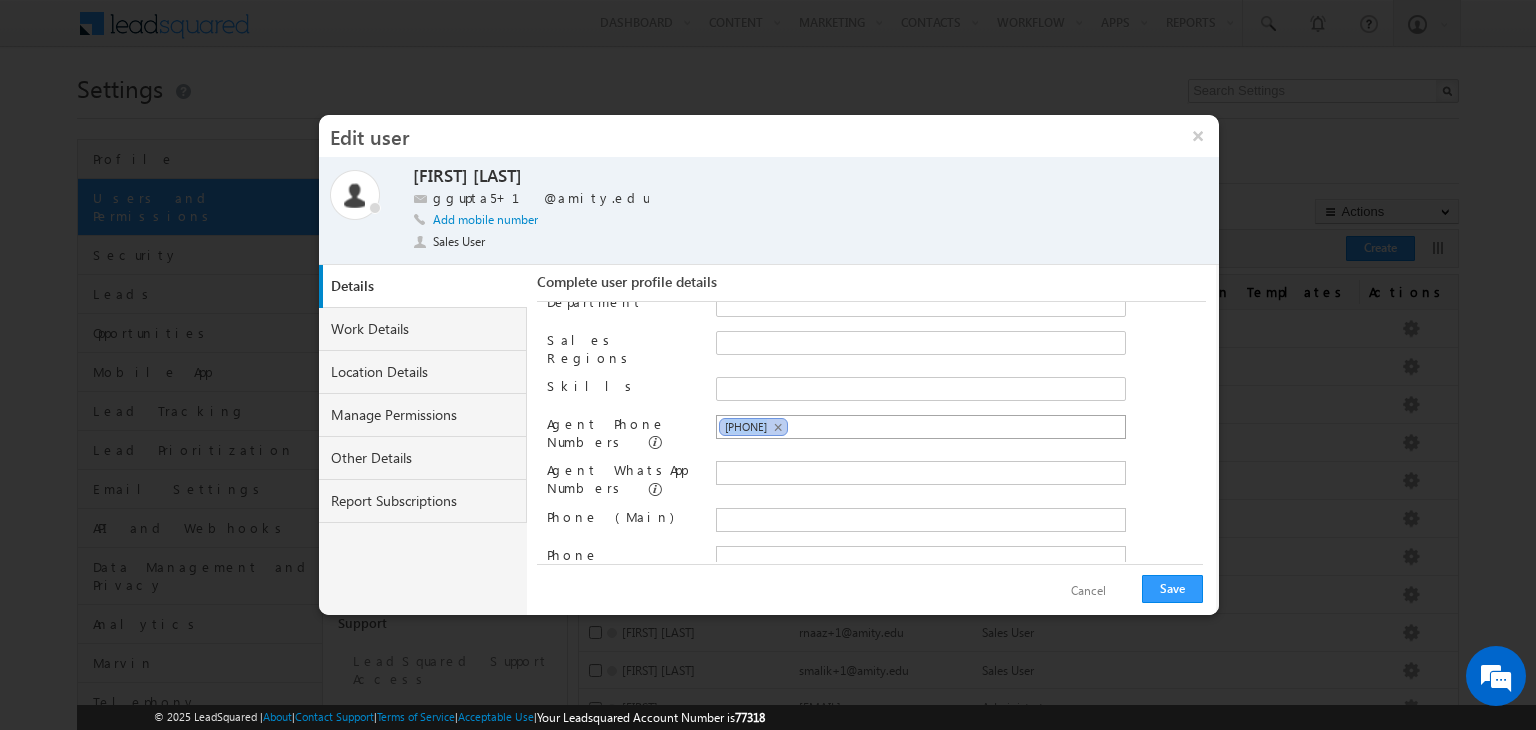 click on "+91-9910929307" at bounding box center [746, 426] 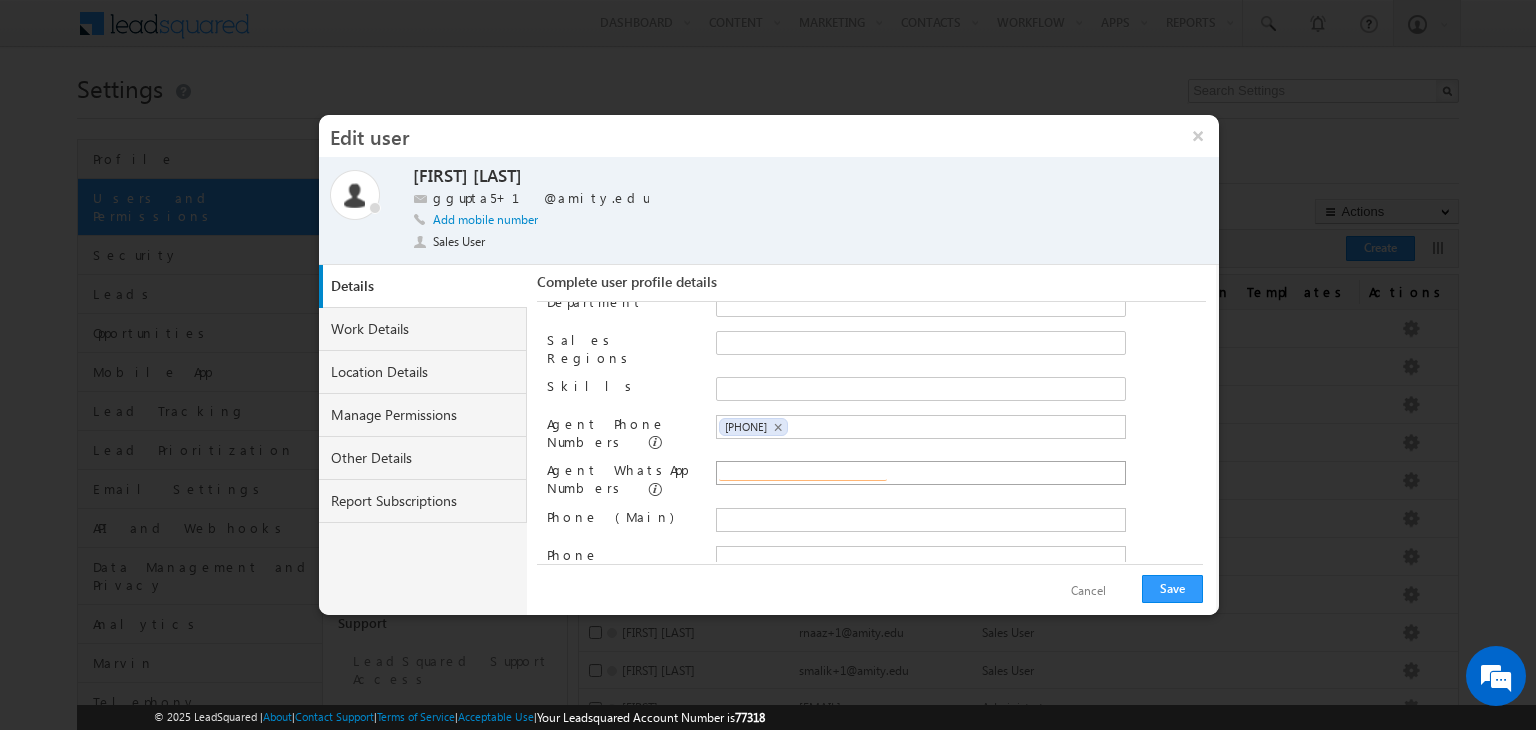 click at bounding box center (803, 473) 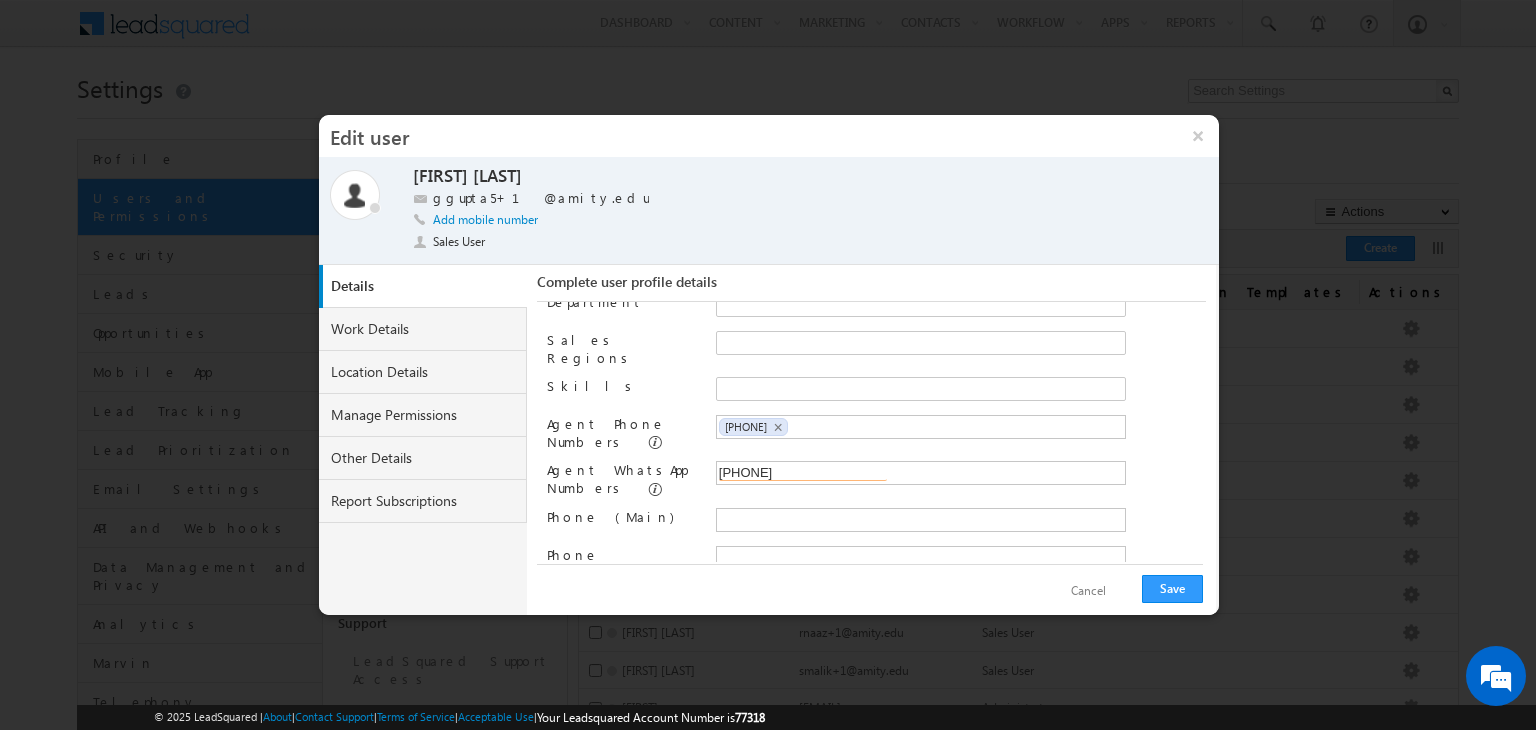 type on "+91-9910929307" 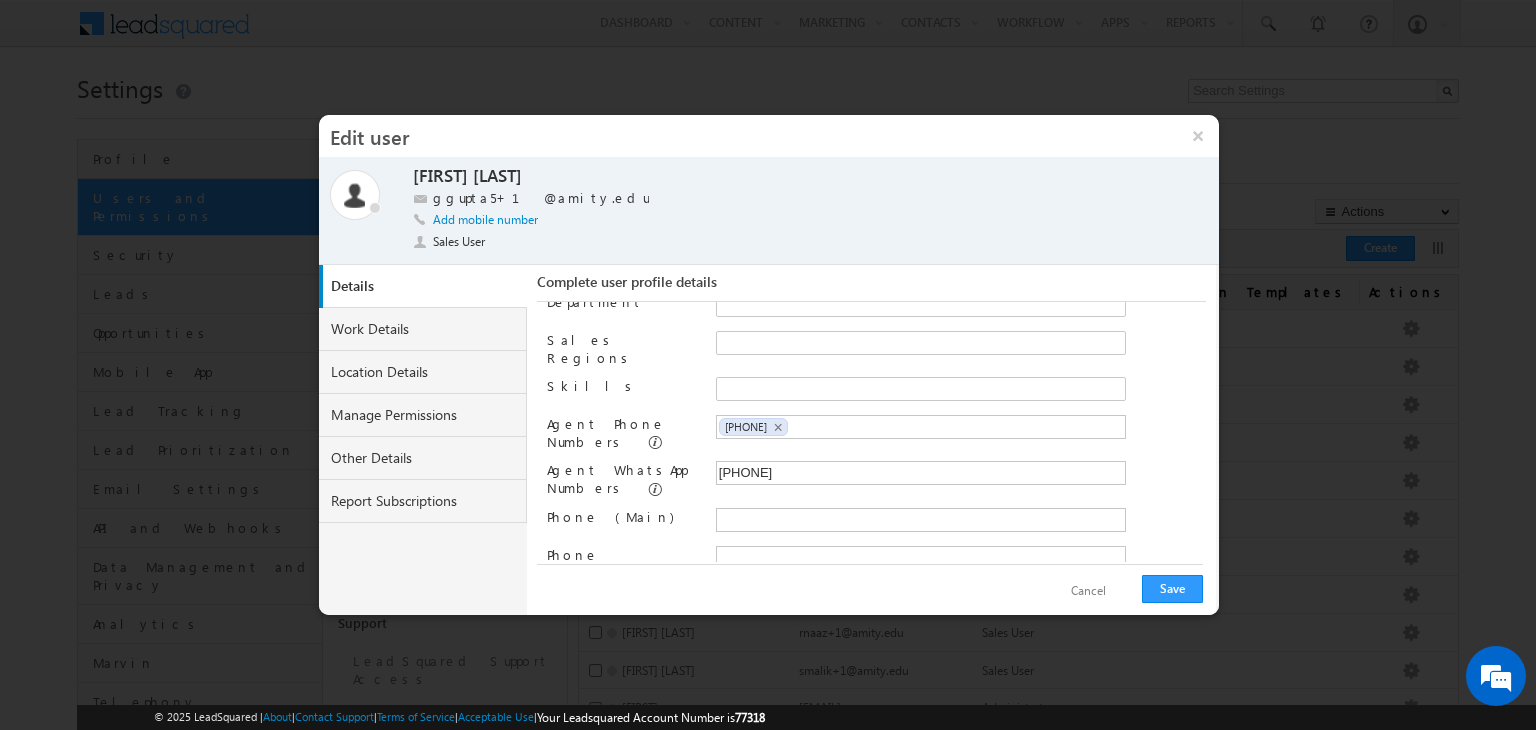 type 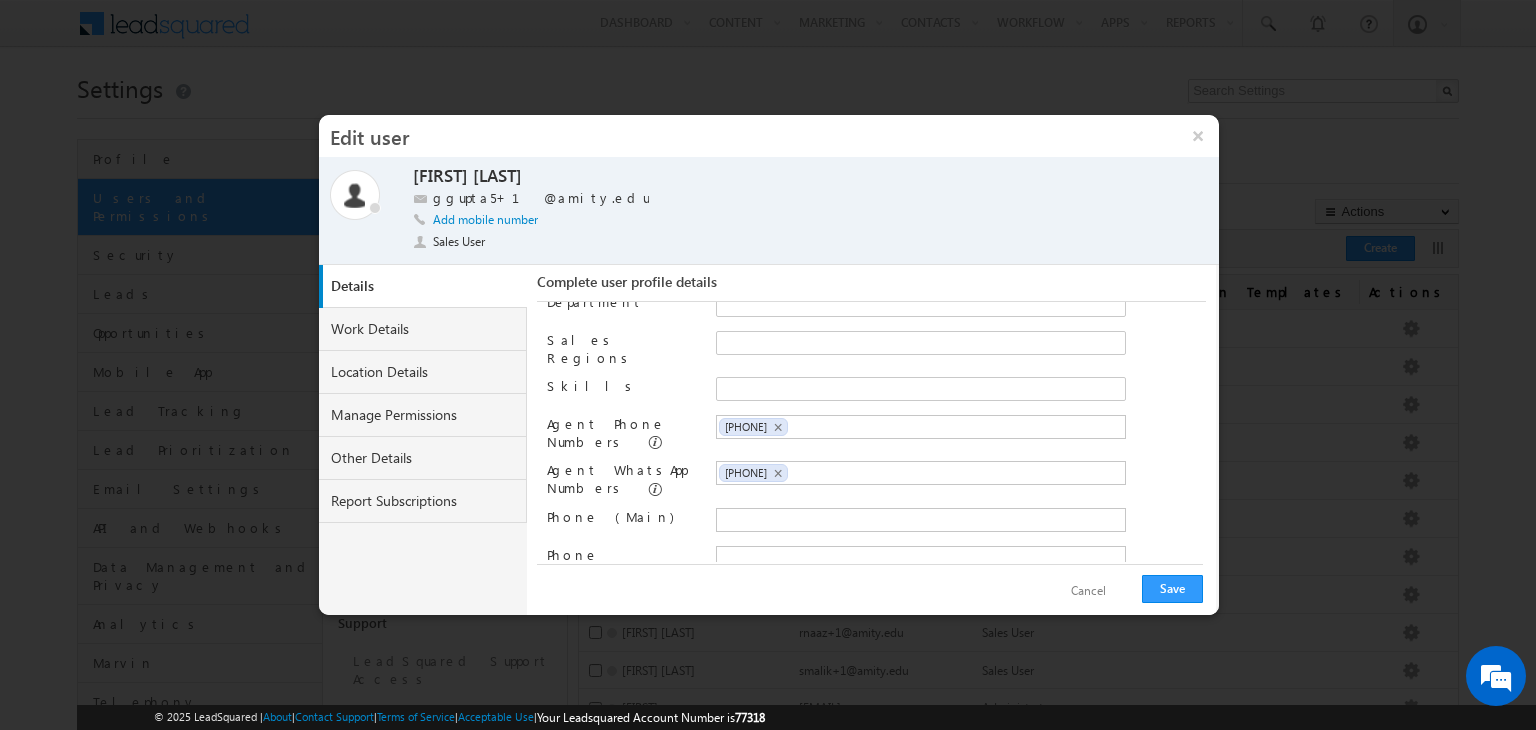 click on "Date Of Birth
Designation
Reporting to
Admin Admin
Old Team
Department ×" at bounding box center (876, 432) 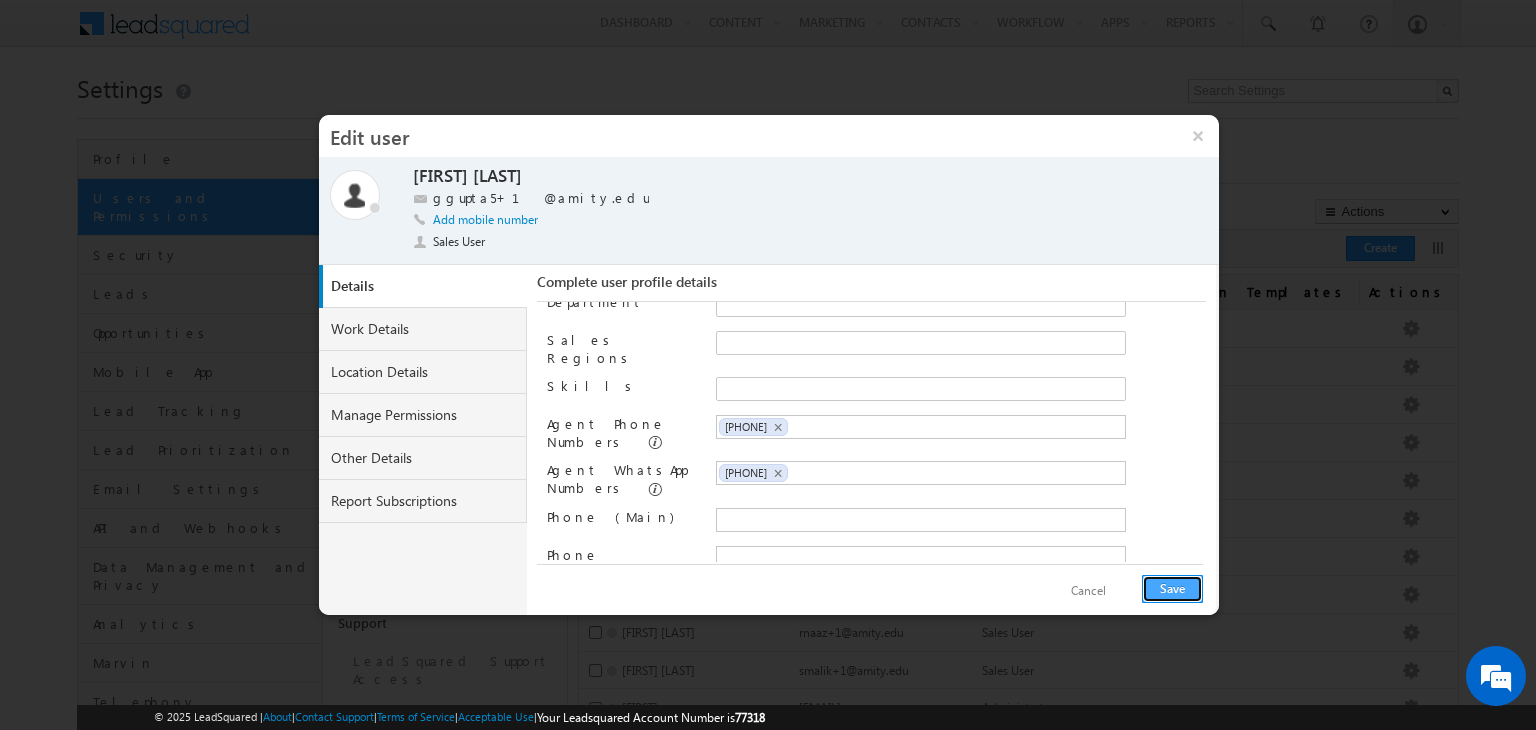 click on "Save" at bounding box center [1172, 589] 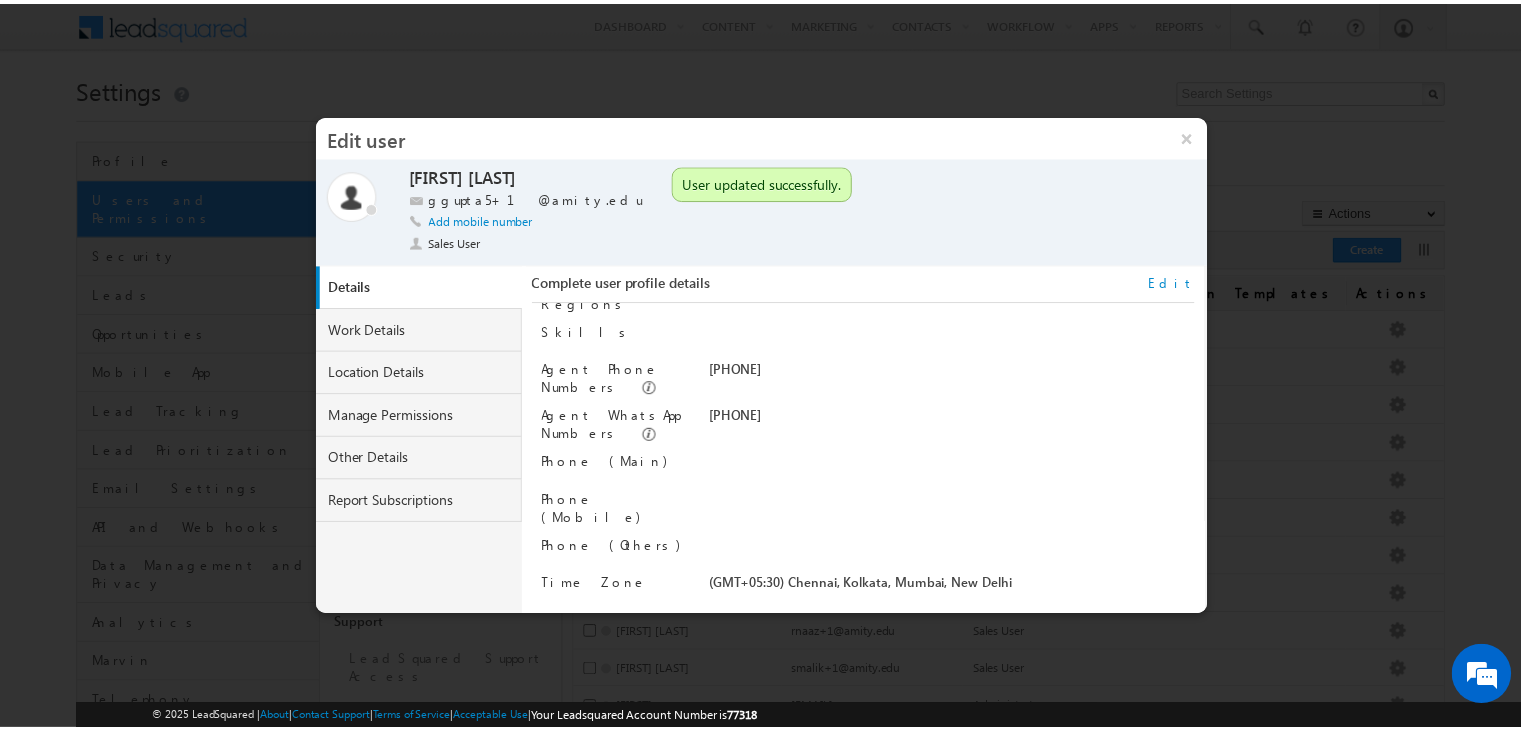 scroll, scrollTop: 248, scrollLeft: 0, axis: vertical 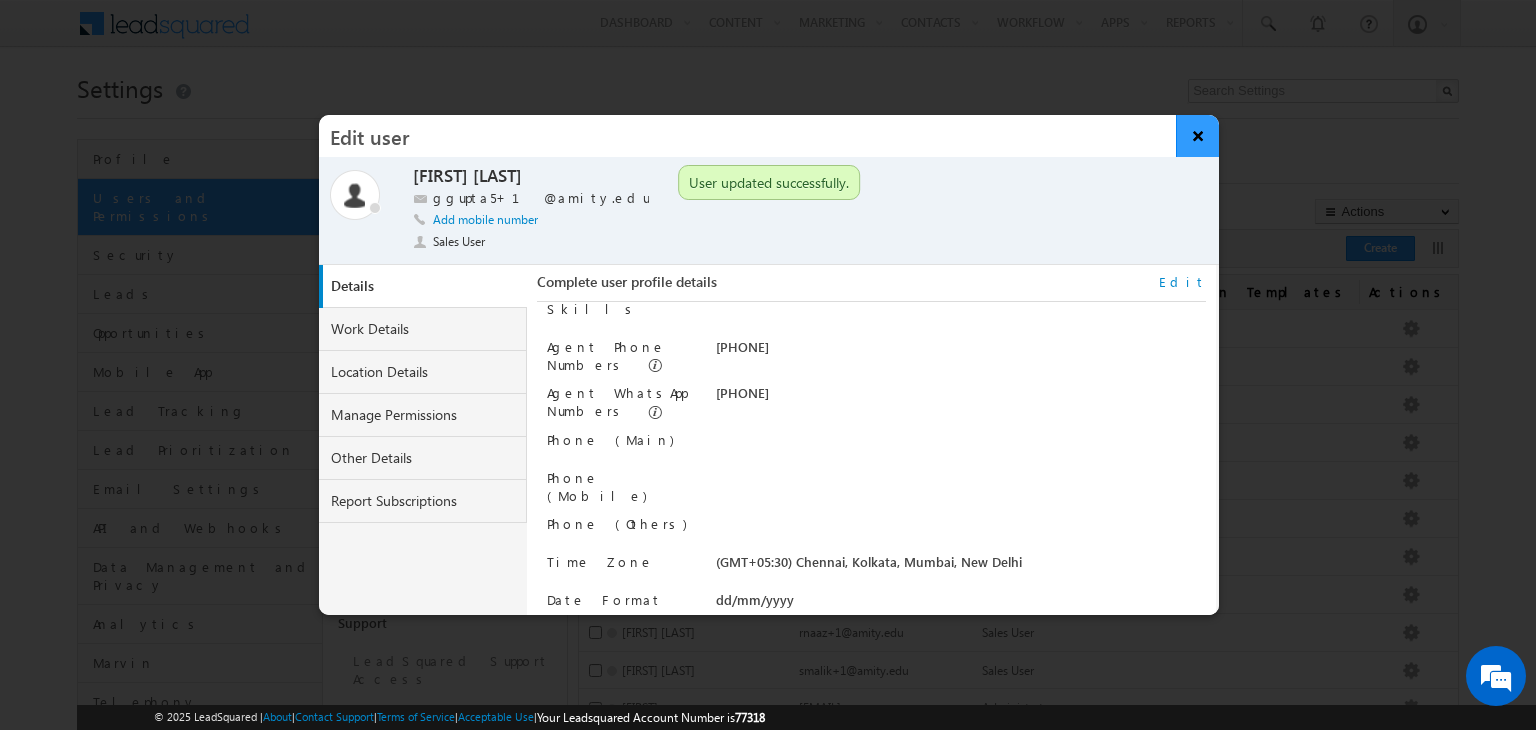 click on "×" at bounding box center (1197, 136) 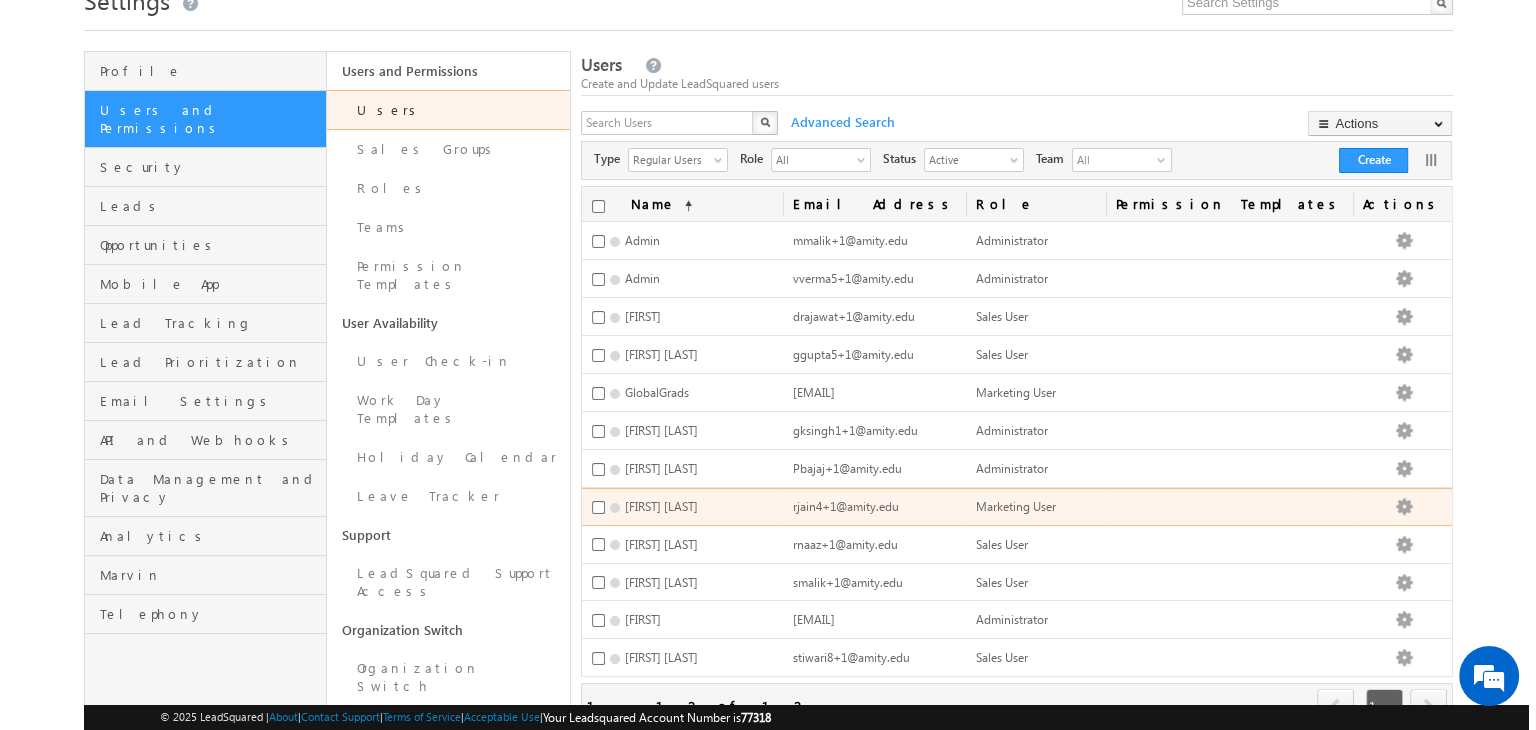 scroll, scrollTop: 152, scrollLeft: 0, axis: vertical 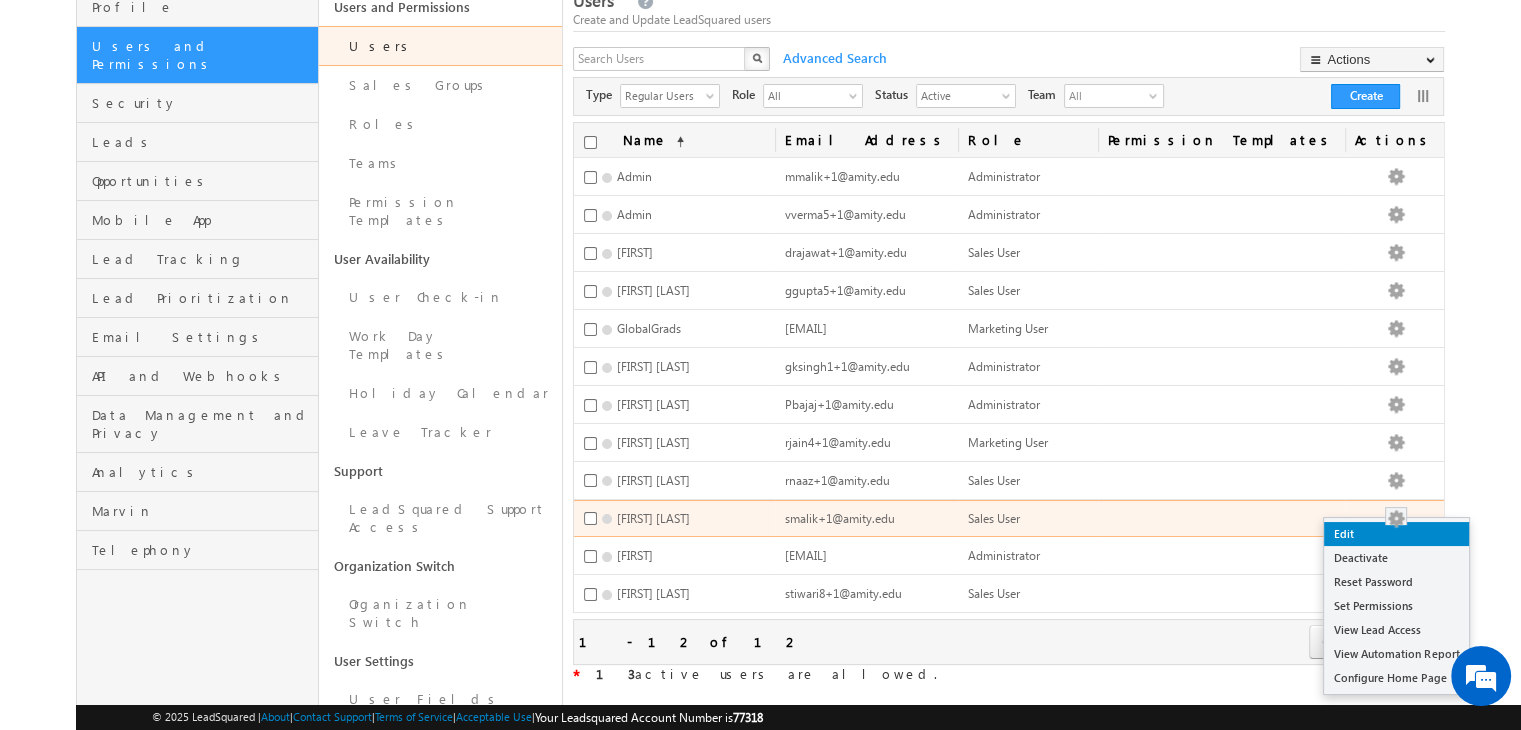 click on "Edit" at bounding box center [1396, 534] 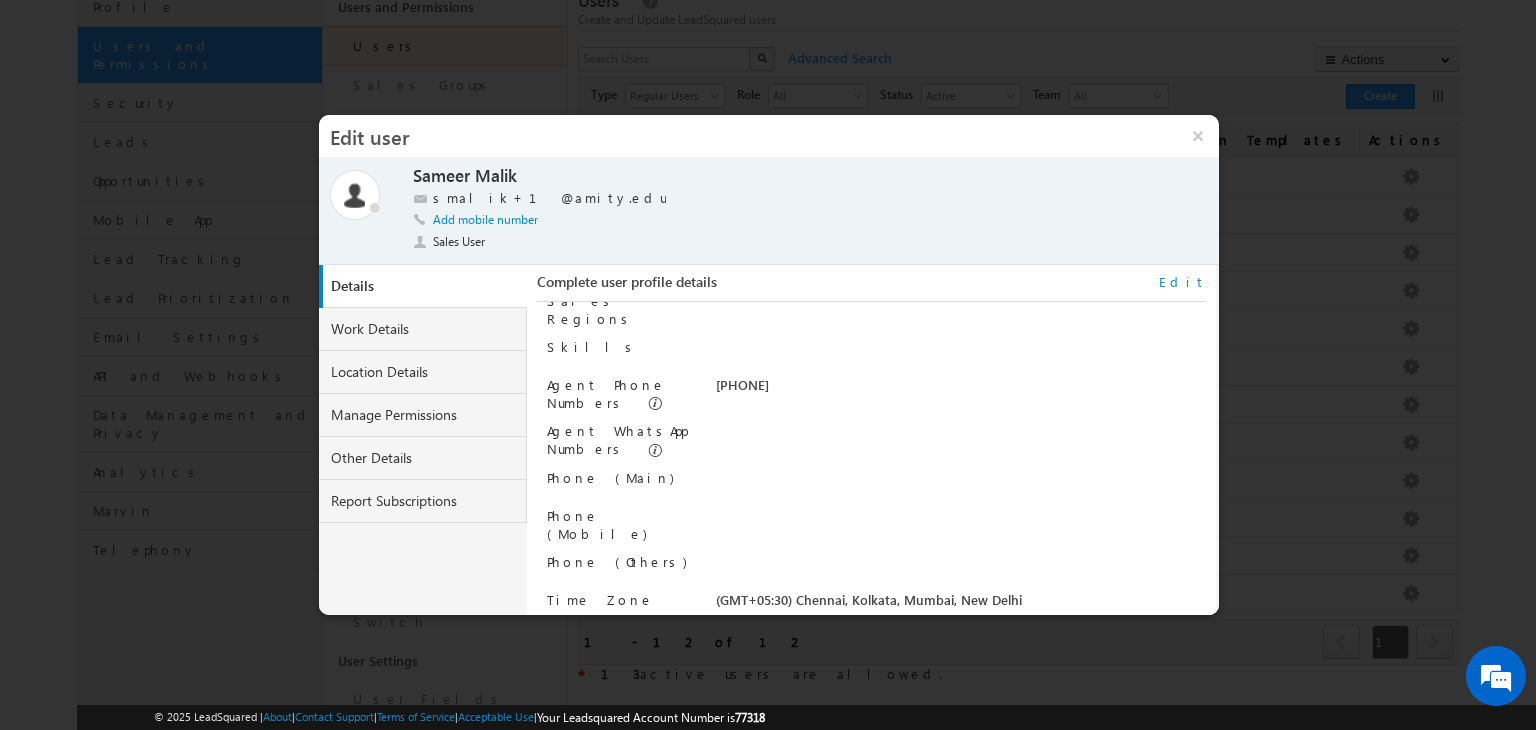 scroll, scrollTop: 212, scrollLeft: 0, axis: vertical 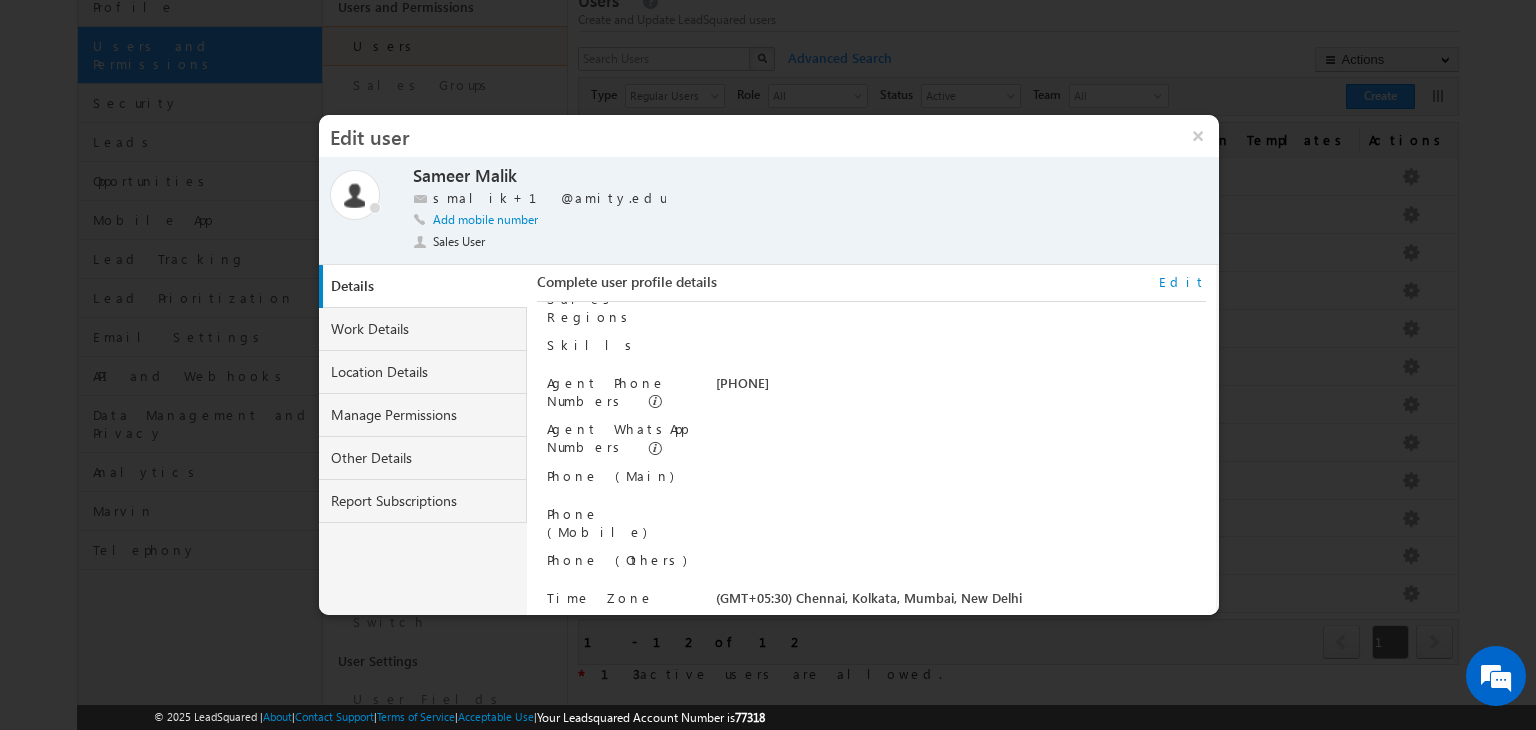 click on "Edit" at bounding box center (1182, 282) 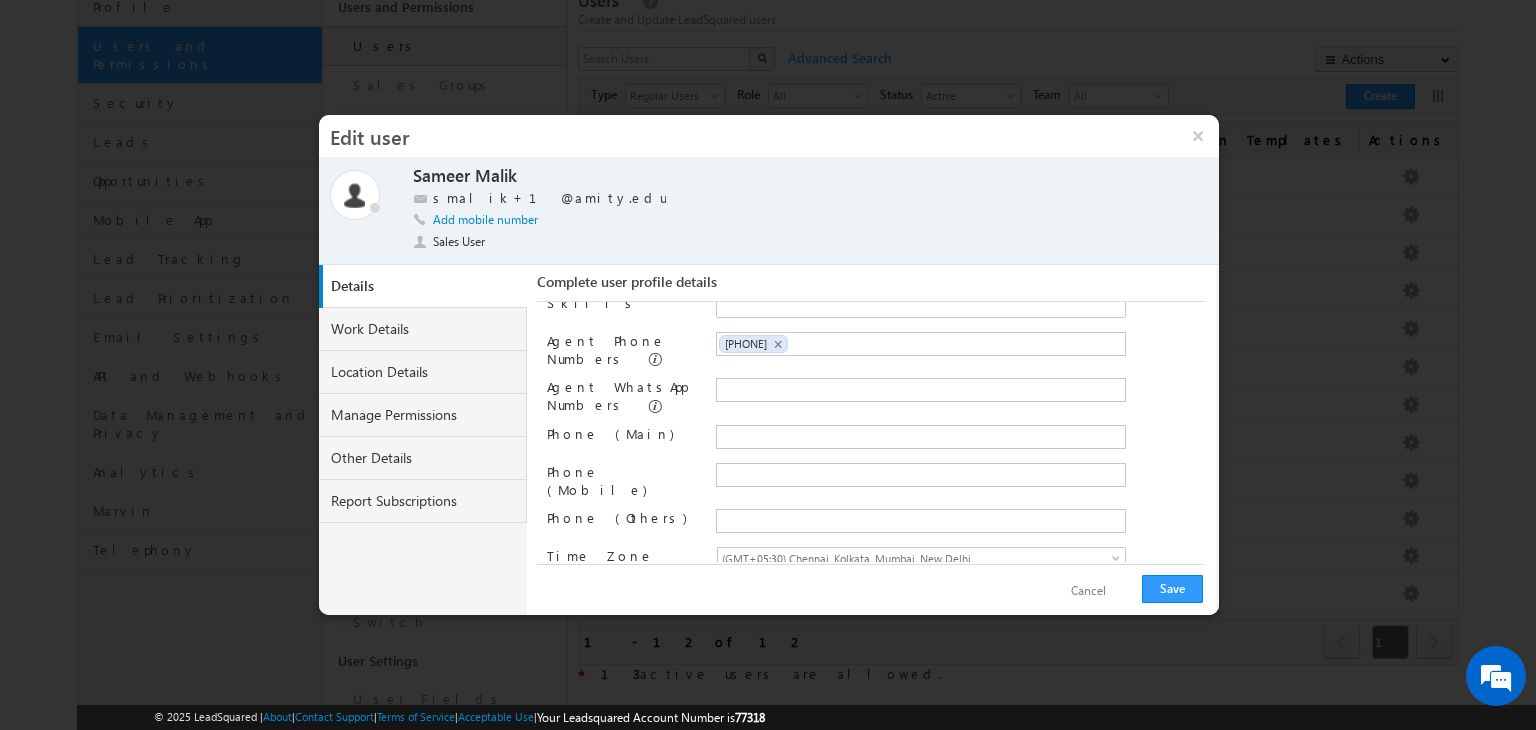 scroll, scrollTop: 260, scrollLeft: 0, axis: vertical 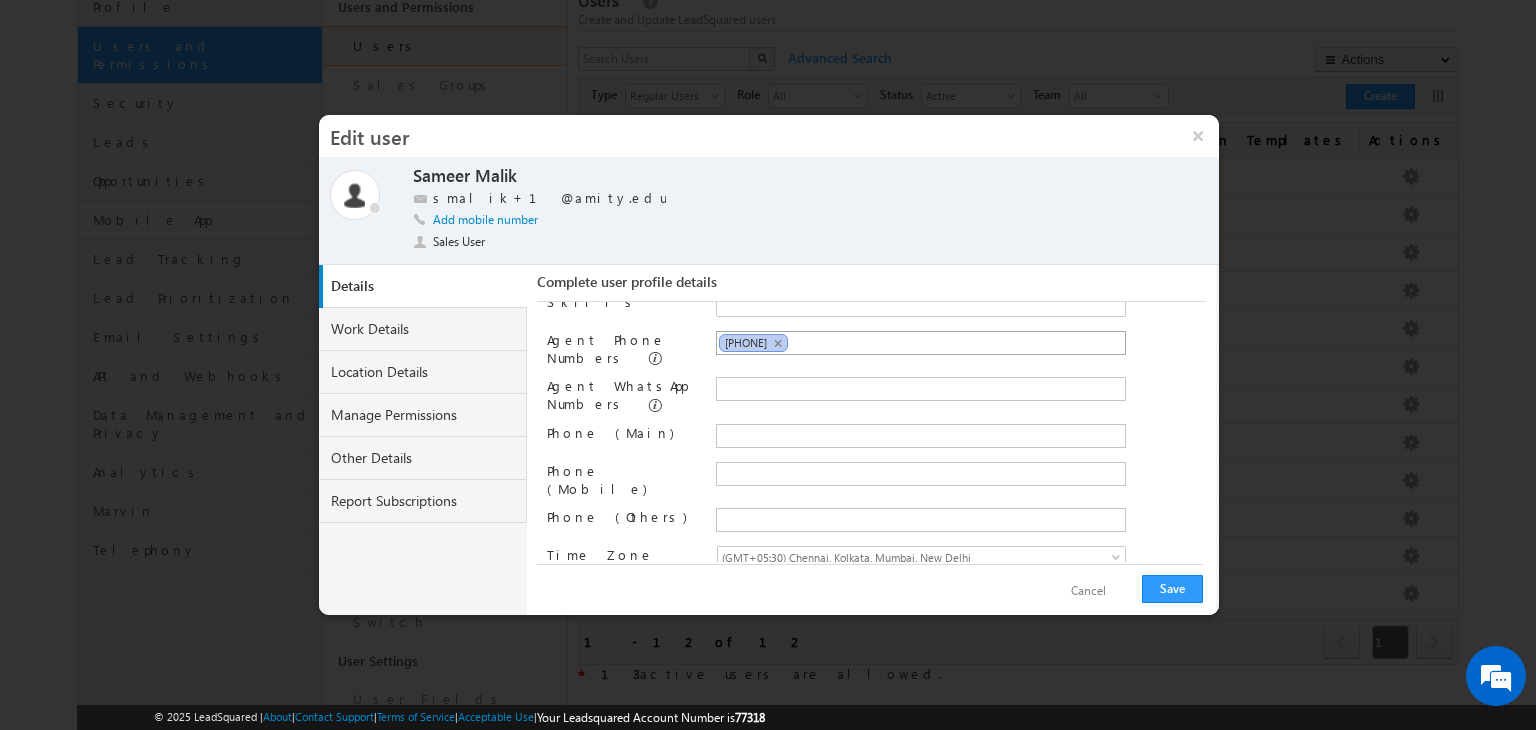 click on "+91-12011282320 ×" at bounding box center [753, 343] 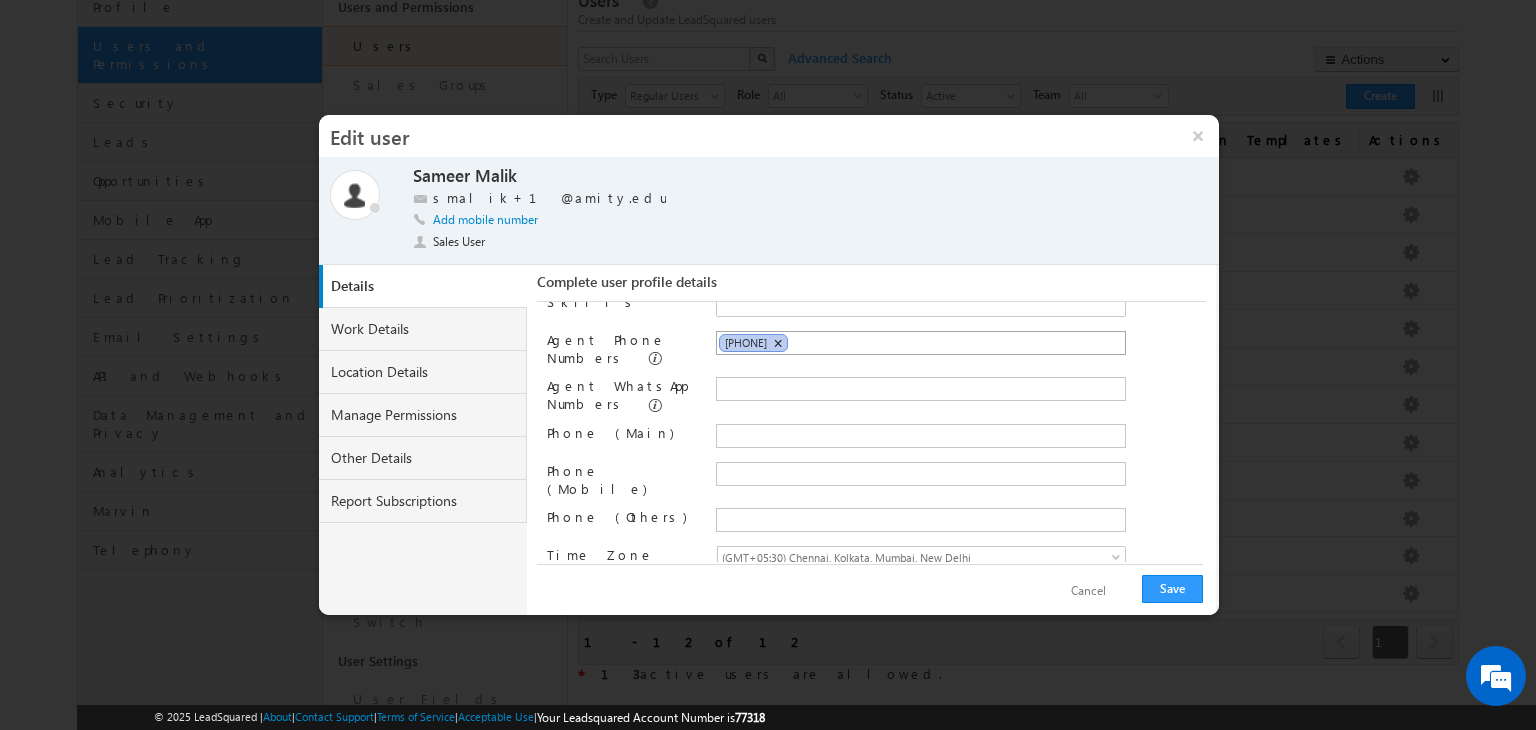 click on "×" at bounding box center [777, 343] 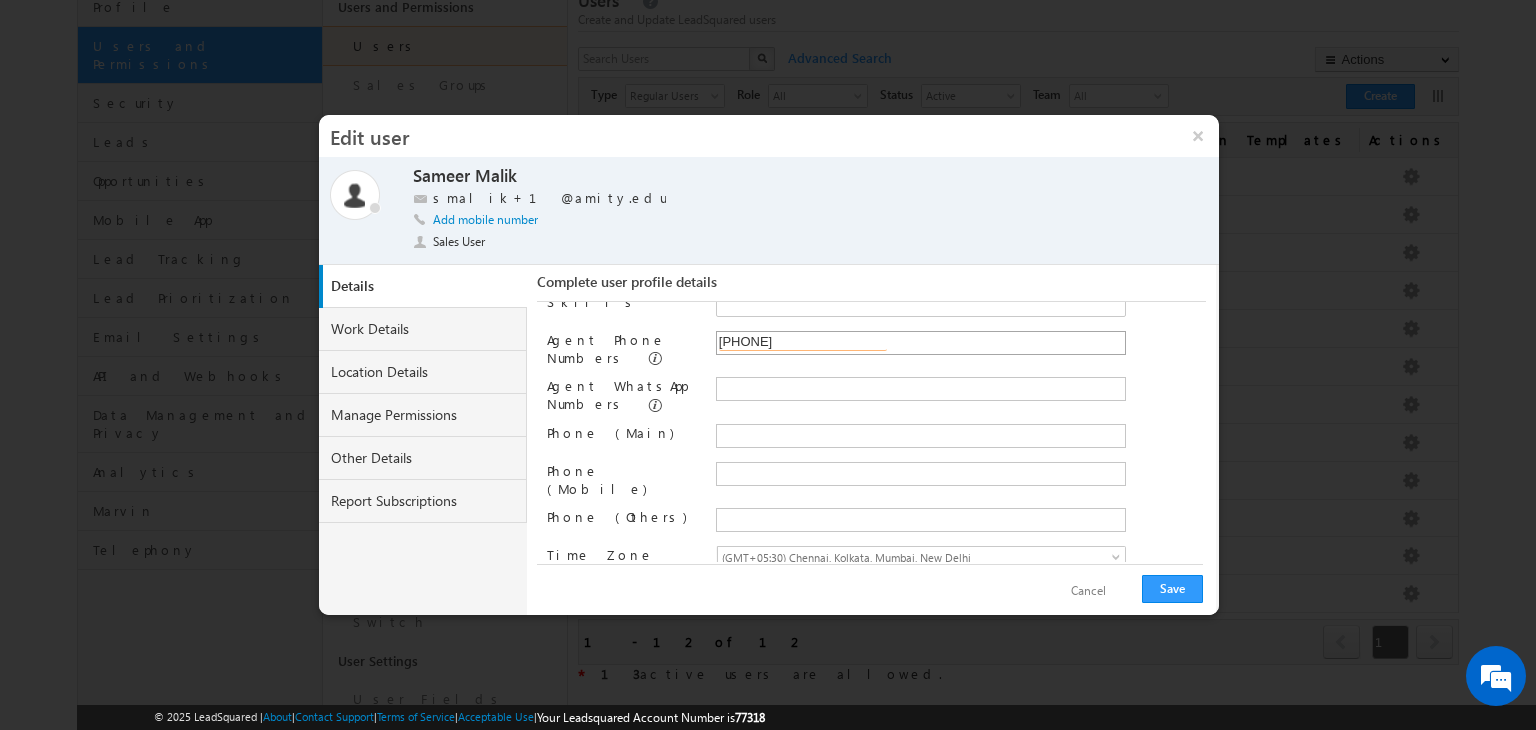 type on "+91-9717088690" 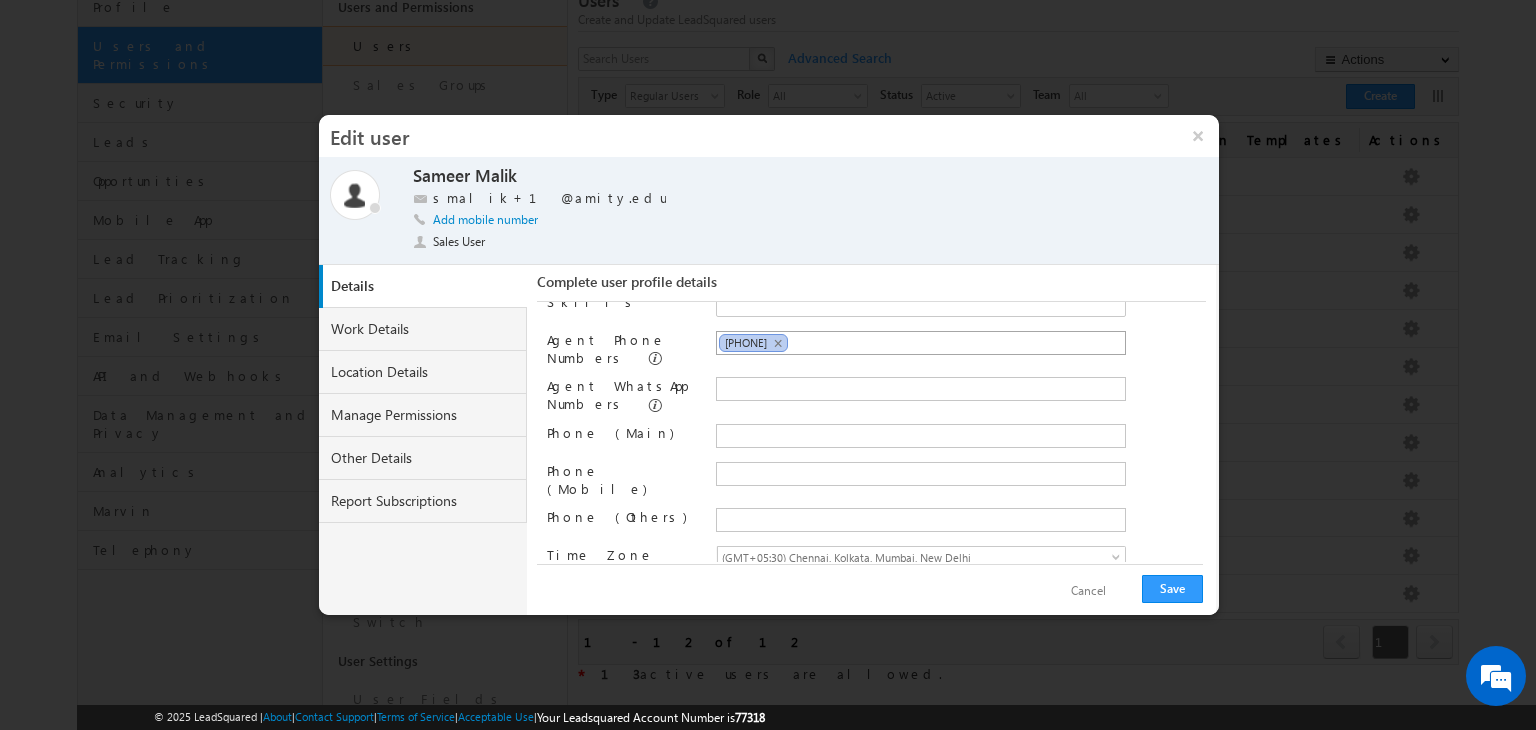 click on "[PHONE]" at bounding box center (746, 342) 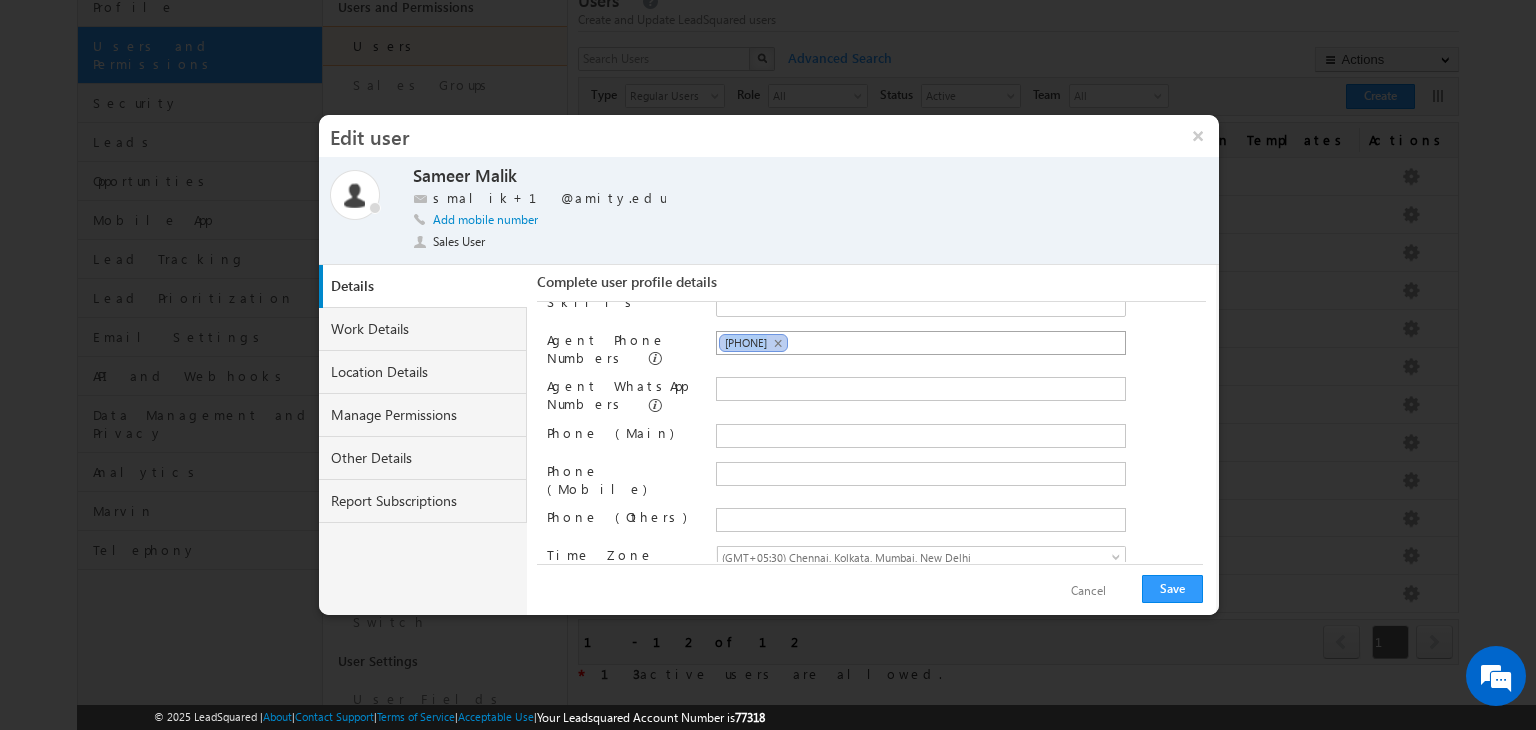 click on "+91-9717088690" at bounding box center (746, 342) 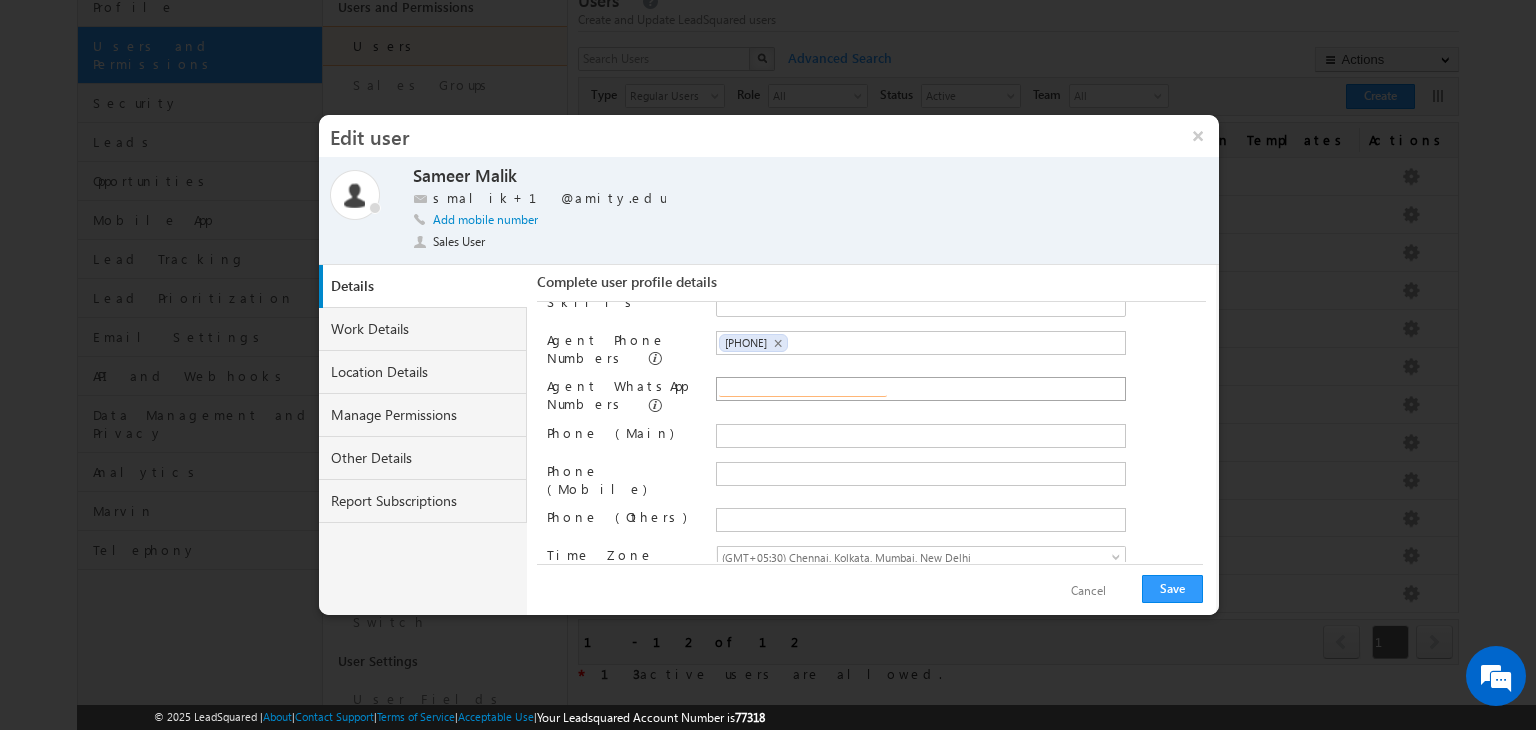 paste on "+91-9717088690" 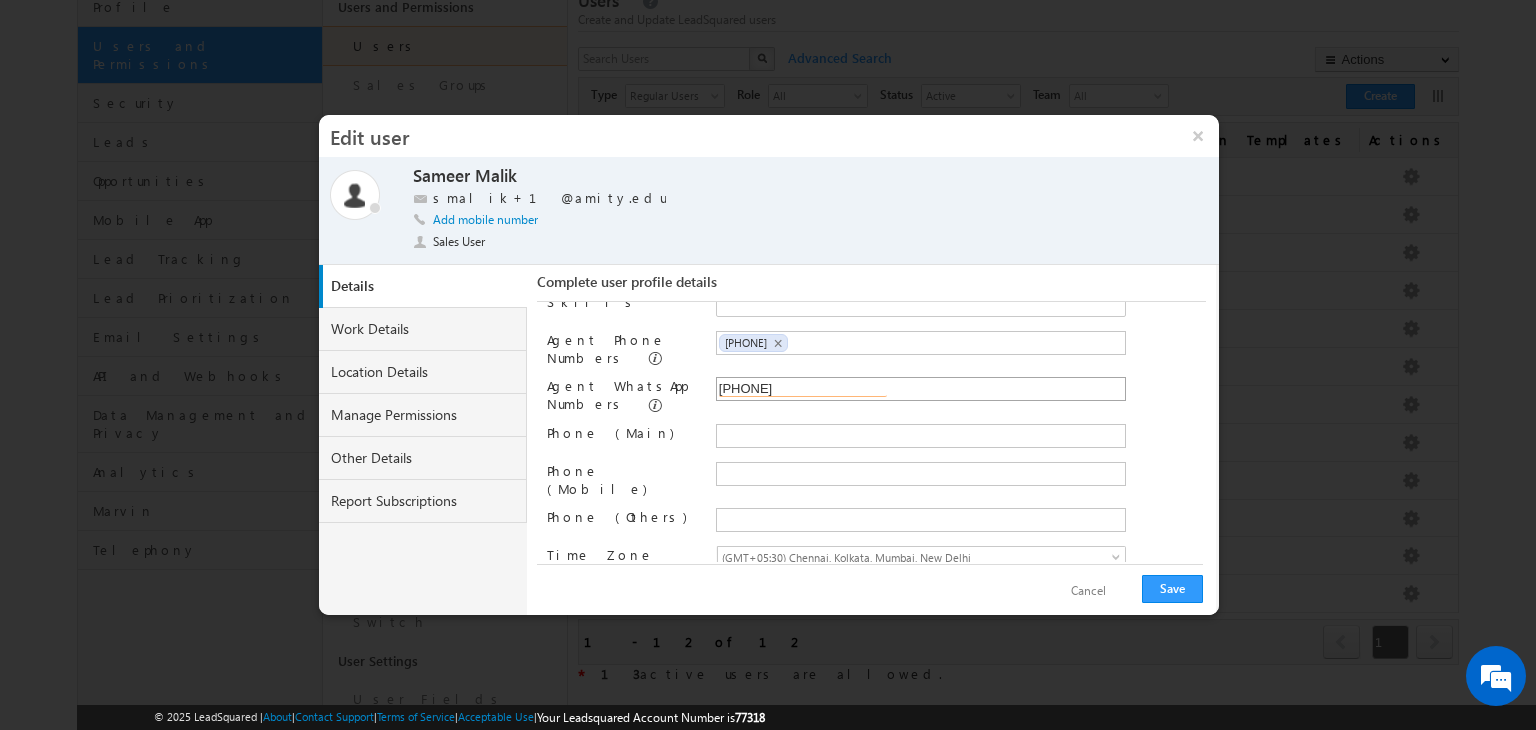 click on "+91-9717088690" at bounding box center [803, 389] 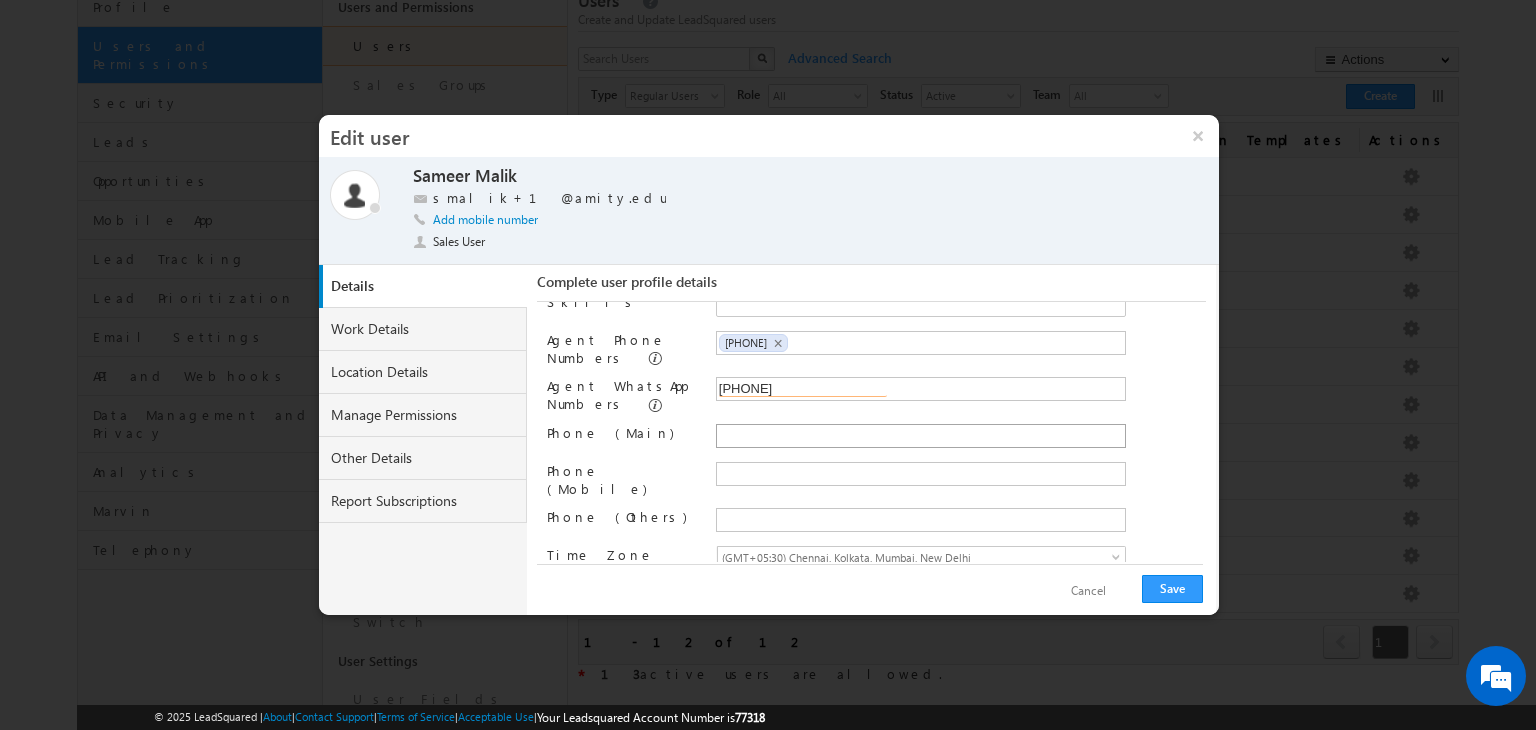 type on "+91-9717088690" 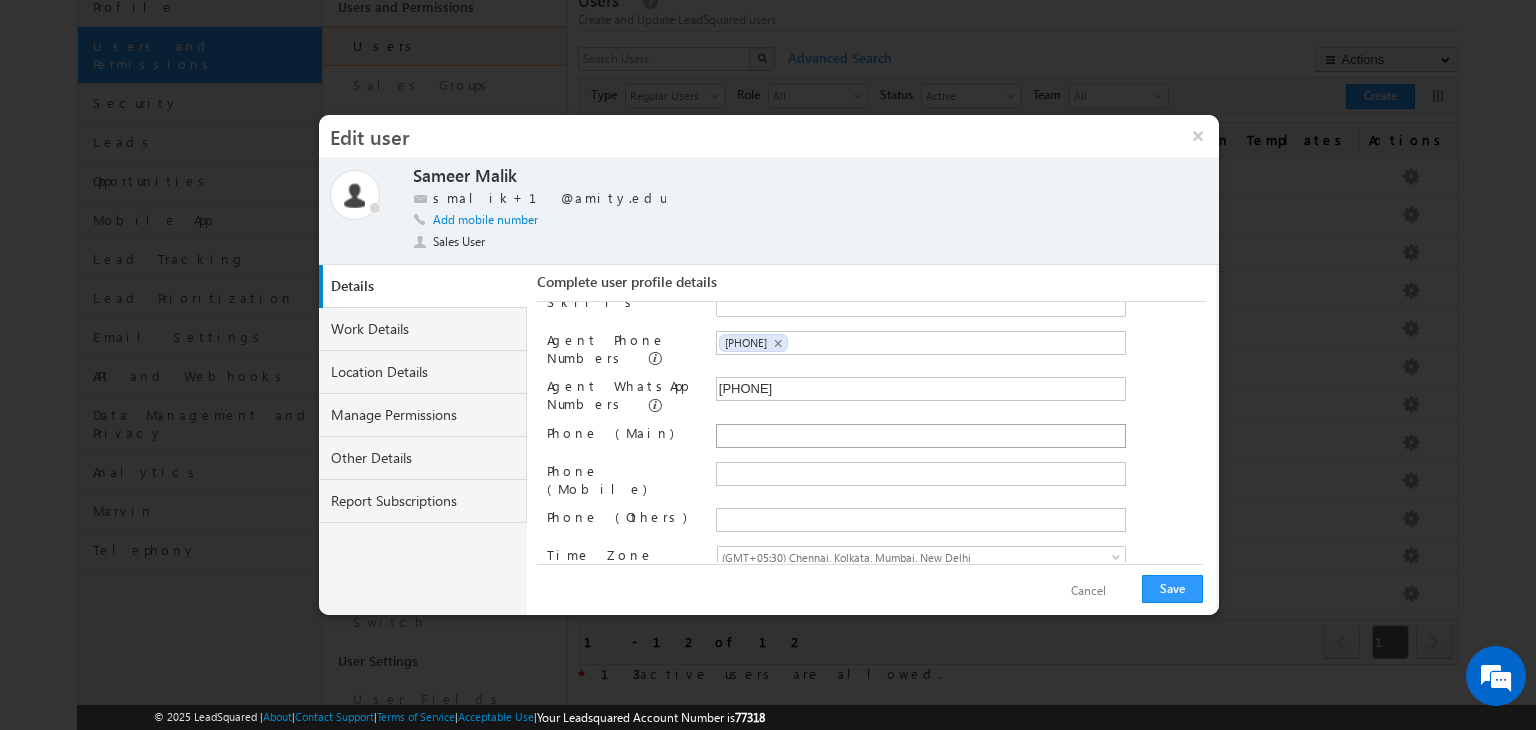 type 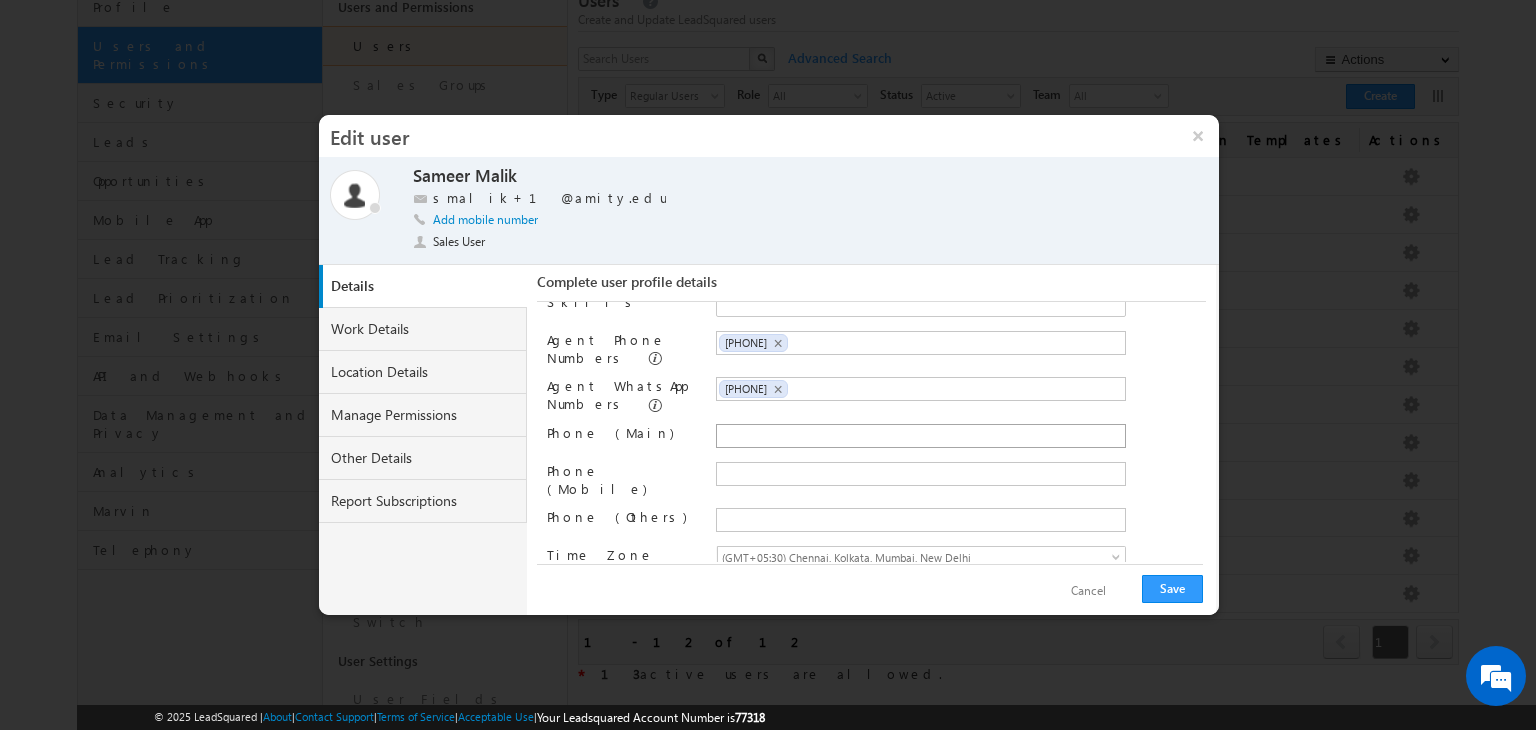 click at bounding box center [921, 436] 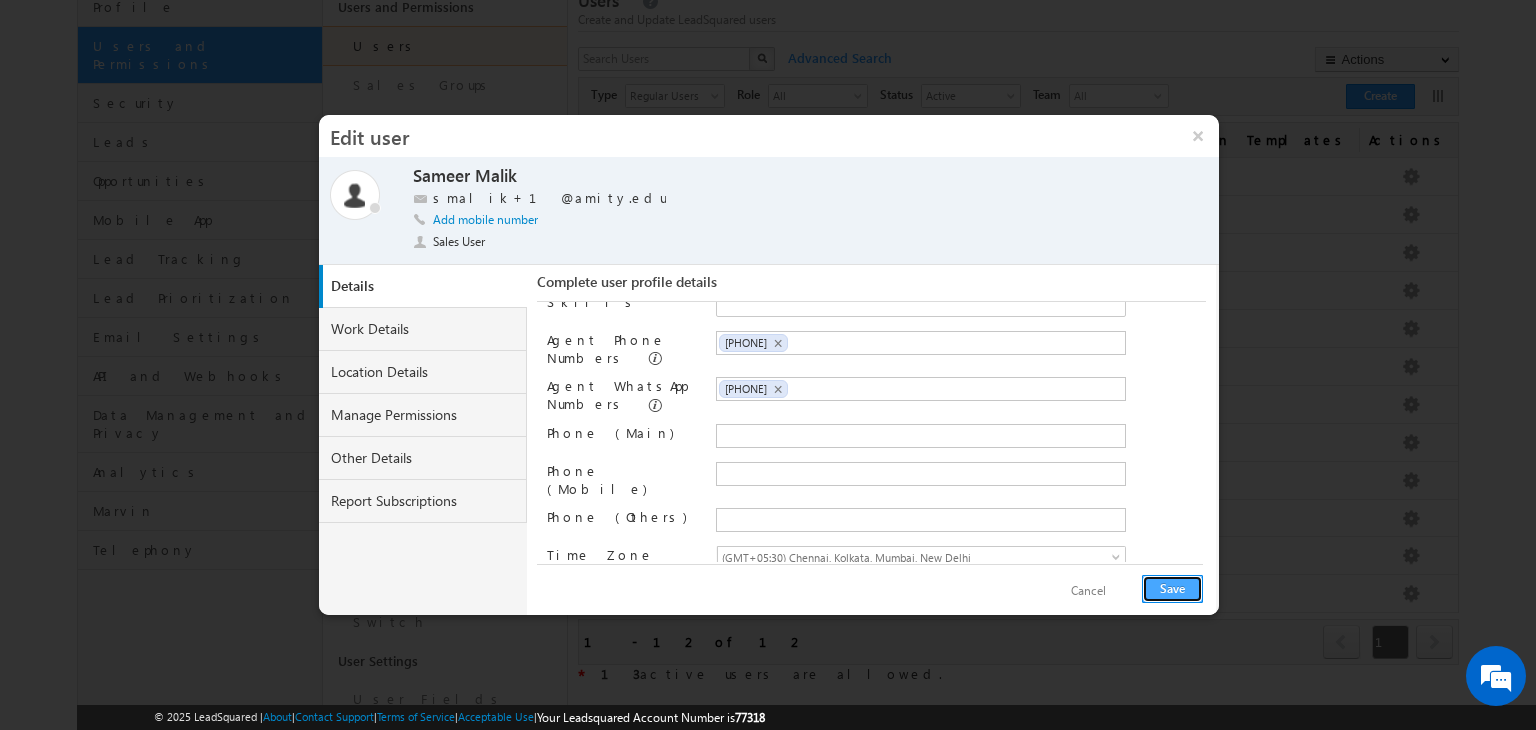 click on "Save" at bounding box center (1172, 589) 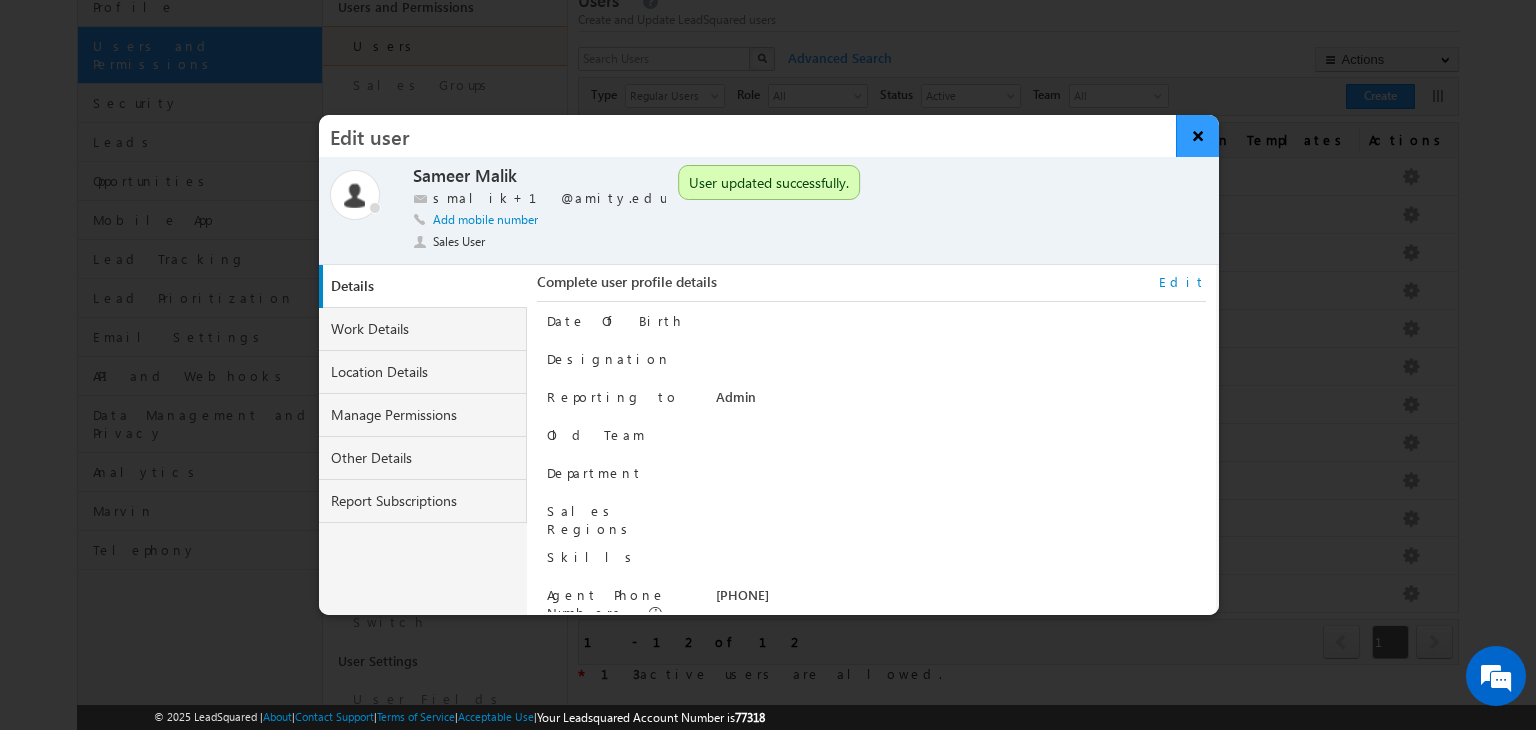click on "×" at bounding box center [1197, 136] 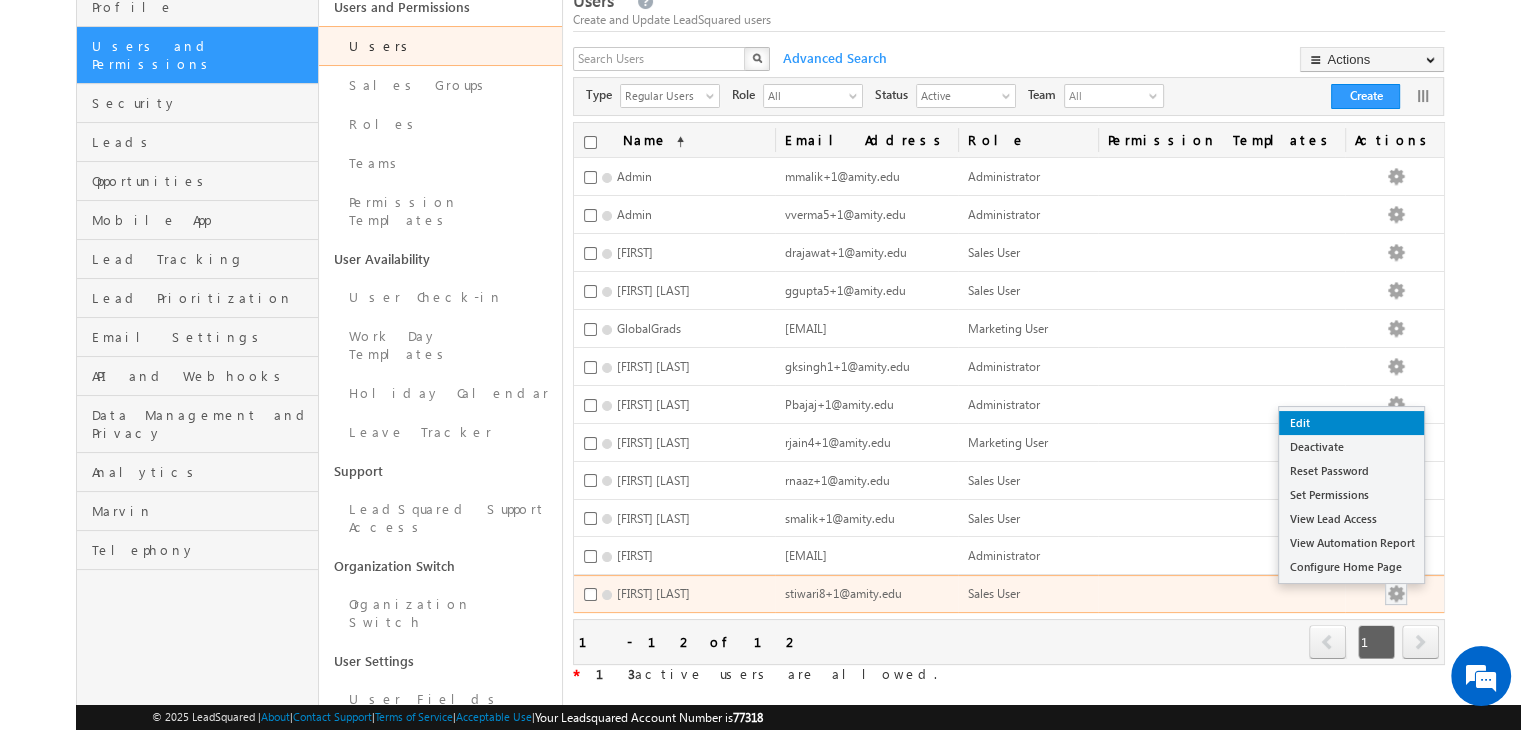 click on "Edit" at bounding box center (1351, 423) 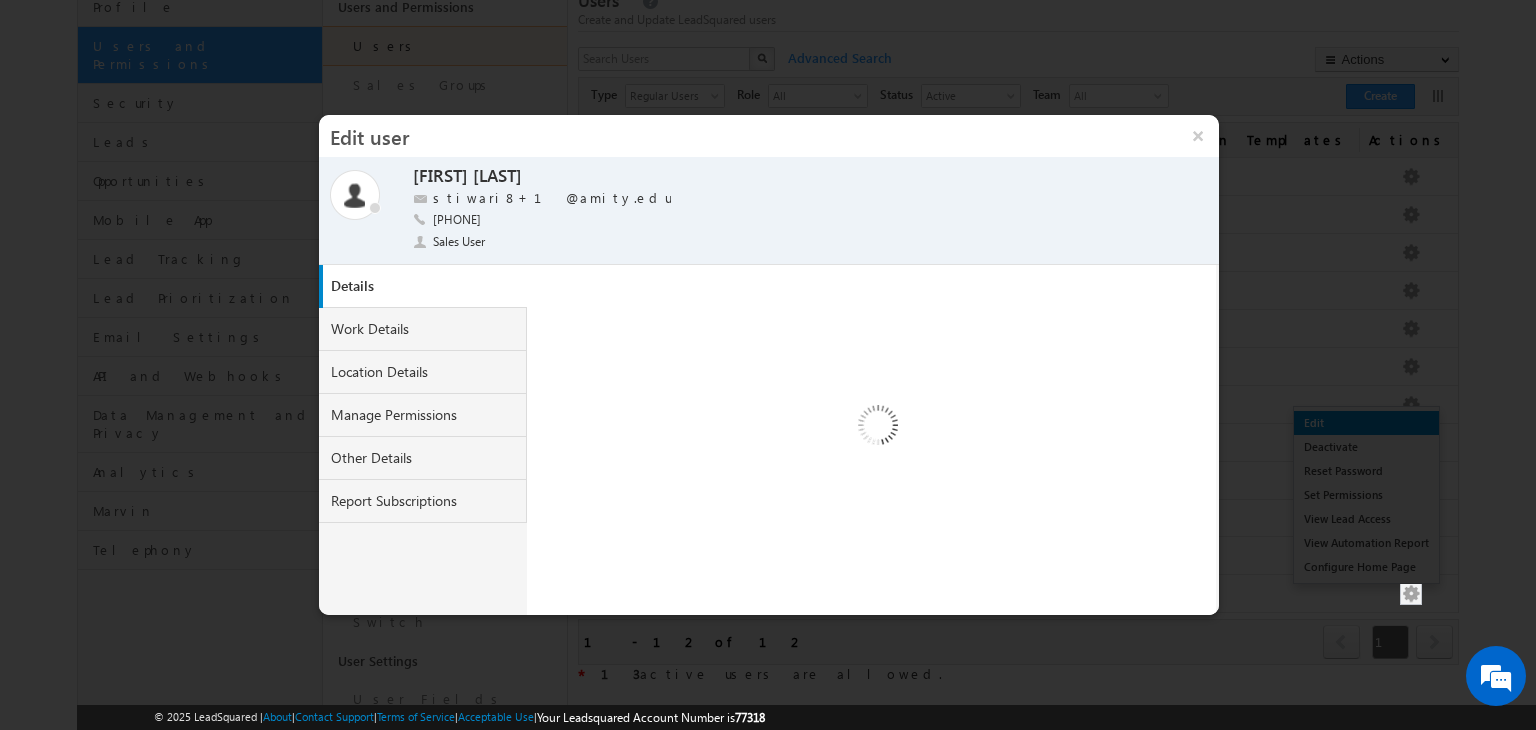 click at bounding box center [768, 365] 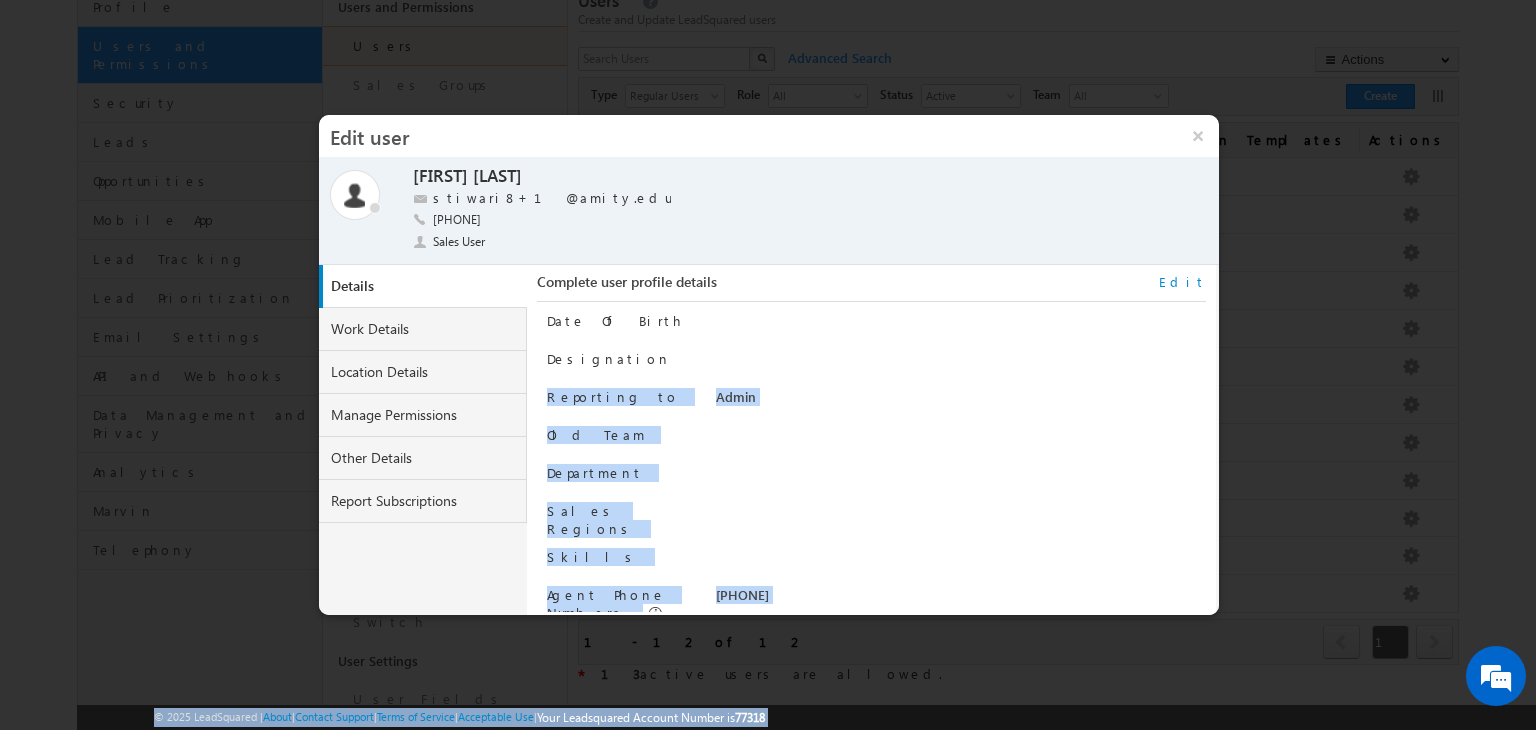 drag, startPoint x: 1261, startPoint y: 509, endPoint x: 1207, endPoint y: 353, distance: 165.0818 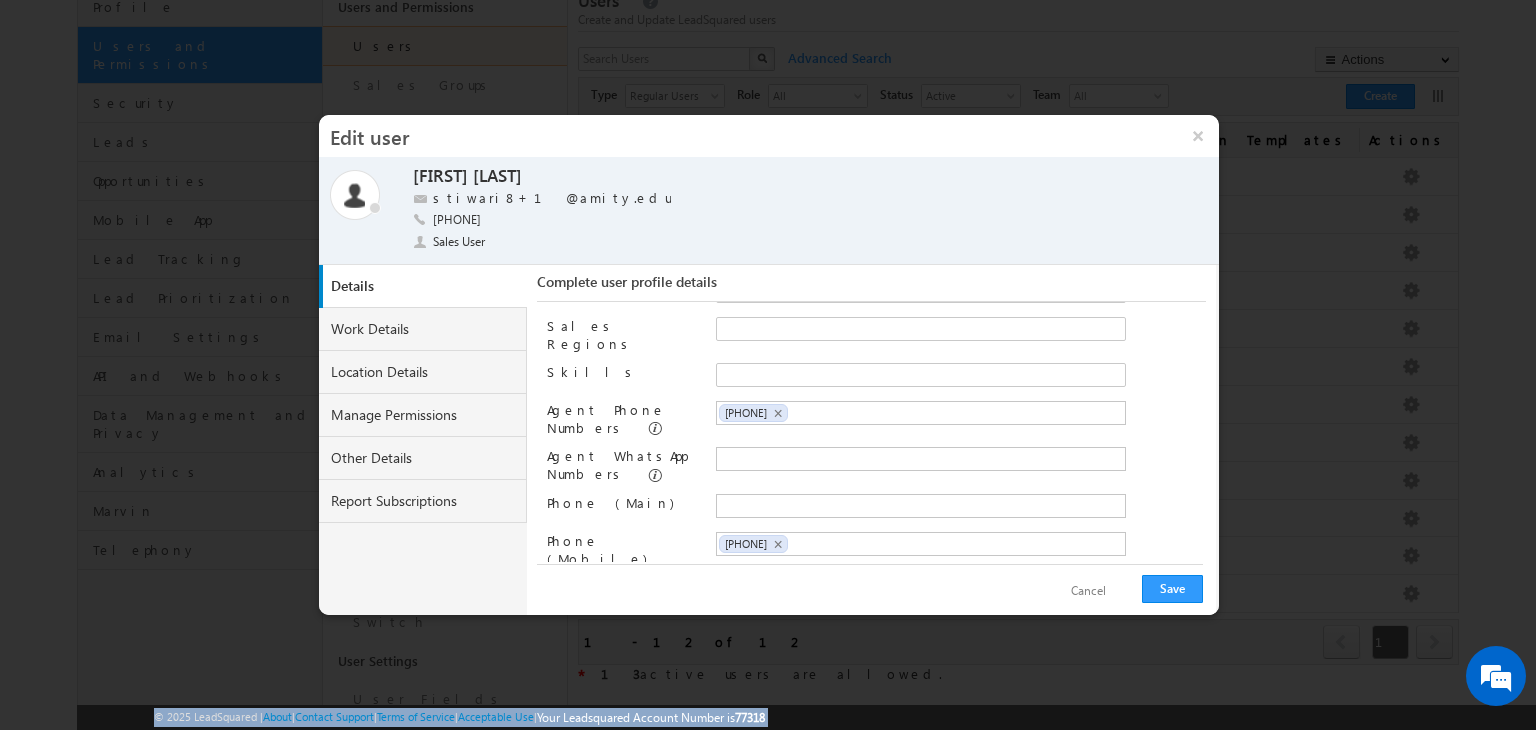 scroll, scrollTop: 192, scrollLeft: 0, axis: vertical 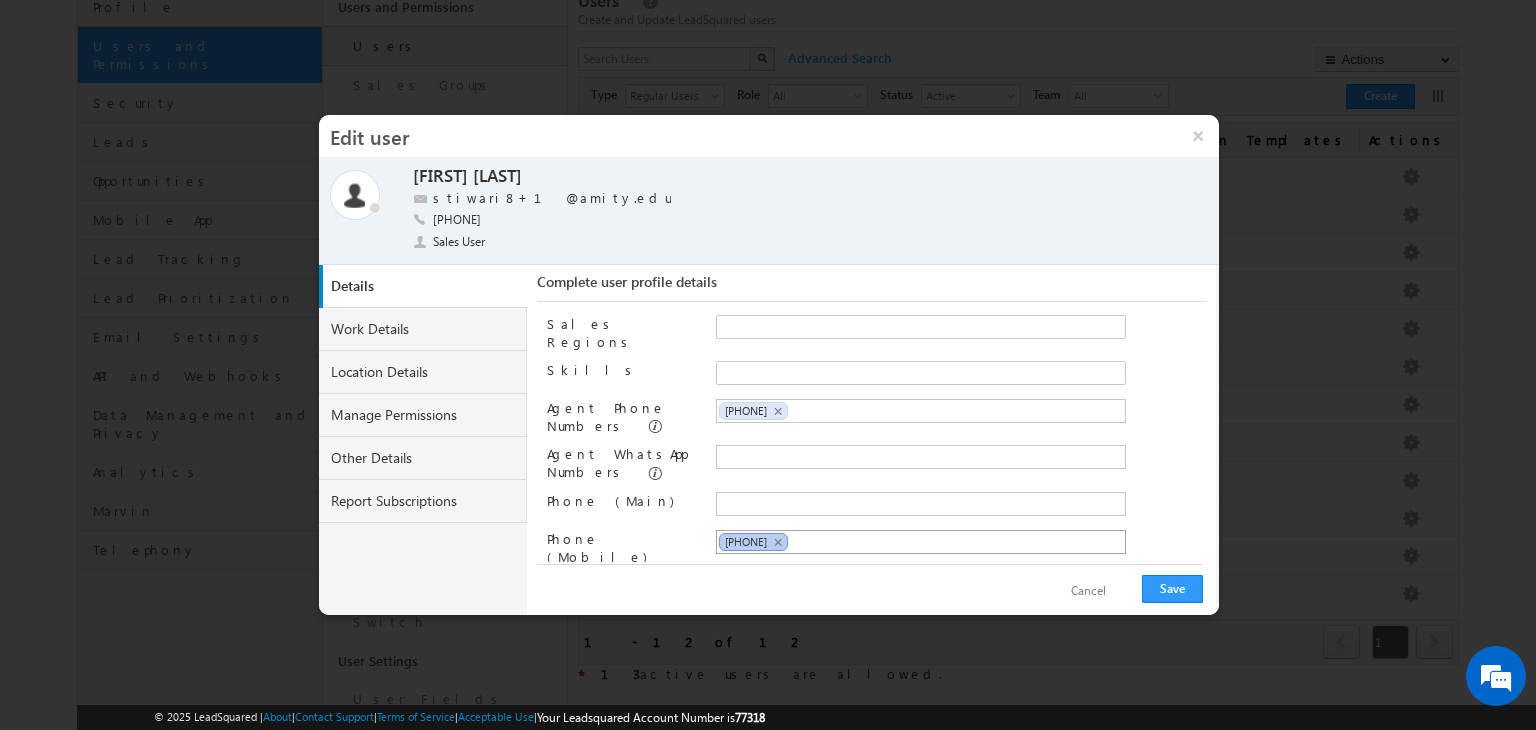 click on "+91-8318569666" at bounding box center [746, 541] 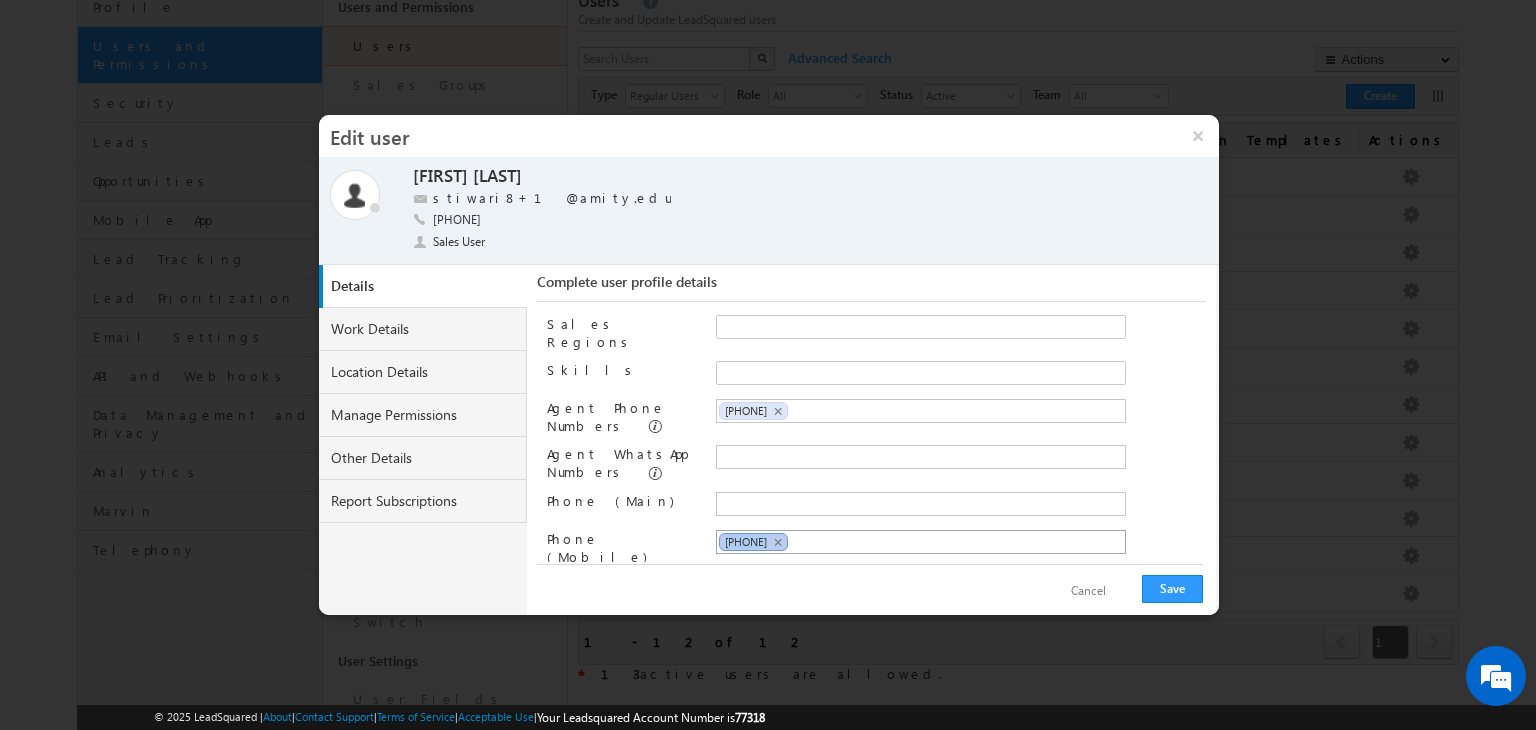 click on "+91-8318569666" at bounding box center (746, 541) 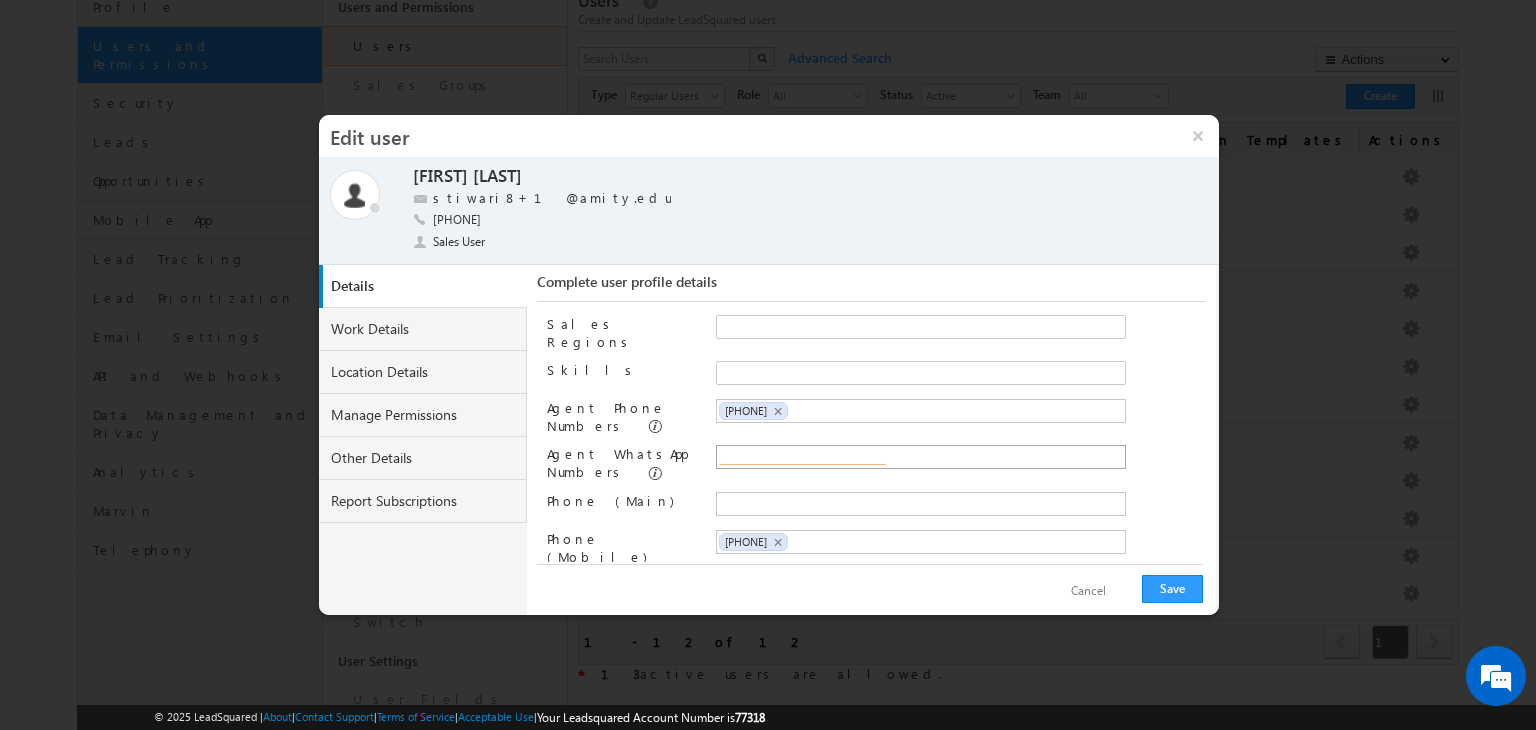 click at bounding box center [803, 457] 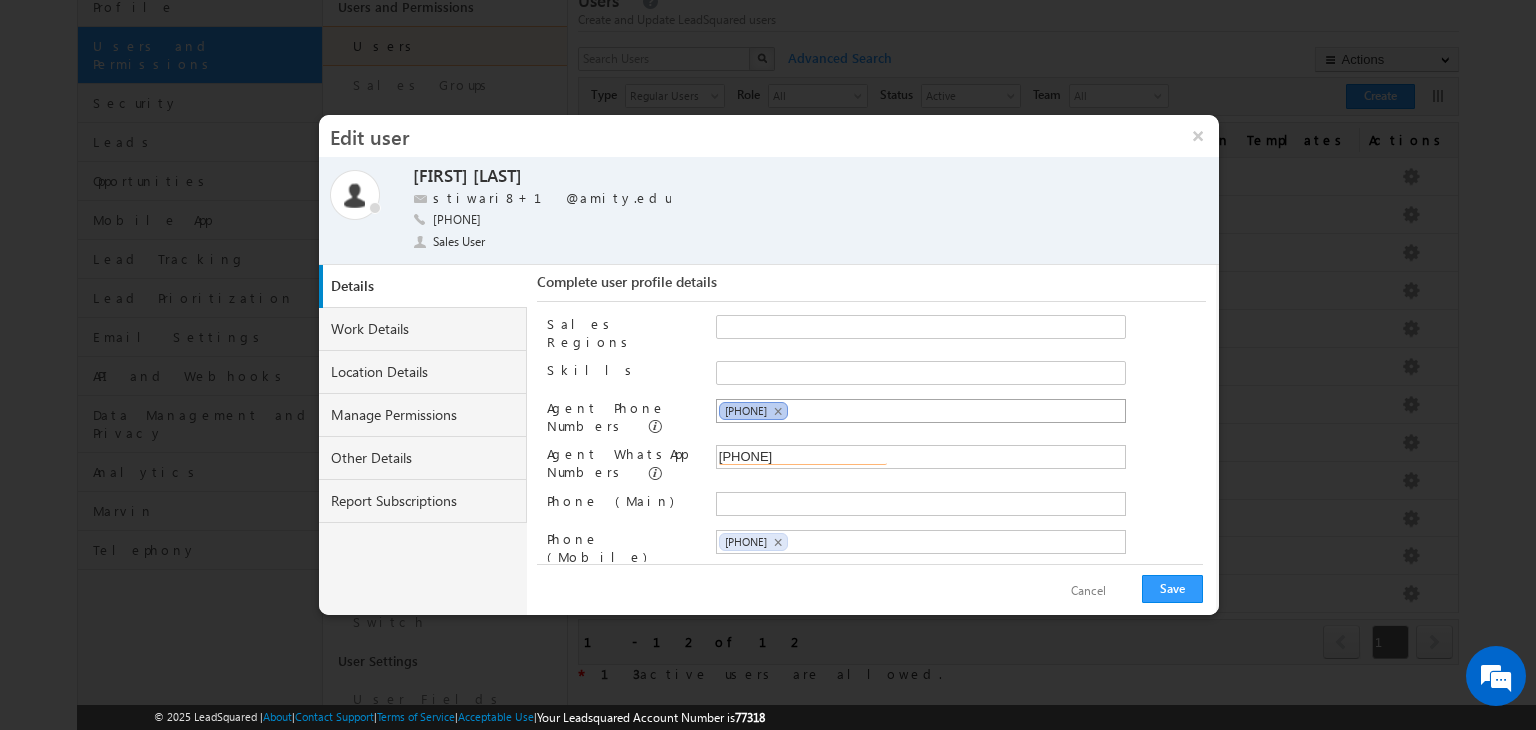 type on "+91-8318569666" 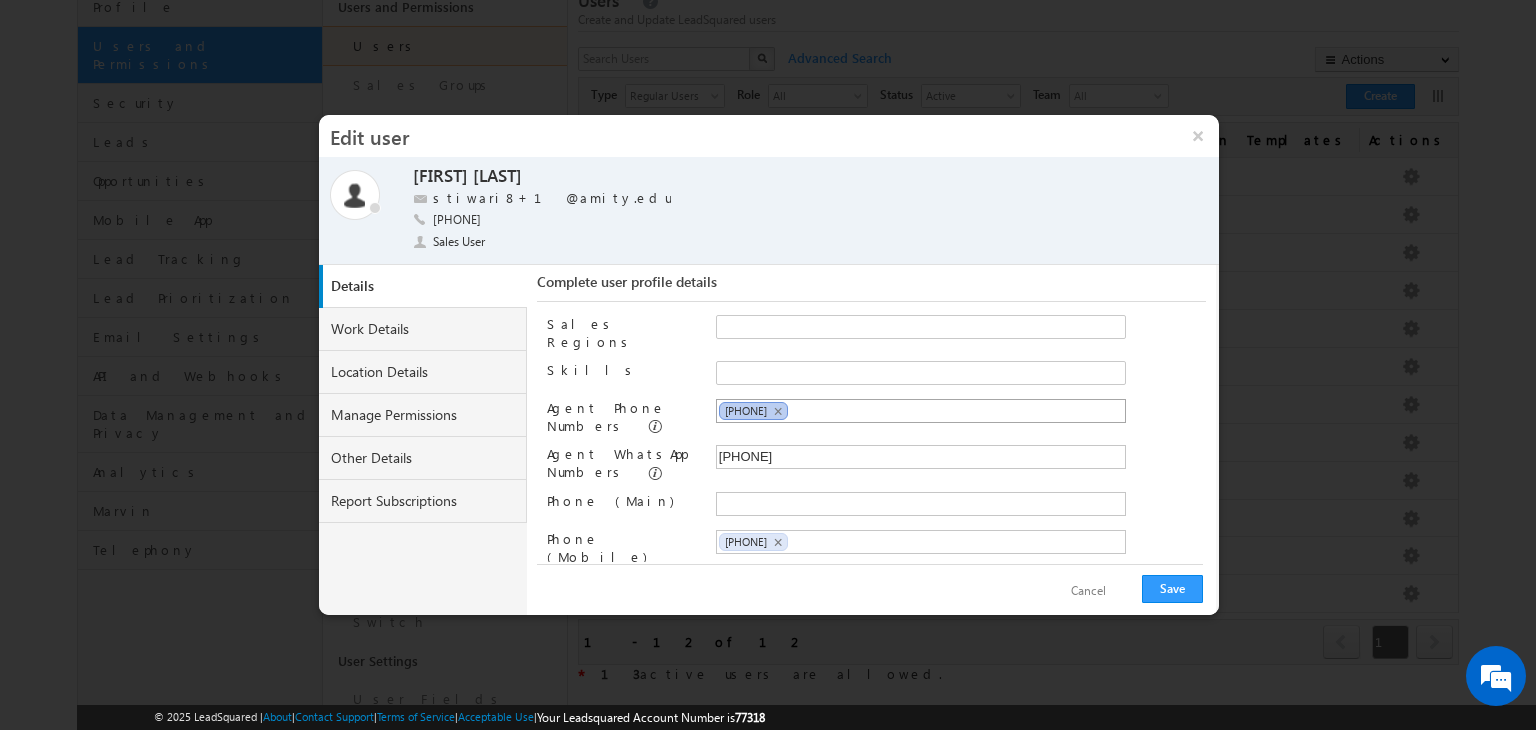 type 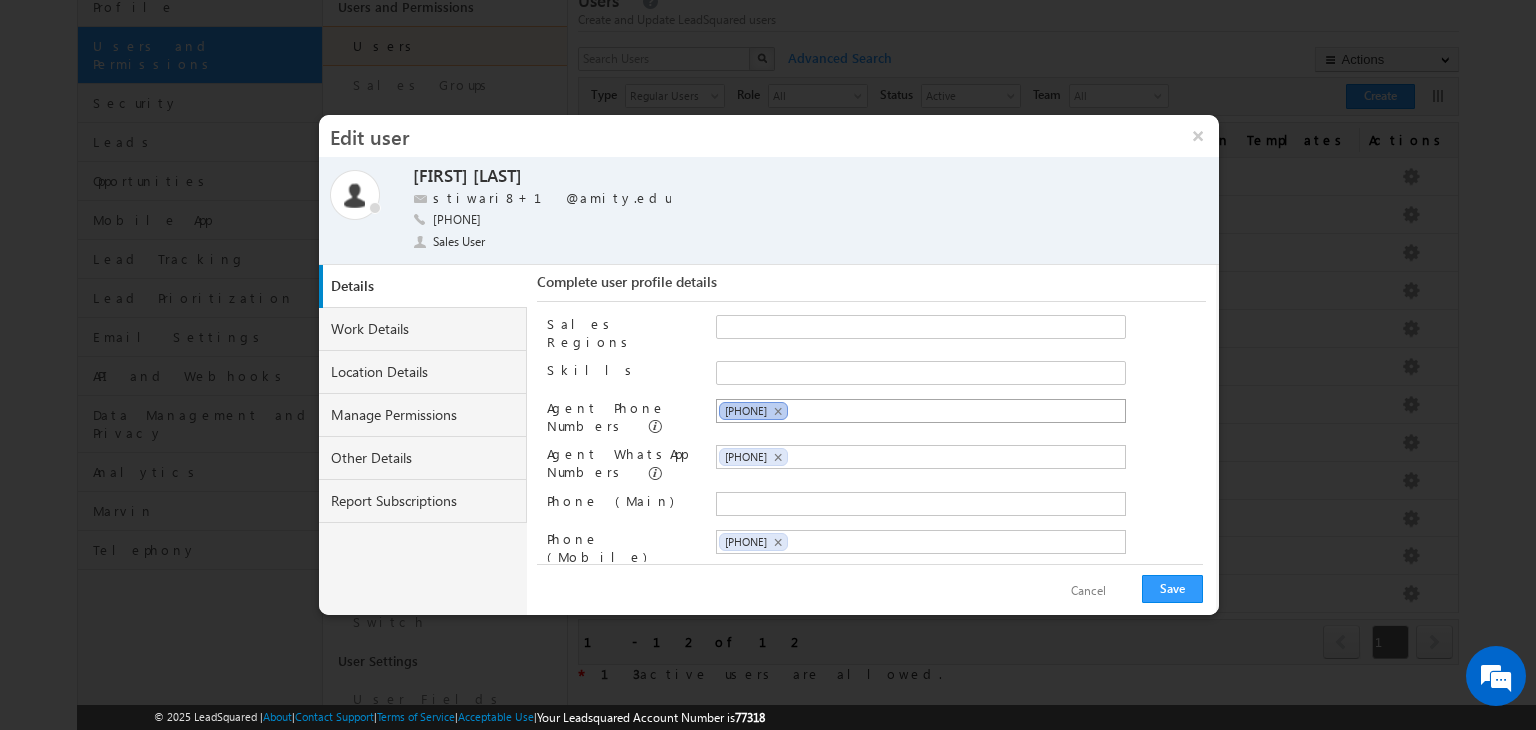 click on "+91-12011285043" at bounding box center (746, 410) 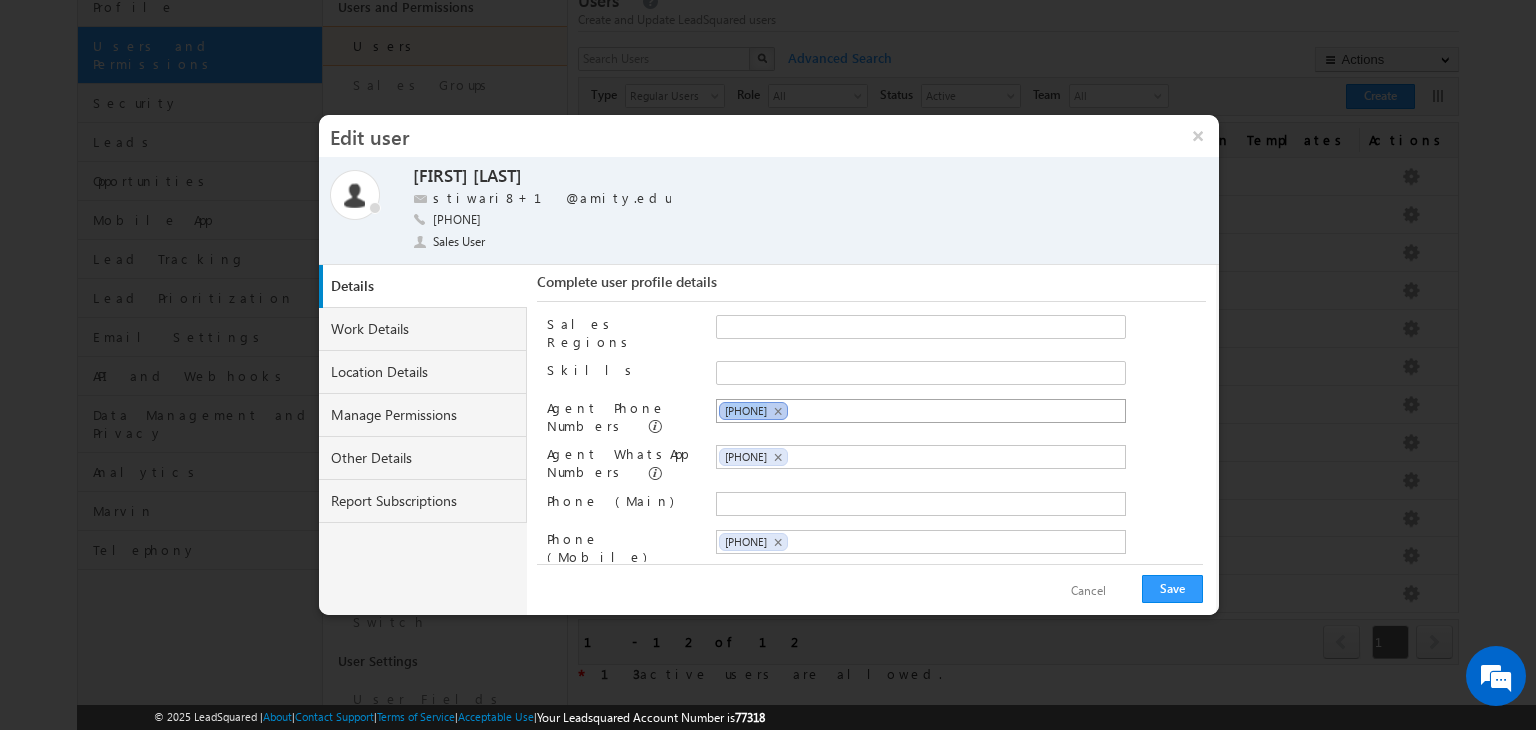 click on "+91-12011285043" at bounding box center [746, 410] 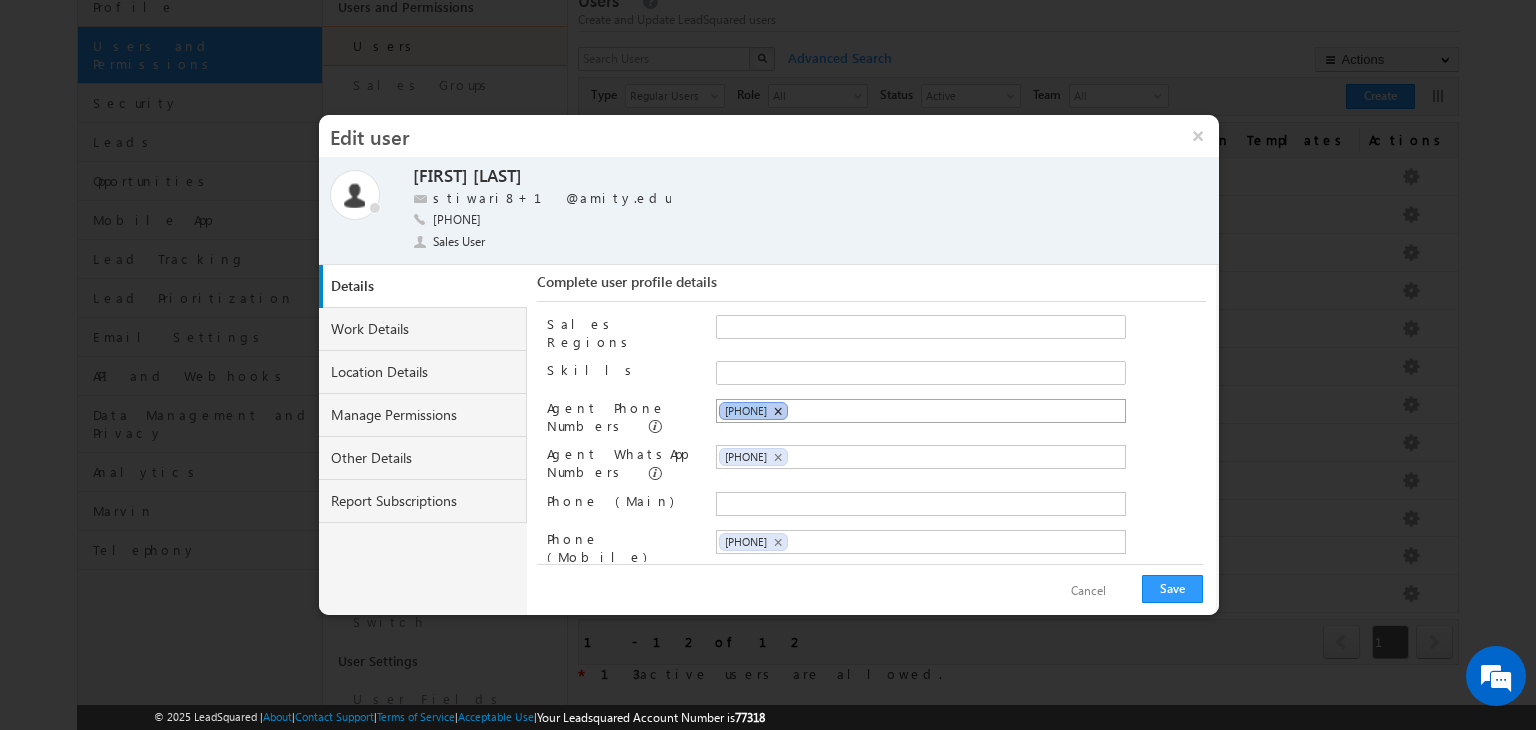 click on "×" at bounding box center [777, 411] 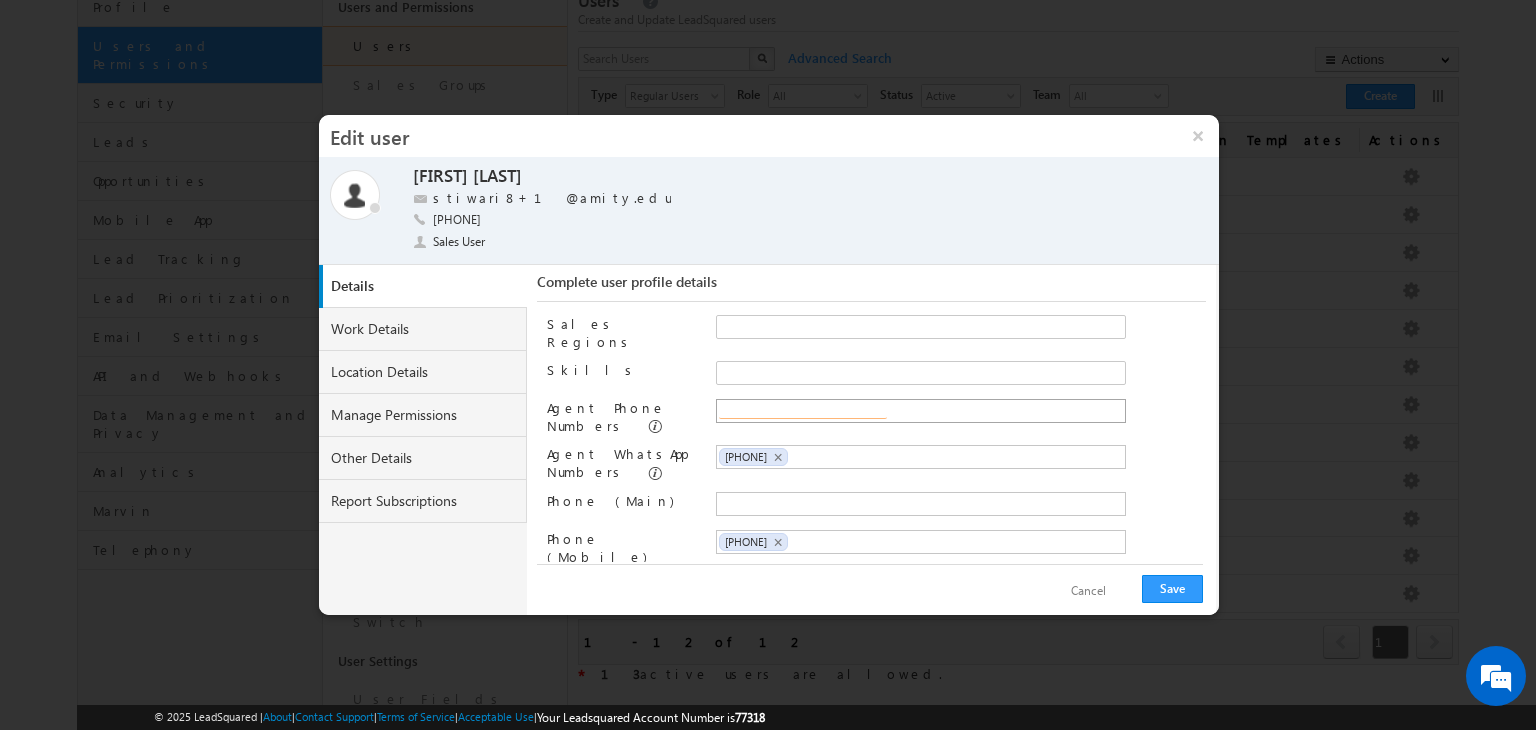 paste on "+91-8318569666" 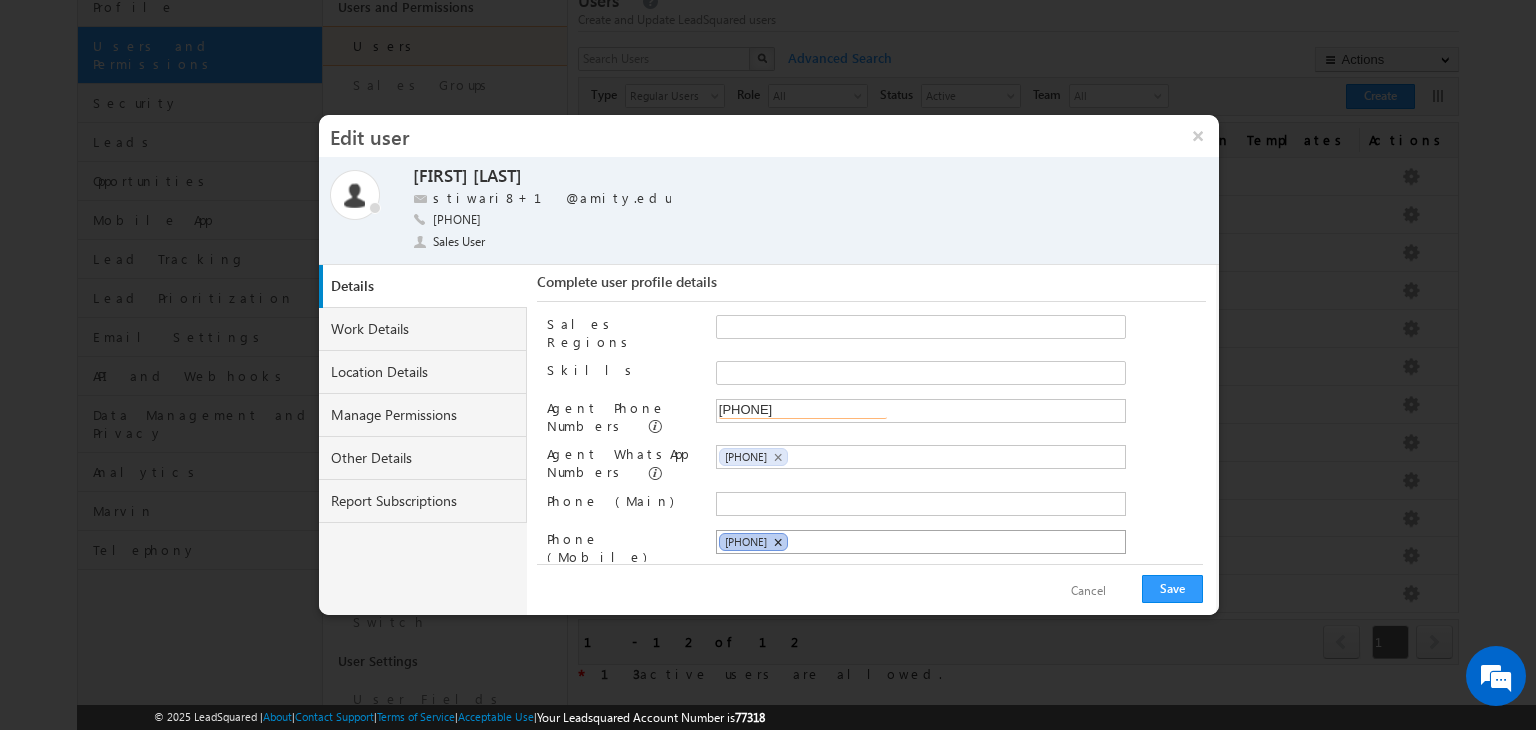 type on "+91-8318569666" 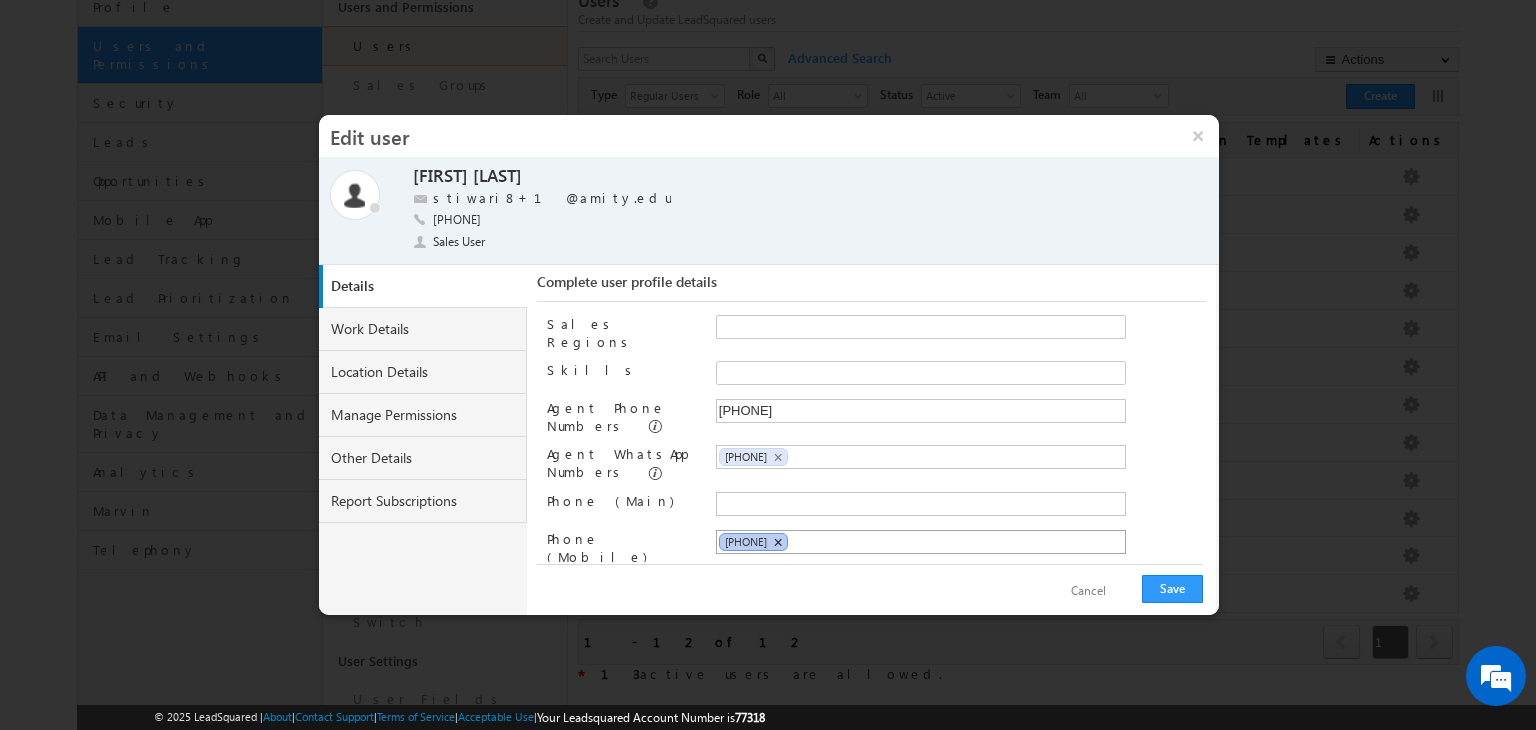 type 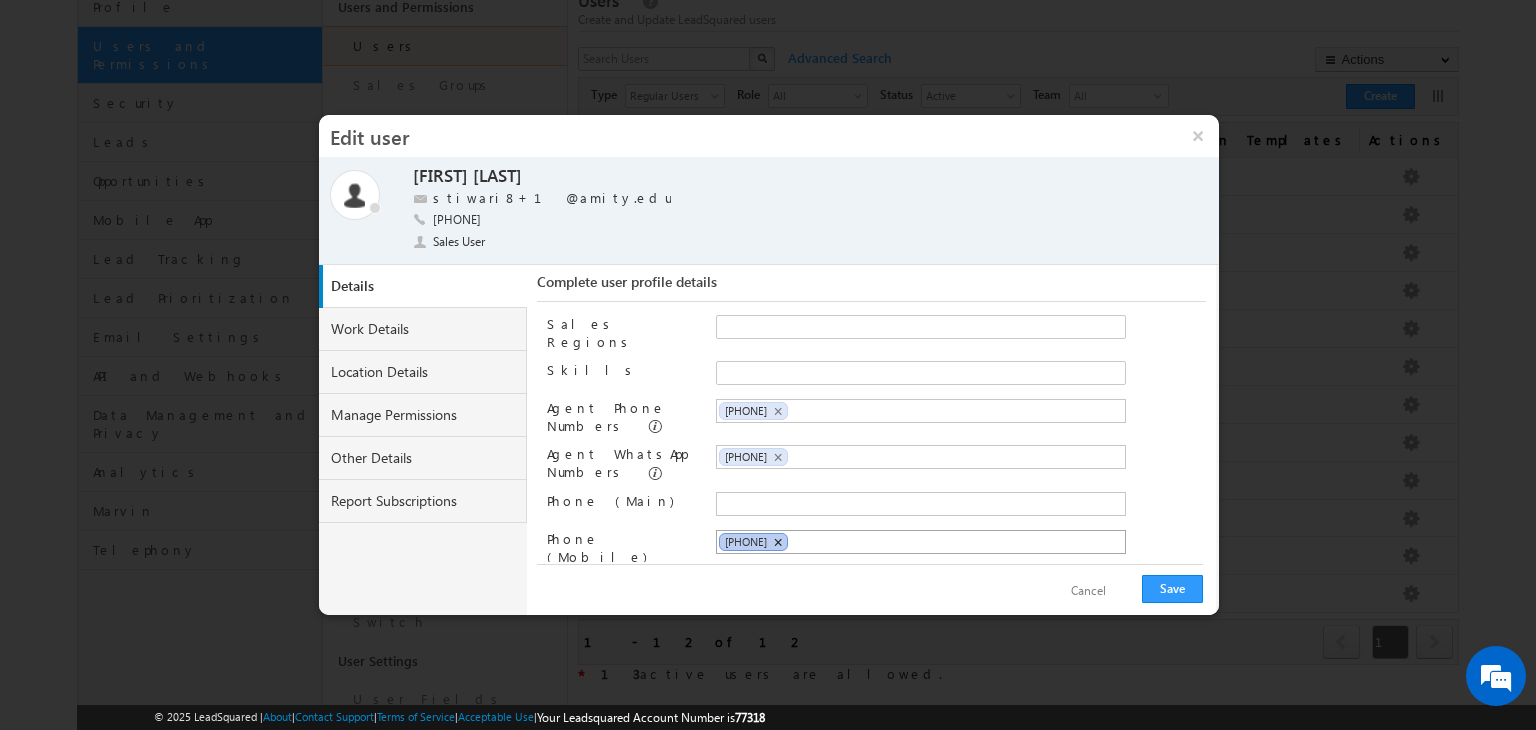 click on "×" at bounding box center (777, 542) 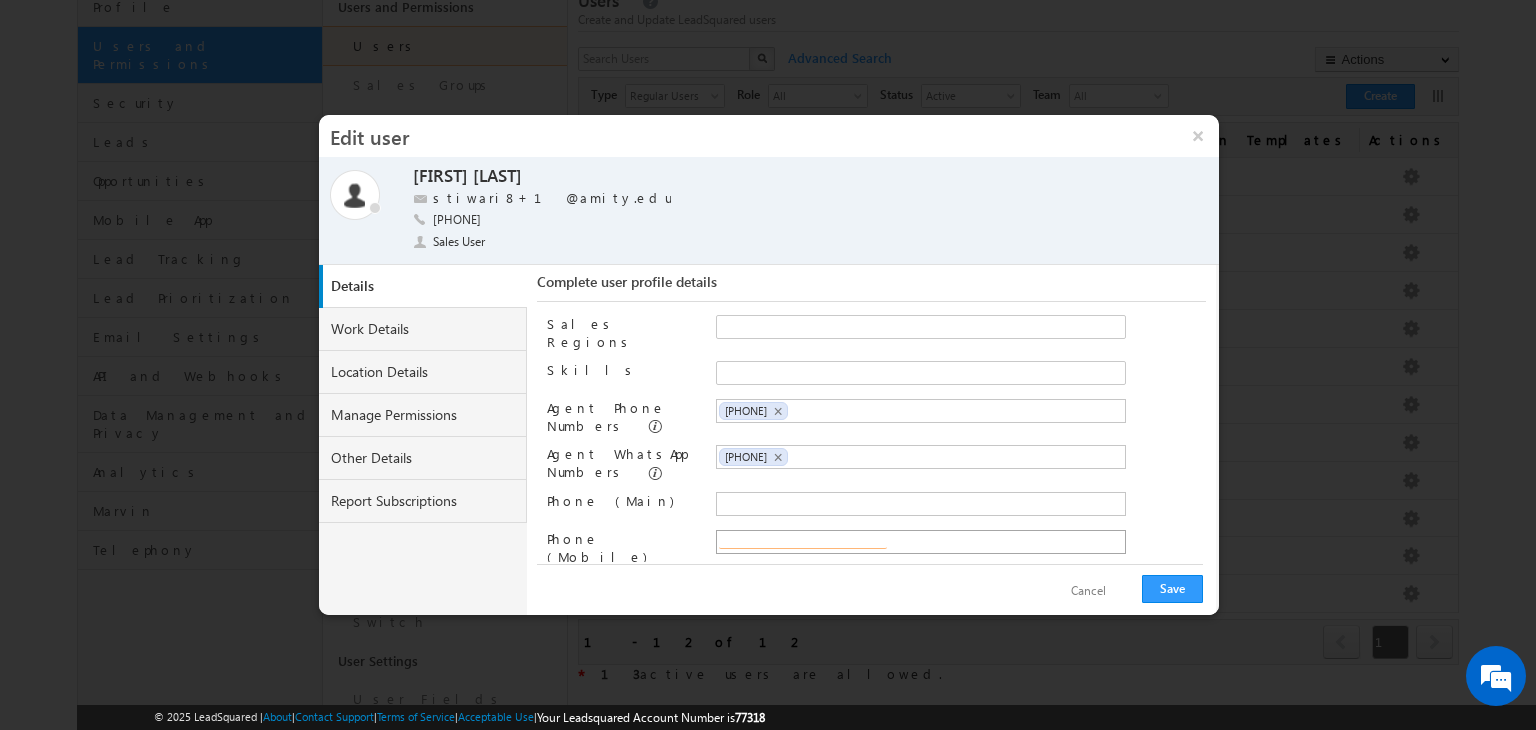 scroll, scrollTop: 304, scrollLeft: 0, axis: vertical 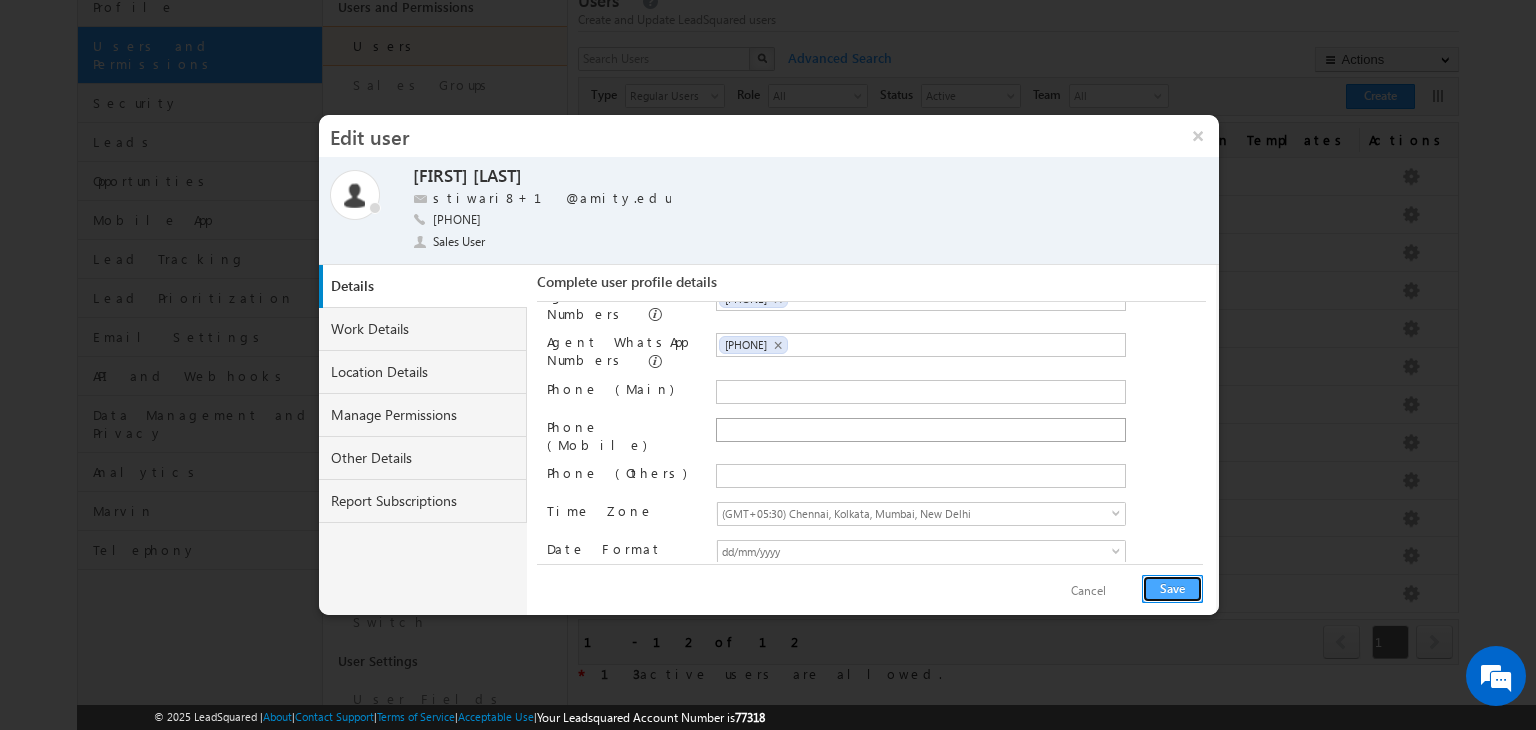 click on "Save" at bounding box center (1172, 589) 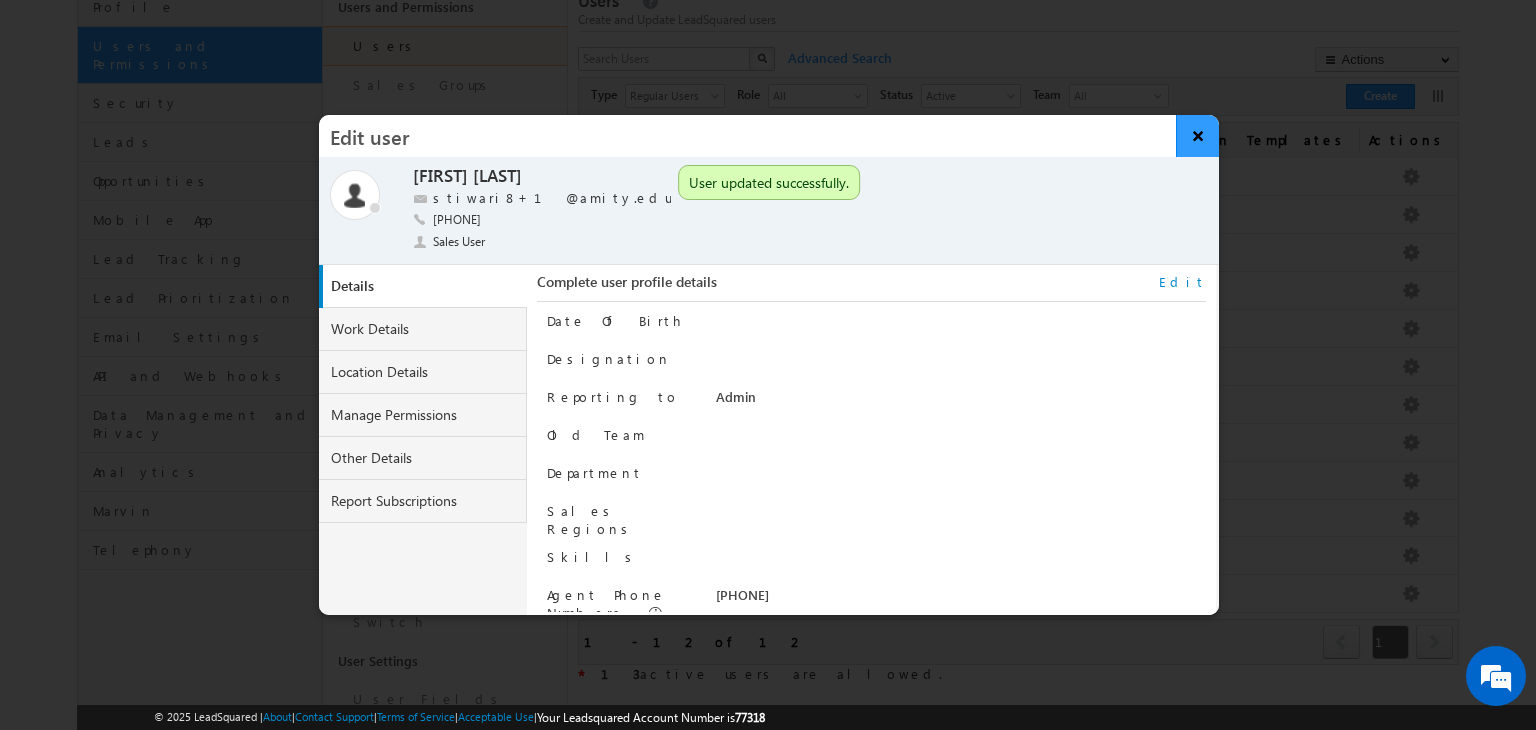 click on "×" at bounding box center [1197, 136] 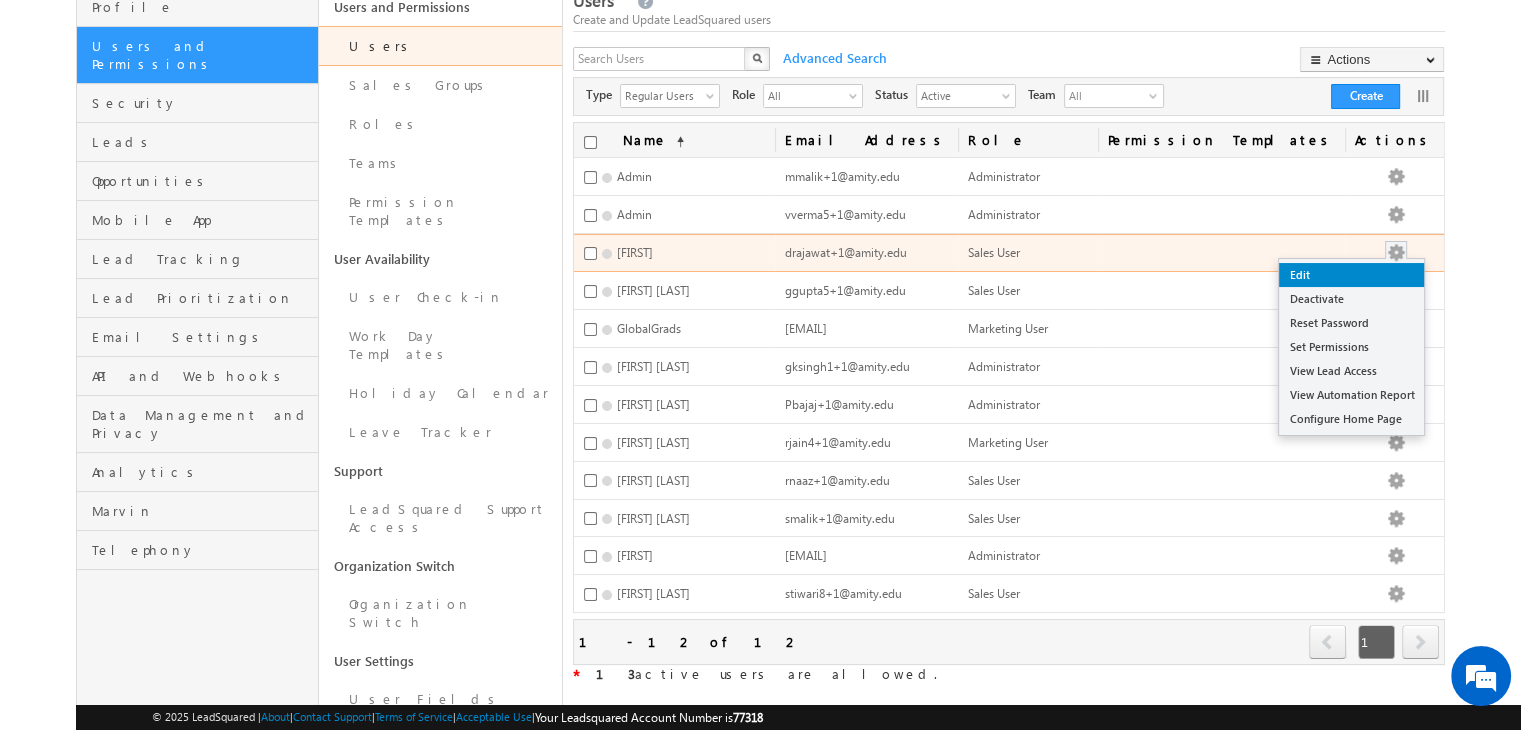 click on "Edit" at bounding box center [1351, 275] 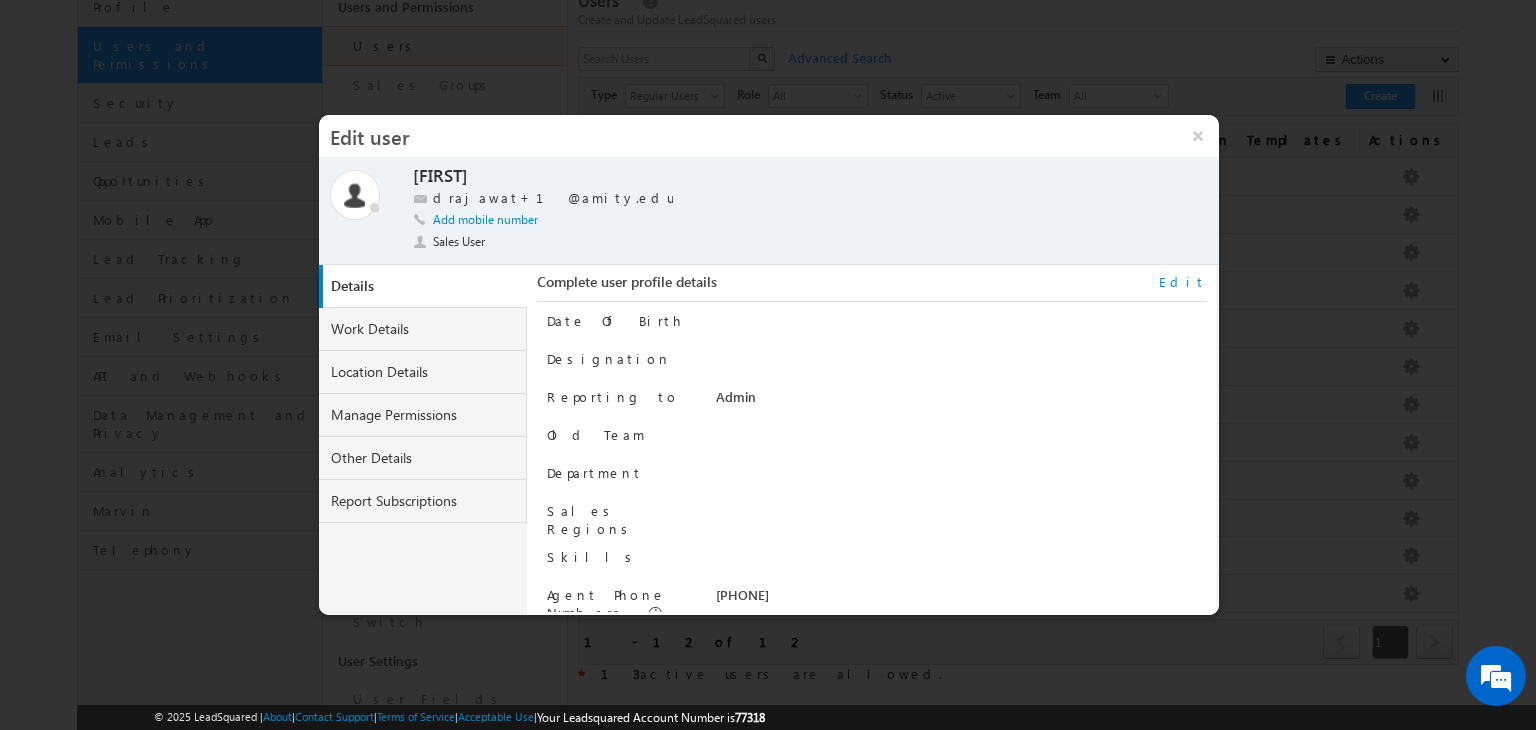 scroll, scrollTop: 124, scrollLeft: 0, axis: vertical 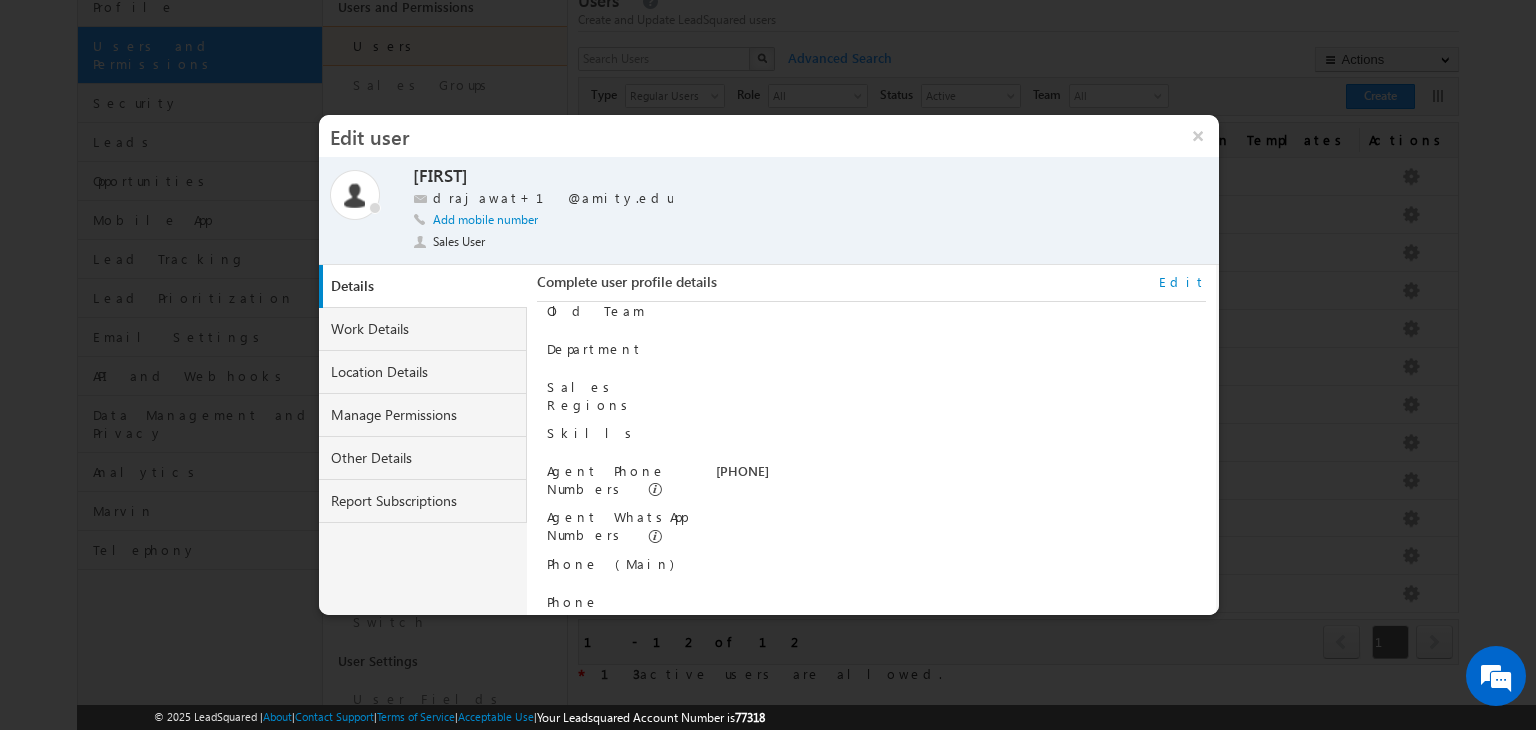click on "Edit" at bounding box center (1182, 282) 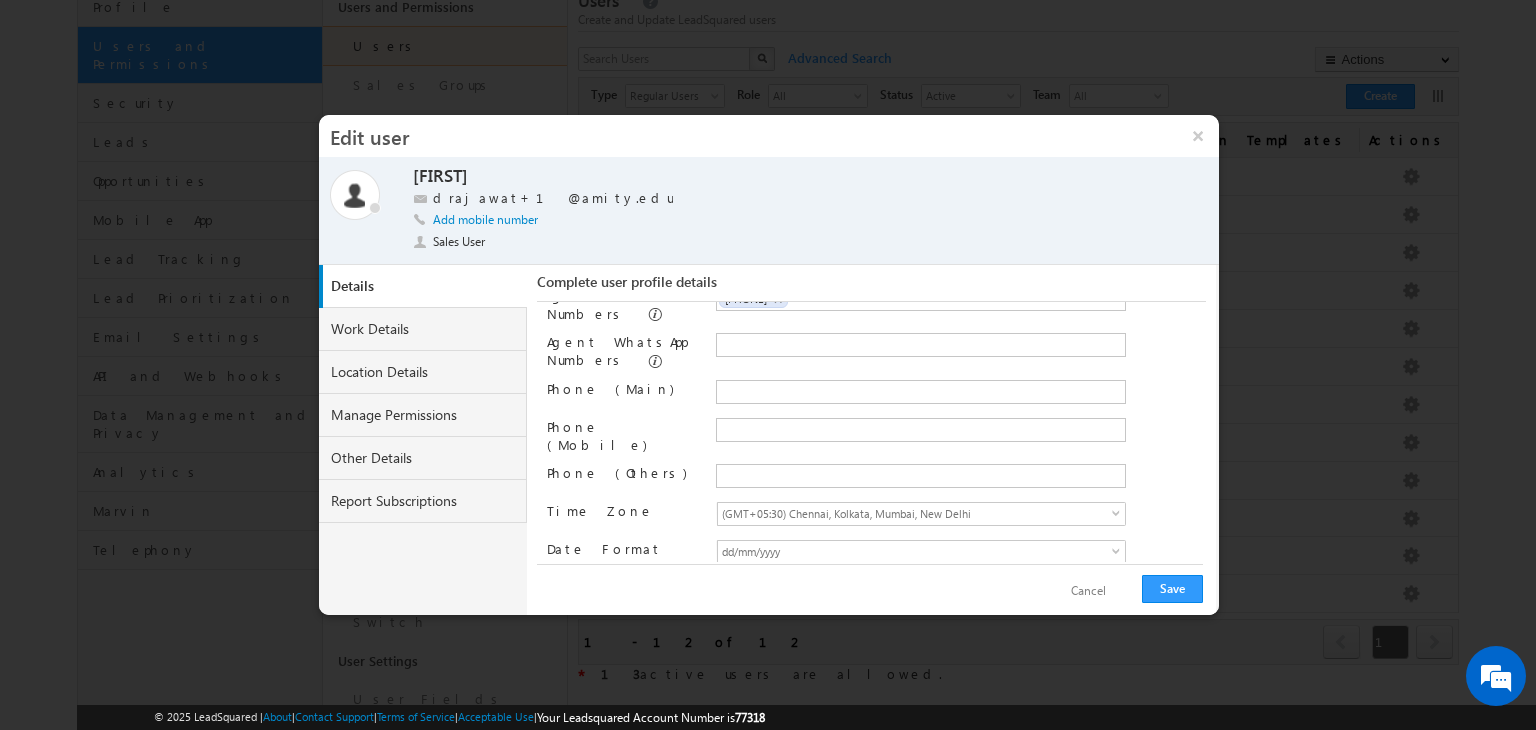 scroll, scrollTop: 232, scrollLeft: 0, axis: vertical 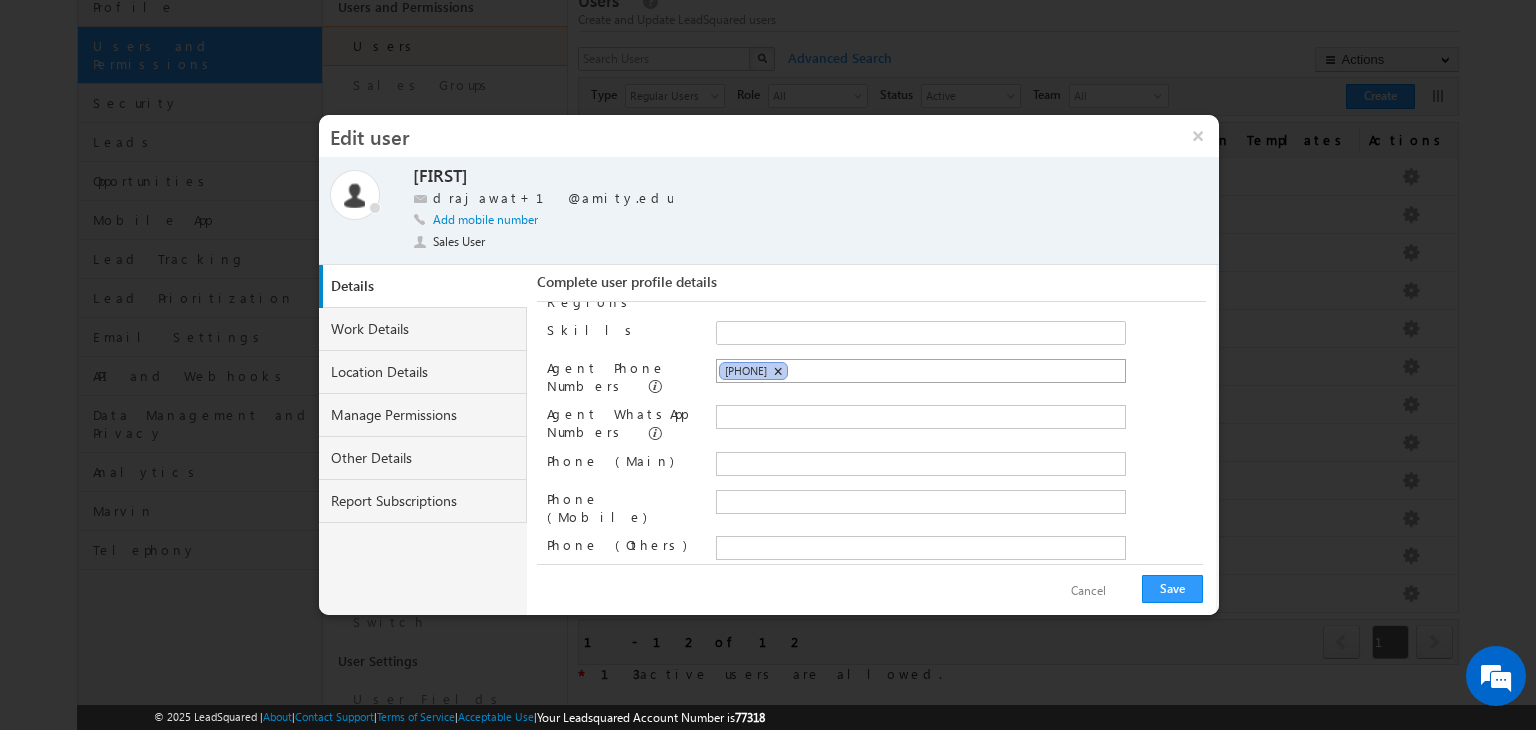 click on "×" at bounding box center [777, 371] 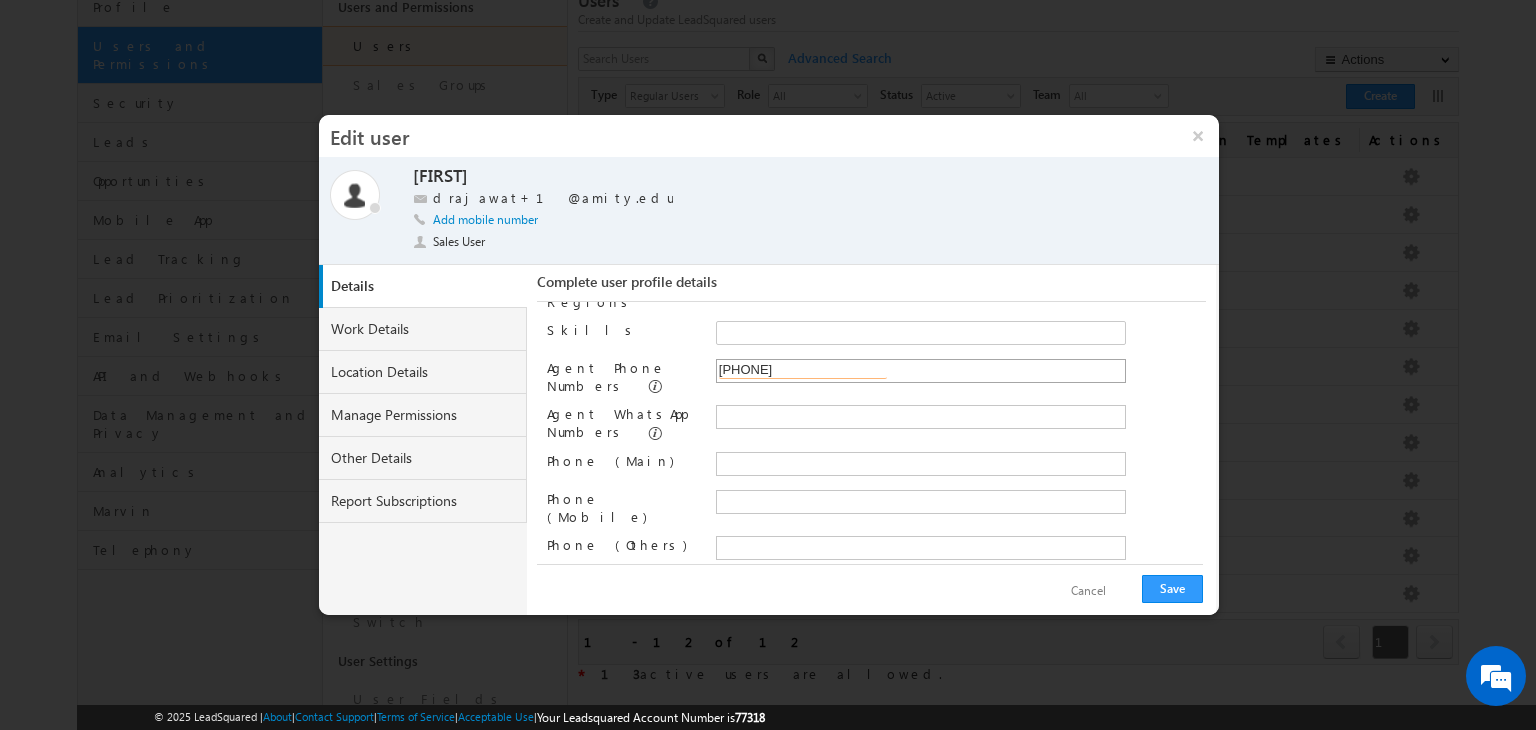 type on "+91-9717323737" 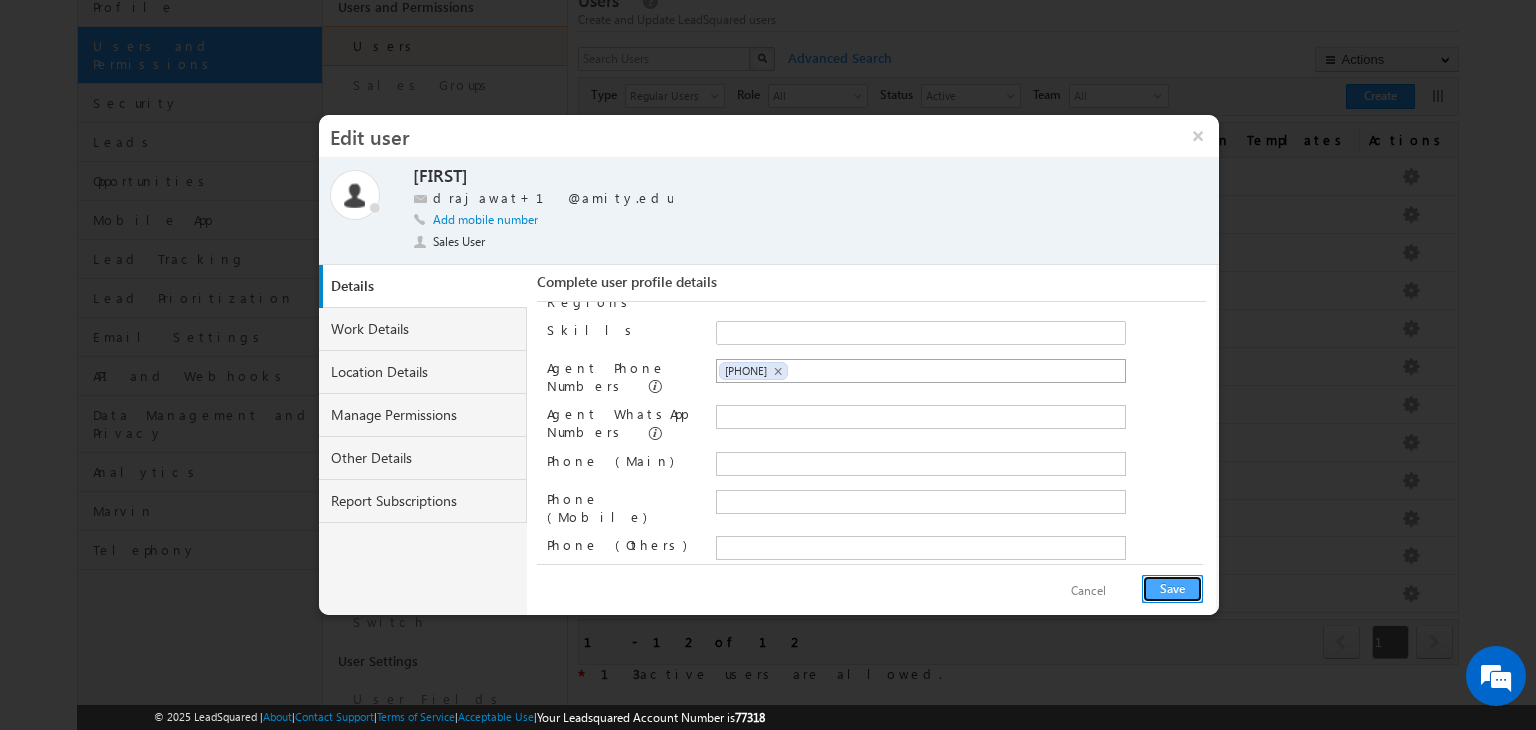 click on "Save" at bounding box center [1172, 589] 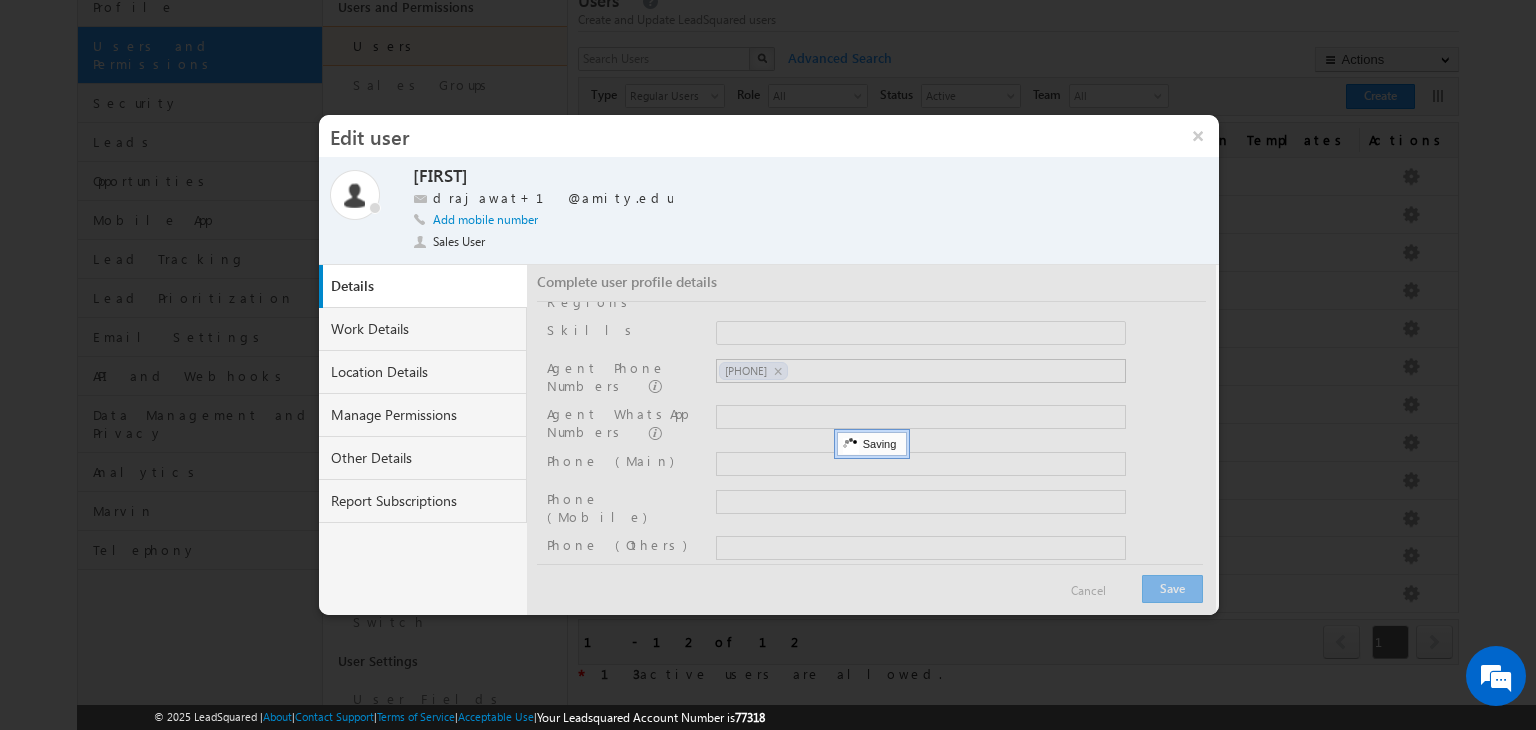 click at bounding box center [871, 440] 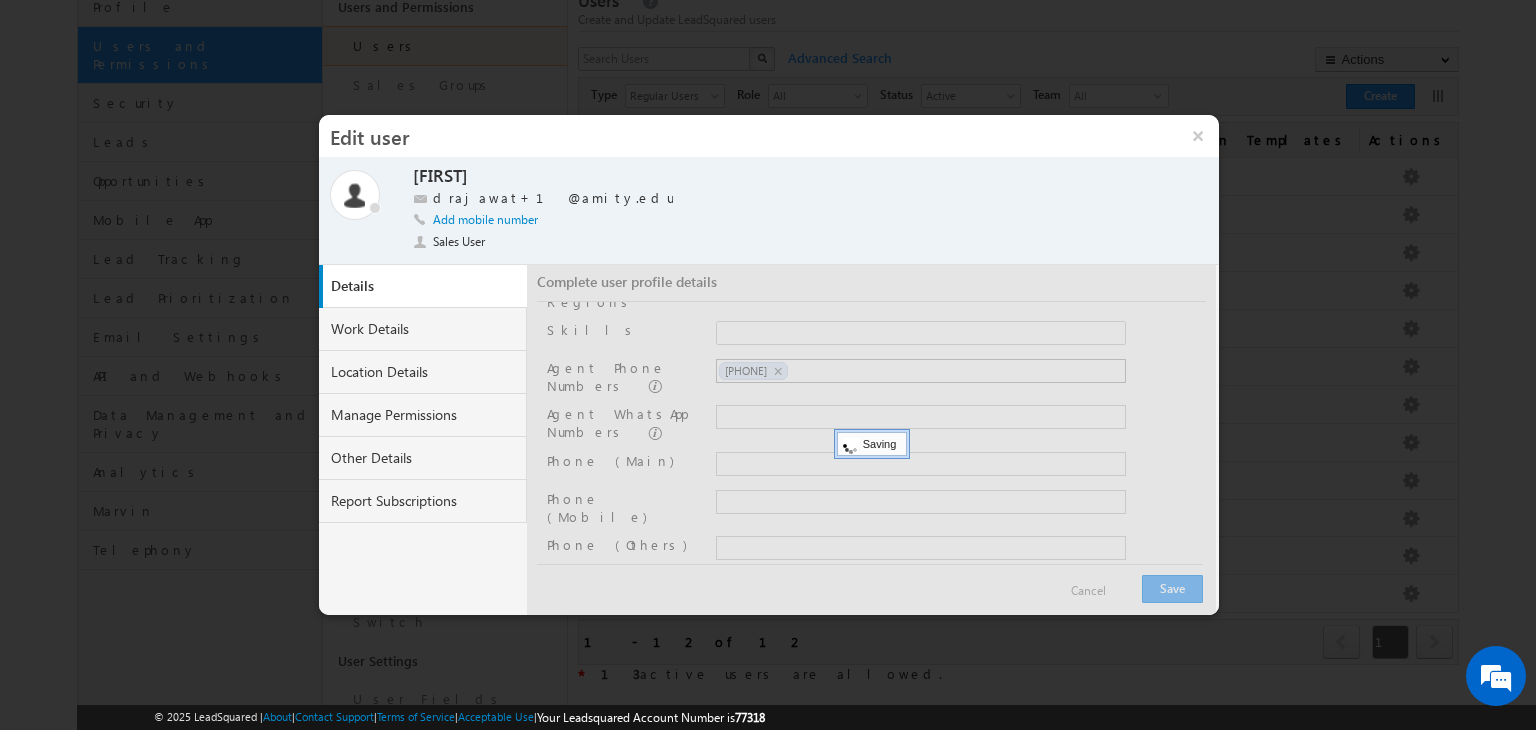 click at bounding box center (871, 440) 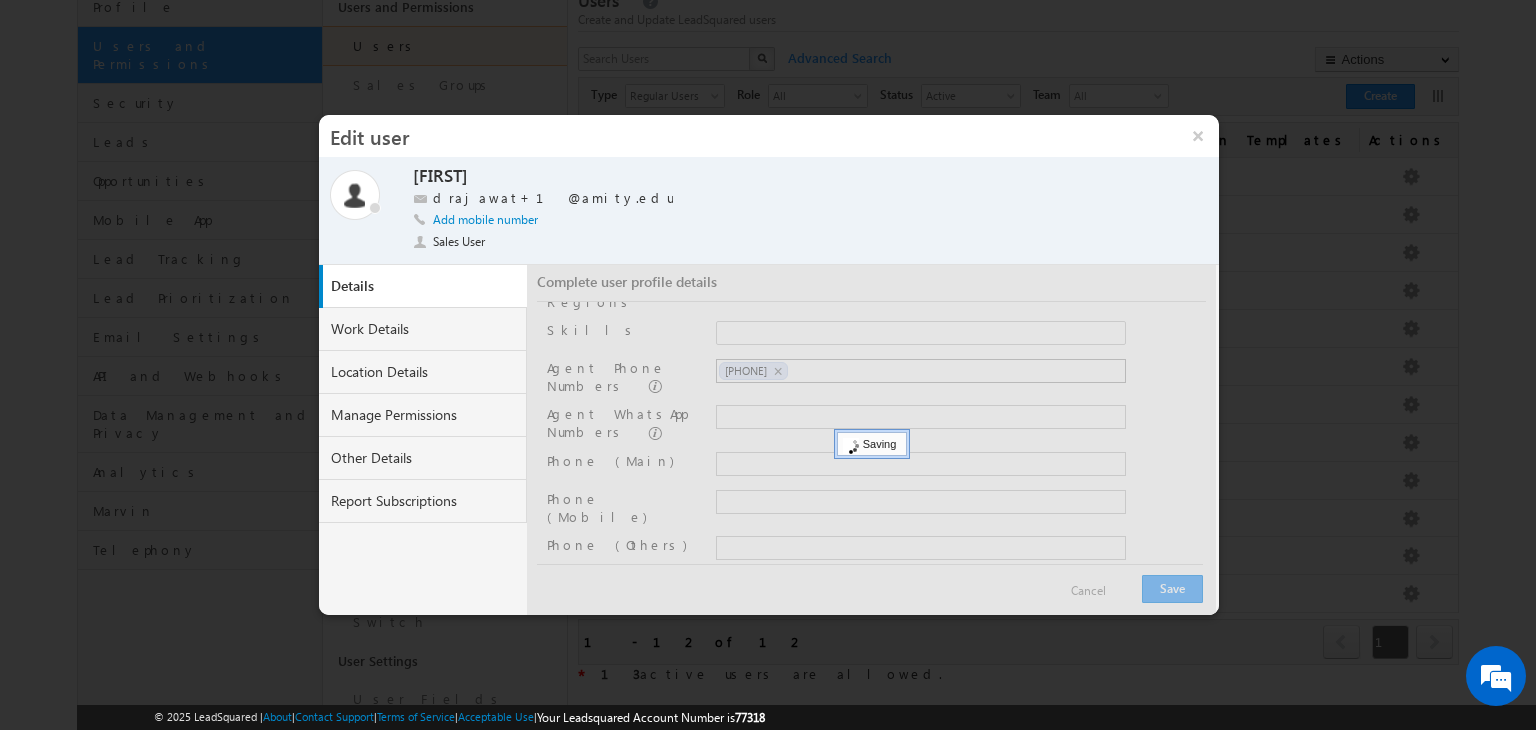 click at bounding box center (871, 440) 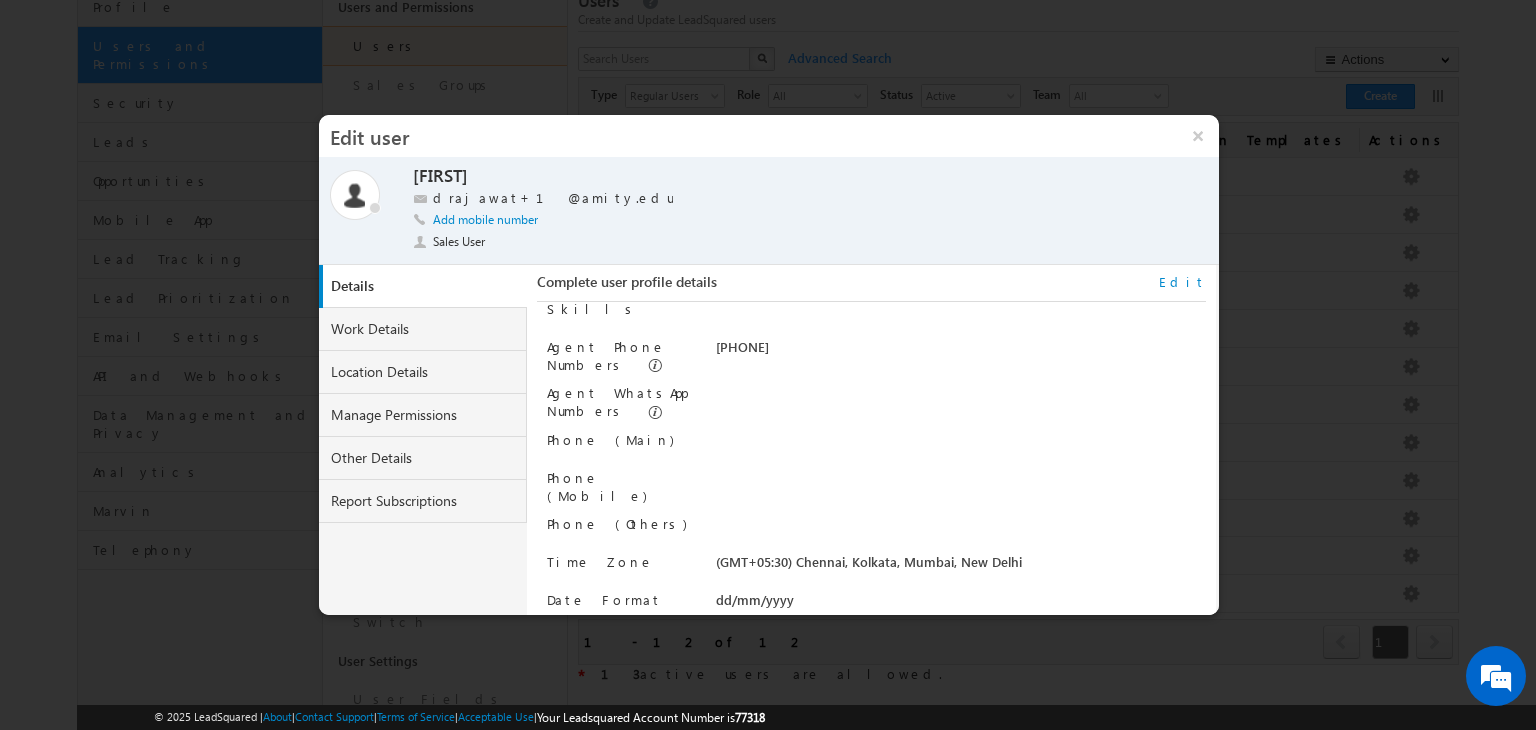scroll, scrollTop: 248, scrollLeft: 0, axis: vertical 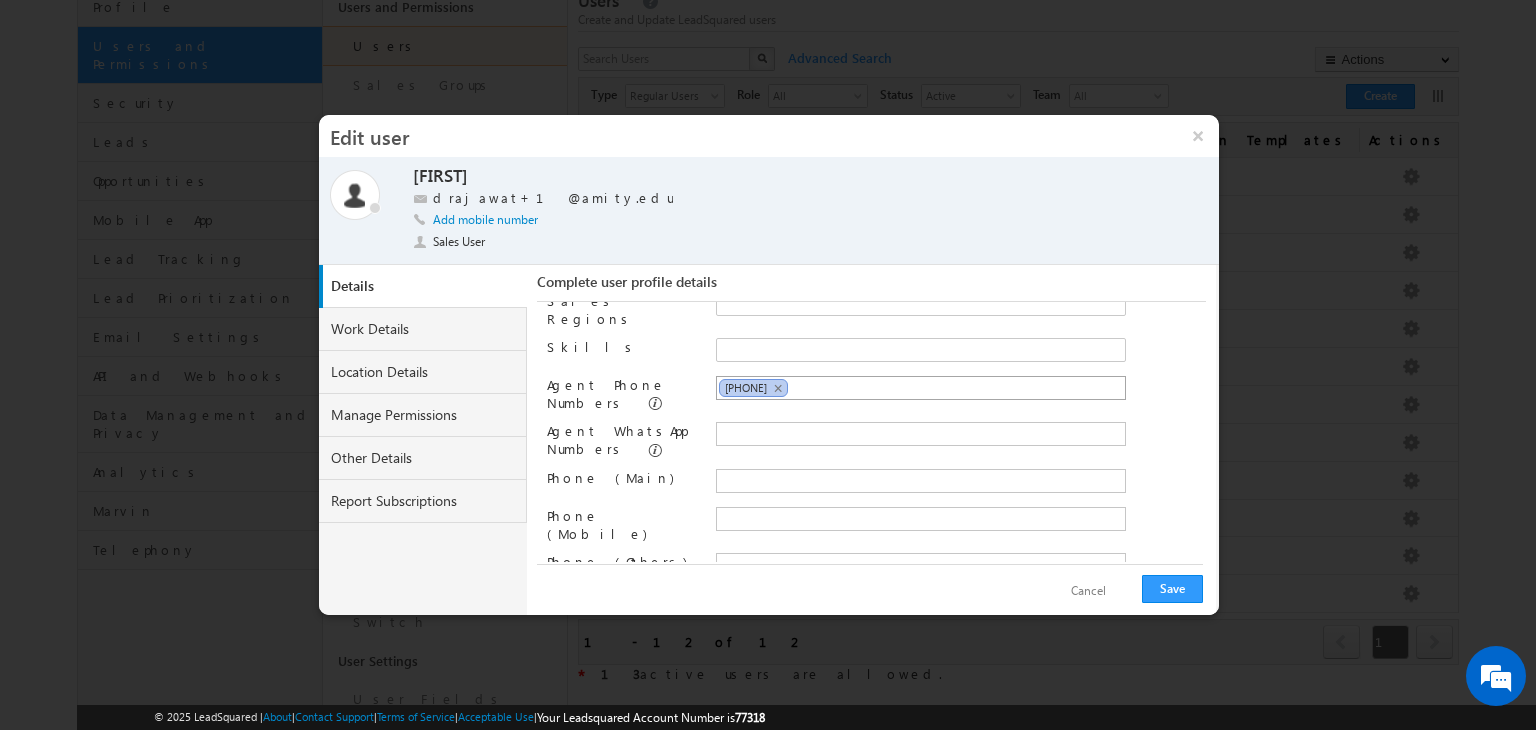 click on "+91-9717323737" at bounding box center (746, 387) 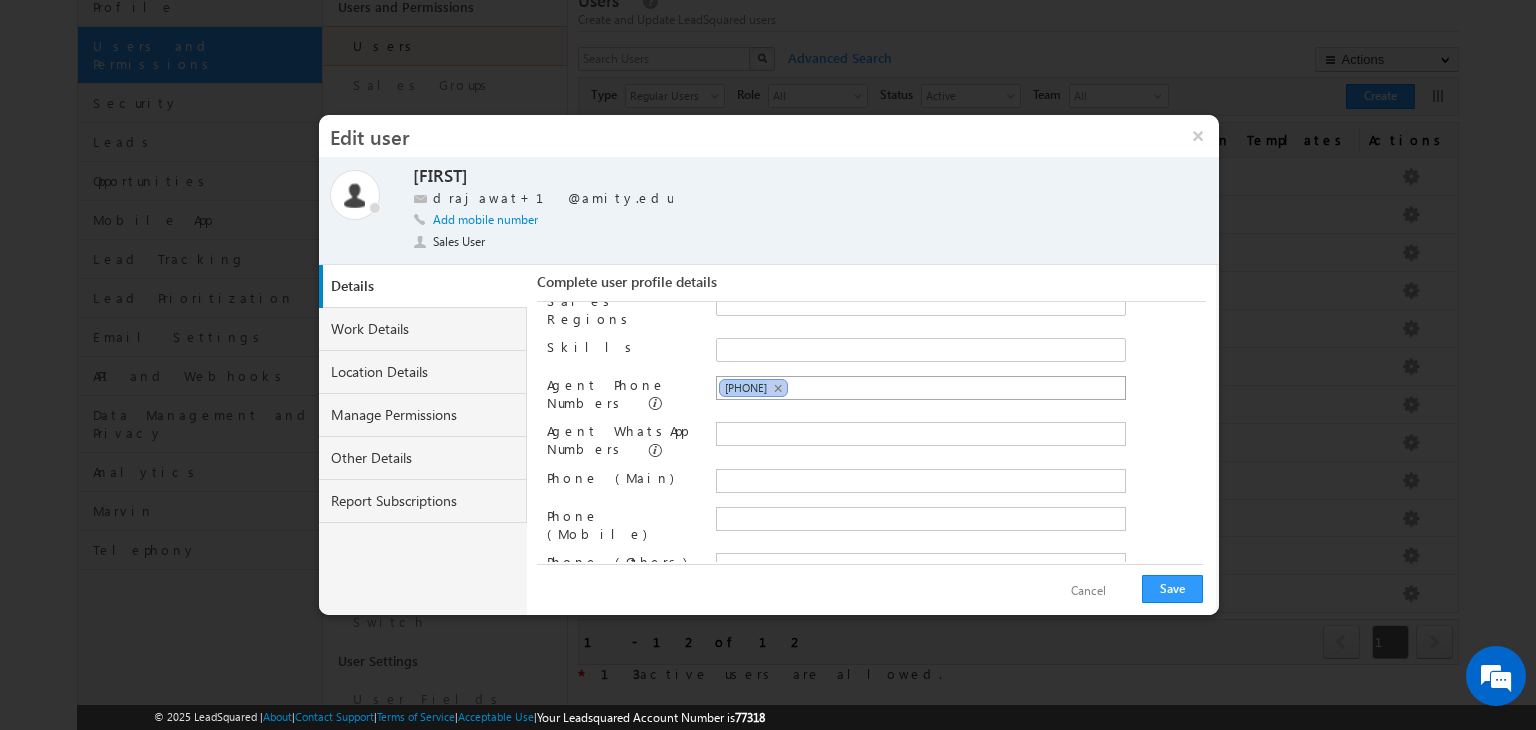 click on "+91-9717323737" at bounding box center (746, 387) 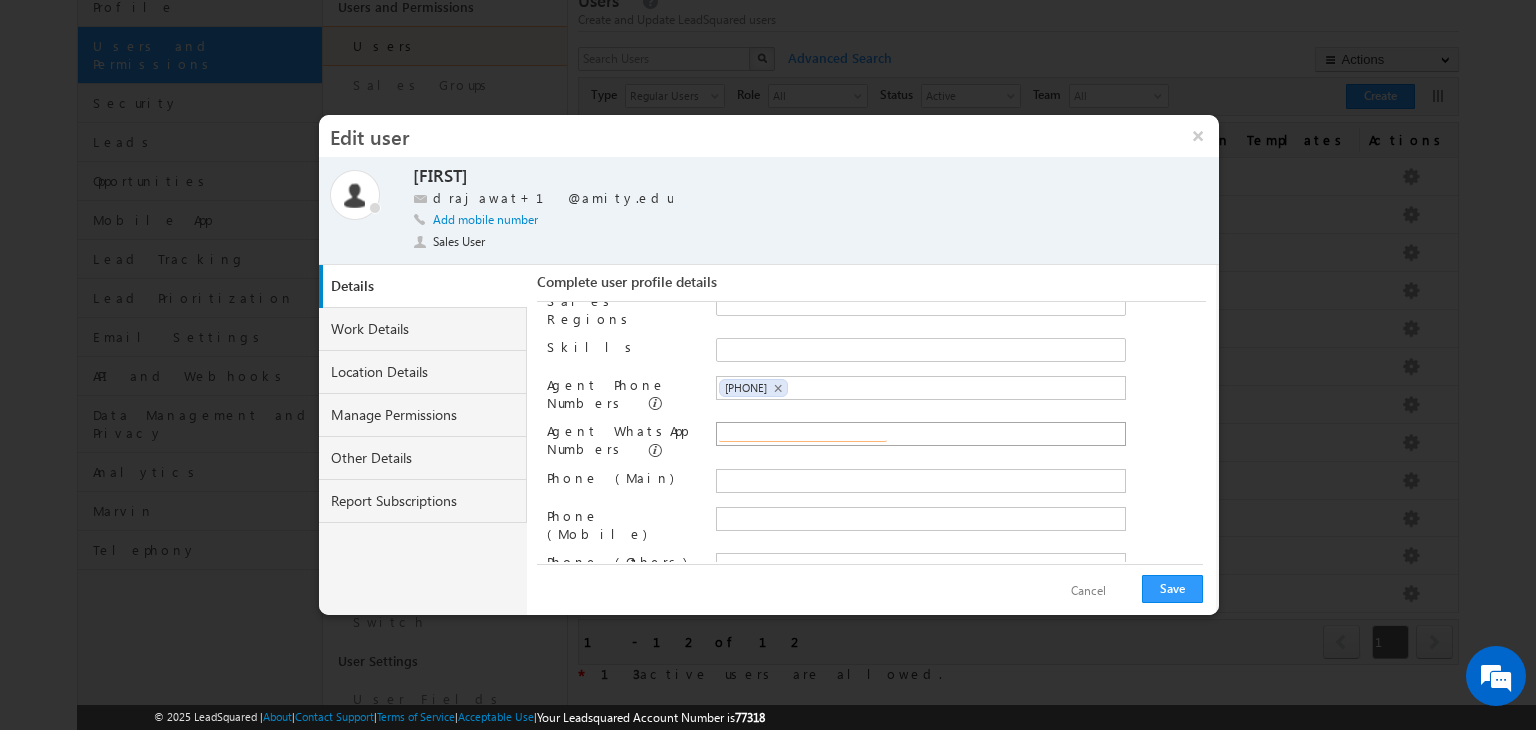 paste on "+91-9717323737" 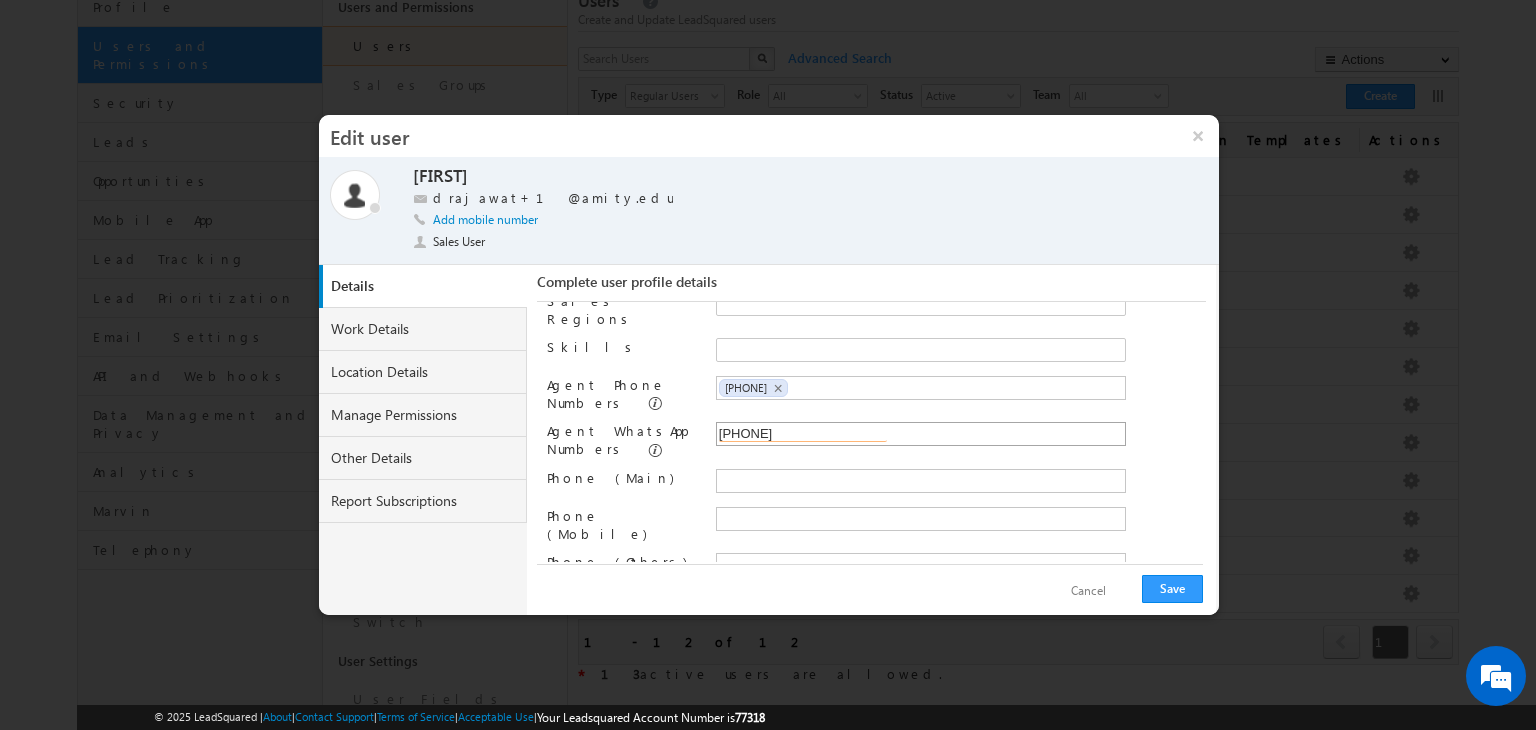 click on "+91-9717323737" at bounding box center [803, 434] 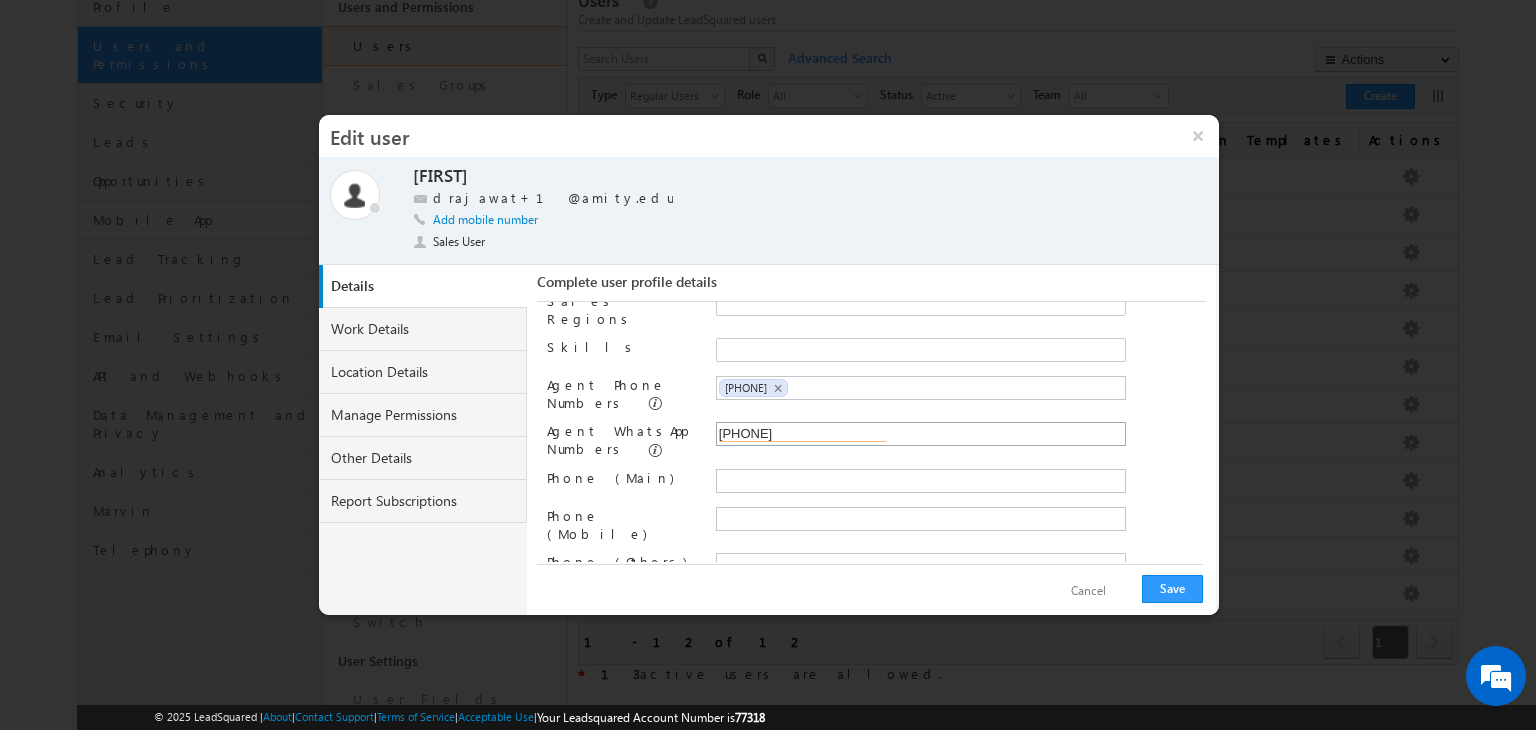 type 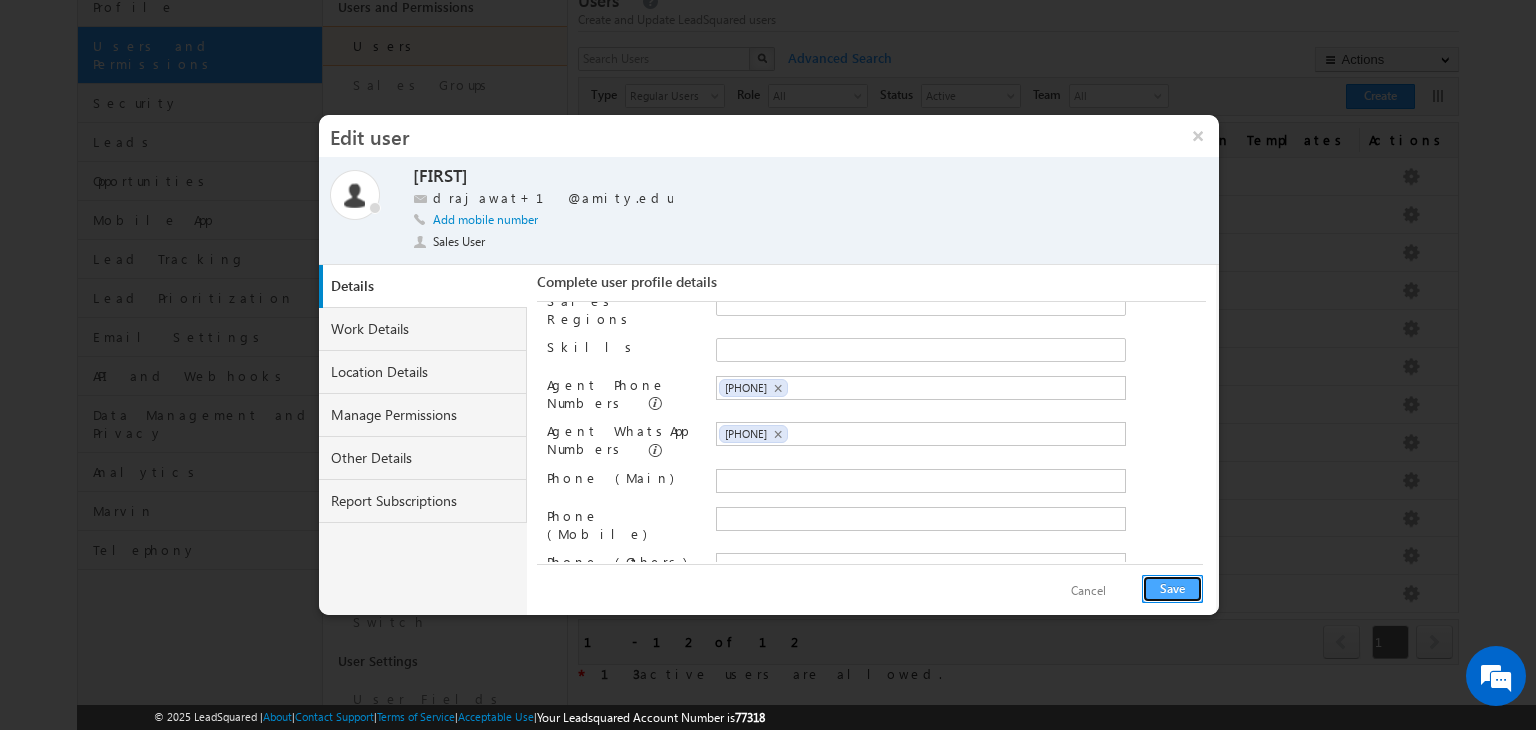 click on "Save" at bounding box center [1172, 589] 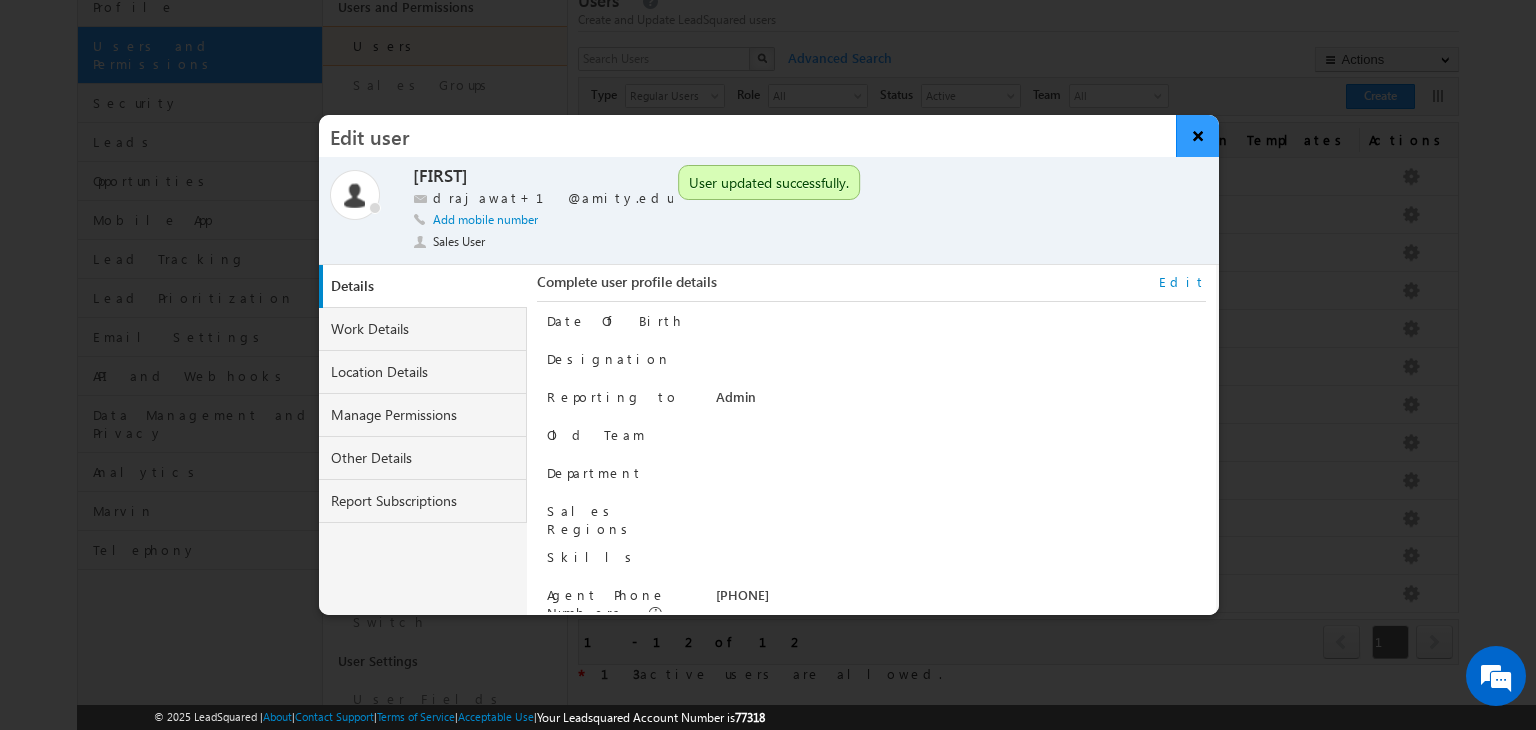 click on "×" at bounding box center (1197, 136) 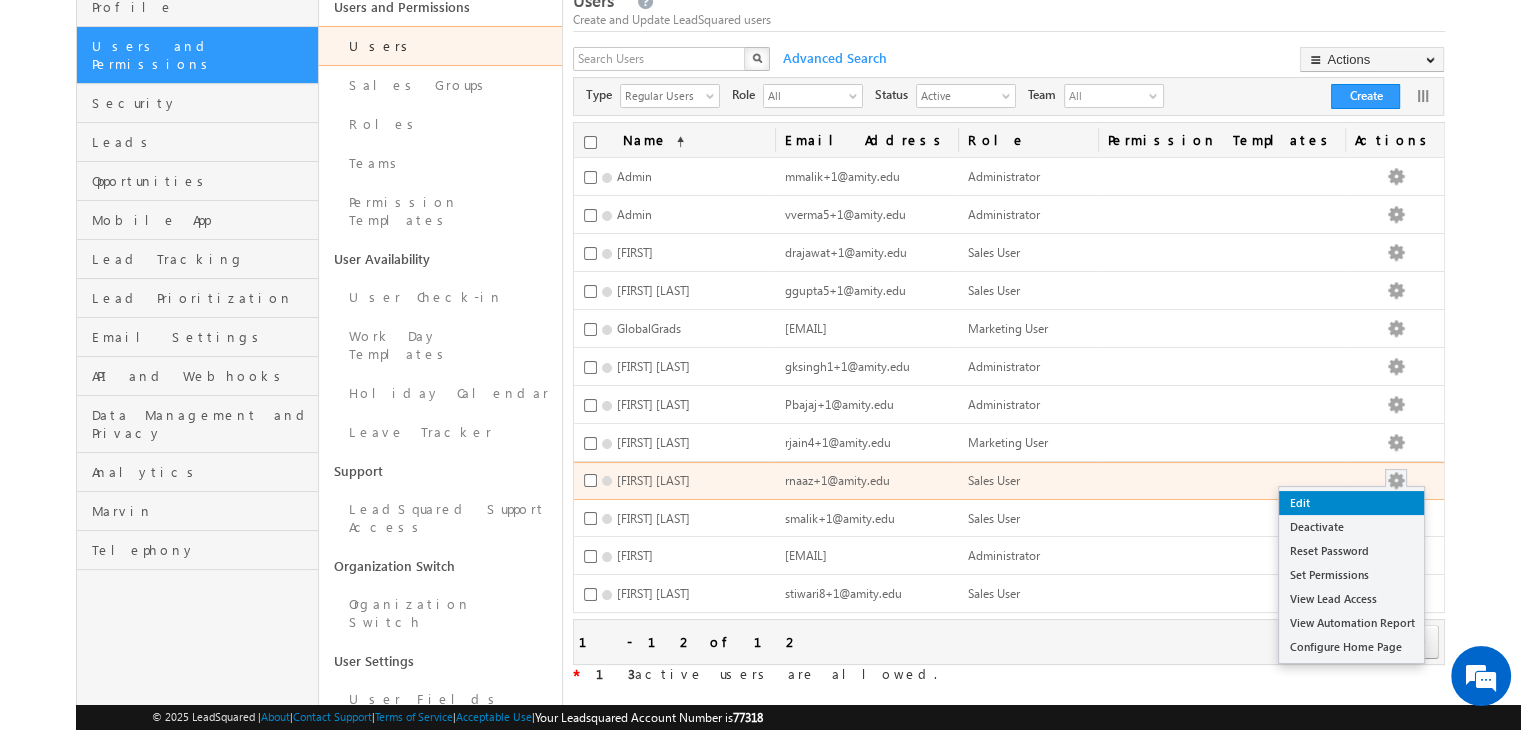 click on "Edit" at bounding box center [1351, 503] 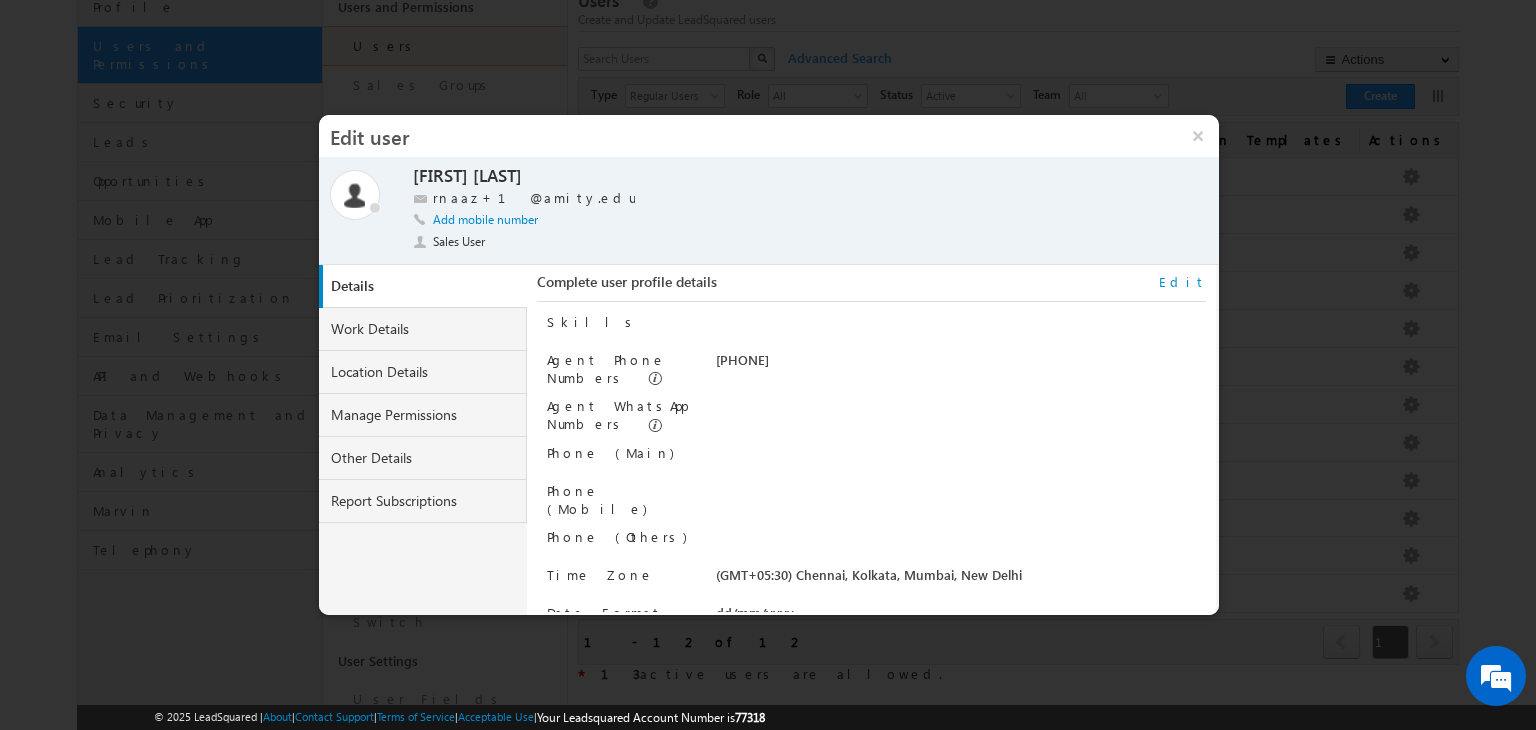 scroll, scrollTop: 236, scrollLeft: 0, axis: vertical 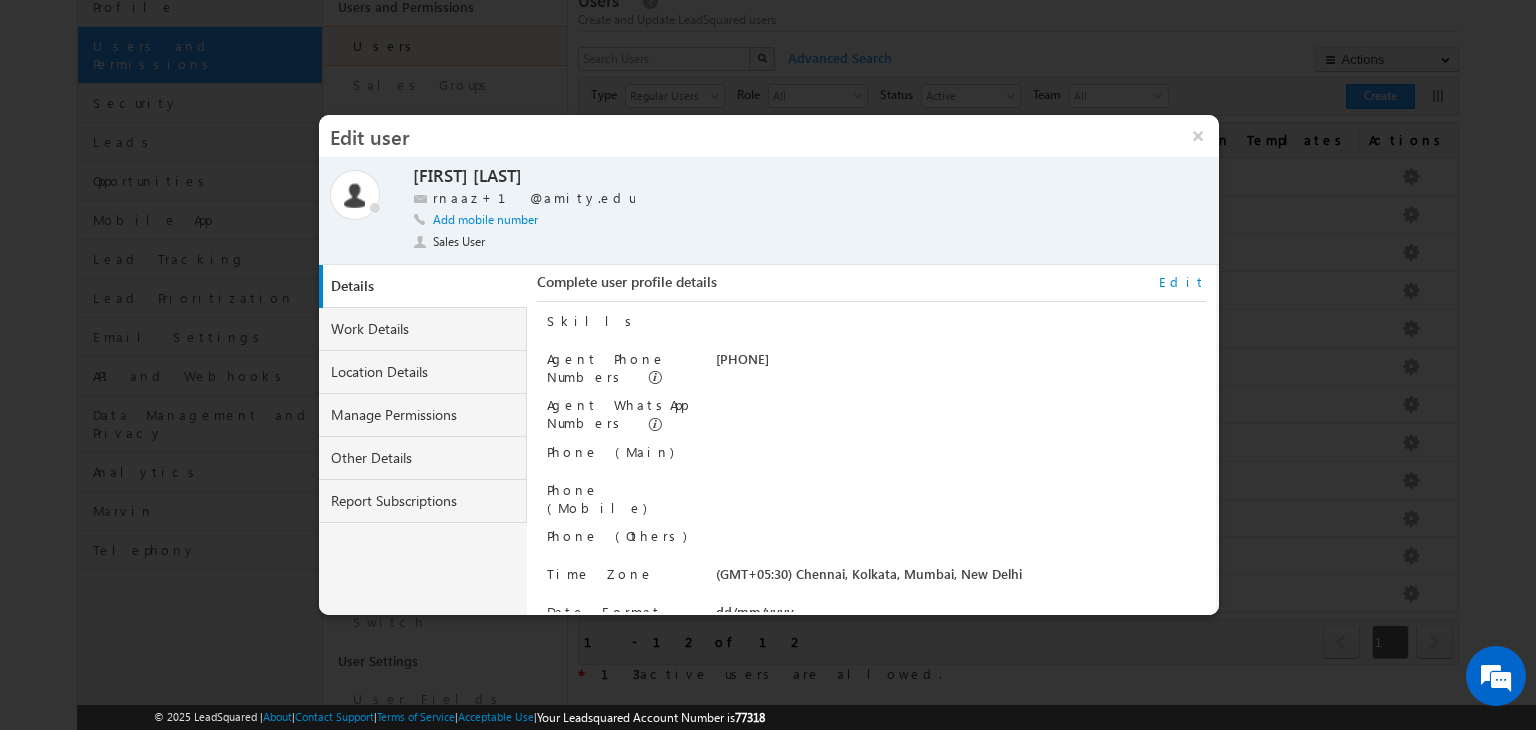 click on "Edit" at bounding box center (1182, 282) 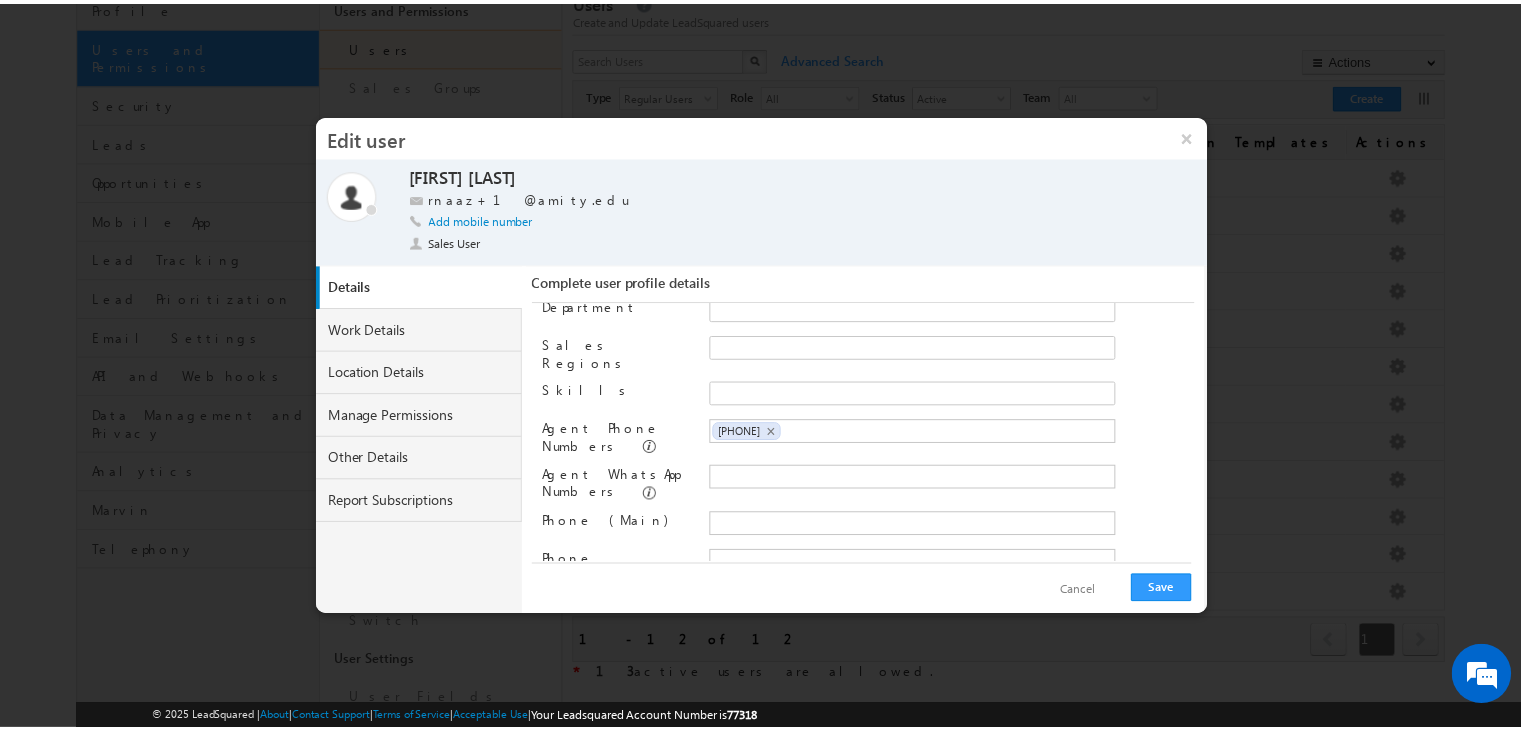 scroll, scrollTop: 172, scrollLeft: 0, axis: vertical 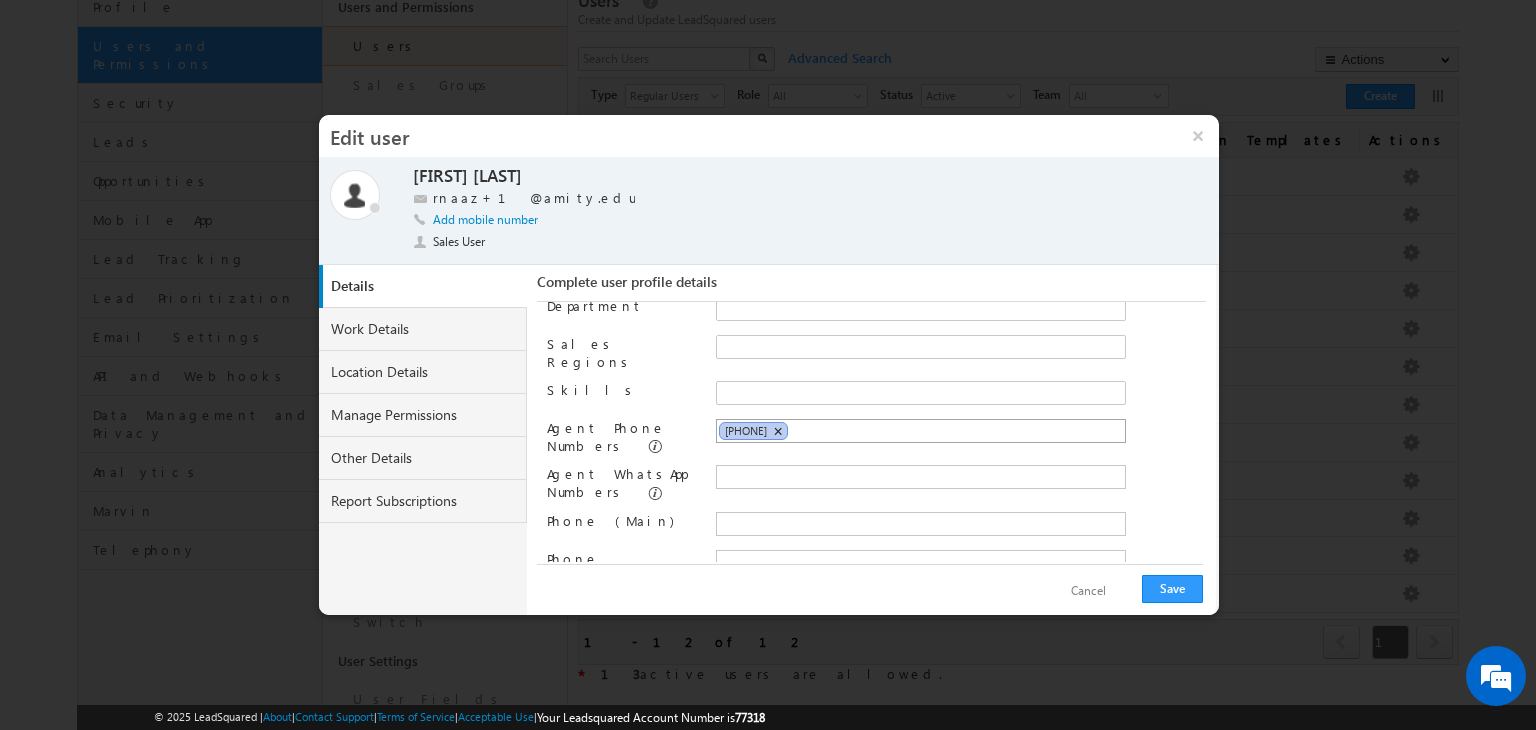 click on "×" at bounding box center [777, 431] 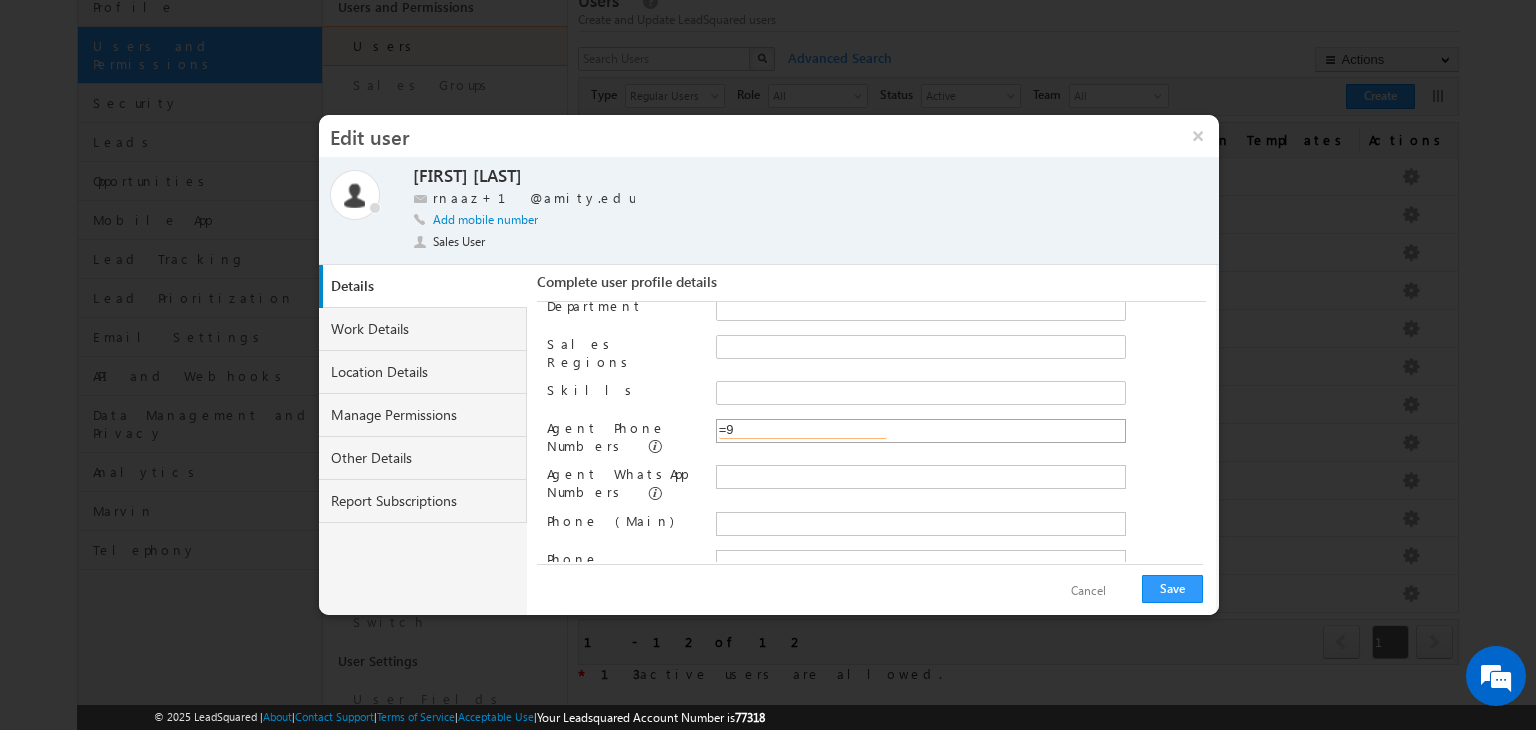 type on "=" 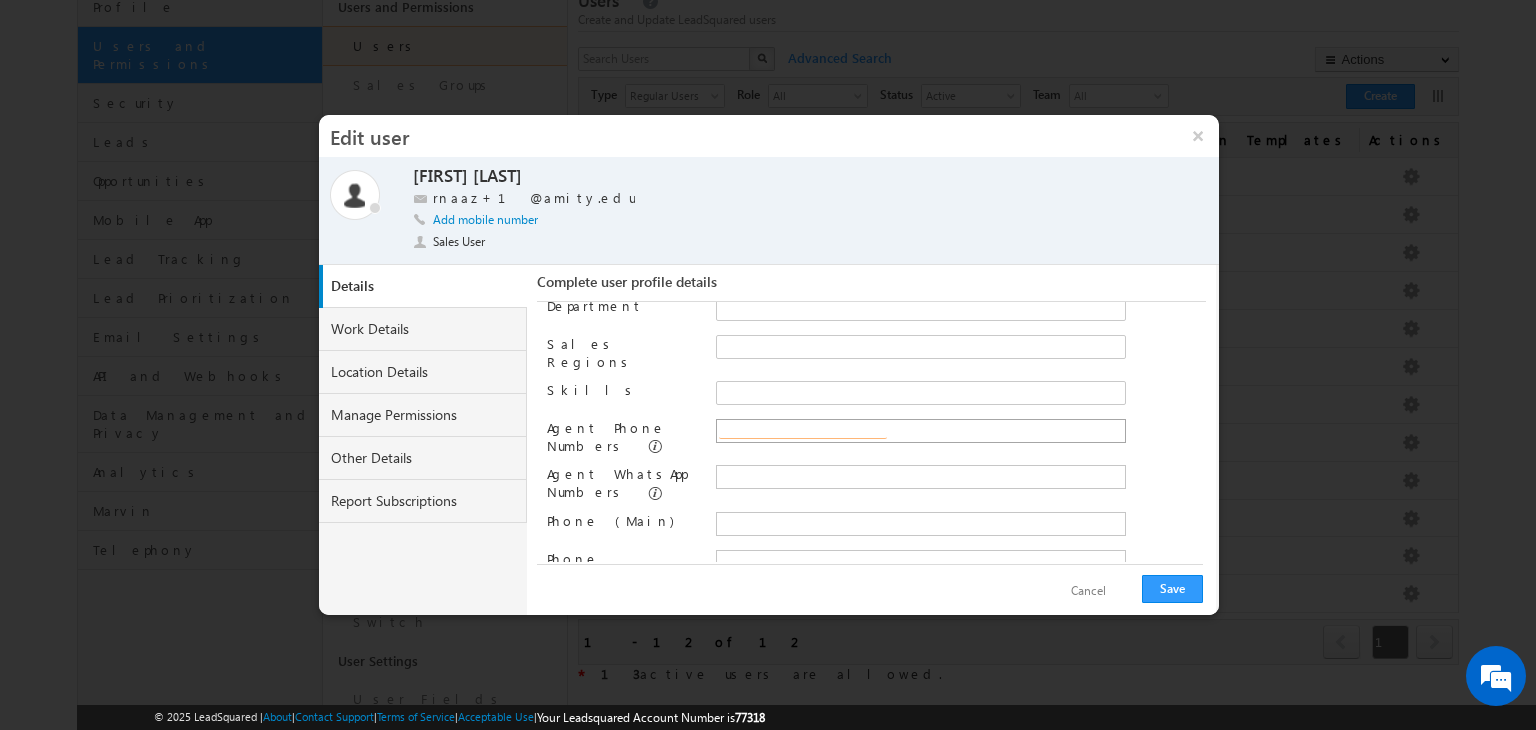 type on "=" 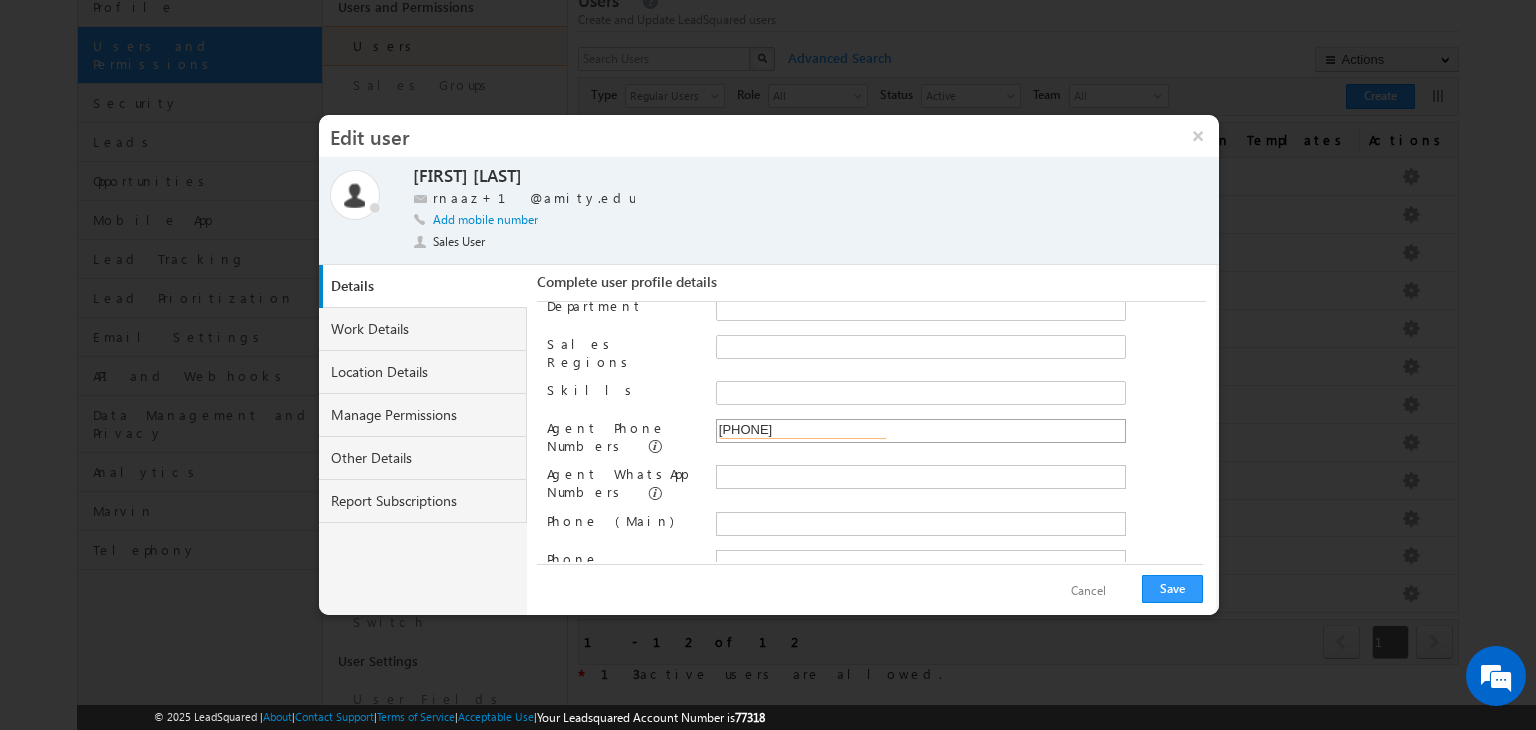 type on "+91-7042700756" 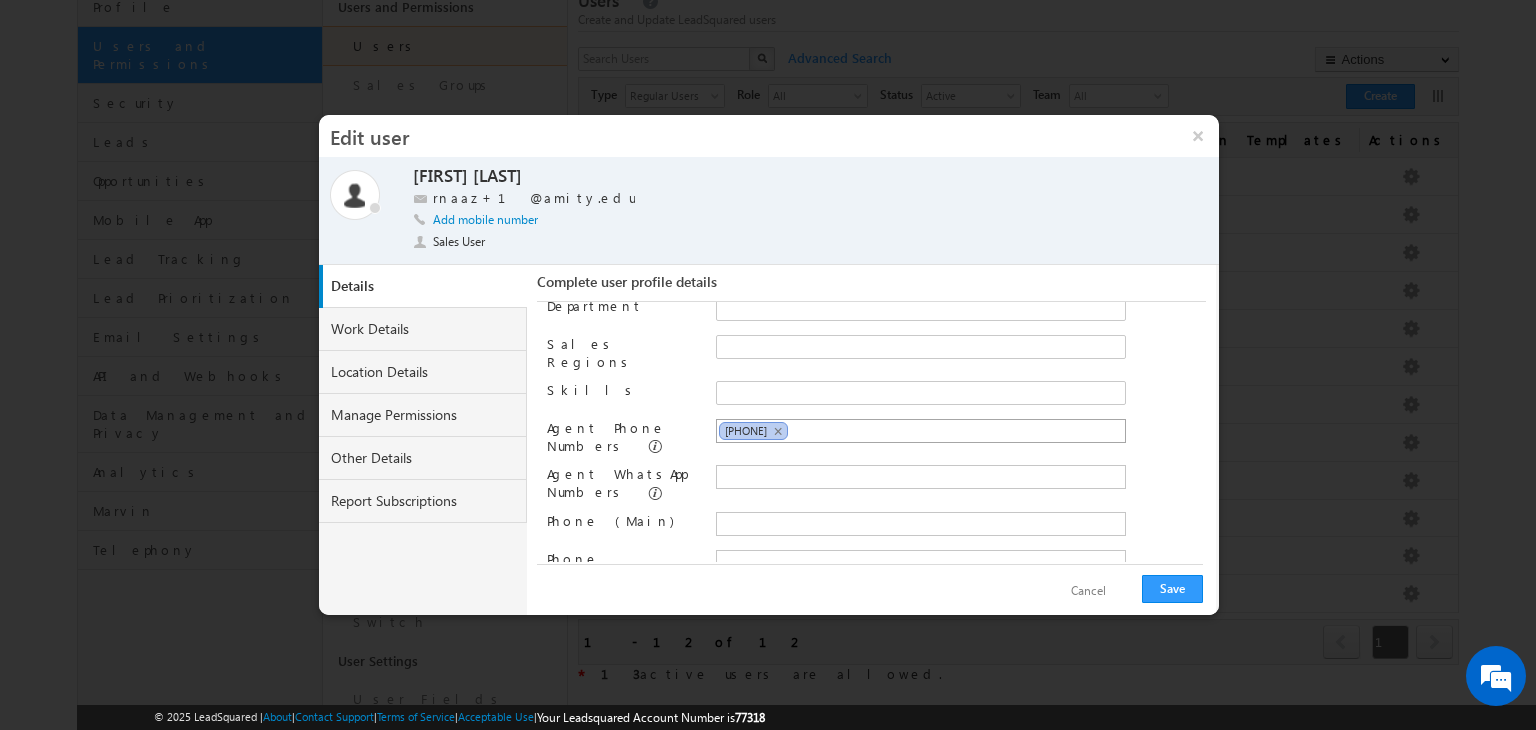 click on "+91-7042700756" at bounding box center (746, 430) 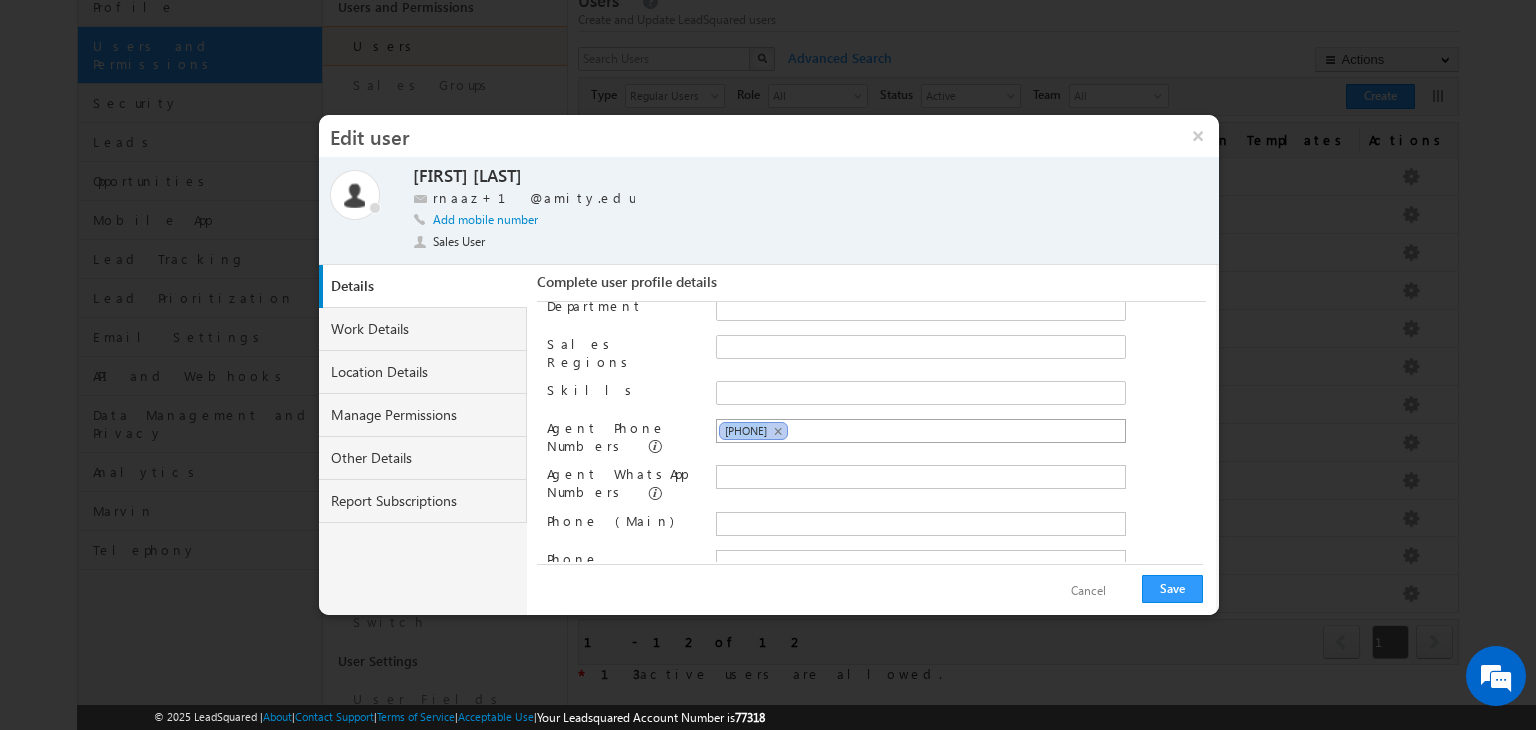 click on "+91-7042700756" at bounding box center (746, 430) 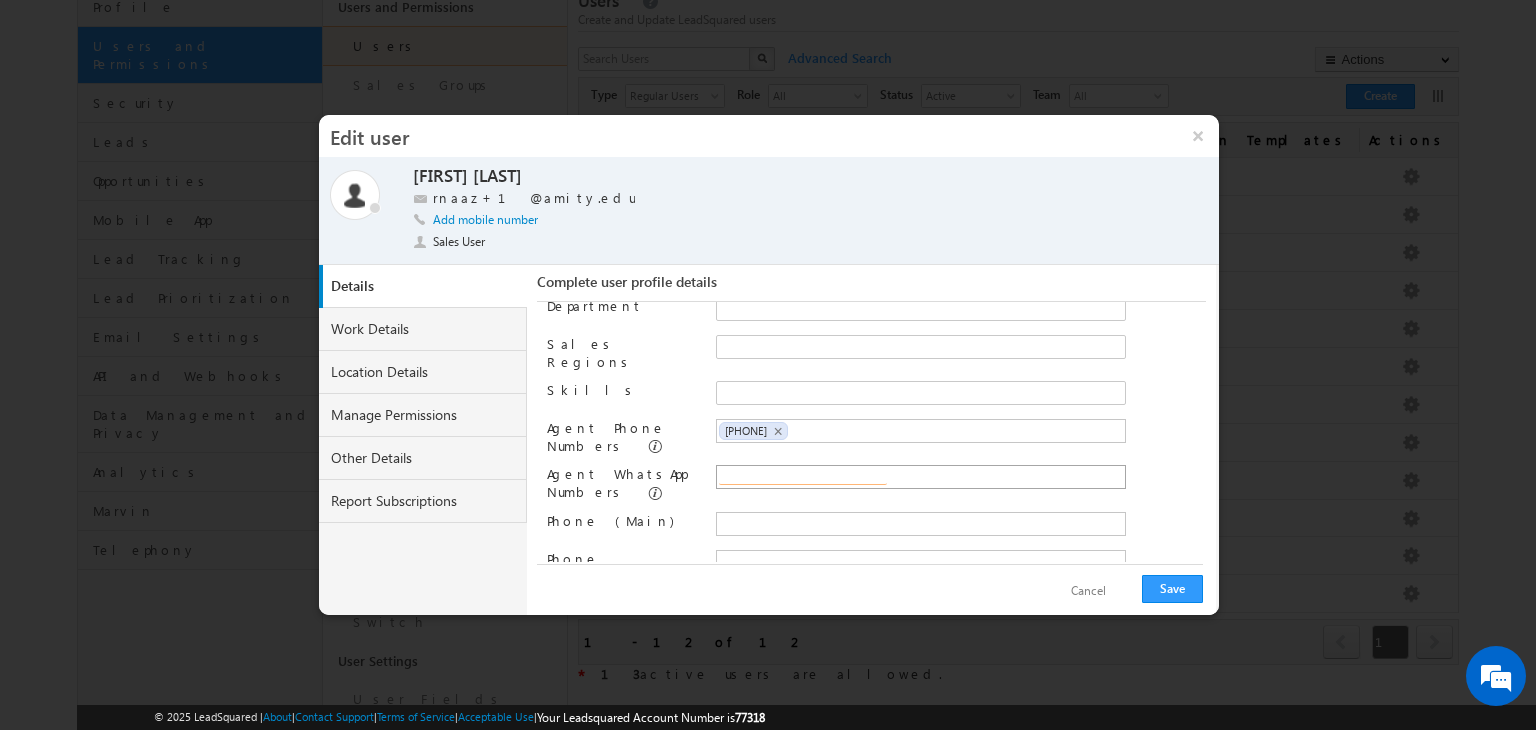 click at bounding box center [803, 477] 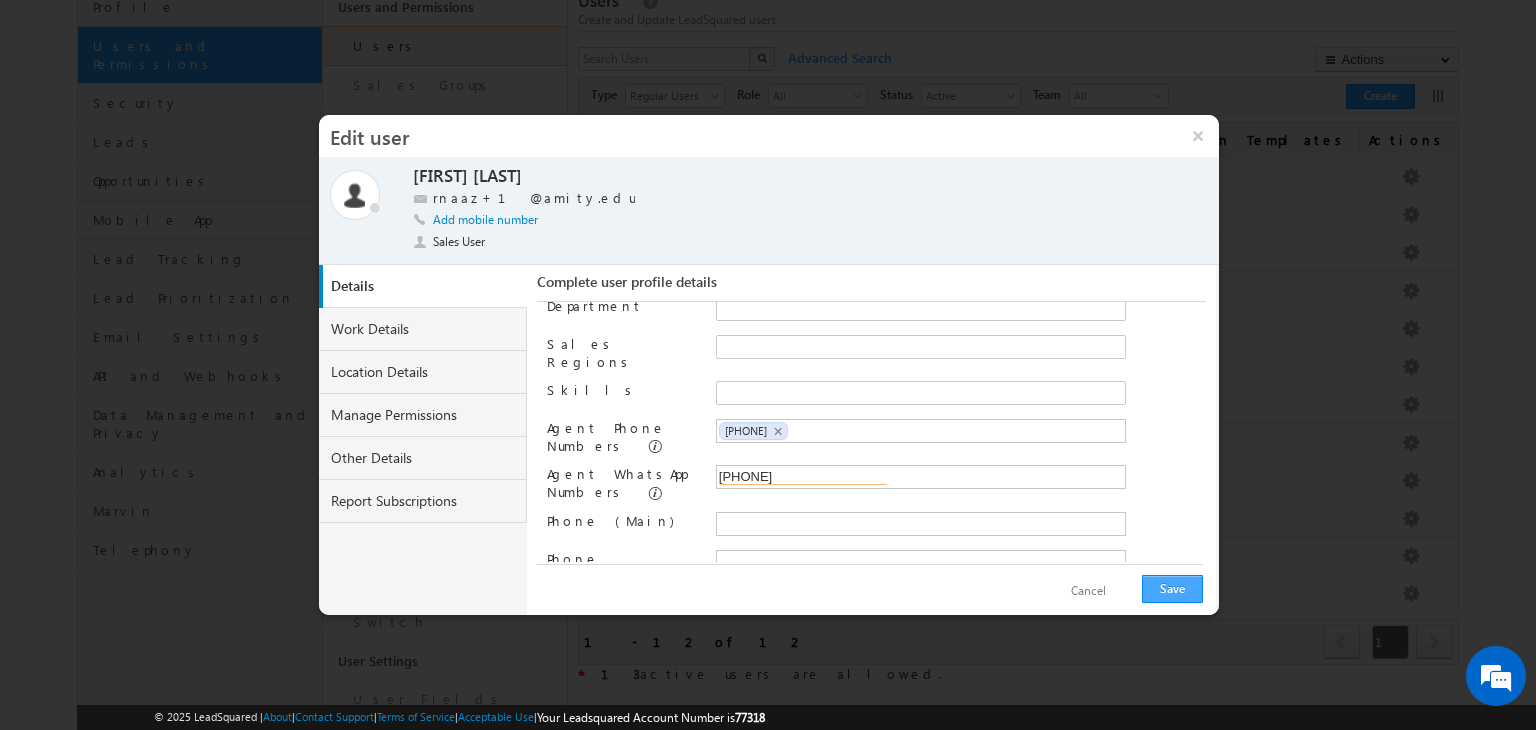 type on "+91-7042700756" 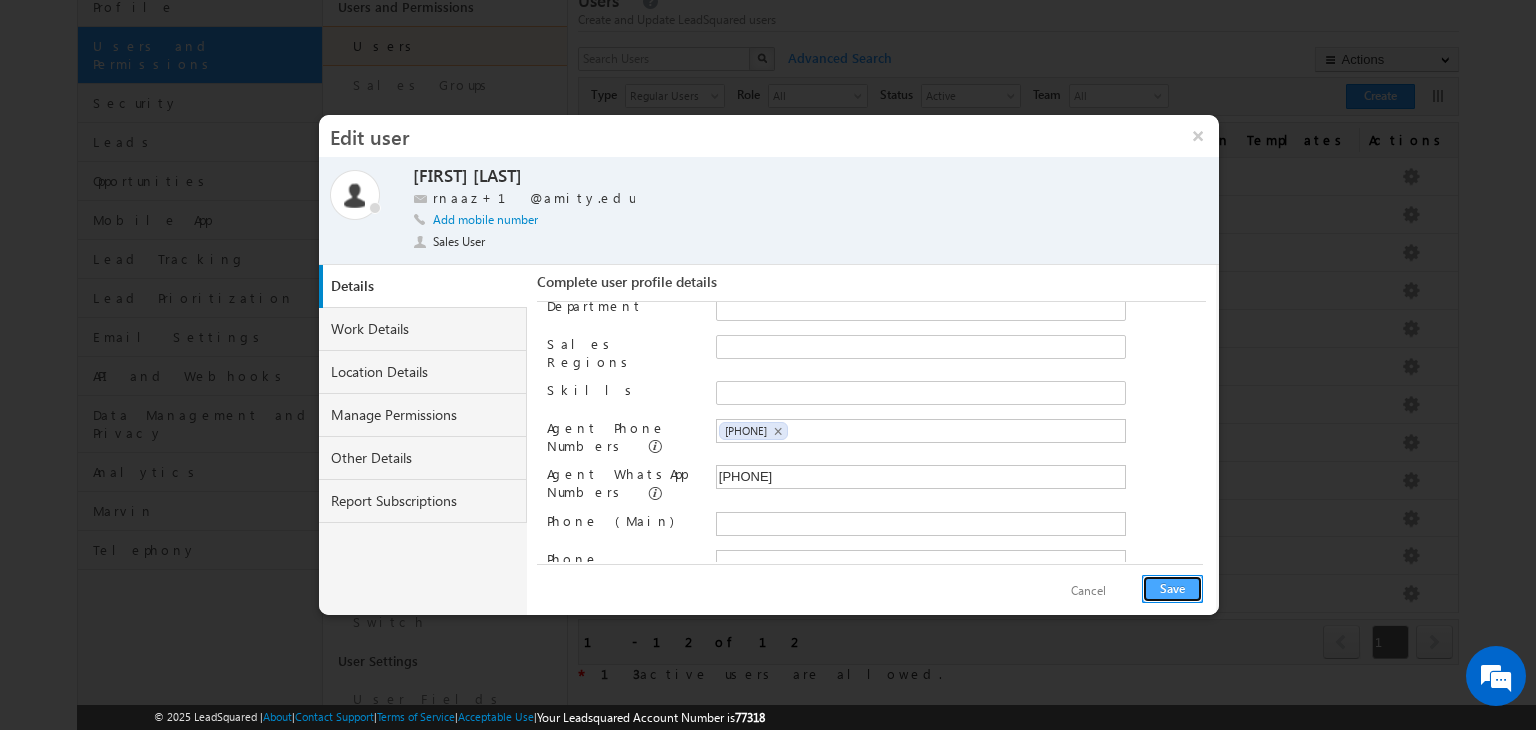 type 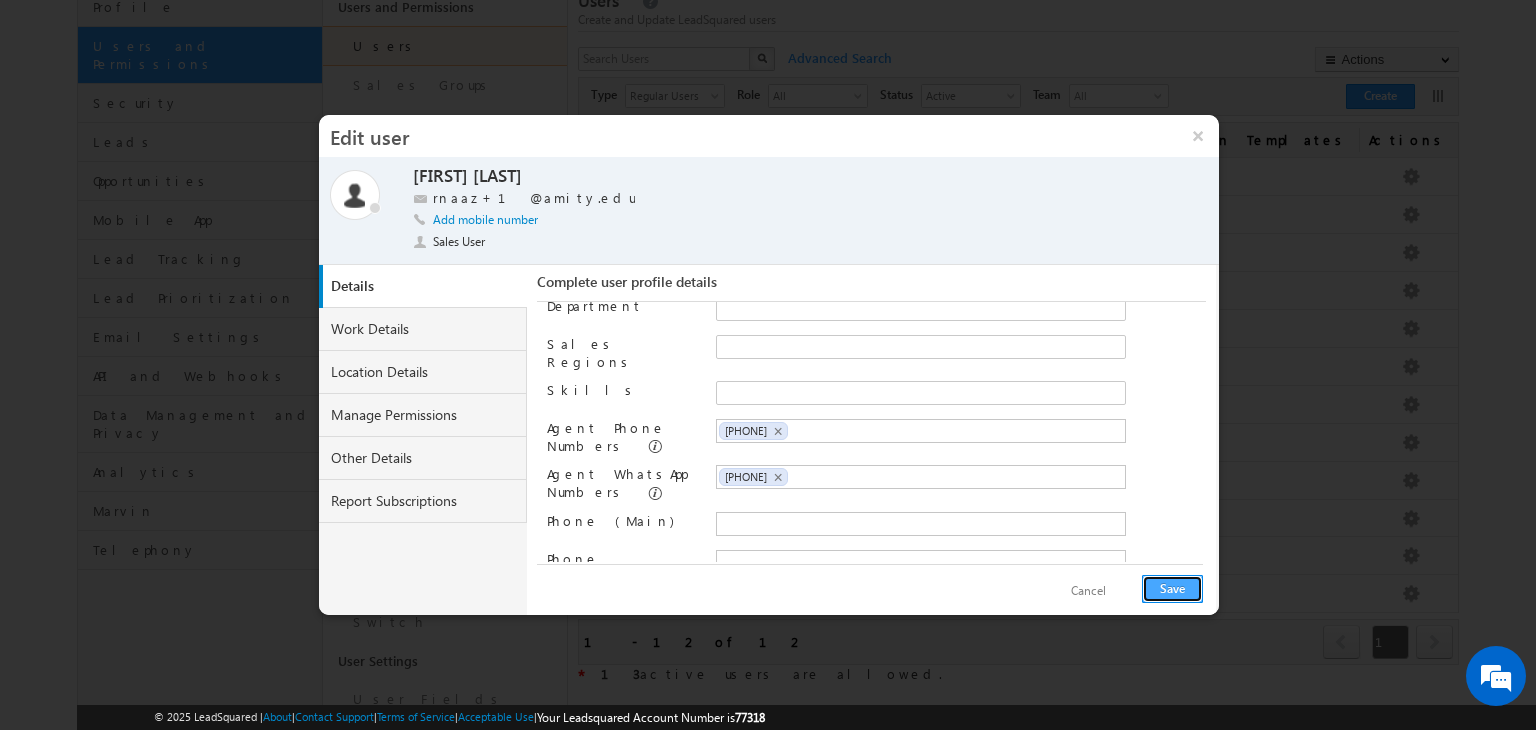 click on "Save" at bounding box center [1172, 589] 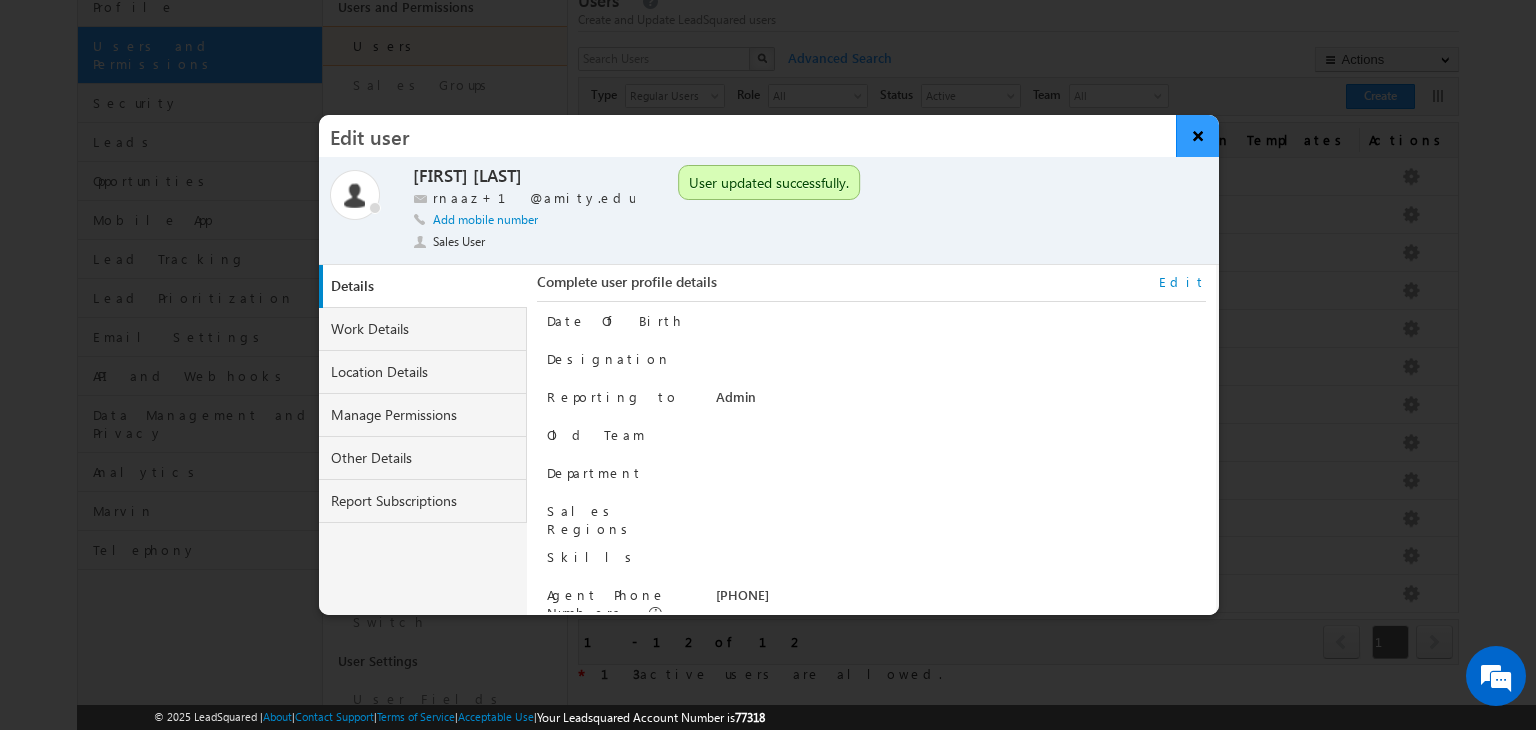 click on "×" at bounding box center (1197, 136) 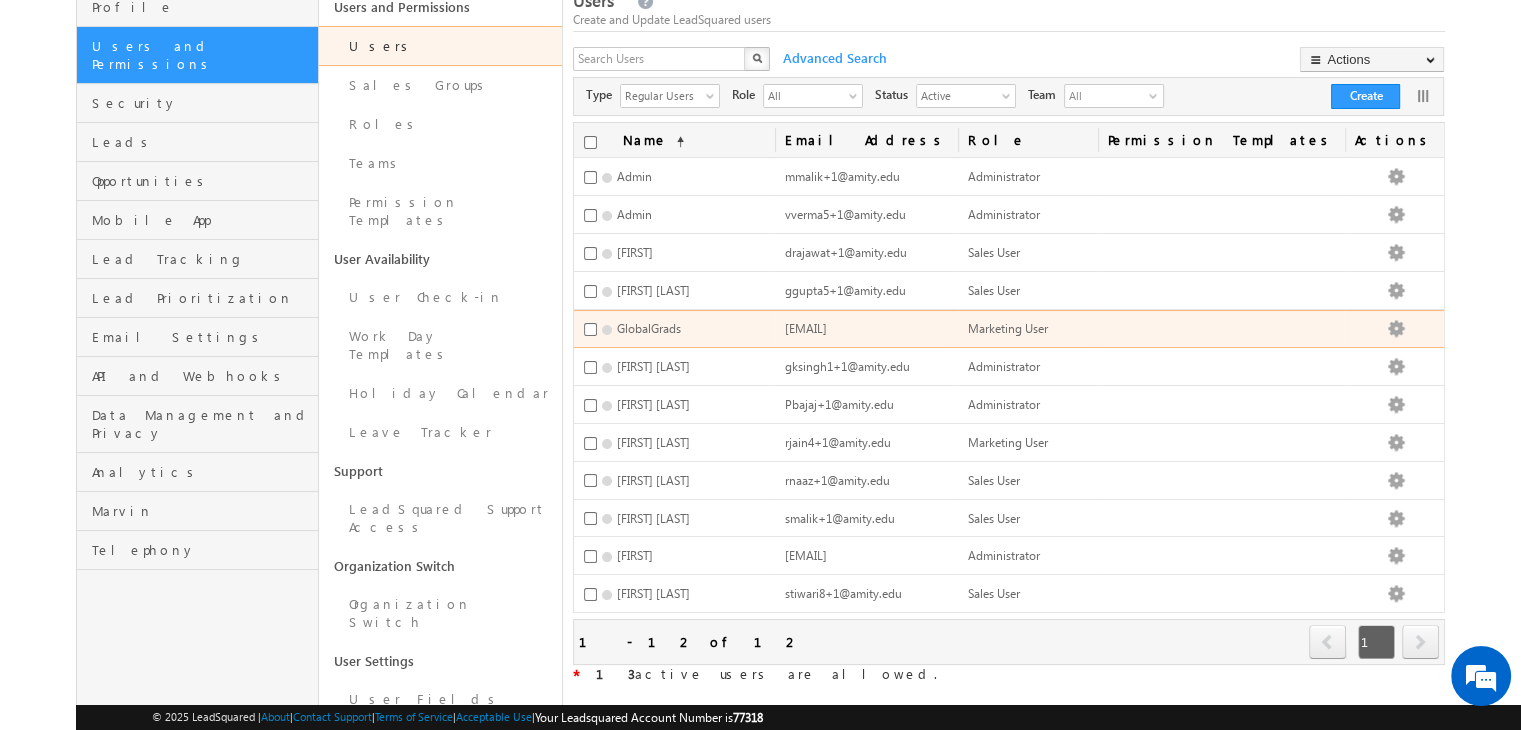 scroll, scrollTop: 0, scrollLeft: 0, axis: both 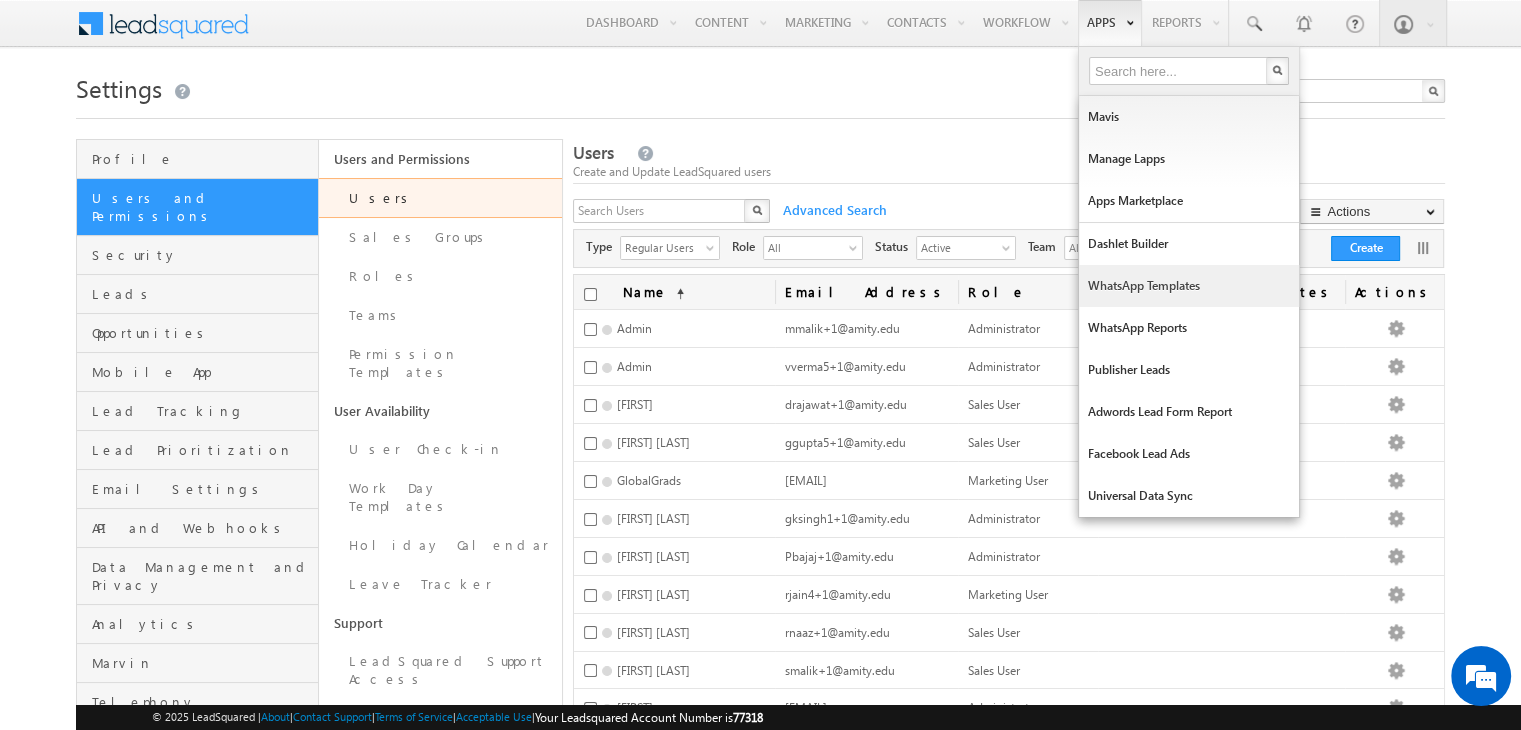 click on "WhatsApp Templates" at bounding box center (1189, 286) 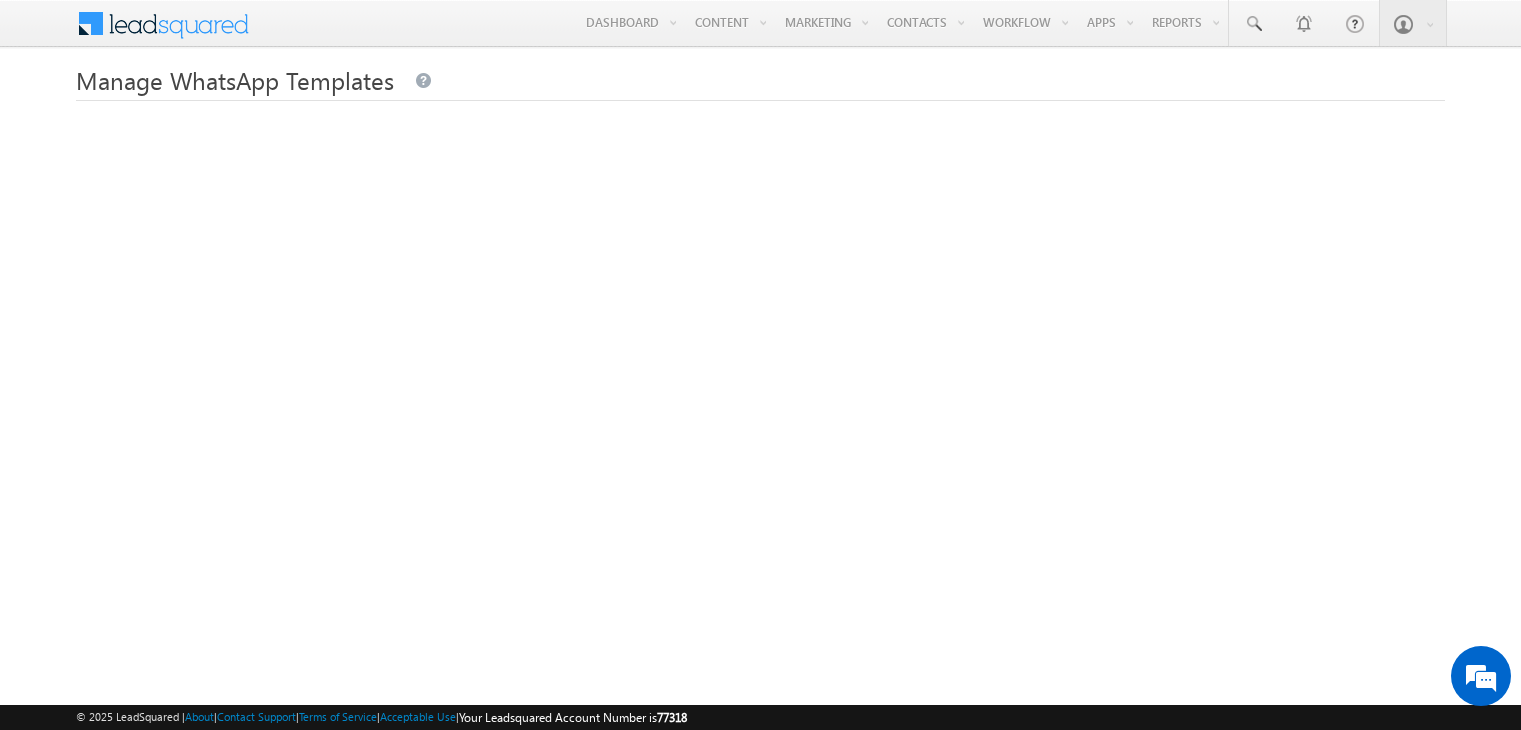 scroll, scrollTop: 0, scrollLeft: 0, axis: both 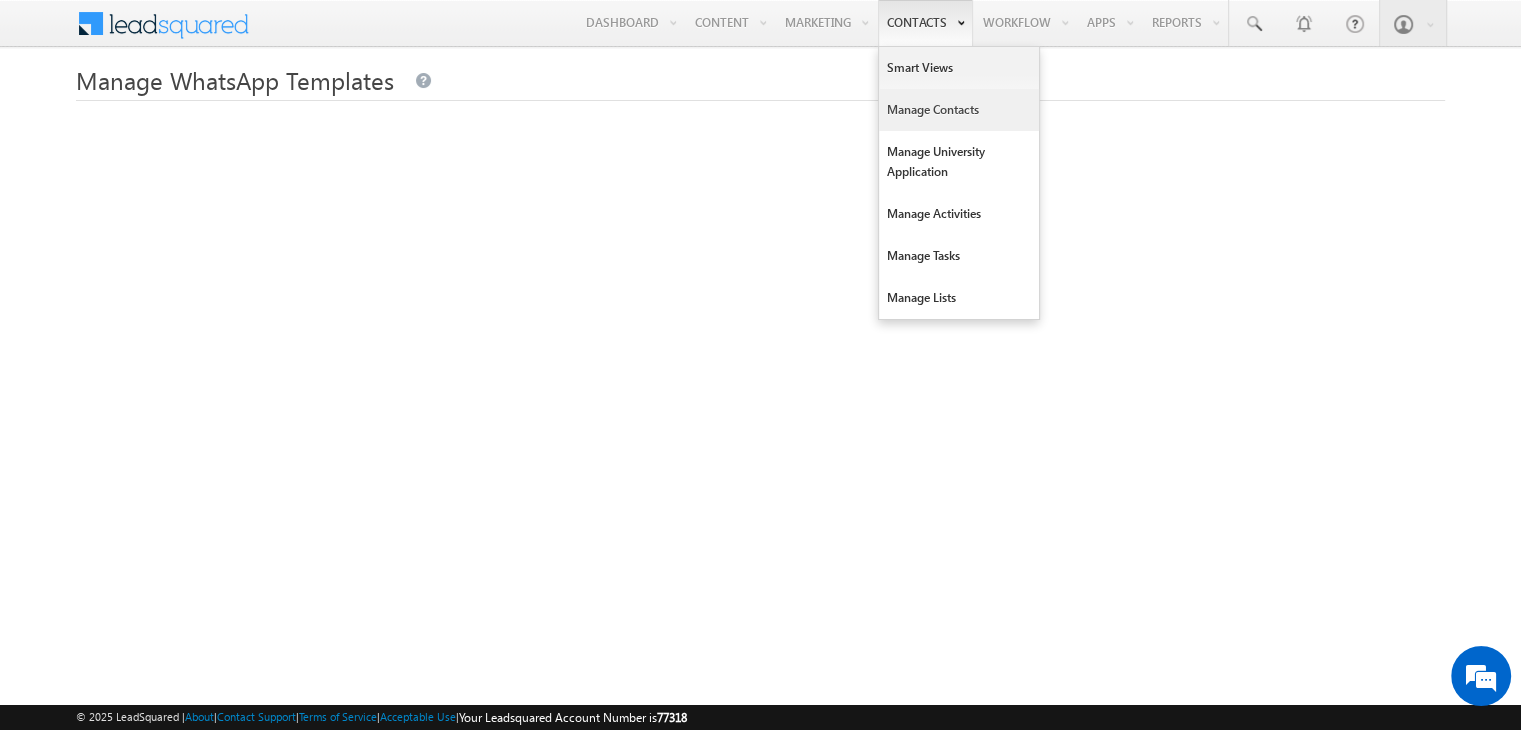 click on "Manage Contacts" at bounding box center [959, 110] 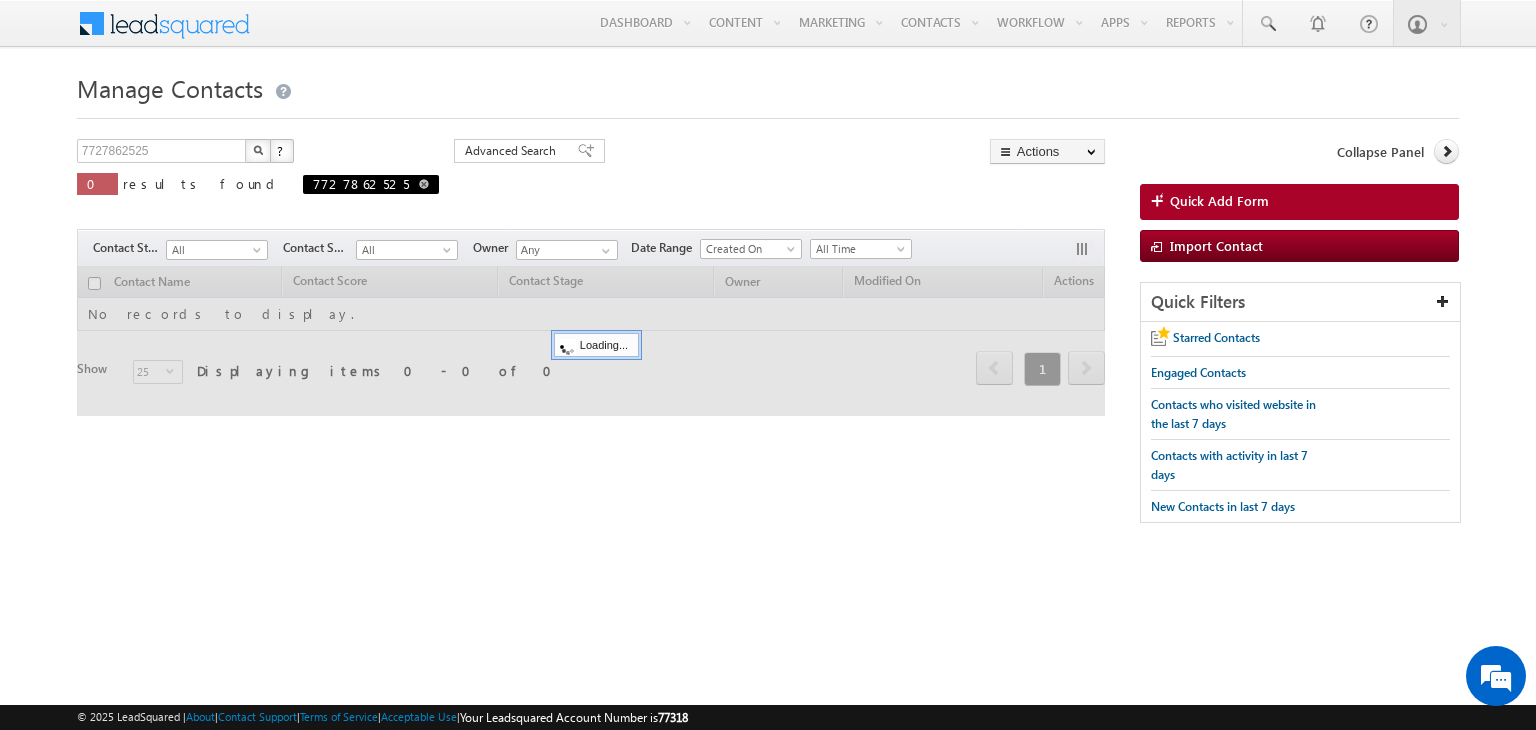 scroll, scrollTop: 0, scrollLeft: 0, axis: both 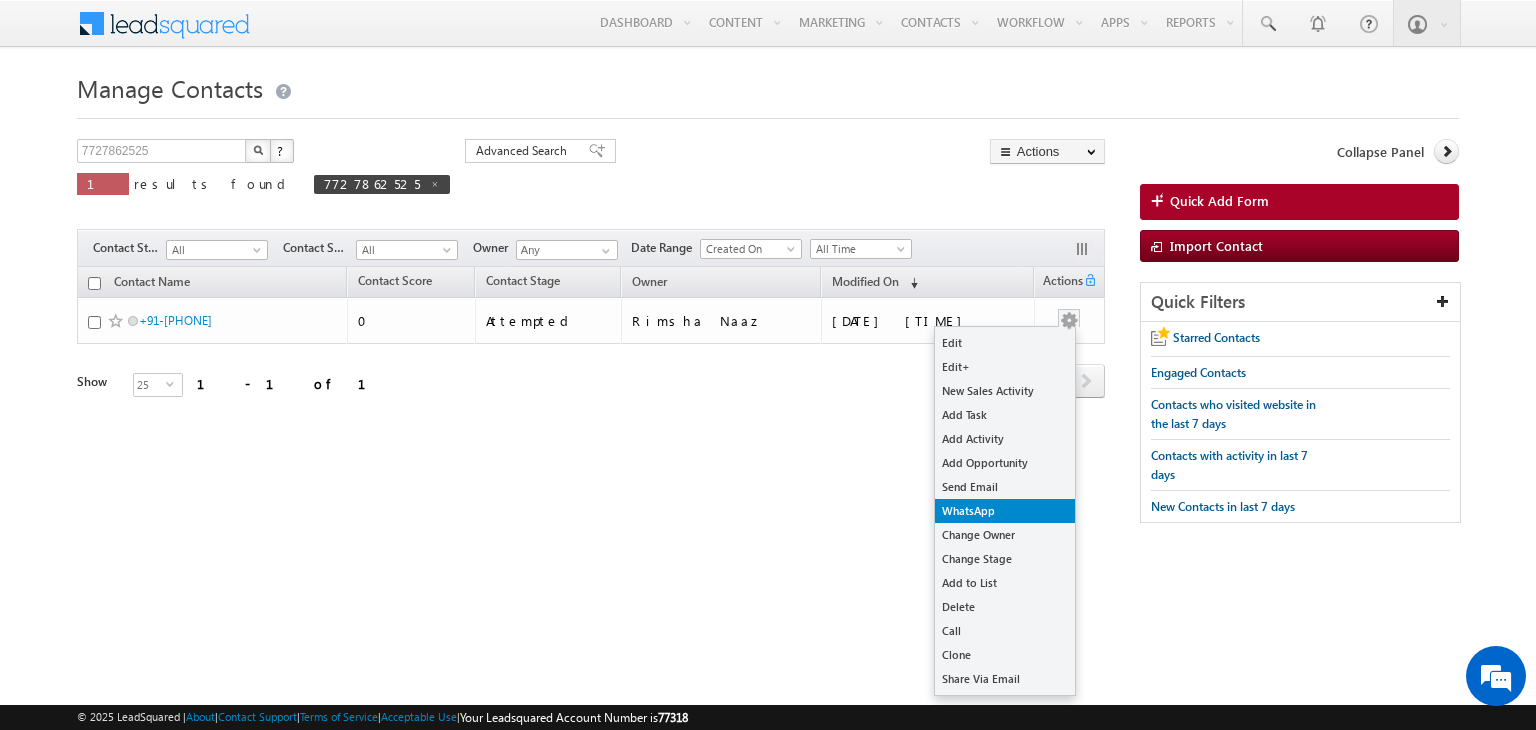 click on "WhatsApp" at bounding box center (1005, 511) 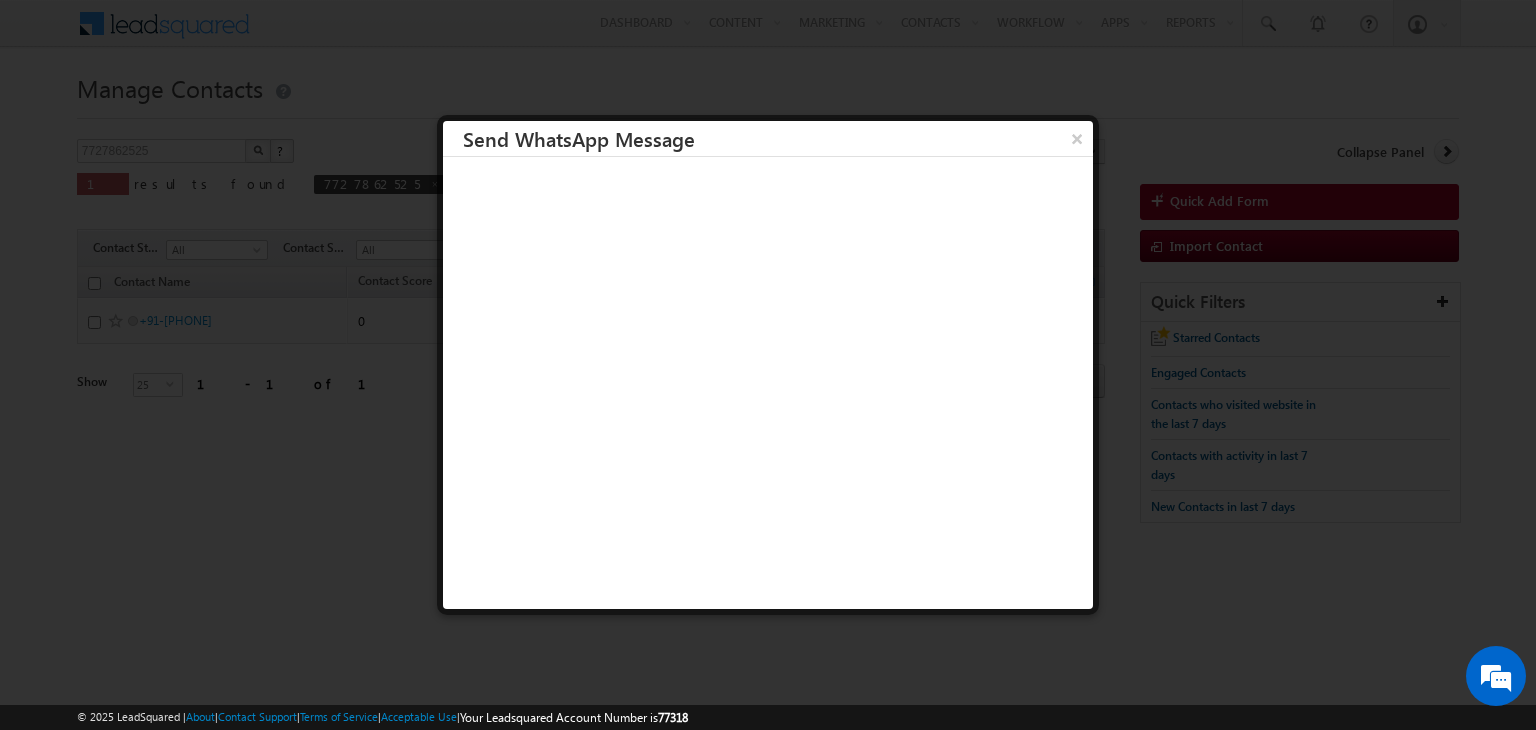 scroll, scrollTop: 0, scrollLeft: 0, axis: both 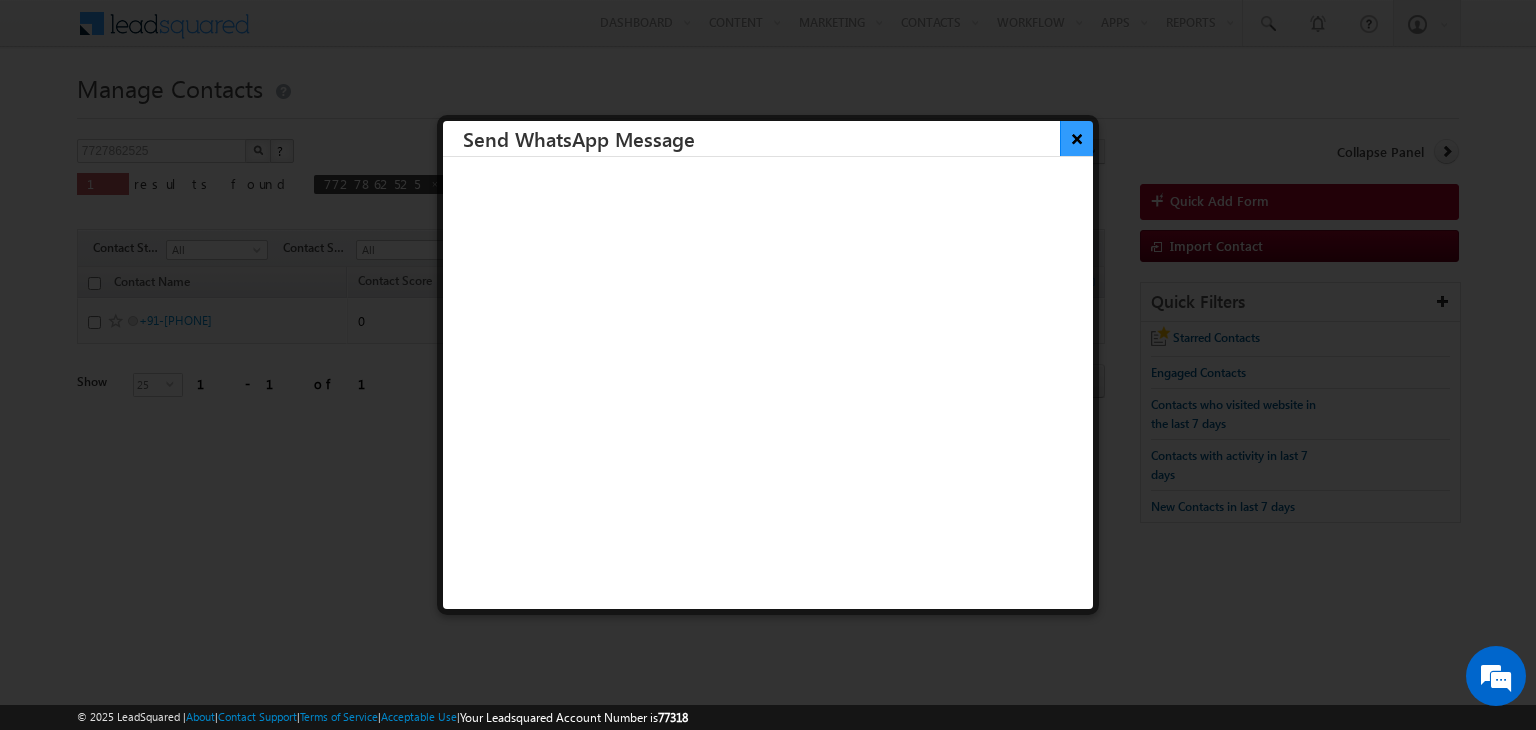 click on "×" at bounding box center (1076, 138) 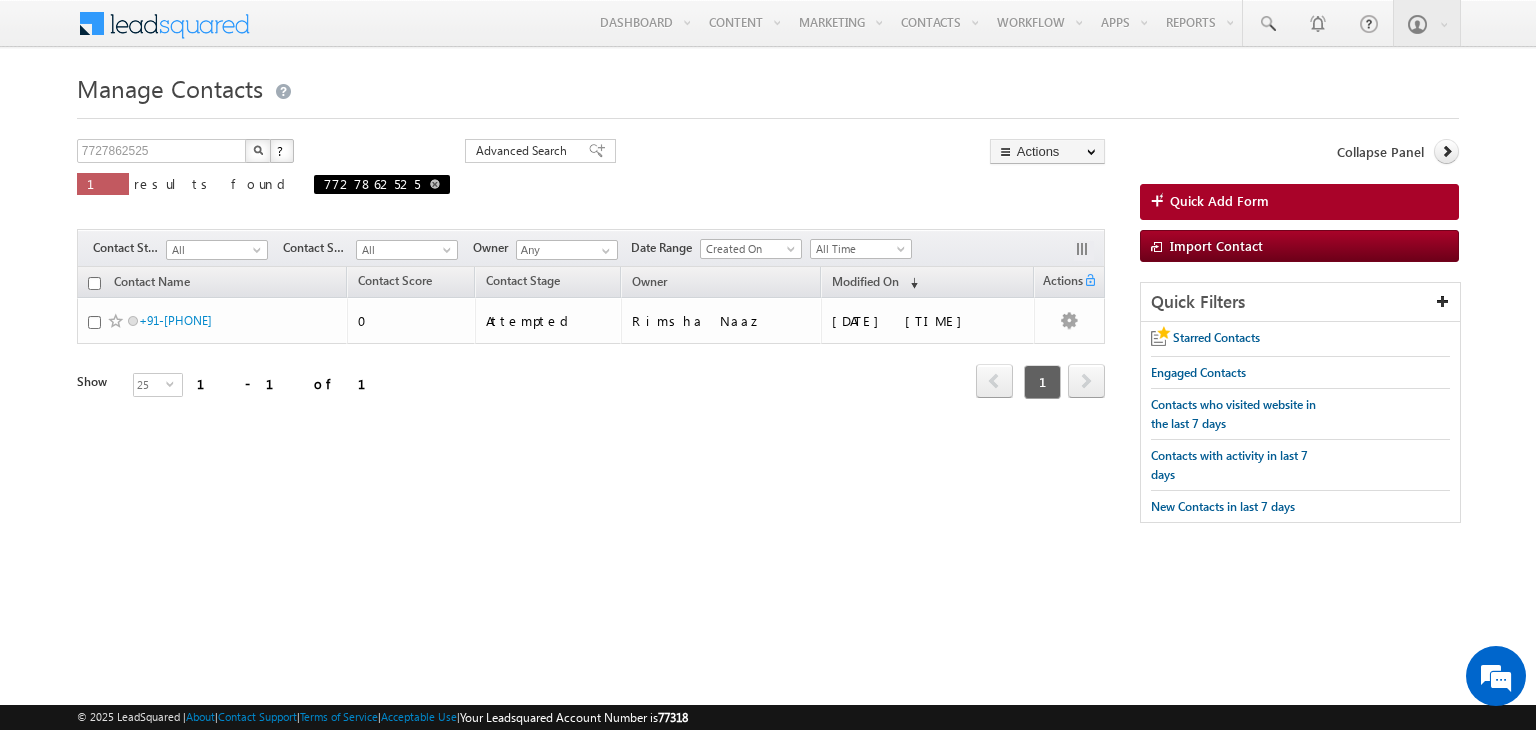 click at bounding box center [435, 184] 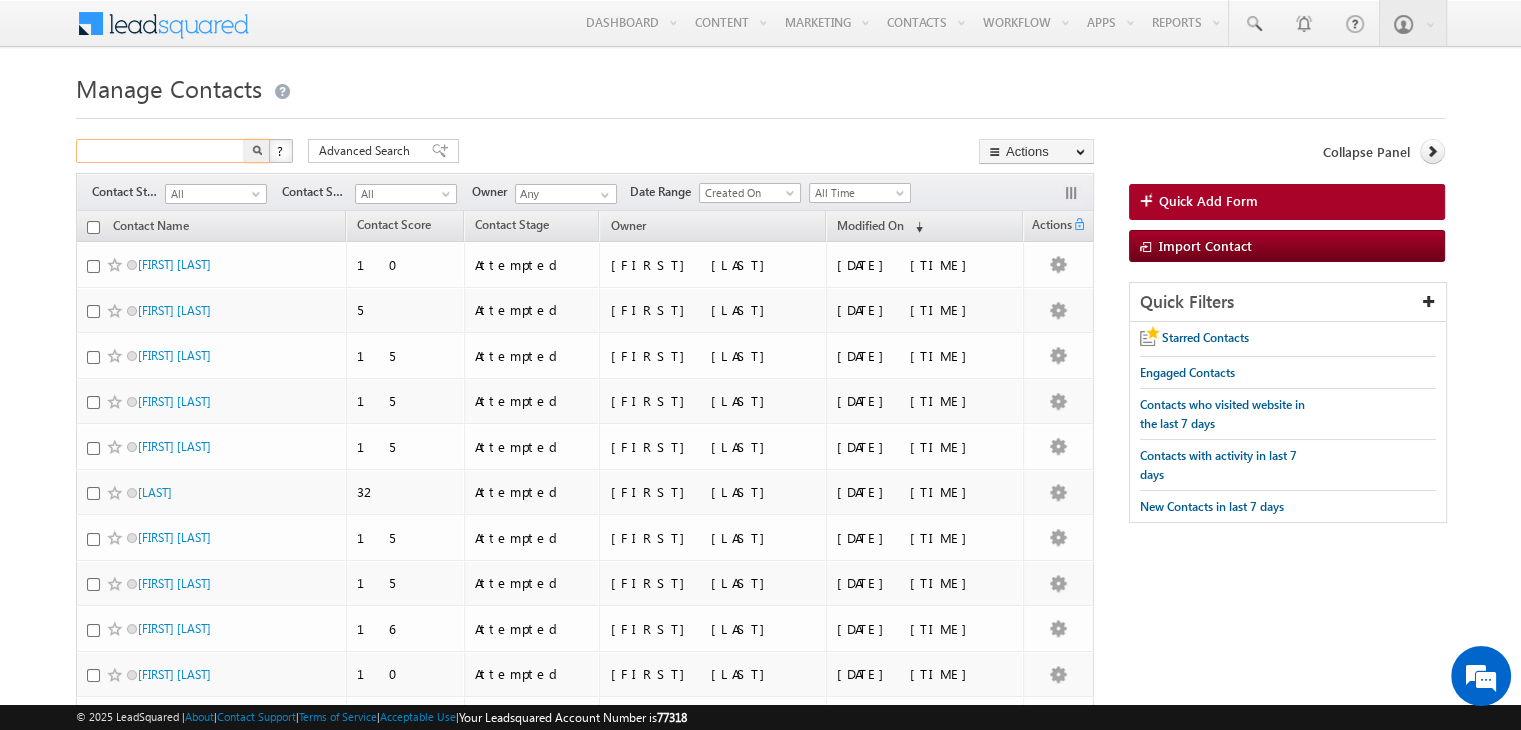 click at bounding box center (161, 151) 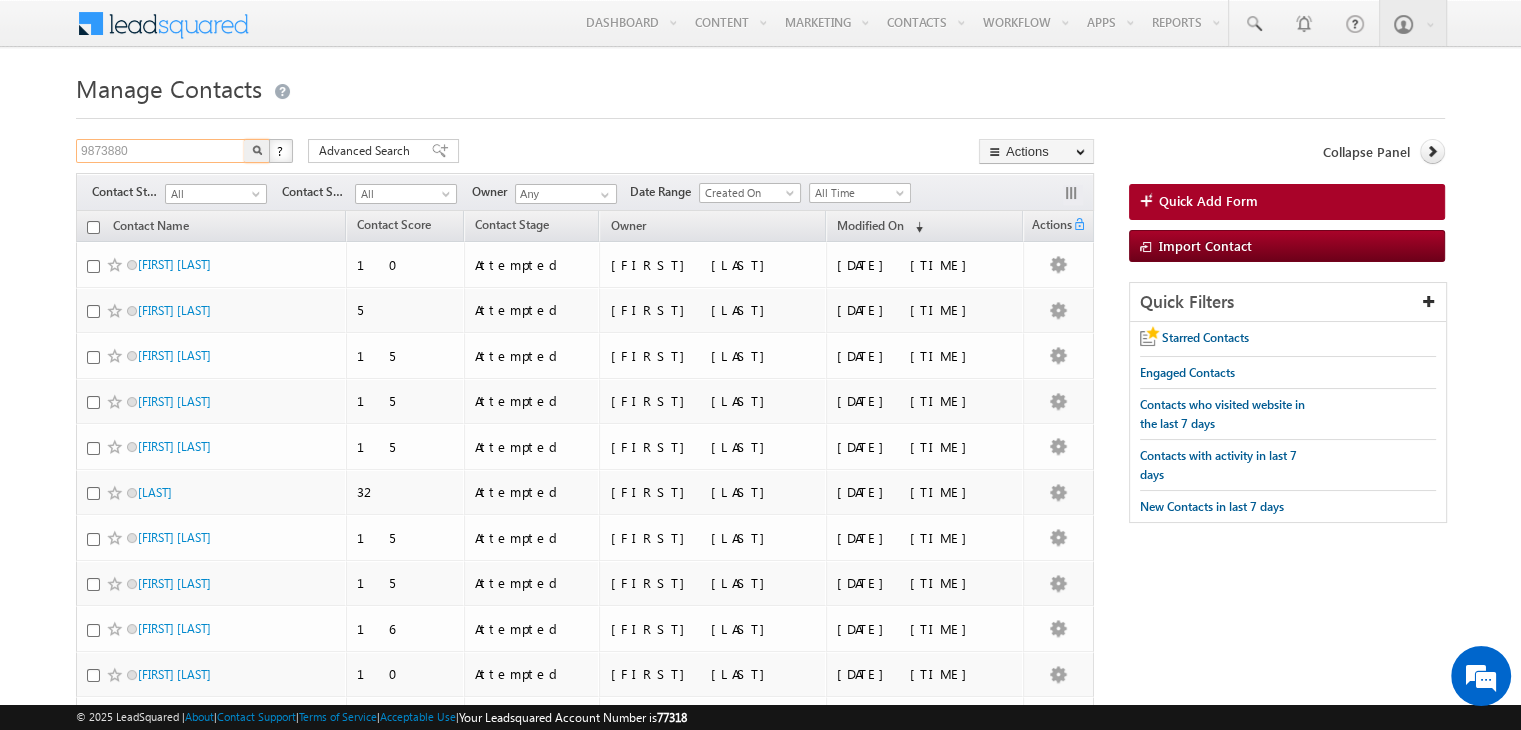type on "9873880904" 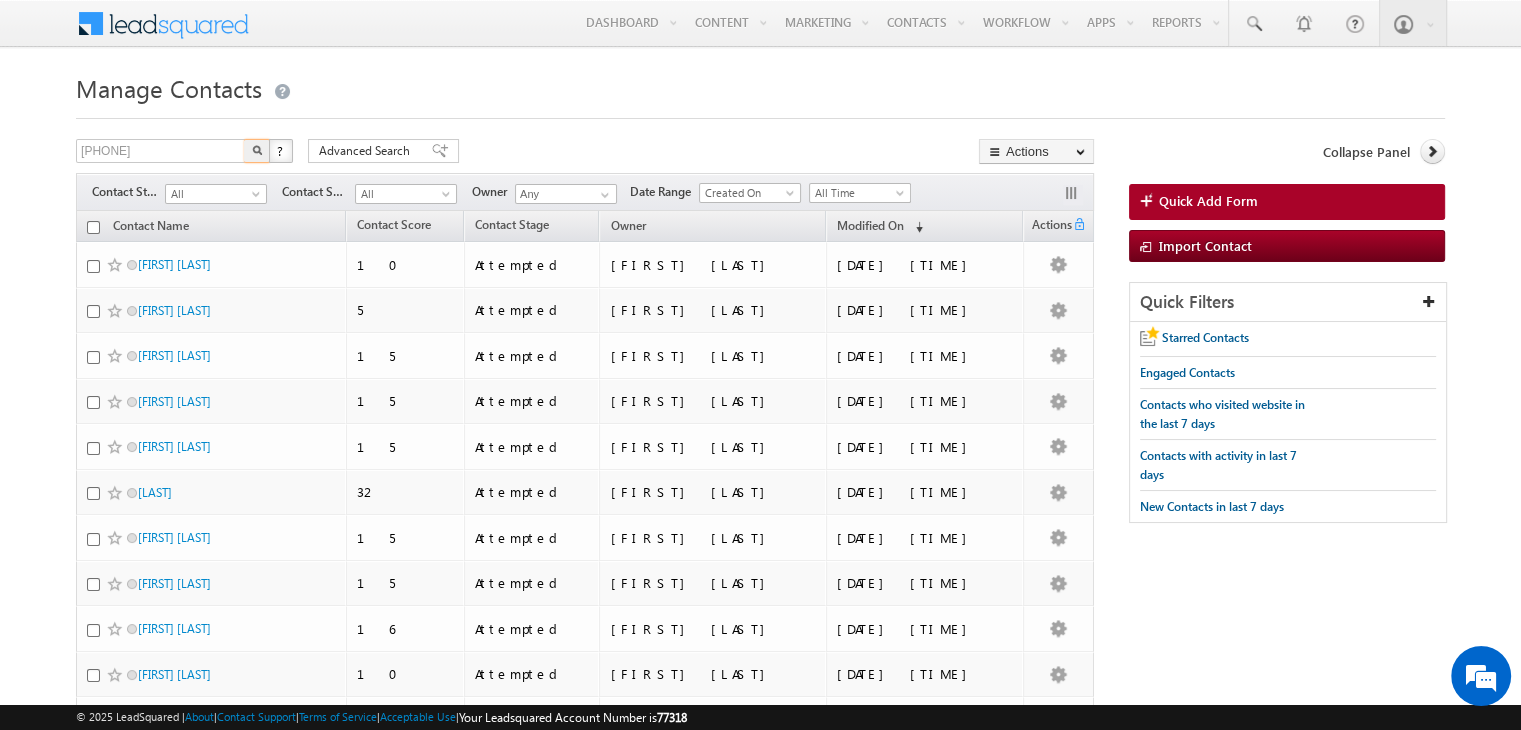 click at bounding box center (257, 151) 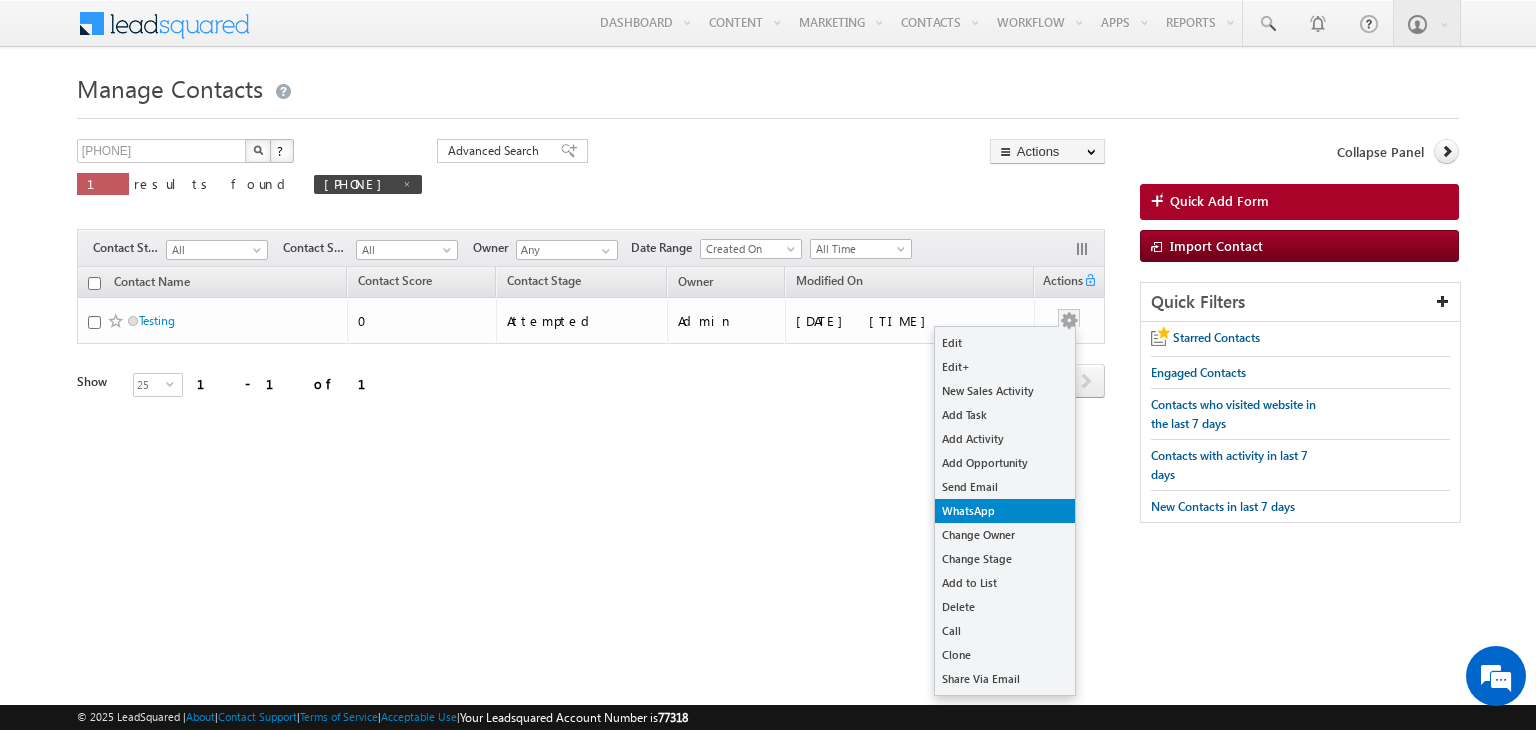click on "WhatsApp" at bounding box center (1005, 511) 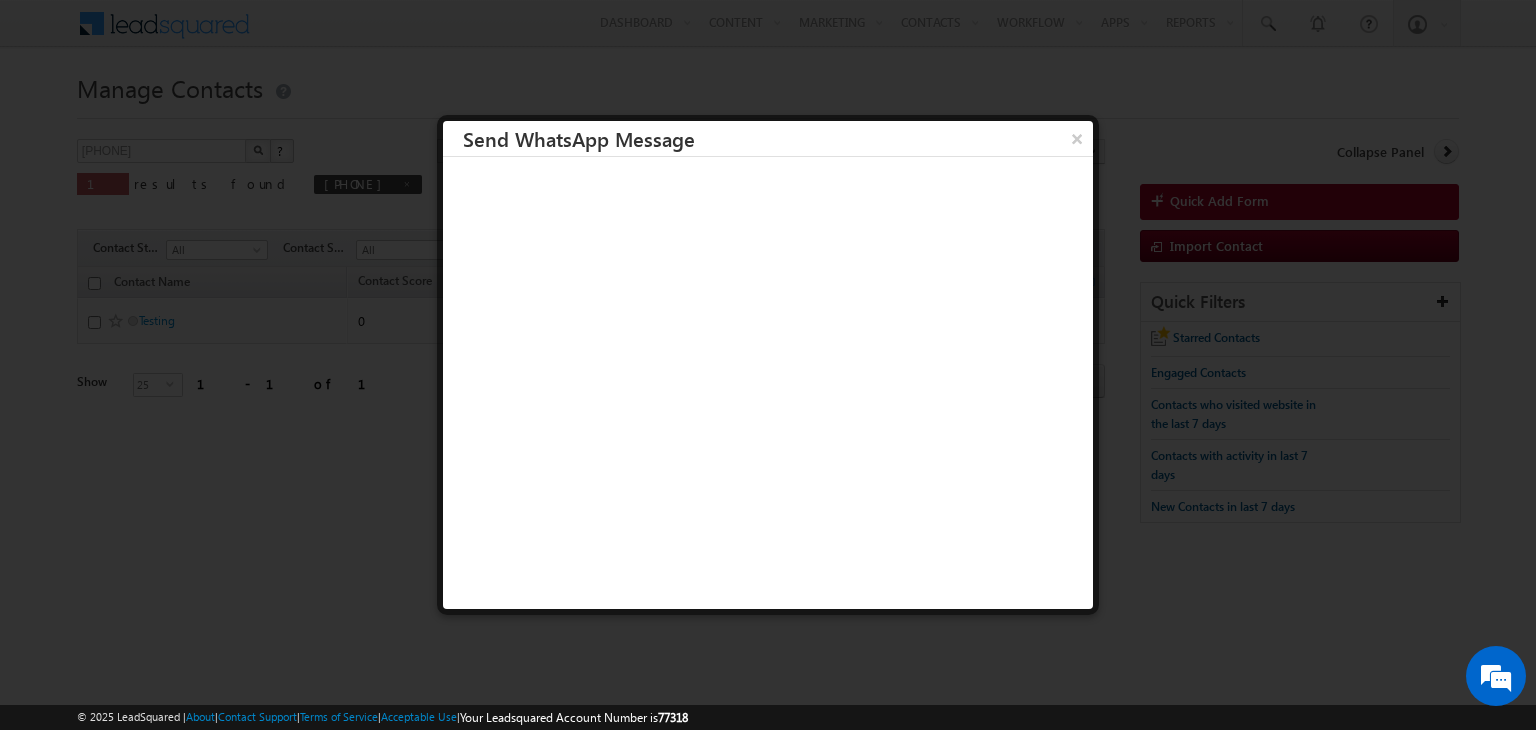 scroll, scrollTop: 2, scrollLeft: 0, axis: vertical 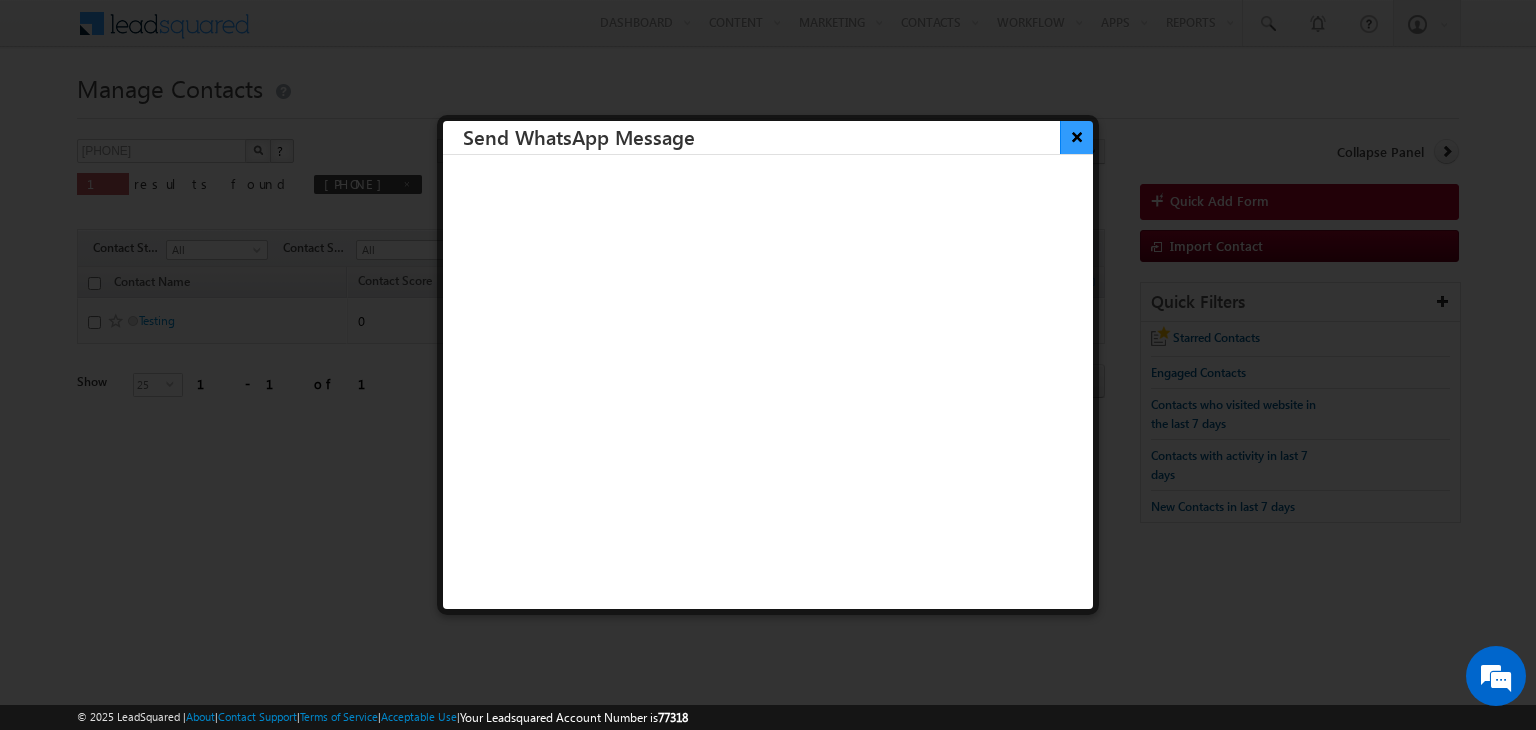 click on "×" at bounding box center [1076, 136] 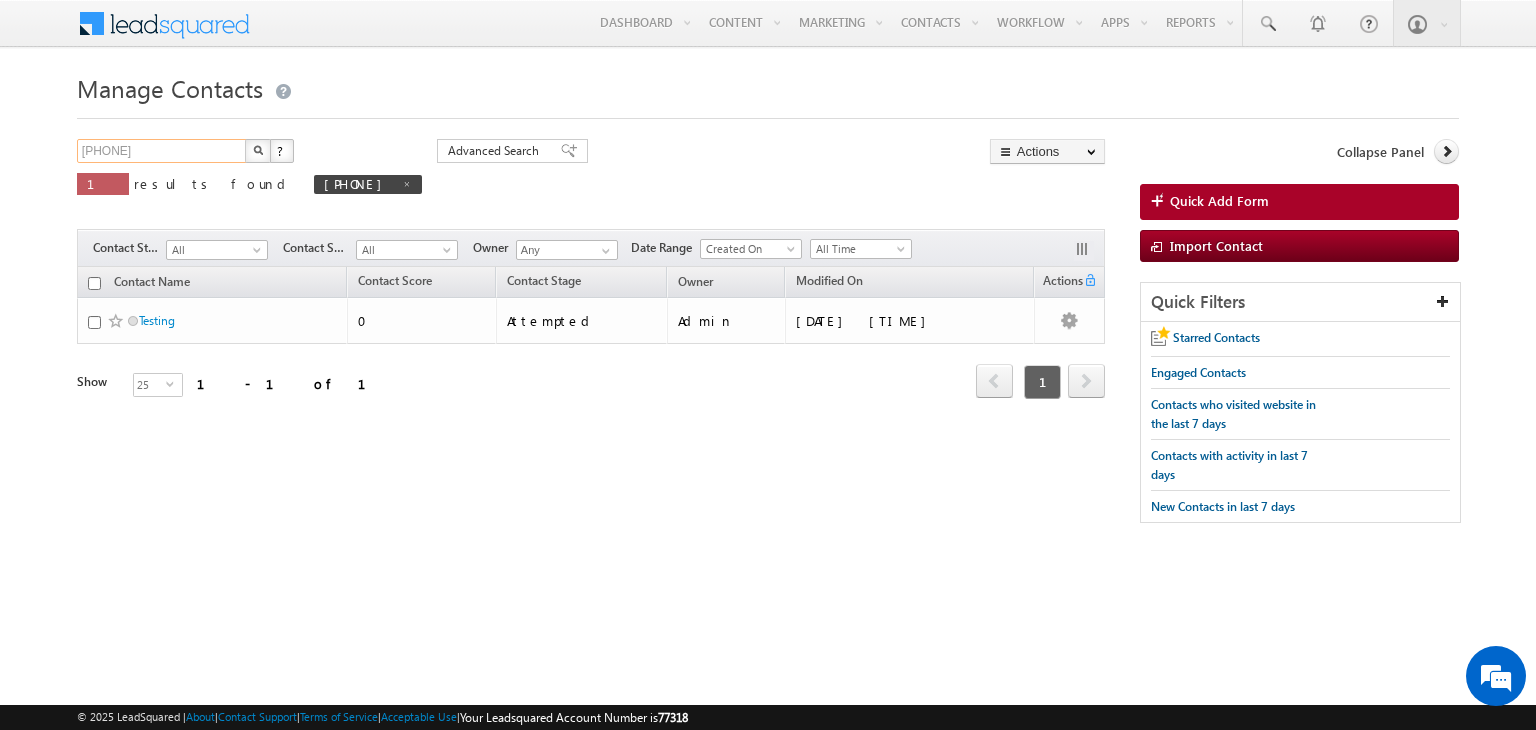 click on "[PHONE]" at bounding box center (162, 151) 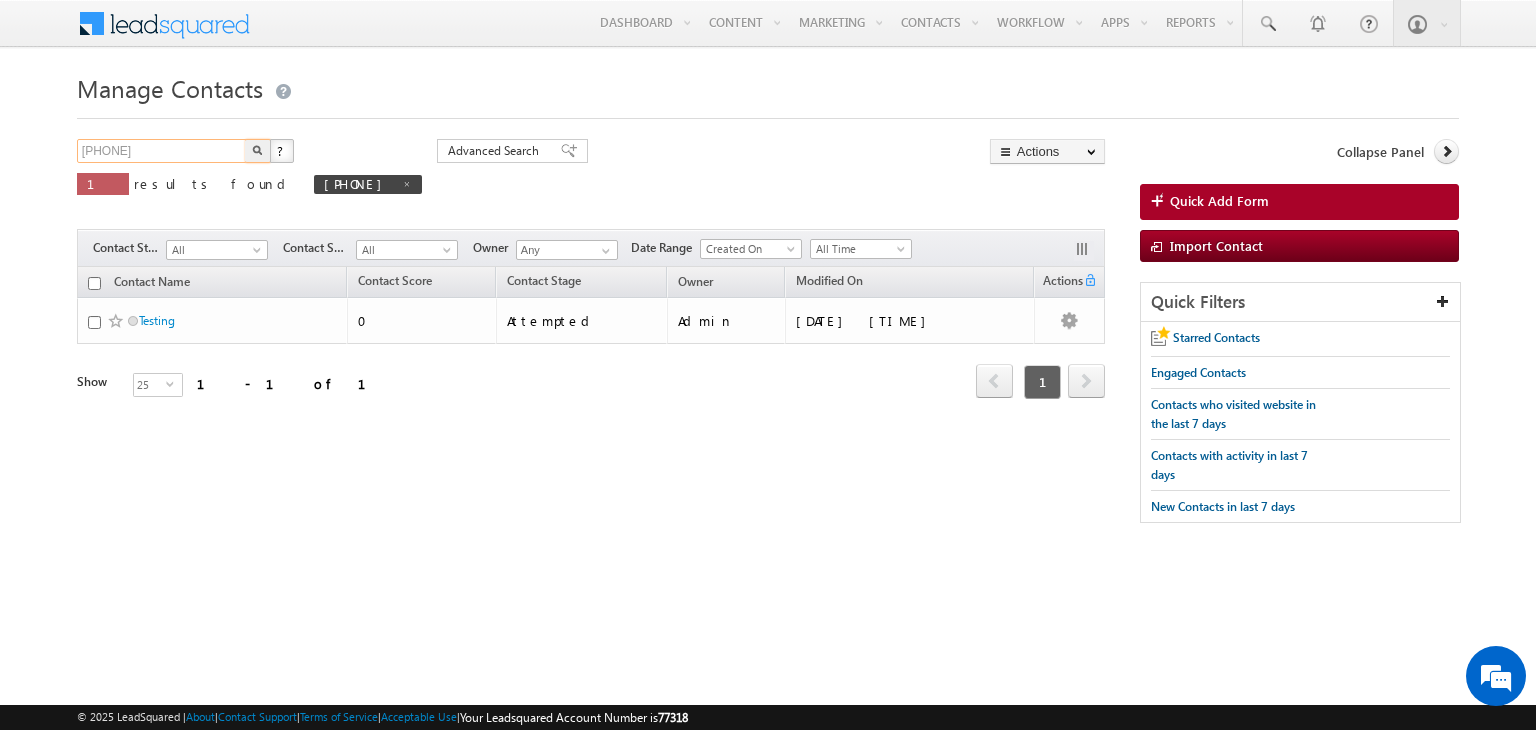 click on "[PHONE]" at bounding box center (162, 151) 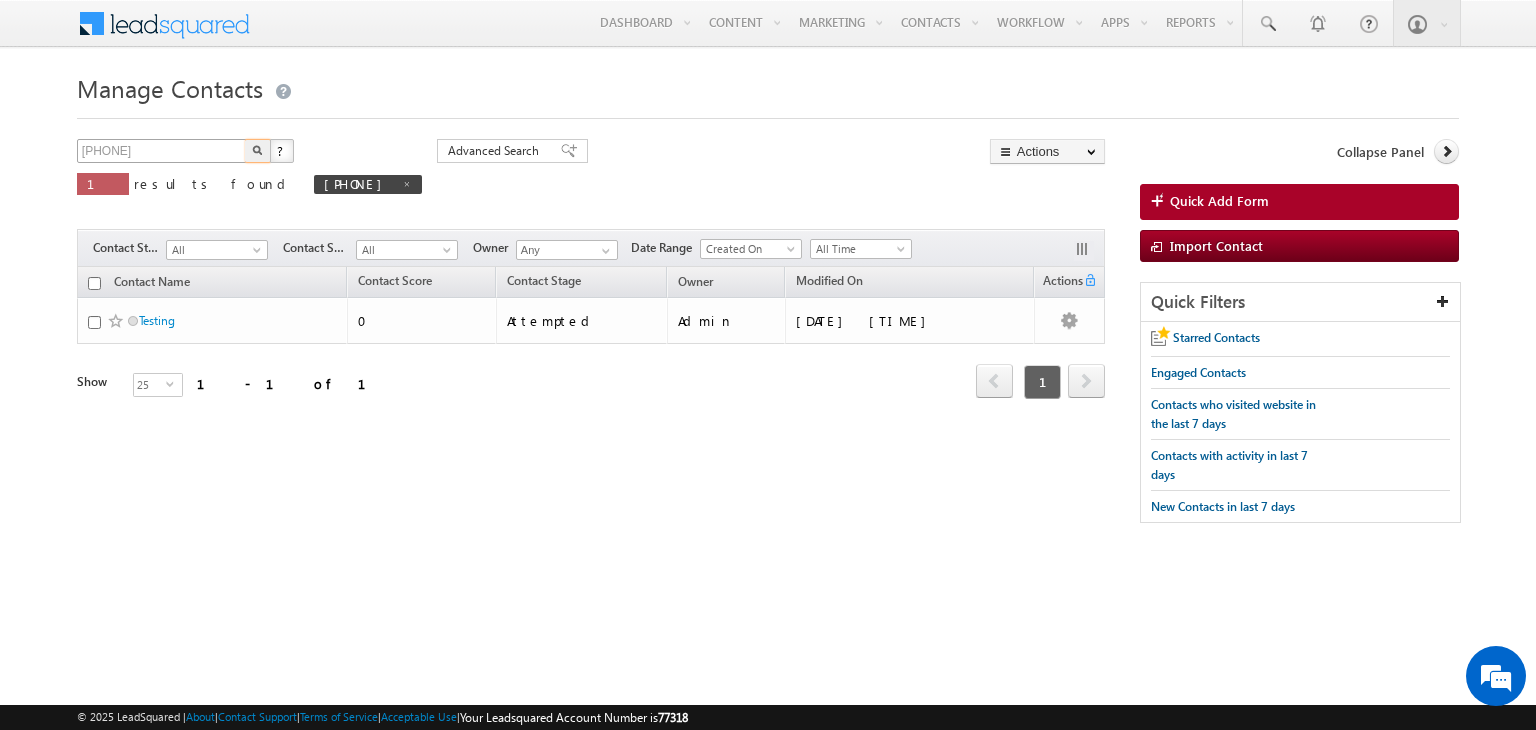 click at bounding box center (258, 151) 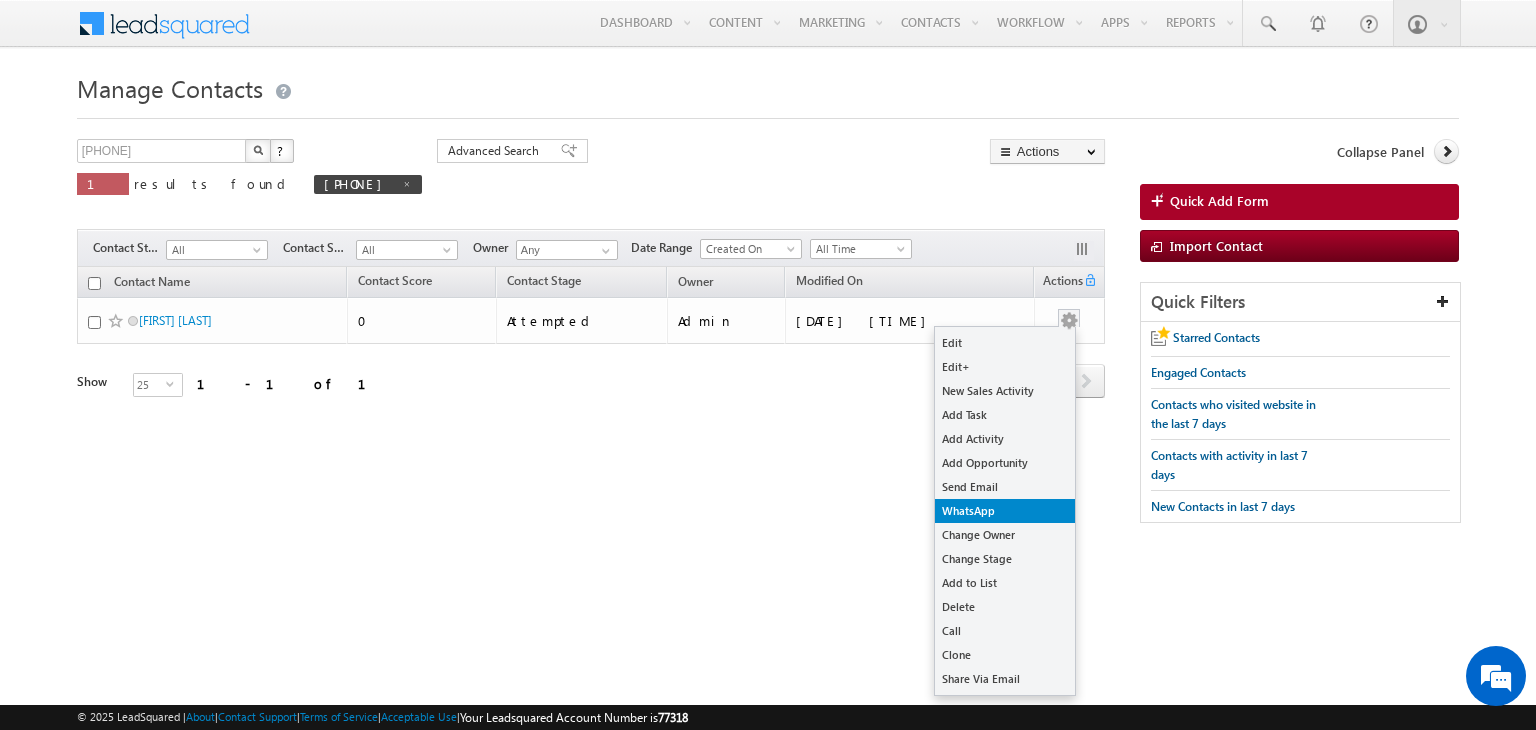 click on "WhatsApp" at bounding box center (1005, 511) 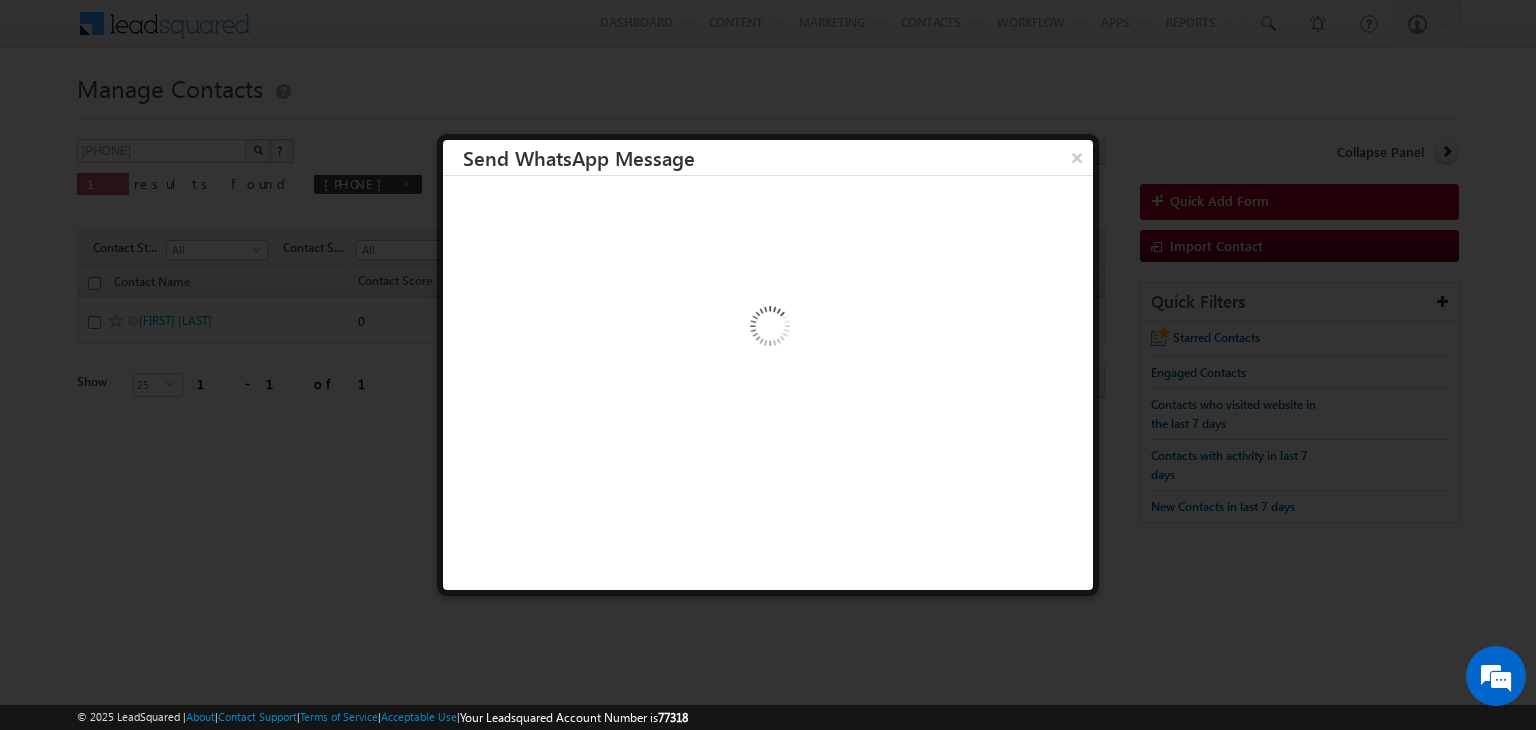 scroll, scrollTop: 0, scrollLeft: 0, axis: both 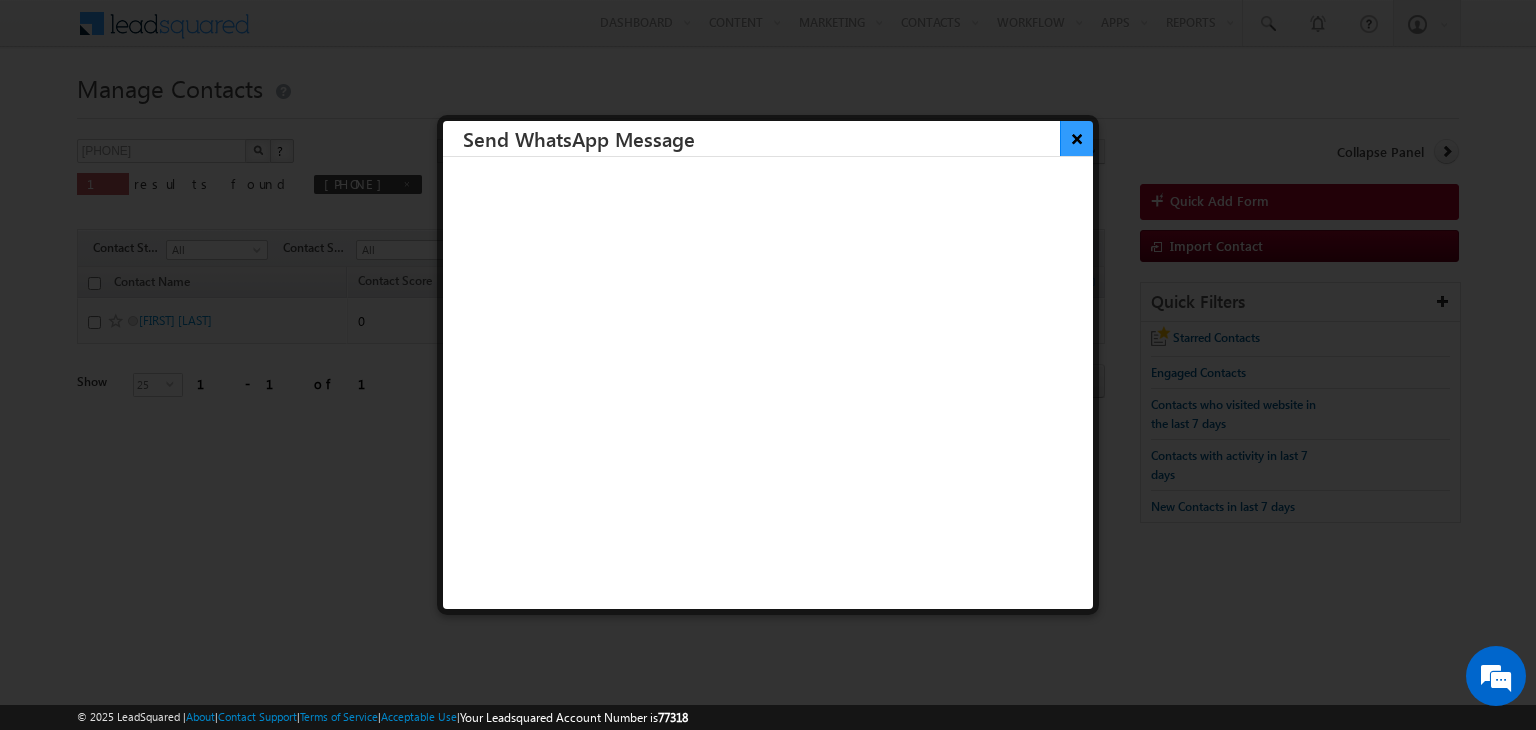 click on "×" at bounding box center (1076, 138) 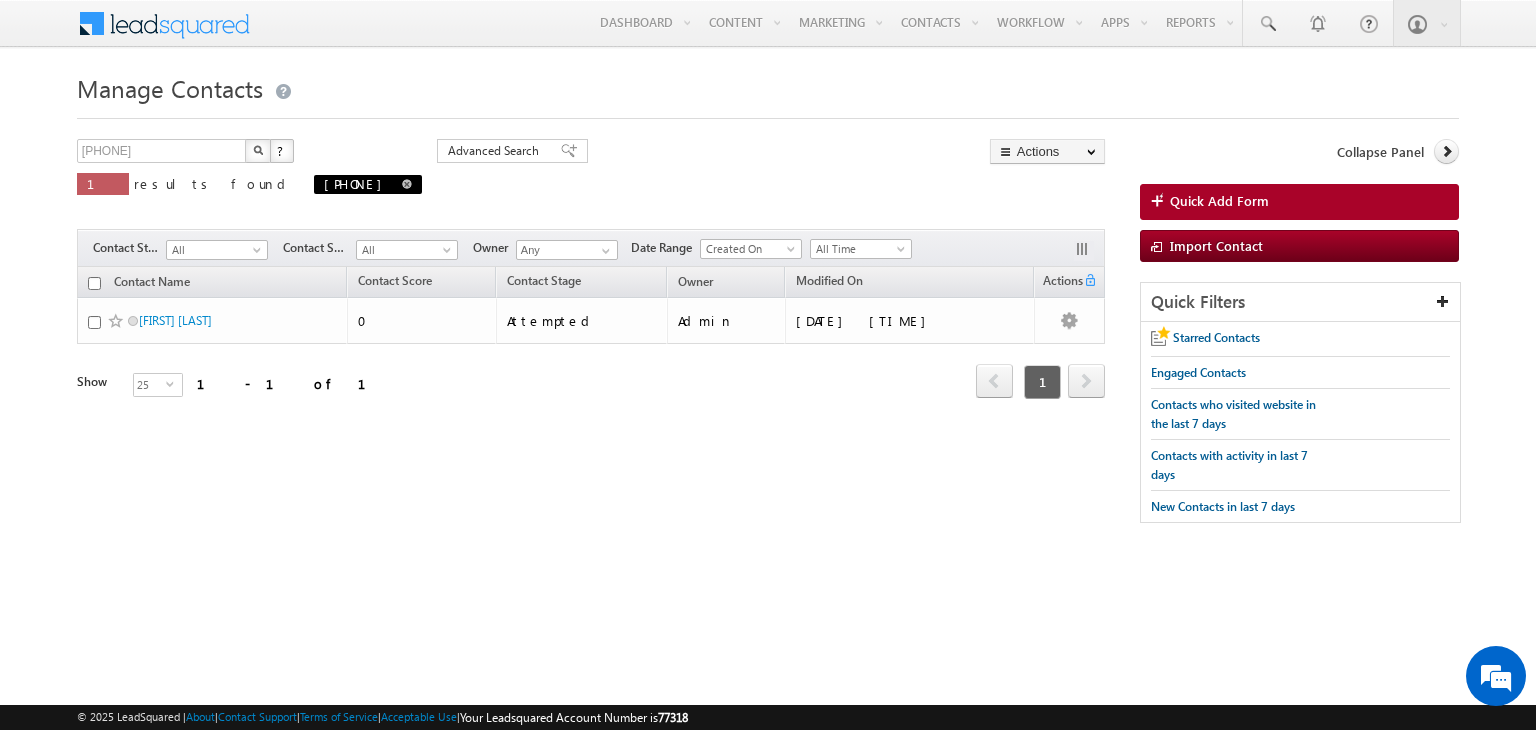 click on "9717769076" at bounding box center [368, 184] 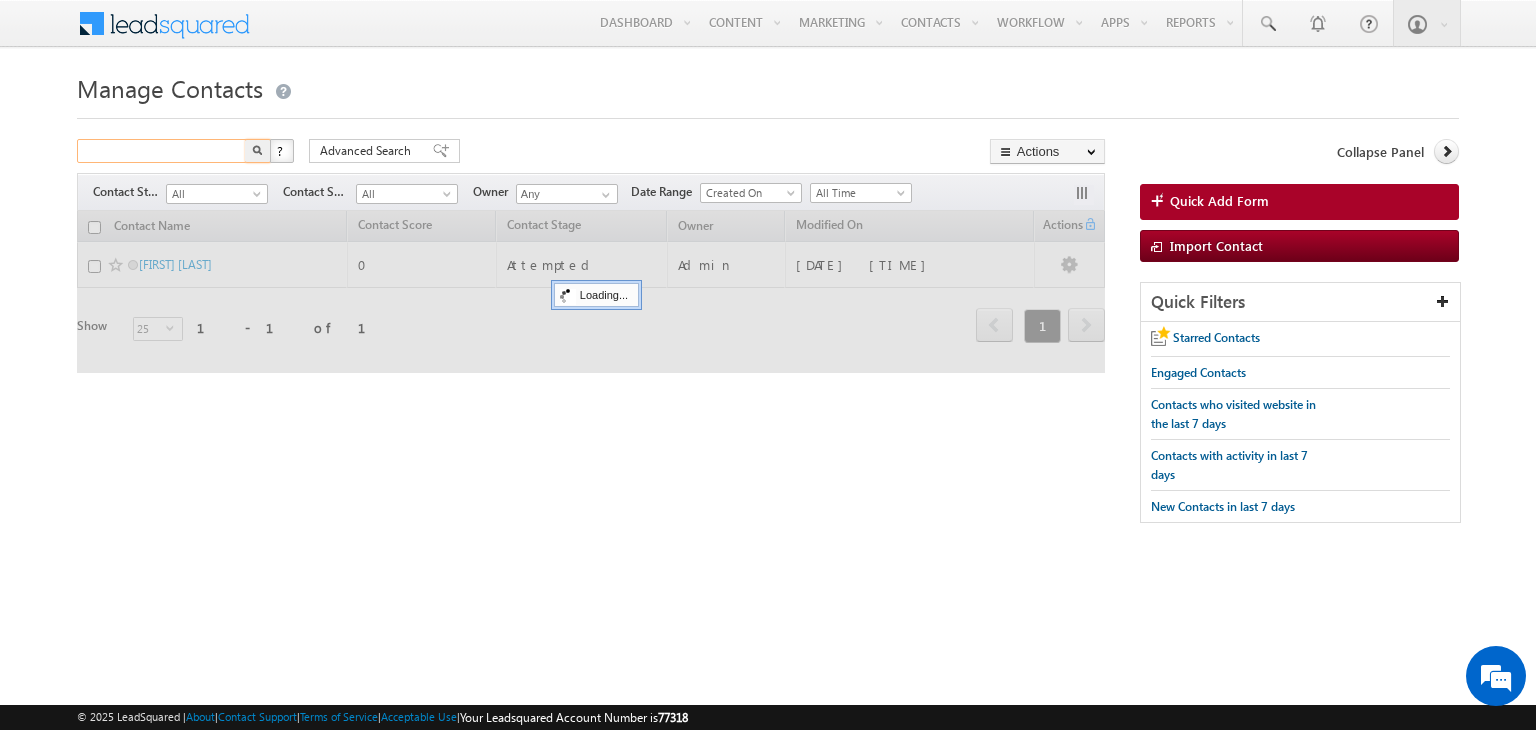 click at bounding box center [162, 151] 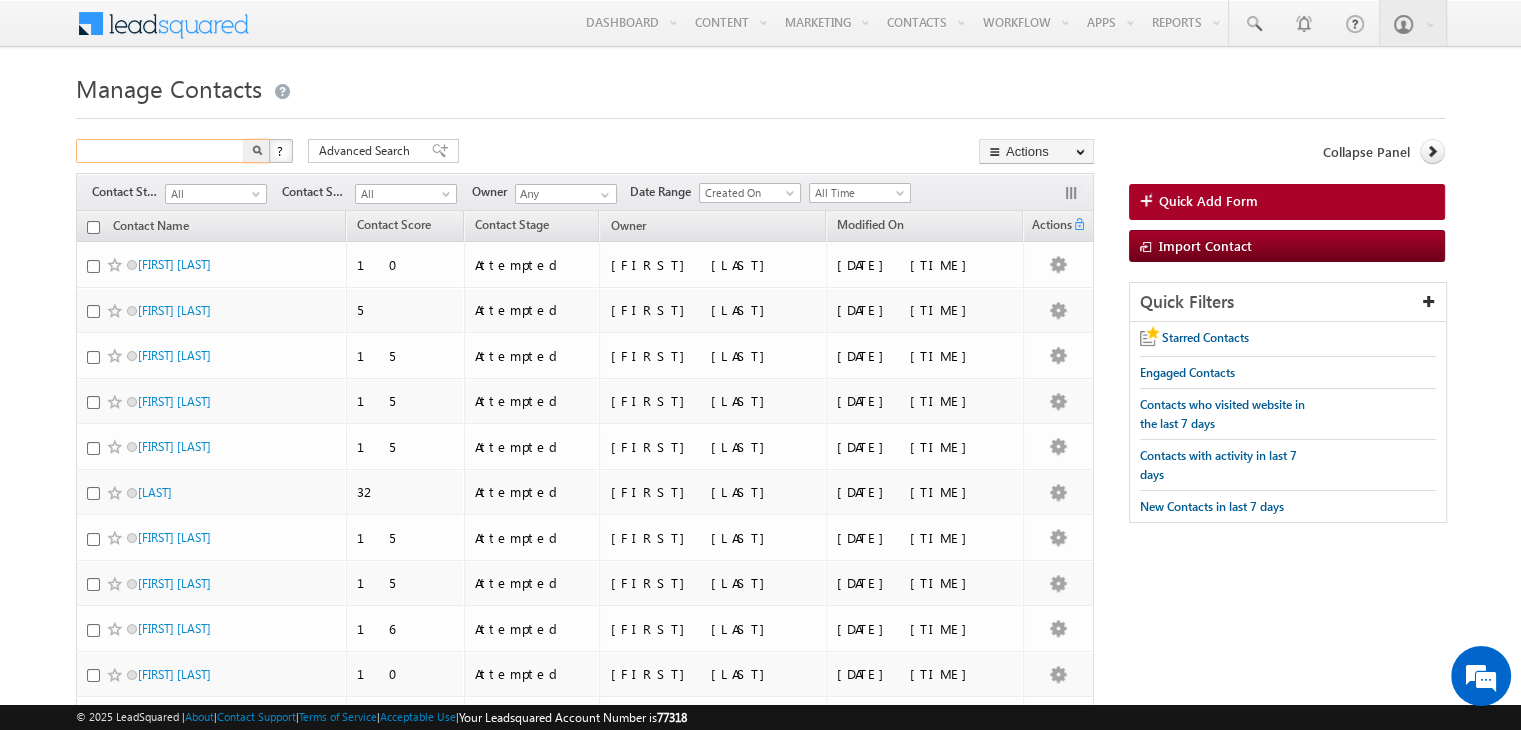 type on "9873880904" 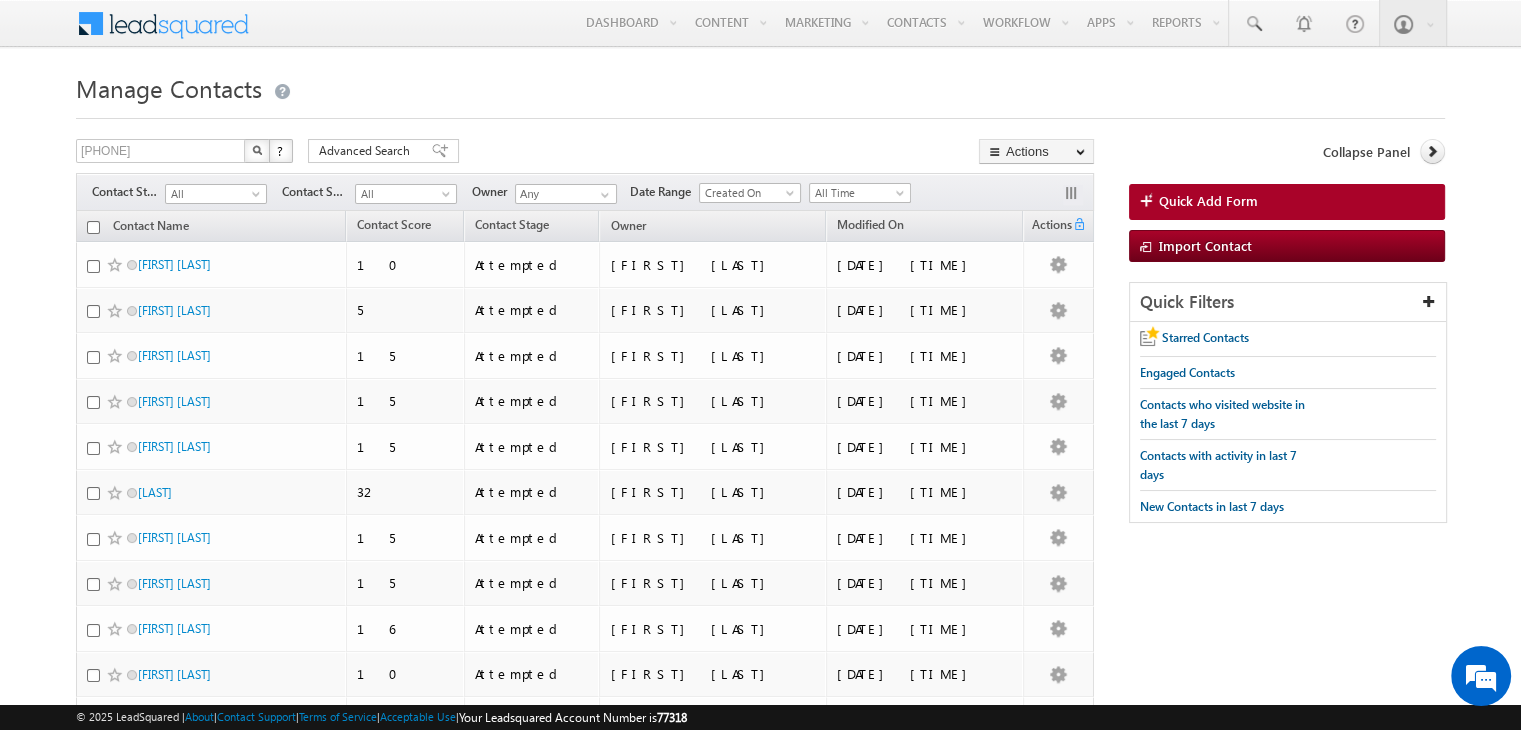 click at bounding box center [257, 150] 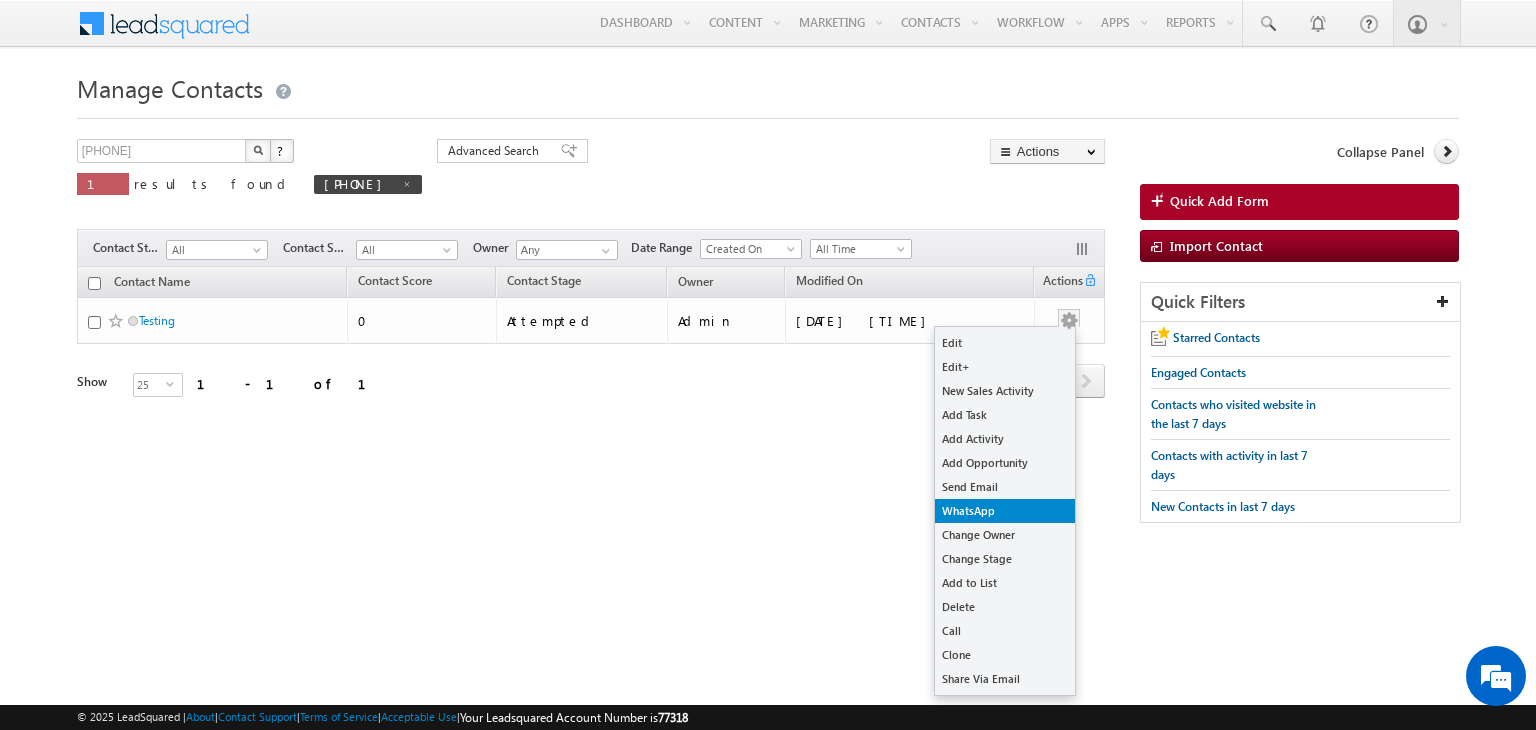 click on "WhatsApp" at bounding box center (1005, 511) 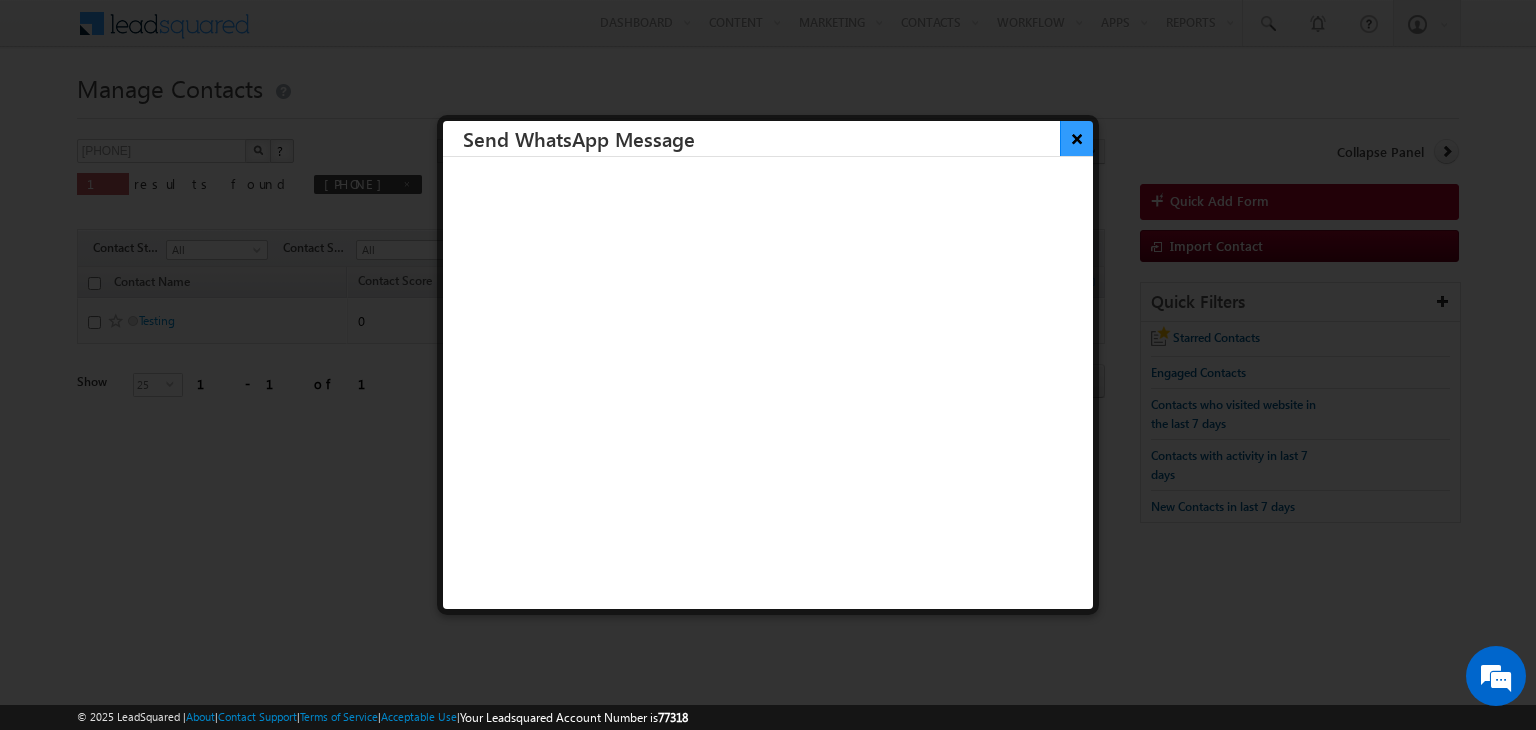 click on "×" at bounding box center [1076, 138] 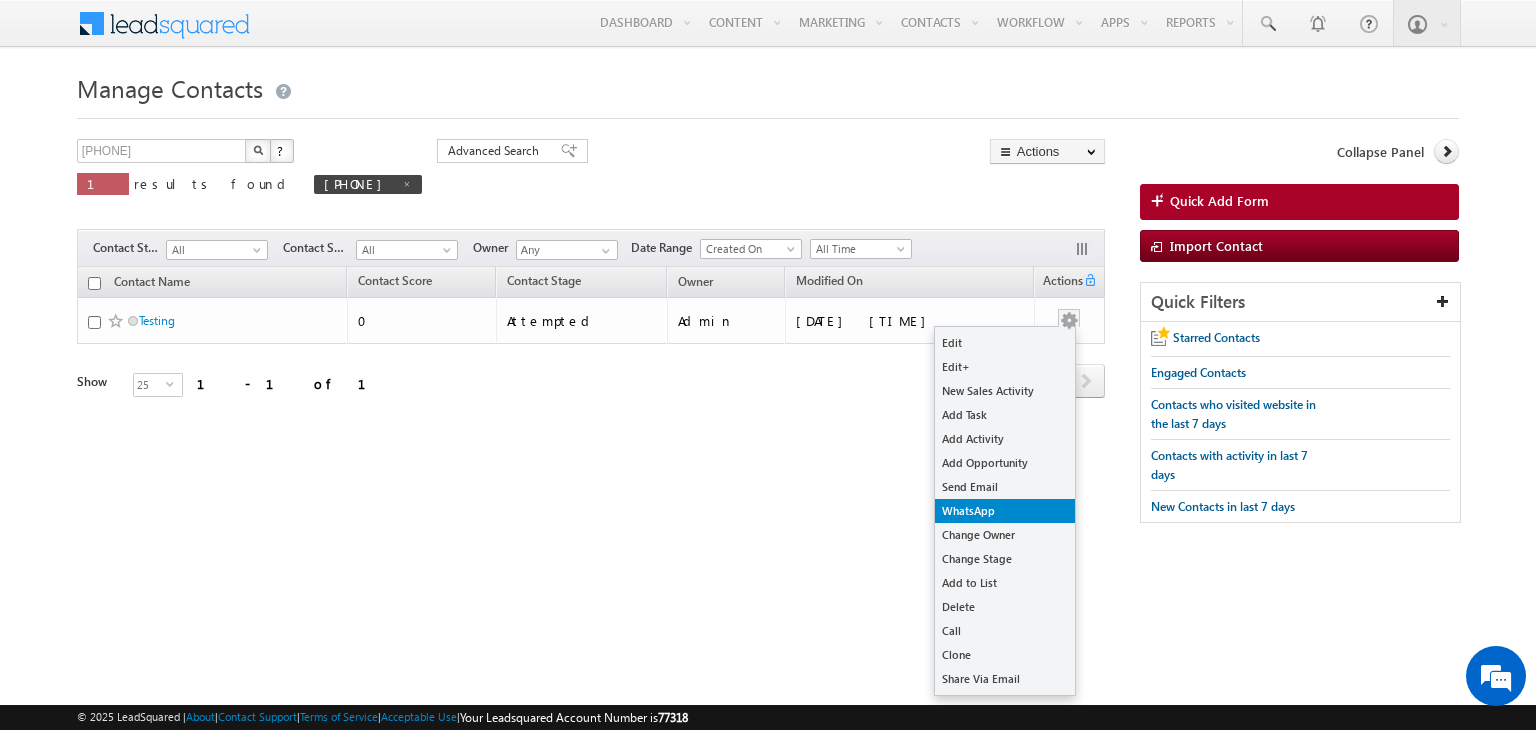 click on "WhatsApp" at bounding box center (1005, 511) 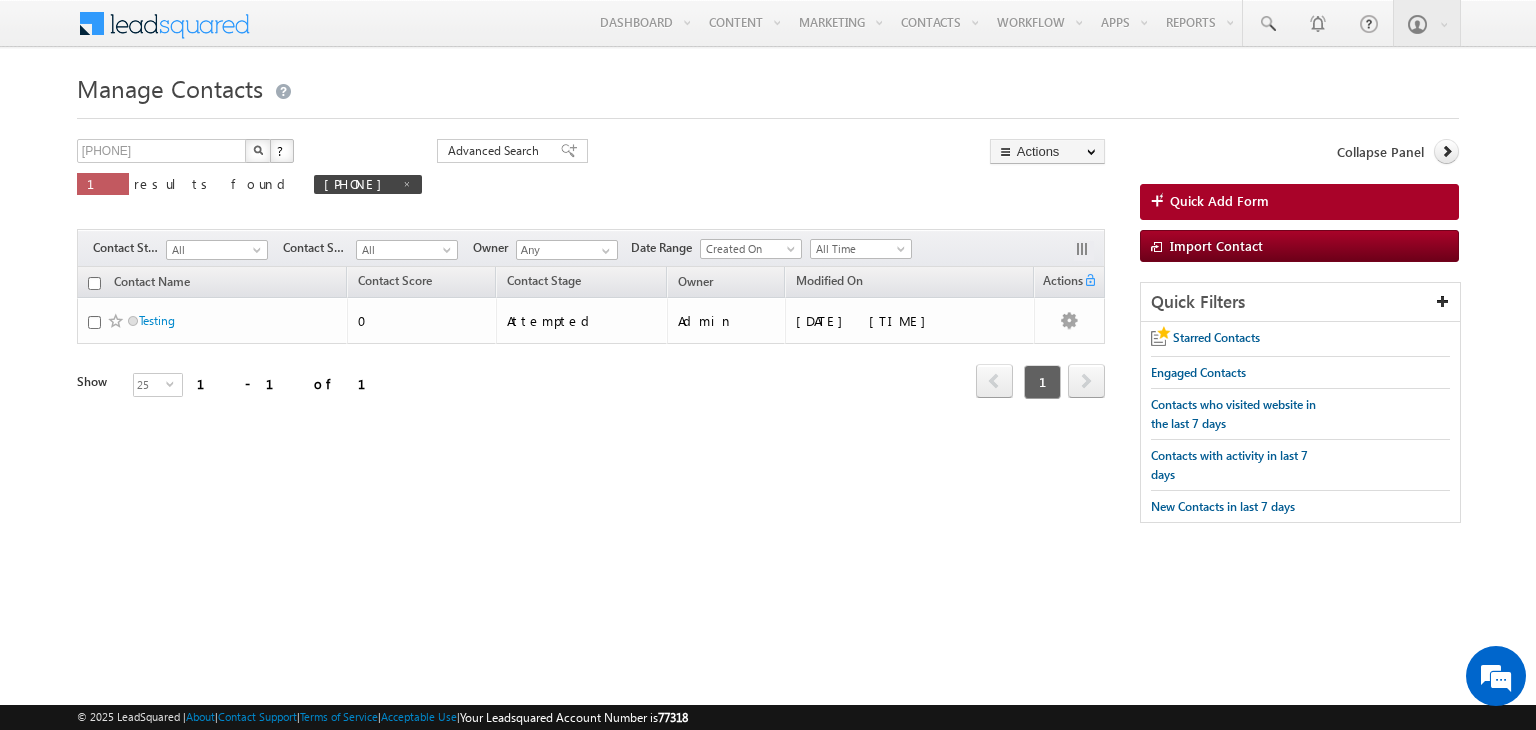 click on "Tags
×
Select at-least one contact to tag...
×
Close
Contact Name
Contact Score
Contact Stage Owner Modified On      0" at bounding box center (591, 360) 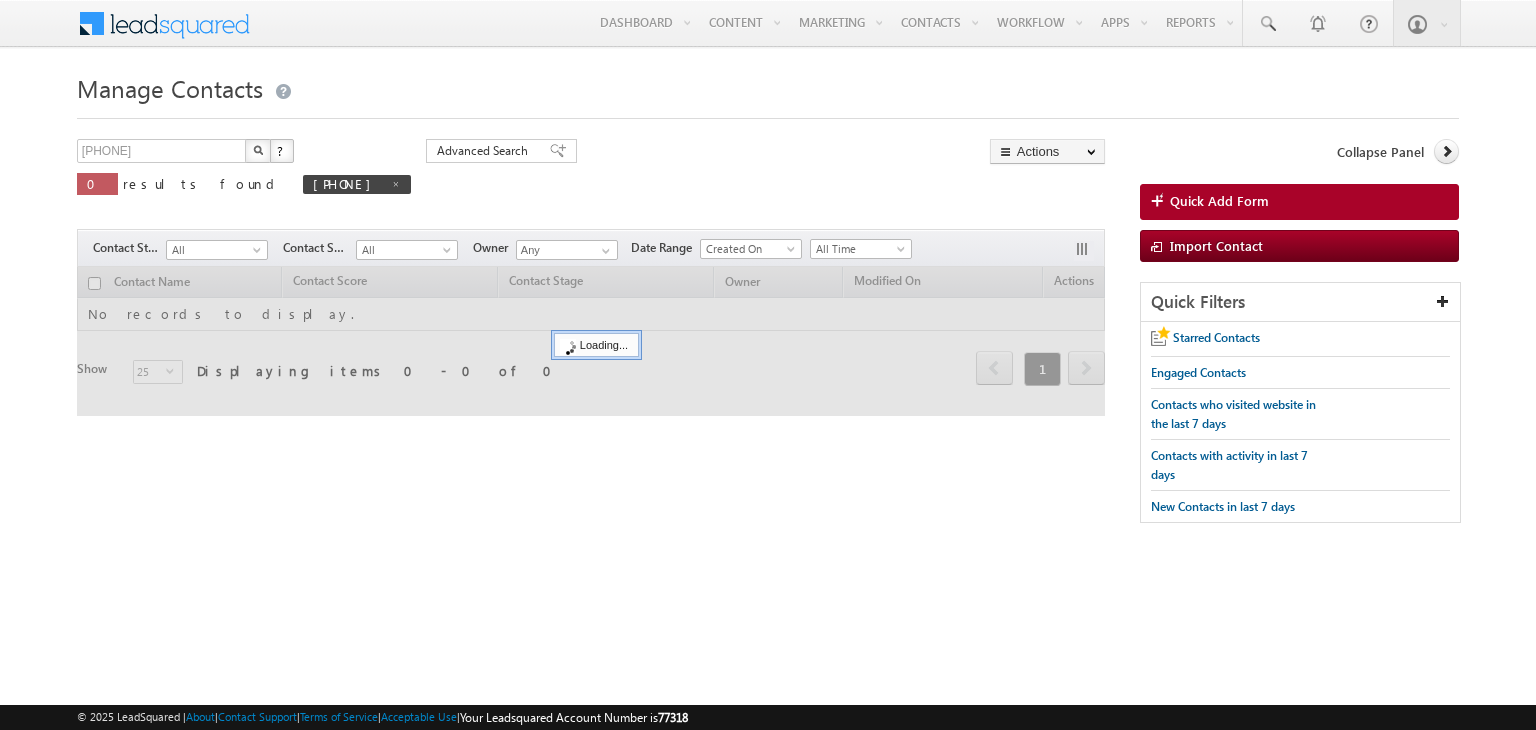 scroll, scrollTop: 0, scrollLeft: 0, axis: both 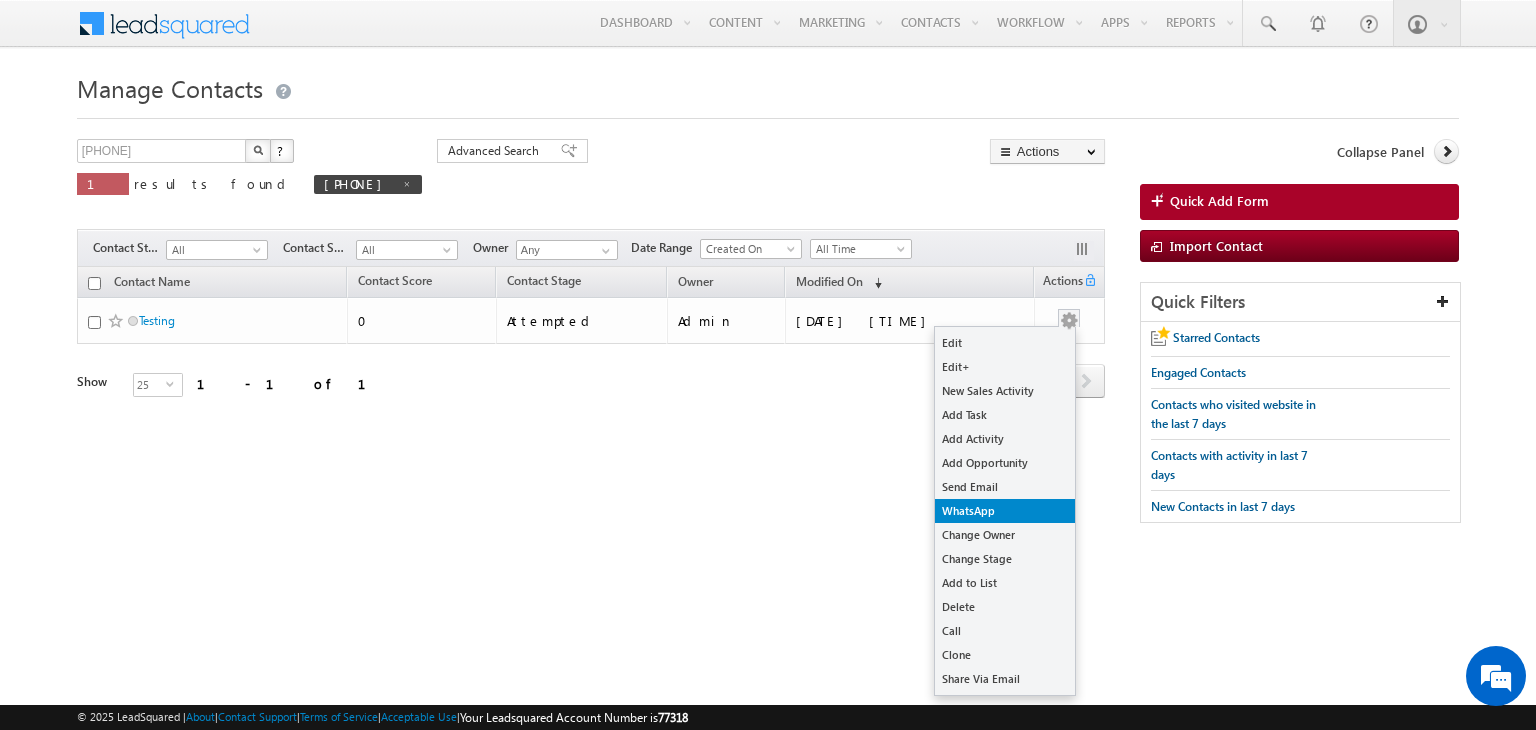 click on "WhatsApp" at bounding box center (1005, 511) 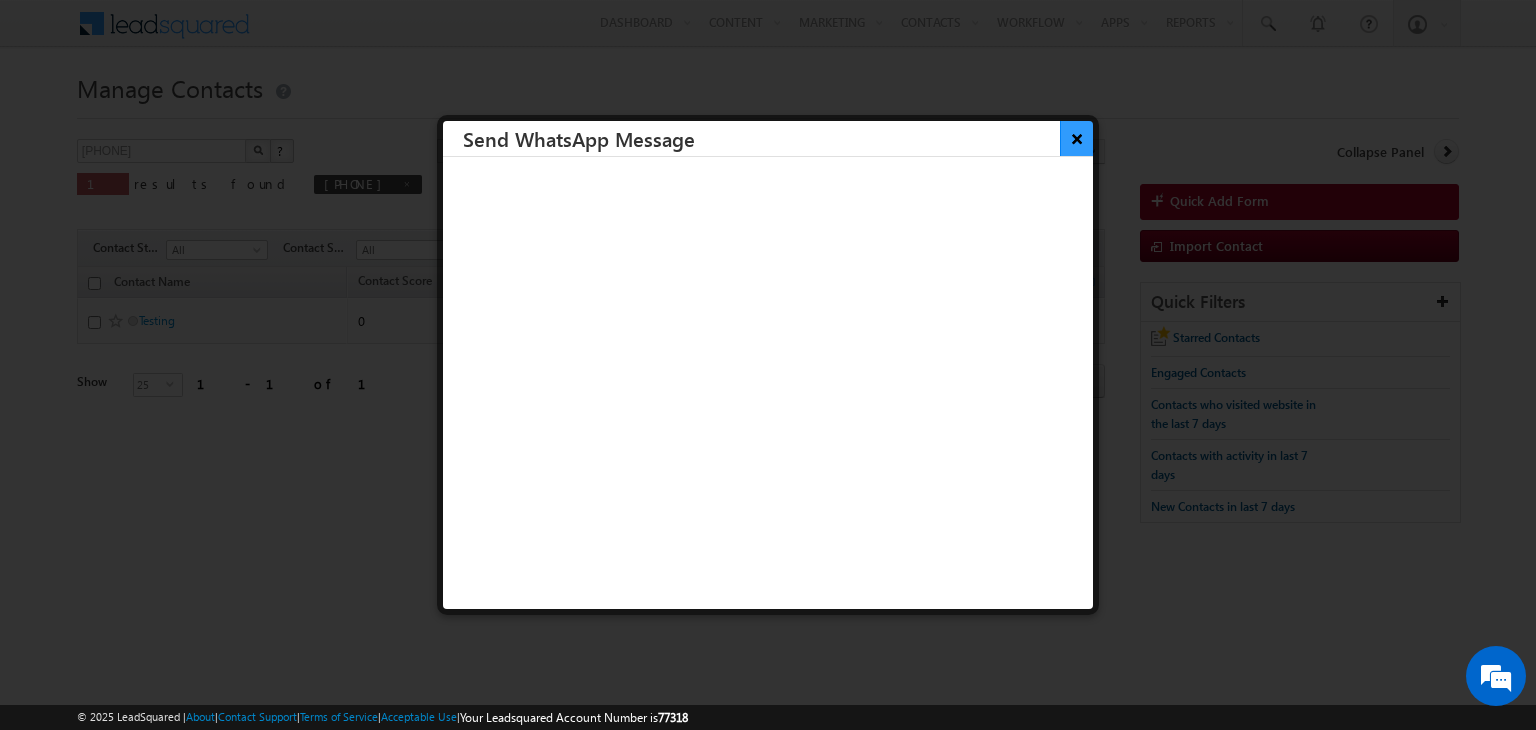 click on "×" at bounding box center [1076, 138] 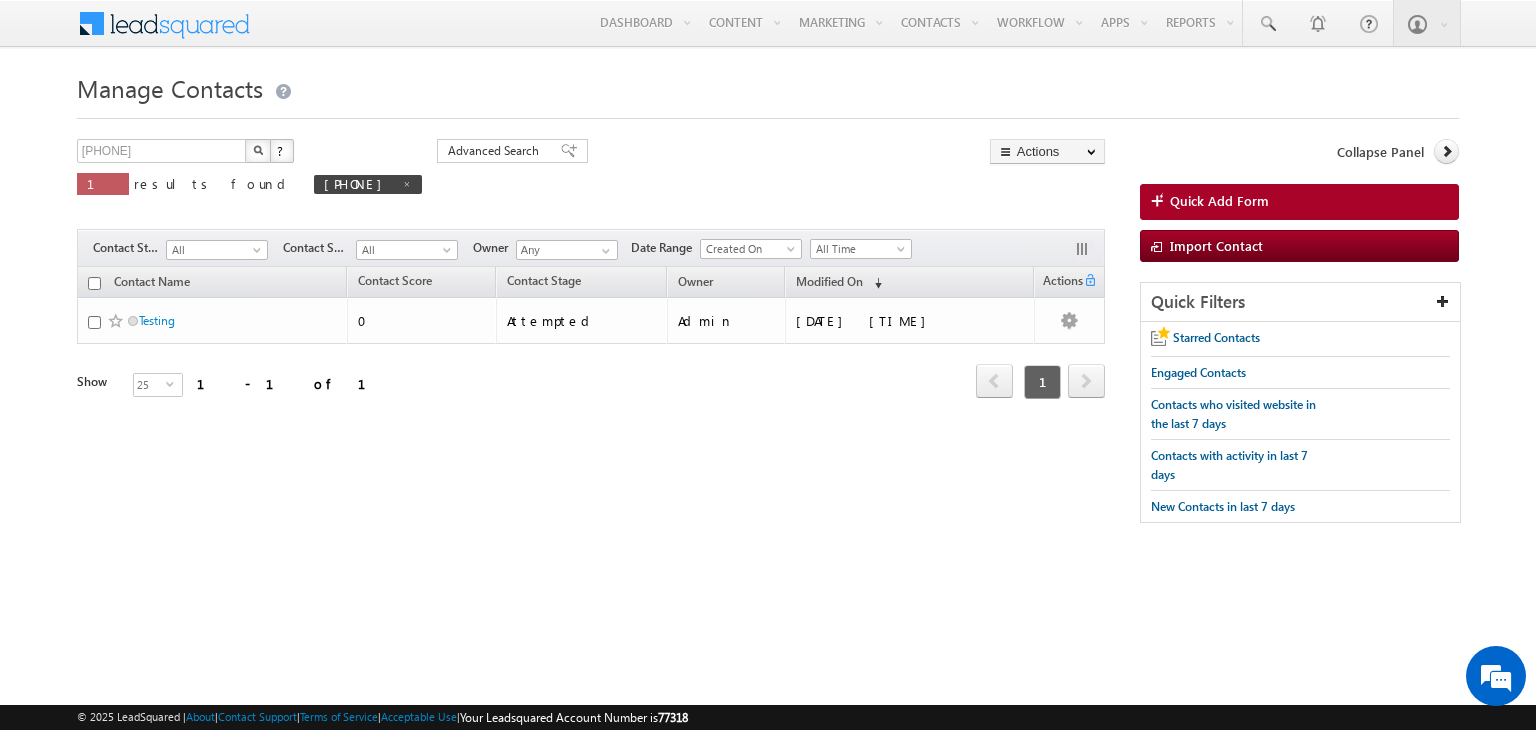 scroll, scrollTop: 0, scrollLeft: 0, axis: both 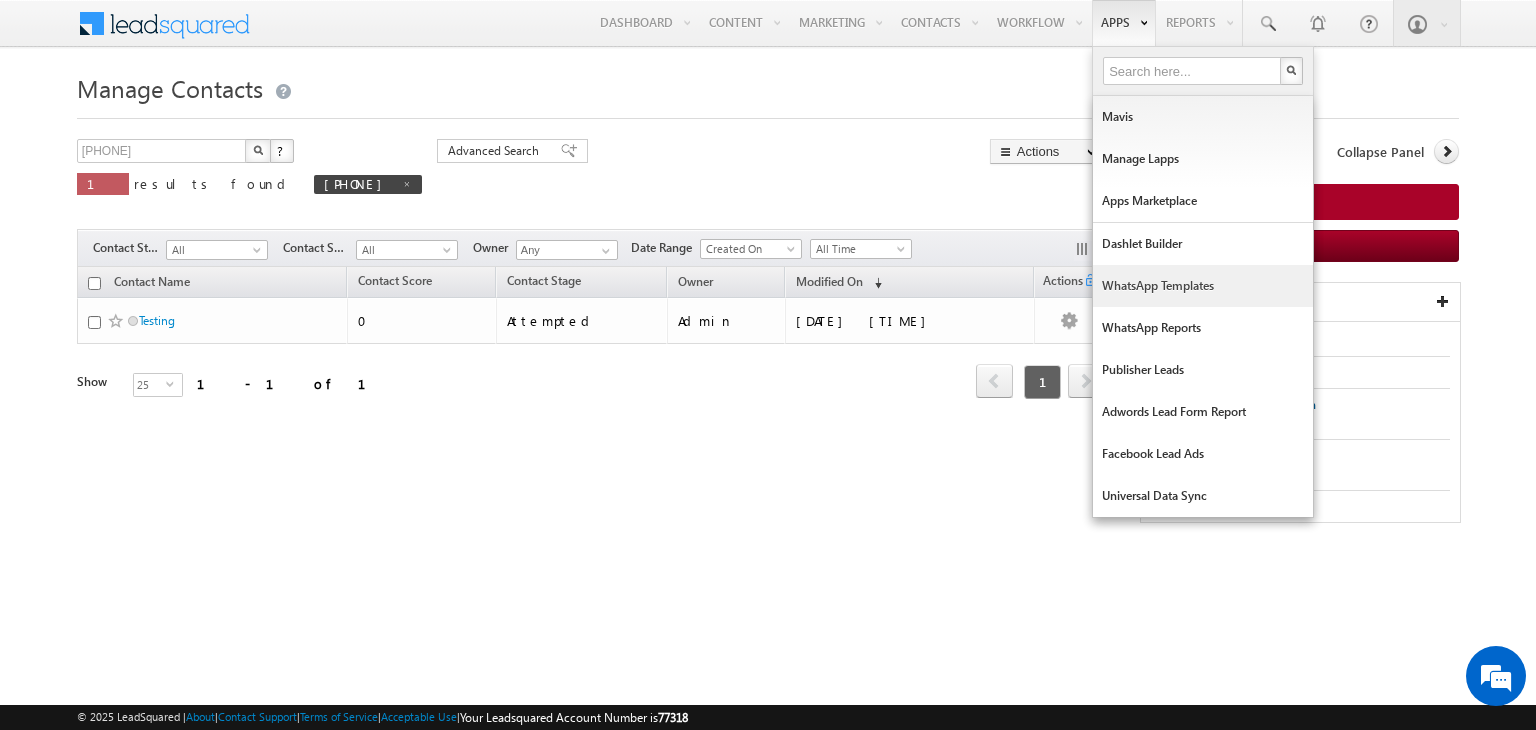 click on "WhatsApp Templates" at bounding box center [1203, 286] 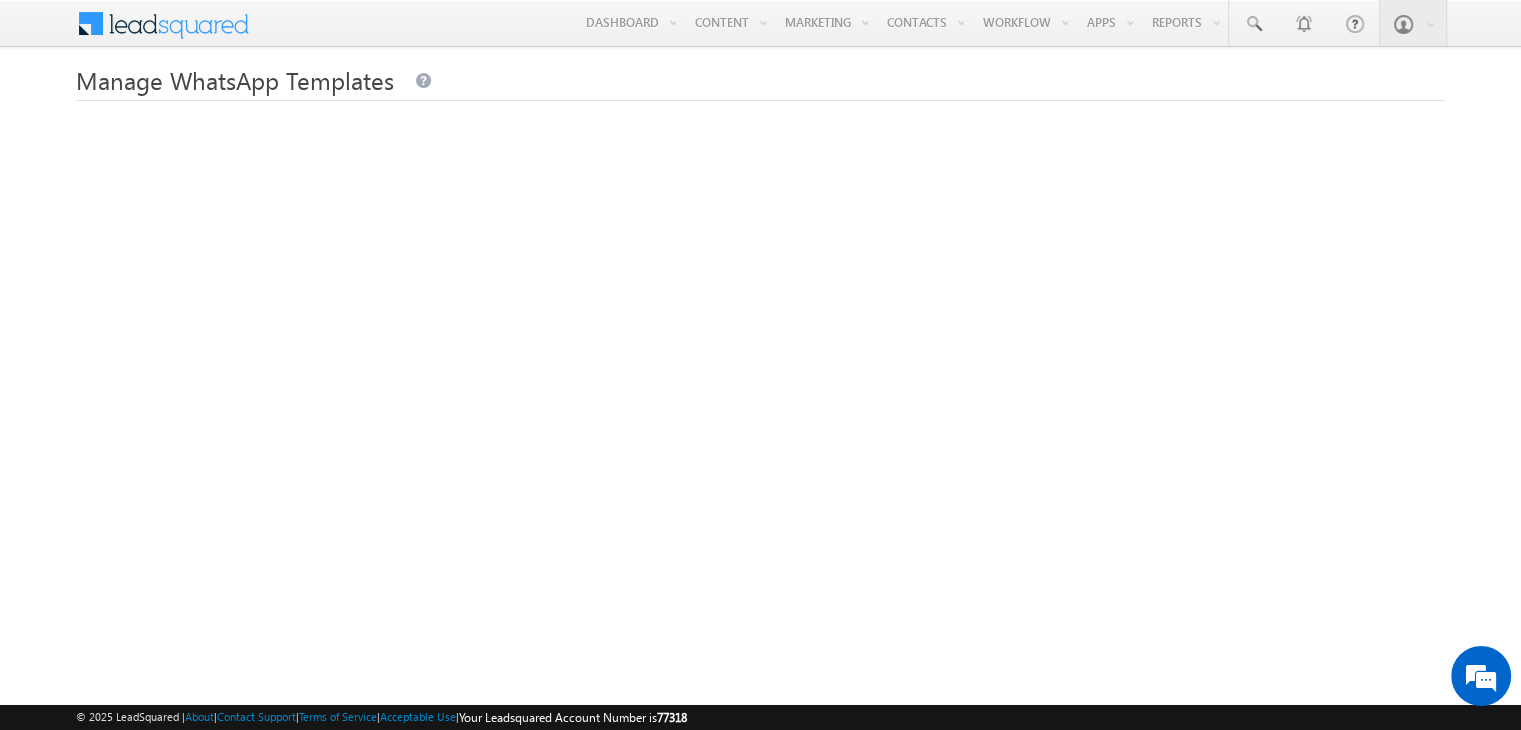scroll, scrollTop: 121, scrollLeft: 0, axis: vertical 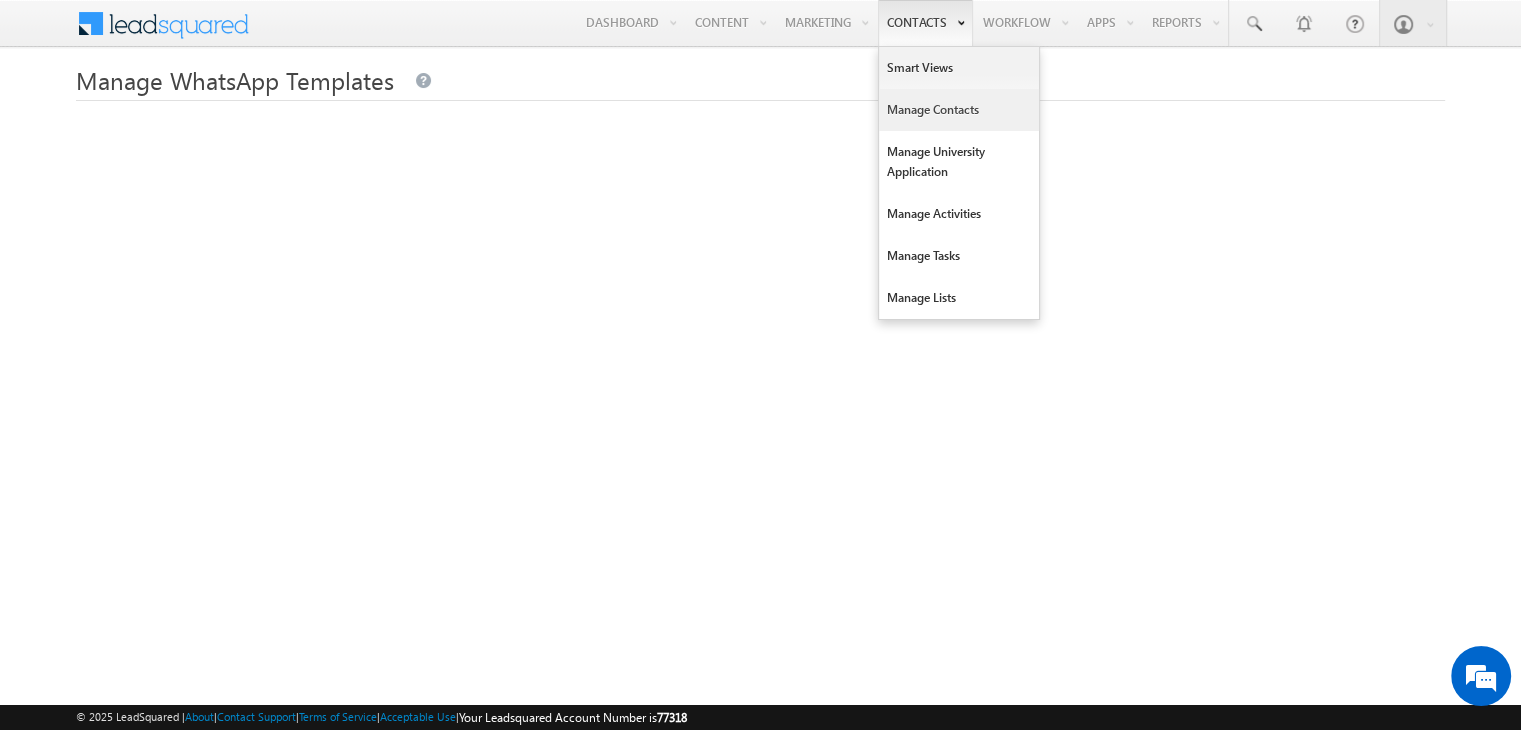 click on "Manage Contacts" at bounding box center [959, 110] 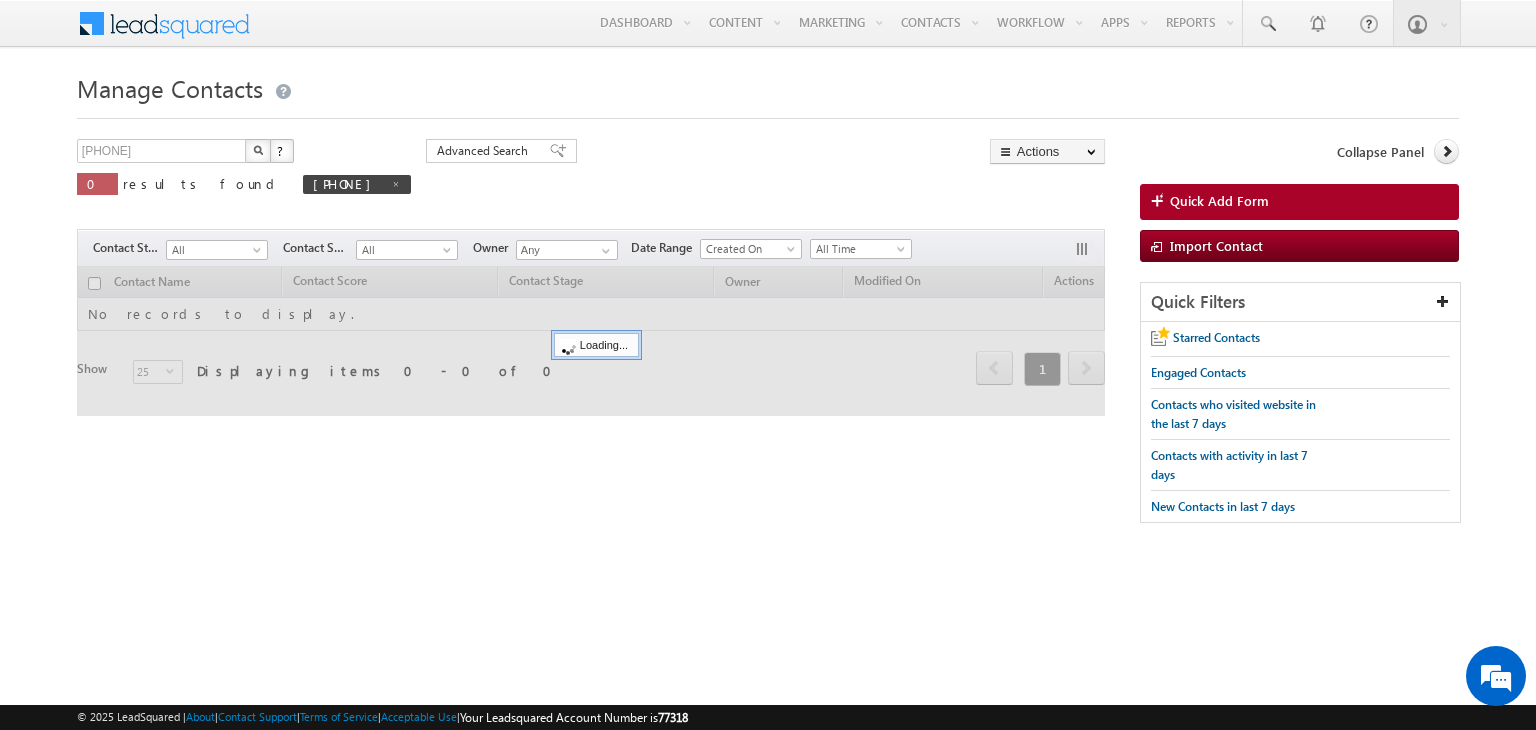 scroll, scrollTop: 0, scrollLeft: 0, axis: both 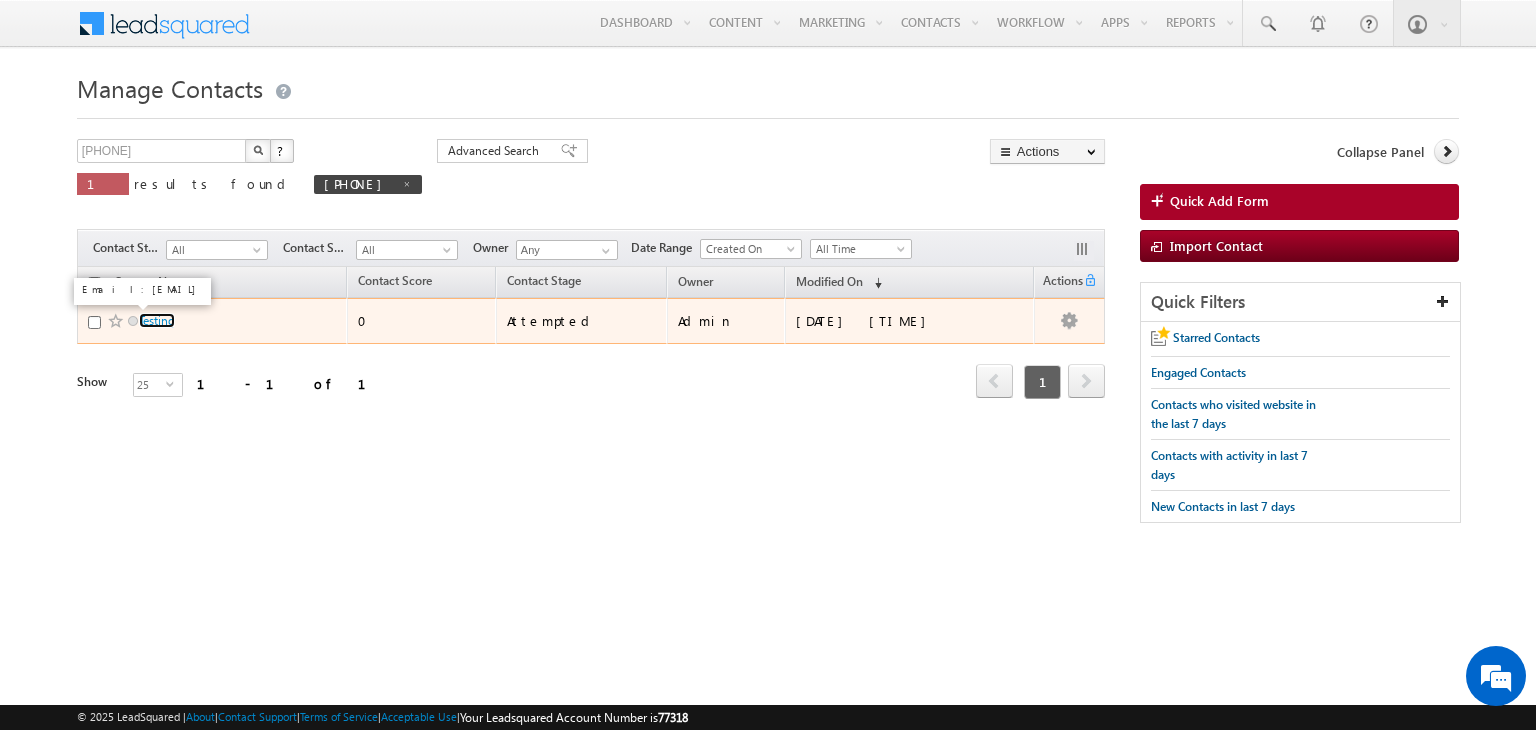 click on "Testing" at bounding box center (157, 320) 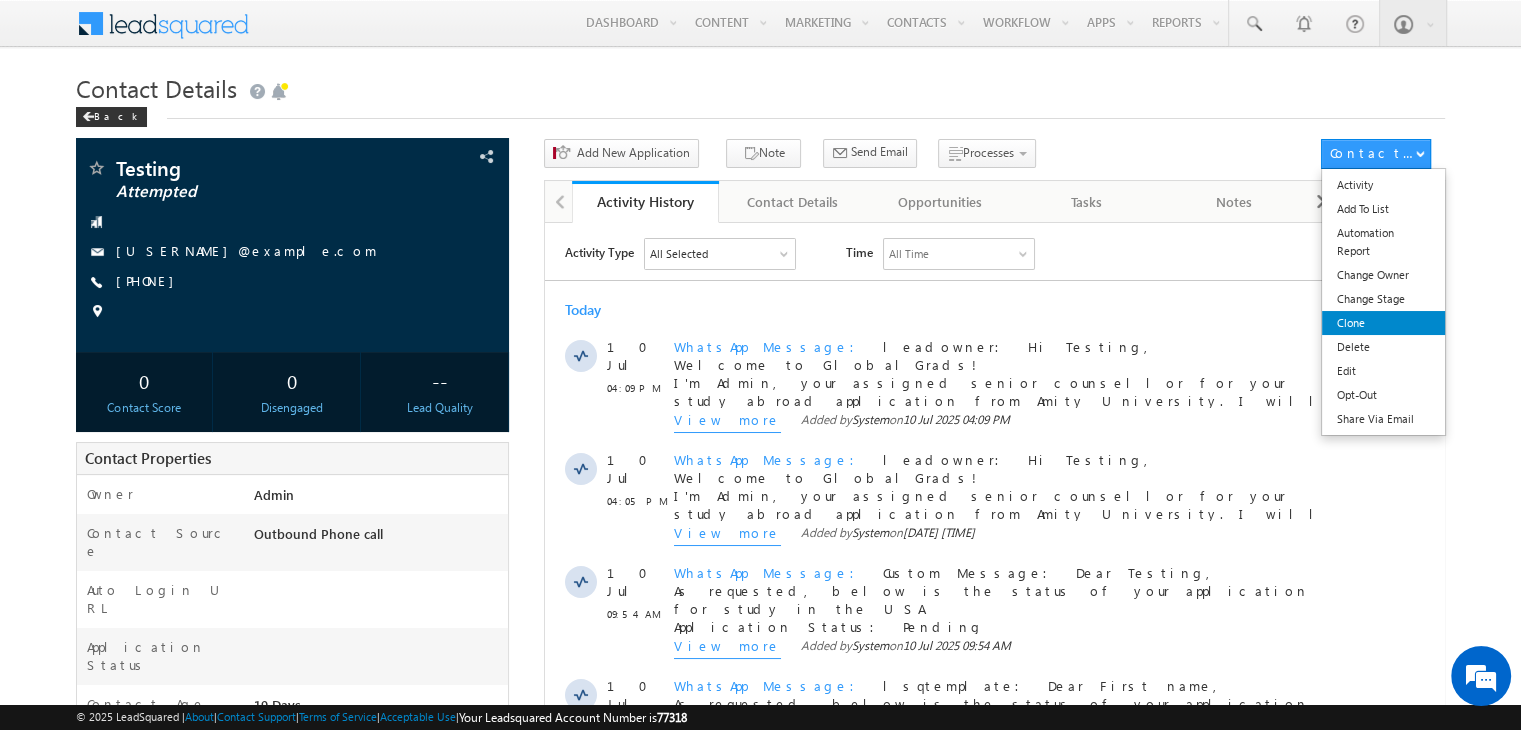 scroll, scrollTop: 0, scrollLeft: 0, axis: both 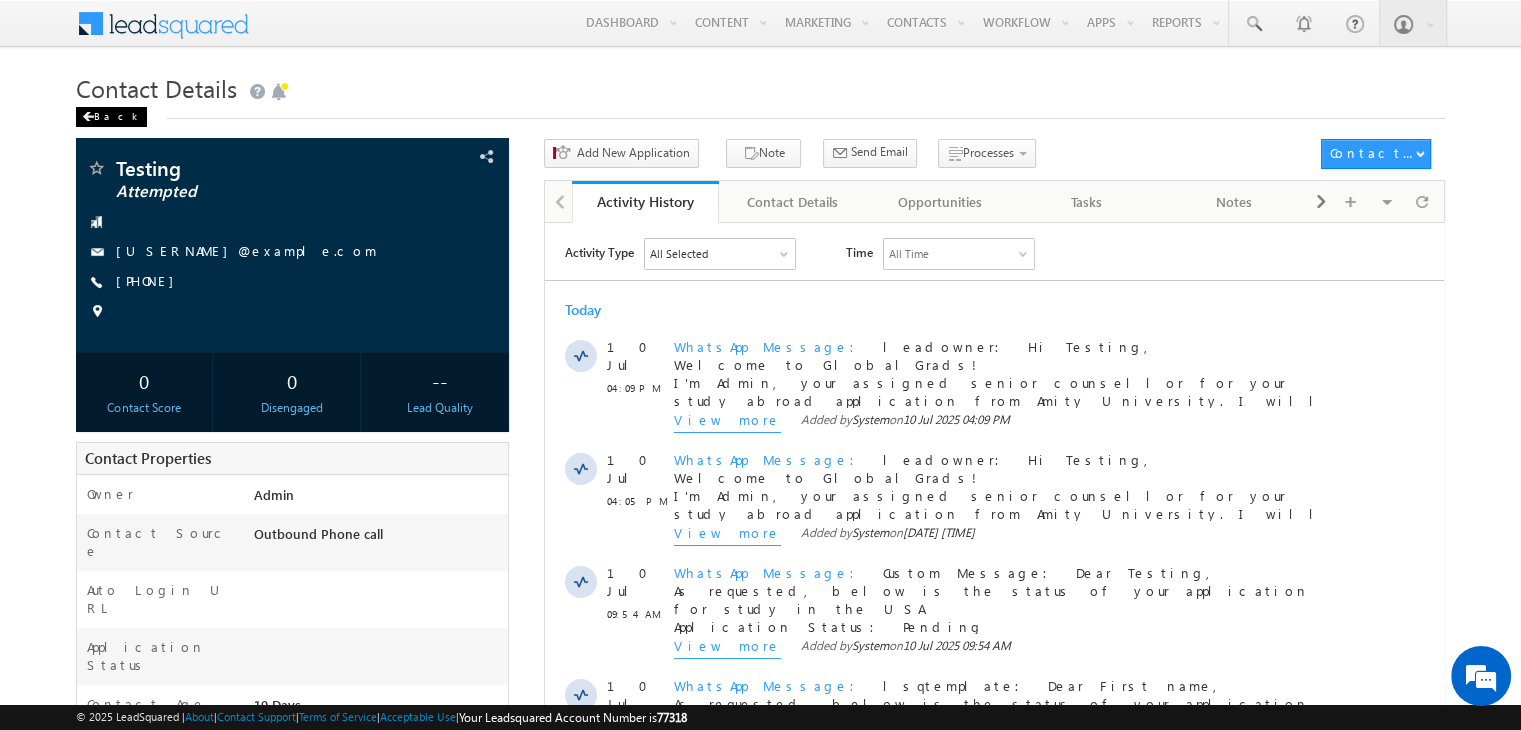 click at bounding box center [88, 117] 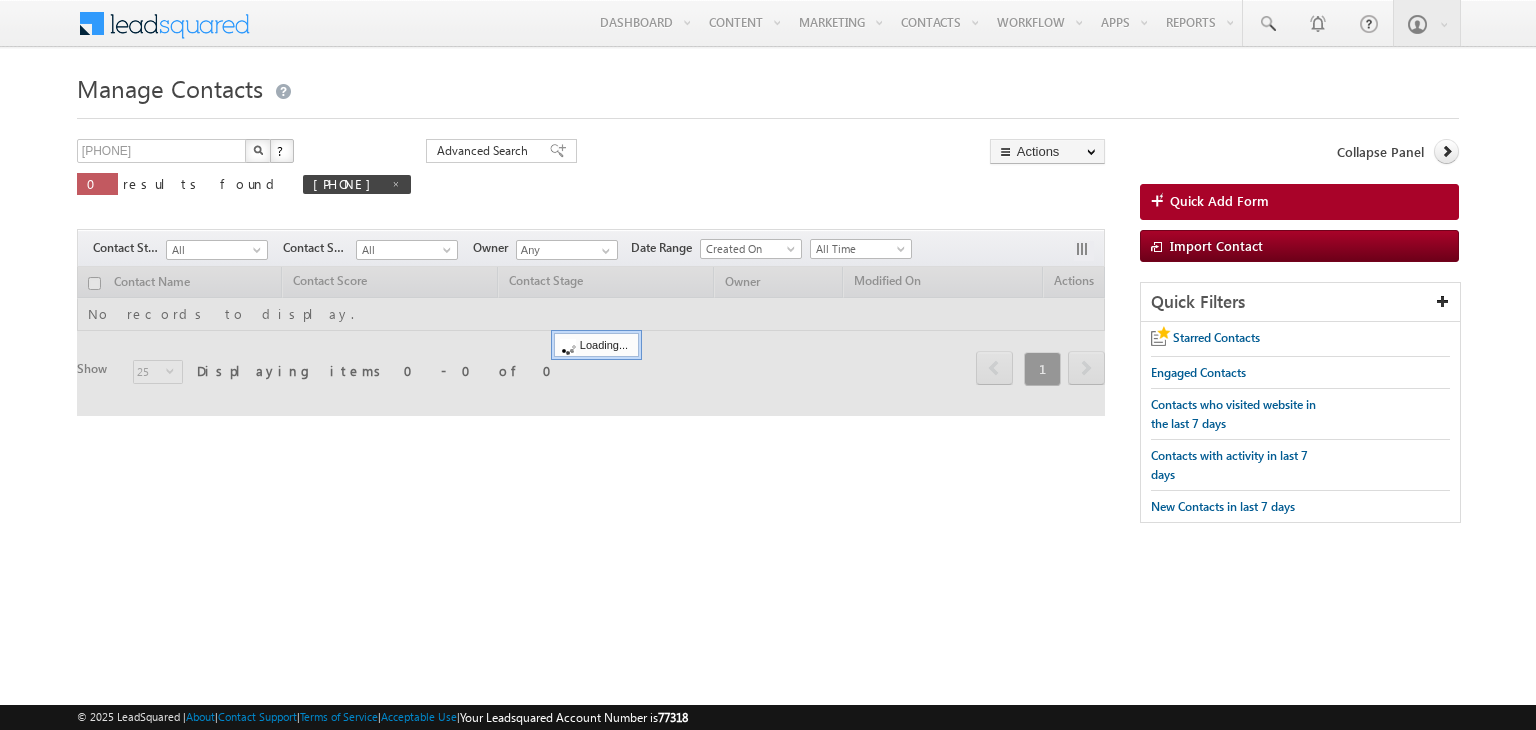 scroll, scrollTop: 0, scrollLeft: 0, axis: both 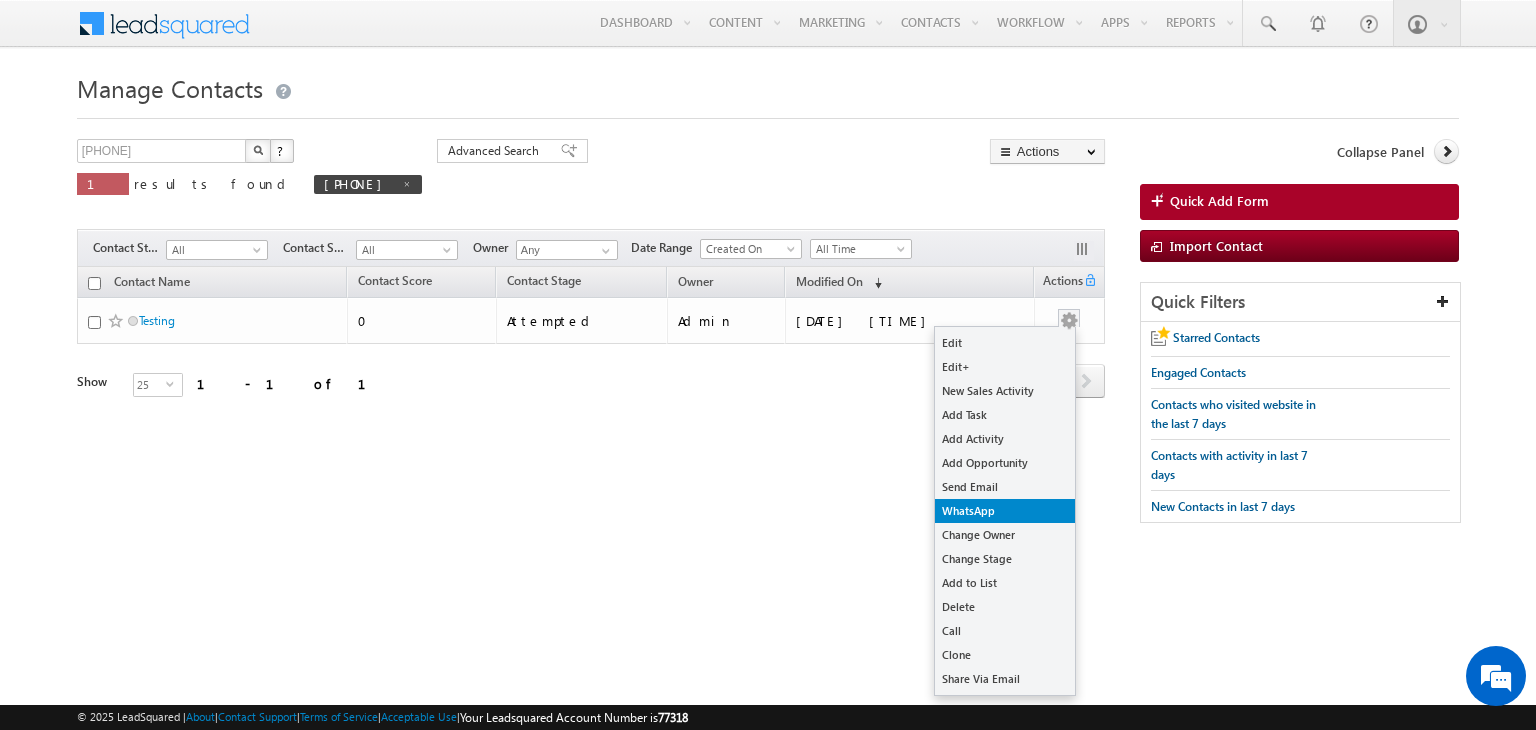 click on "WhatsApp" at bounding box center (1005, 511) 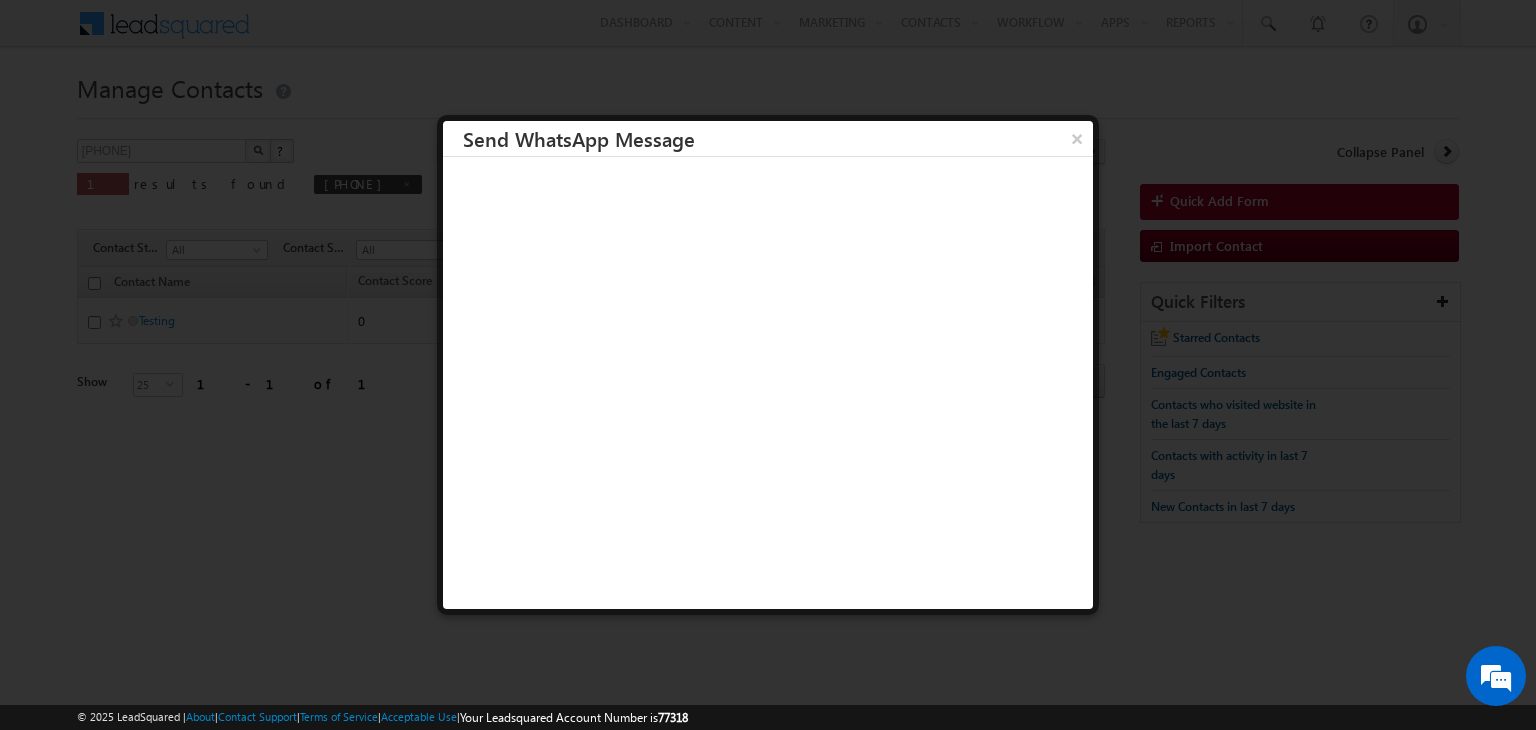 scroll, scrollTop: 0, scrollLeft: 0, axis: both 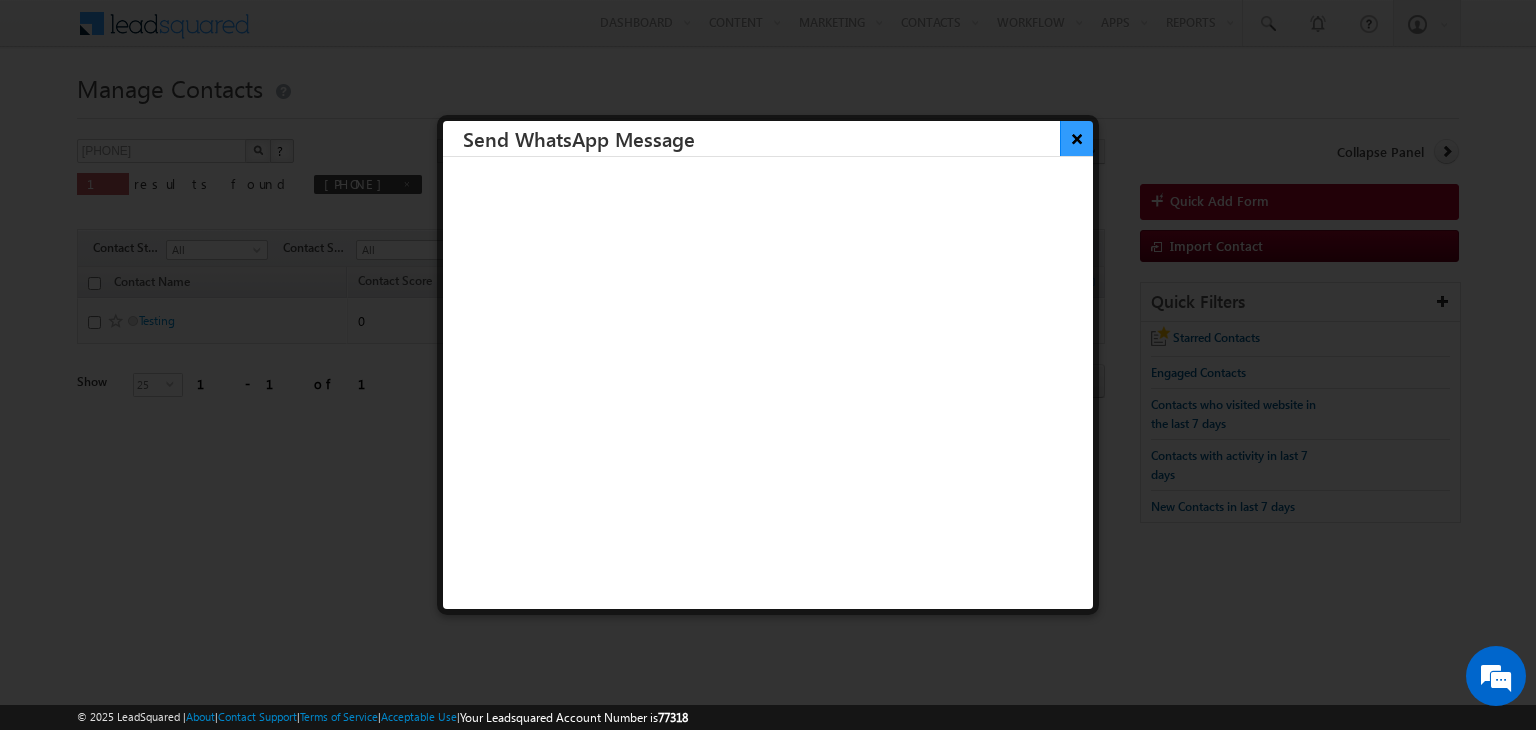 click on "×" at bounding box center (1076, 138) 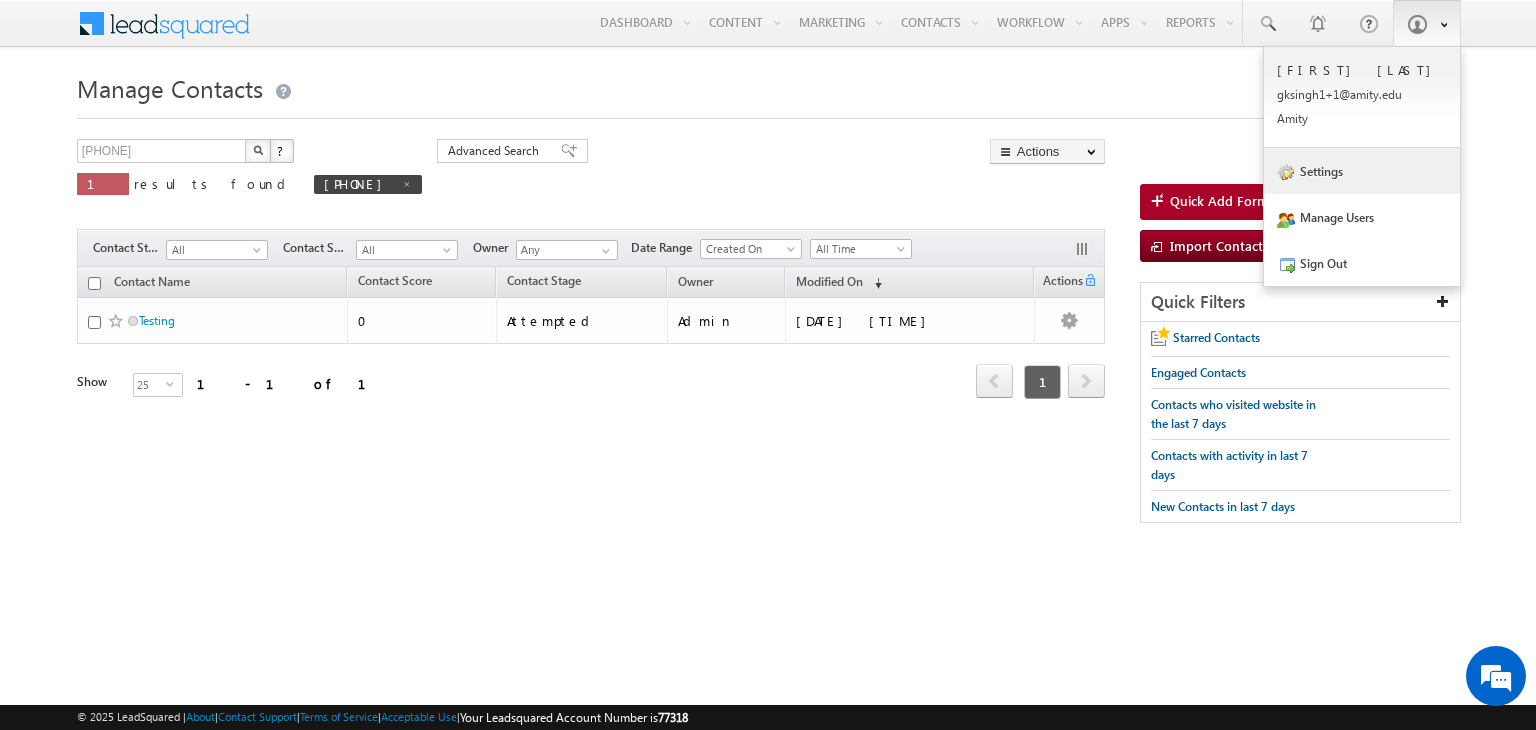 click on "Settings" at bounding box center [1362, 171] 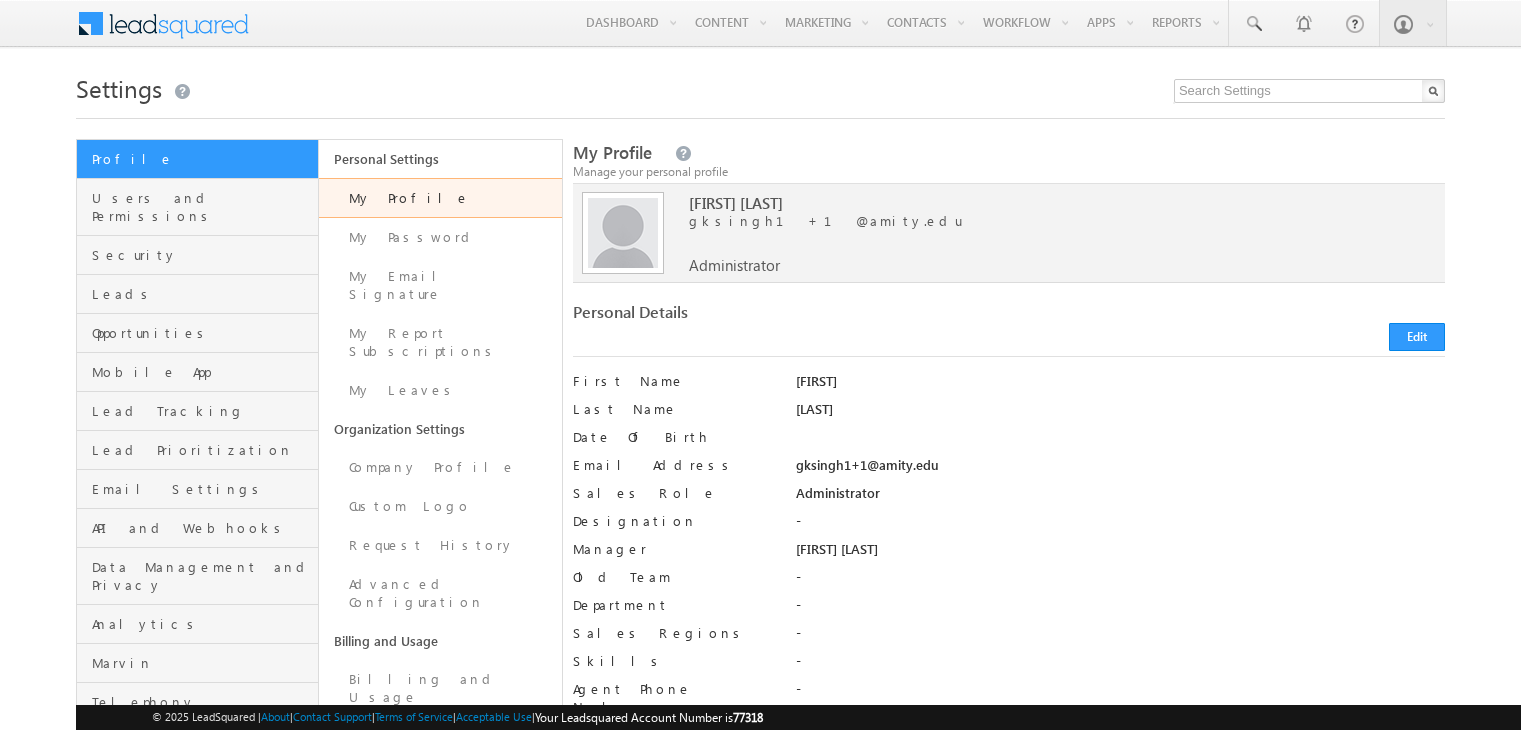 scroll, scrollTop: 0, scrollLeft: 0, axis: both 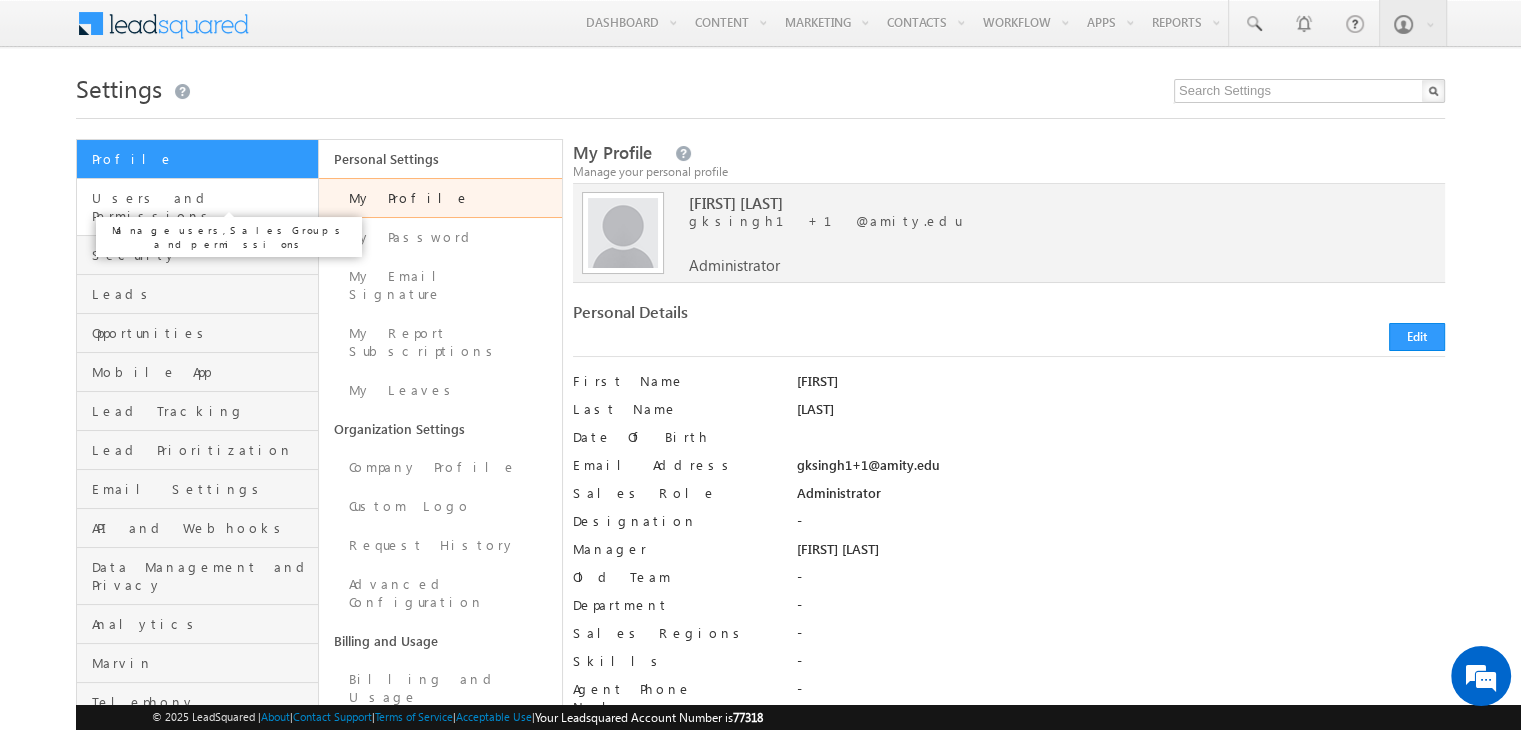 click on "Users and Permissions" at bounding box center (202, 207) 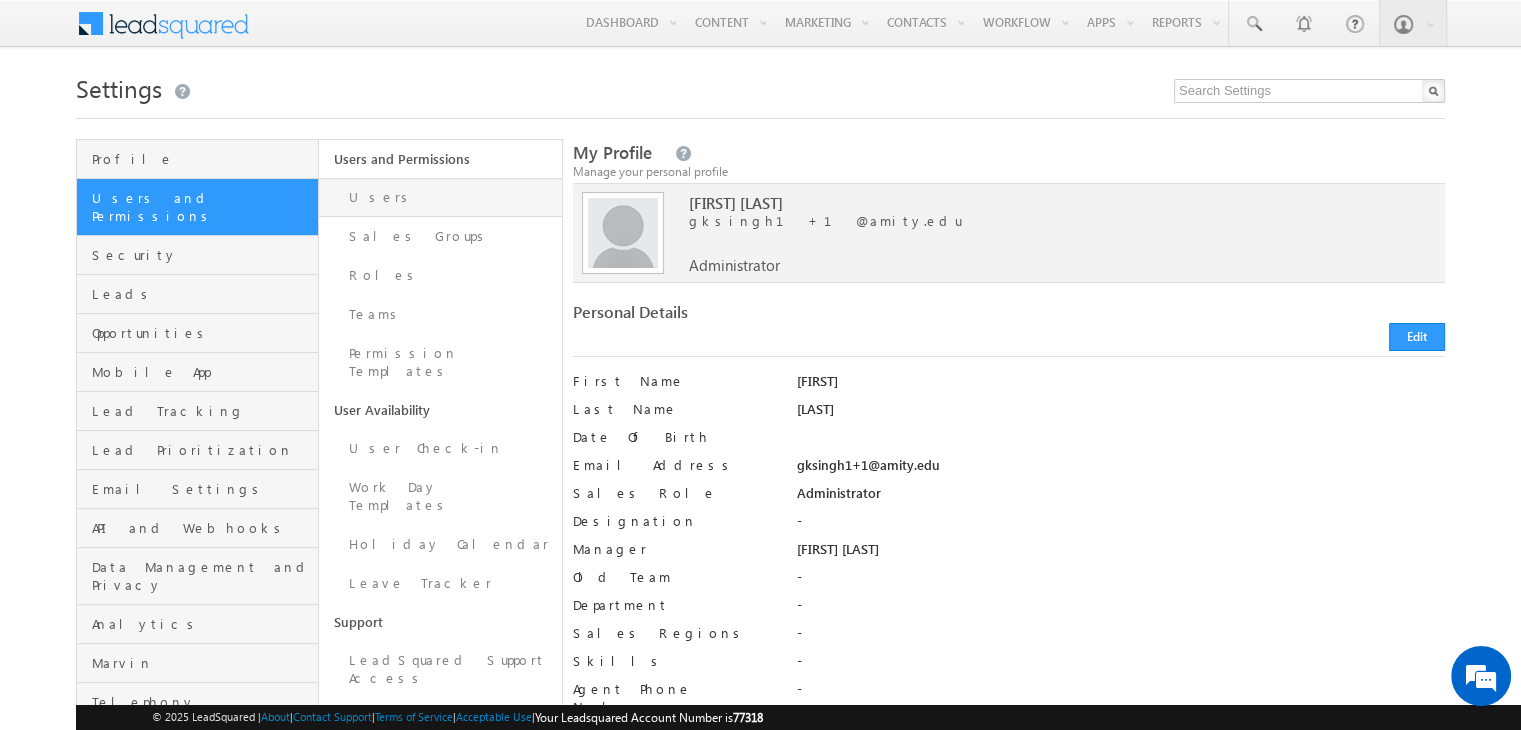 click on "Users" at bounding box center [440, 197] 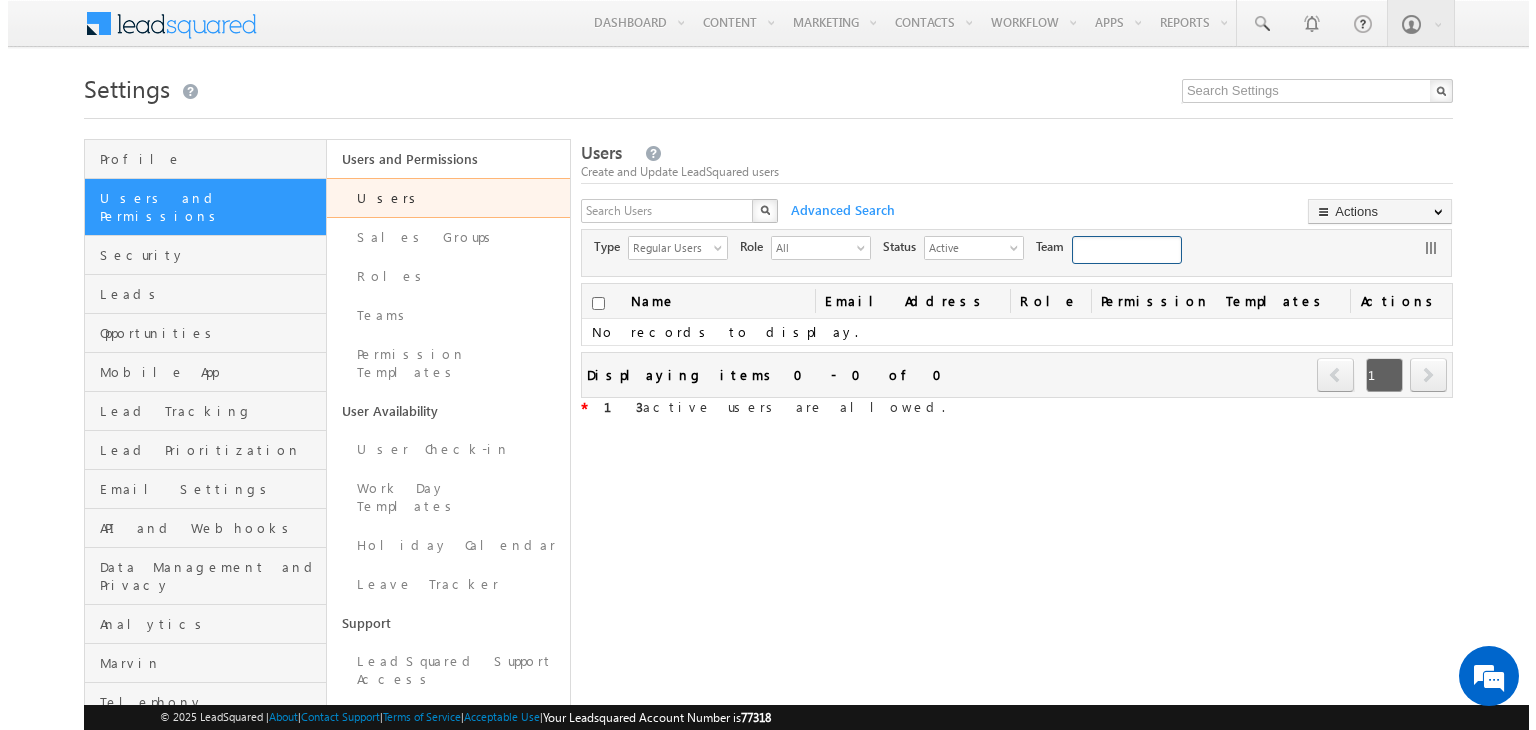 scroll, scrollTop: 0, scrollLeft: 0, axis: both 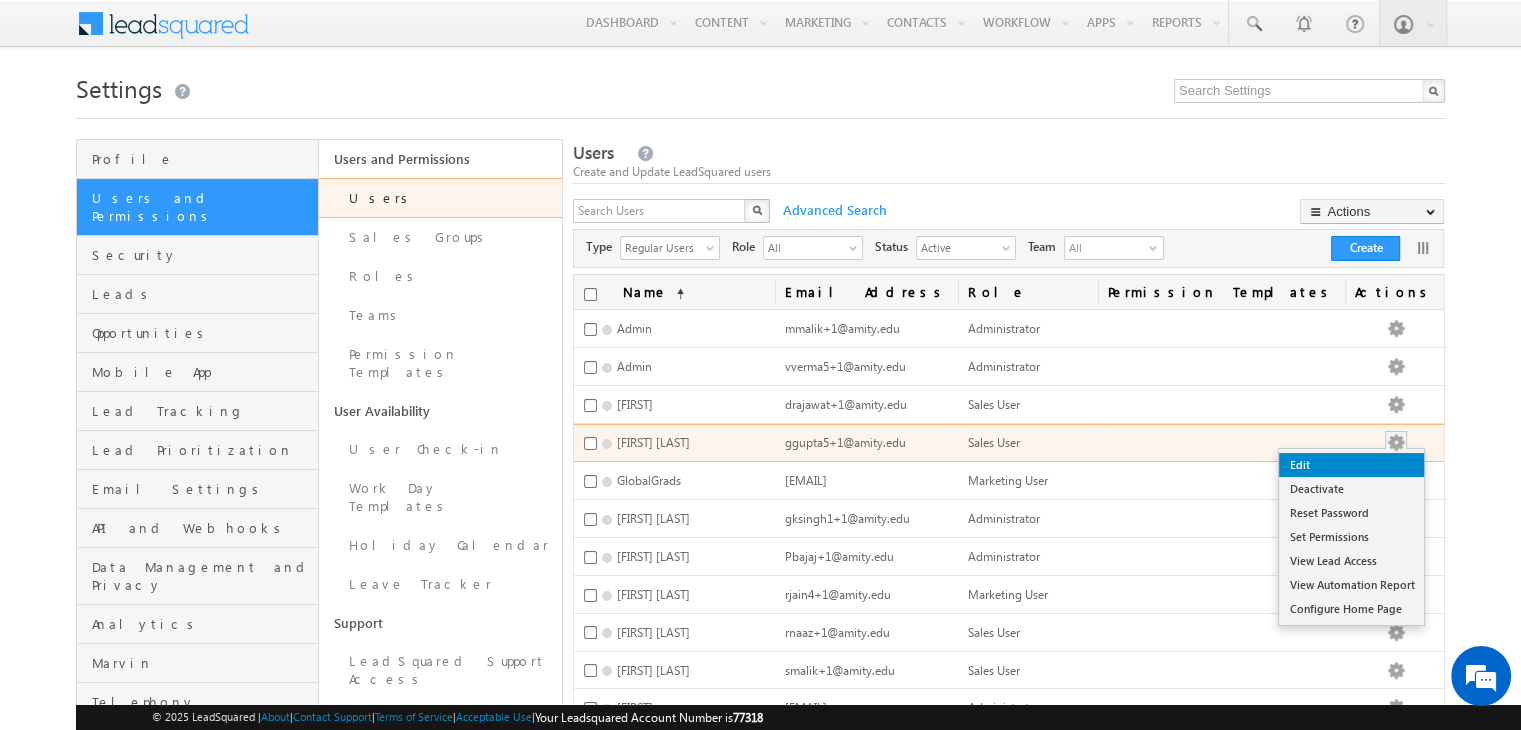 click on "Edit" at bounding box center [1351, 465] 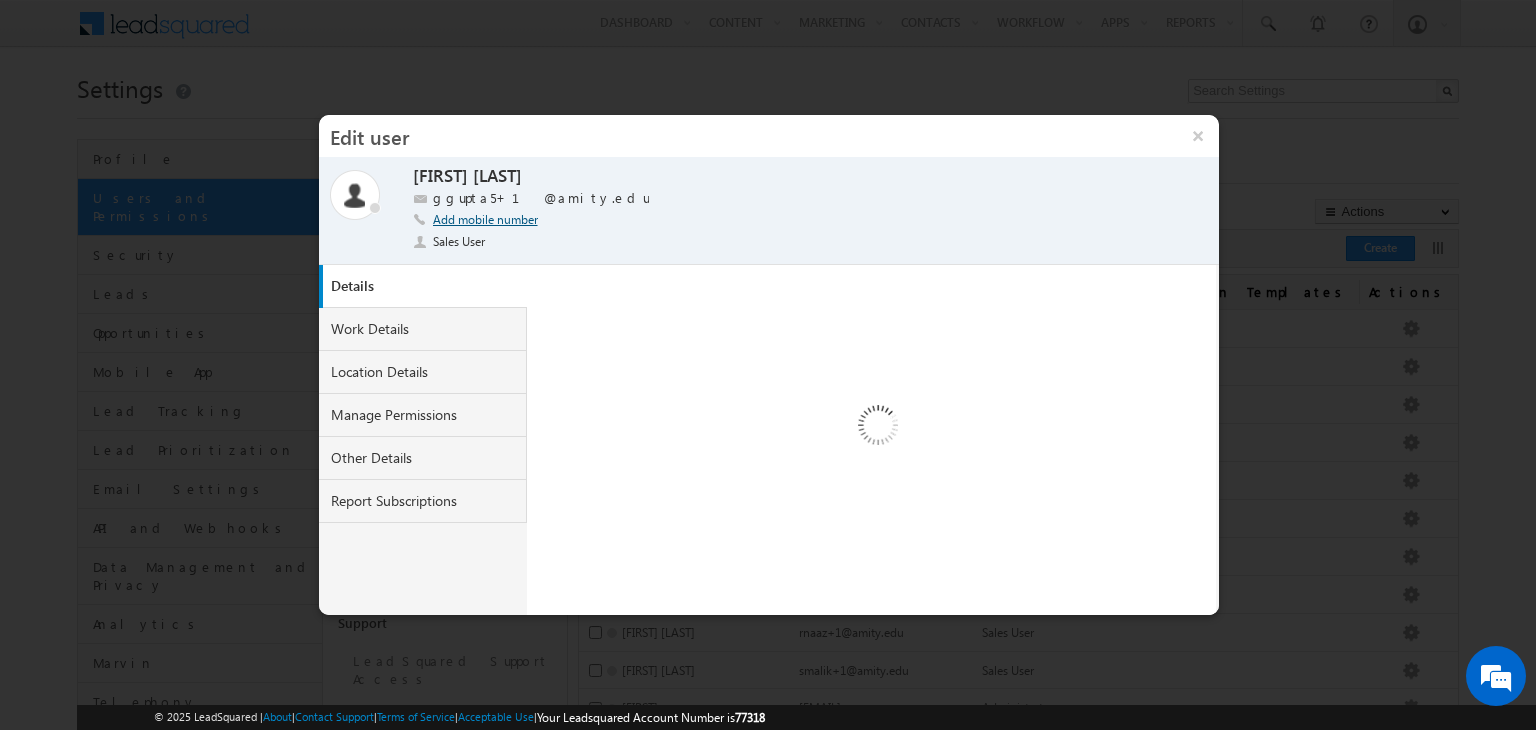 scroll, scrollTop: 0, scrollLeft: 0, axis: both 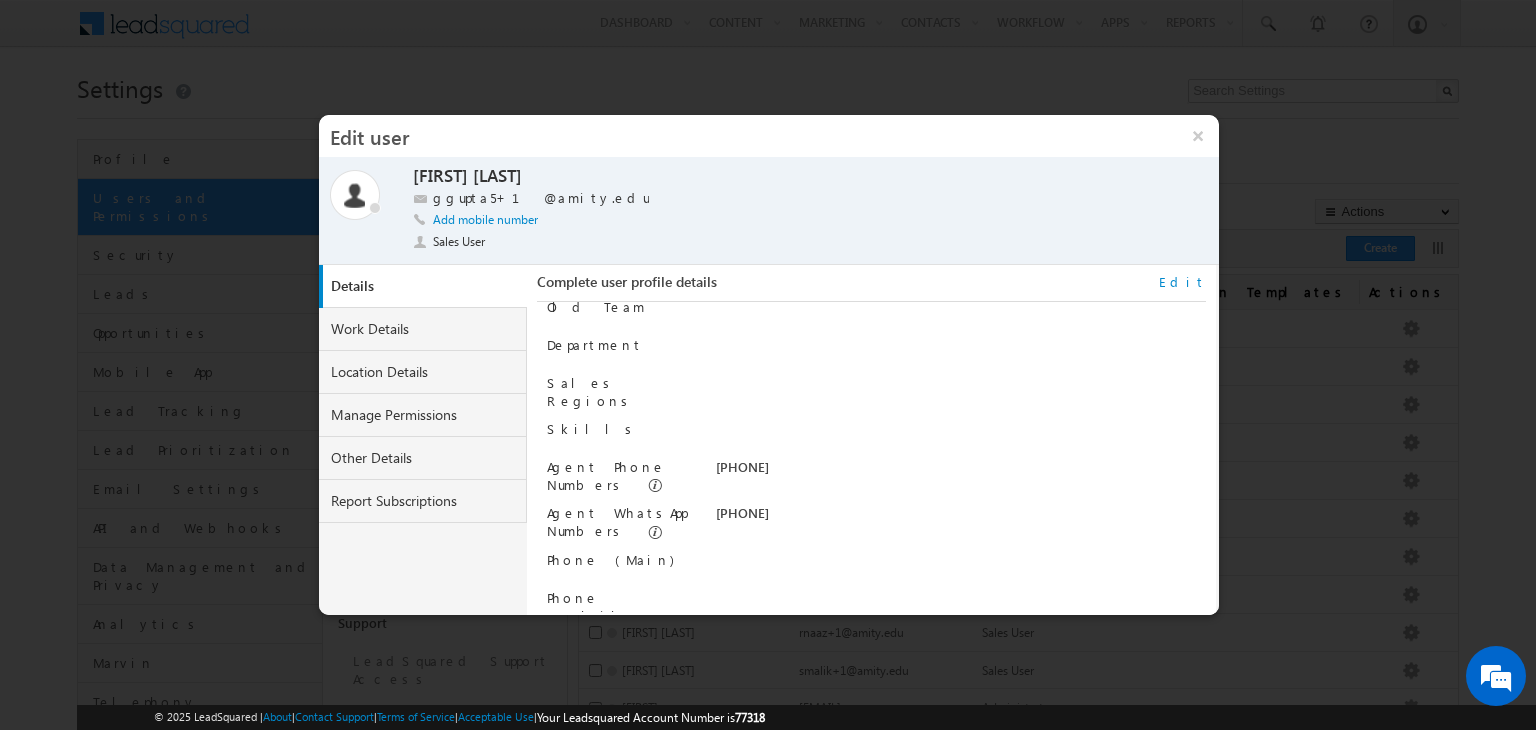 drag, startPoint x: 836, startPoint y: 458, endPoint x: 710, endPoint y: 463, distance: 126.09917 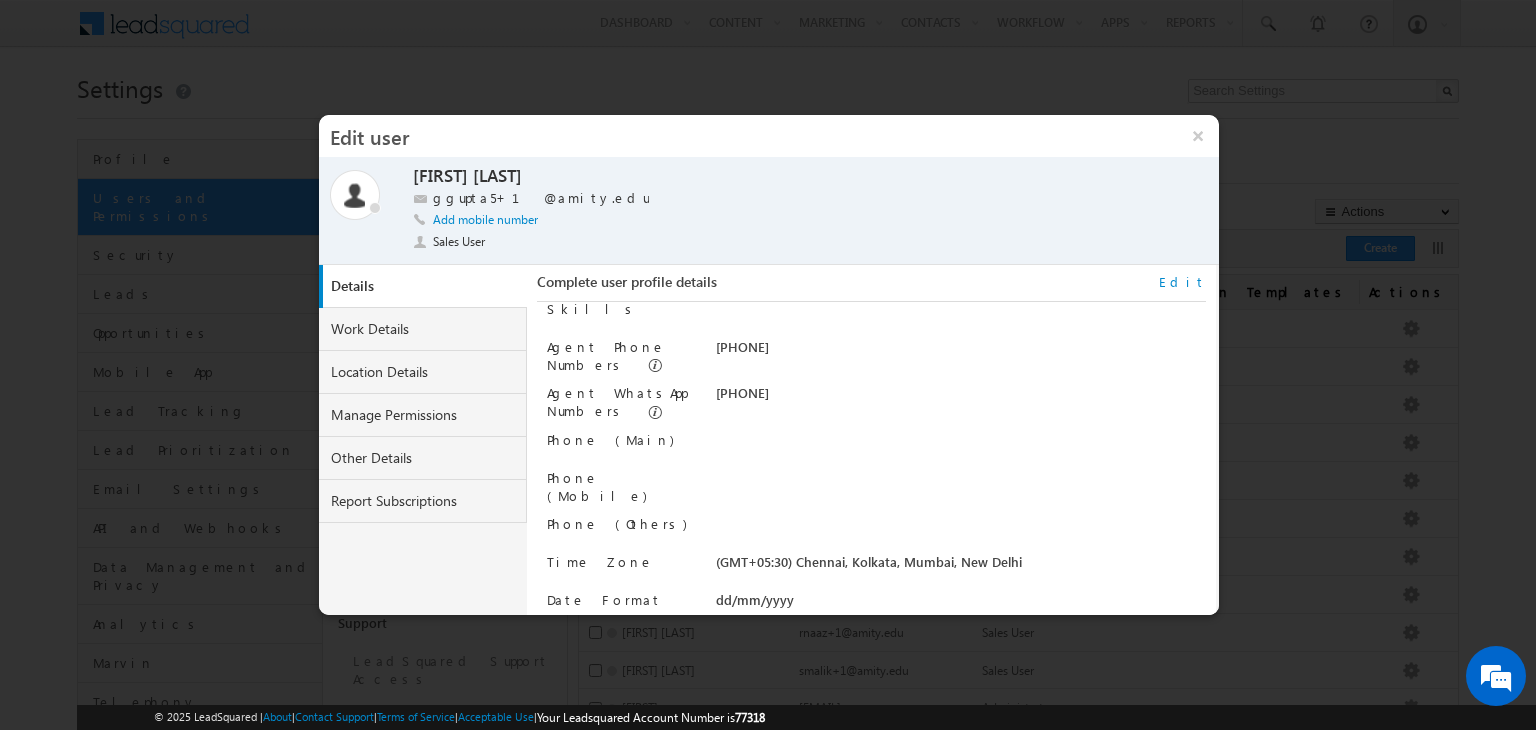 scroll, scrollTop: 0, scrollLeft: 0, axis: both 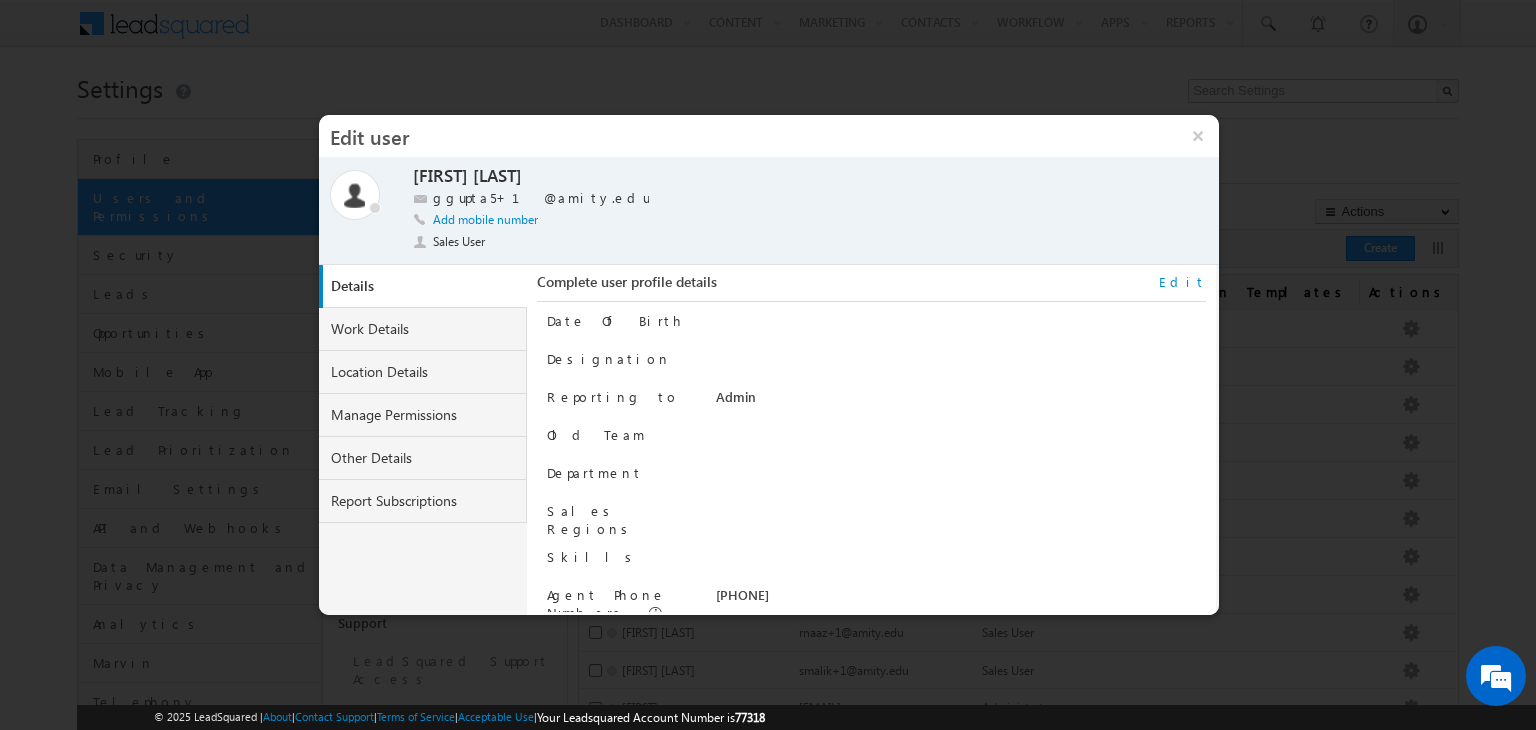 click on "Edit" at bounding box center [1182, 282] 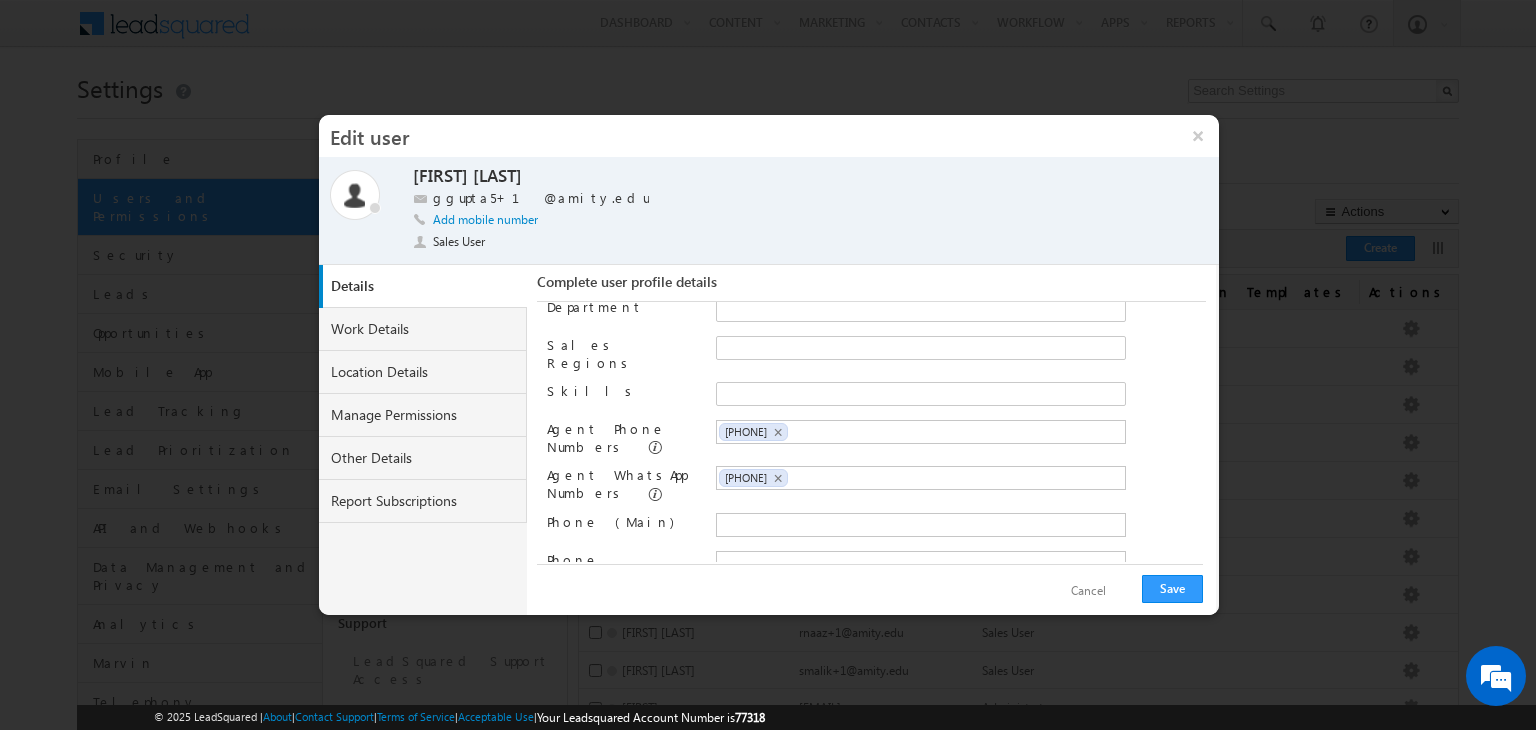 scroll, scrollTop: 172, scrollLeft: 0, axis: vertical 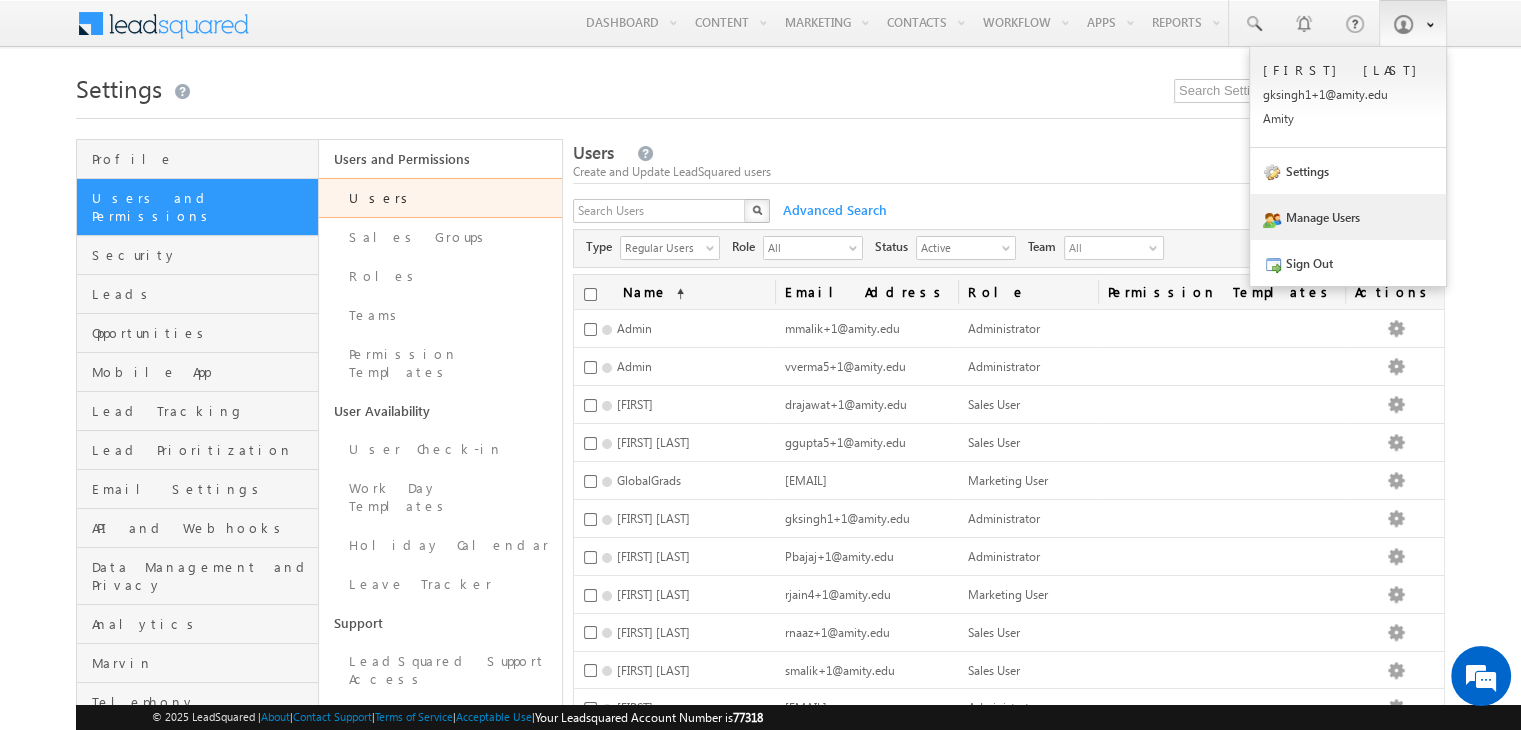 click at bounding box center [1403, 24] 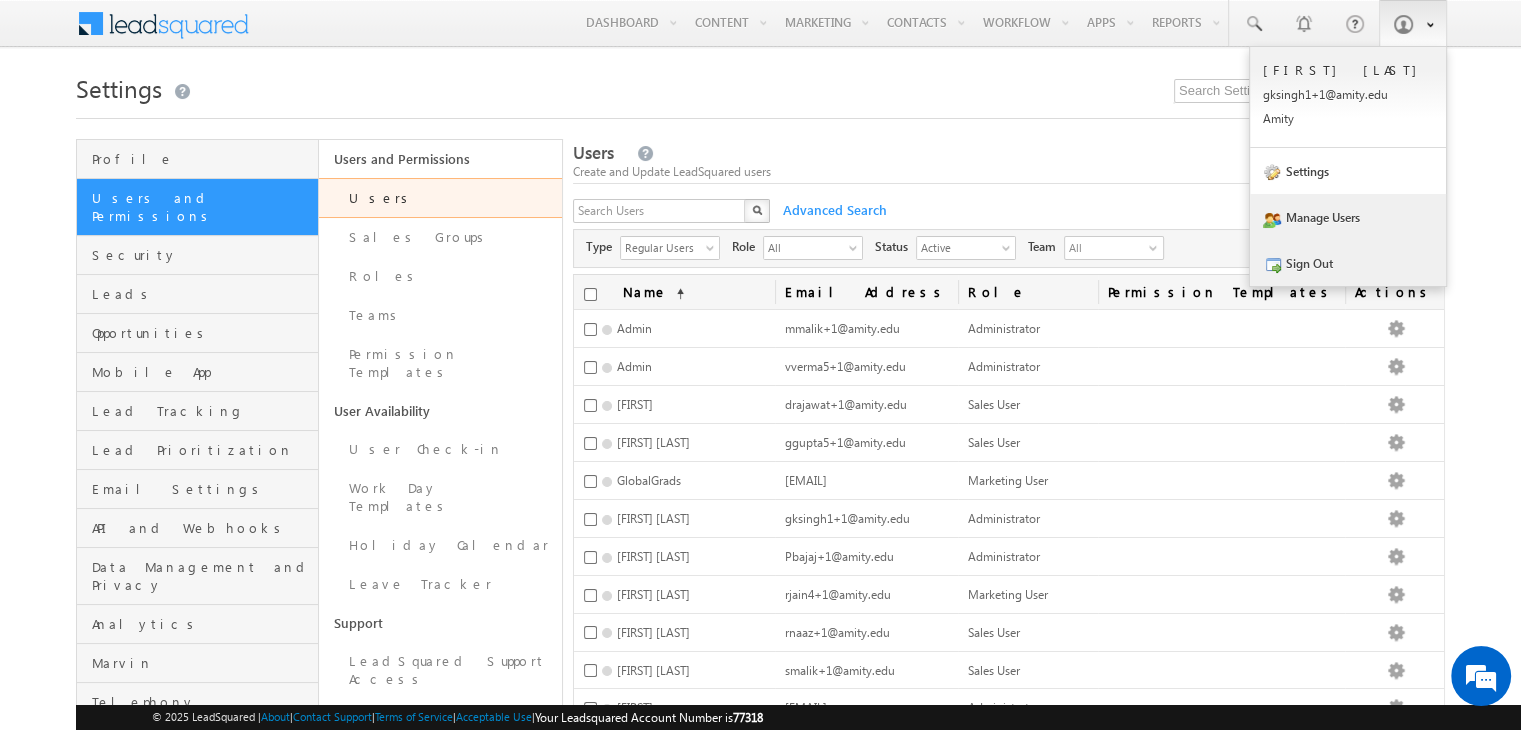 click on "Sign Out" at bounding box center [1348, 263] 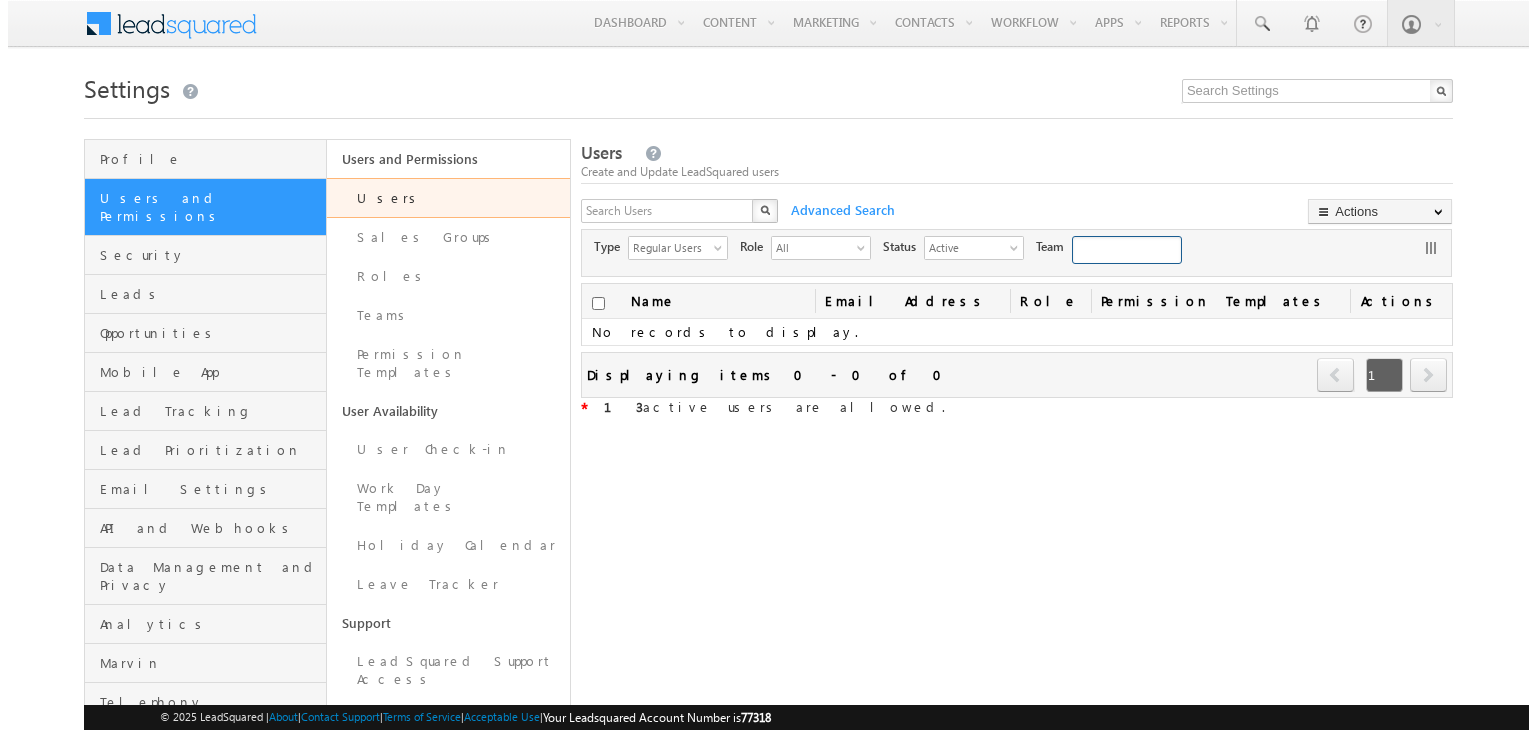 scroll, scrollTop: 0, scrollLeft: 0, axis: both 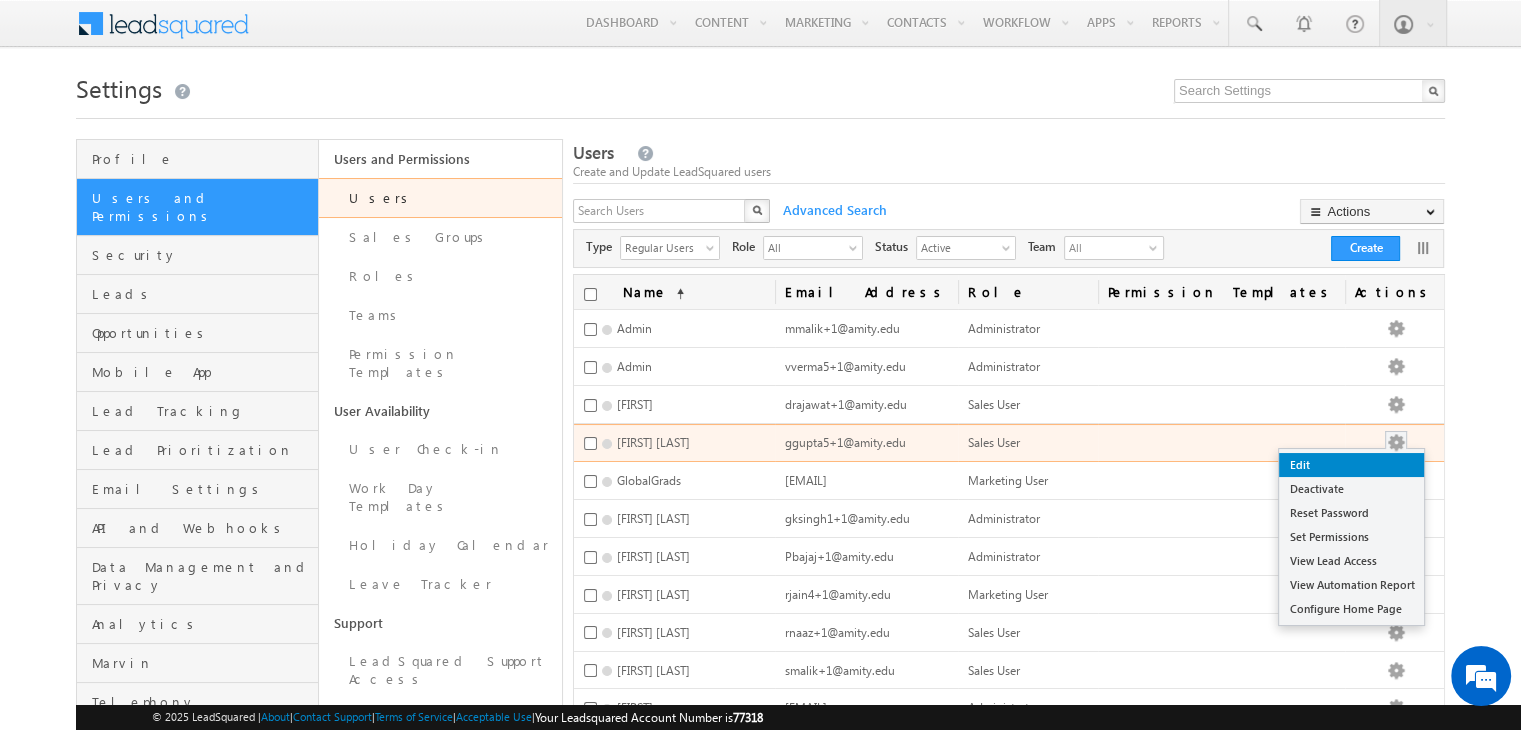 click on "Edit" at bounding box center [1351, 465] 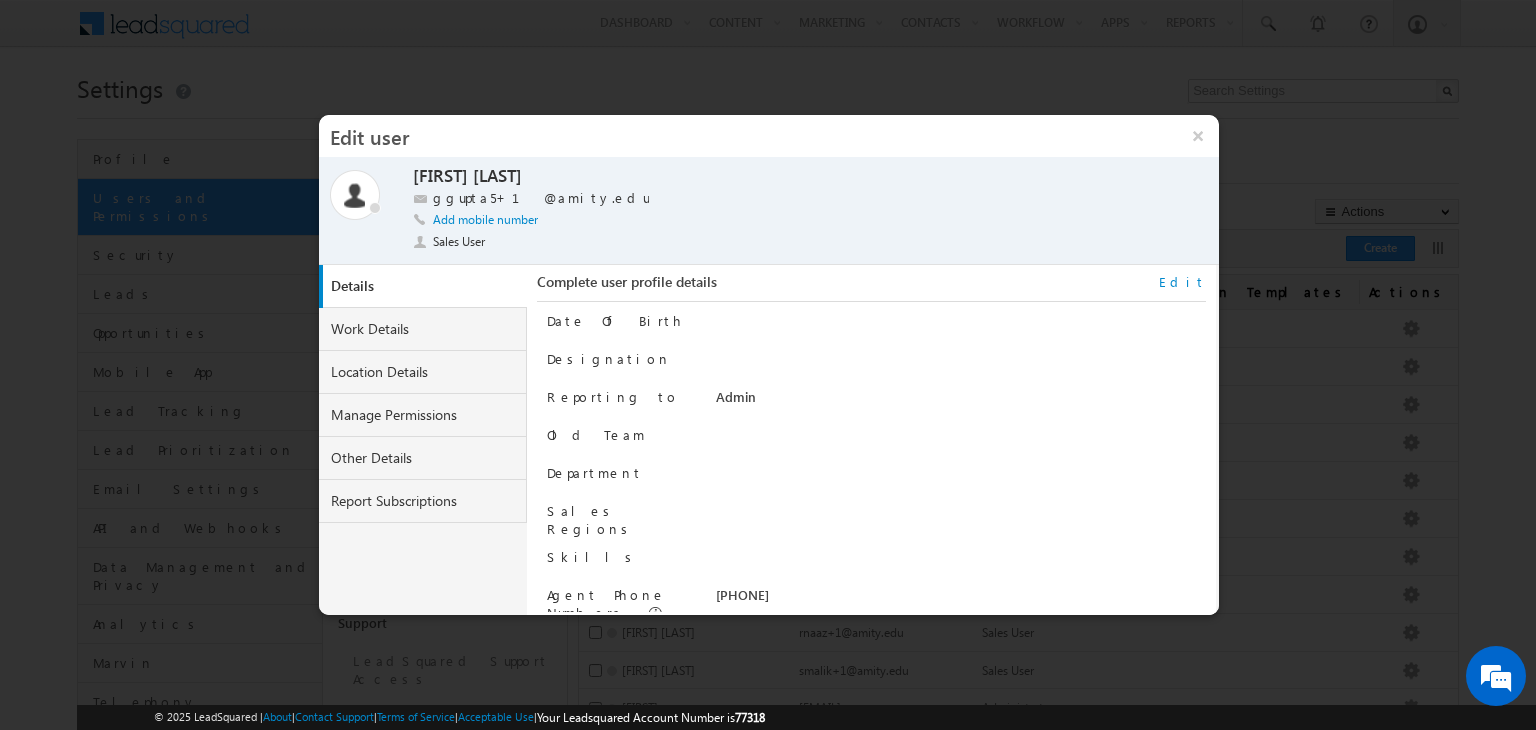 scroll, scrollTop: 248, scrollLeft: 0, axis: vertical 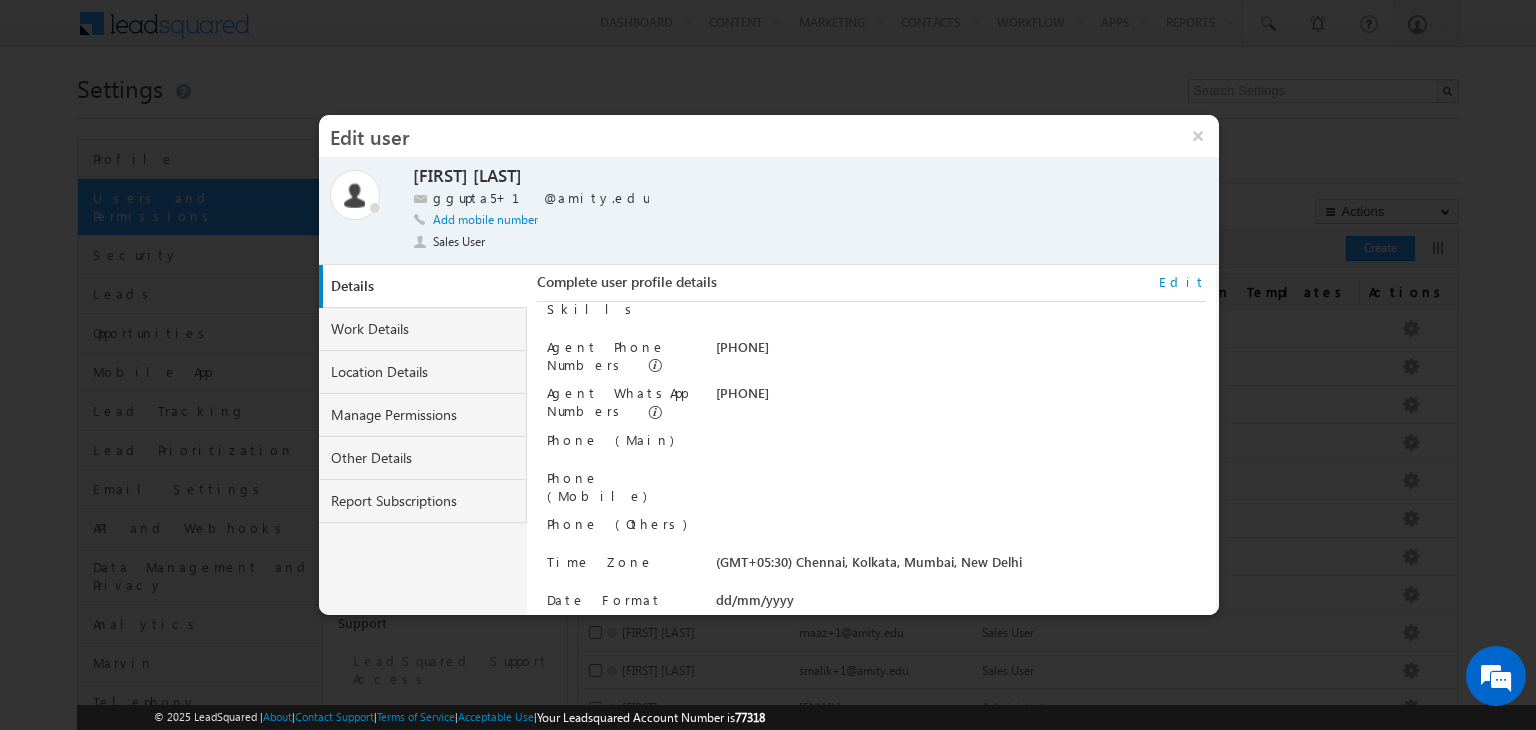 click on "[PHONE]" at bounding box center [961, 352] 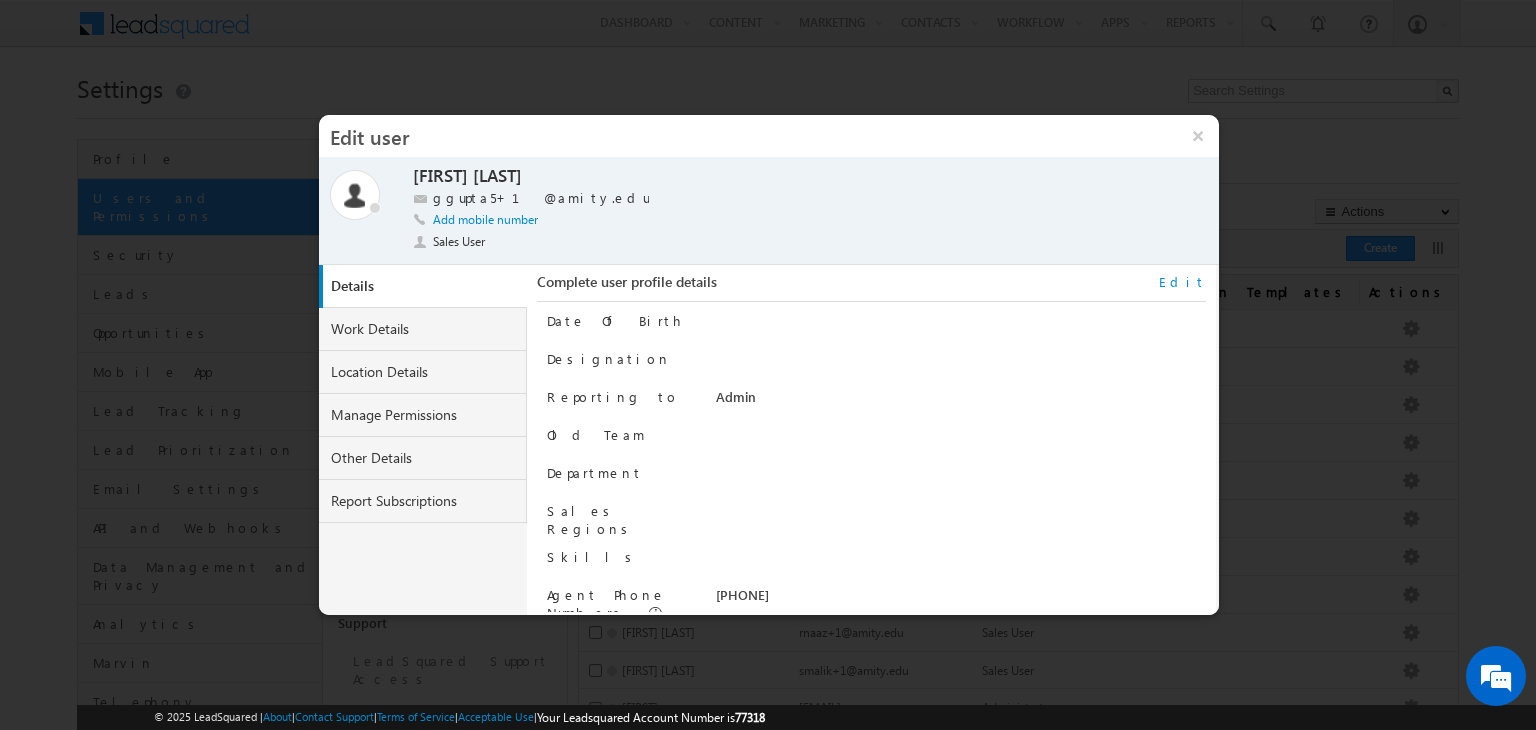 click on "Edit" at bounding box center (1182, 282) 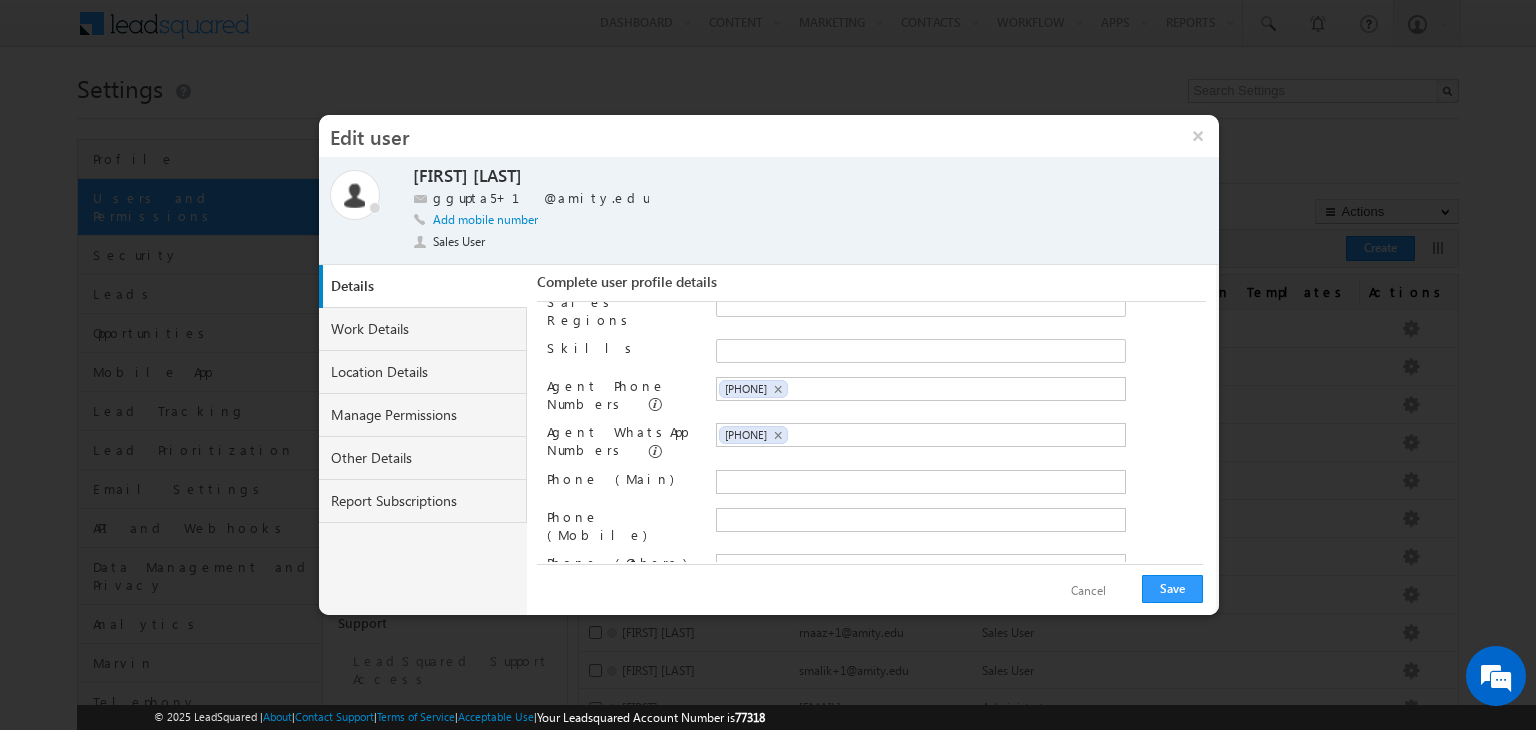 scroll, scrollTop: 216, scrollLeft: 0, axis: vertical 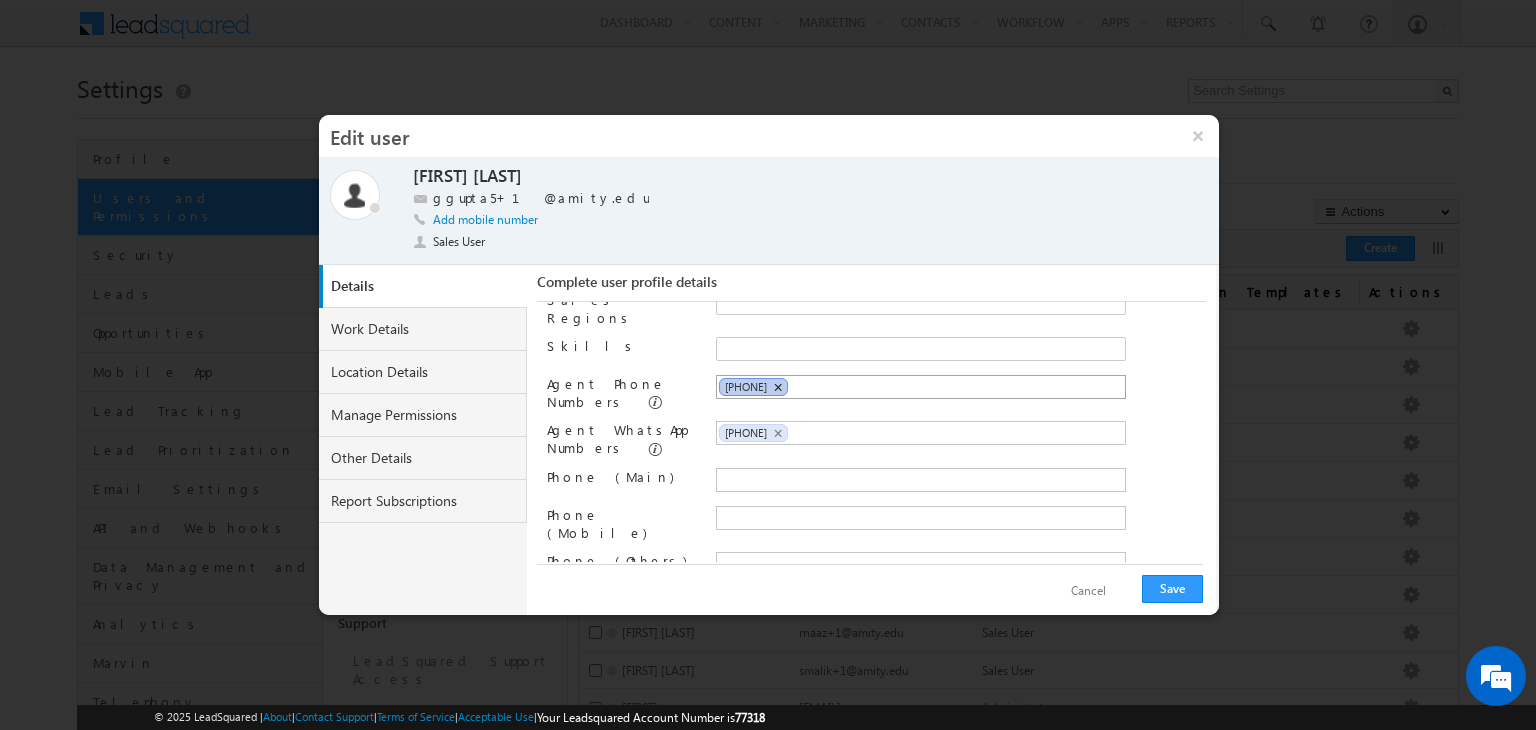 click on "×" at bounding box center [777, 387] 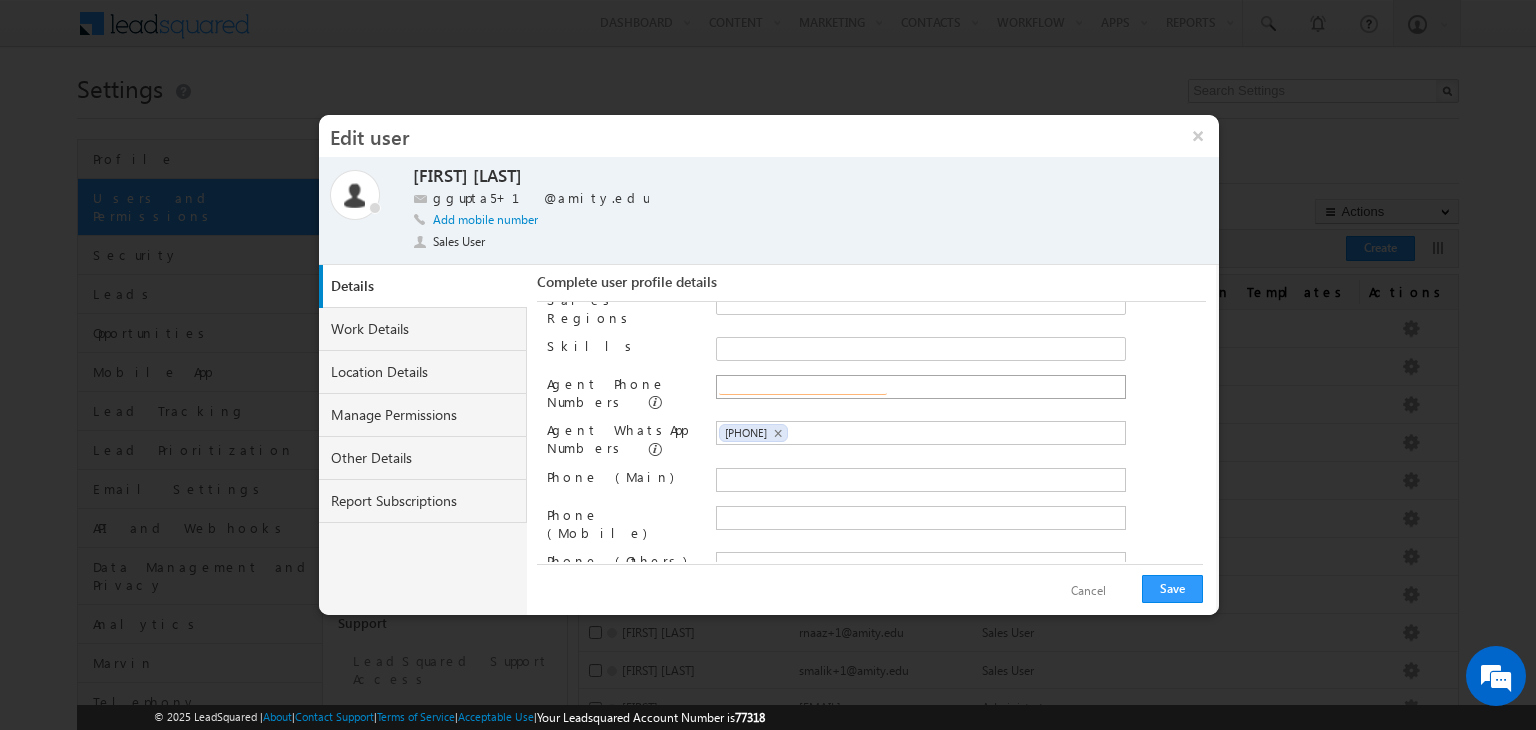 click at bounding box center [803, 387] 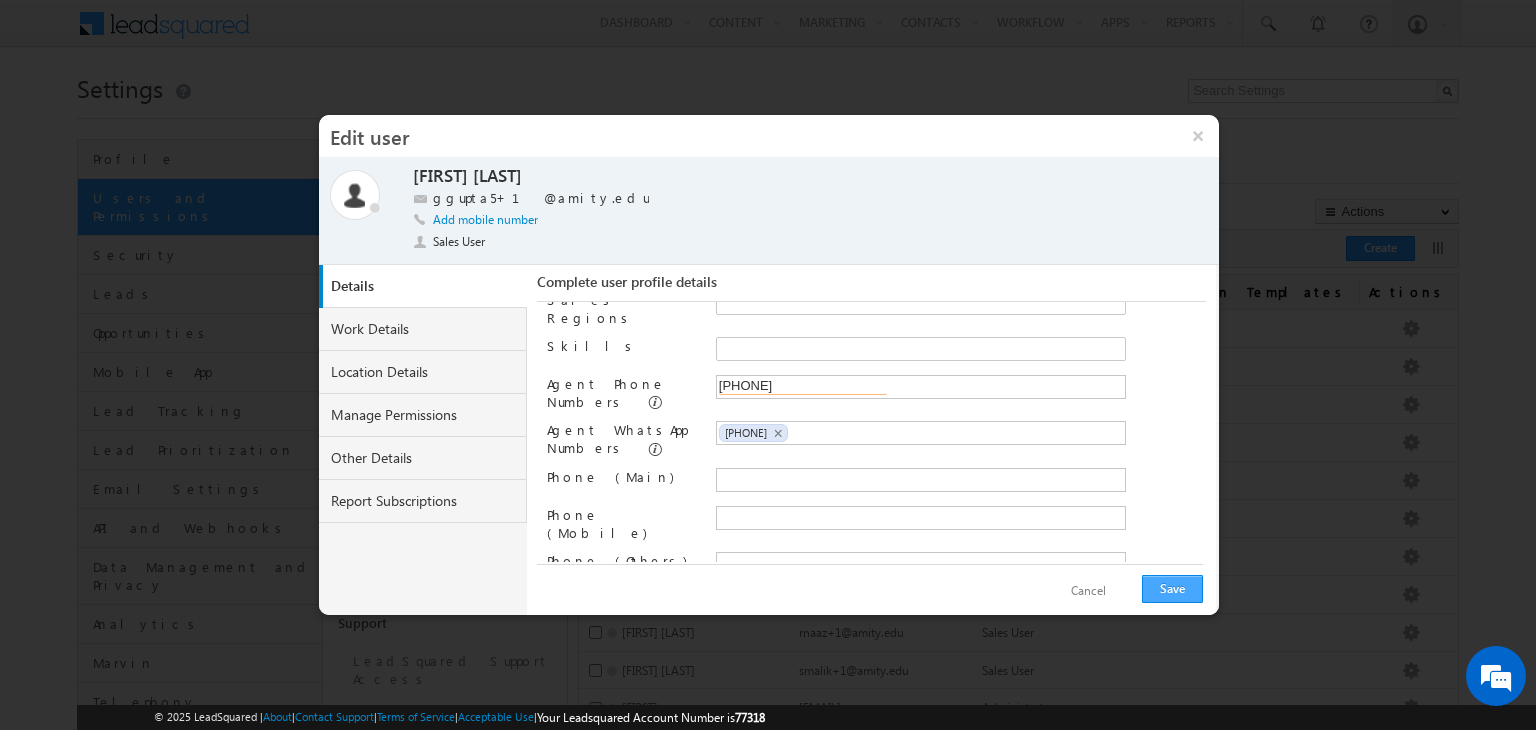 type on "+91-12011282319" 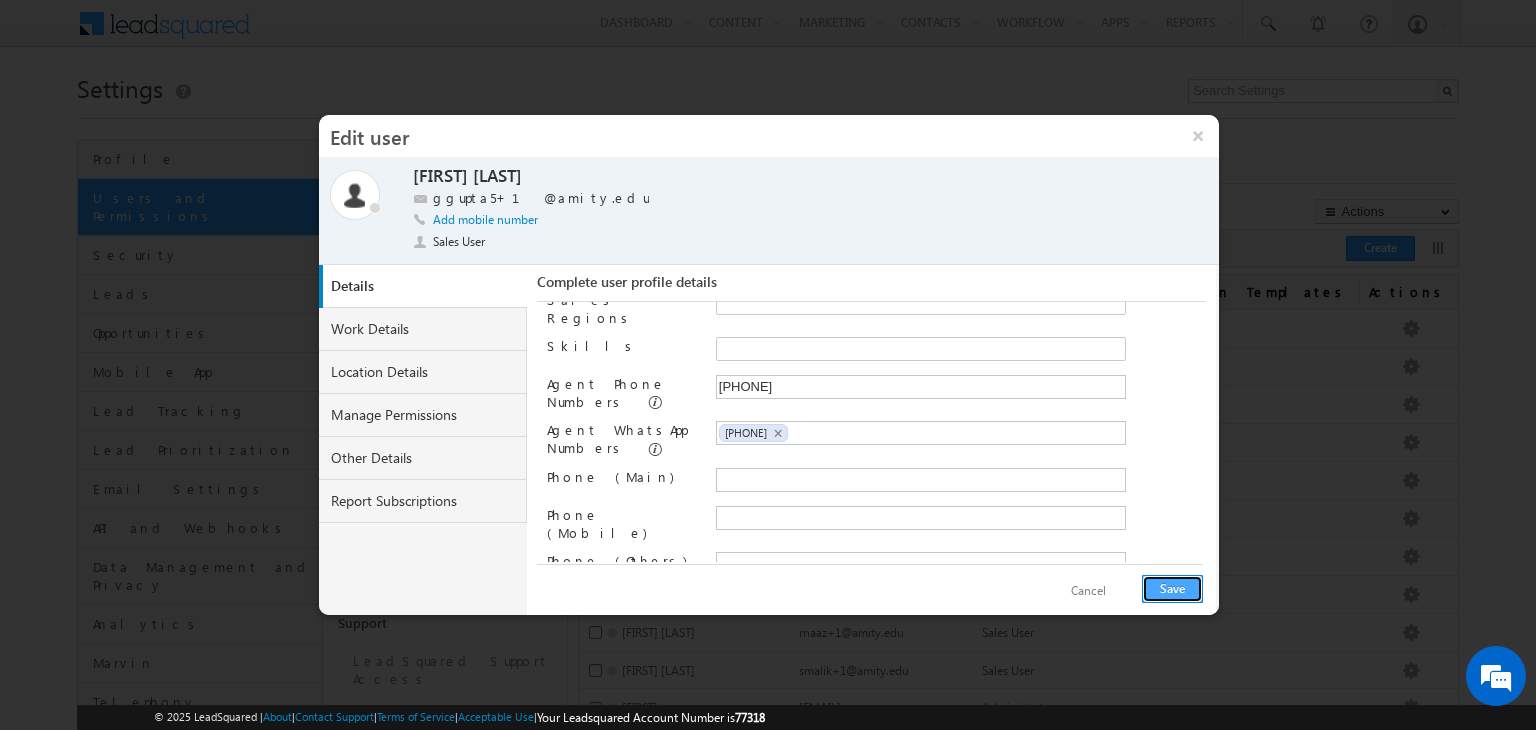 type 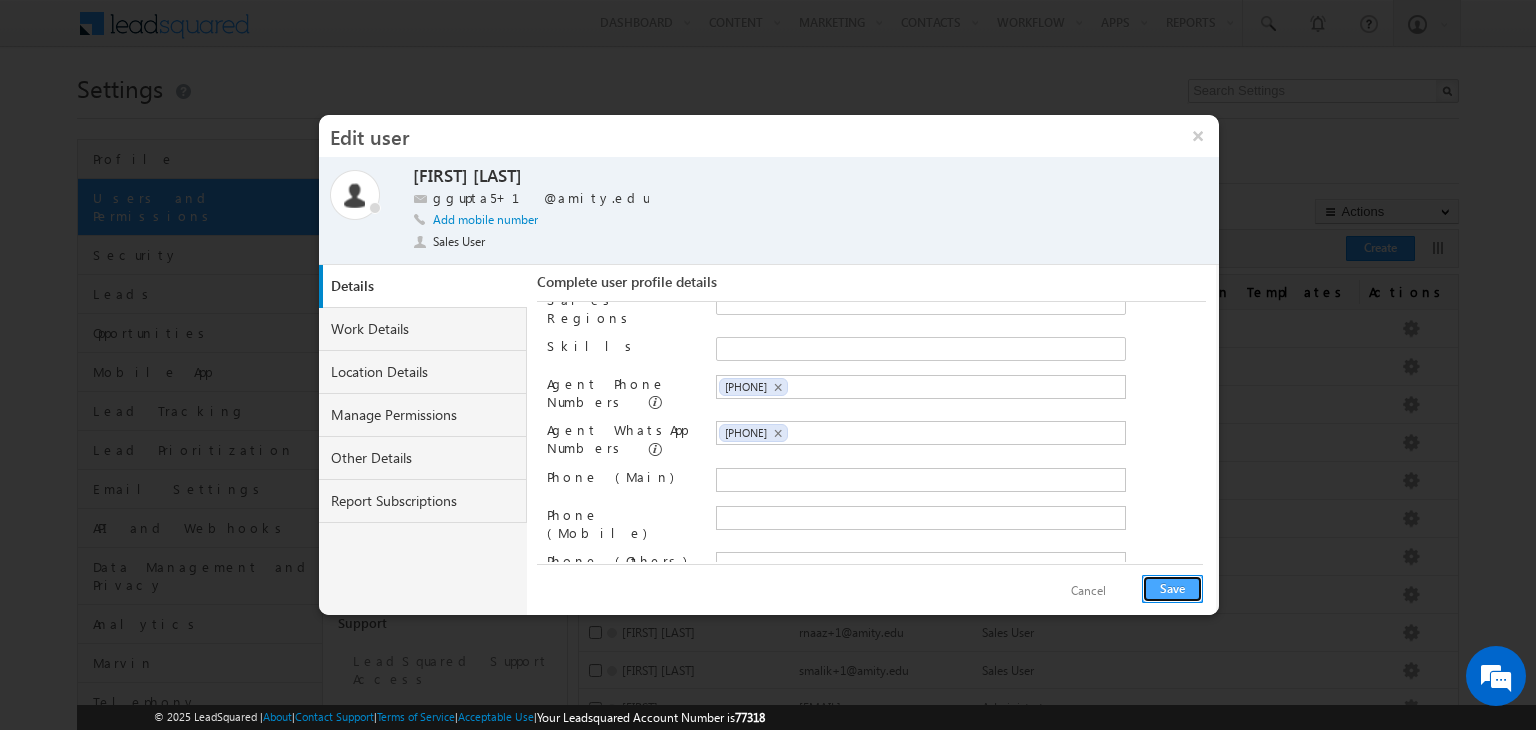 click on "Save" at bounding box center [1172, 589] 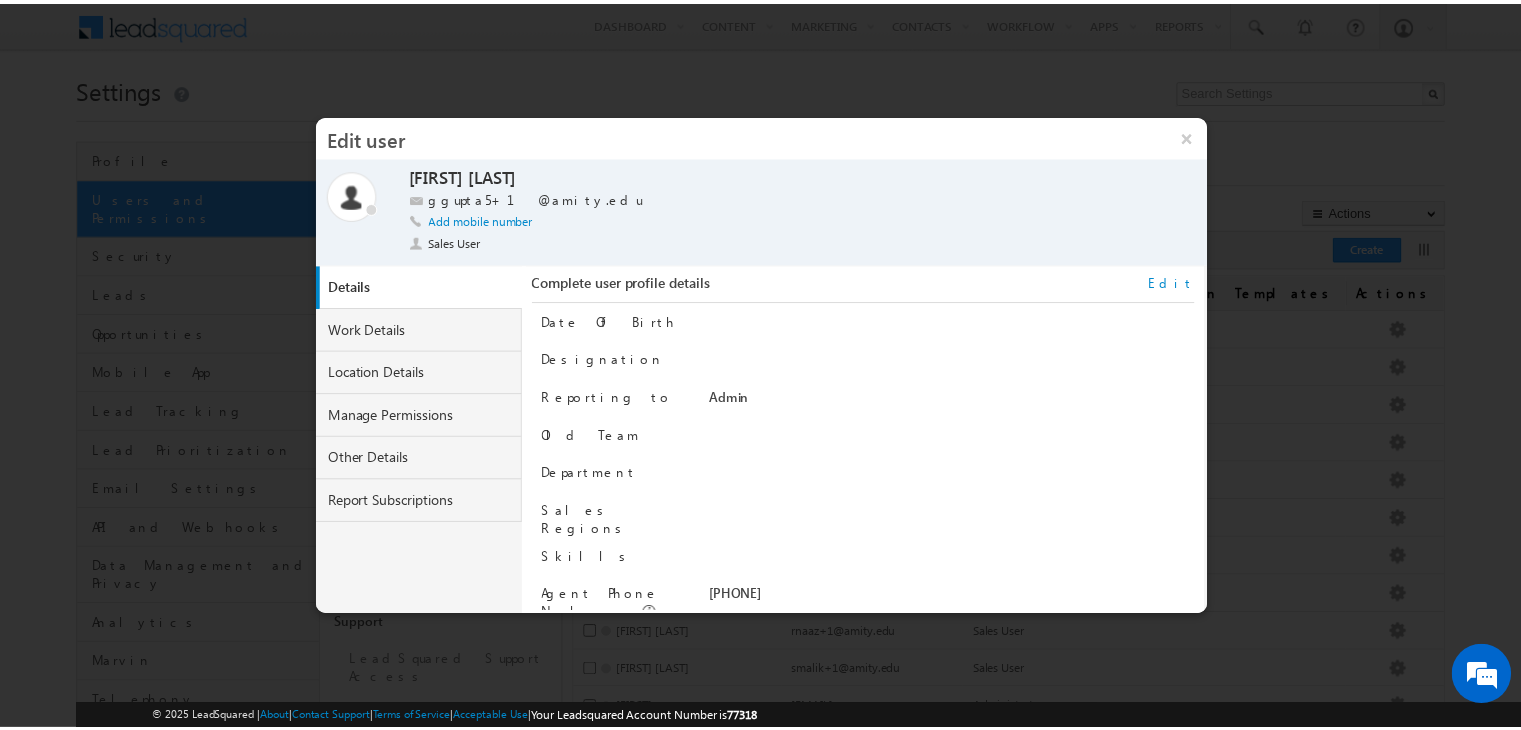 scroll, scrollTop: 248, scrollLeft: 0, axis: vertical 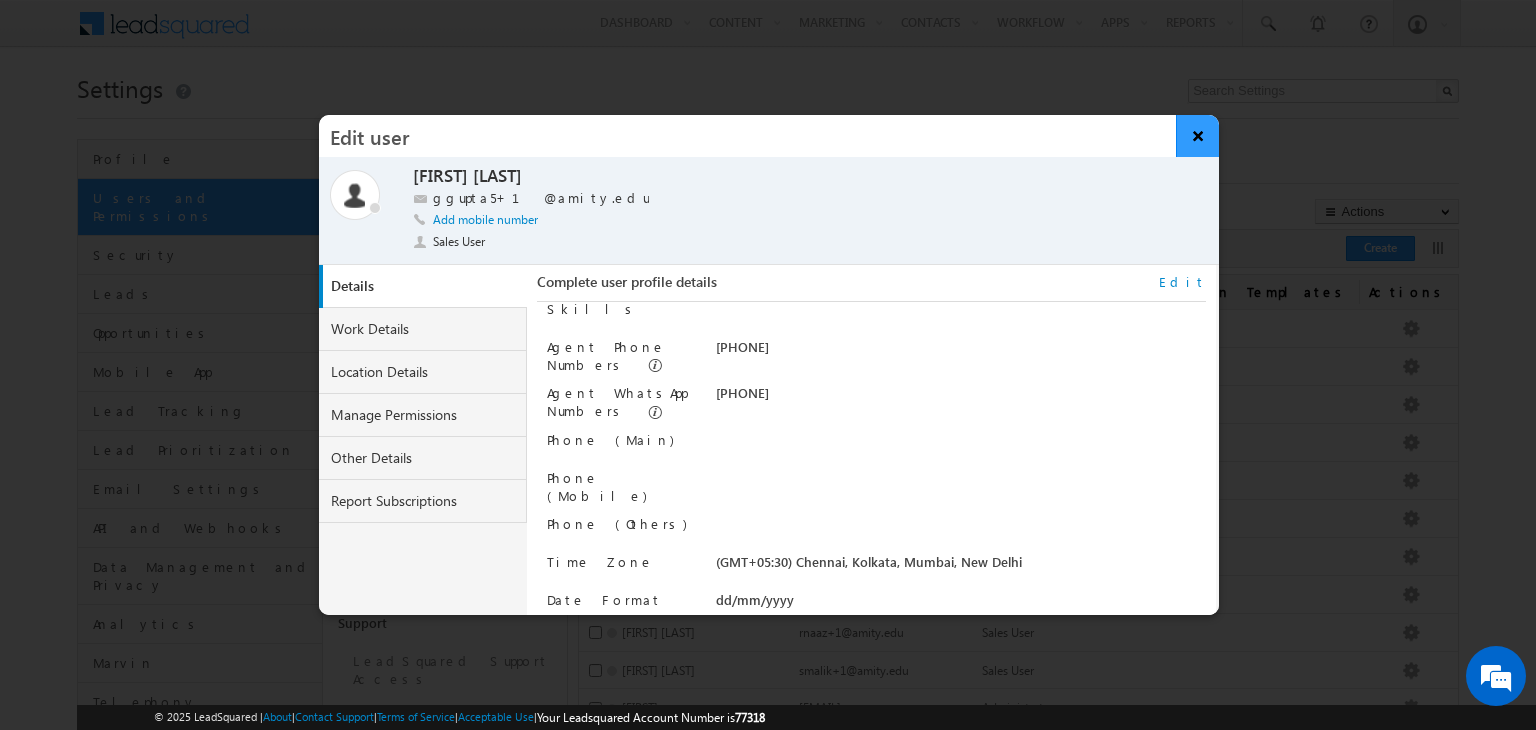 click on "×" at bounding box center [1197, 136] 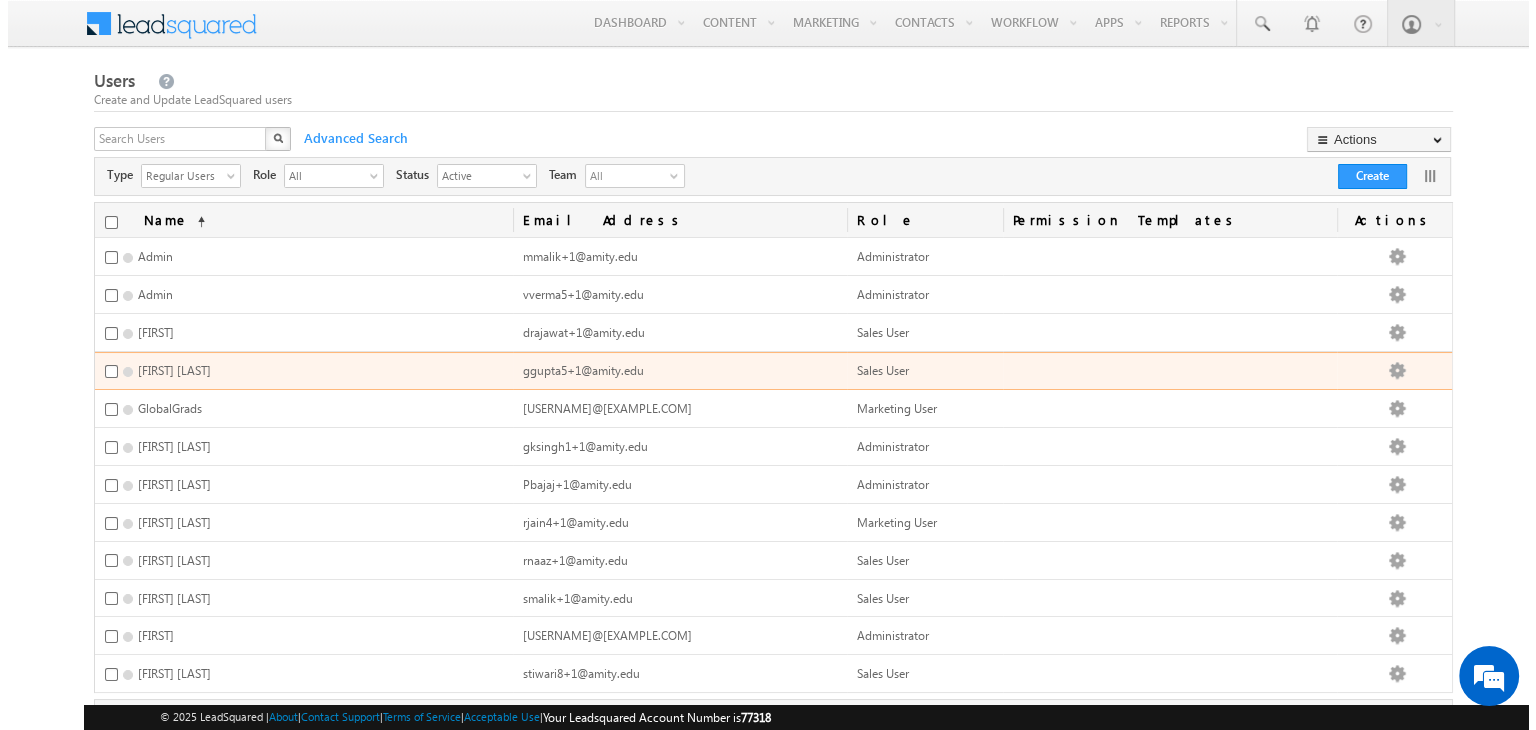 scroll, scrollTop: 108, scrollLeft: 0, axis: vertical 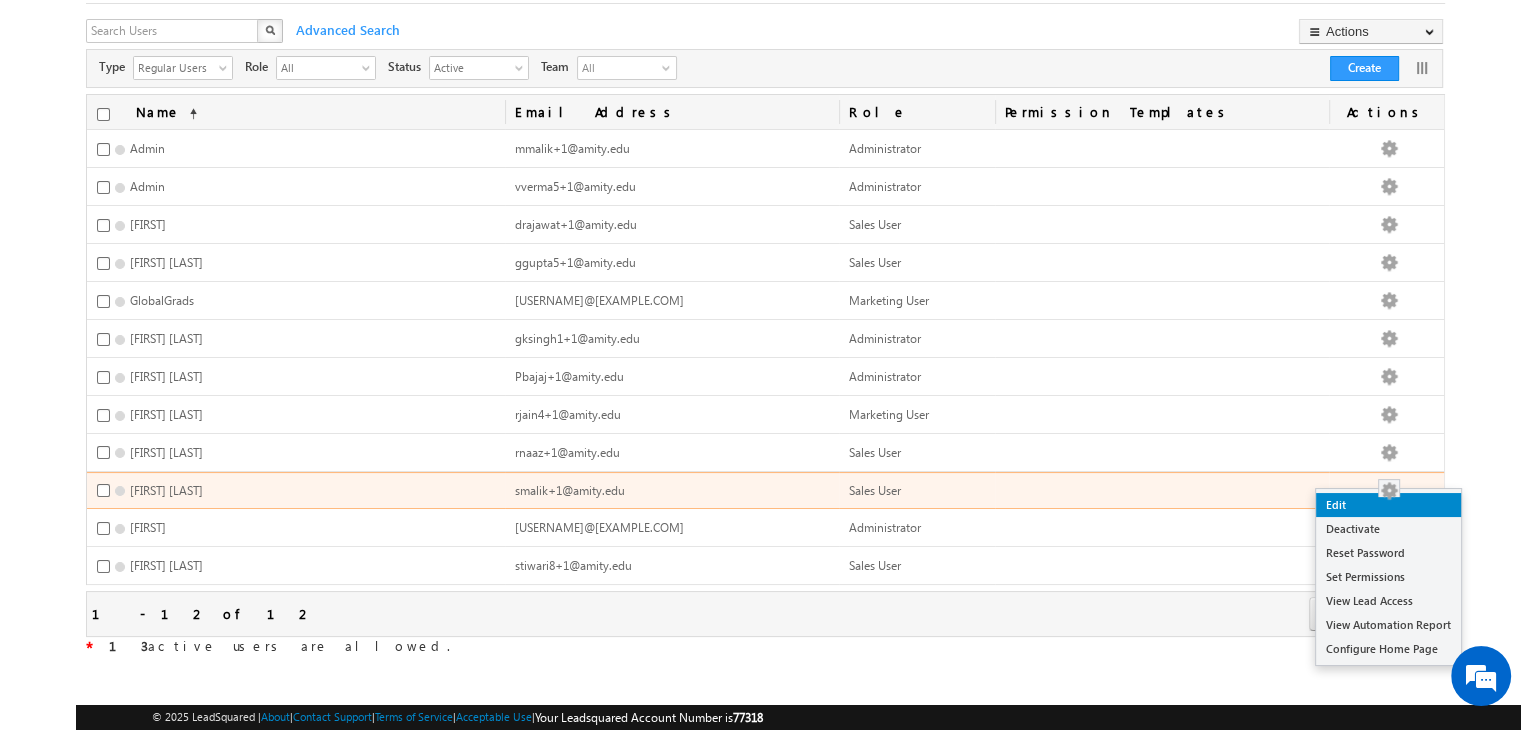 click on "Edit" at bounding box center (1388, 505) 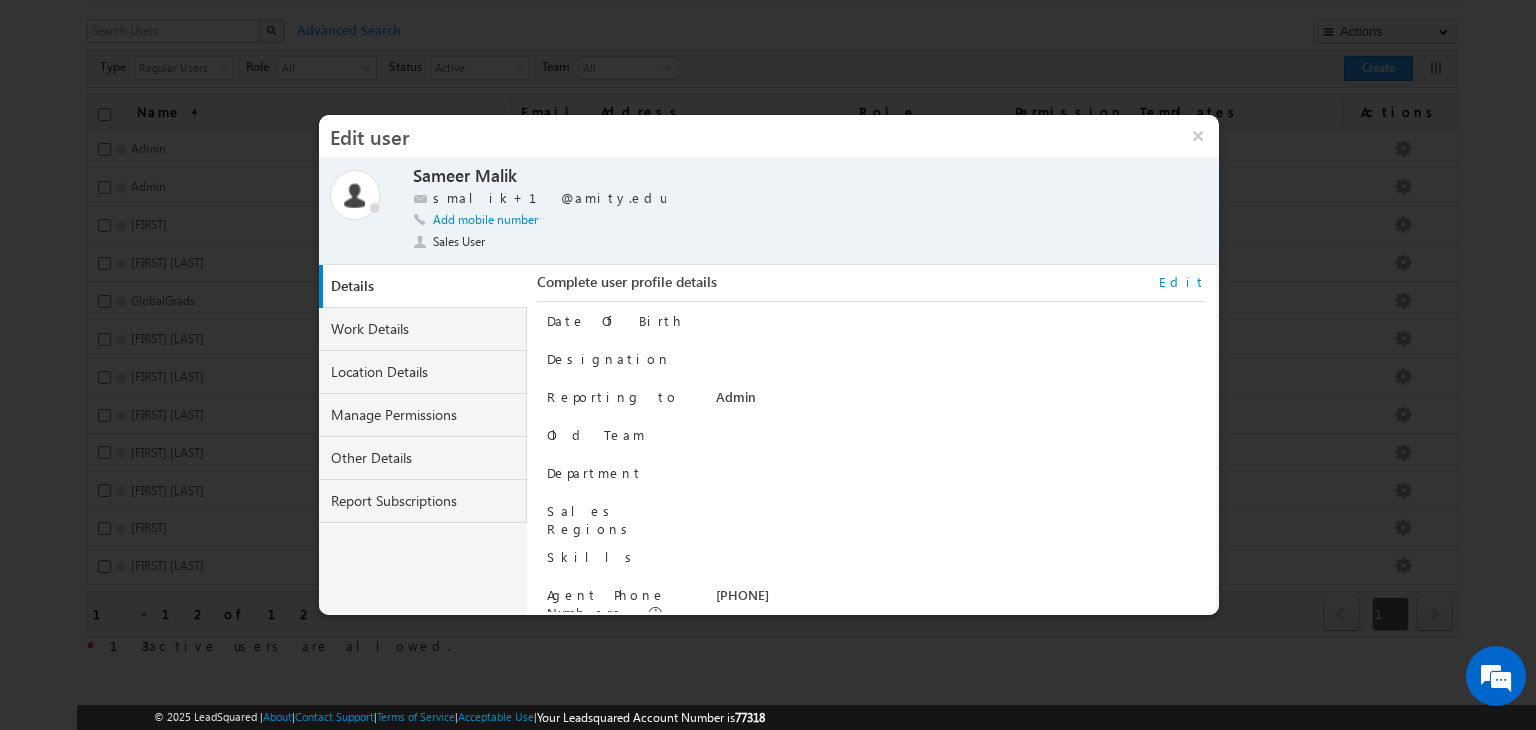 scroll, scrollTop: 248, scrollLeft: 0, axis: vertical 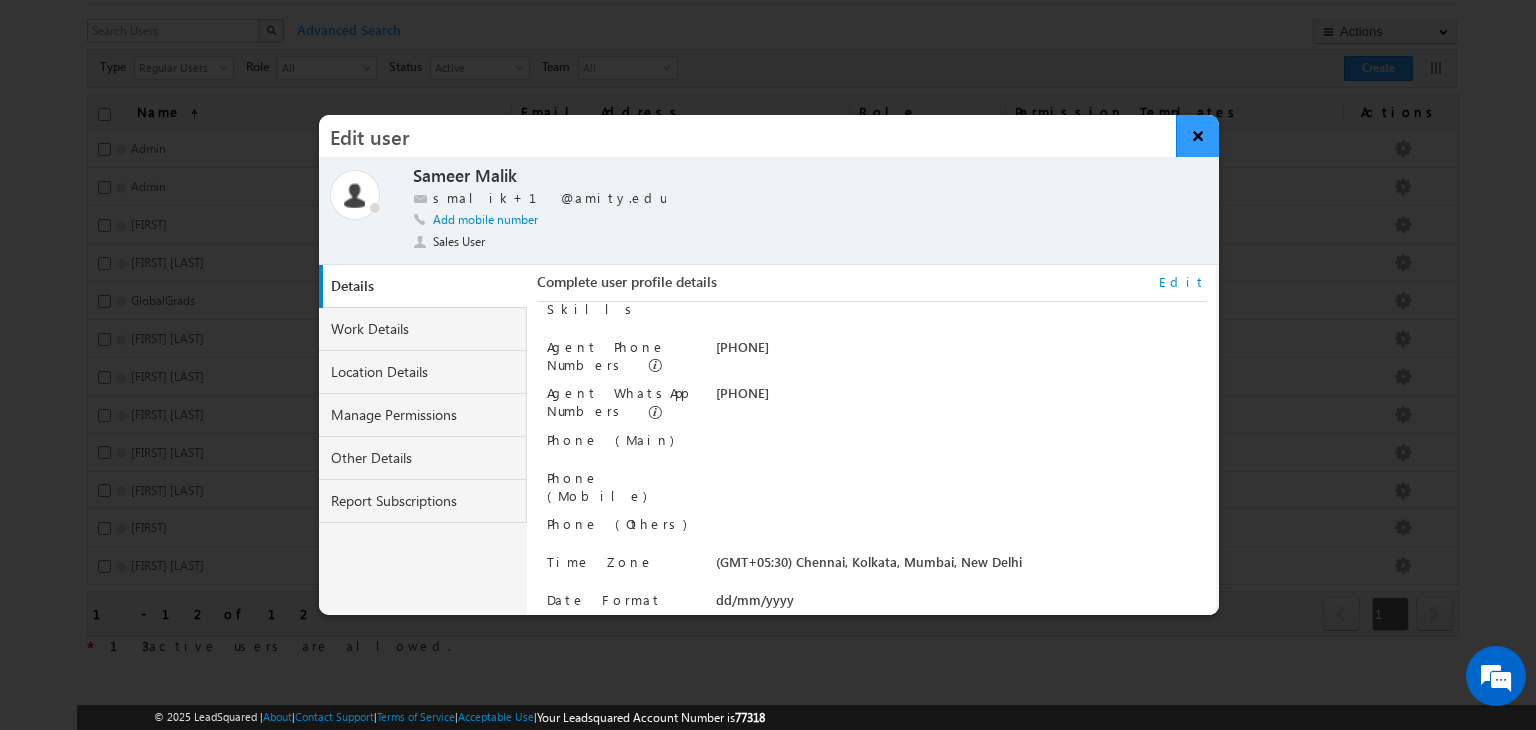click on "×" at bounding box center (1197, 136) 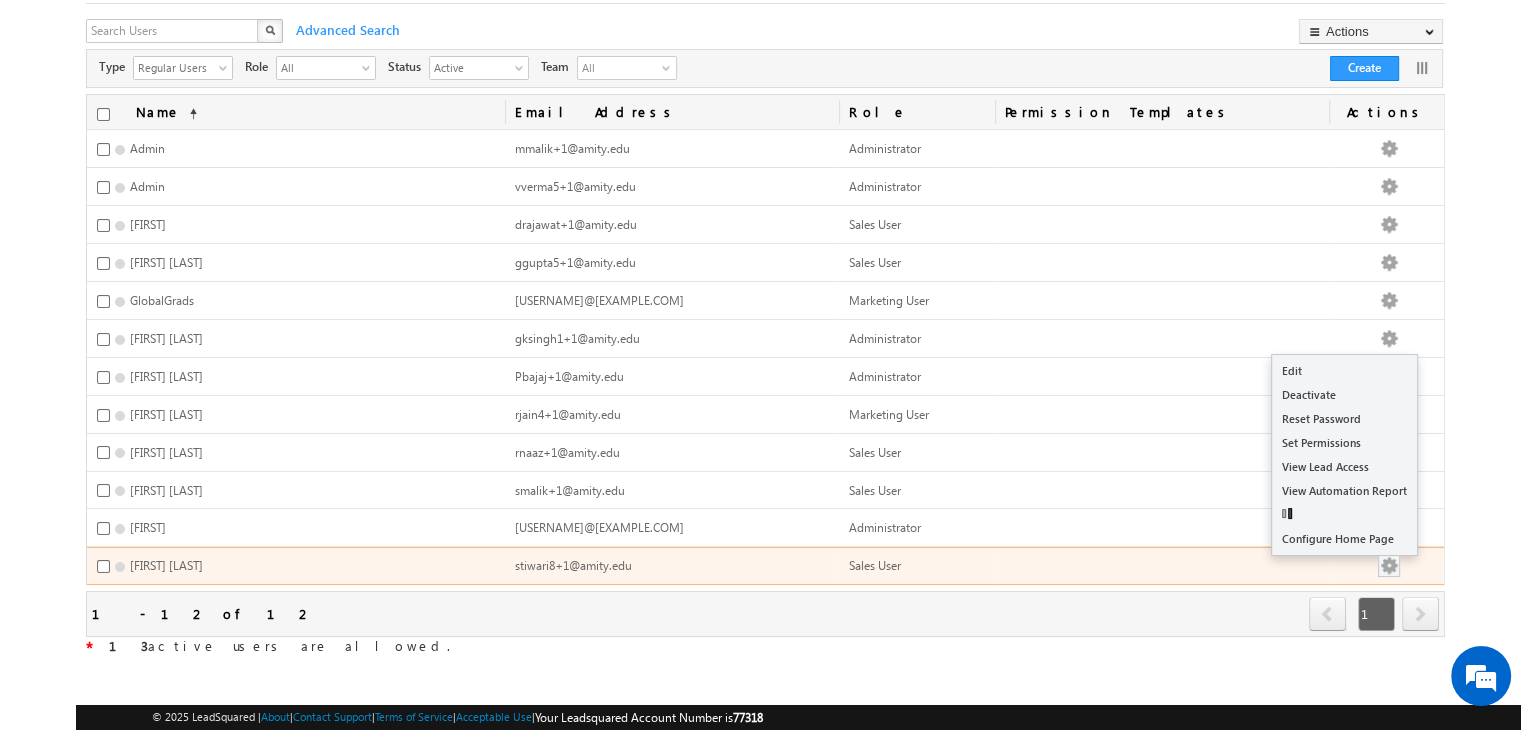 click at bounding box center [1389, 566] 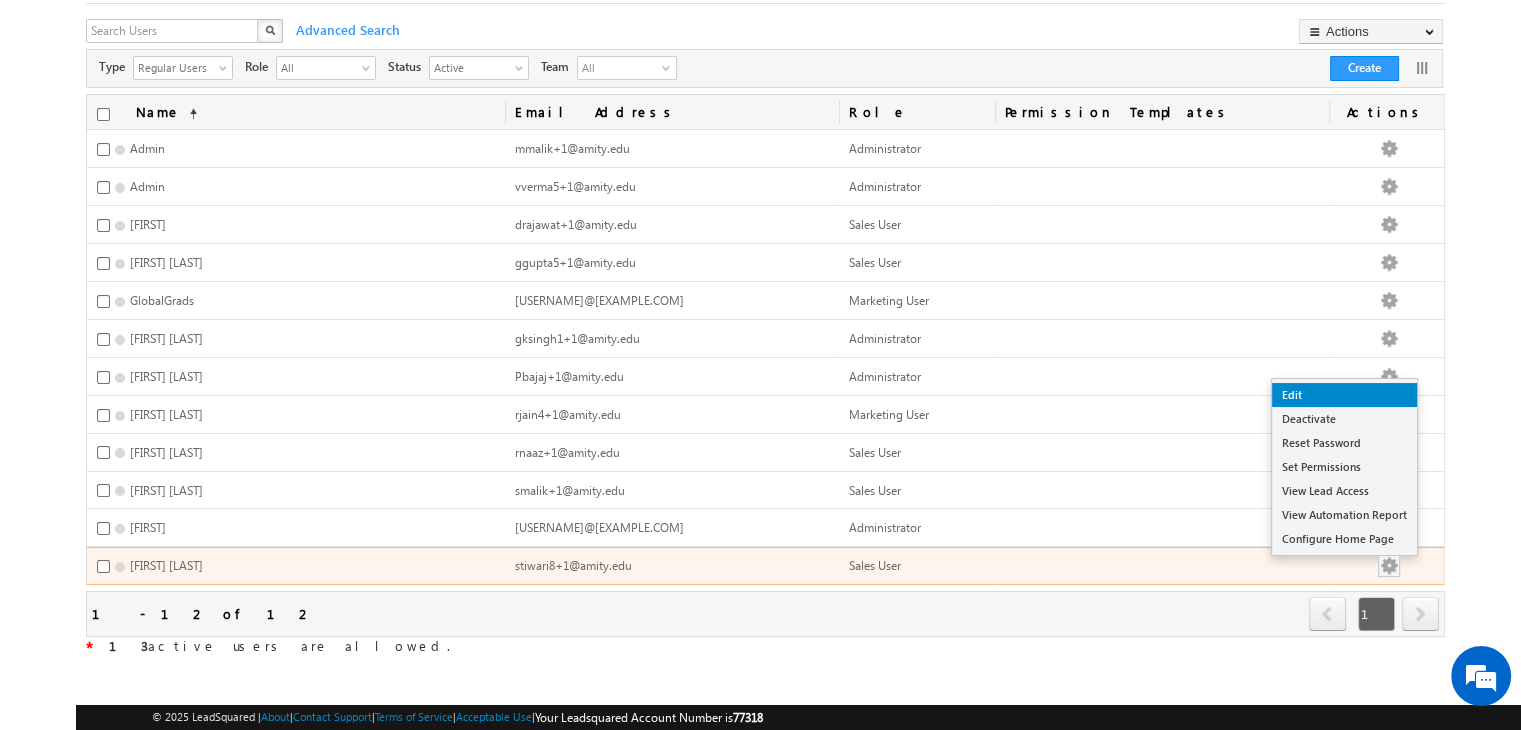 click on "Edit" at bounding box center [1344, 395] 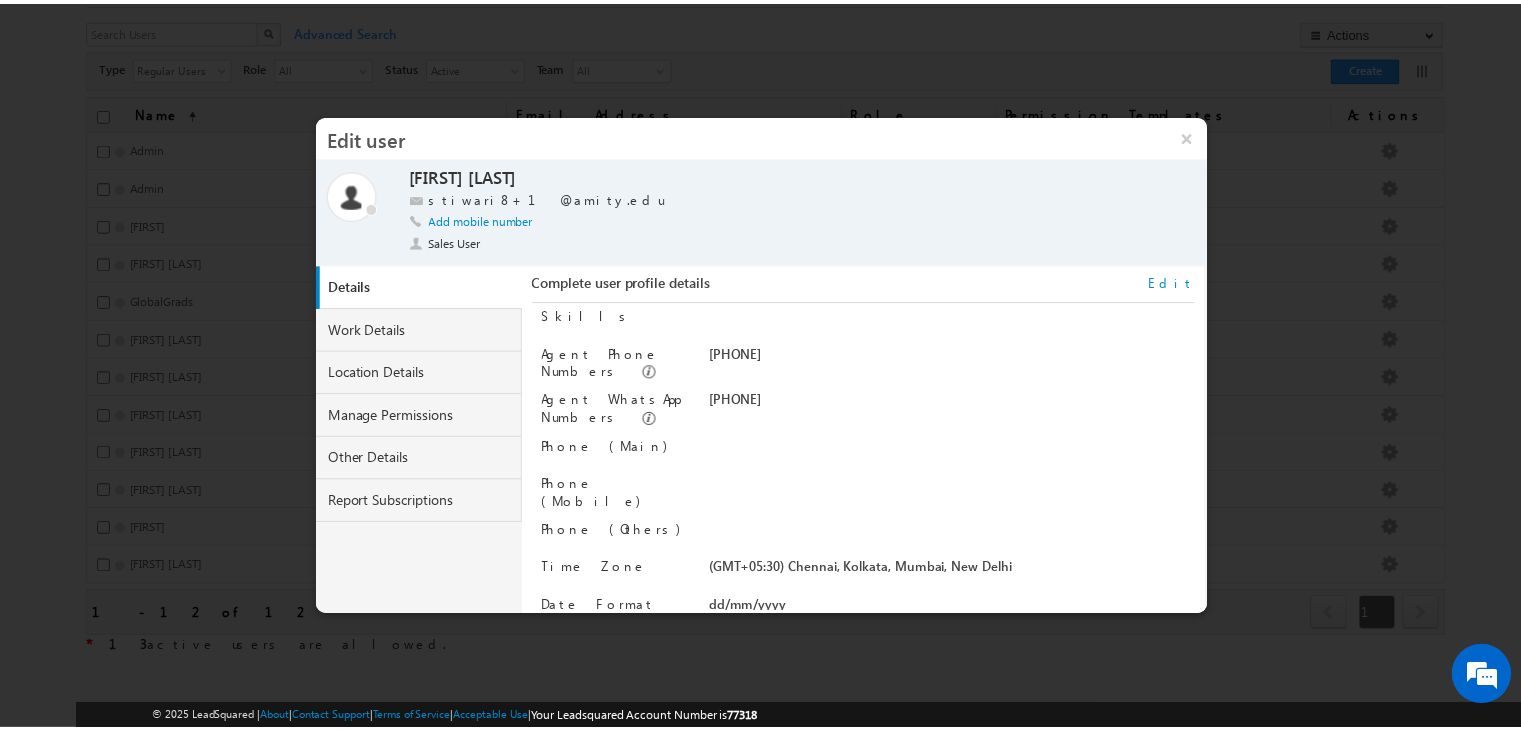 scroll, scrollTop: 248, scrollLeft: 0, axis: vertical 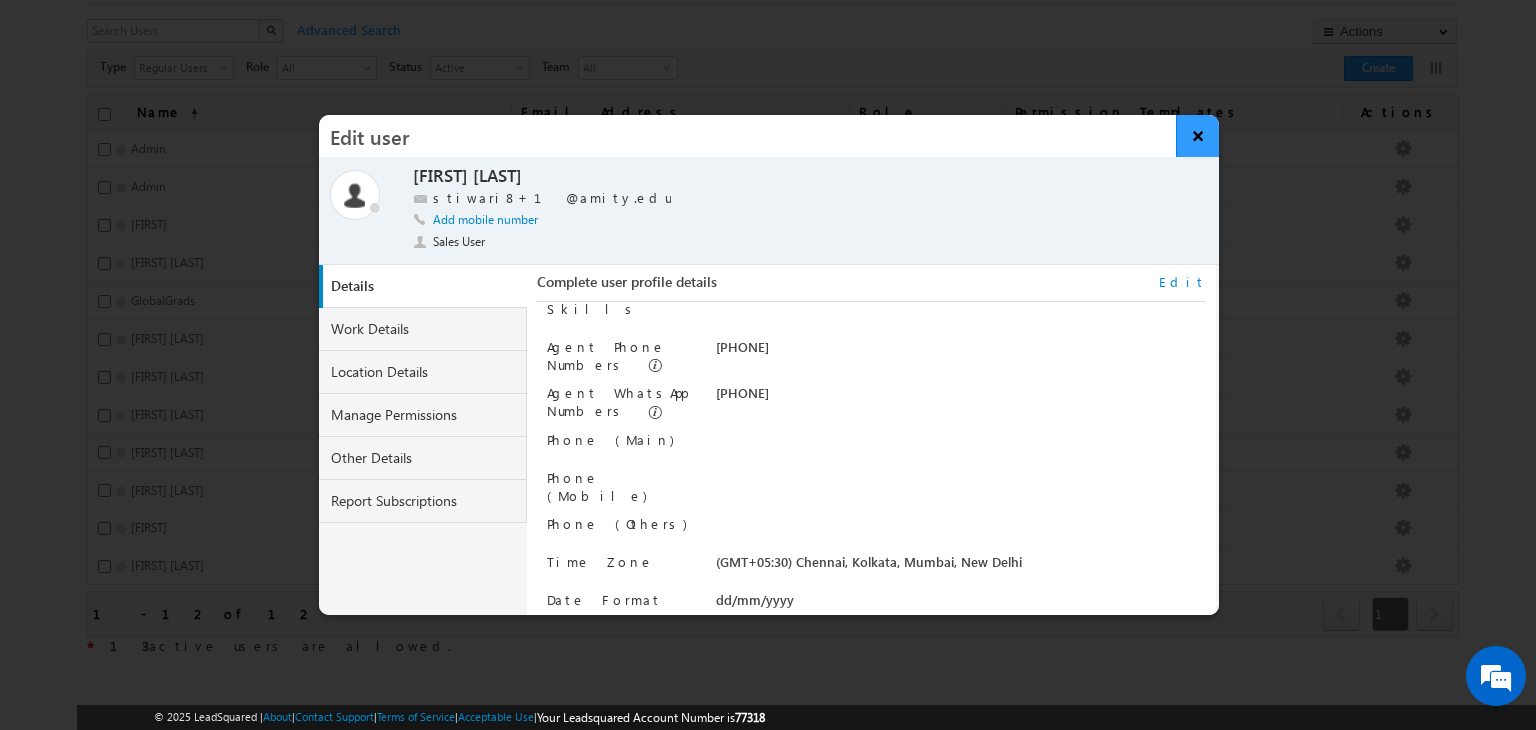 click on "×" at bounding box center [1197, 136] 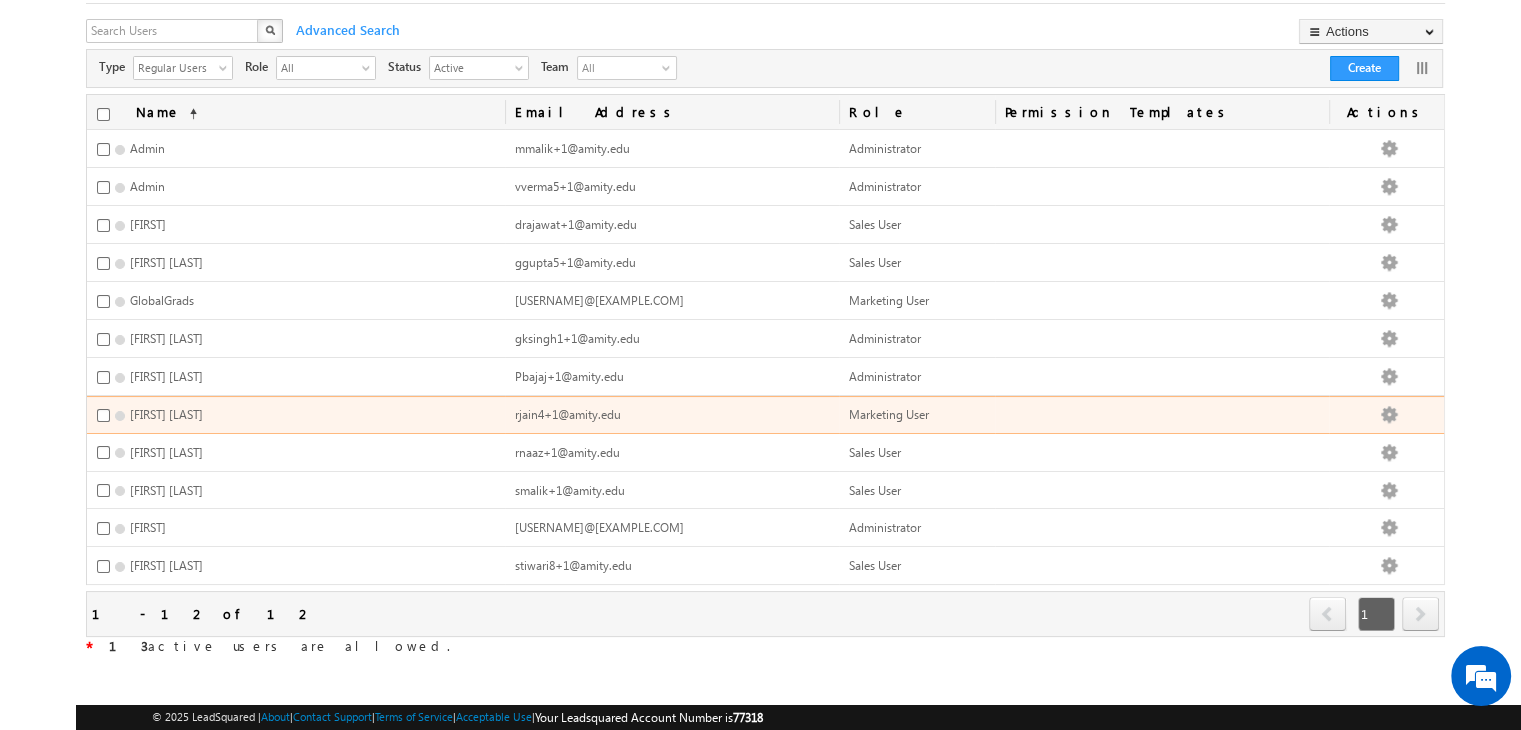 scroll, scrollTop: 0, scrollLeft: 0, axis: both 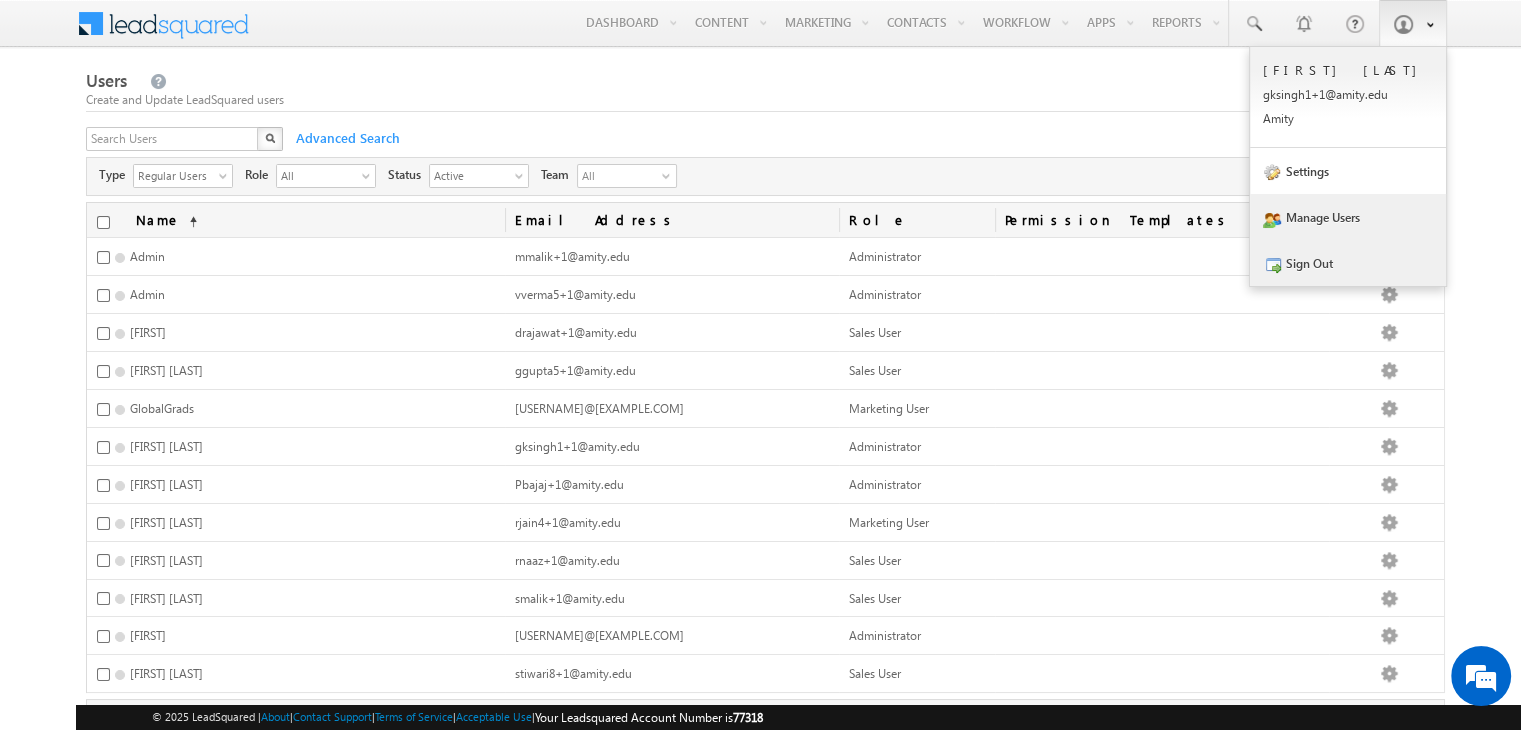 click on "Sign Out" at bounding box center (1348, 263) 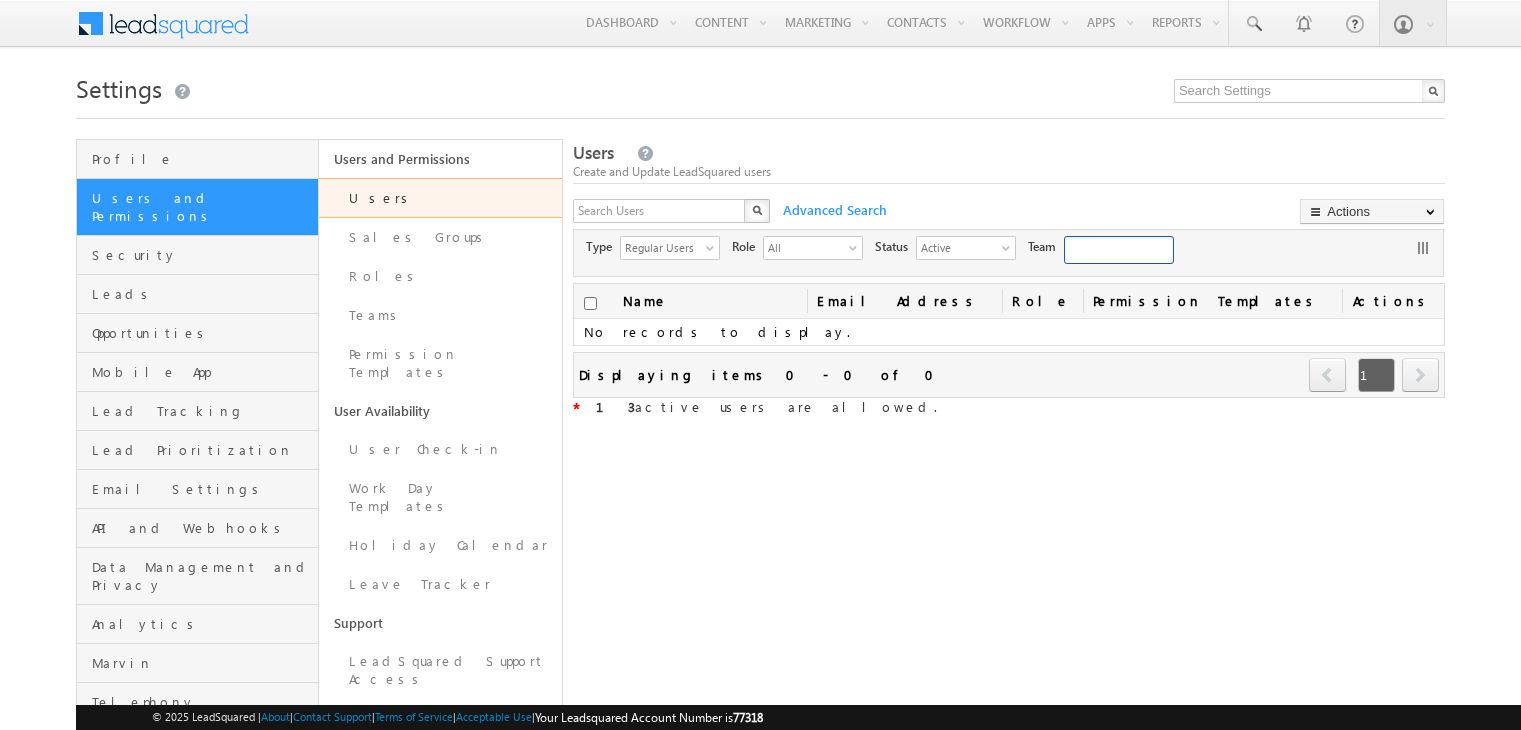 scroll, scrollTop: 0, scrollLeft: 0, axis: both 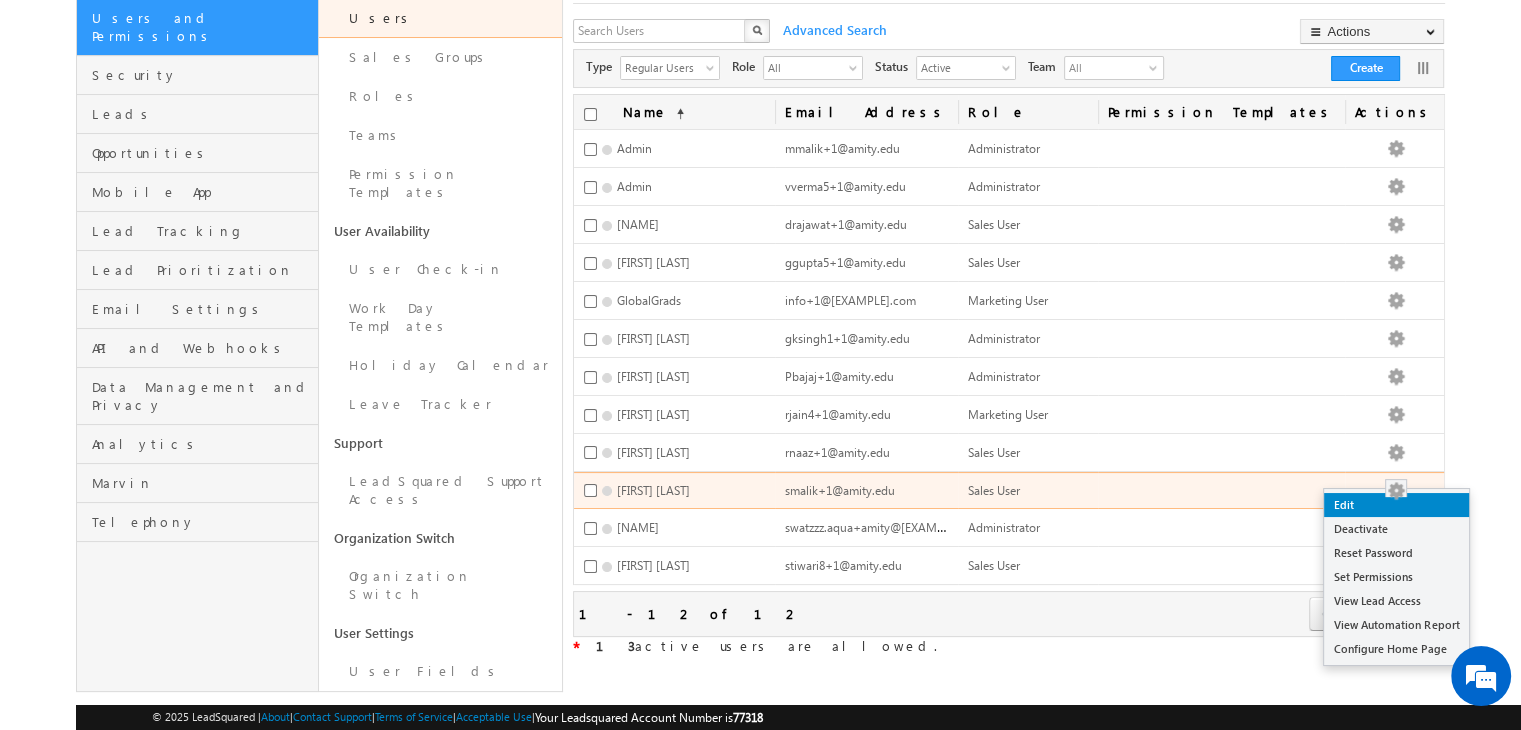 click on "Edit" at bounding box center (1396, 505) 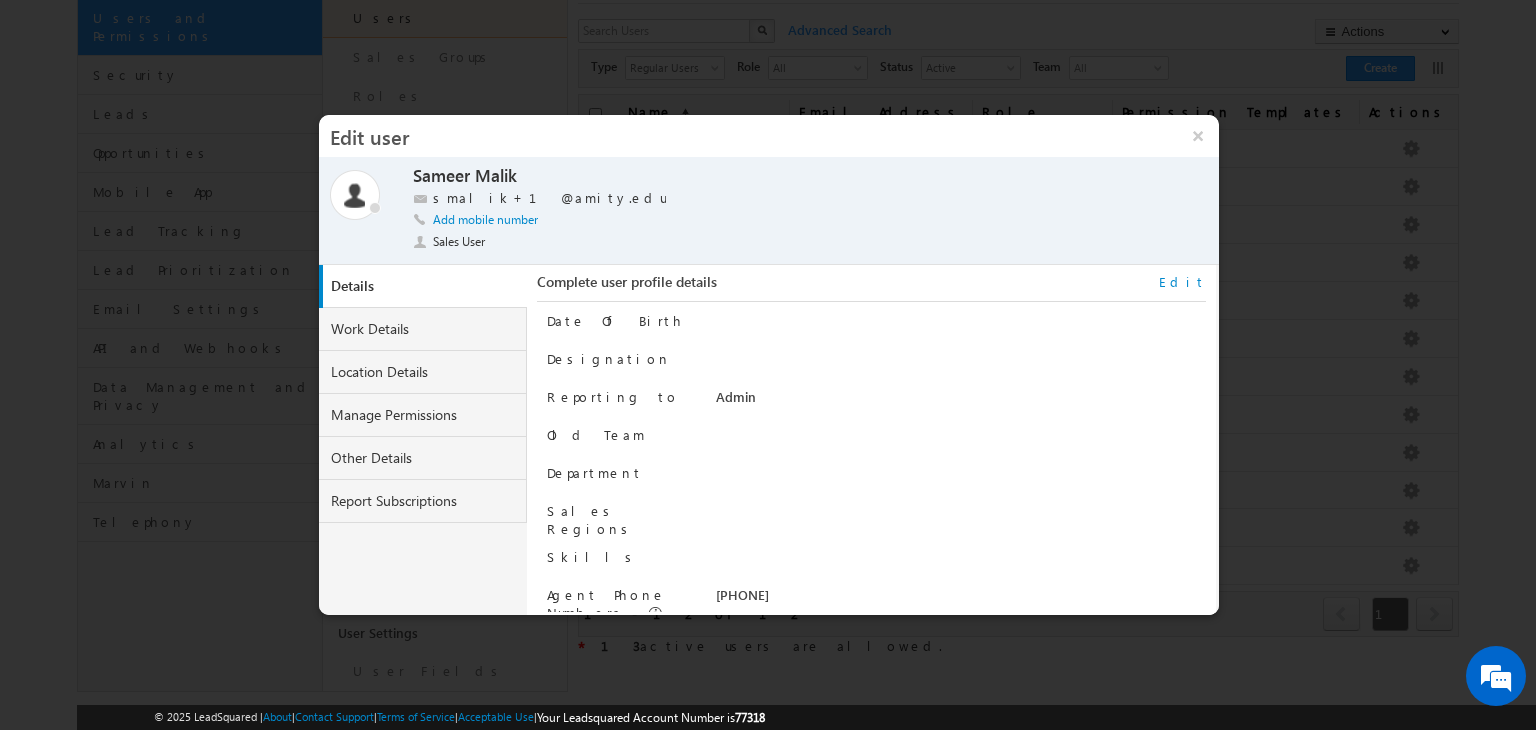 scroll, scrollTop: 194, scrollLeft: 0, axis: vertical 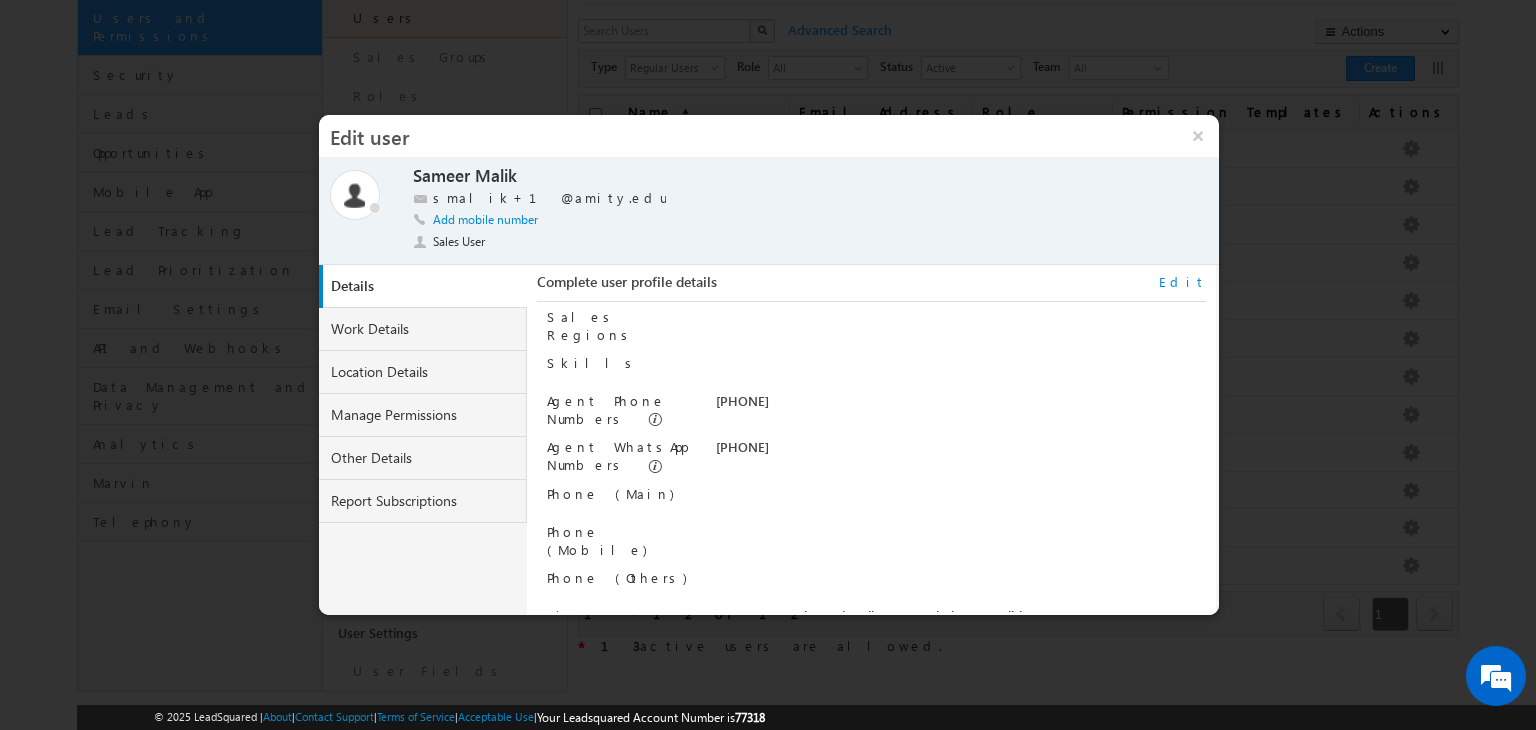 click on "Edit" at bounding box center [1182, 282] 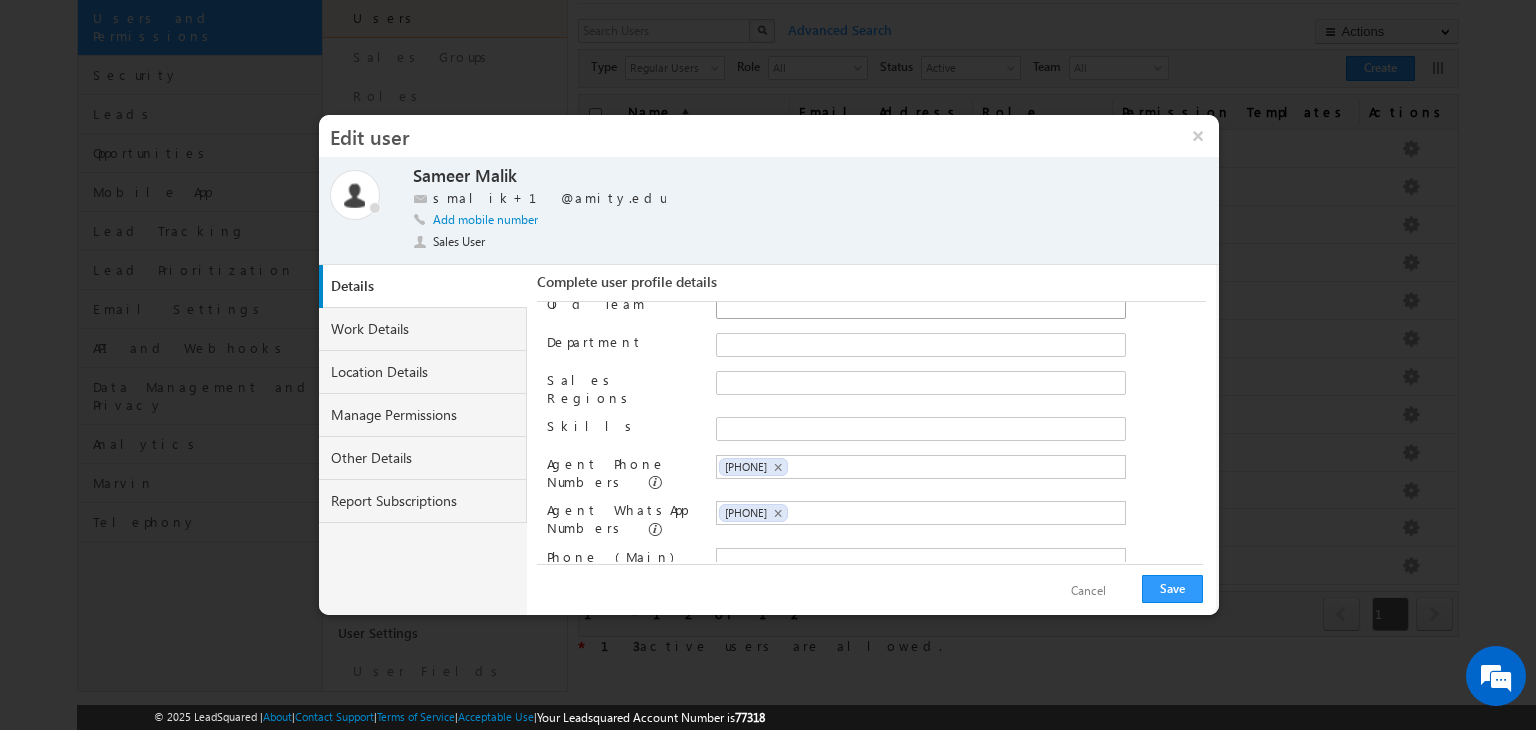 scroll, scrollTop: 143, scrollLeft: 0, axis: vertical 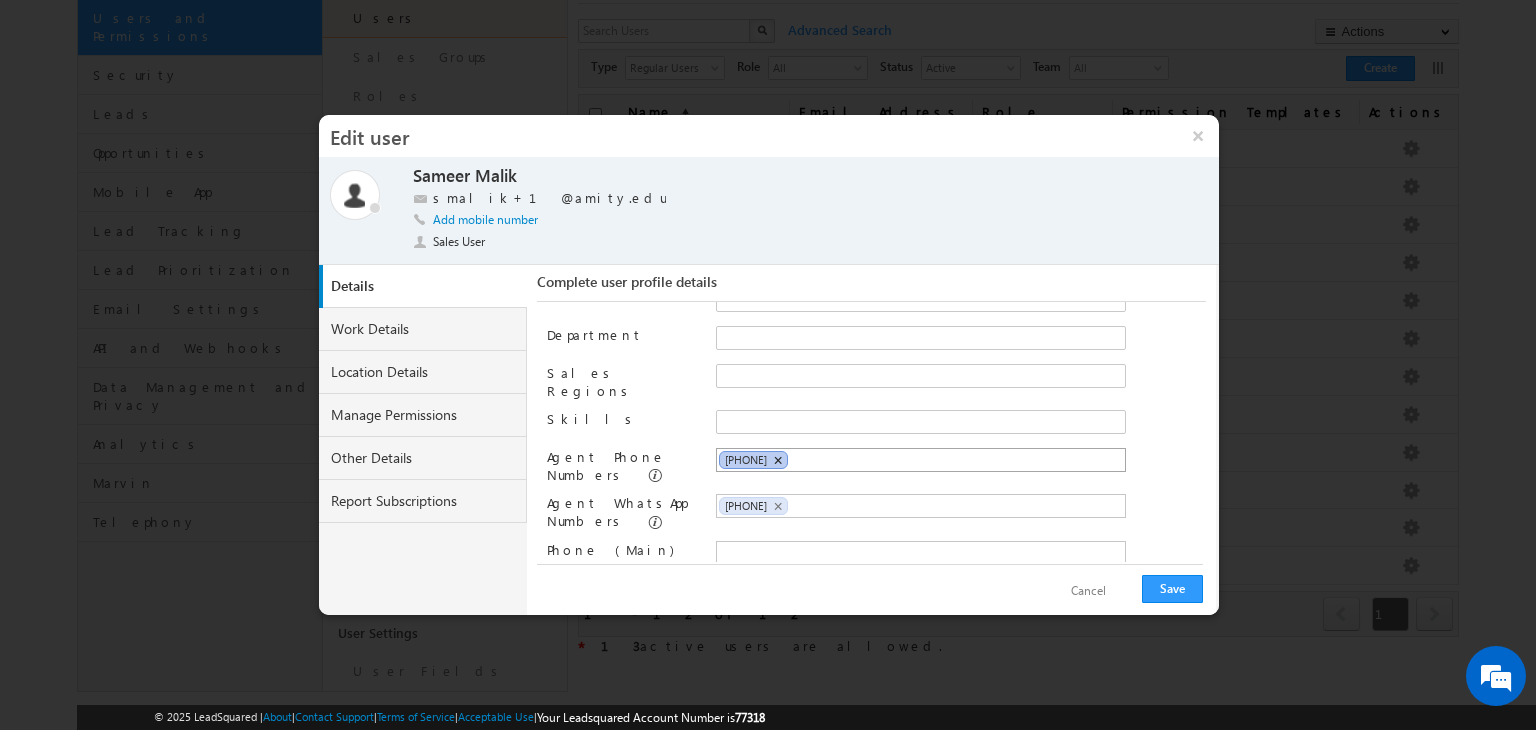 click on "×" at bounding box center (777, 460) 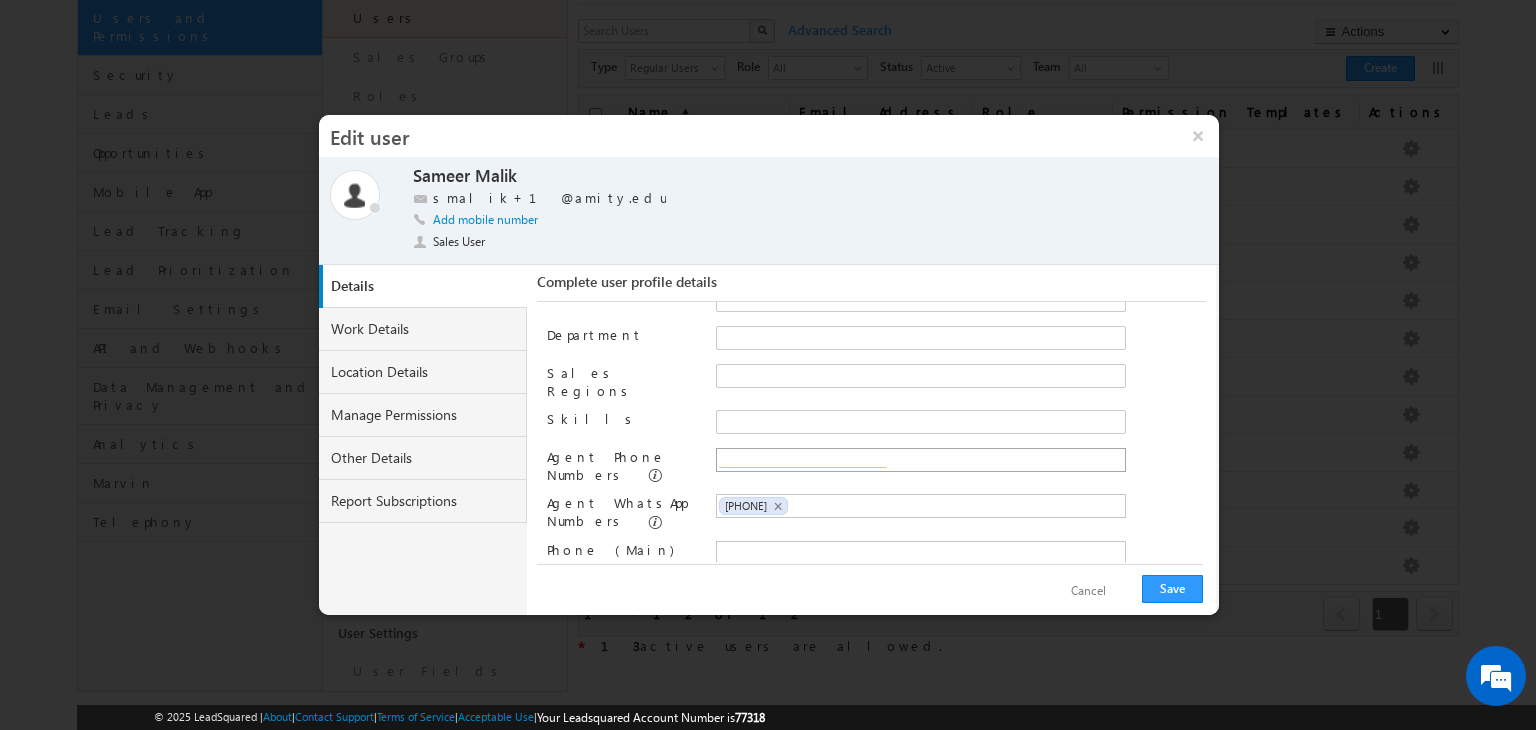 paste on "+91-12011282317" 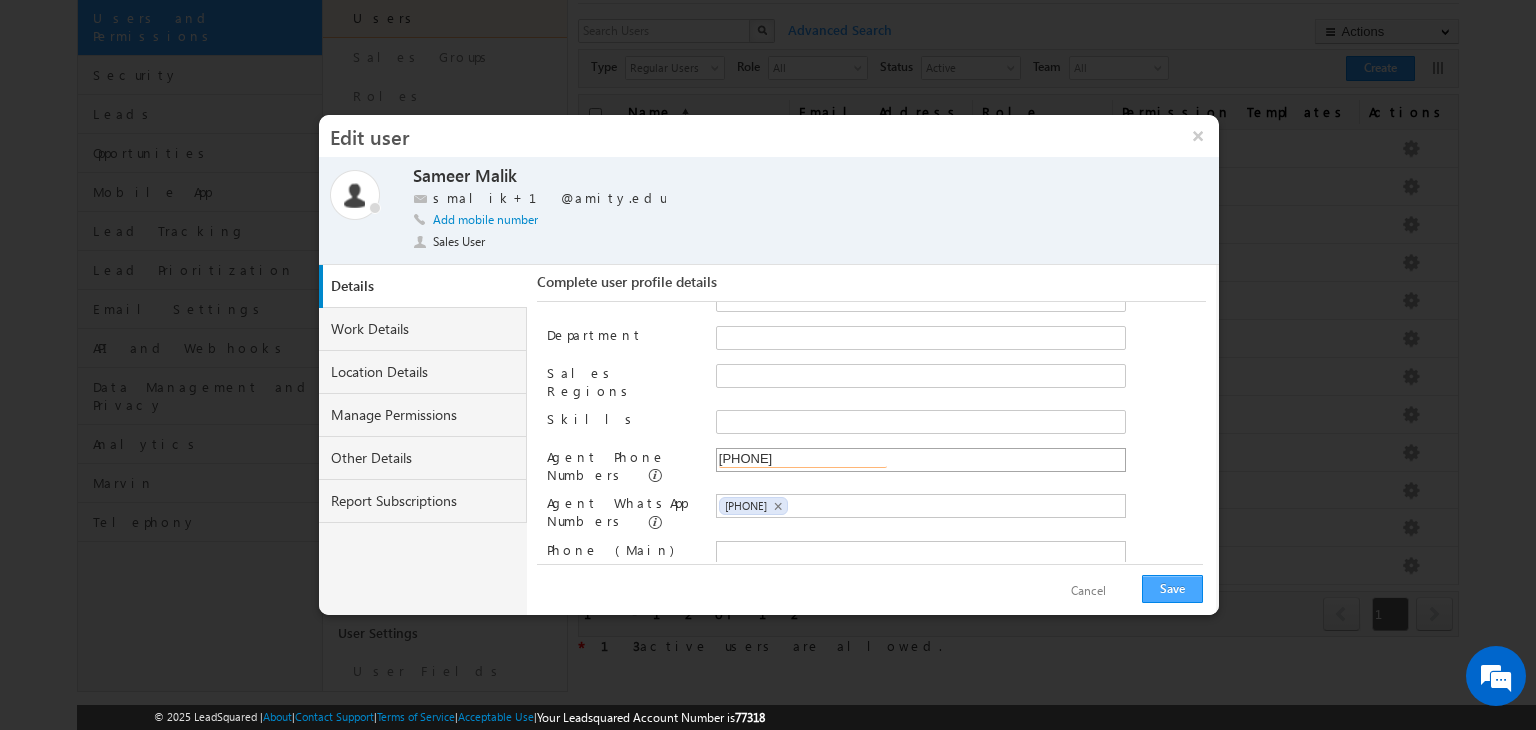 type on "+91-12011282317" 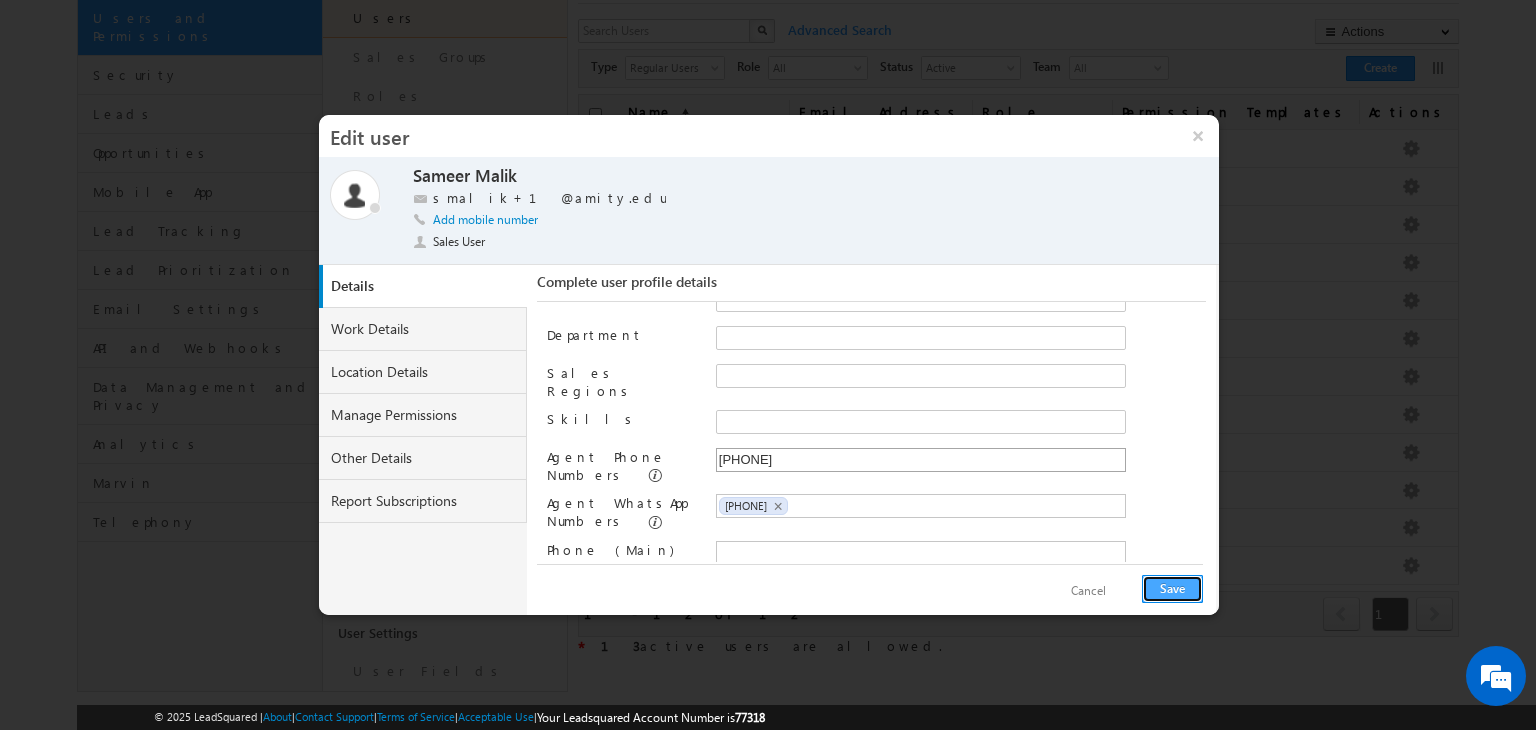 type 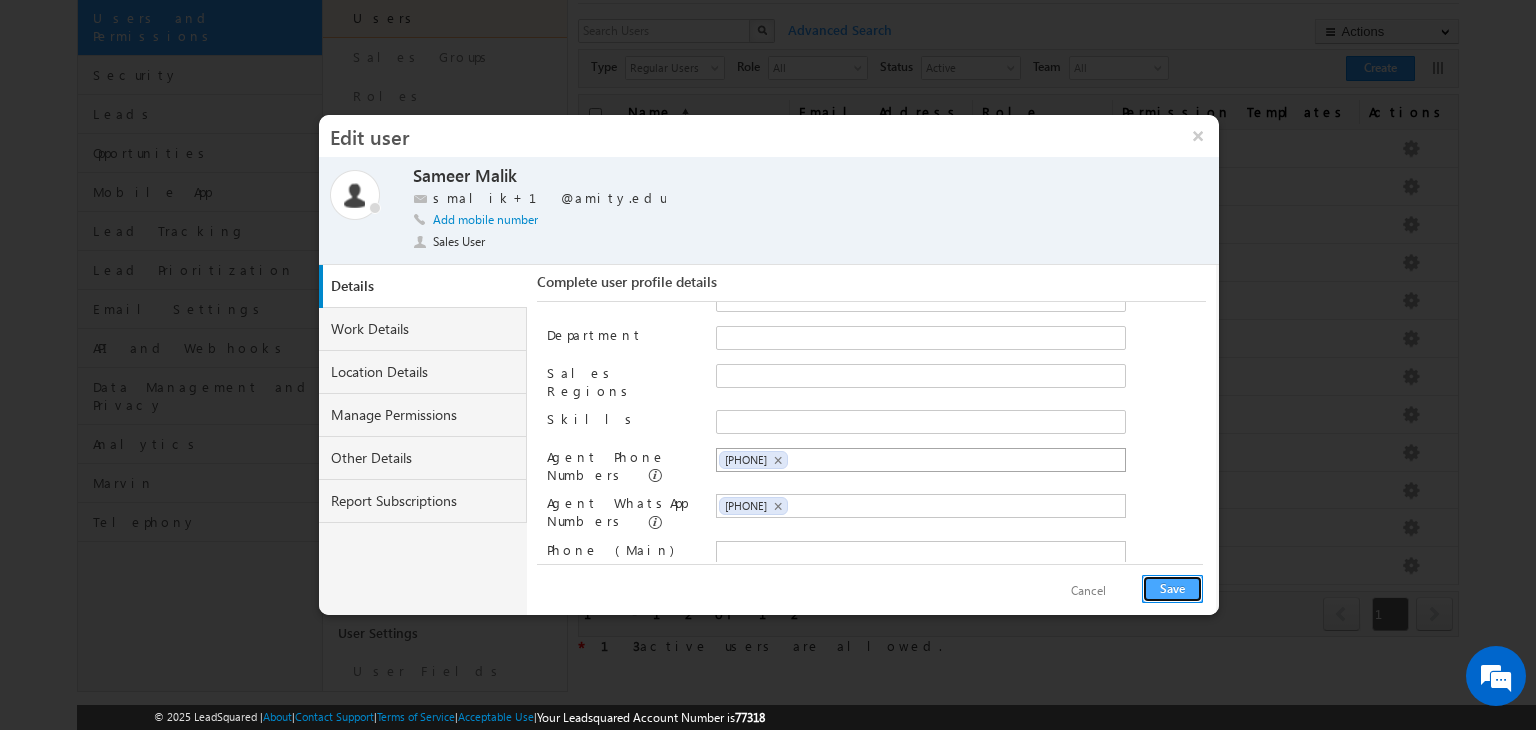 click on "Save" at bounding box center [1172, 589] 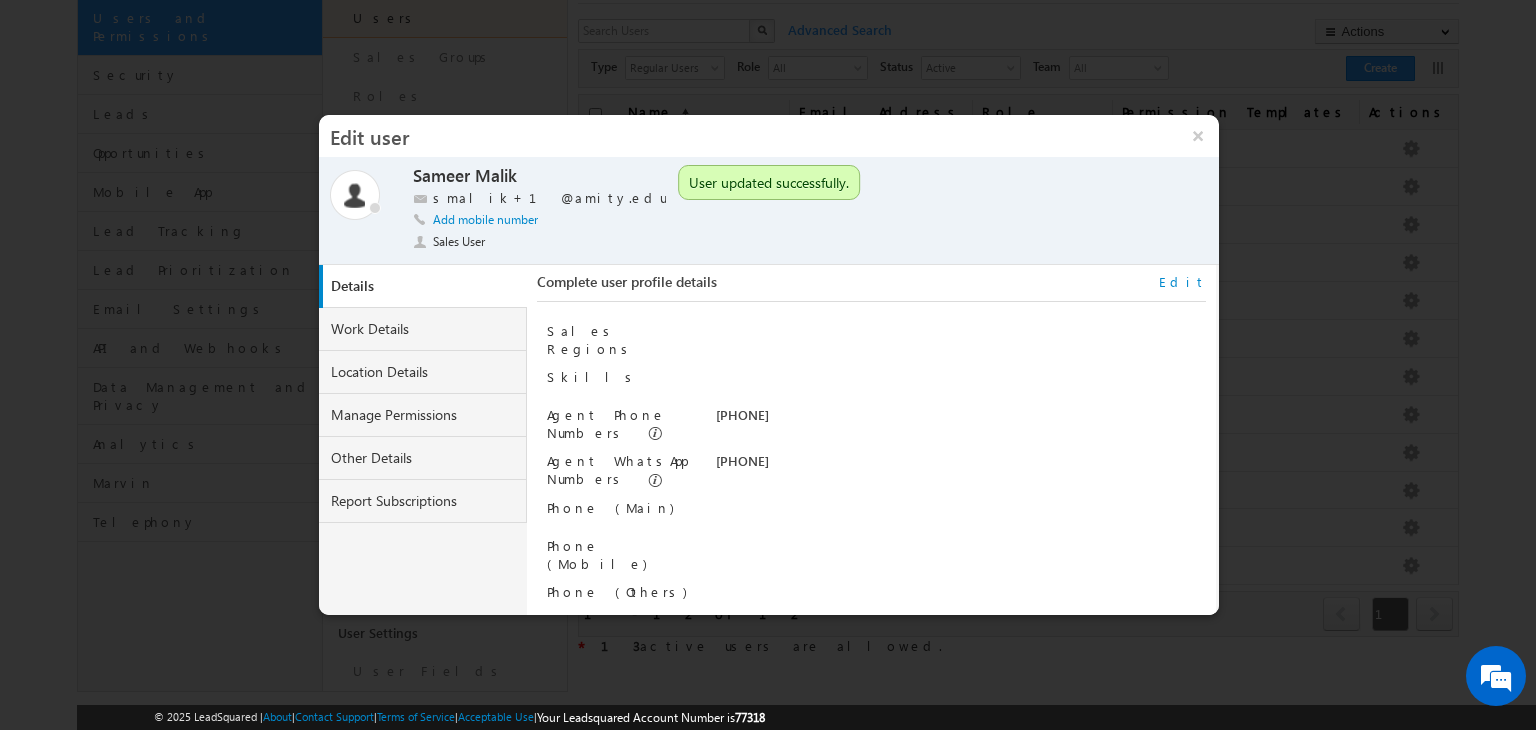 scroll, scrollTop: 180, scrollLeft: 0, axis: vertical 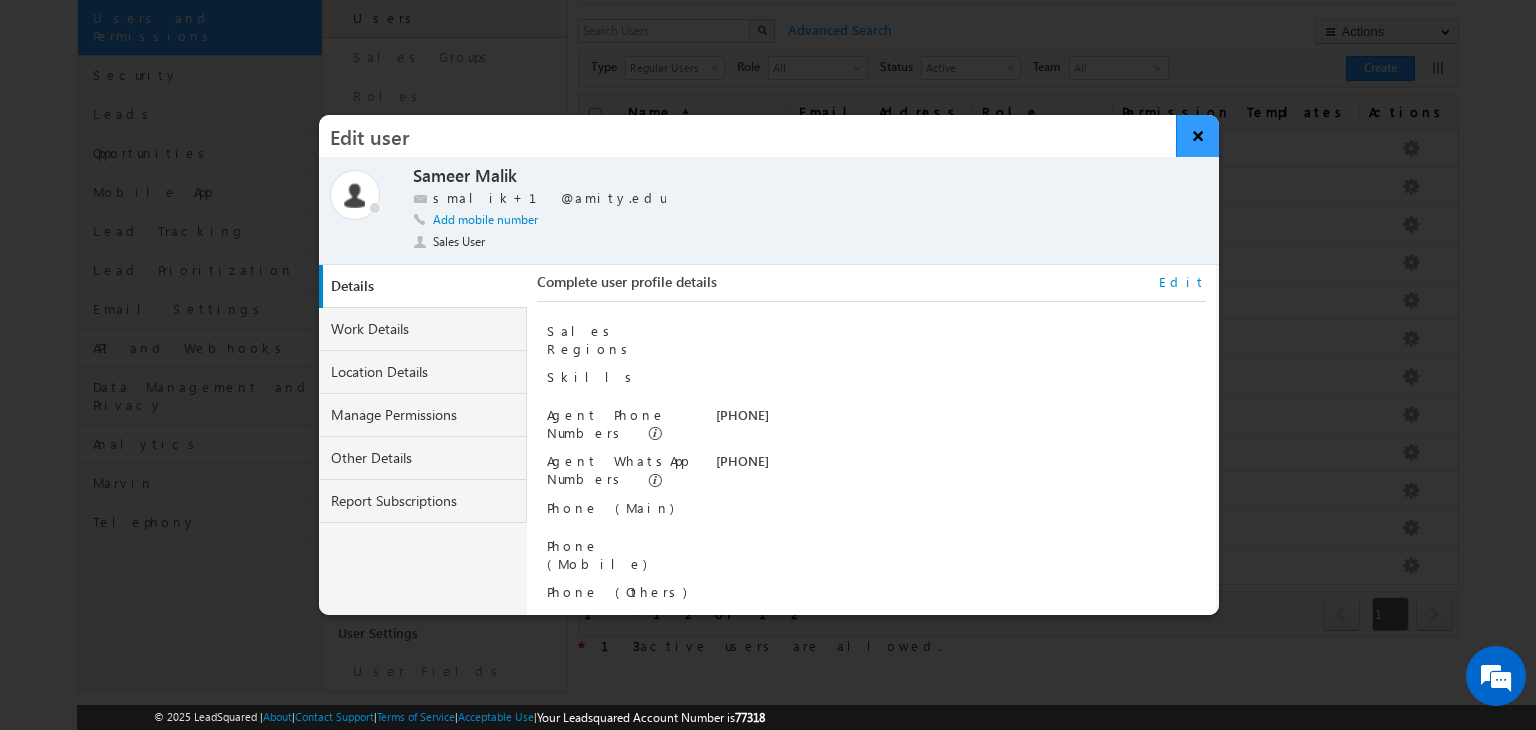 click on "×" at bounding box center [1197, 136] 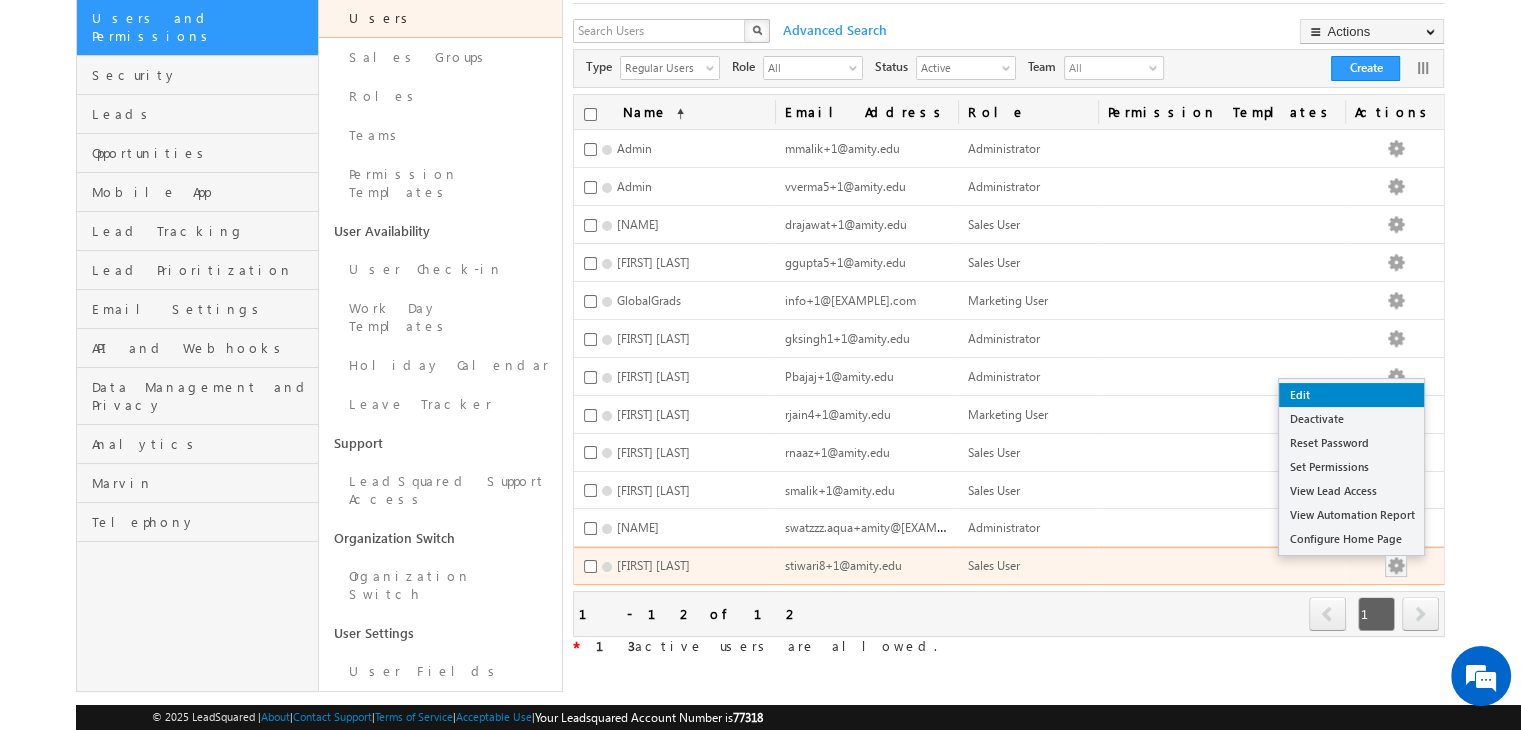 click on "Edit" at bounding box center (1351, 395) 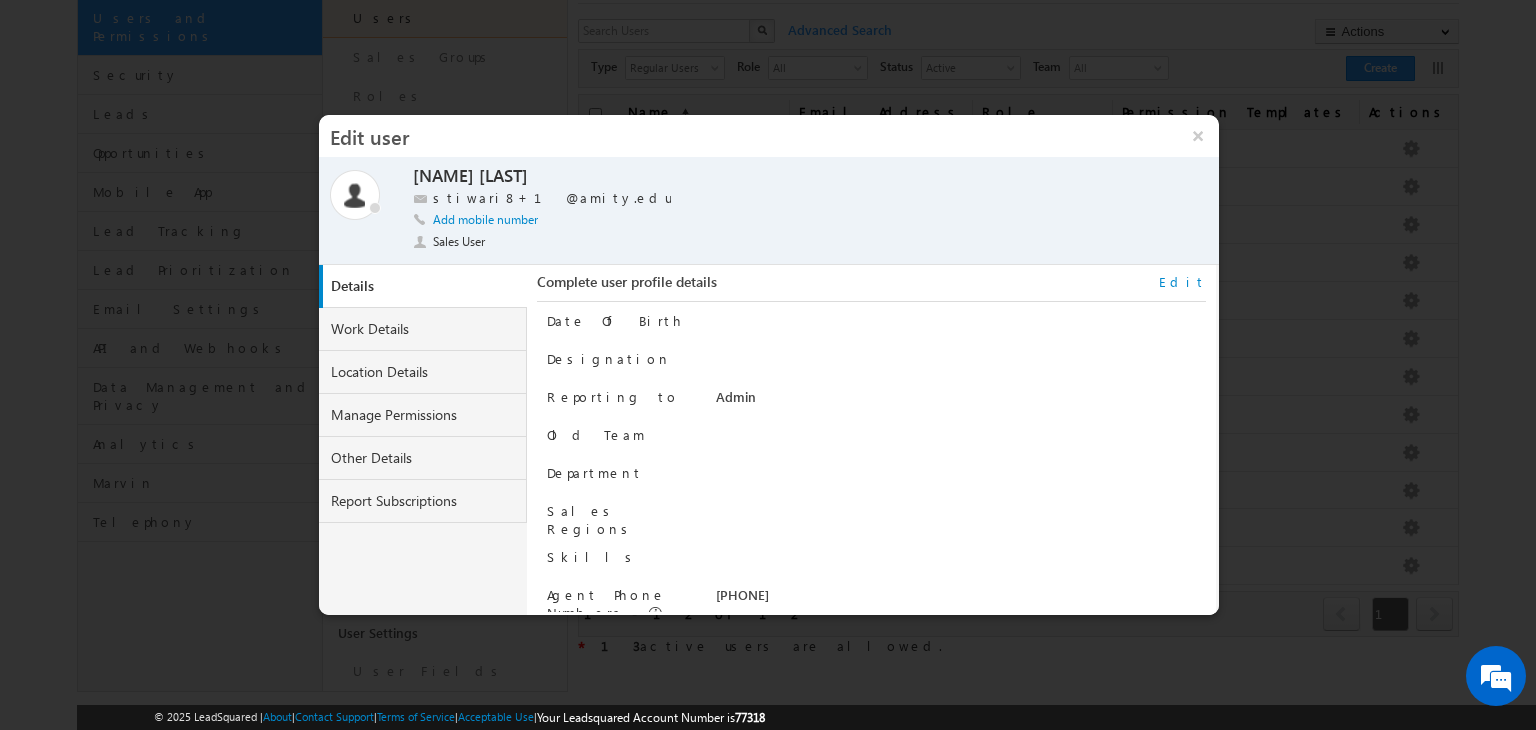 scroll, scrollTop: 84, scrollLeft: 0, axis: vertical 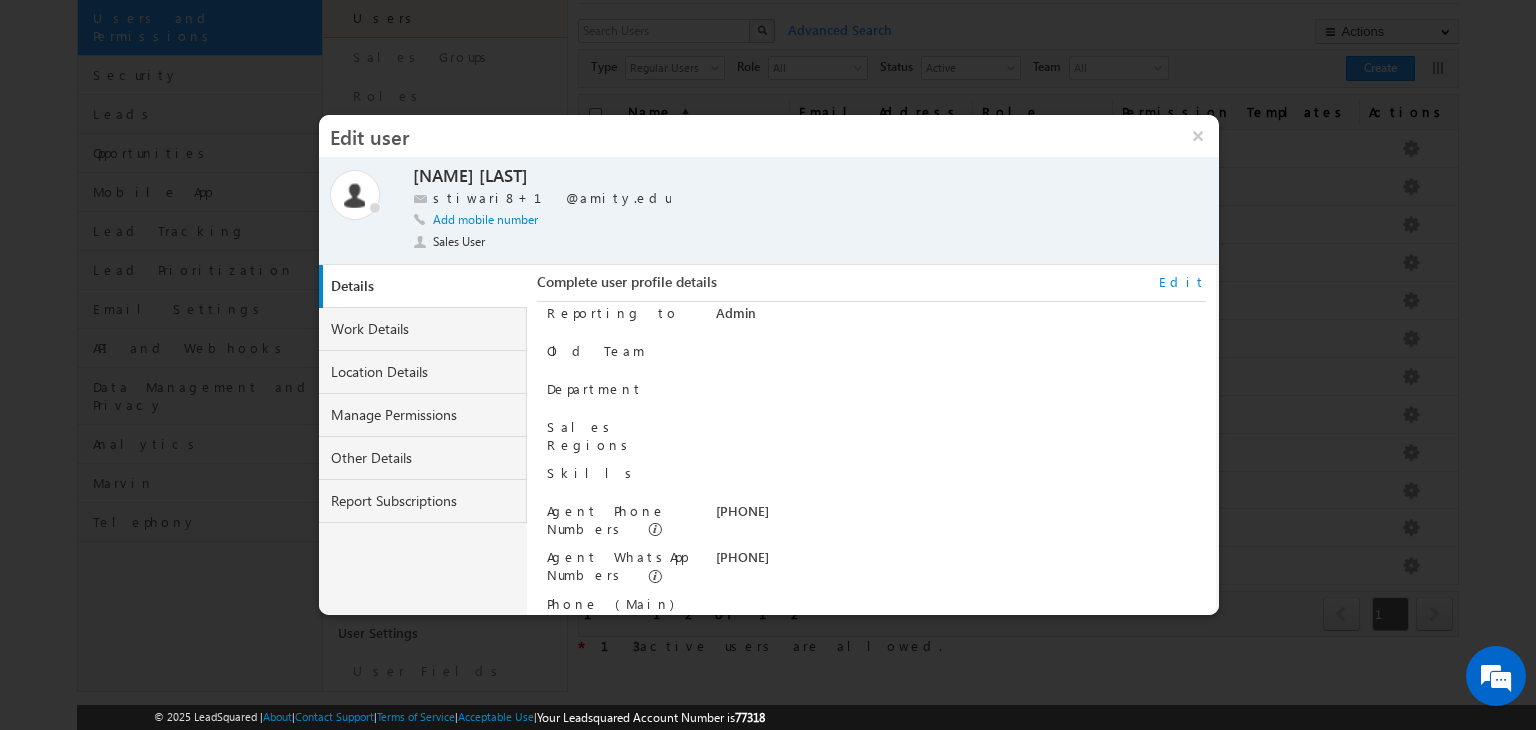 click on "Edit" at bounding box center [1182, 282] 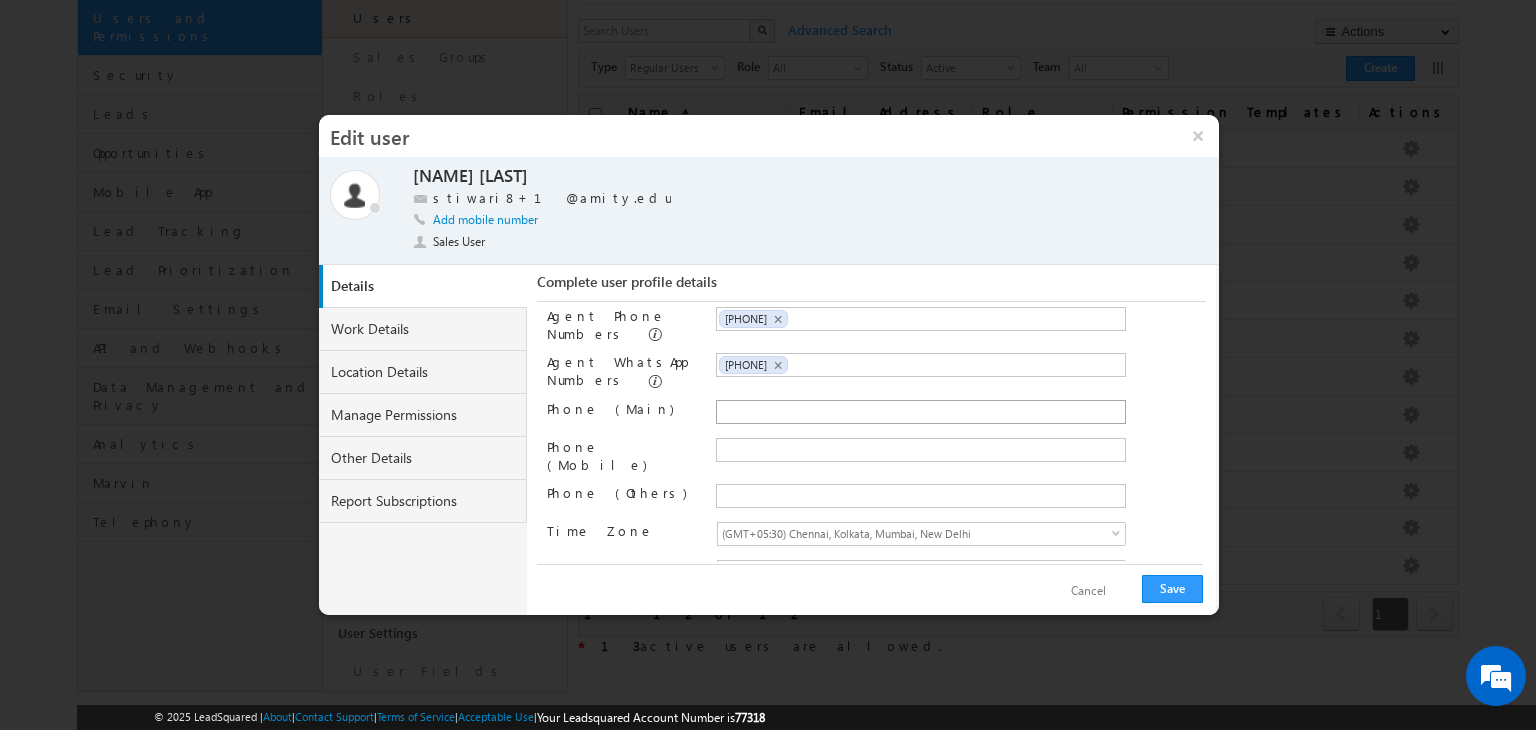 scroll, scrollTop: 238, scrollLeft: 0, axis: vertical 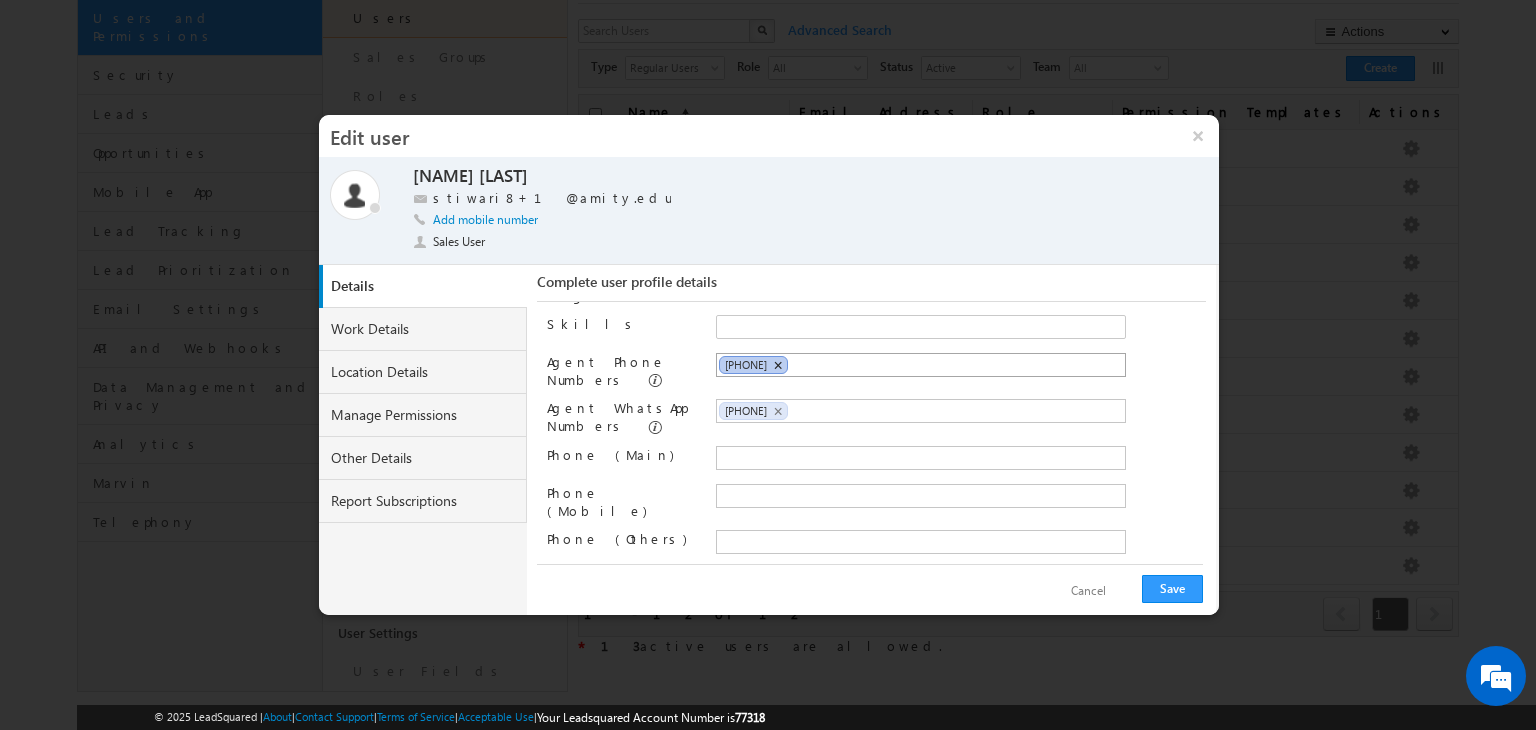 click on "×" at bounding box center (777, 365) 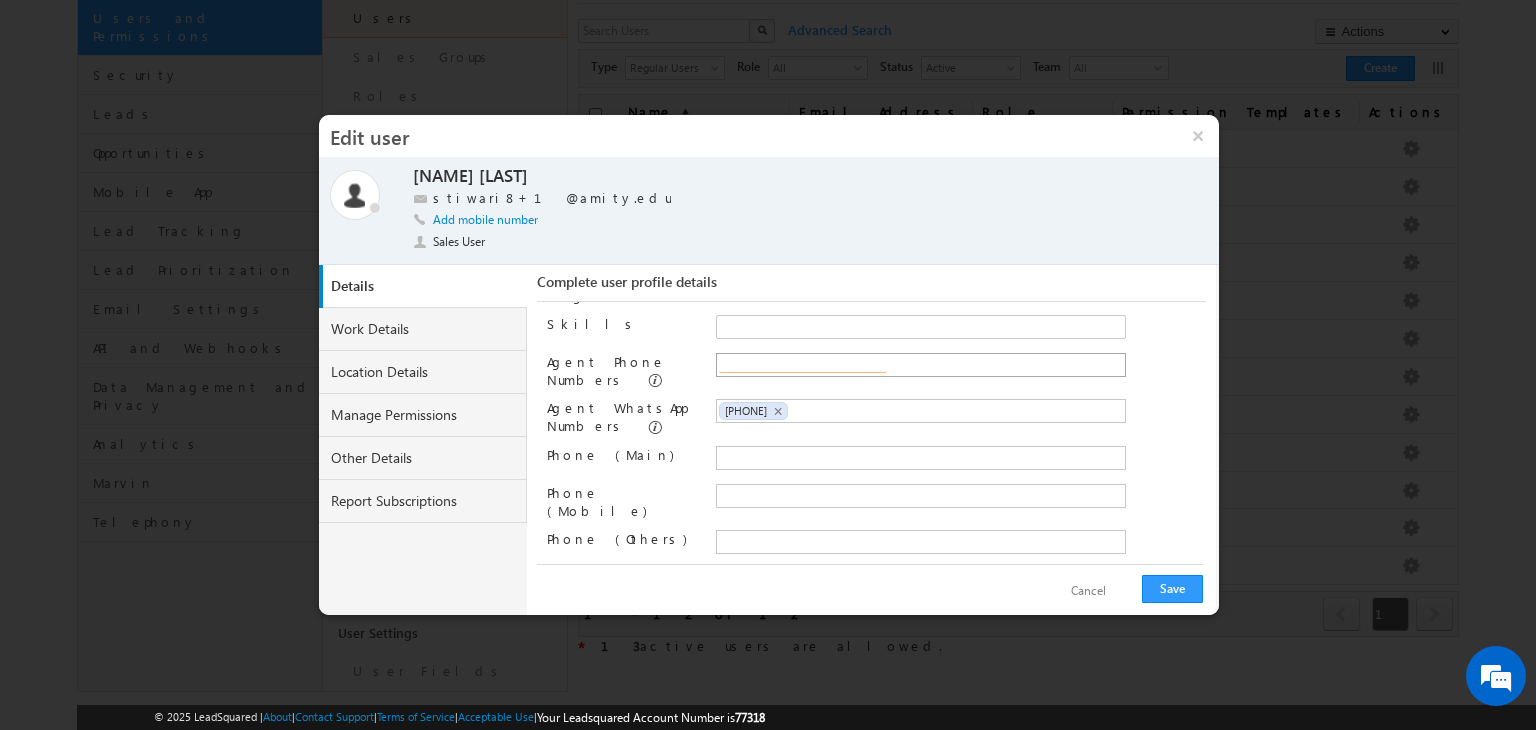 paste on "+91-12011285042" 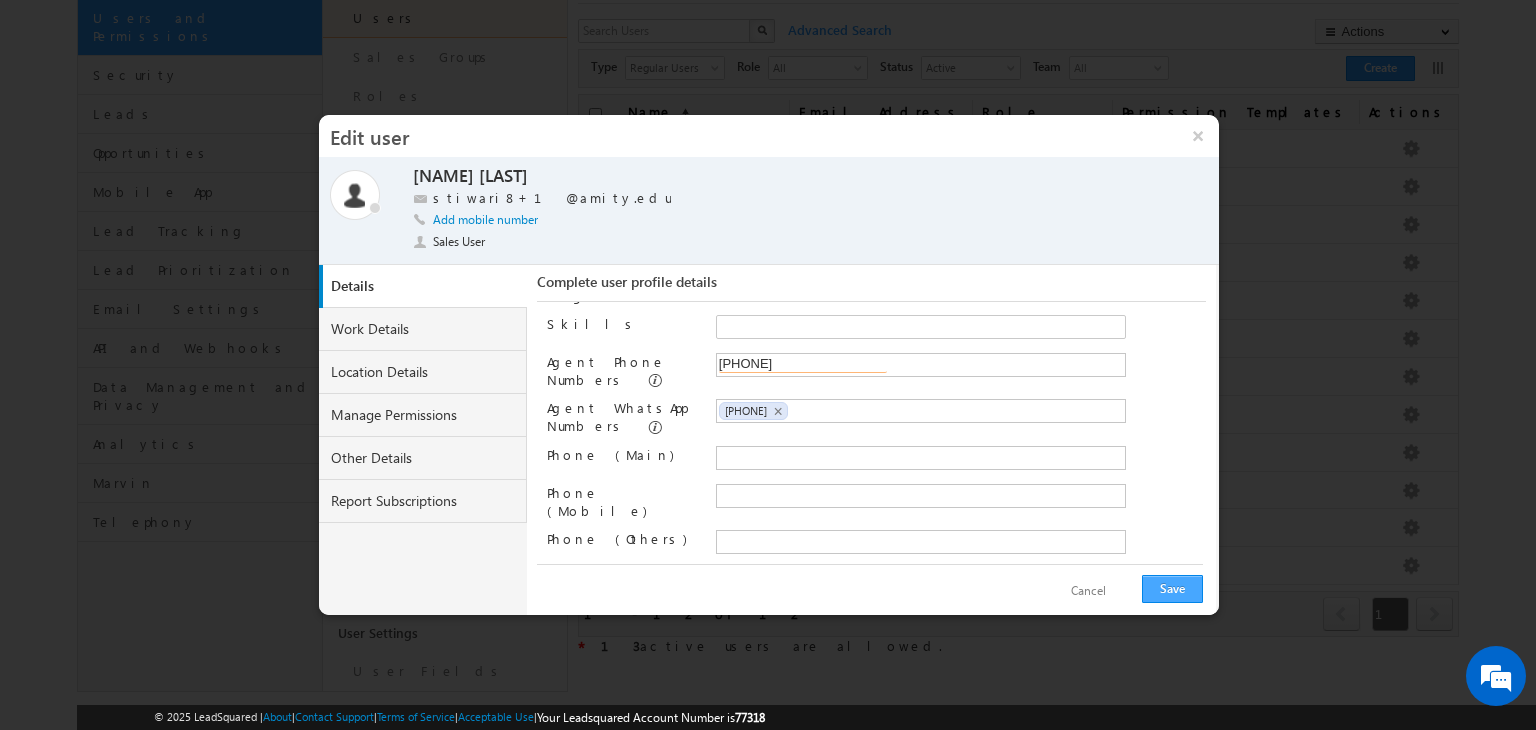 type on "+91-12011285042" 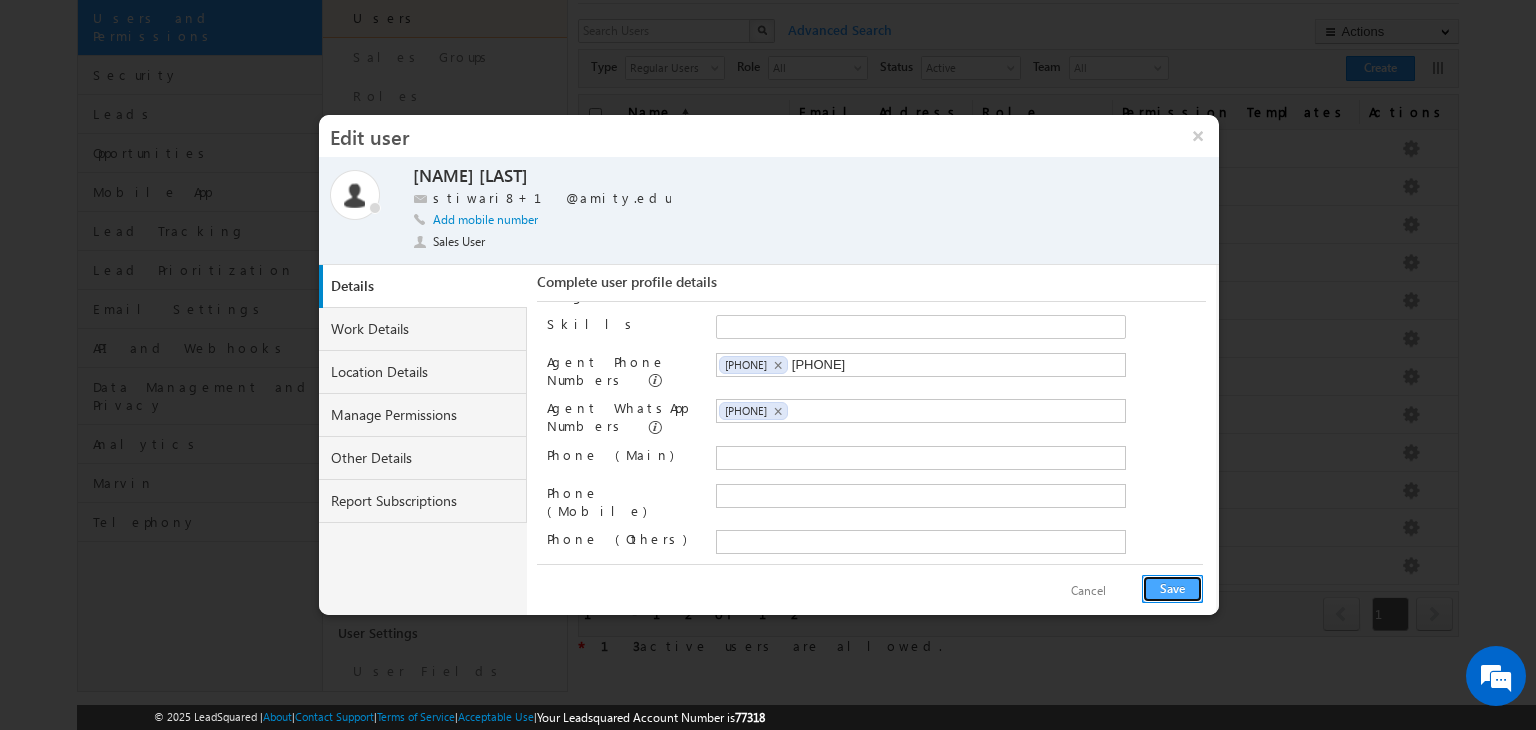 type 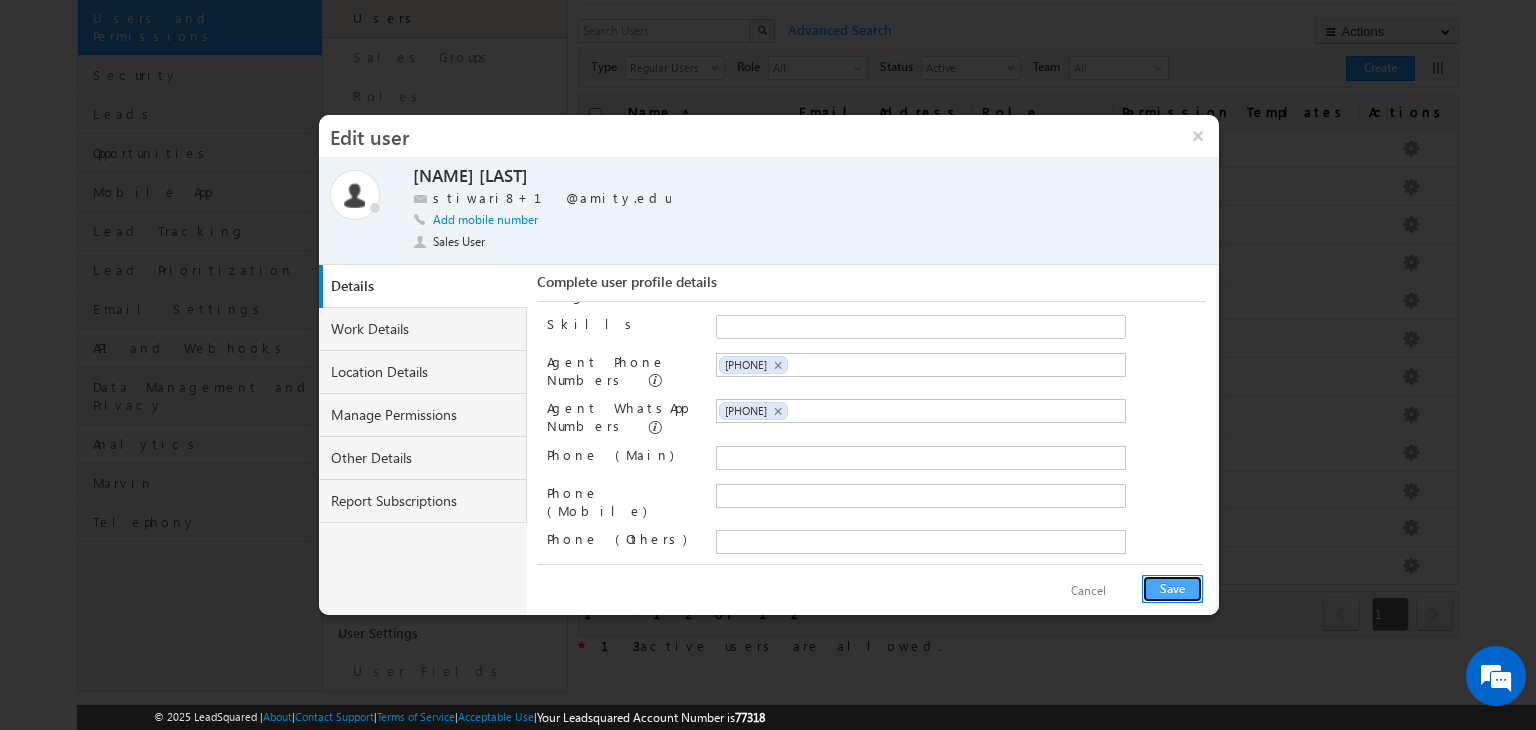 click on "Save" at bounding box center [1172, 589] 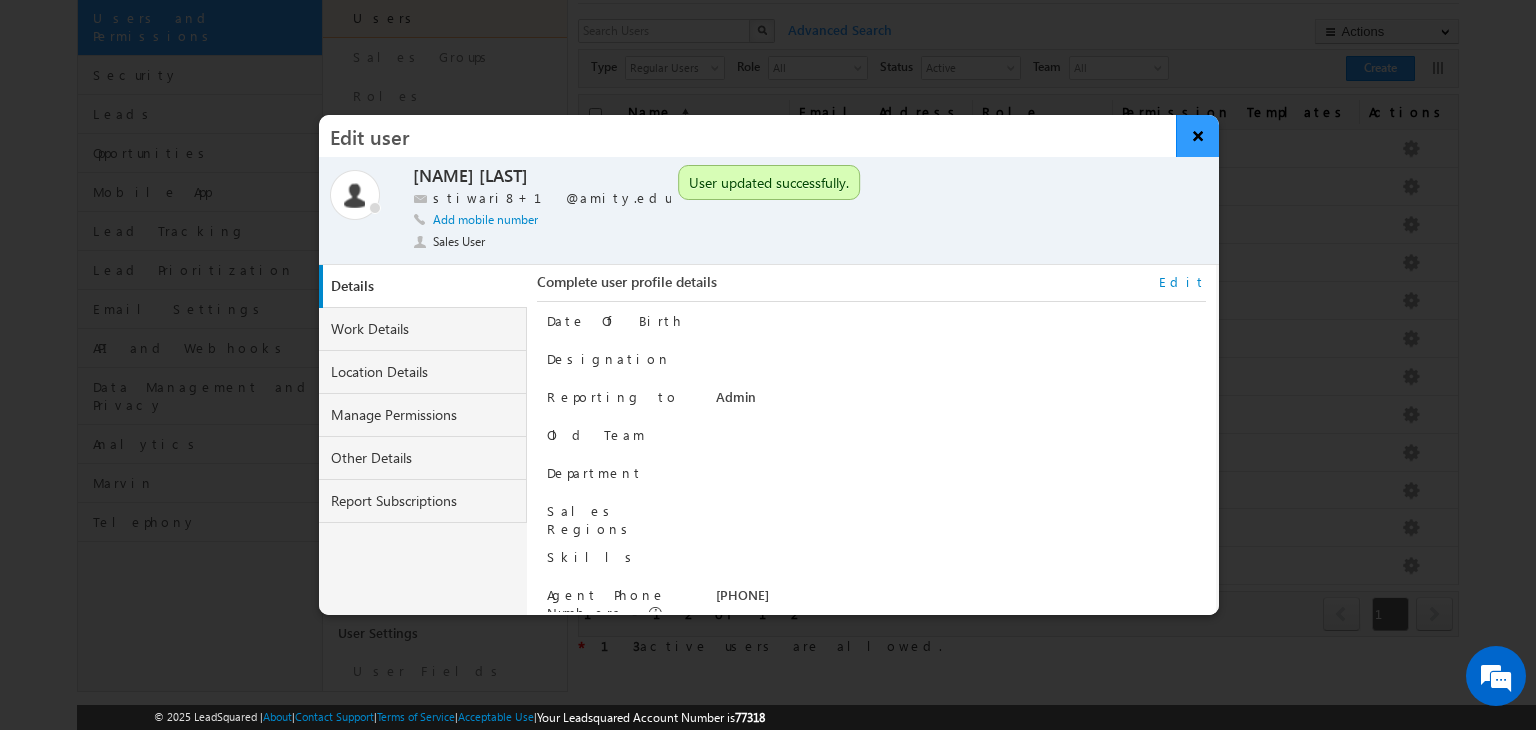 click on "×" at bounding box center (1197, 136) 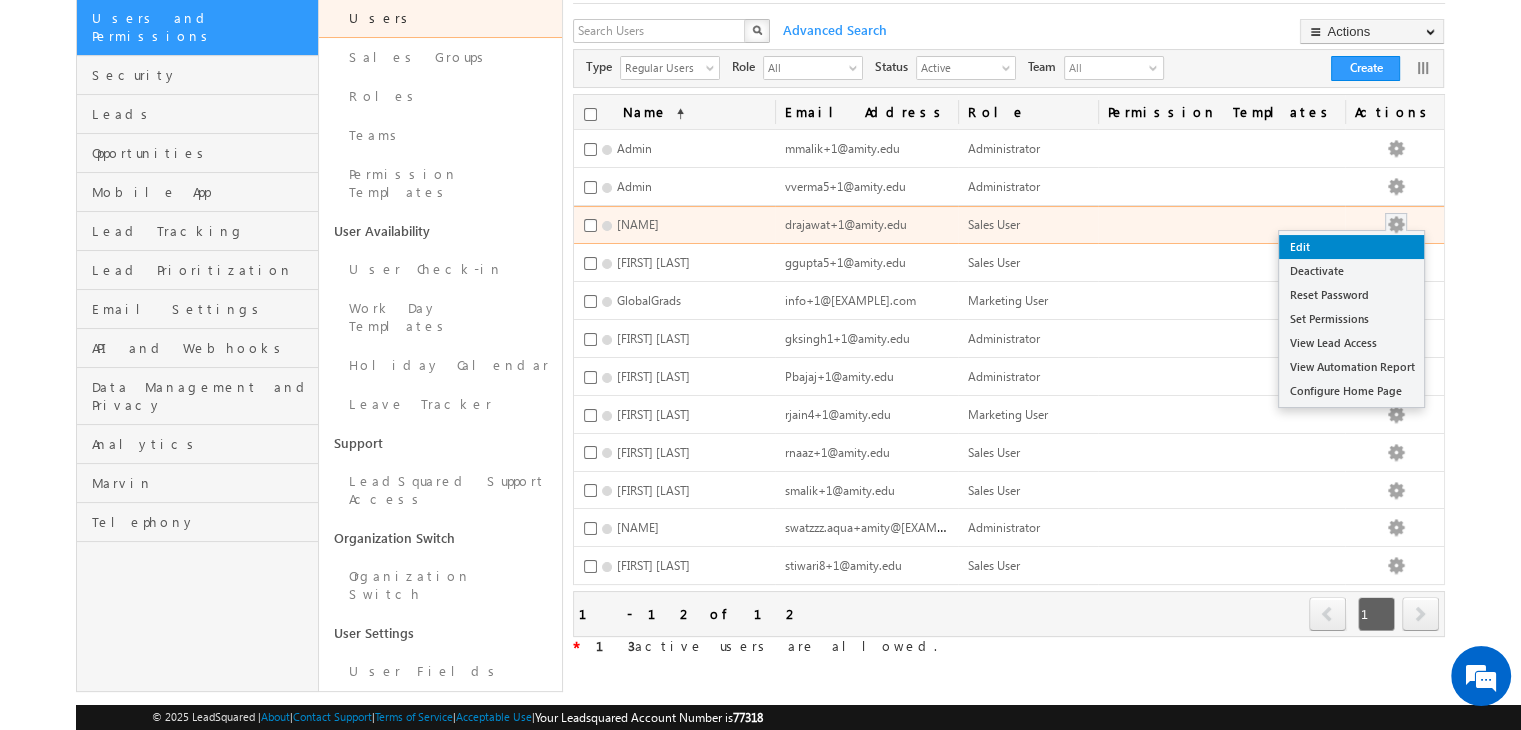 click on "Edit" at bounding box center [1351, 247] 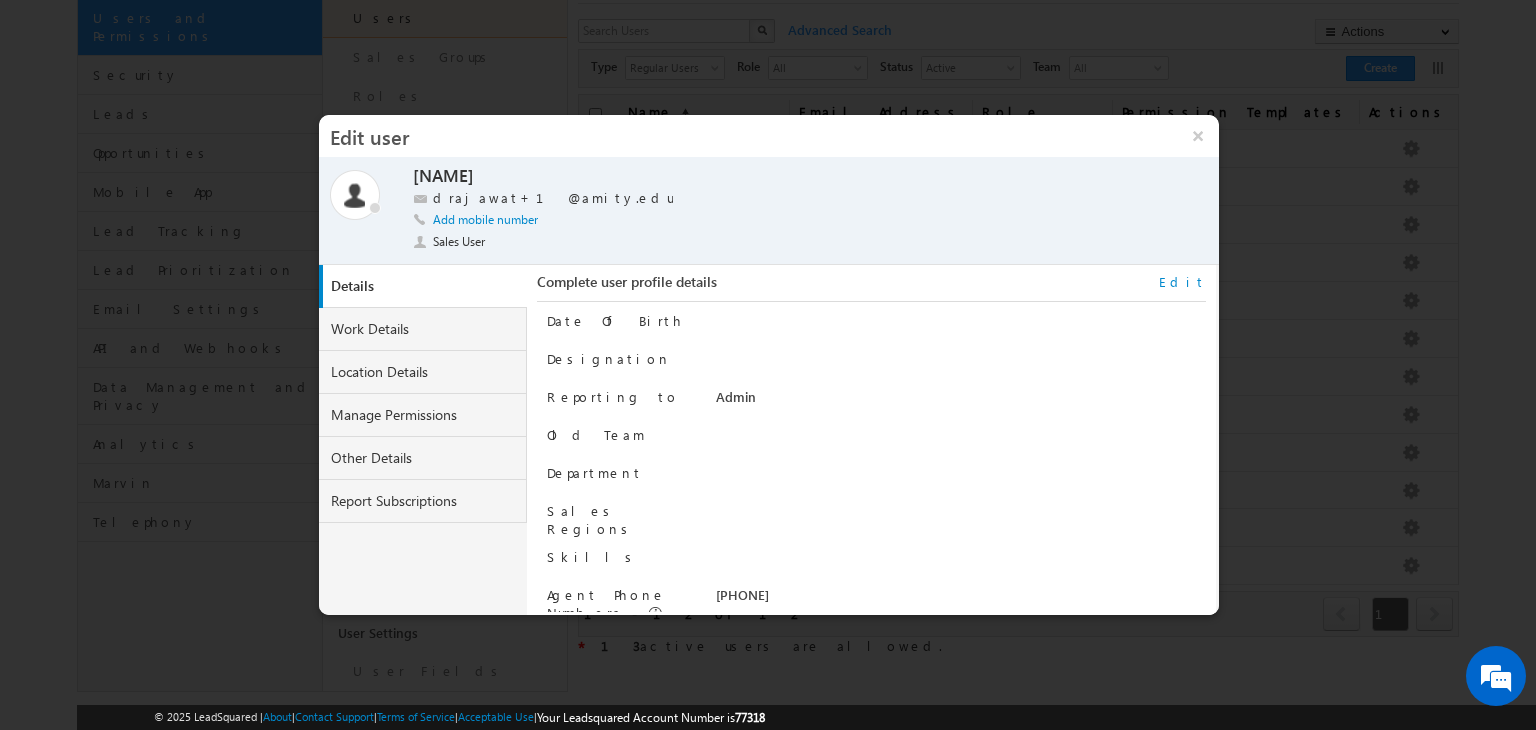 scroll, scrollTop: 175, scrollLeft: 0, axis: vertical 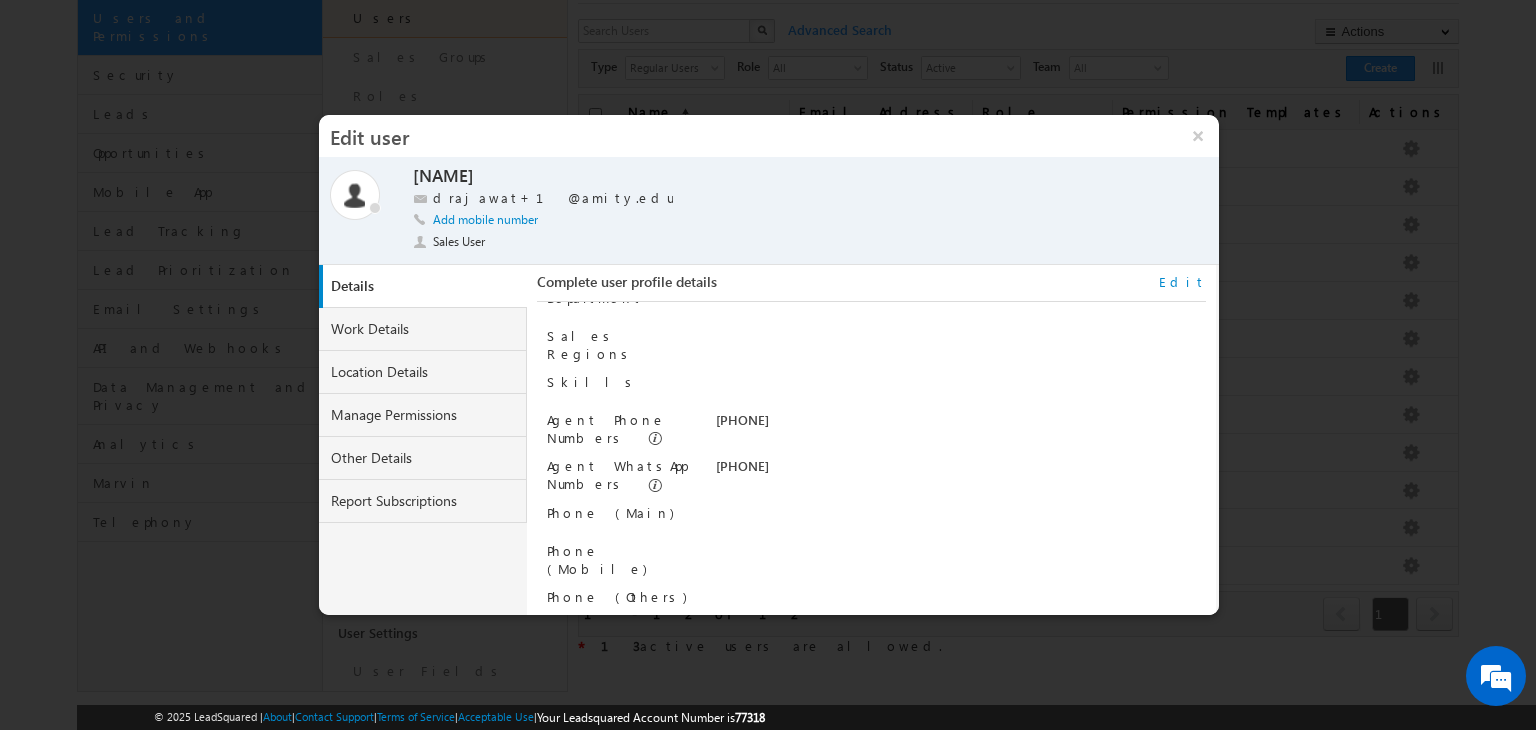 click on "Edit" at bounding box center (1182, 282) 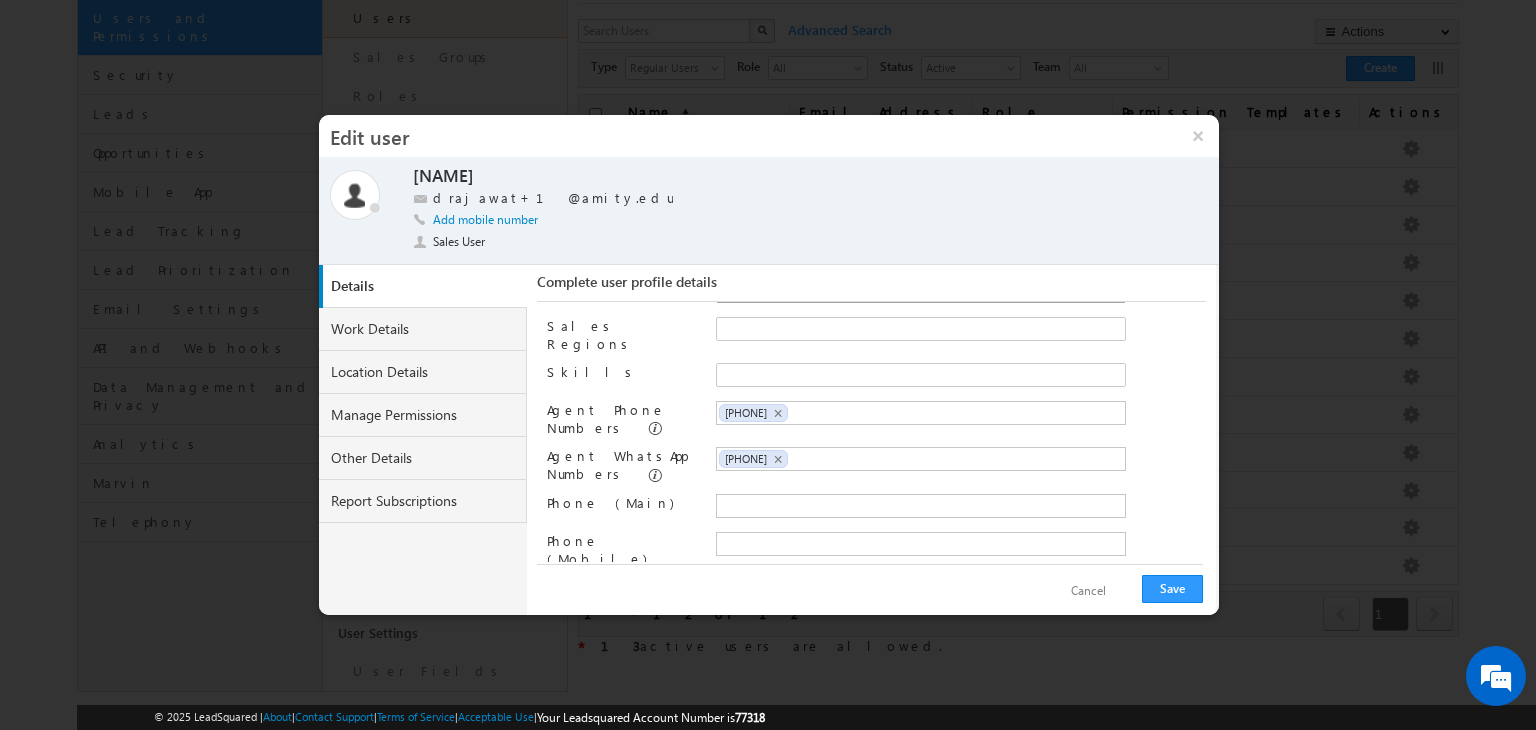 scroll, scrollTop: 196, scrollLeft: 0, axis: vertical 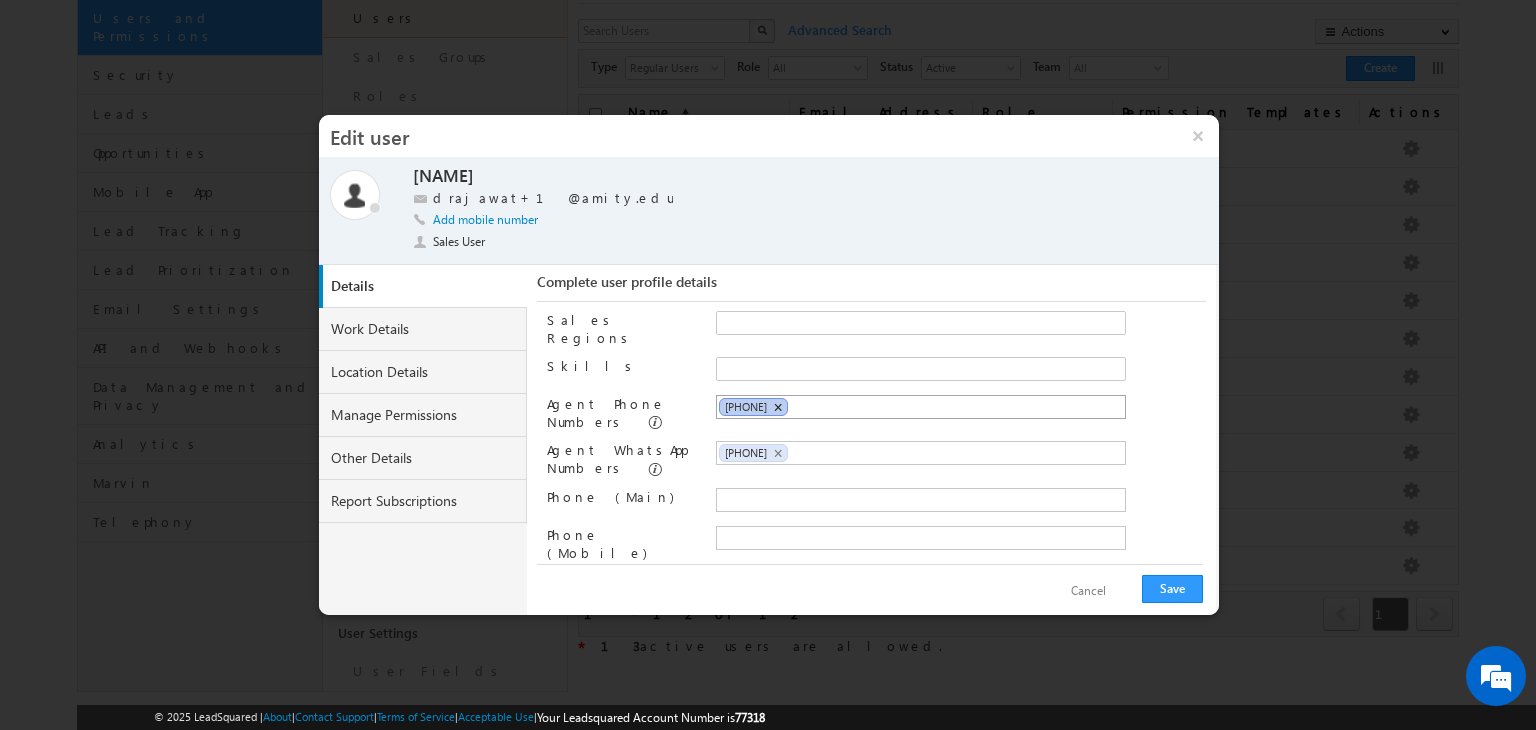 click on "×" at bounding box center (777, 407) 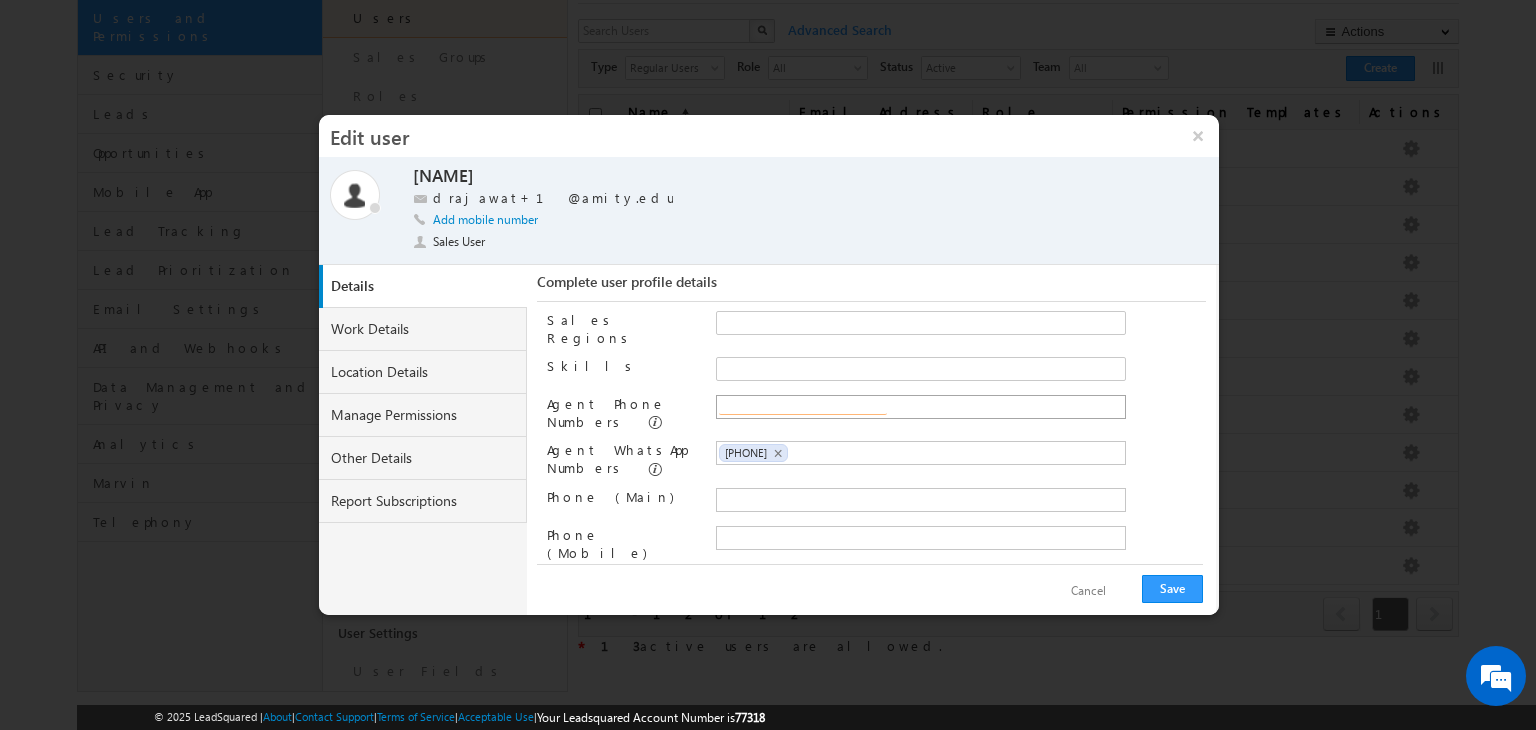 paste on "91-12011282316" 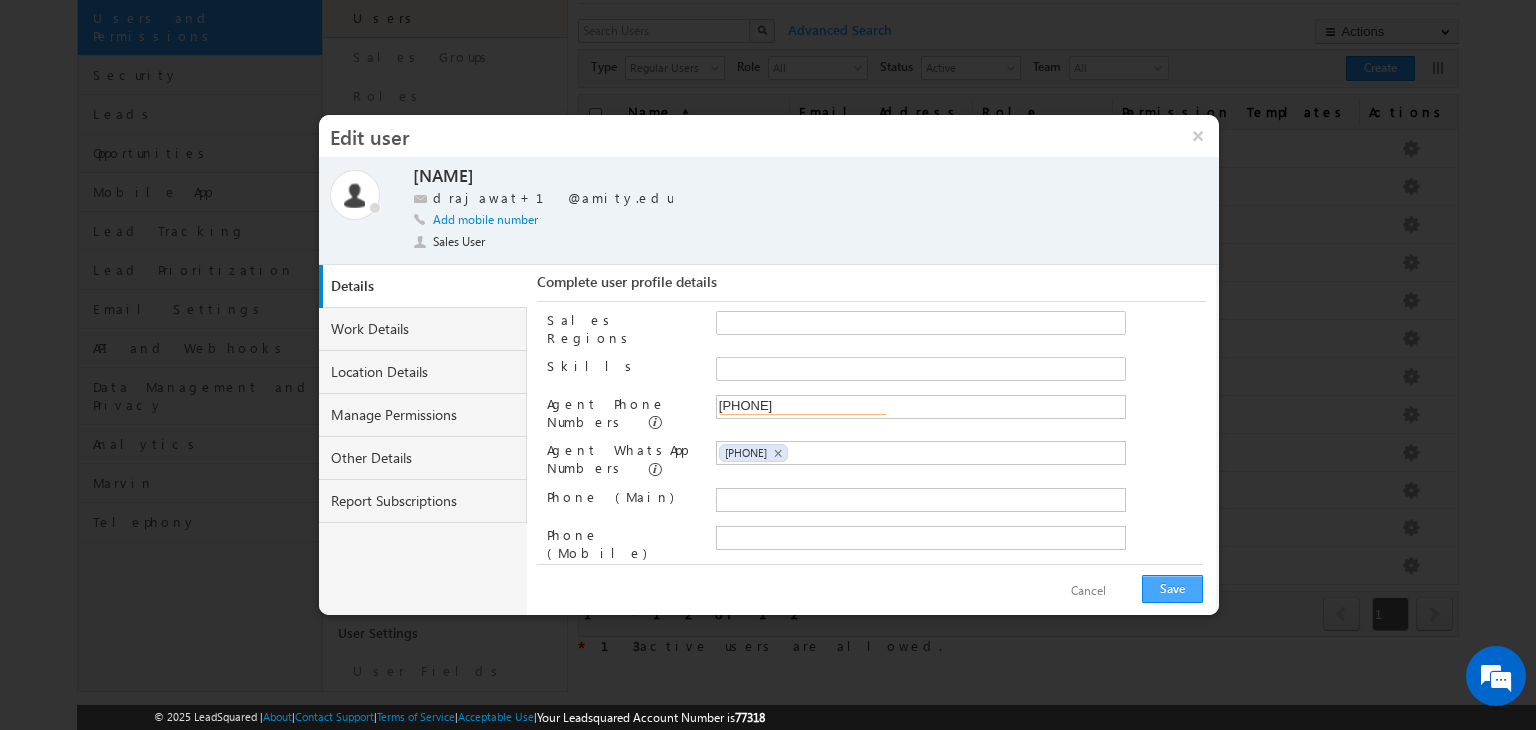 type on "91-12011282316" 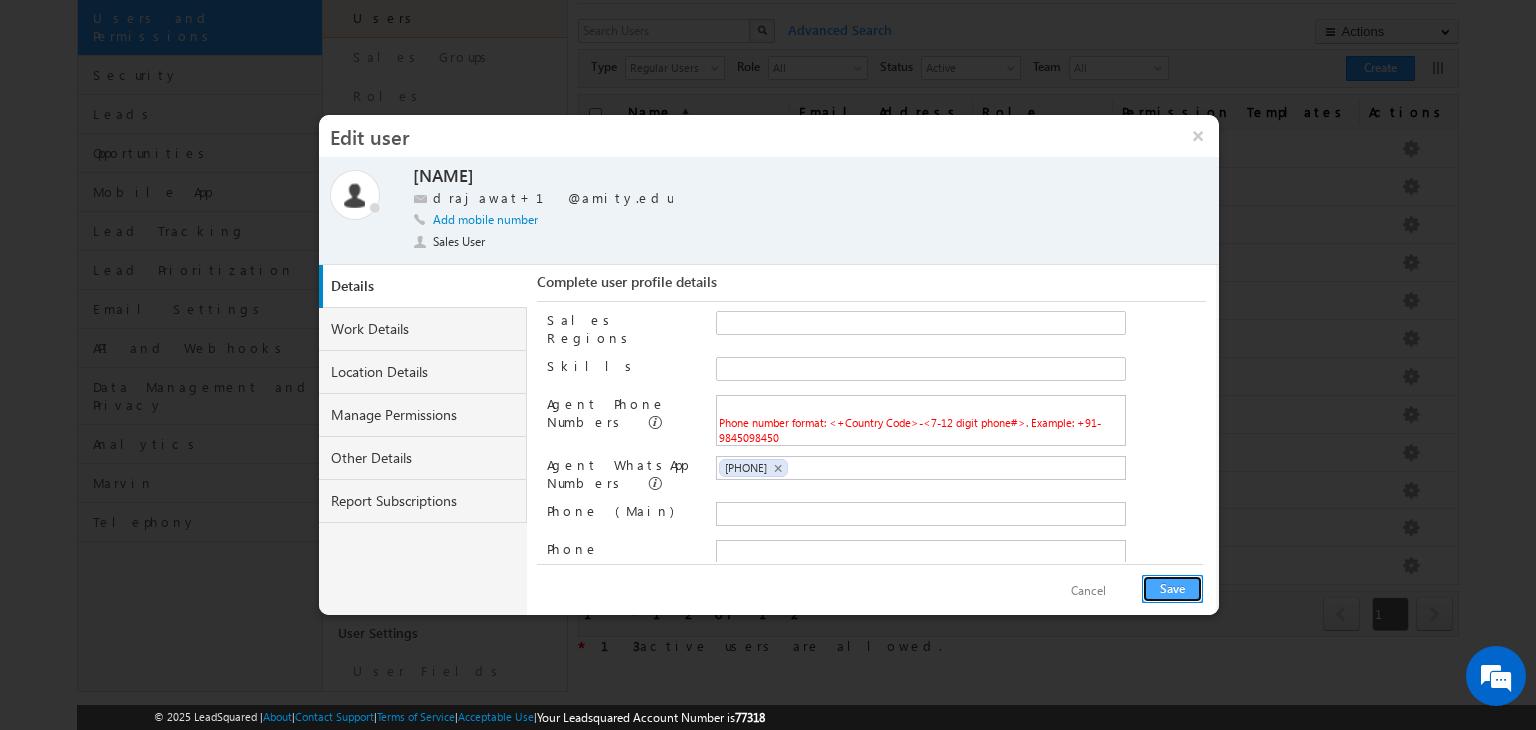click on "Save" at bounding box center (1172, 589) 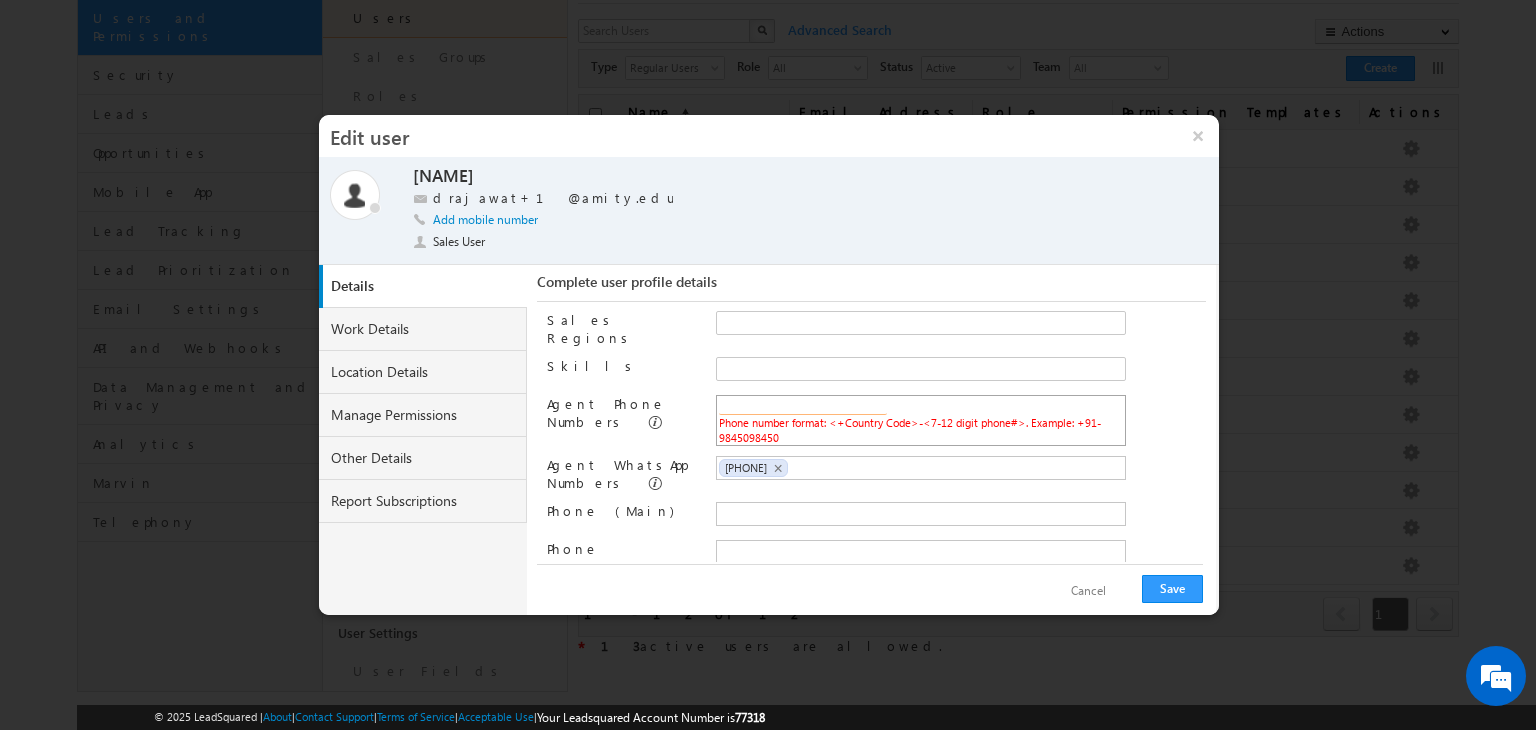 paste on "91-12011282316" 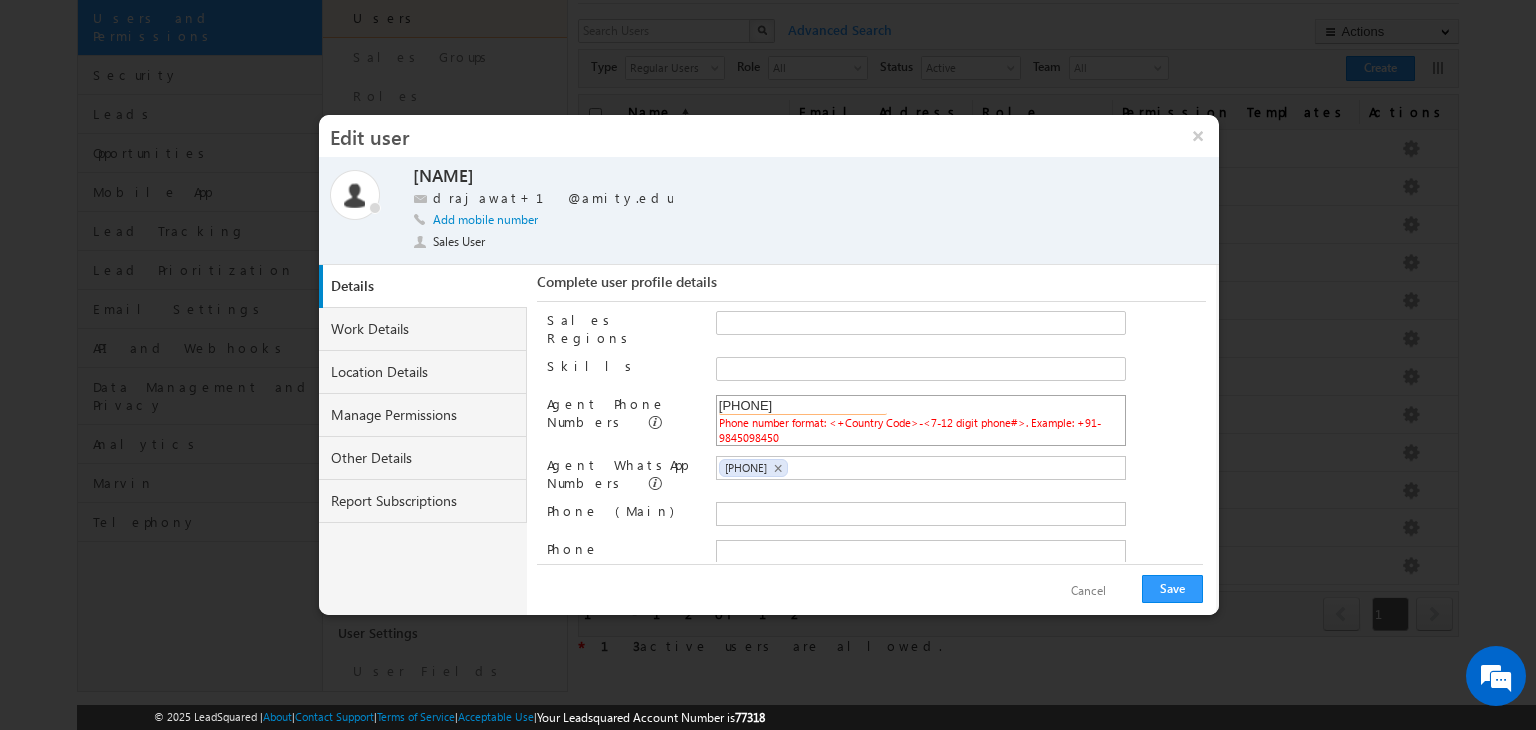 click on "91-12011282316" at bounding box center (803, 407) 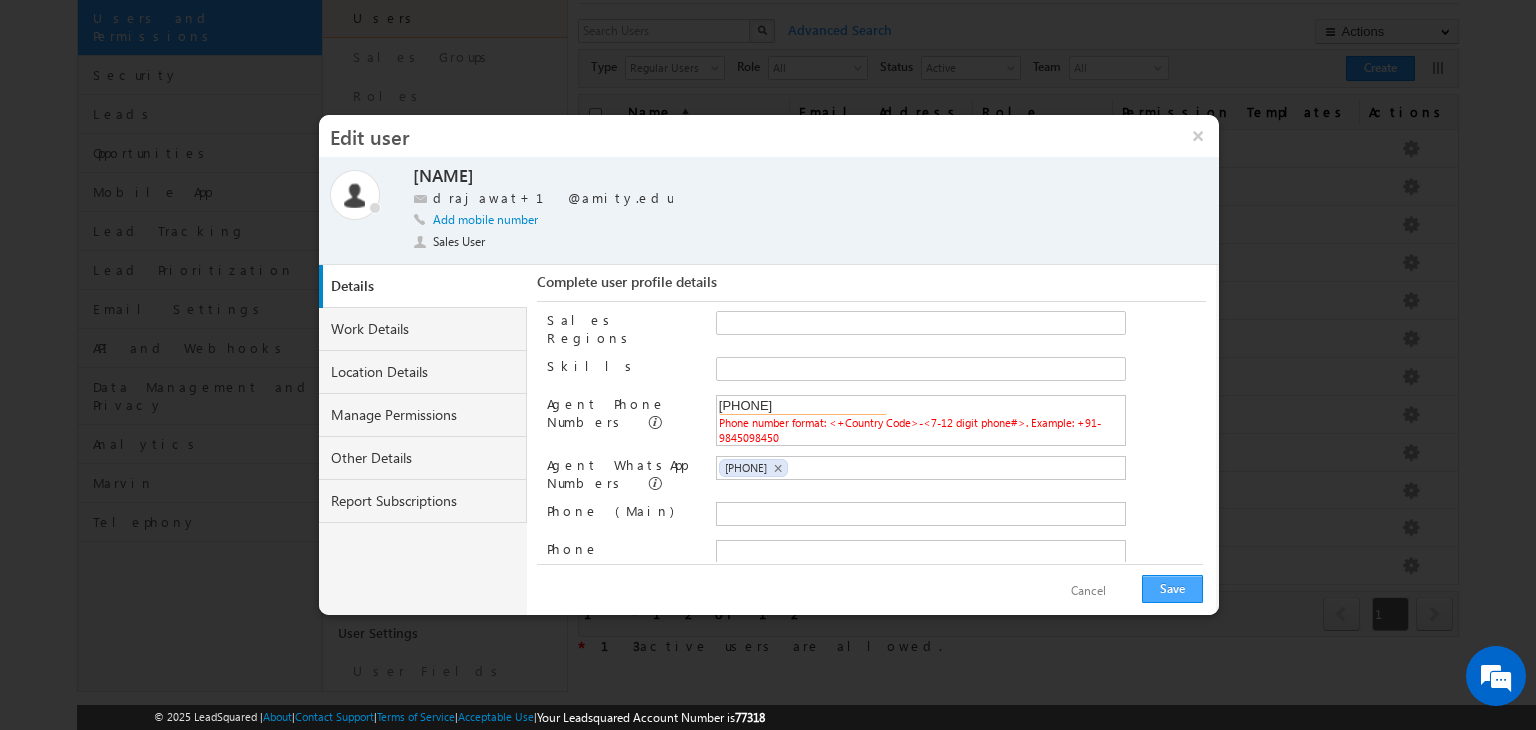 type on "+91-12011282316" 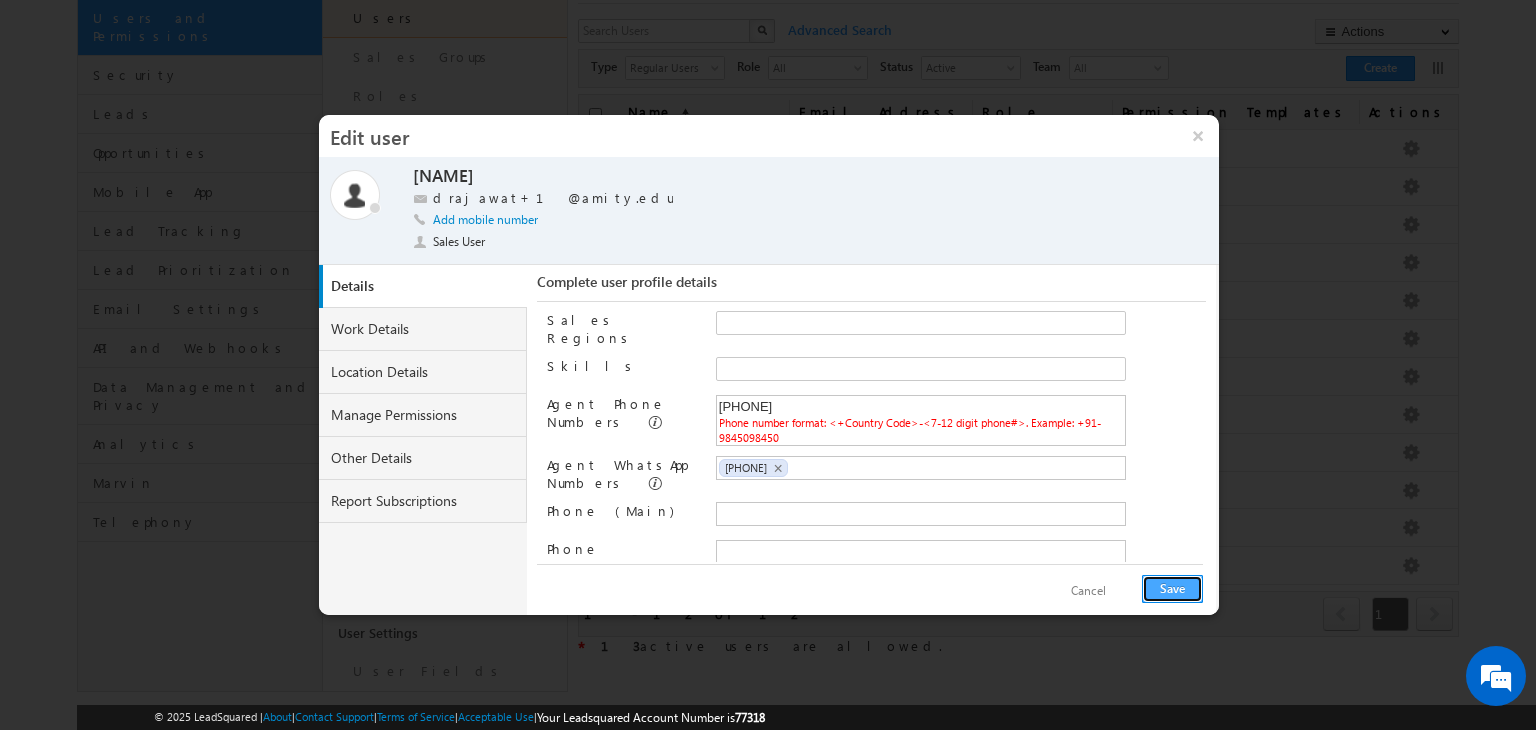 type 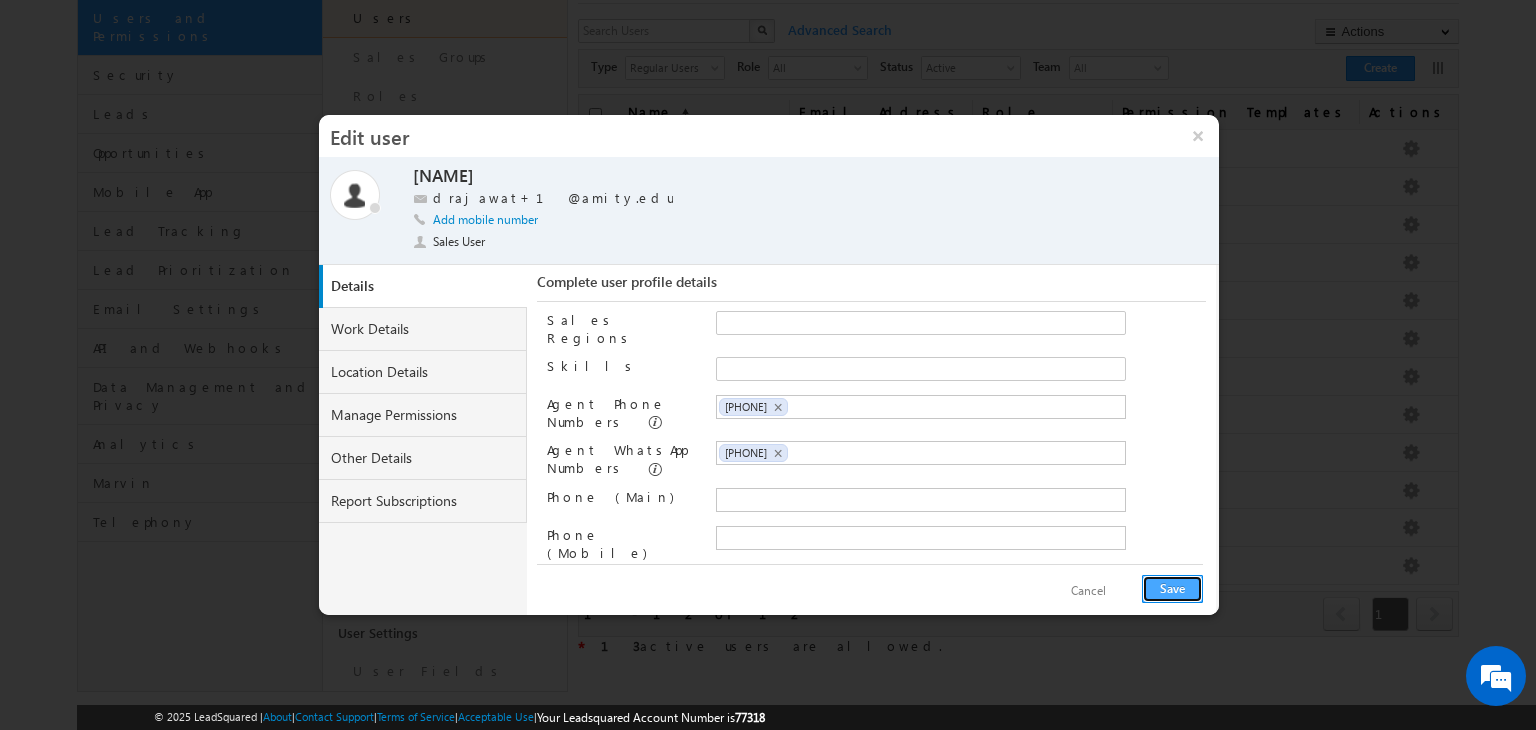 click on "Save" at bounding box center [1172, 589] 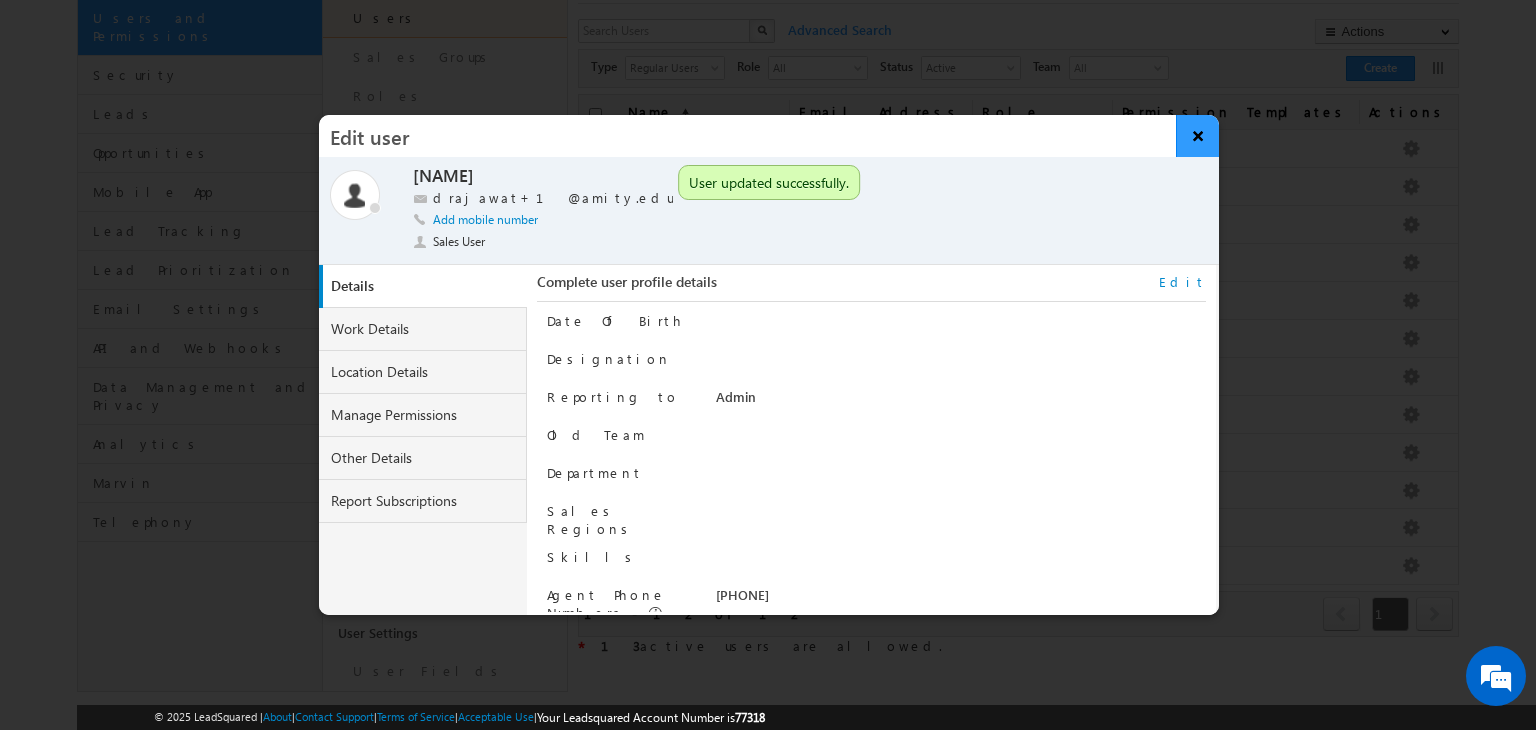 click on "×" at bounding box center [1197, 136] 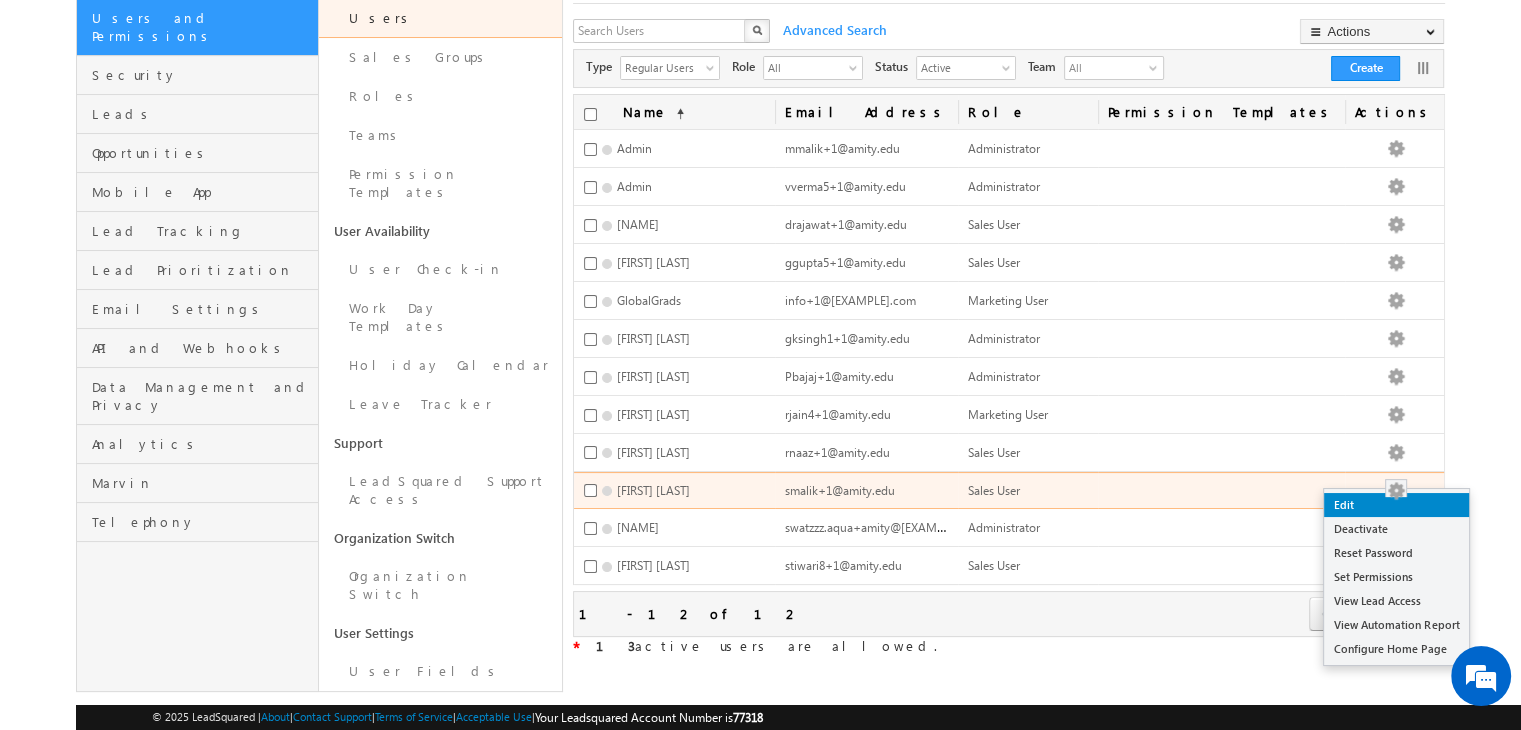 click on "Edit" at bounding box center (1396, 505) 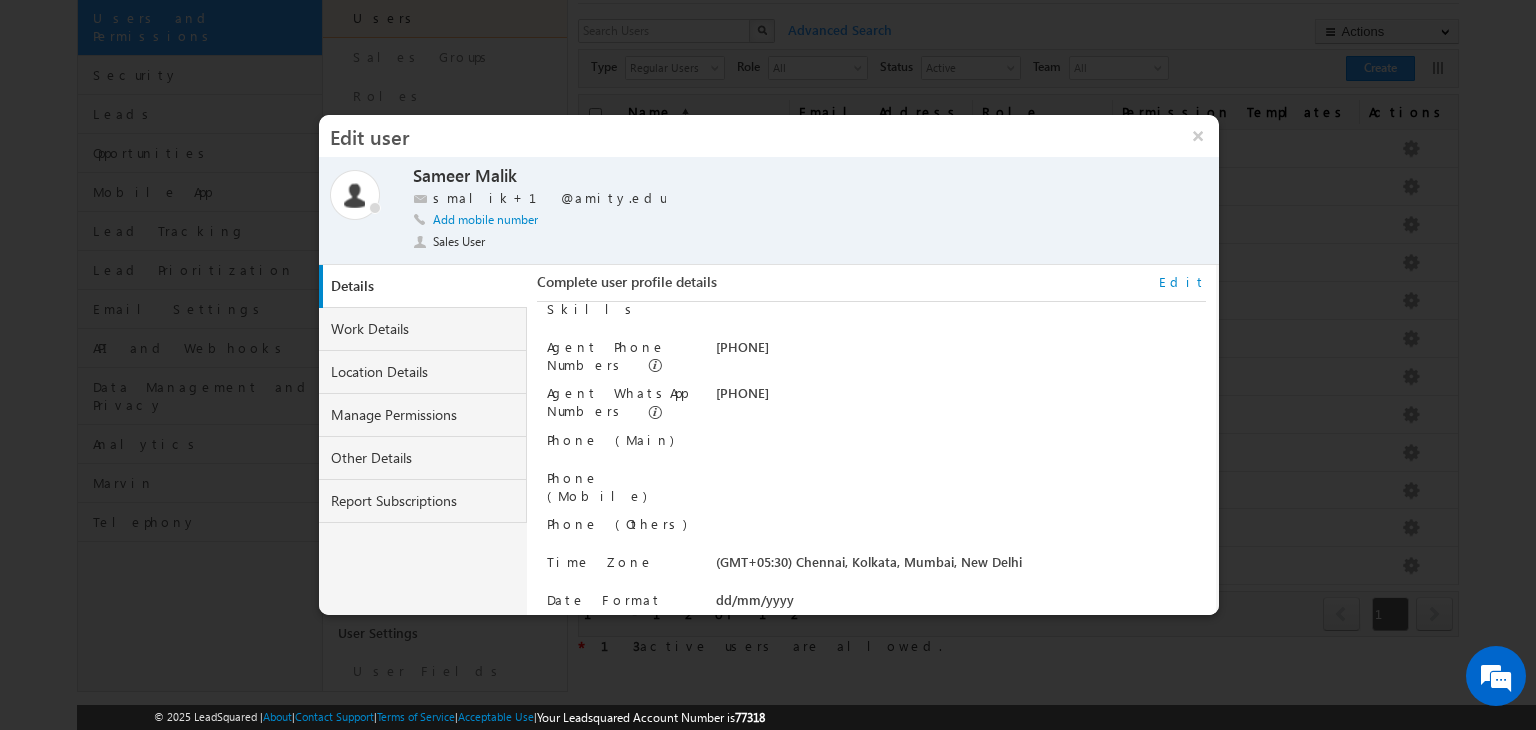 scroll, scrollTop: 184, scrollLeft: 0, axis: vertical 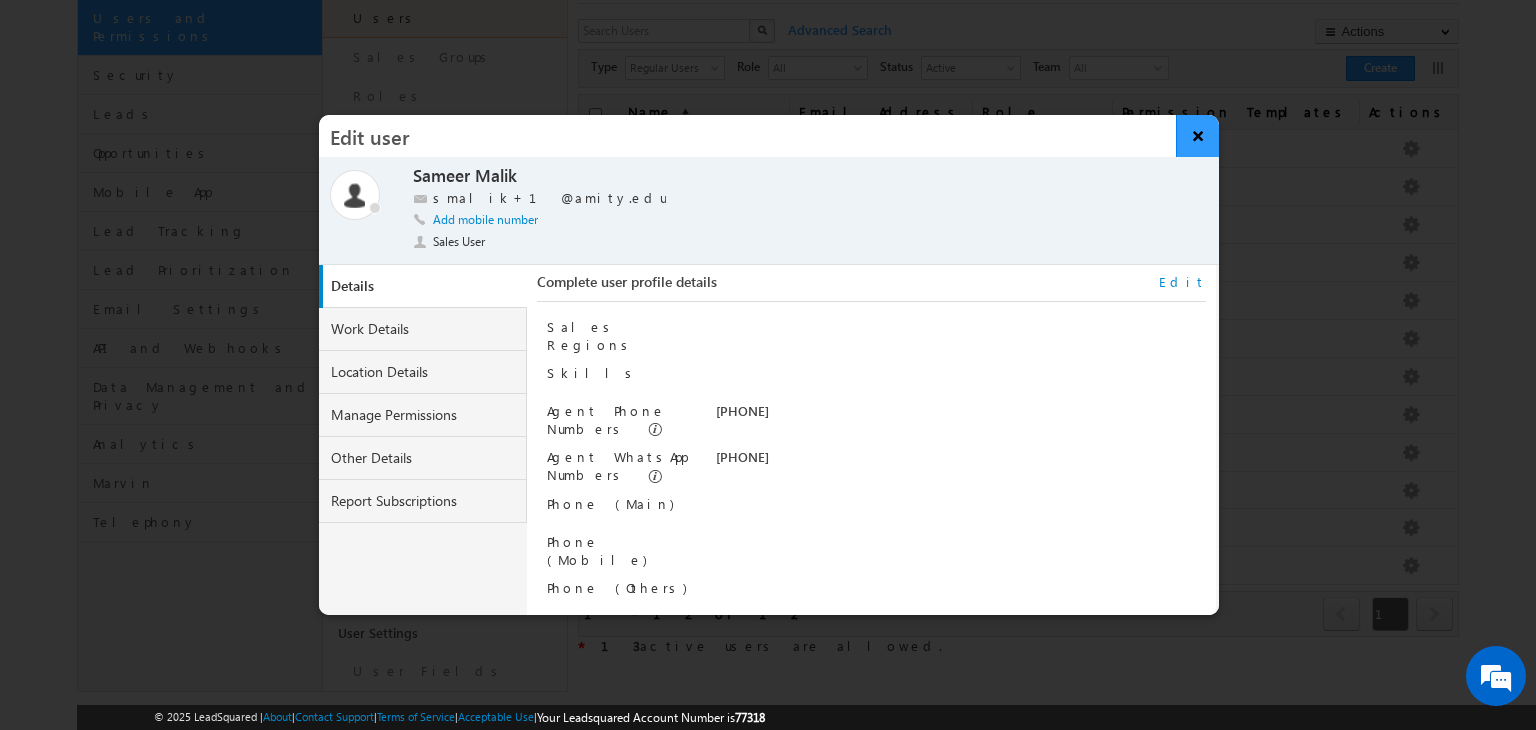 click on "×" at bounding box center [1197, 136] 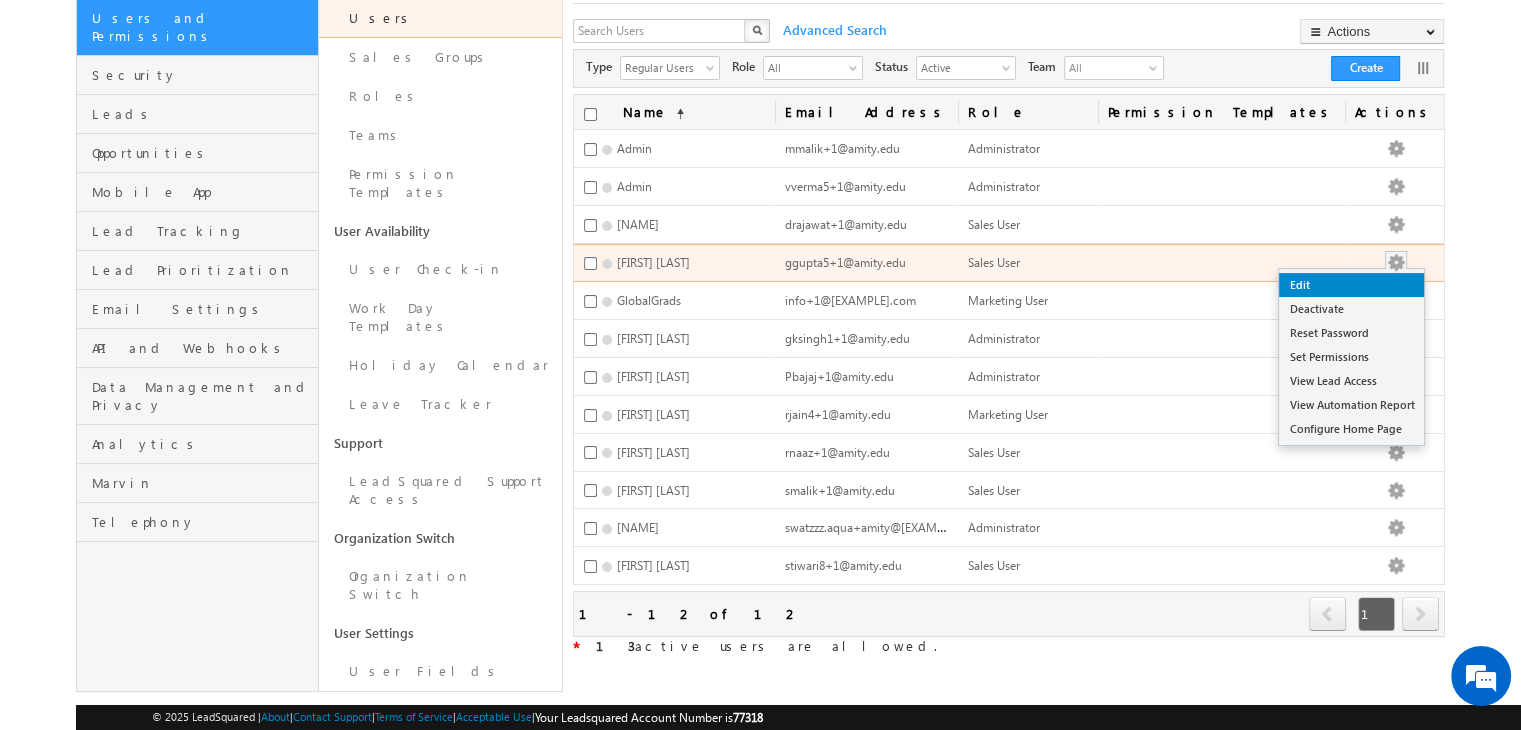 click on "Edit" at bounding box center [1351, 285] 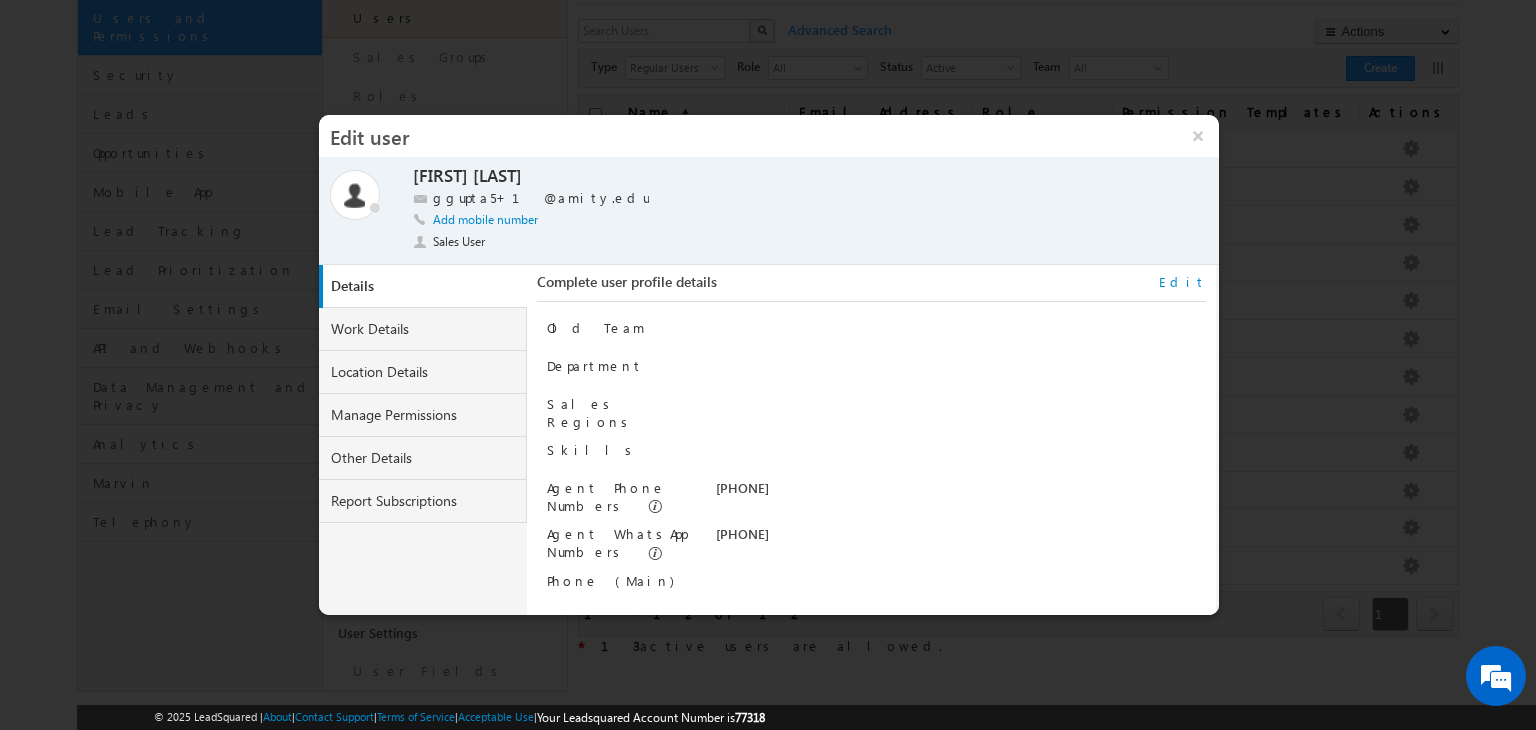 scroll, scrollTop: 106, scrollLeft: 0, axis: vertical 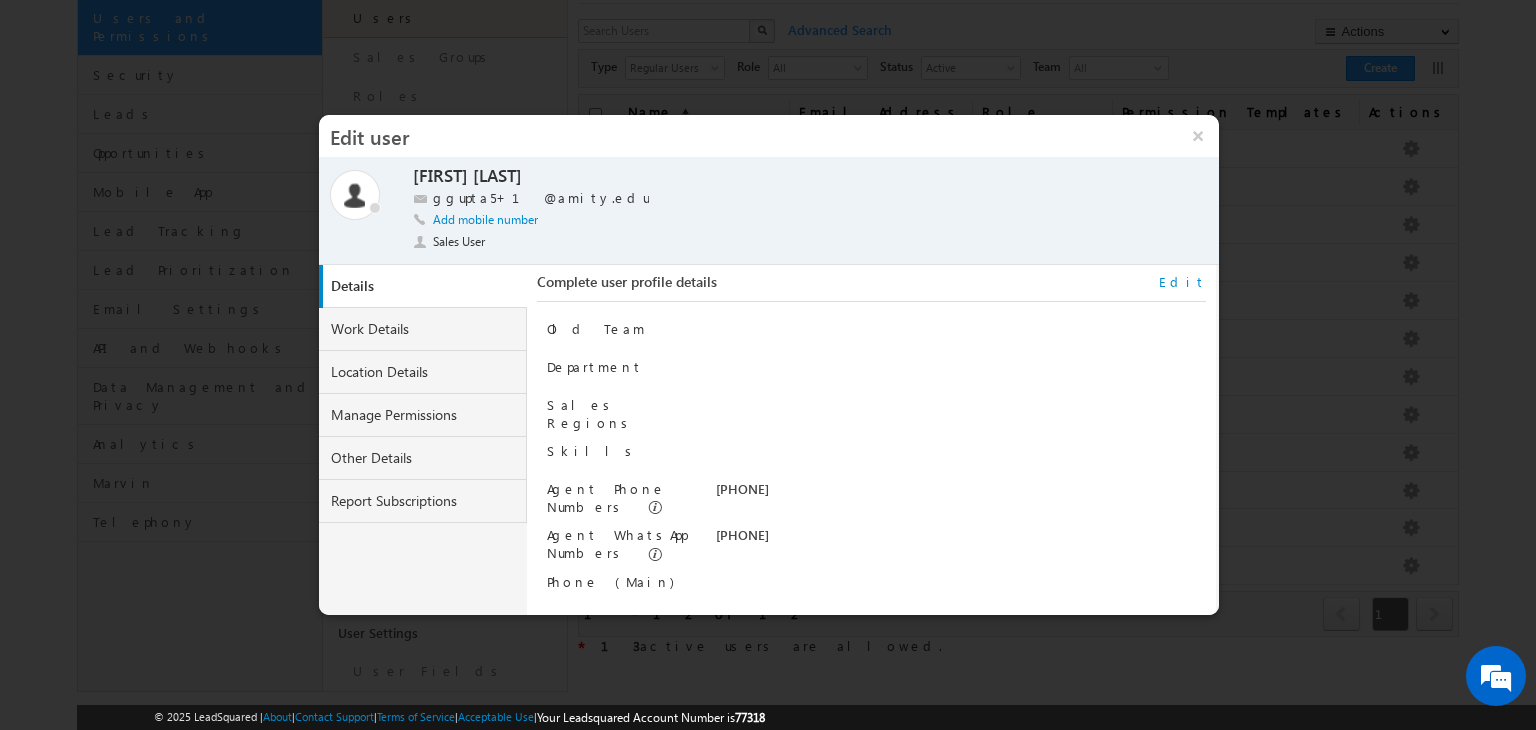 click on "Edit" at bounding box center (1182, 282) 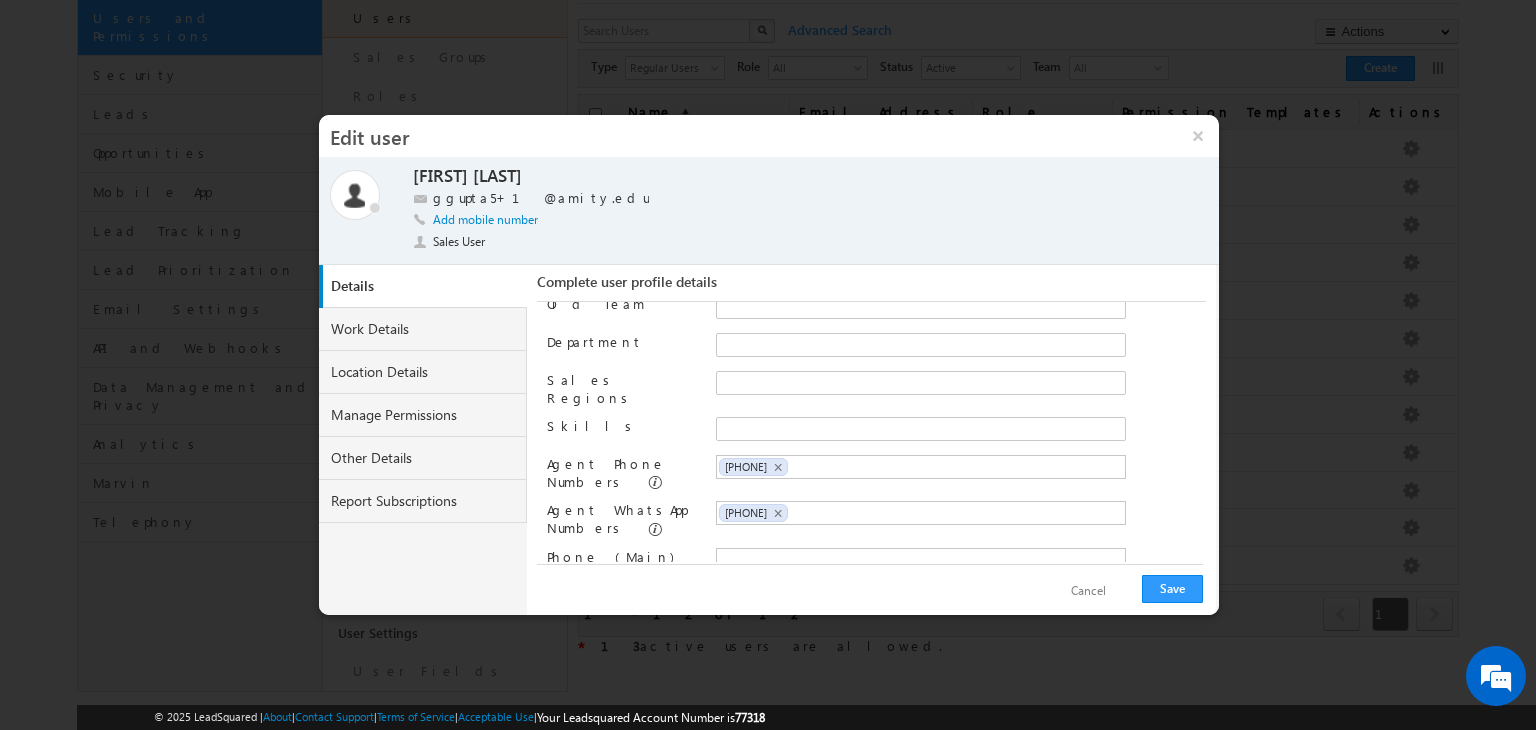 scroll, scrollTop: 158, scrollLeft: 0, axis: vertical 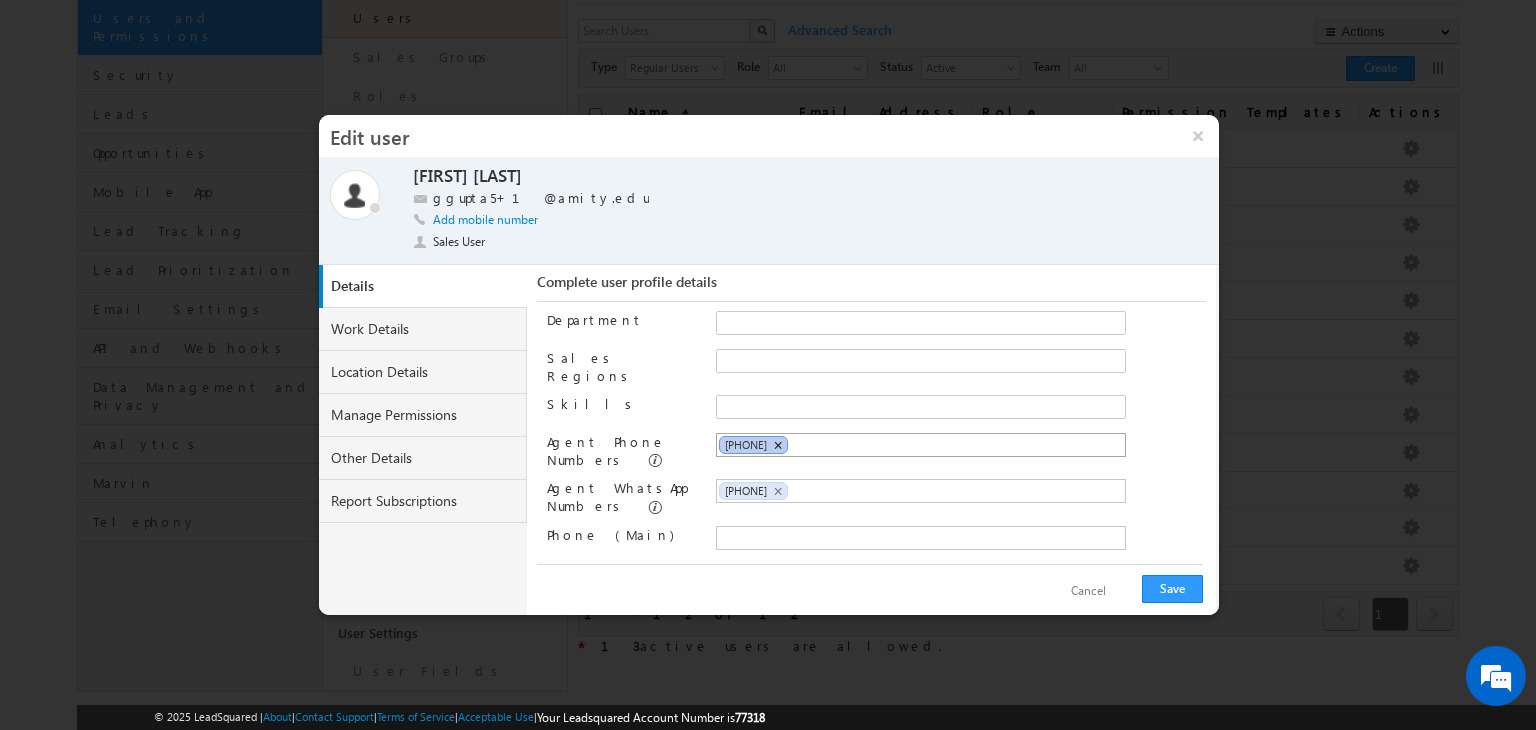 click on "×" at bounding box center [777, 445] 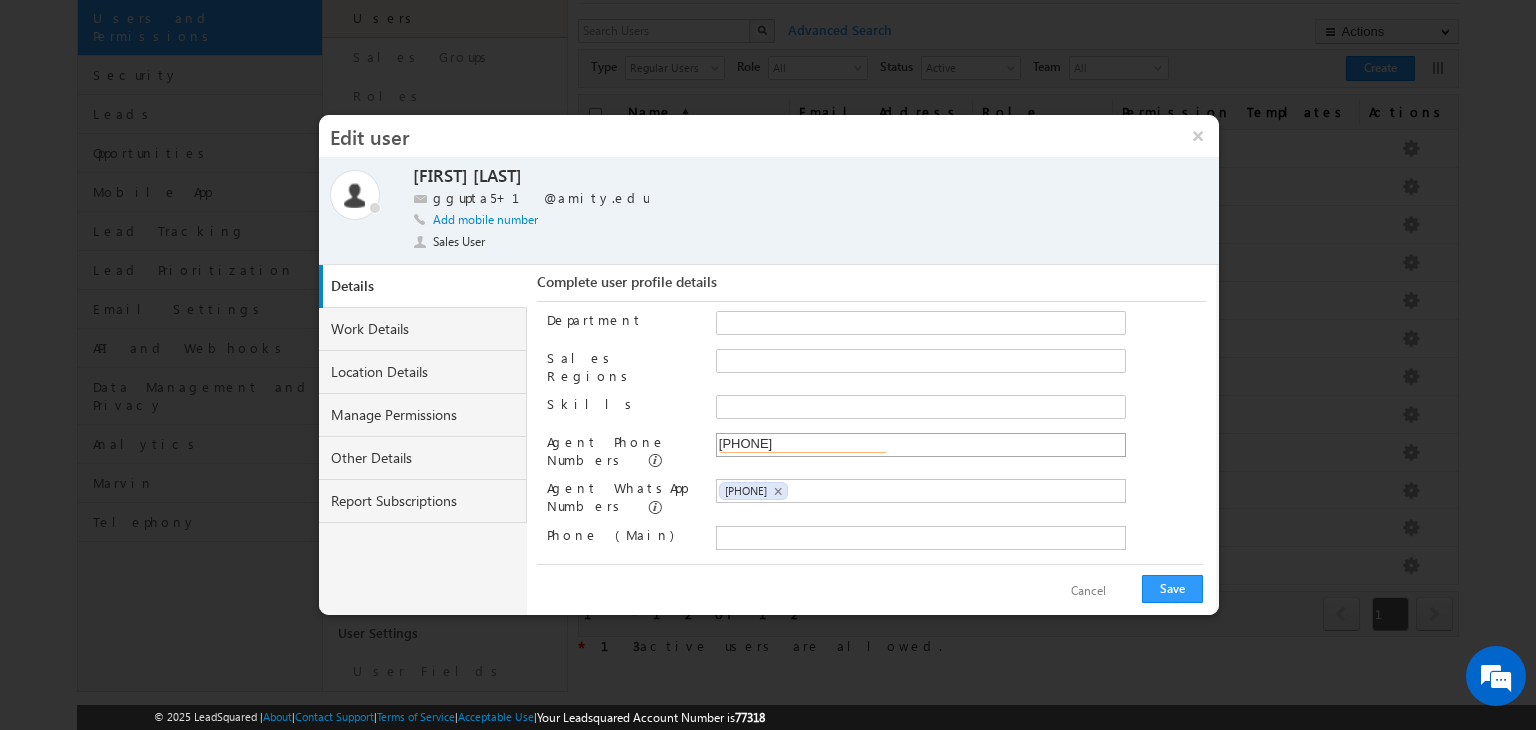 type on "+91-12011282321" 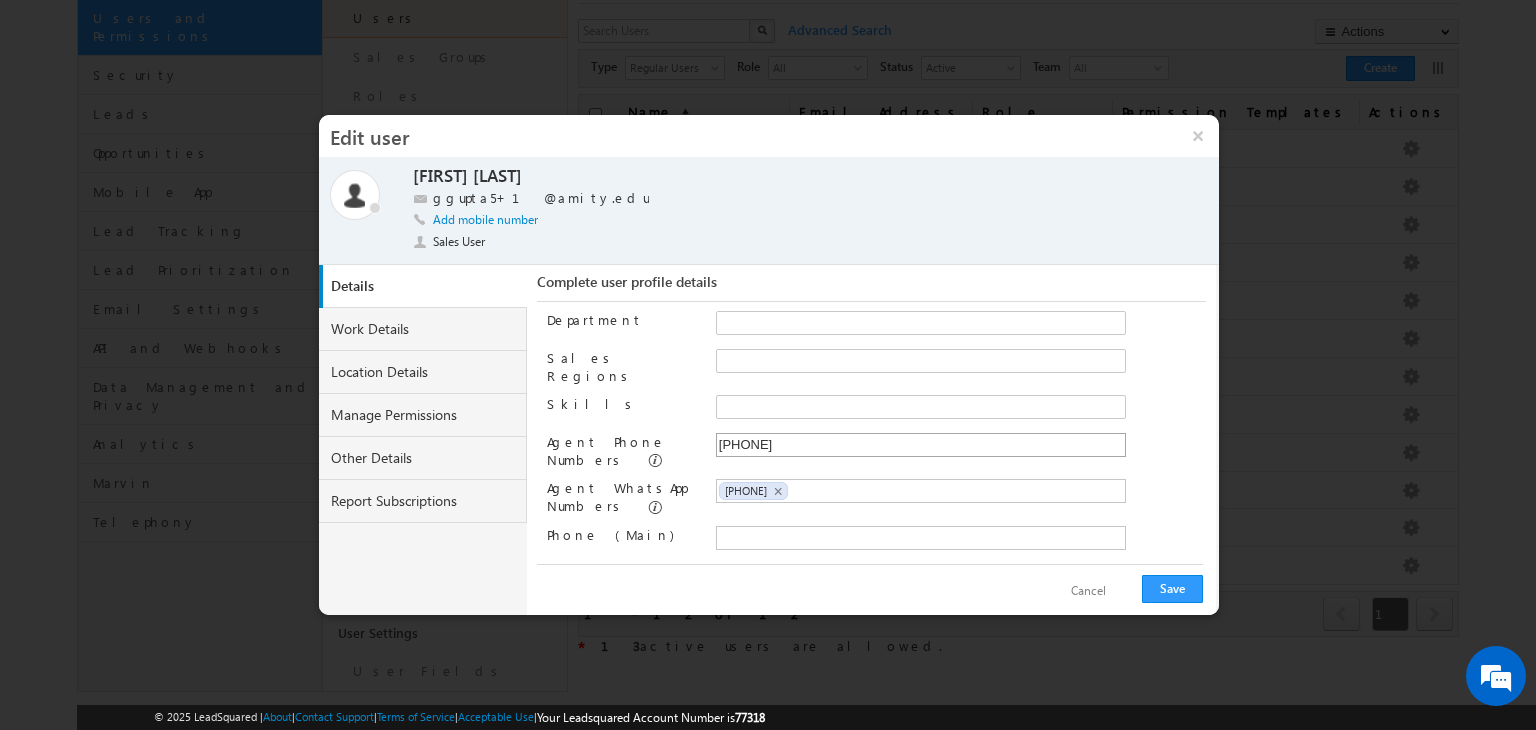type 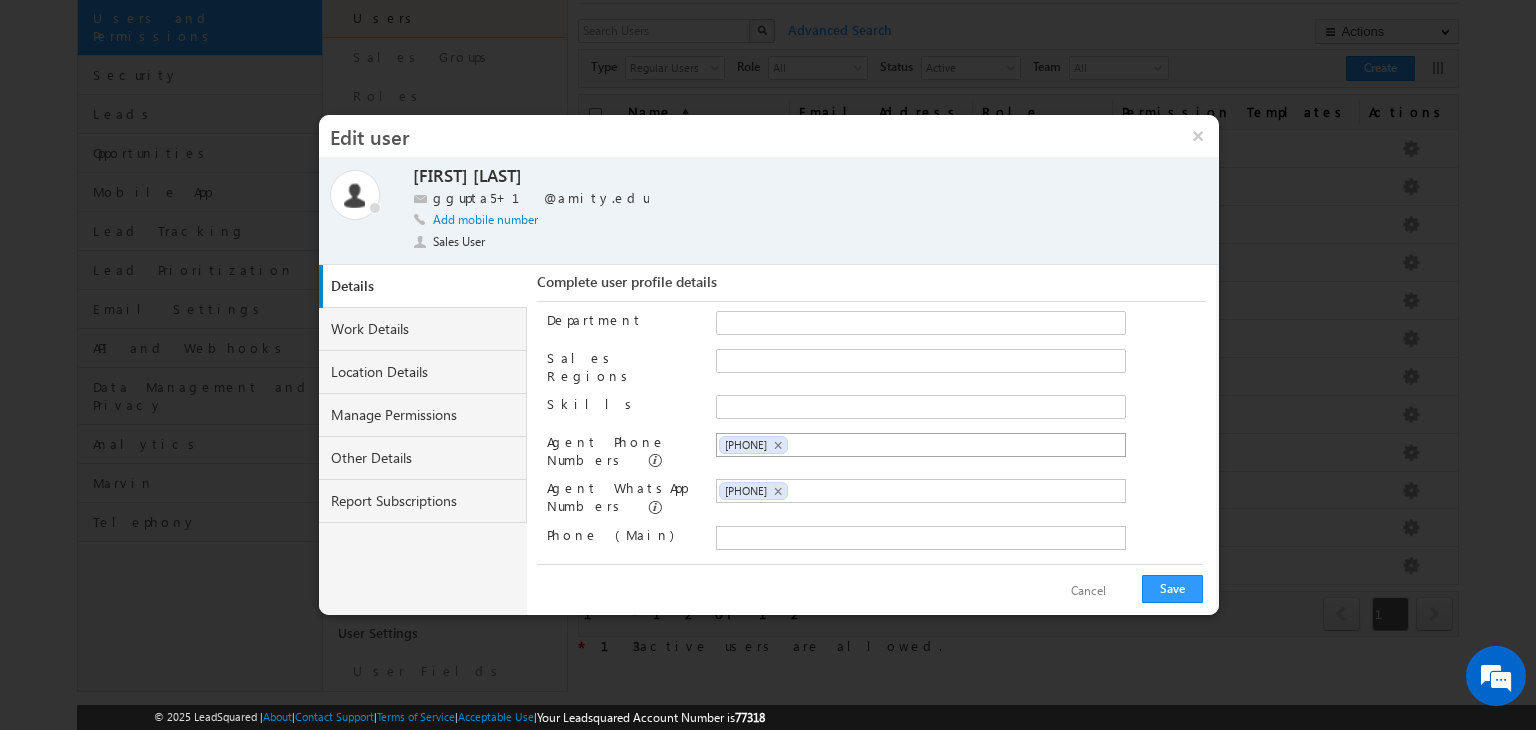 click on "Skills" at bounding box center [623, 409] 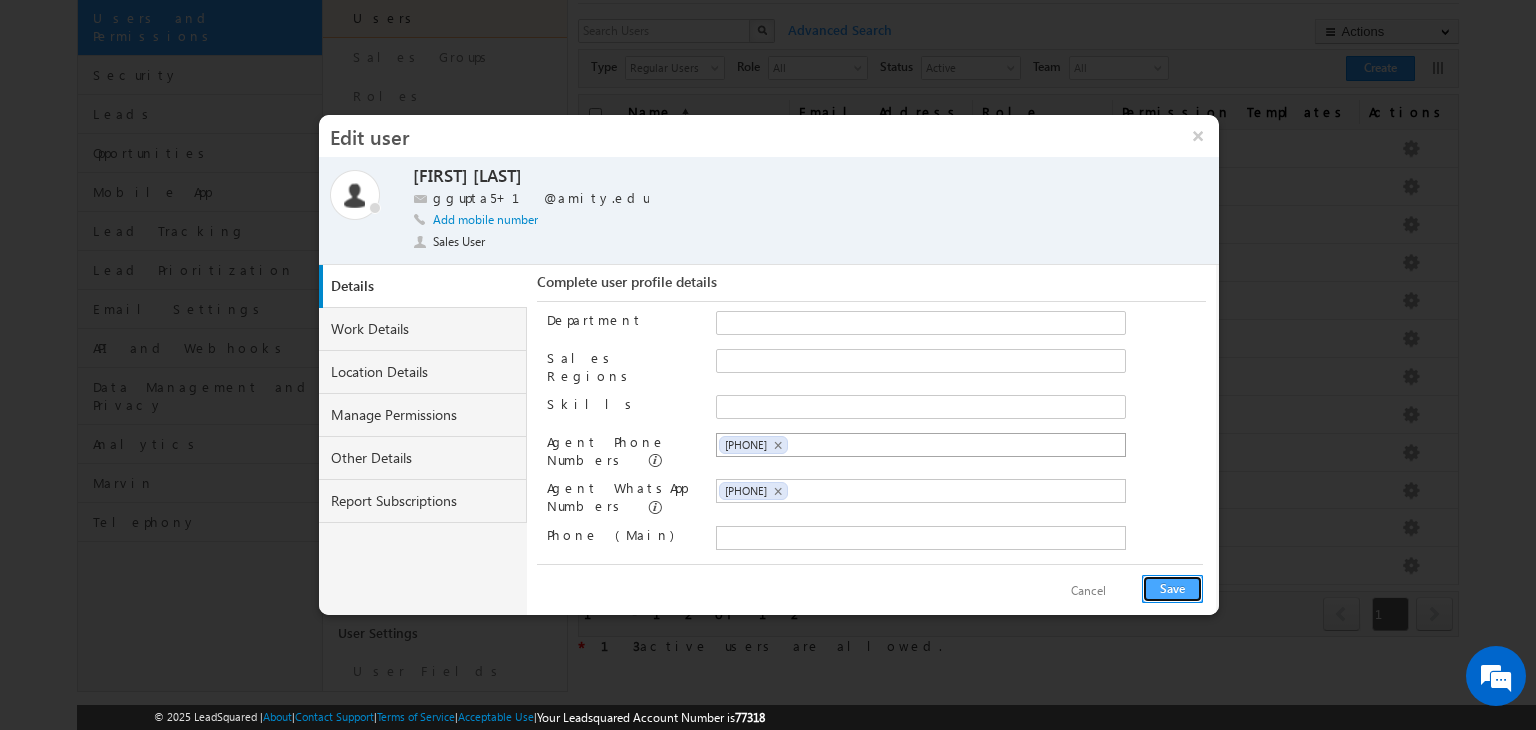 click on "Save" at bounding box center (1172, 589) 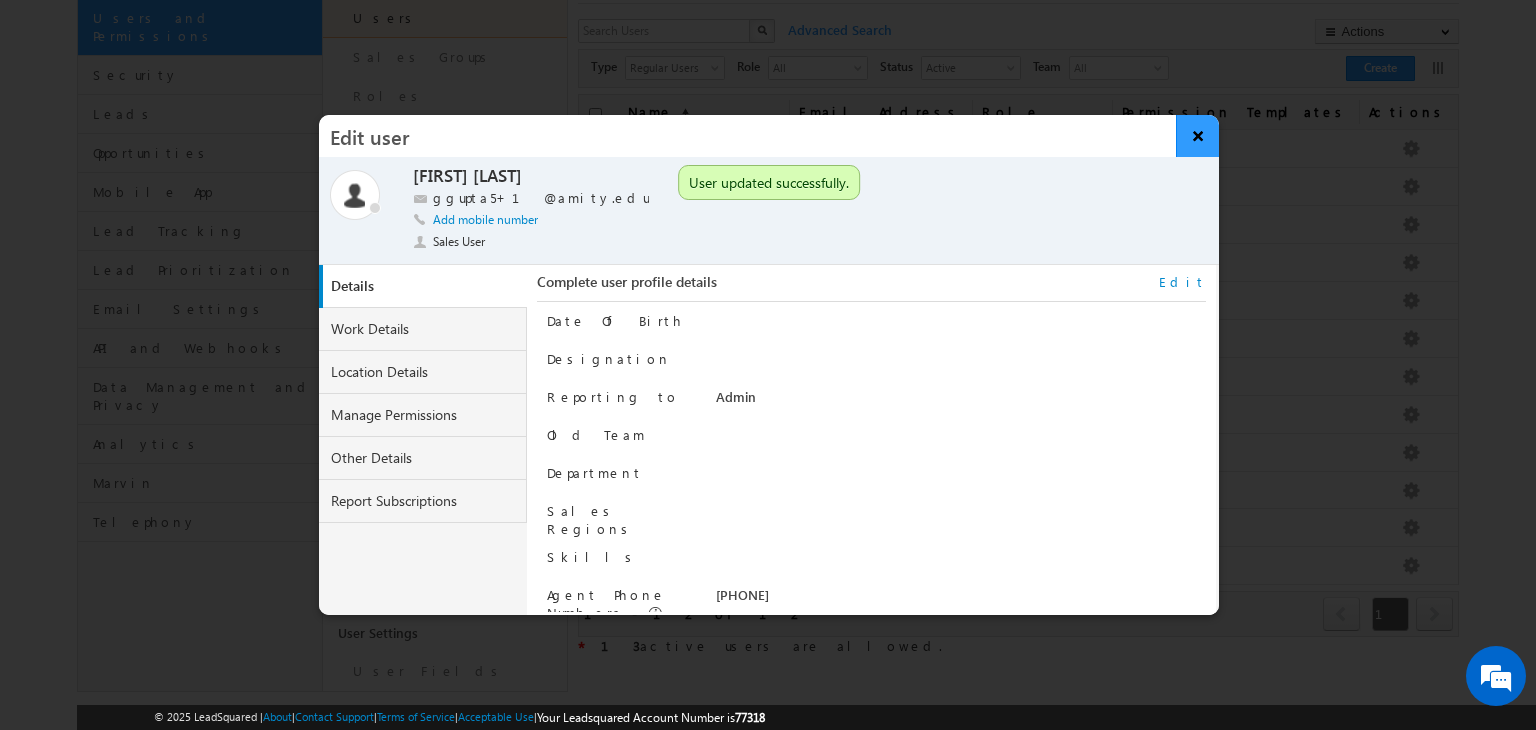 click on "×" at bounding box center (1197, 136) 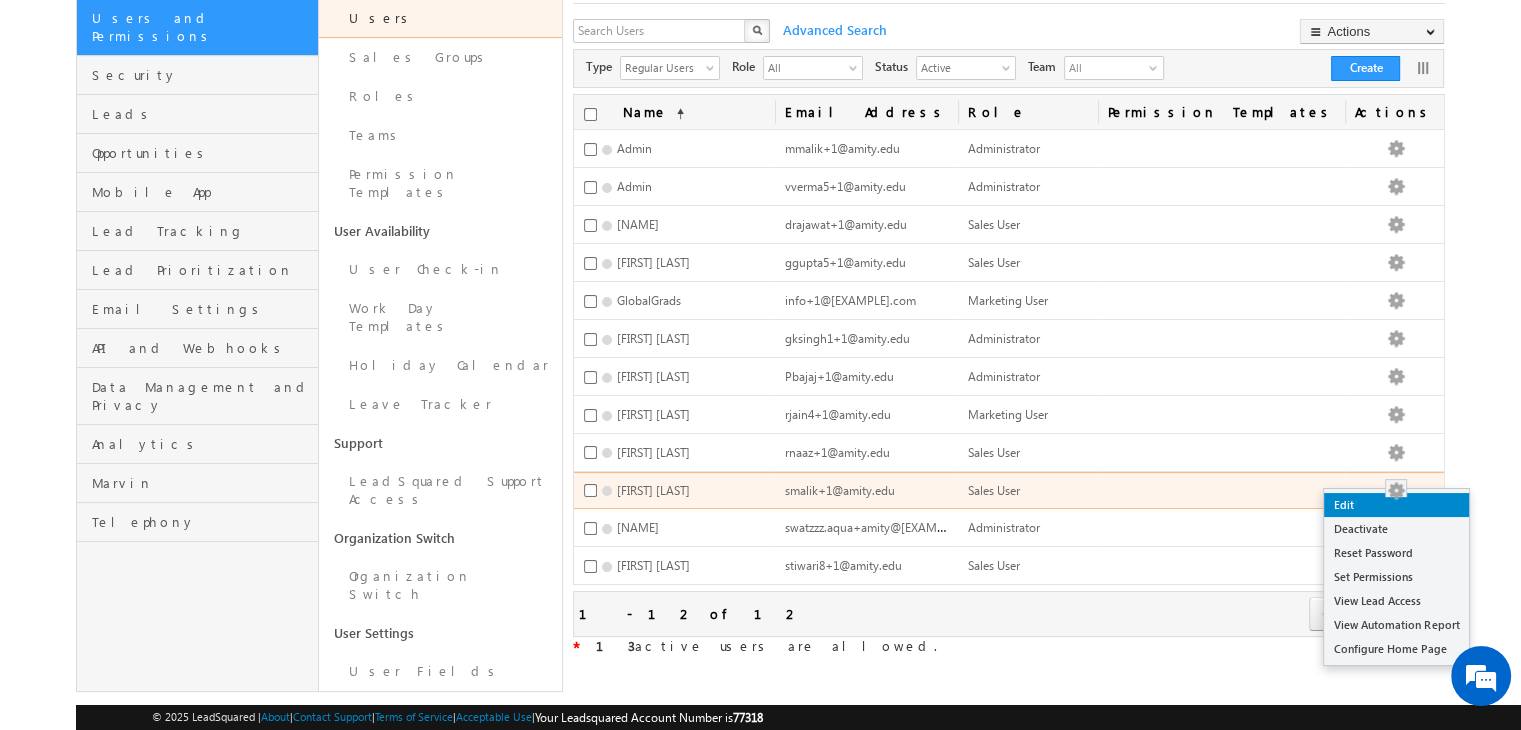 click on "Edit" at bounding box center (1396, 505) 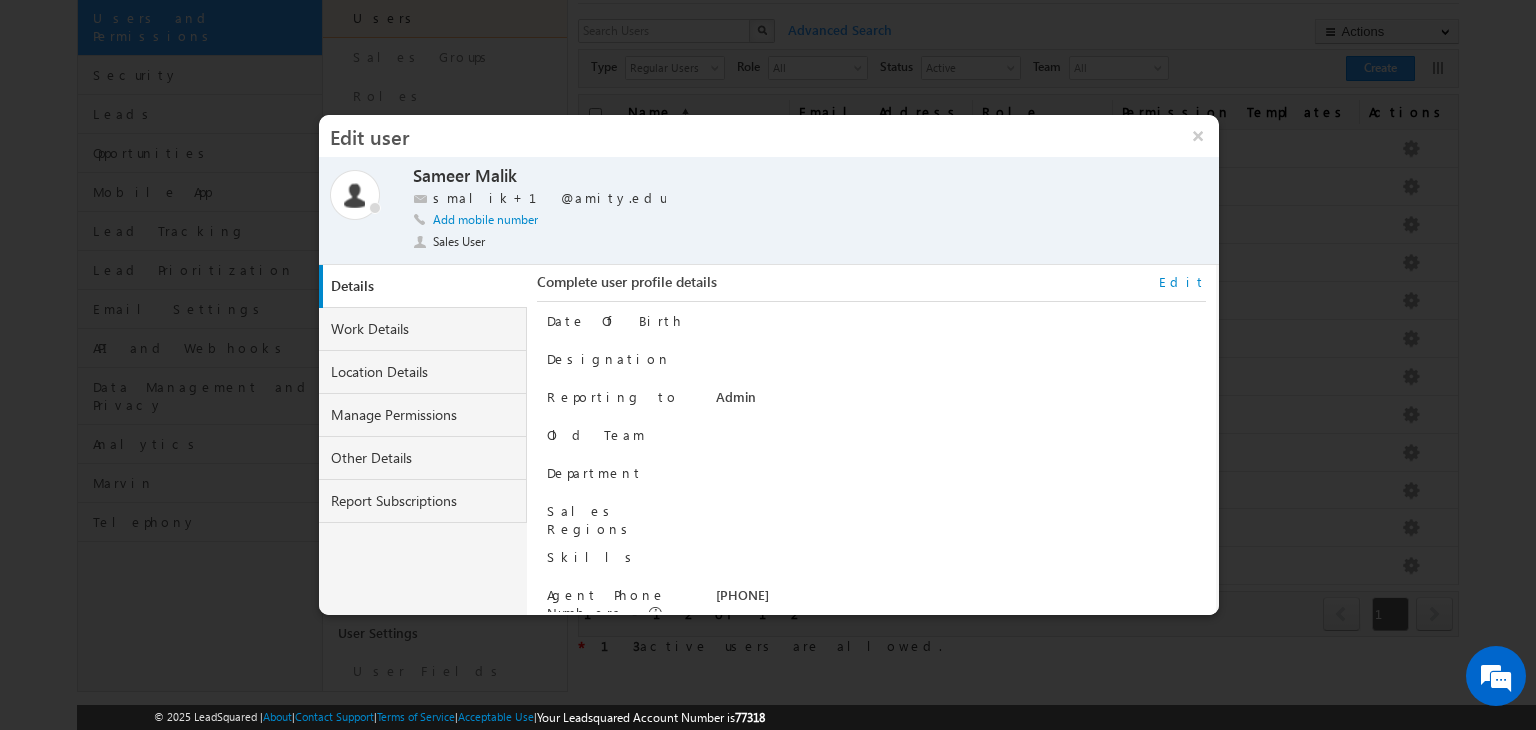 click on "Edit" at bounding box center [1182, 282] 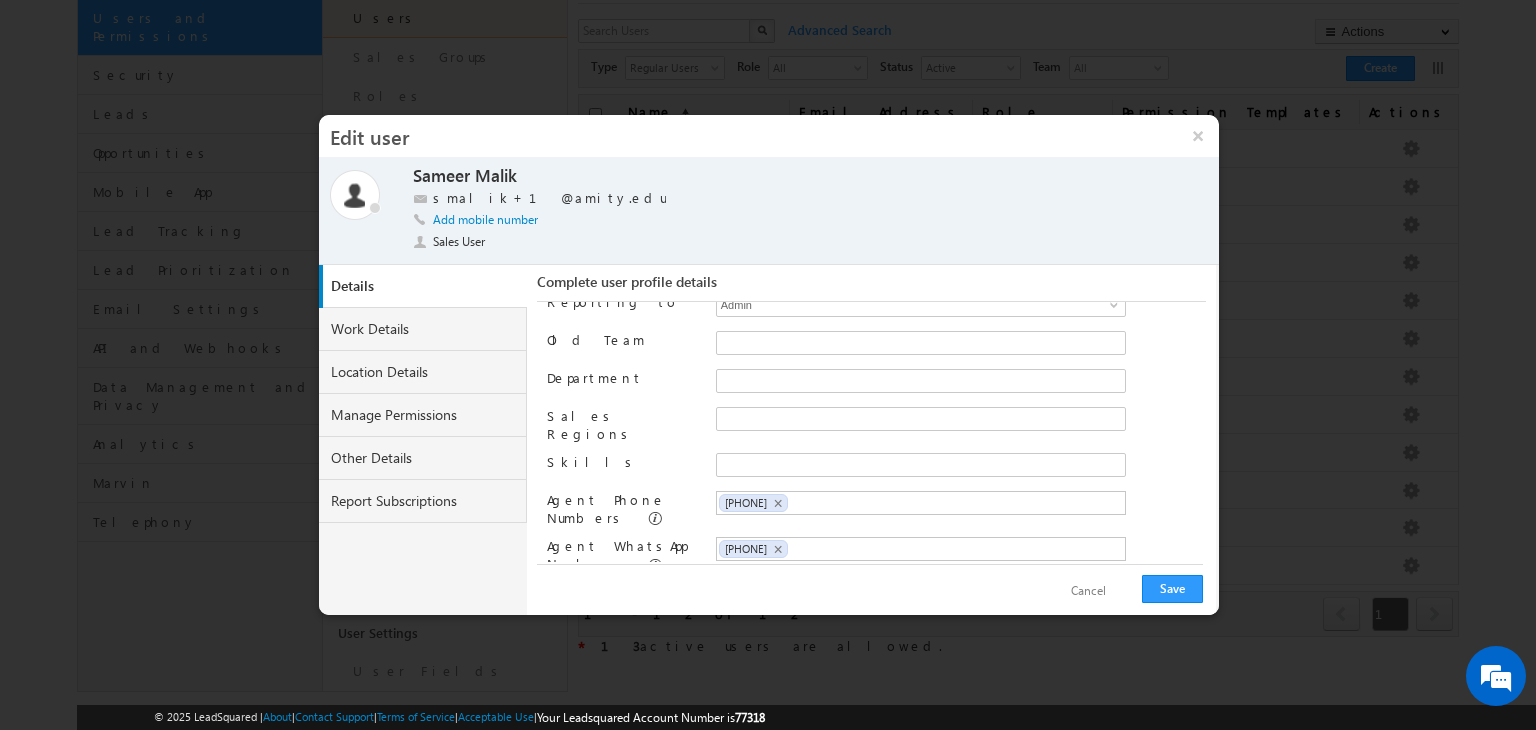 scroll, scrollTop: 152, scrollLeft: 0, axis: vertical 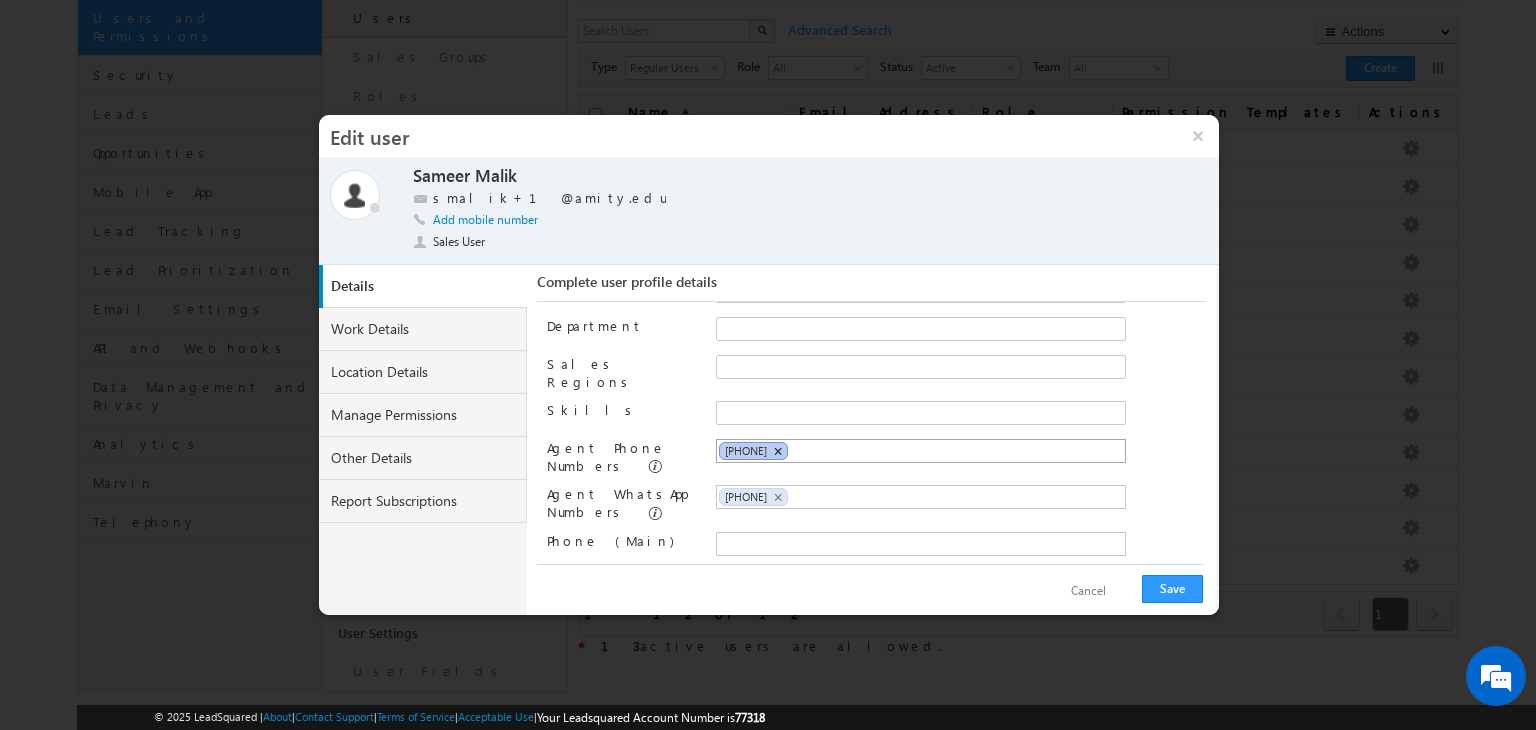 click on "×" at bounding box center [777, 451] 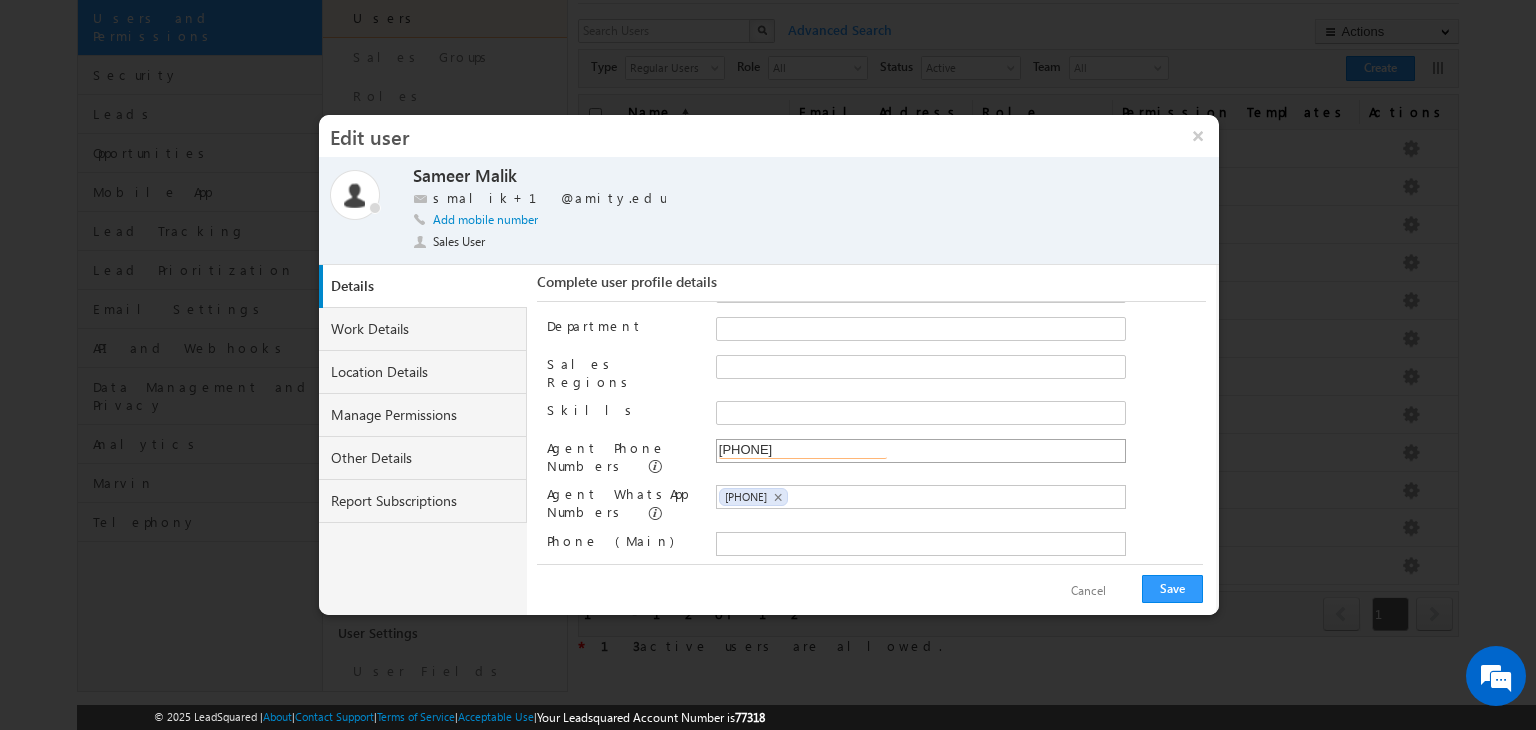 type on "+91-12011282320" 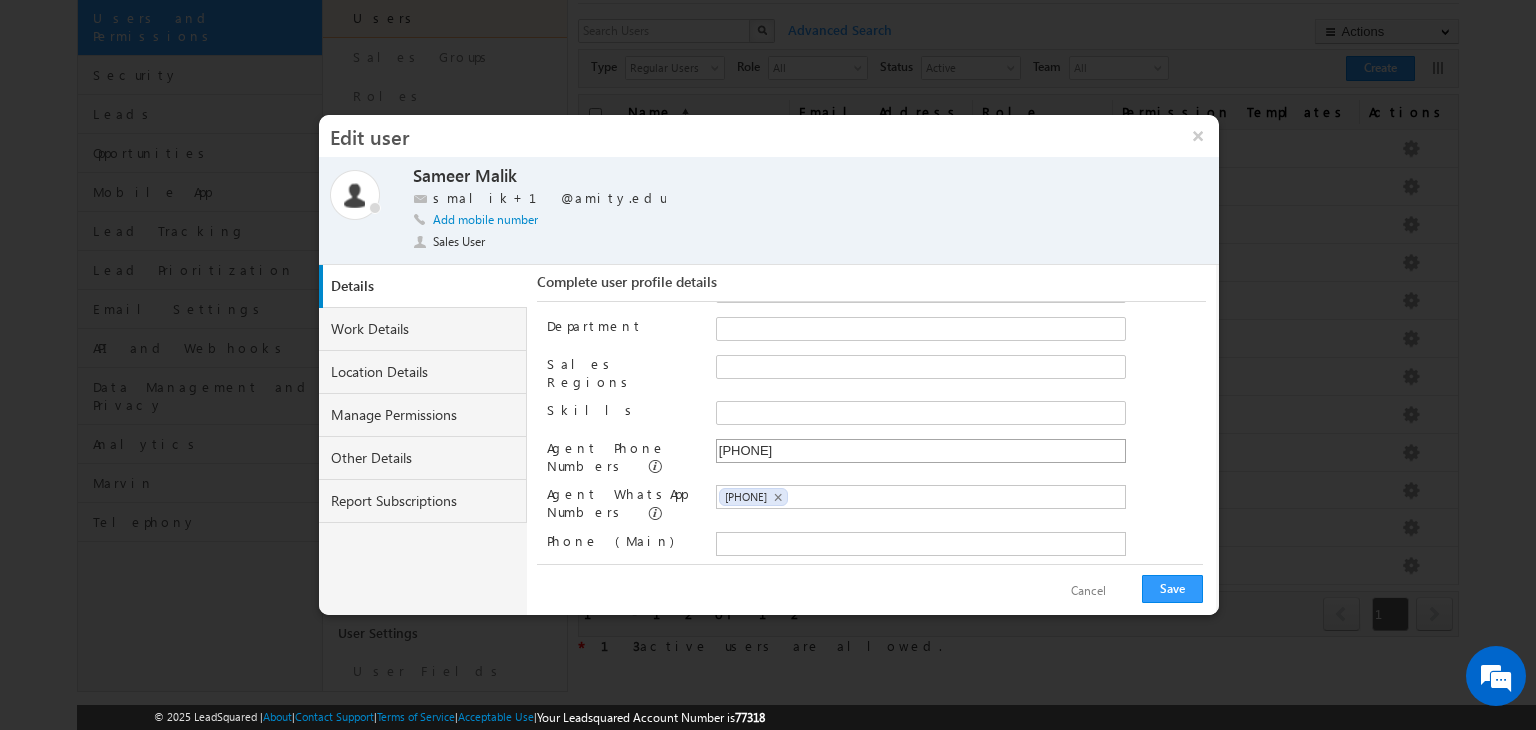 type 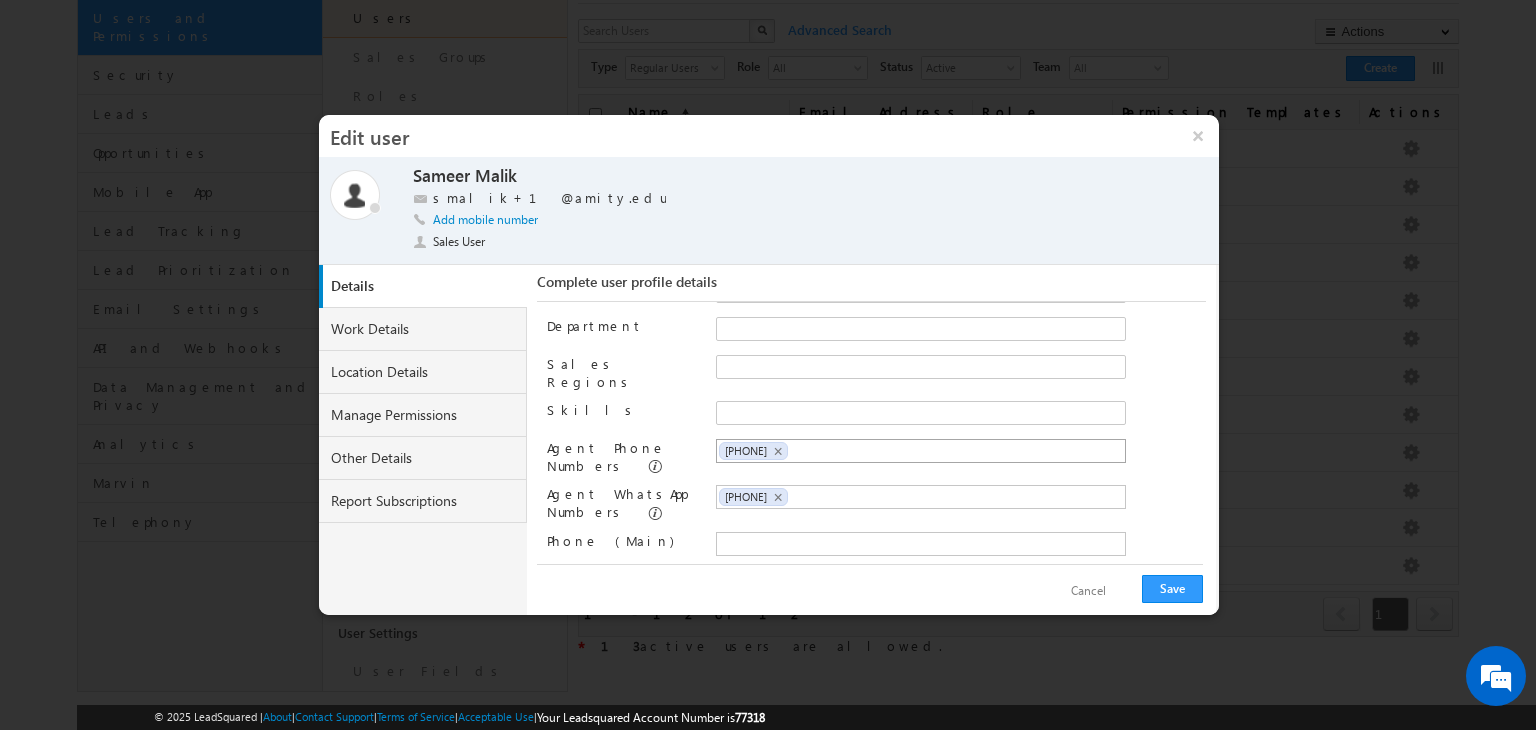 click on "Agent Phone Numbers" at bounding box center (623, 457) 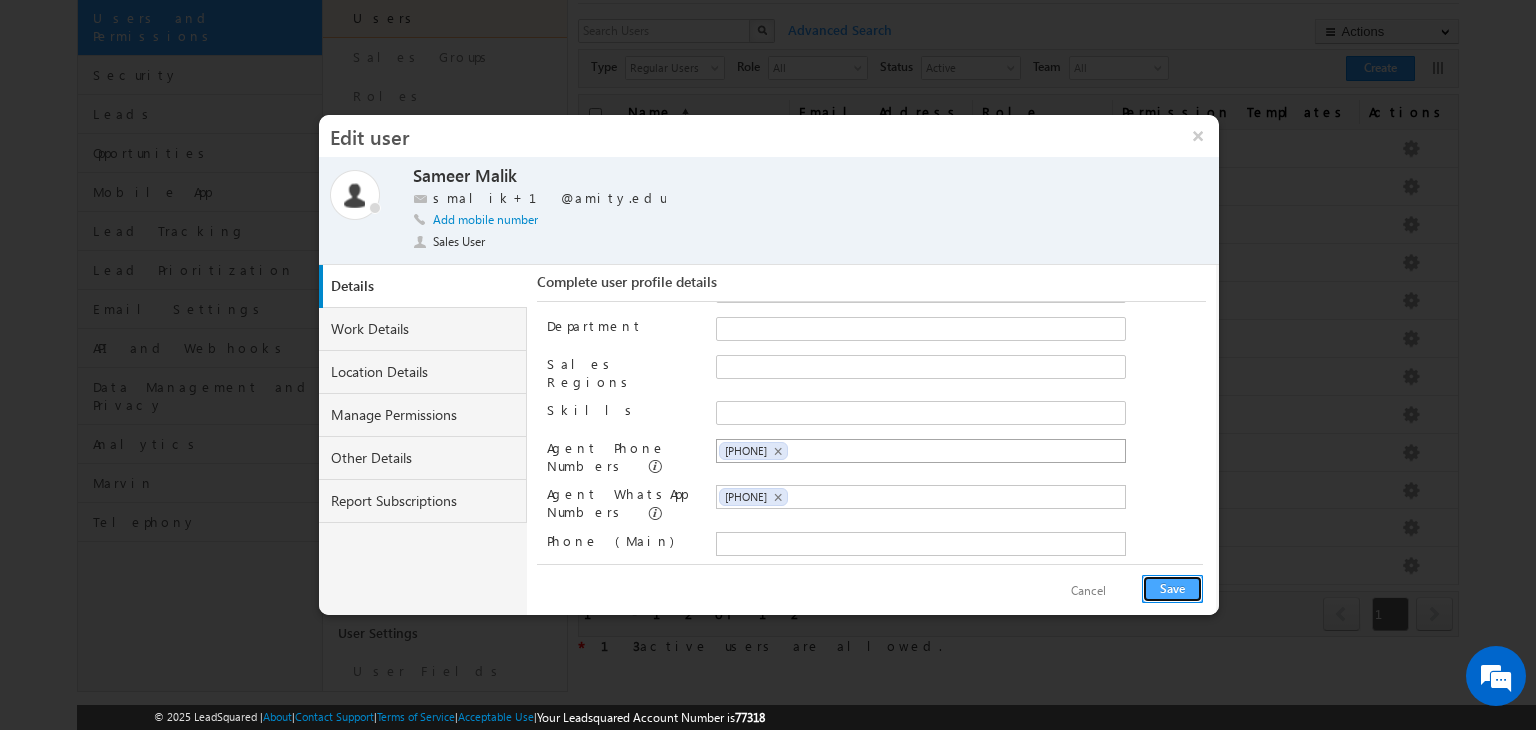 click on "Save" at bounding box center [1172, 589] 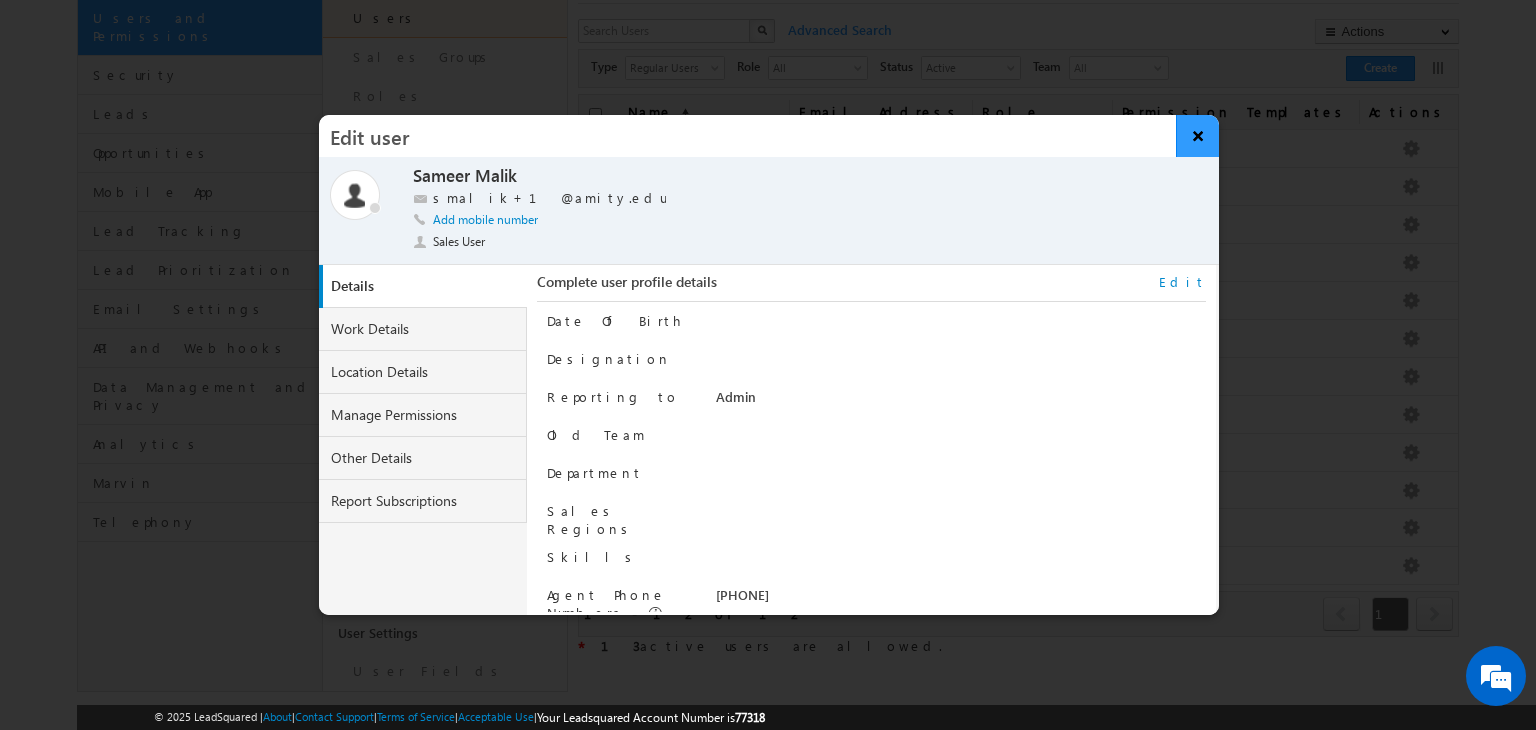 click on "×" at bounding box center (1197, 136) 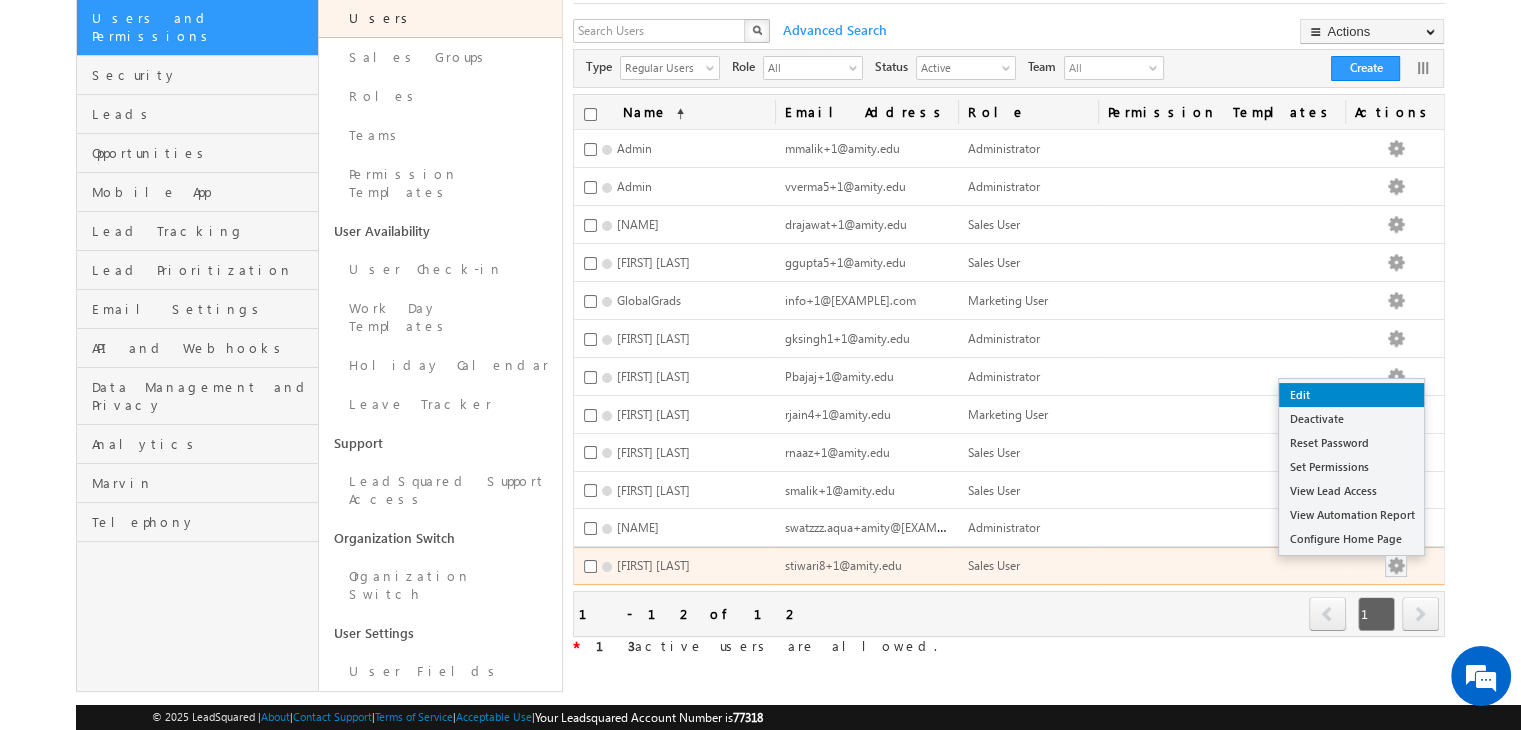 click on "Edit" at bounding box center (1351, 395) 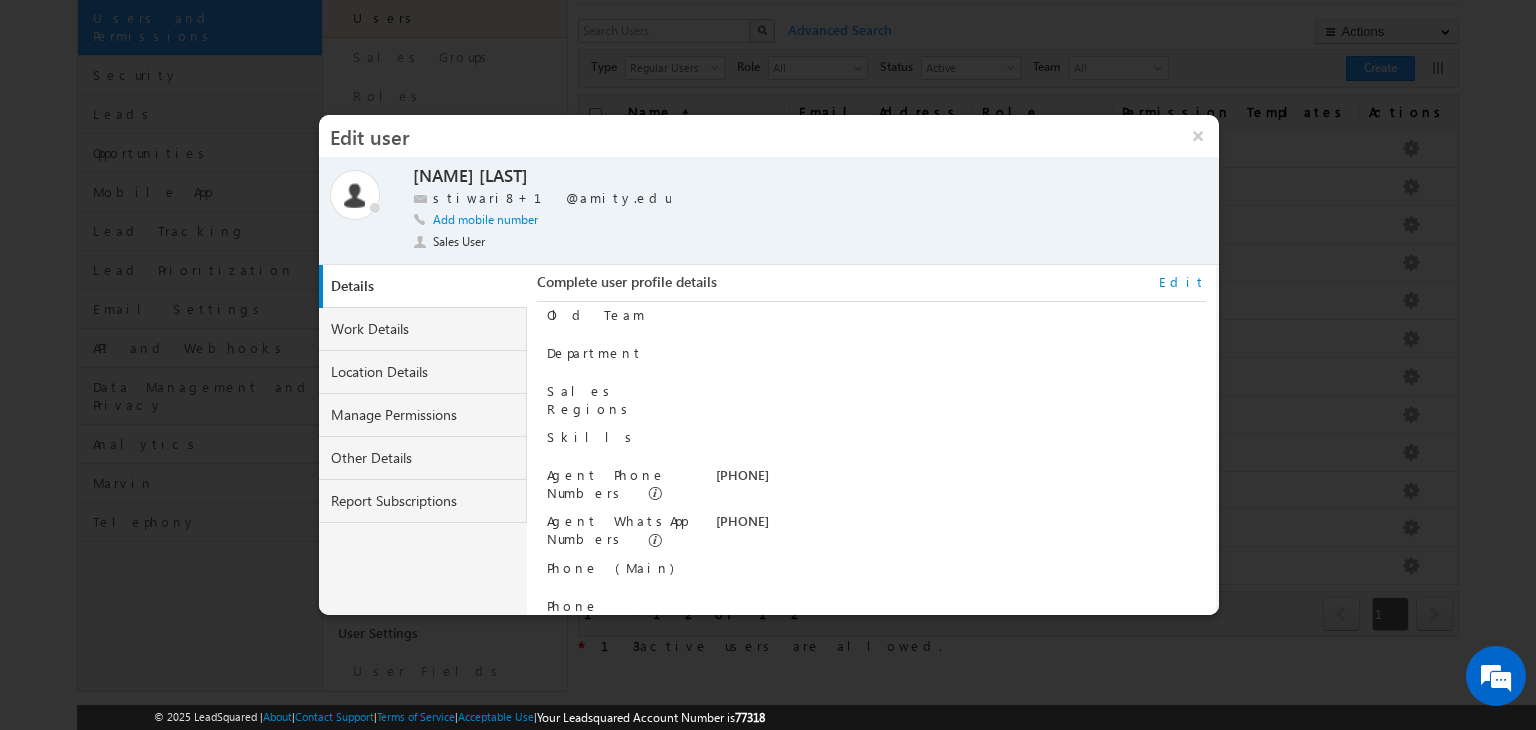 scroll, scrollTop: 124, scrollLeft: 0, axis: vertical 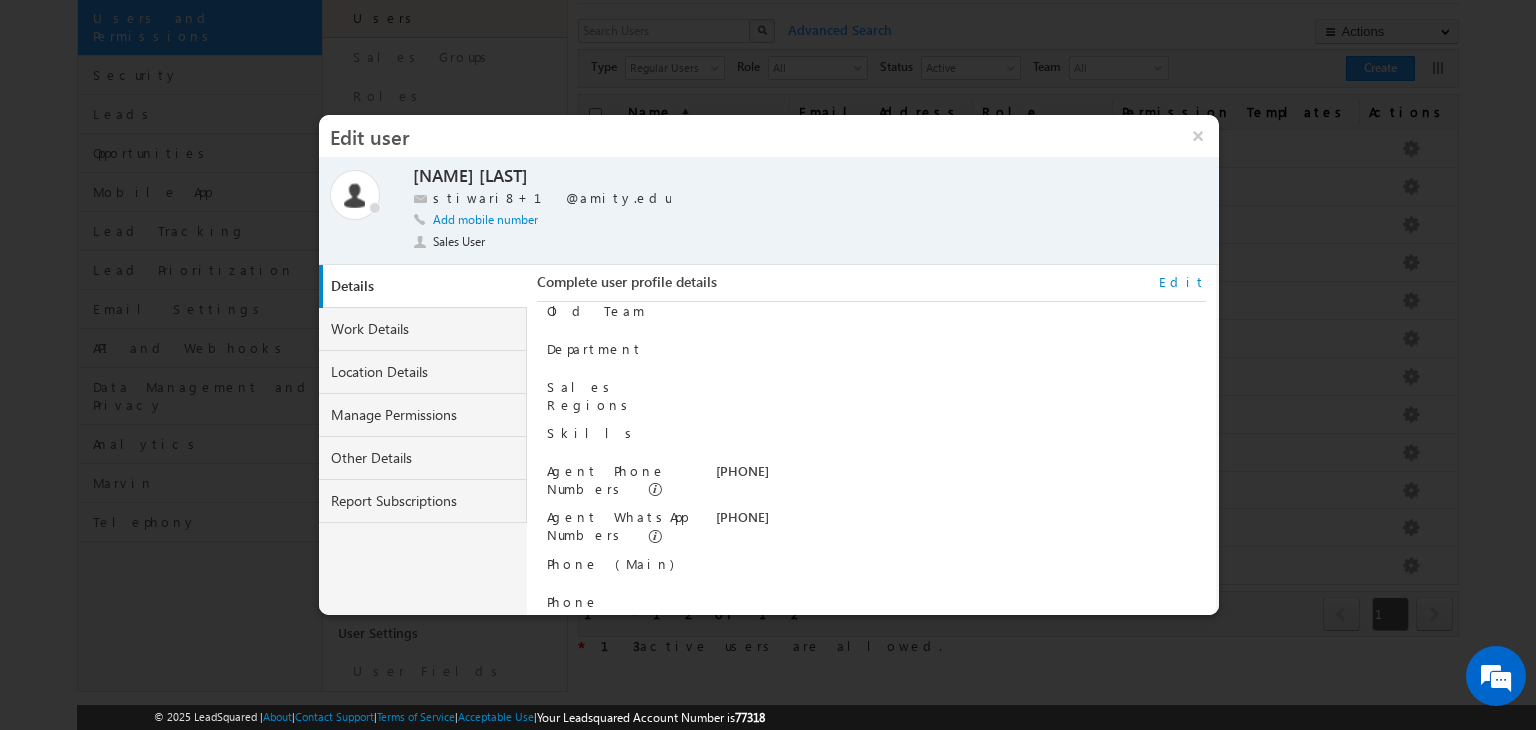 click on "Edit" at bounding box center (1182, 282) 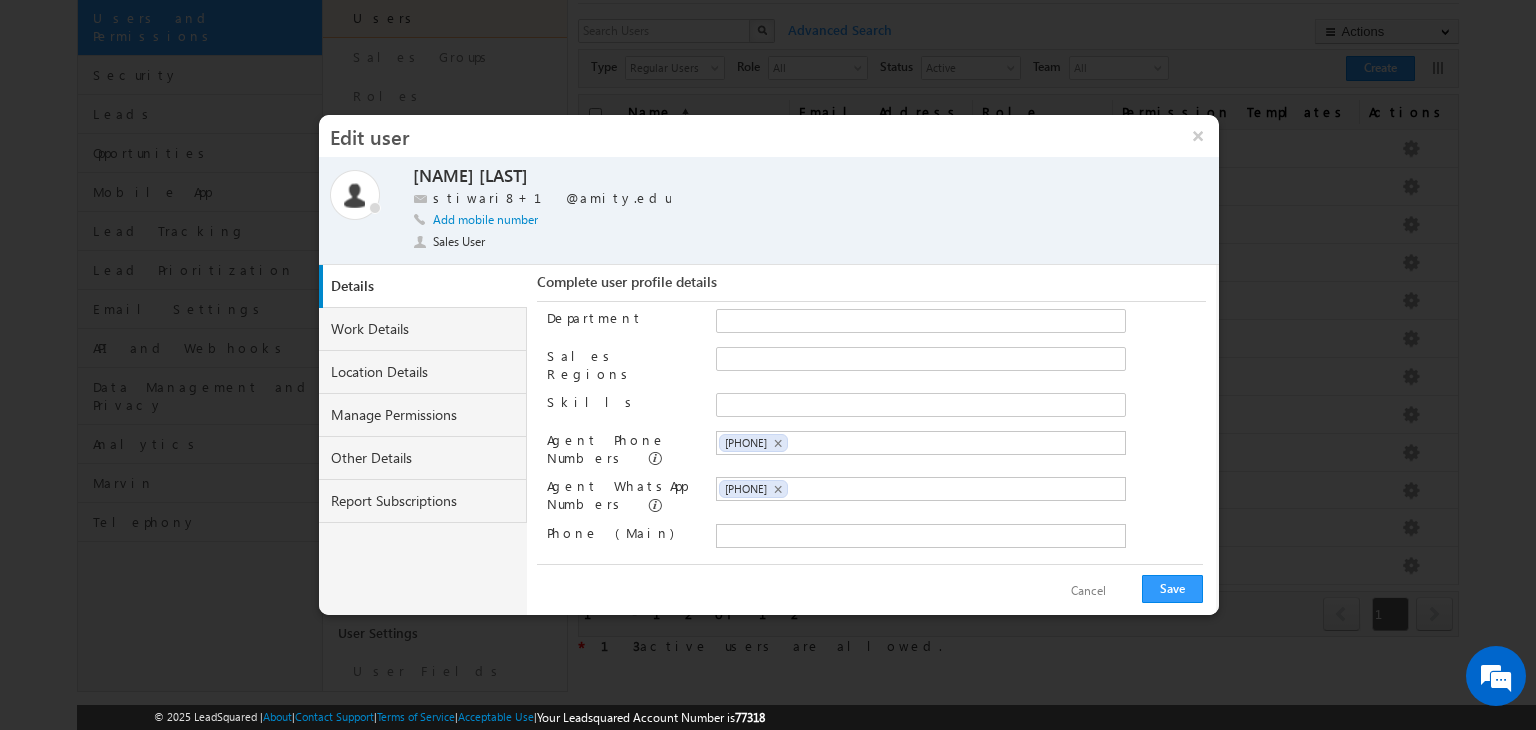 scroll, scrollTop: 167, scrollLeft: 0, axis: vertical 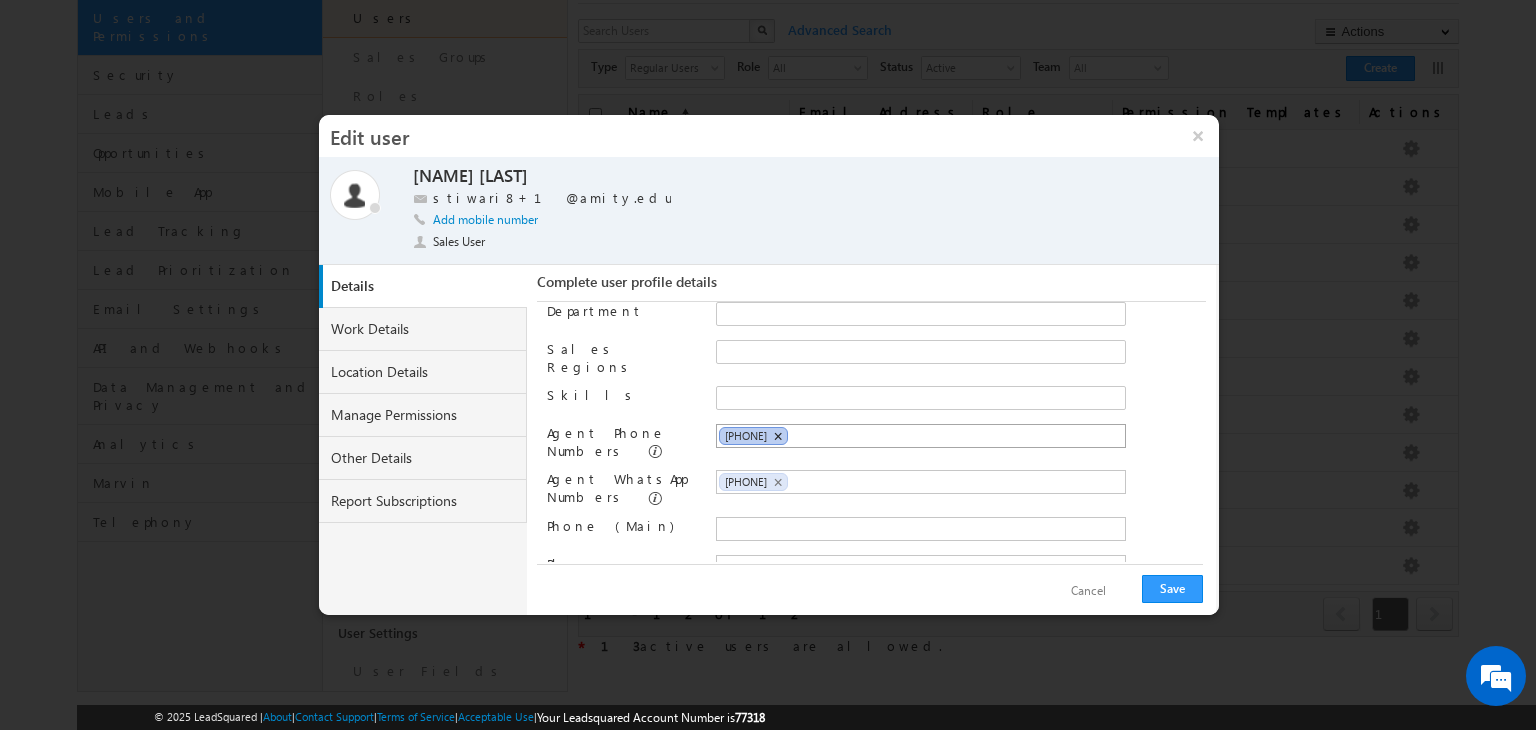 click on "×" at bounding box center [777, 436] 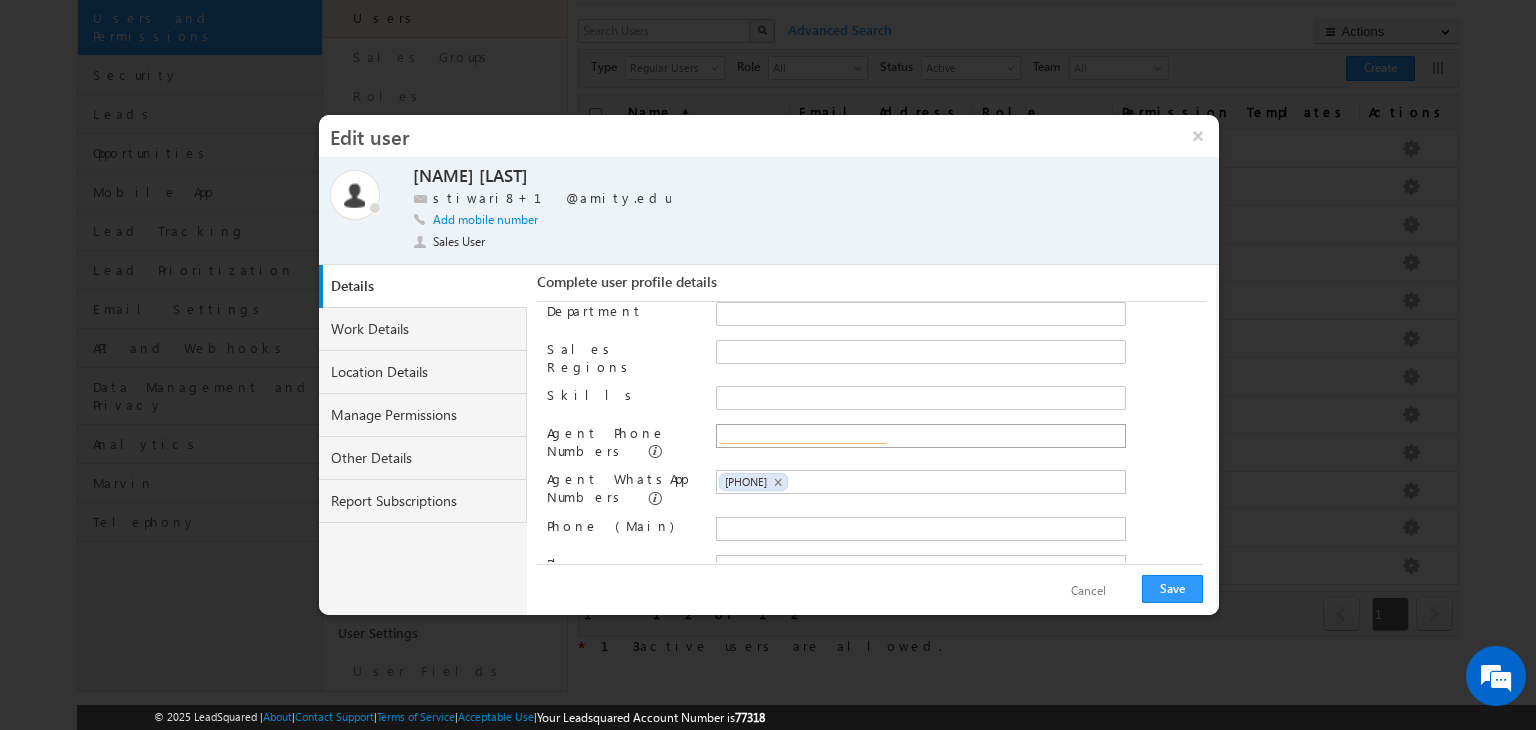 click at bounding box center [803, 436] 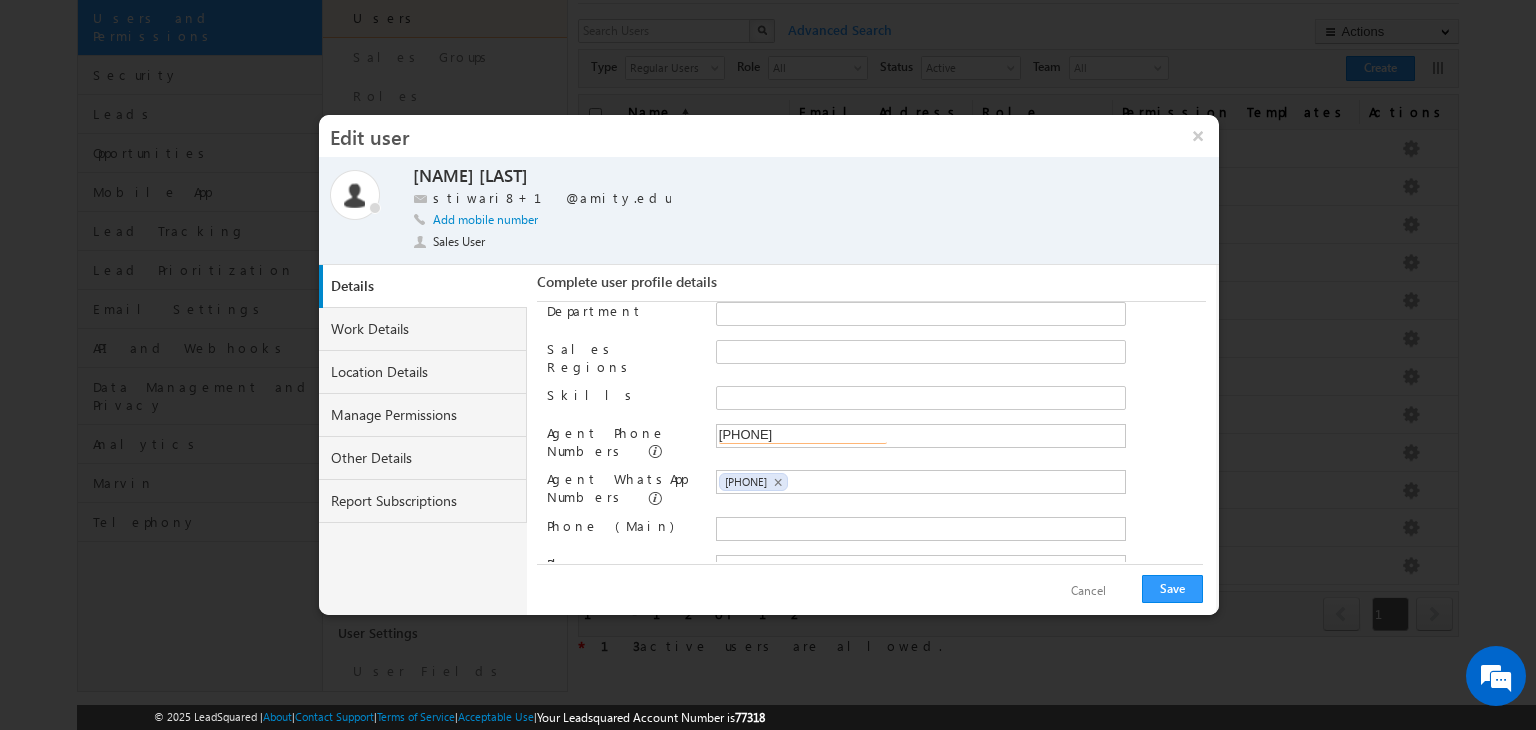type on "+91-12011285043" 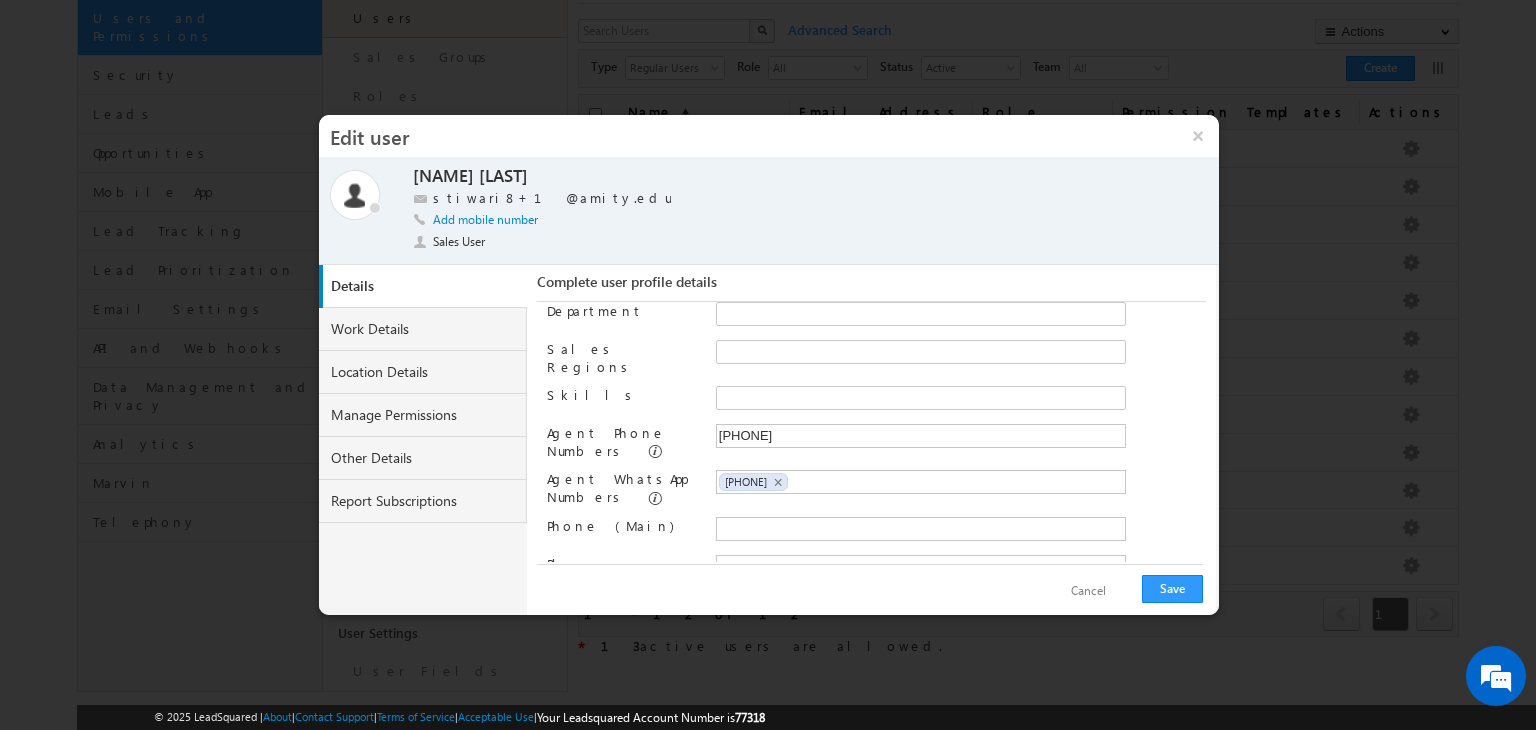 type 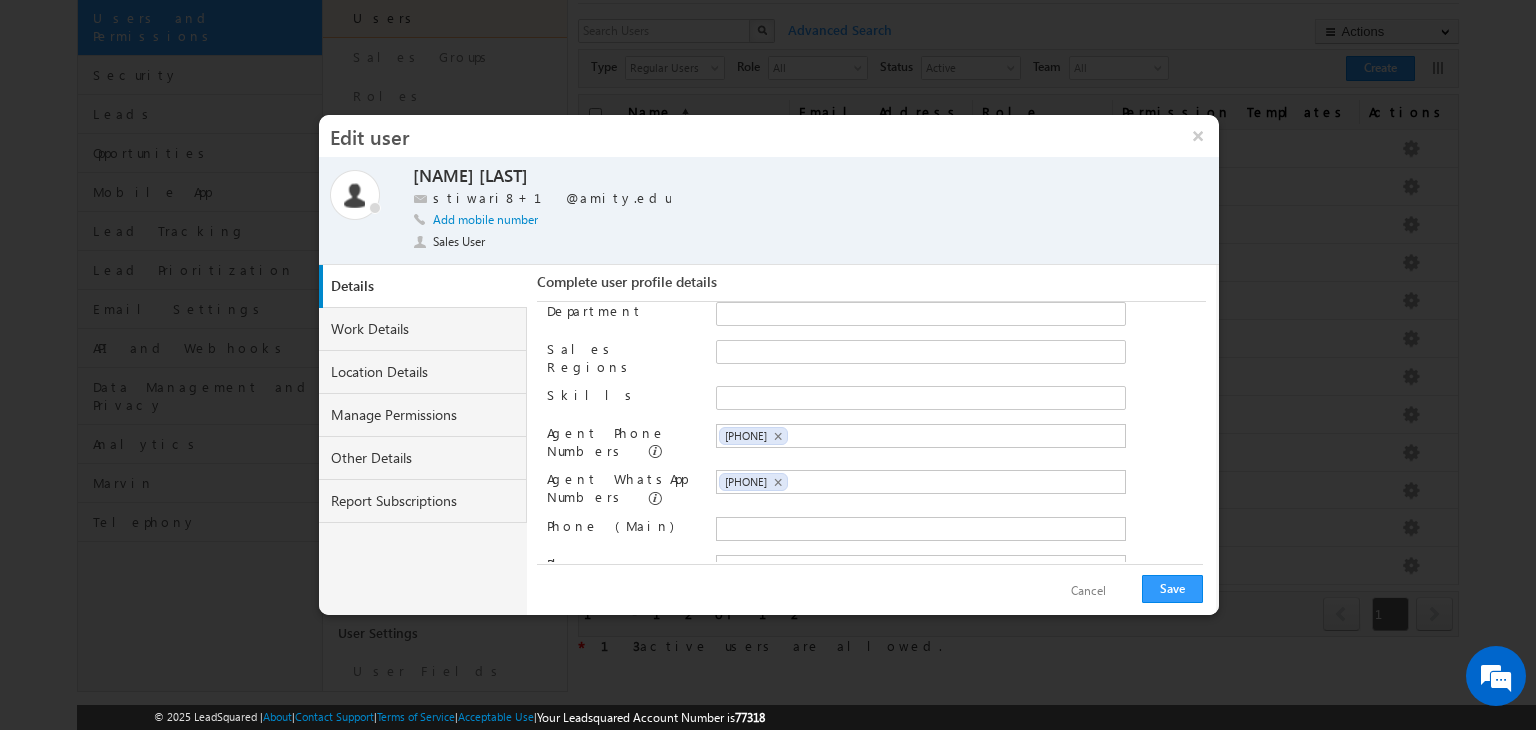 click on "Date Of Birth
Designation
Reporting to
Admin Admin
Old Team
Department ×" at bounding box center [876, 432] 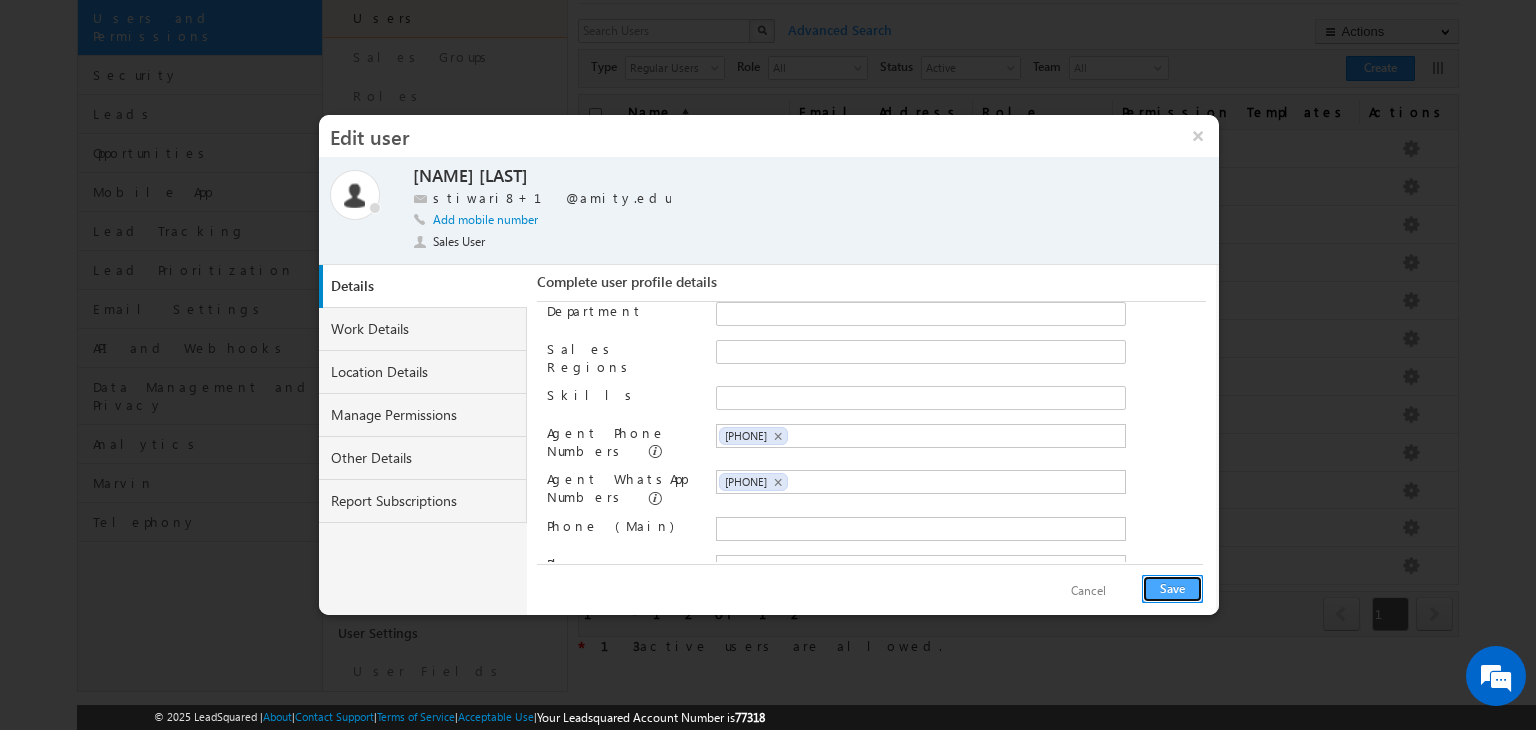 click on "Save" at bounding box center [1172, 589] 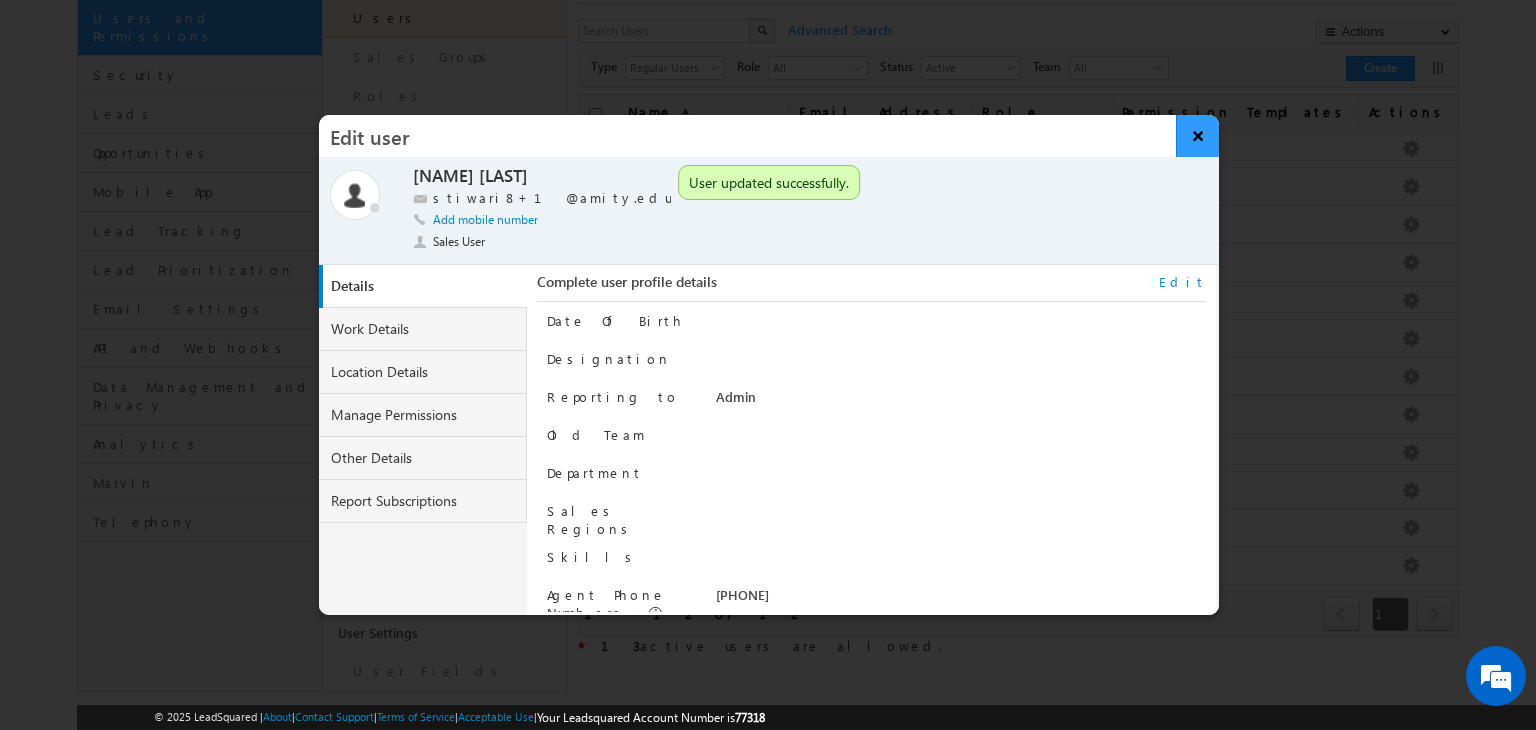 click on "×" at bounding box center [1197, 136] 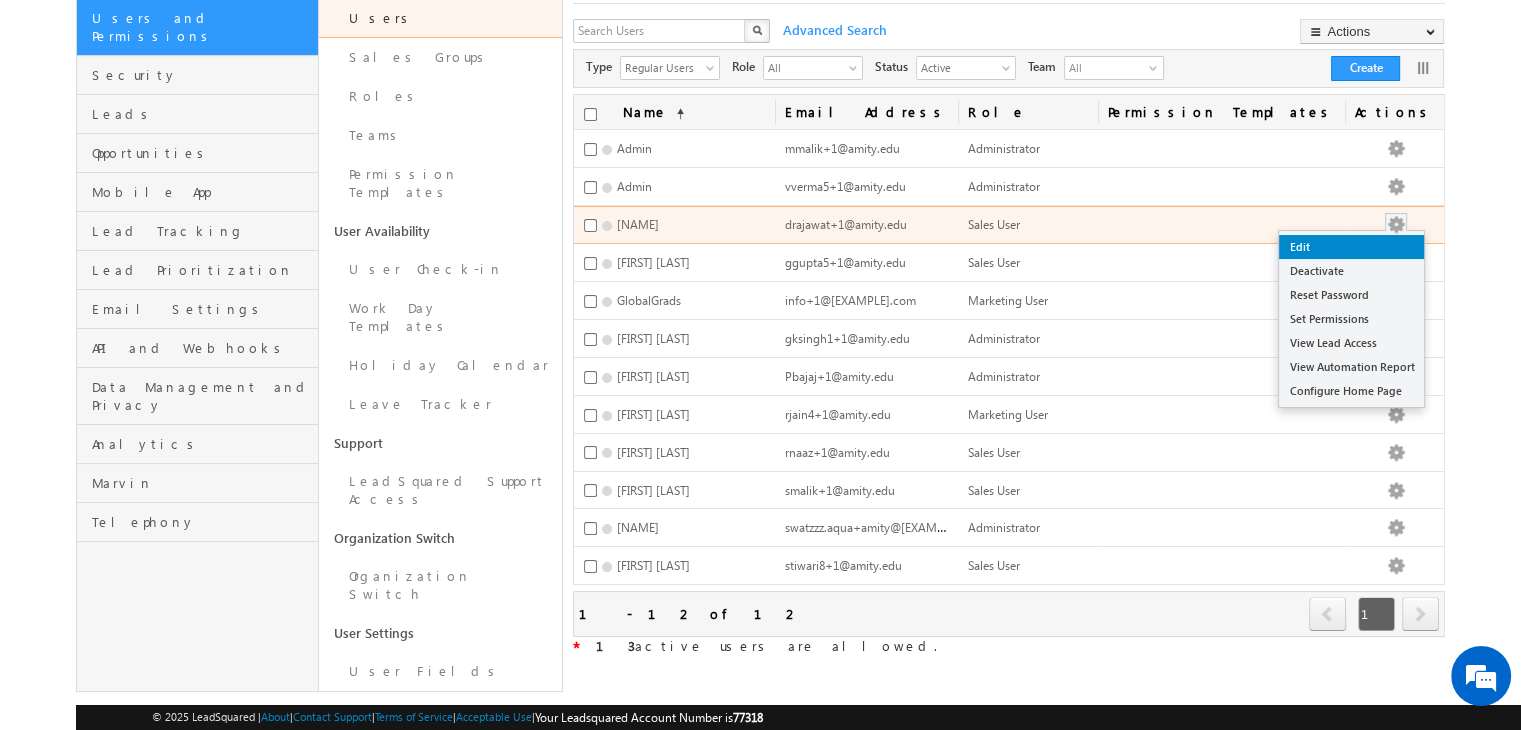 click on "Edit" at bounding box center (1351, 247) 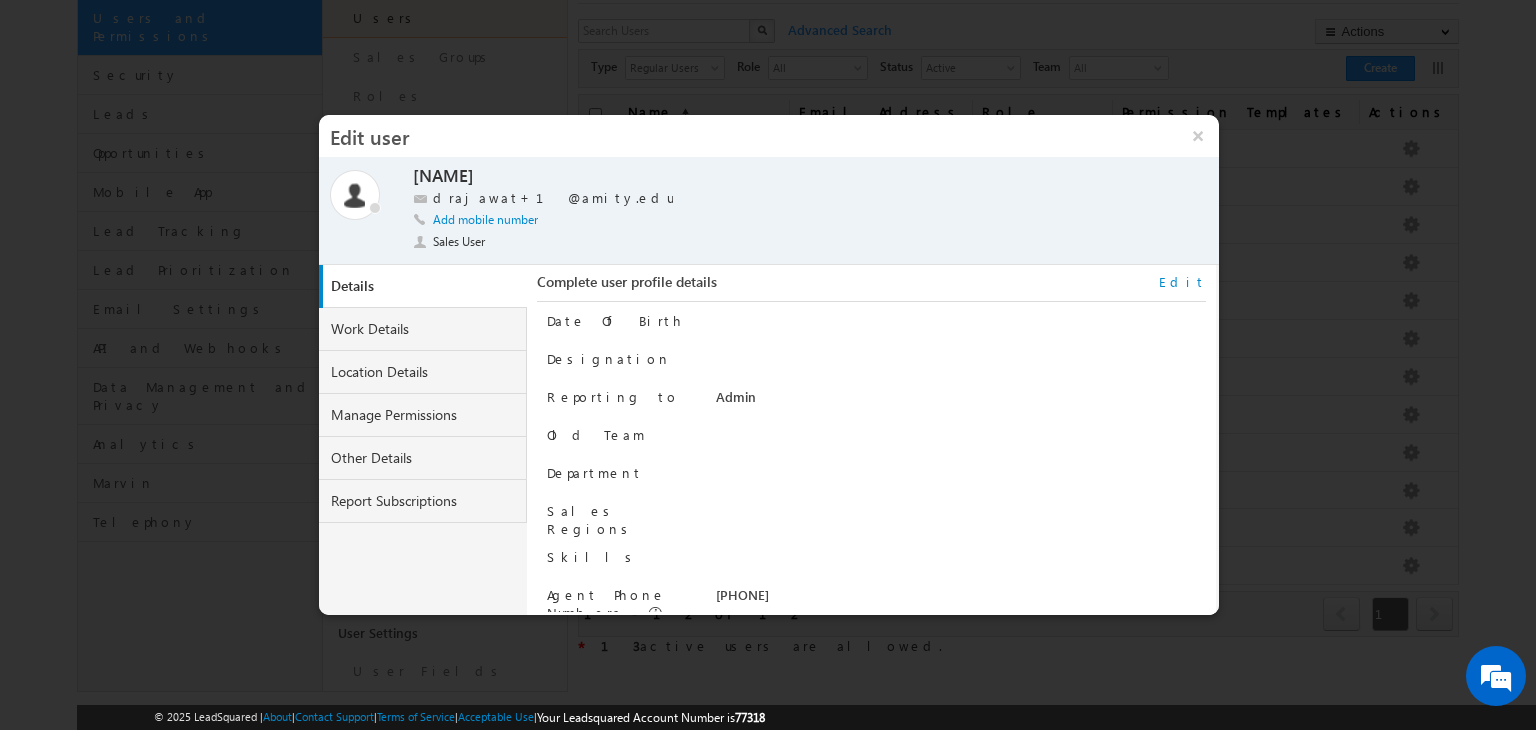 scroll, scrollTop: 124, scrollLeft: 0, axis: vertical 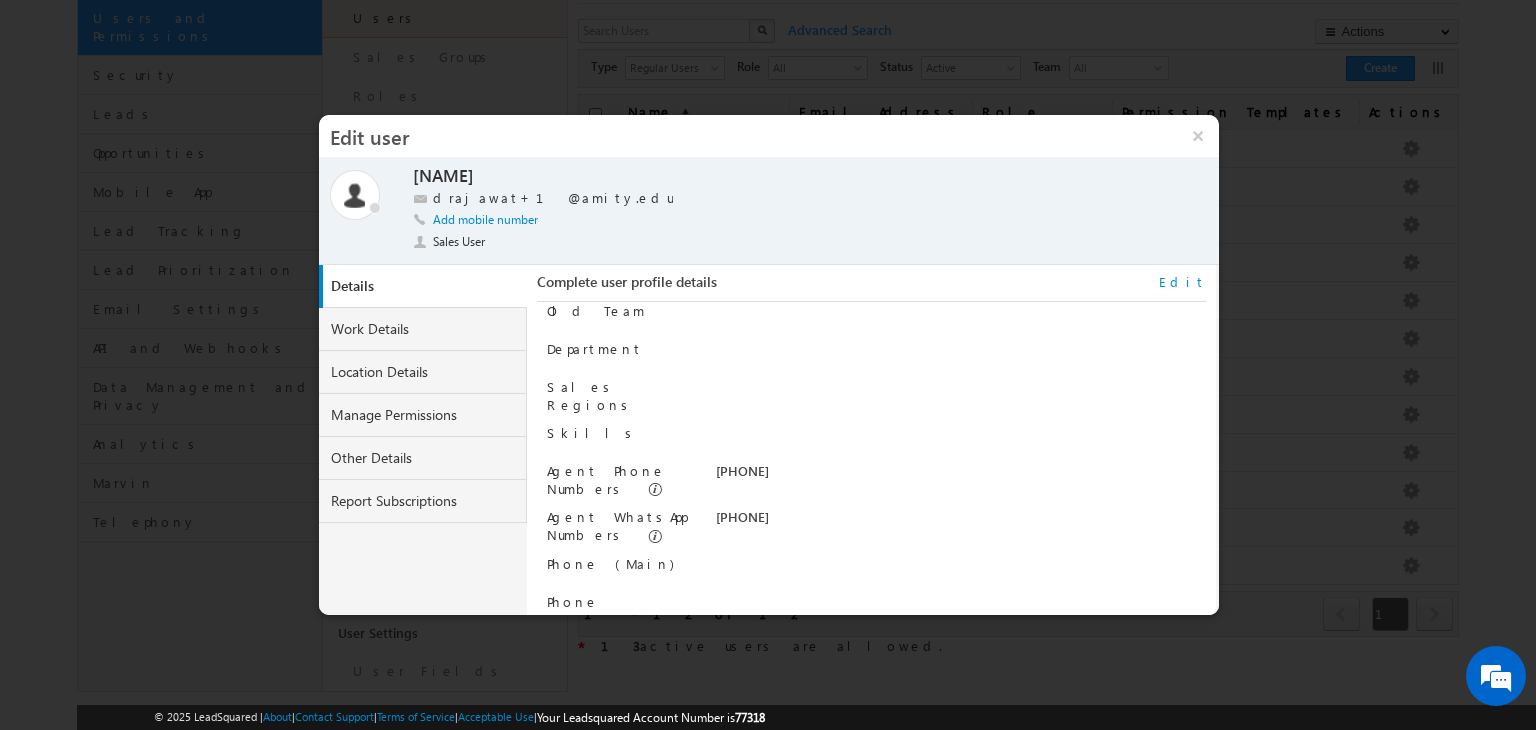 click on "Edit" at bounding box center [1182, 282] 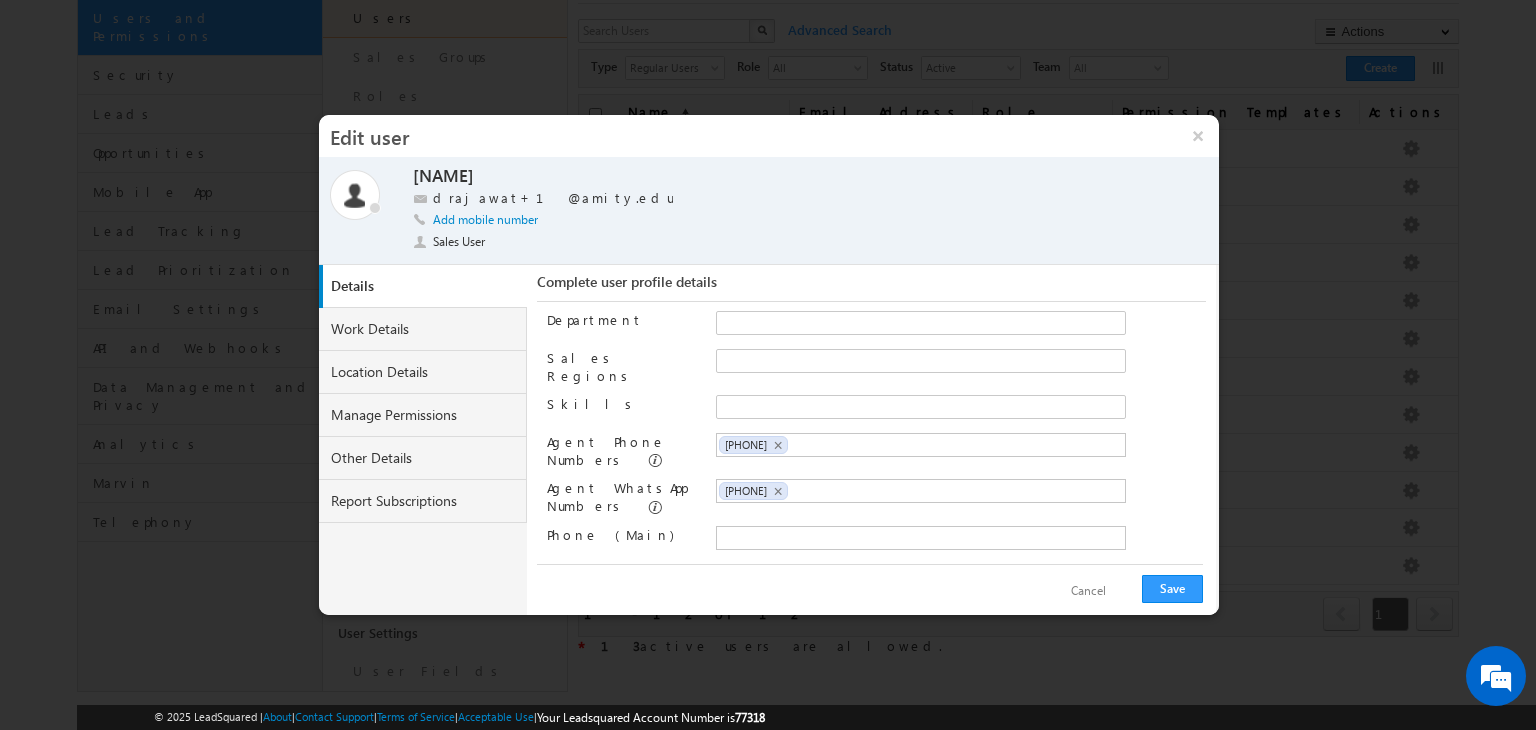 scroll, scrollTop: 162, scrollLeft: 0, axis: vertical 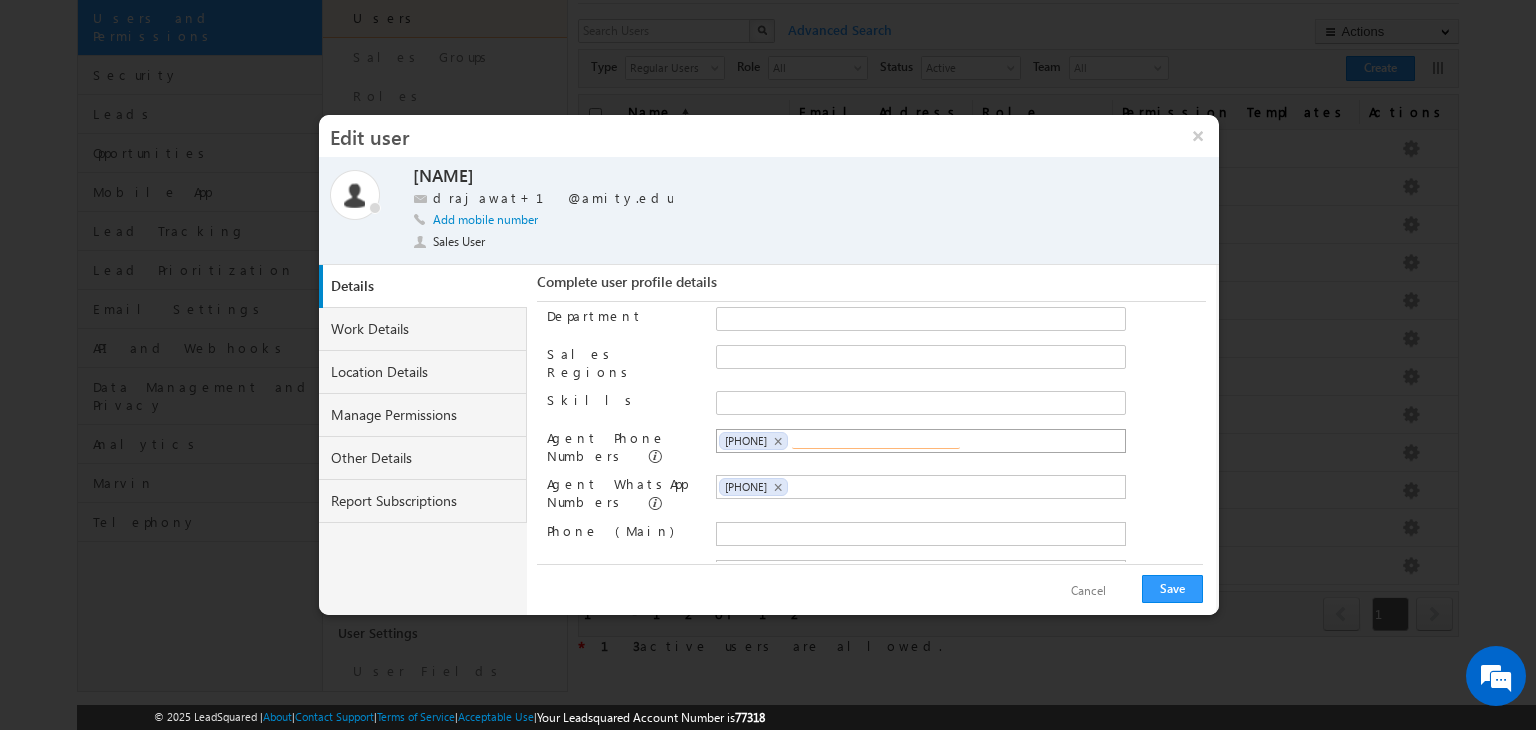 click at bounding box center (876, 441) 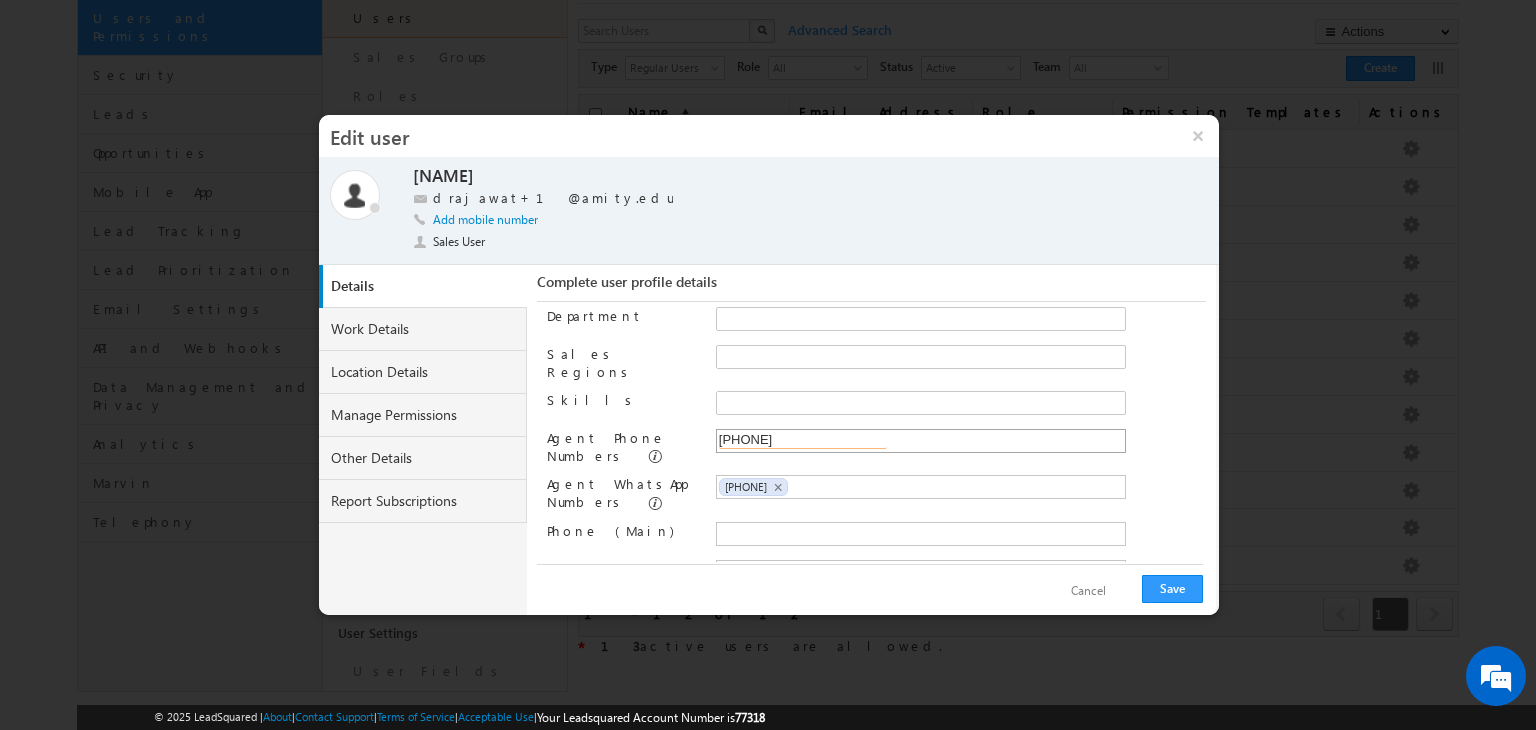 type on "+91-12011282316" 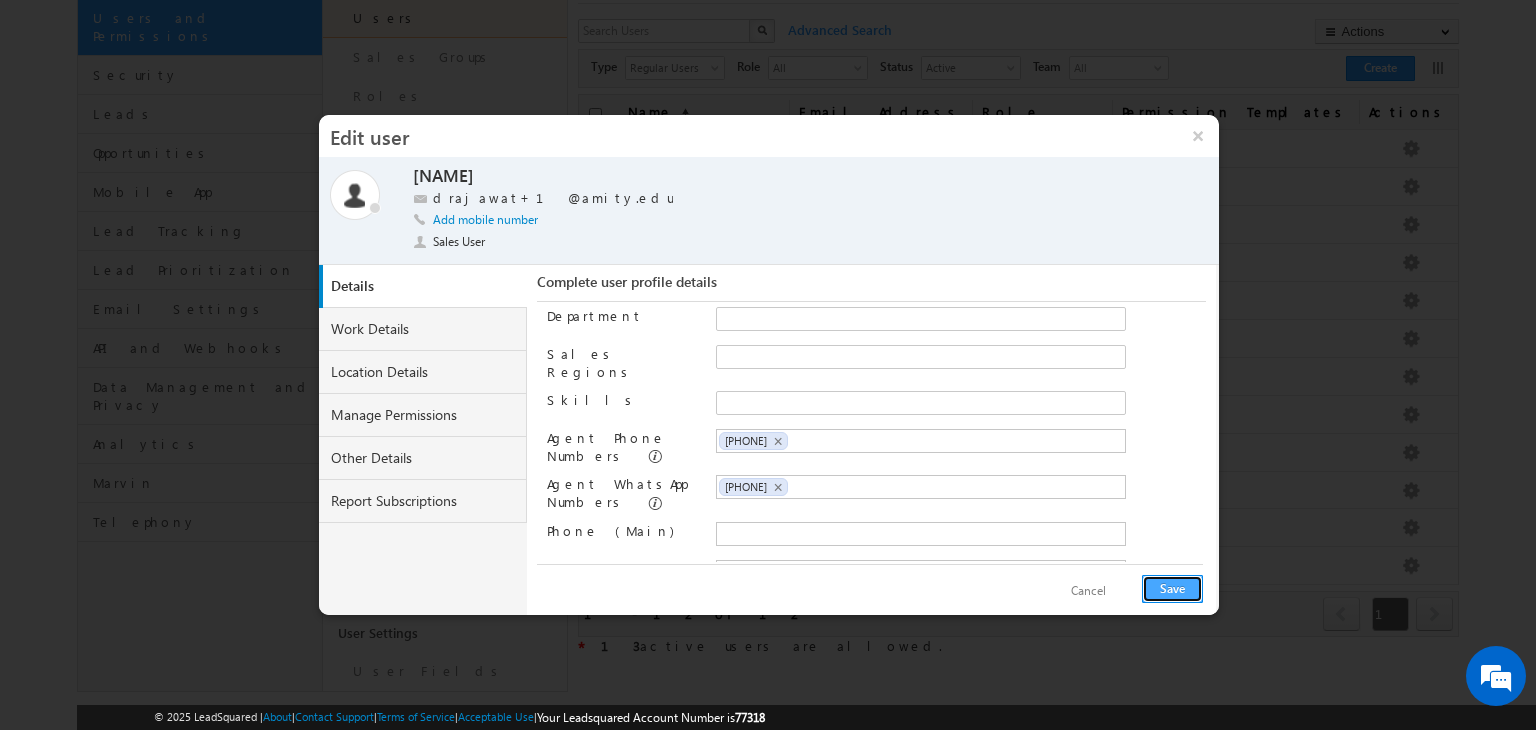 click on "Save" at bounding box center [1172, 589] 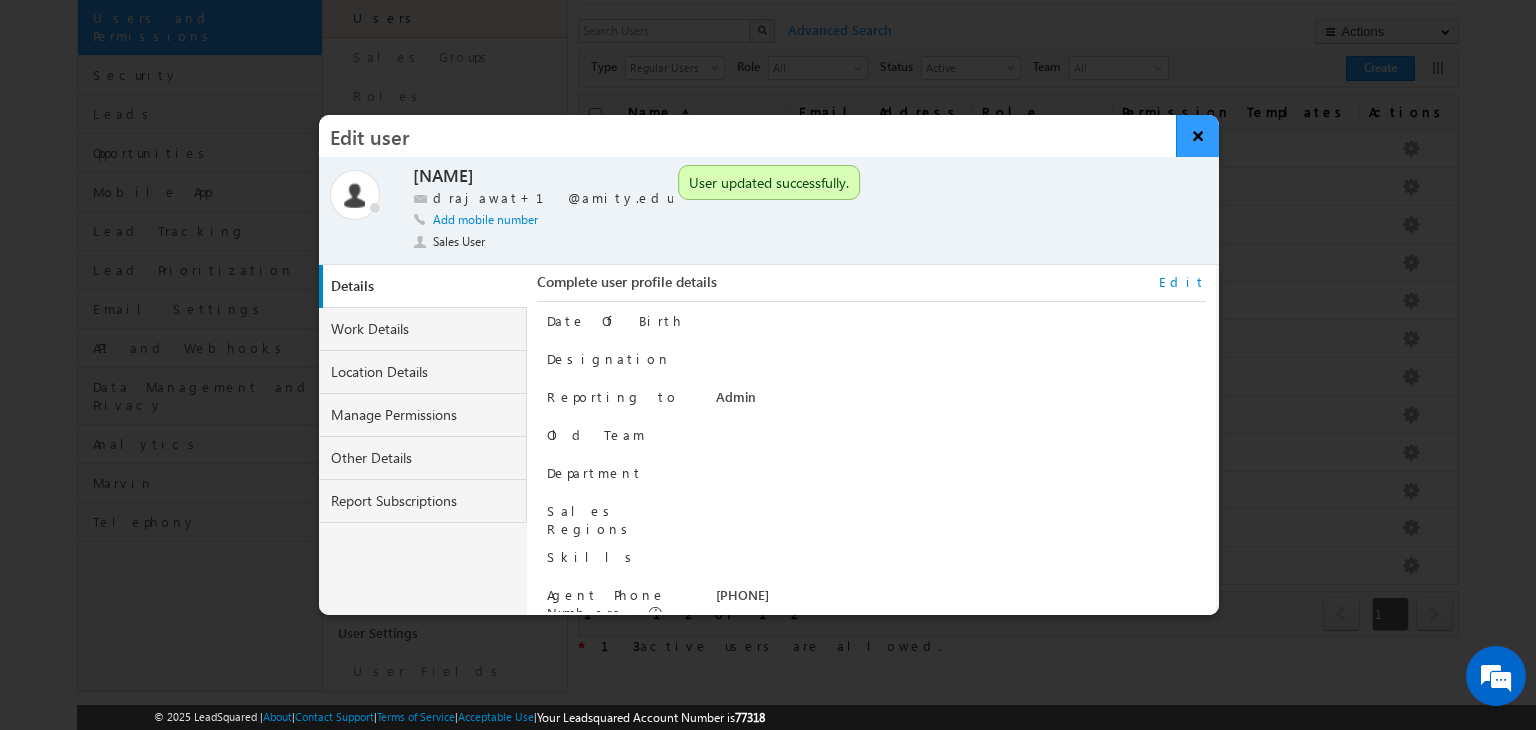 click on "×" at bounding box center (1197, 136) 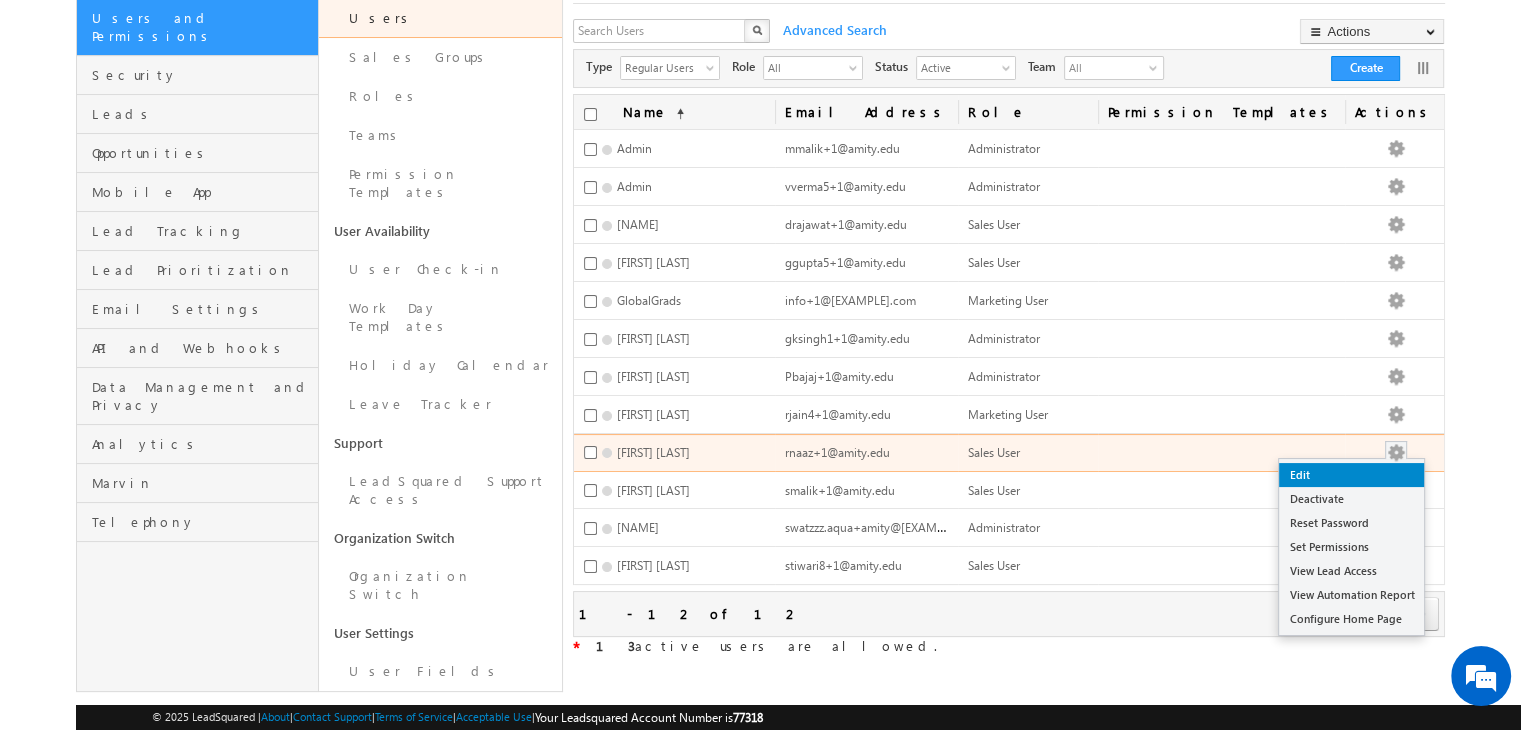 click on "Edit" at bounding box center [1351, 475] 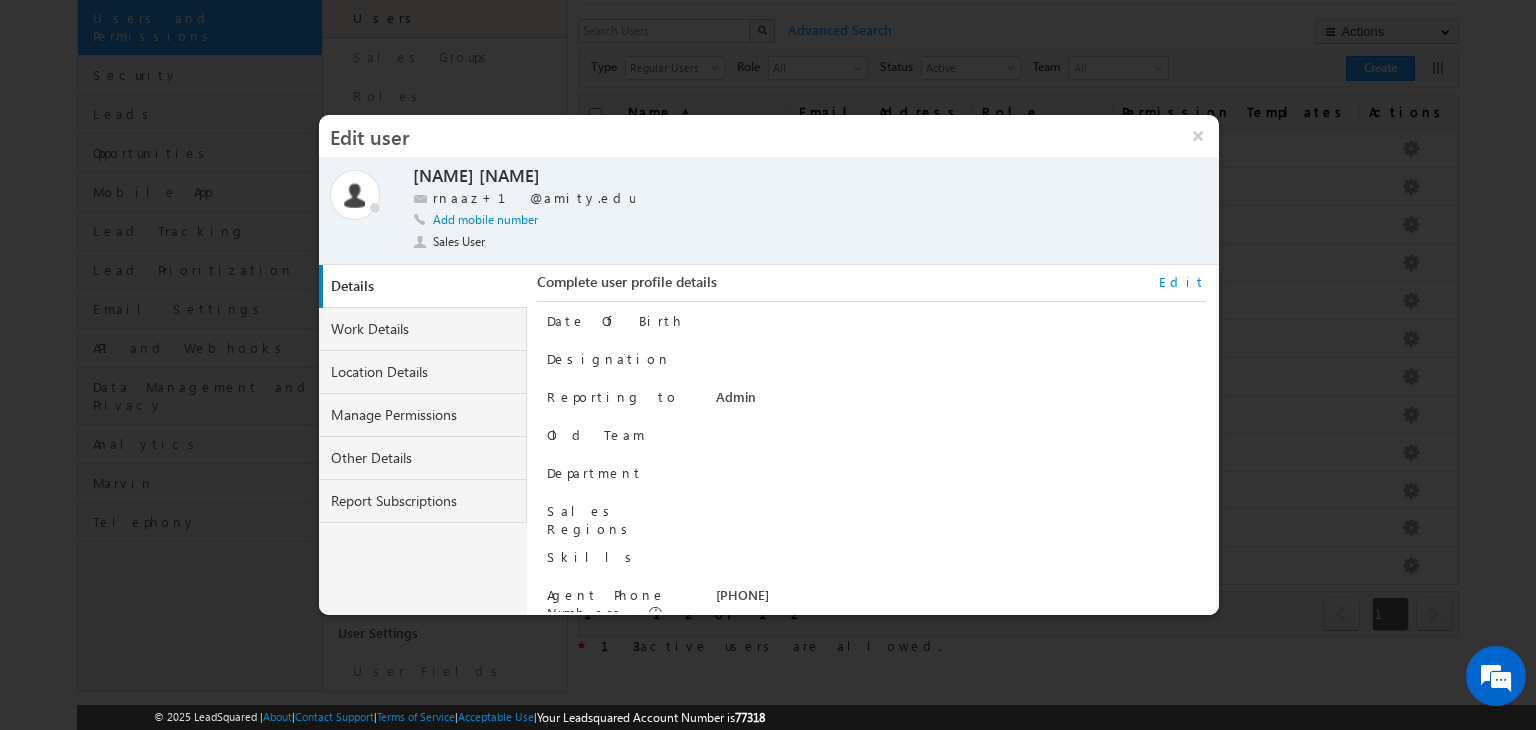scroll, scrollTop: 92, scrollLeft: 0, axis: vertical 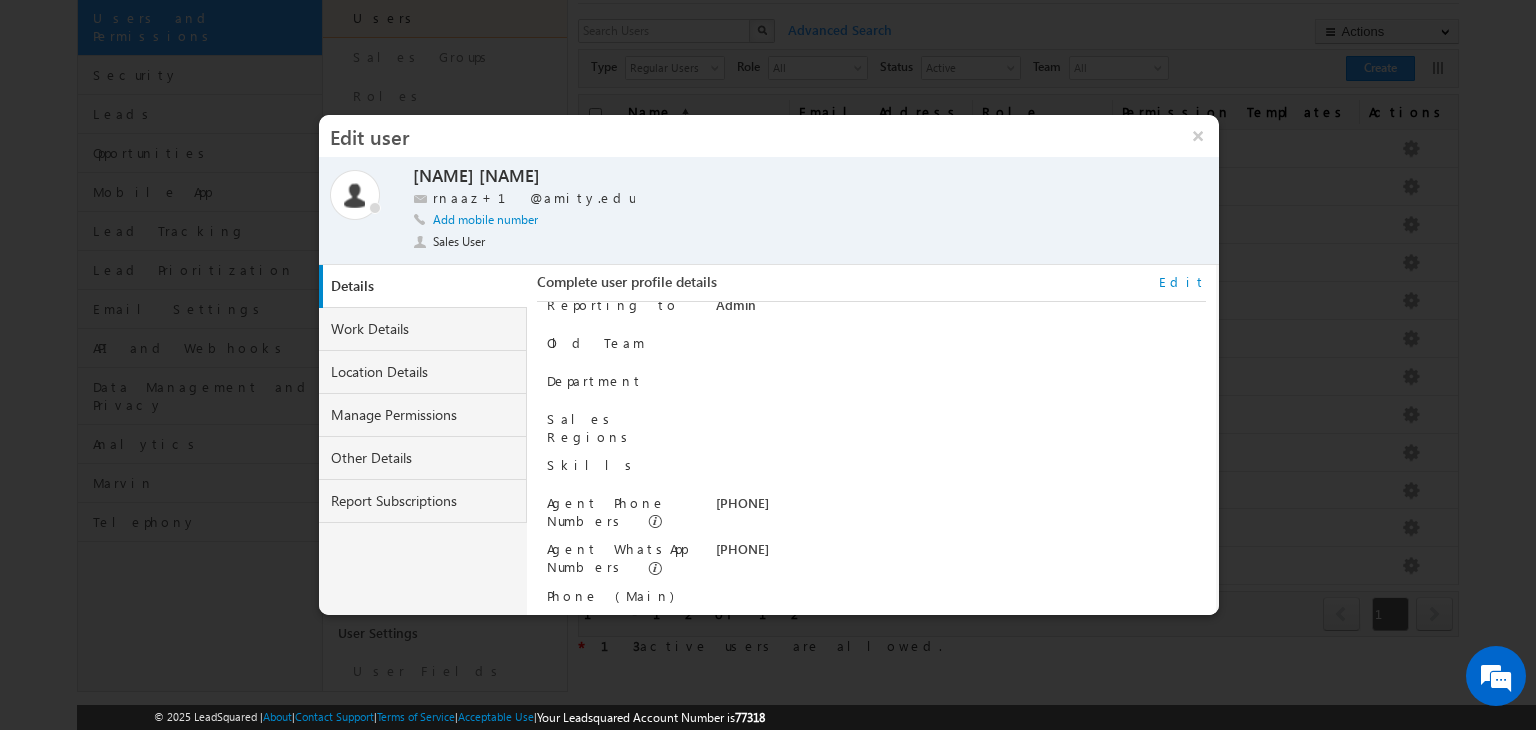 click on "Edit" at bounding box center (1182, 282) 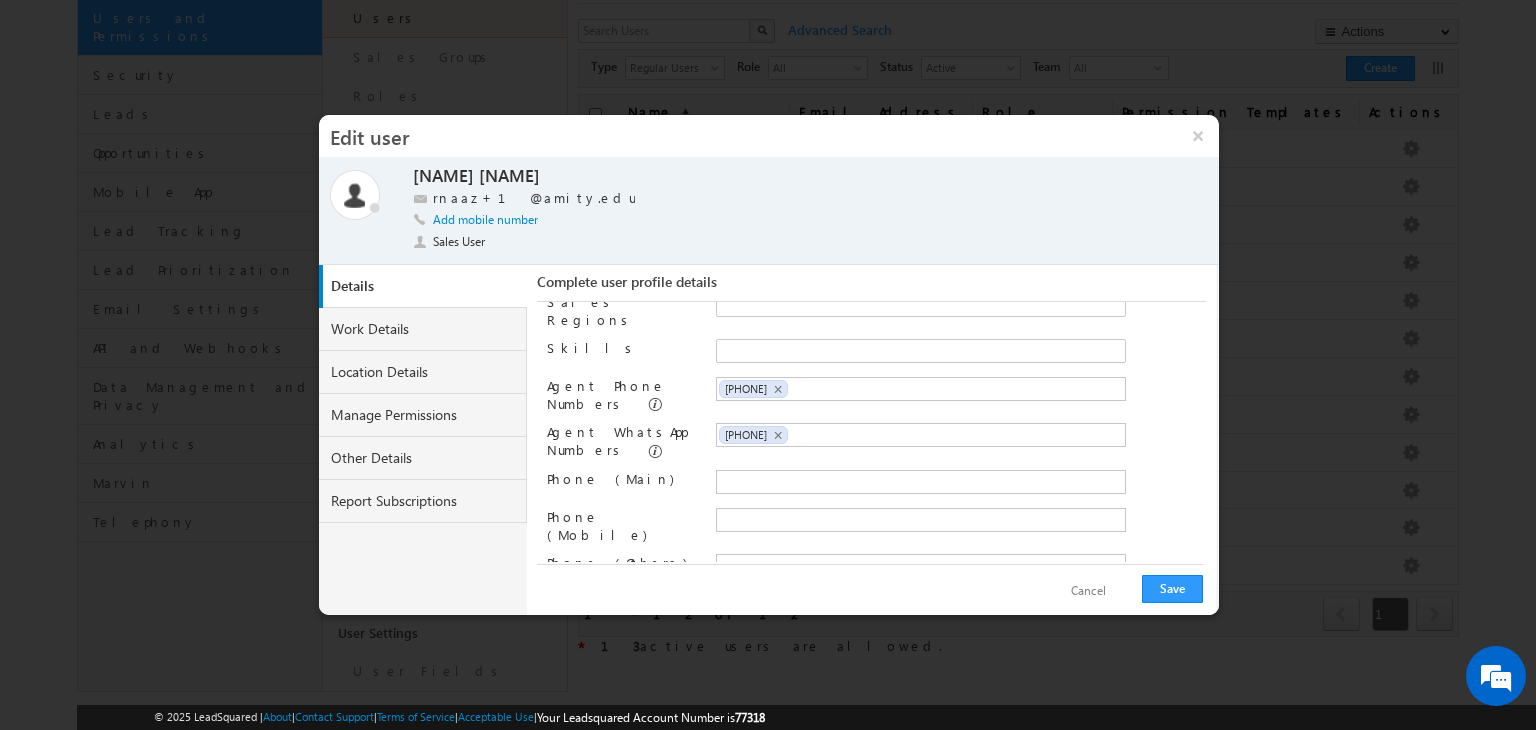 scroll, scrollTop: 222, scrollLeft: 0, axis: vertical 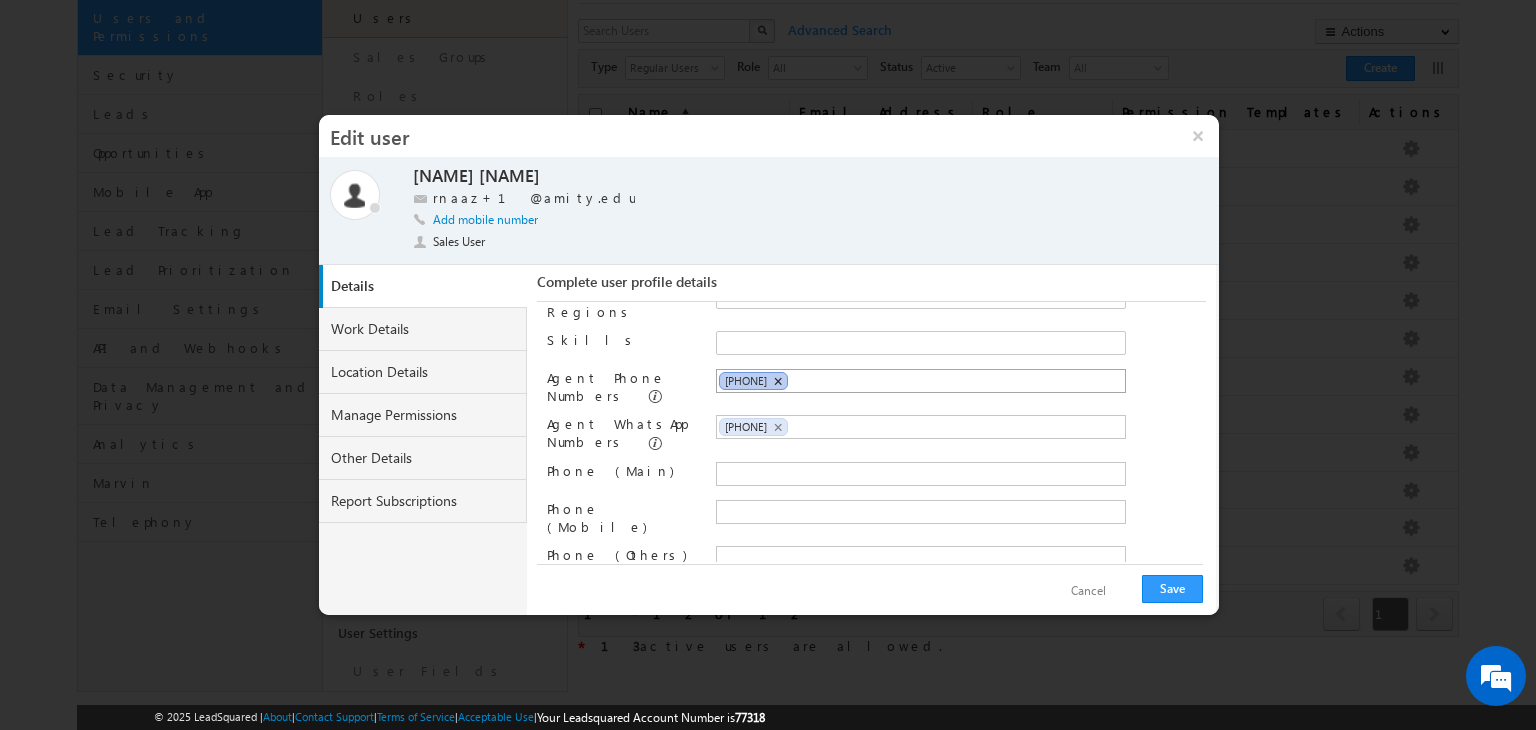 click on "×" at bounding box center [777, 381] 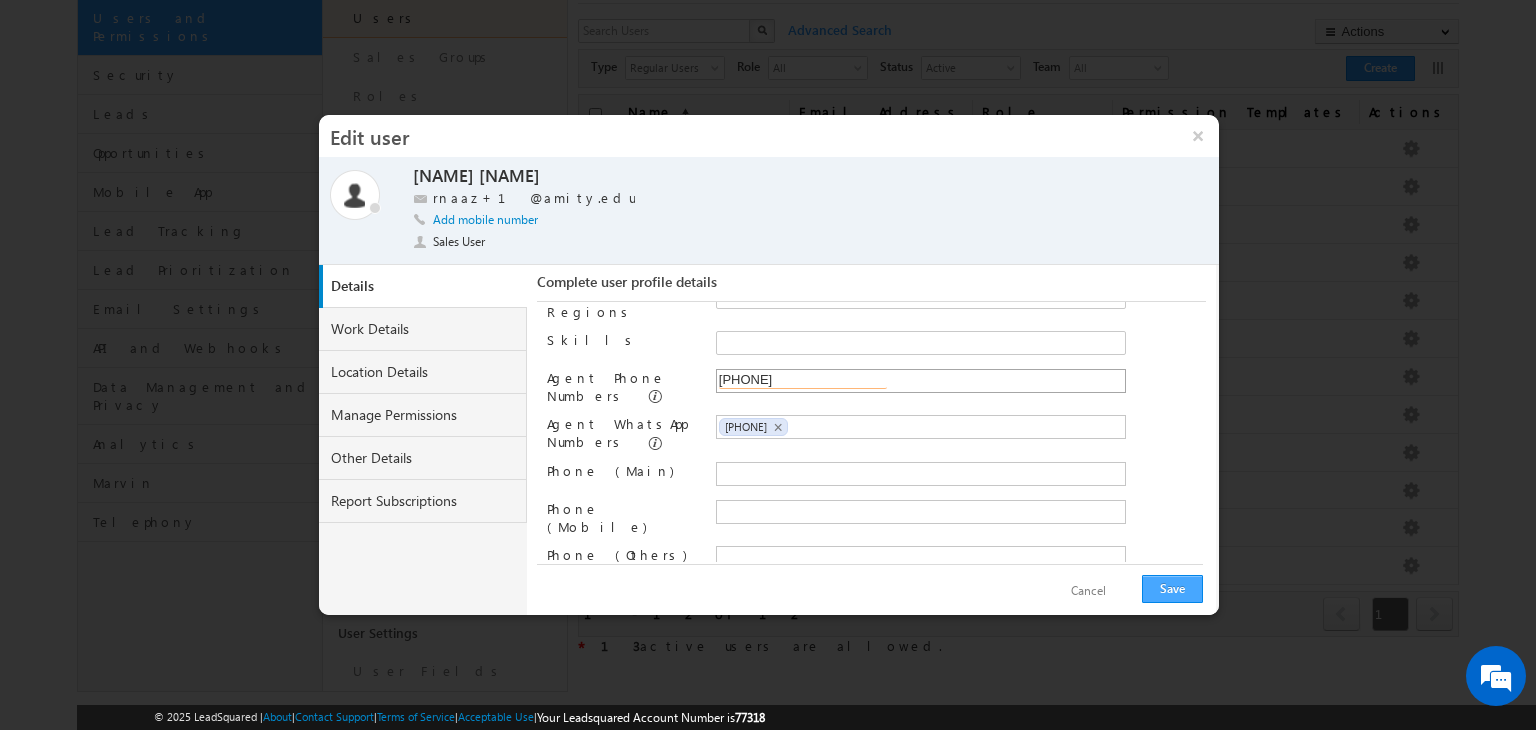 type on "+91-12011285082" 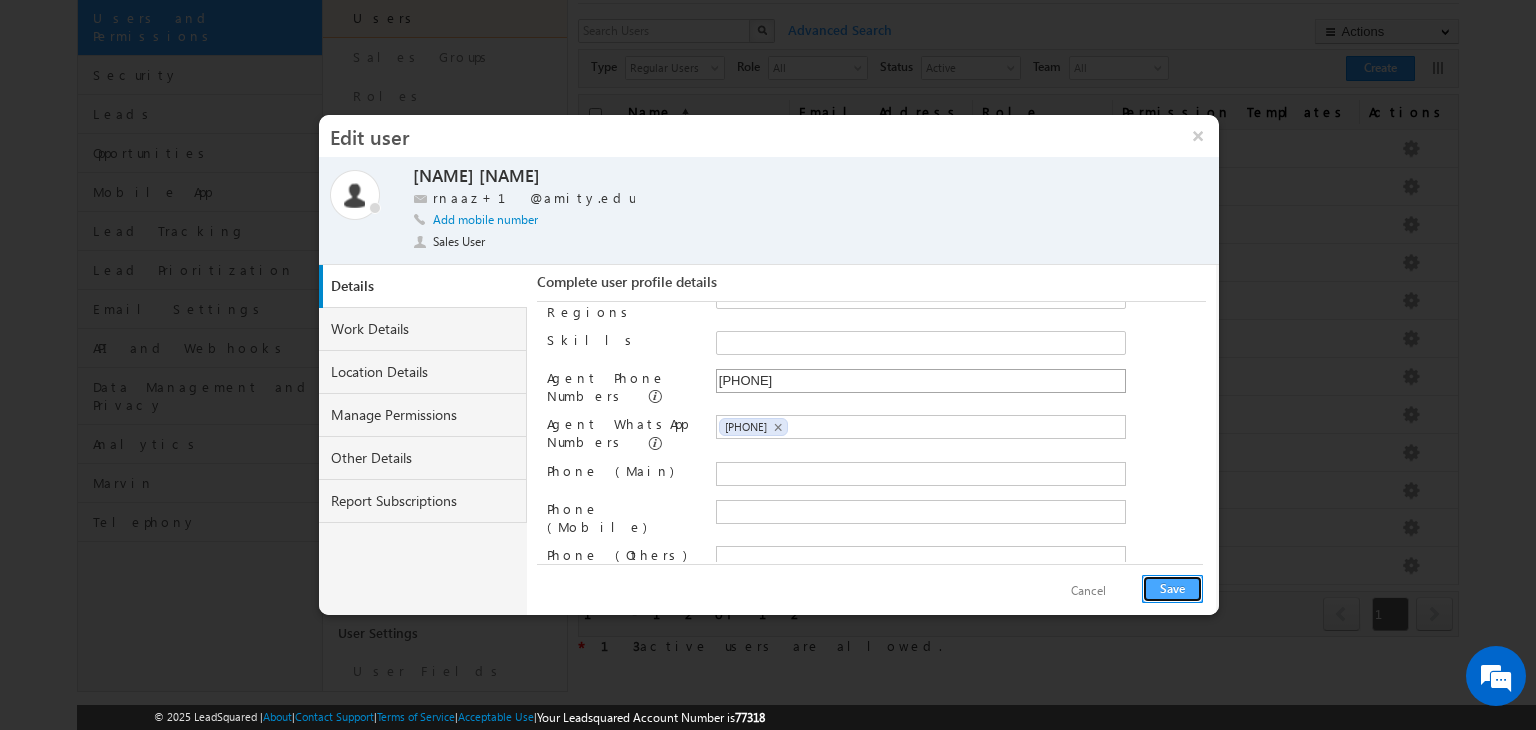 type 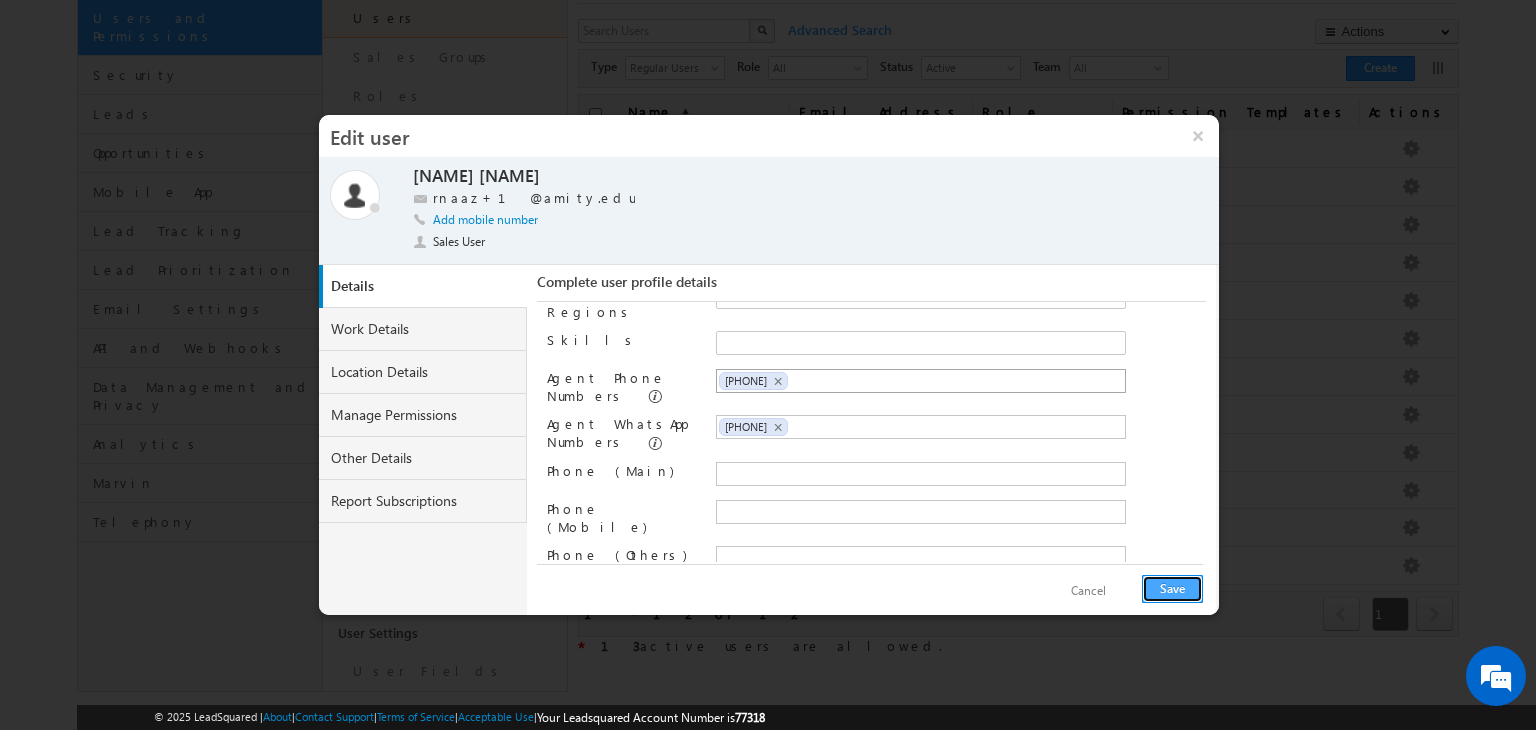 click on "Save" at bounding box center (1172, 589) 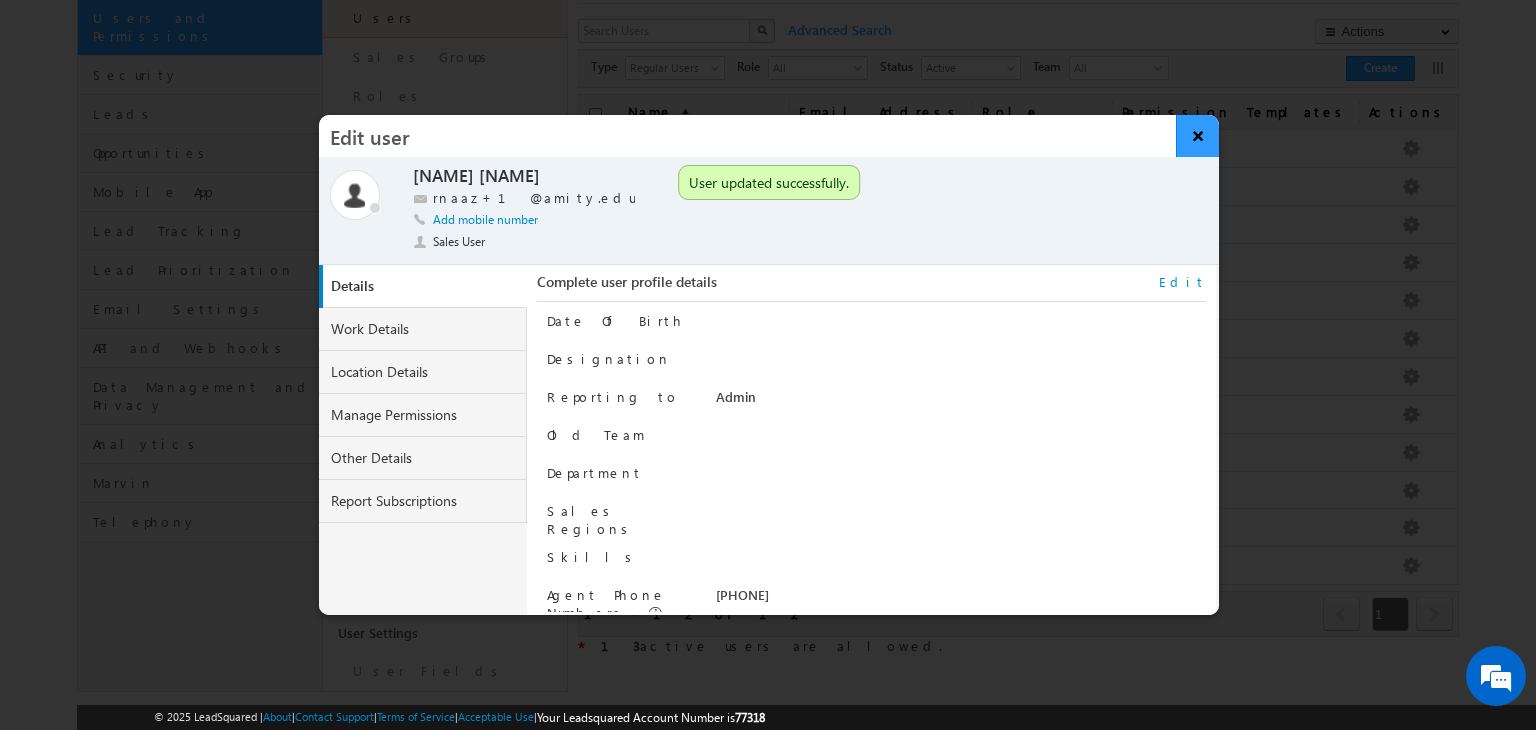 click on "×" at bounding box center [1197, 136] 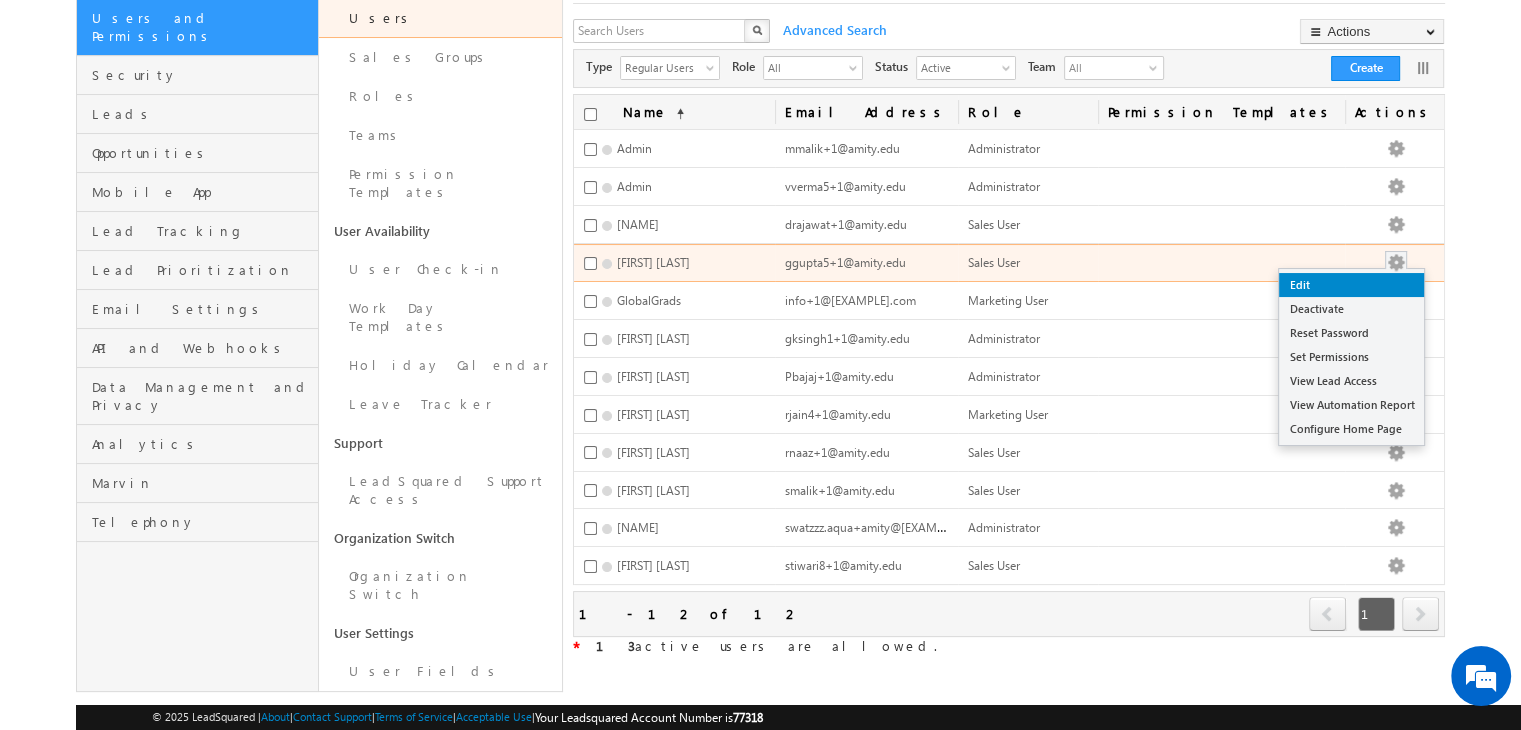 click on "Edit" at bounding box center (1351, 285) 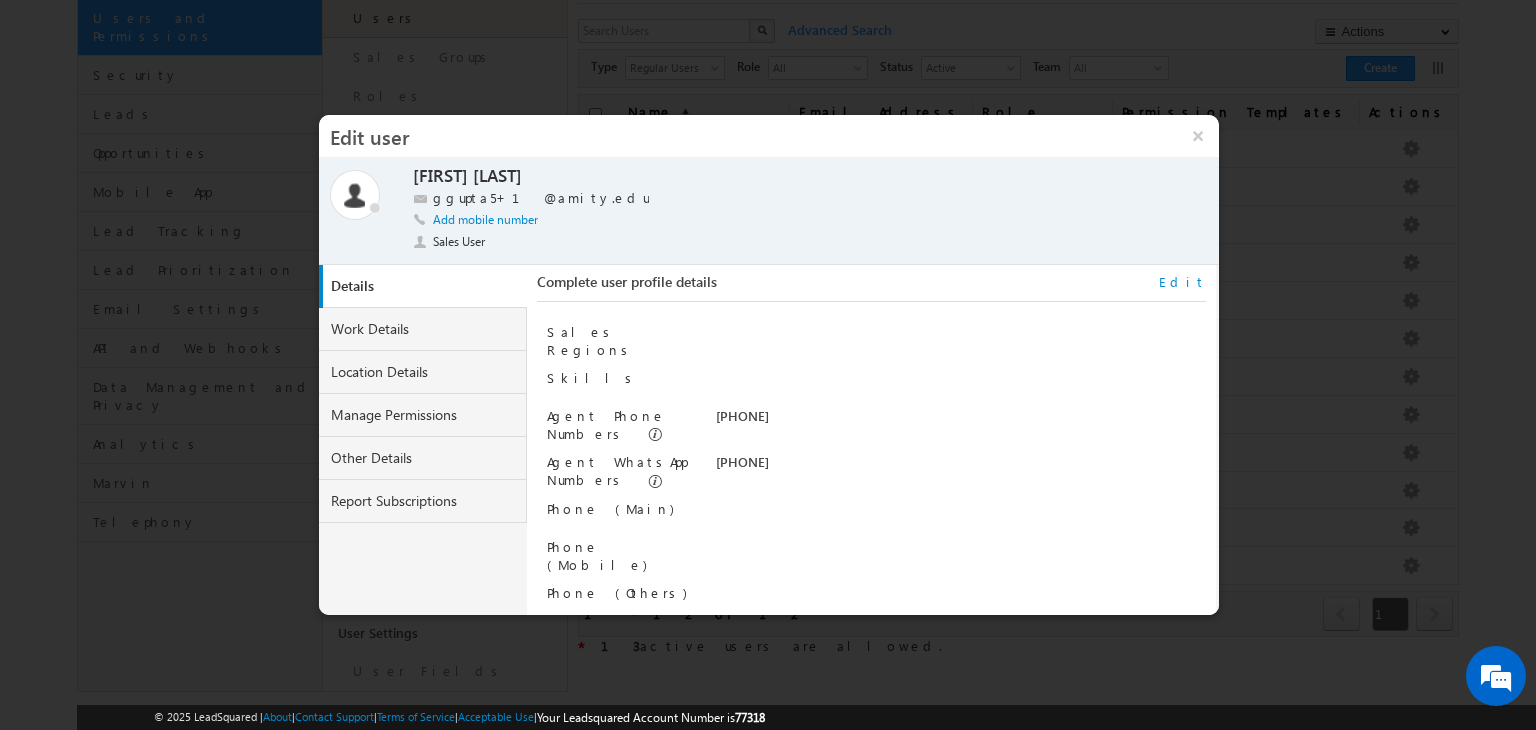 scroll, scrollTop: 188, scrollLeft: 0, axis: vertical 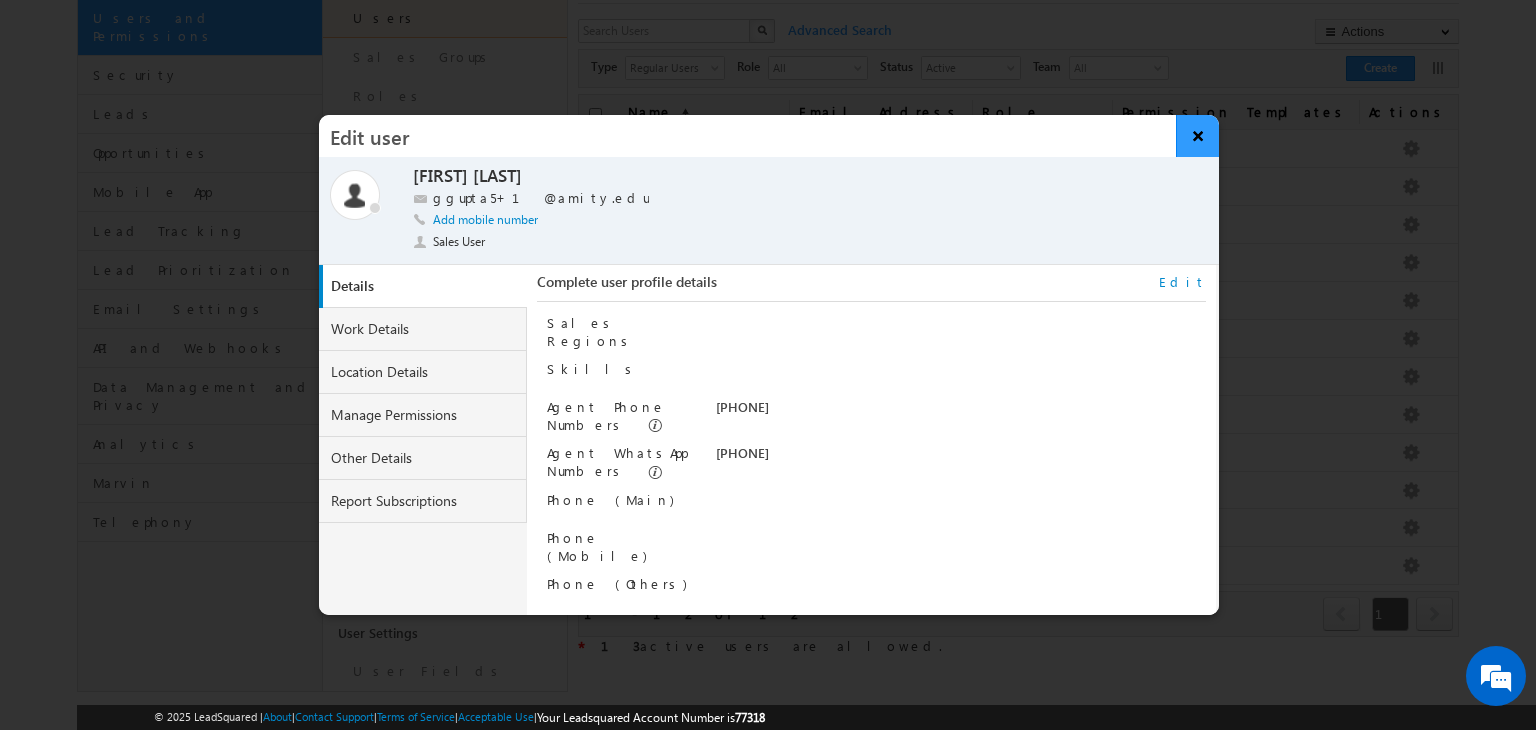 click on "×" at bounding box center (1197, 136) 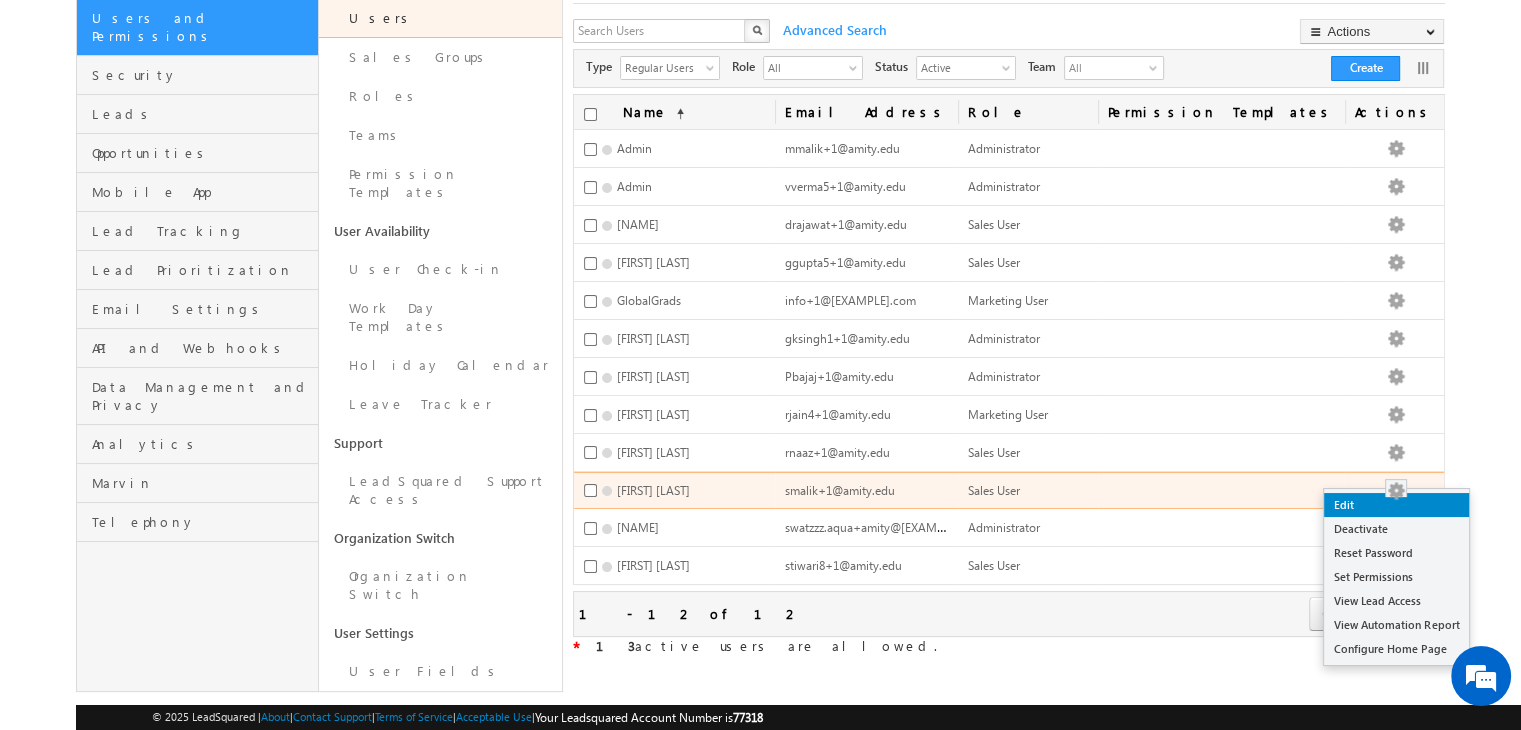 click on "Edit" at bounding box center (1396, 505) 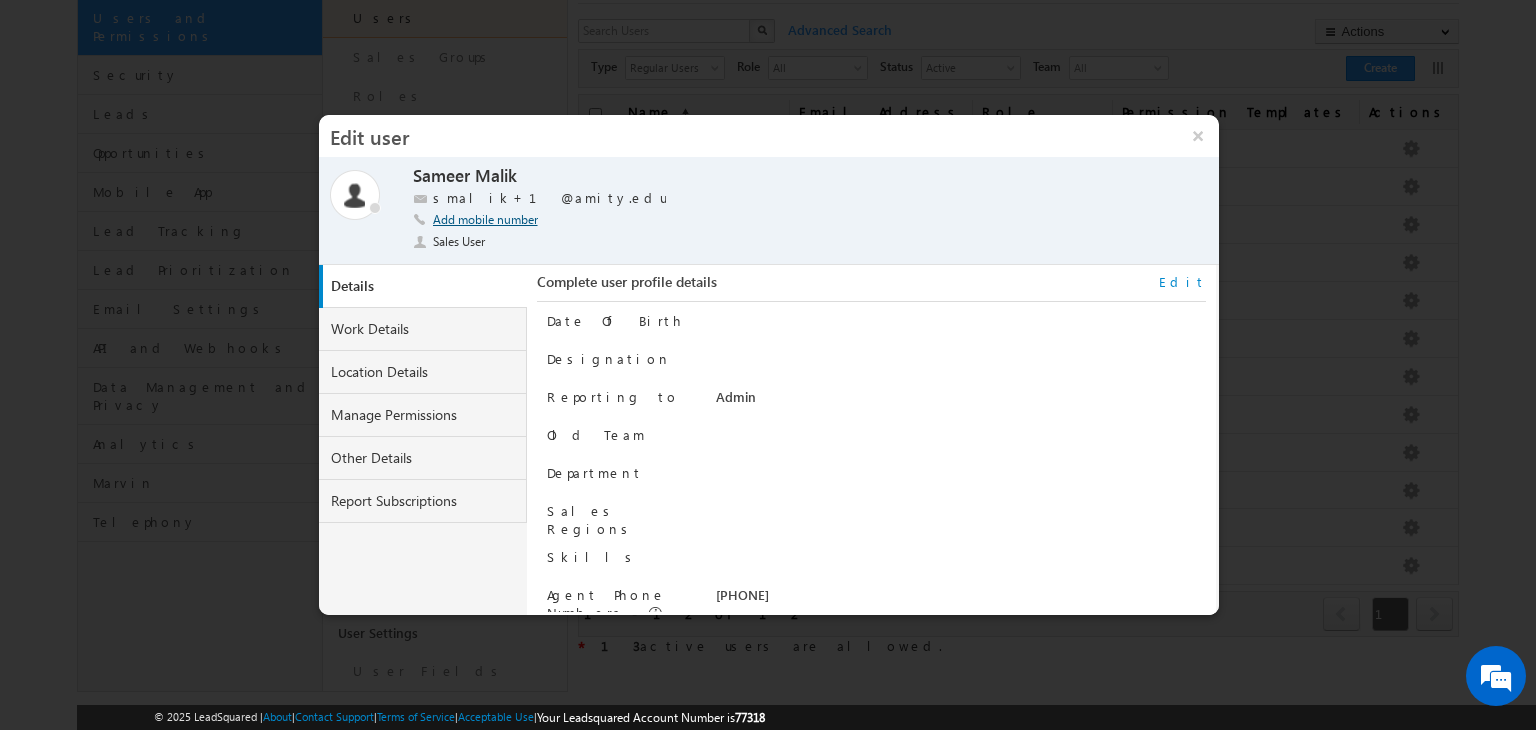 click on "Add mobile number" 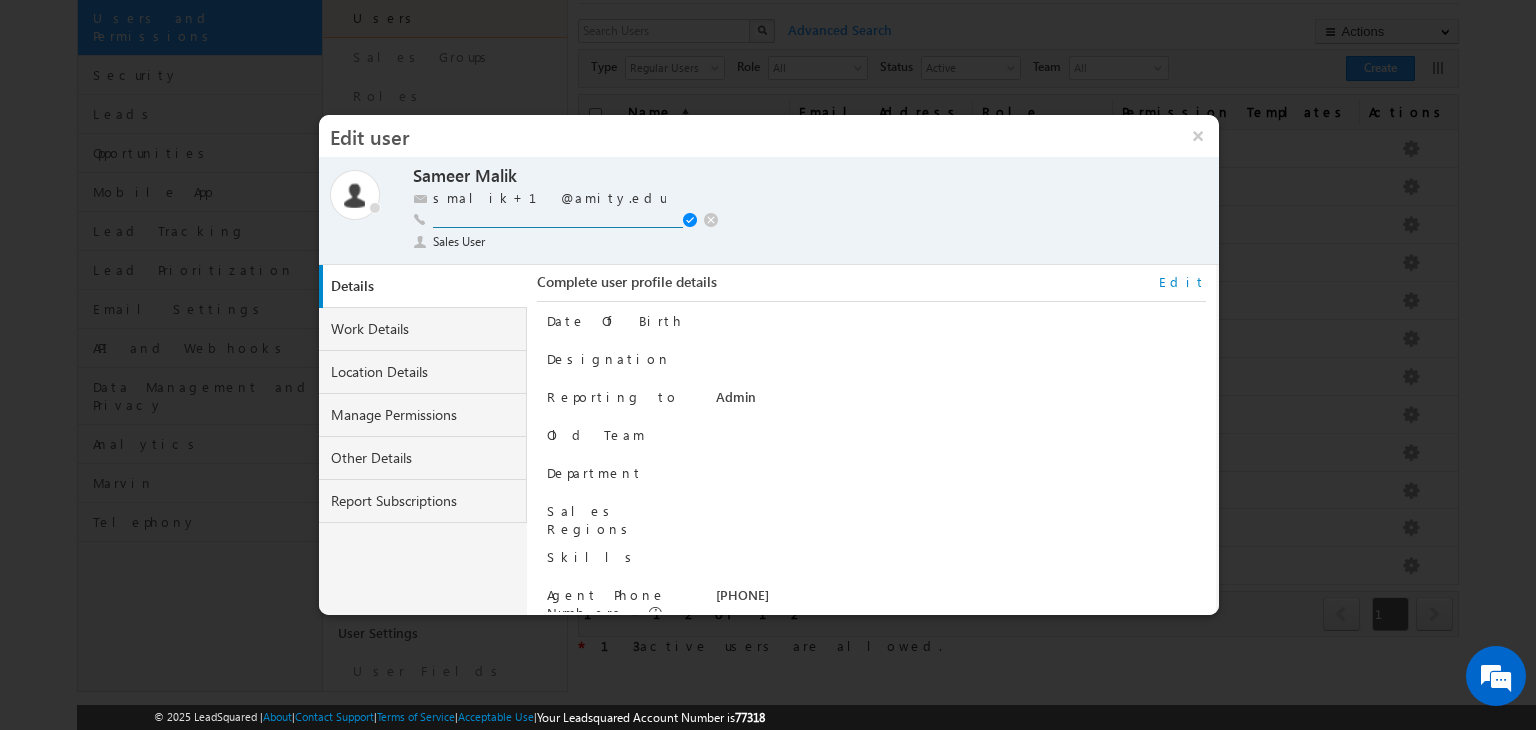 click at bounding box center [558, 219] 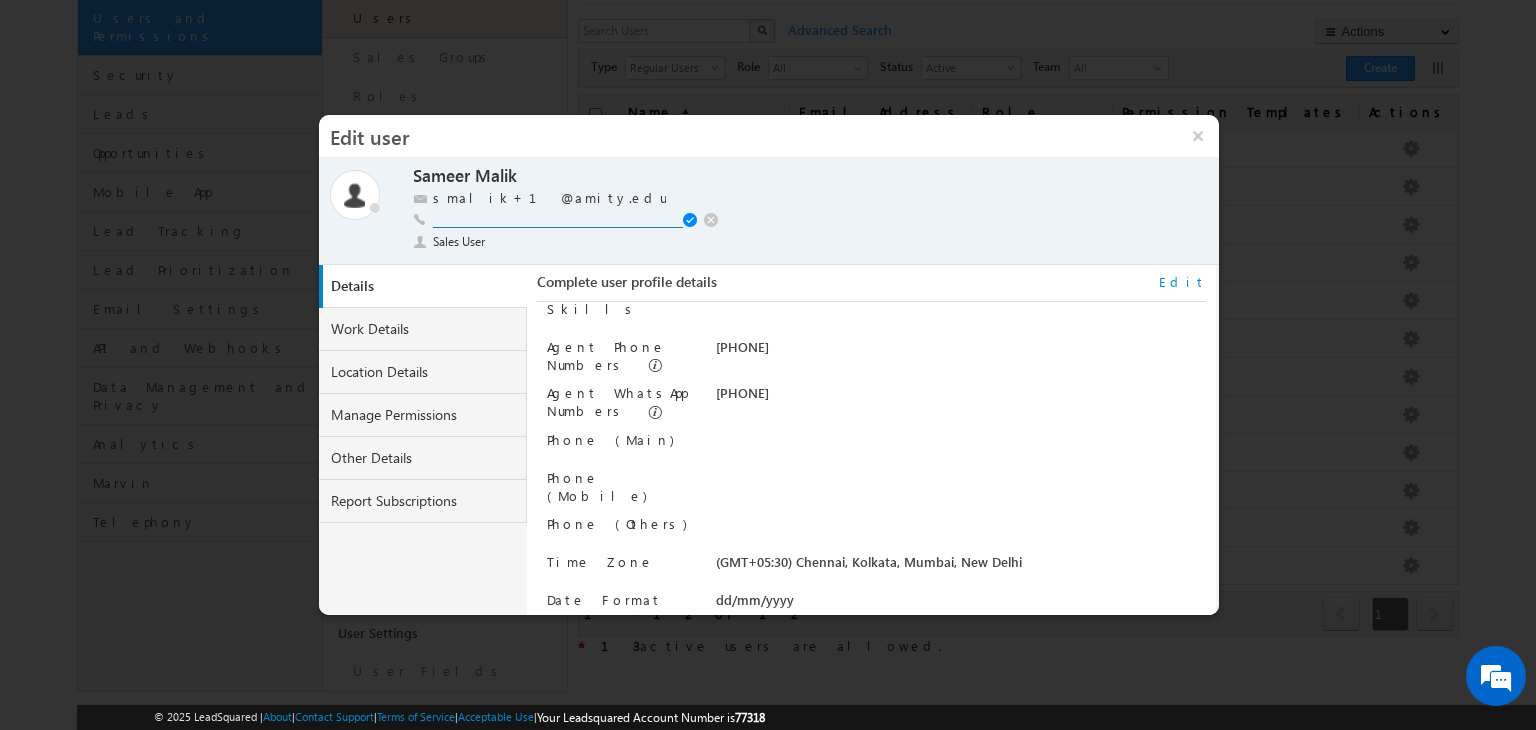 scroll, scrollTop: 248, scrollLeft: 0, axis: vertical 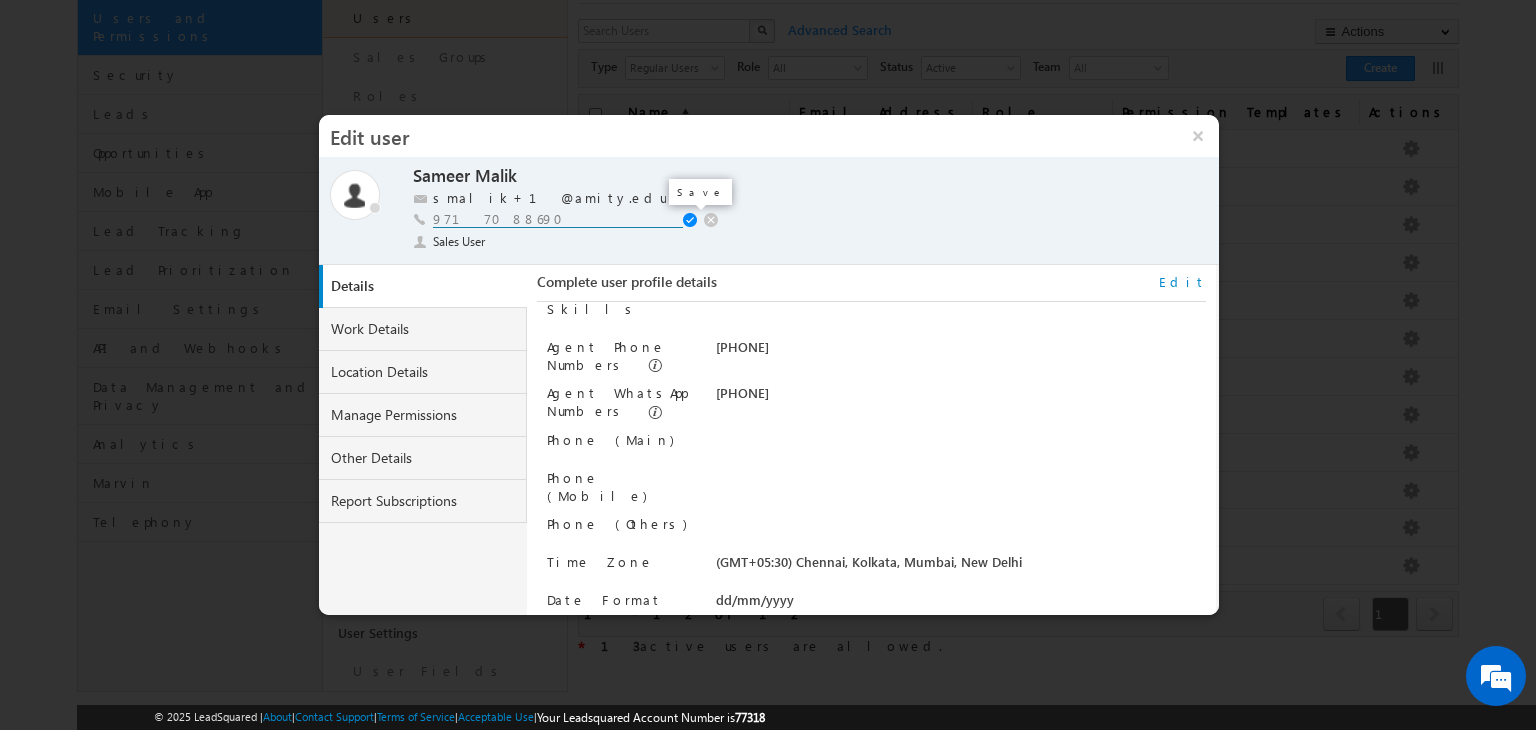 click at bounding box center (692, 221) 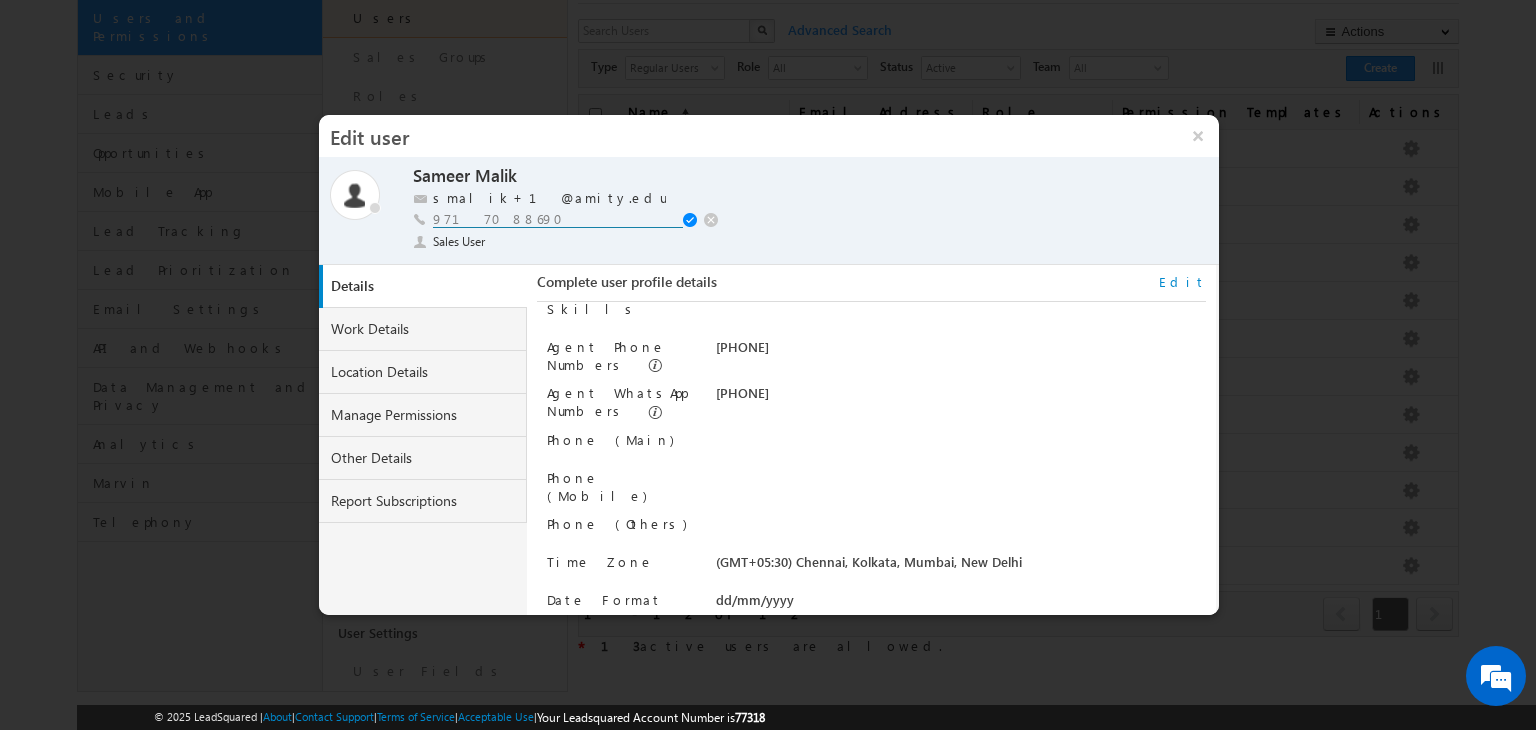 click on "9717088690" at bounding box center (558, 219) 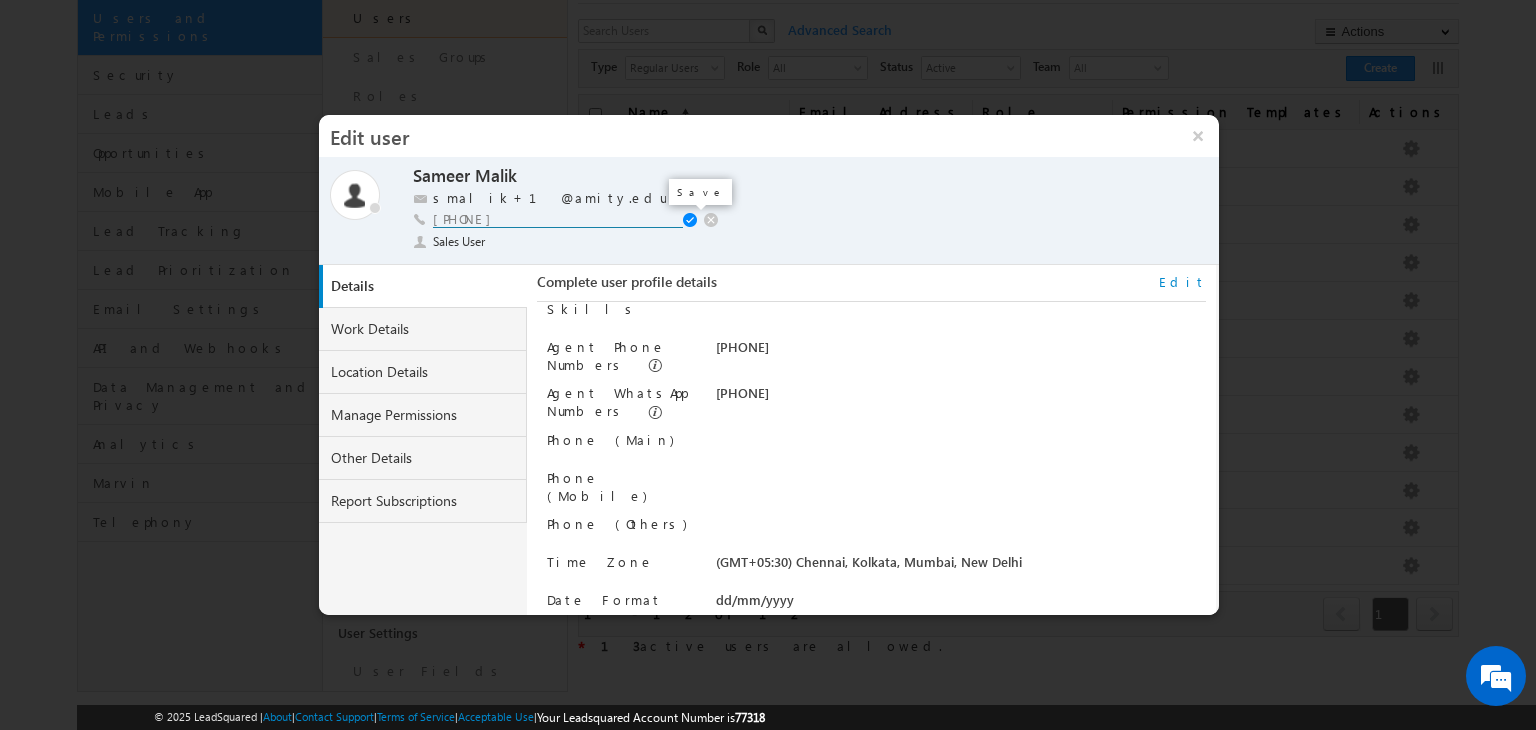 type on "+91-9717088690" 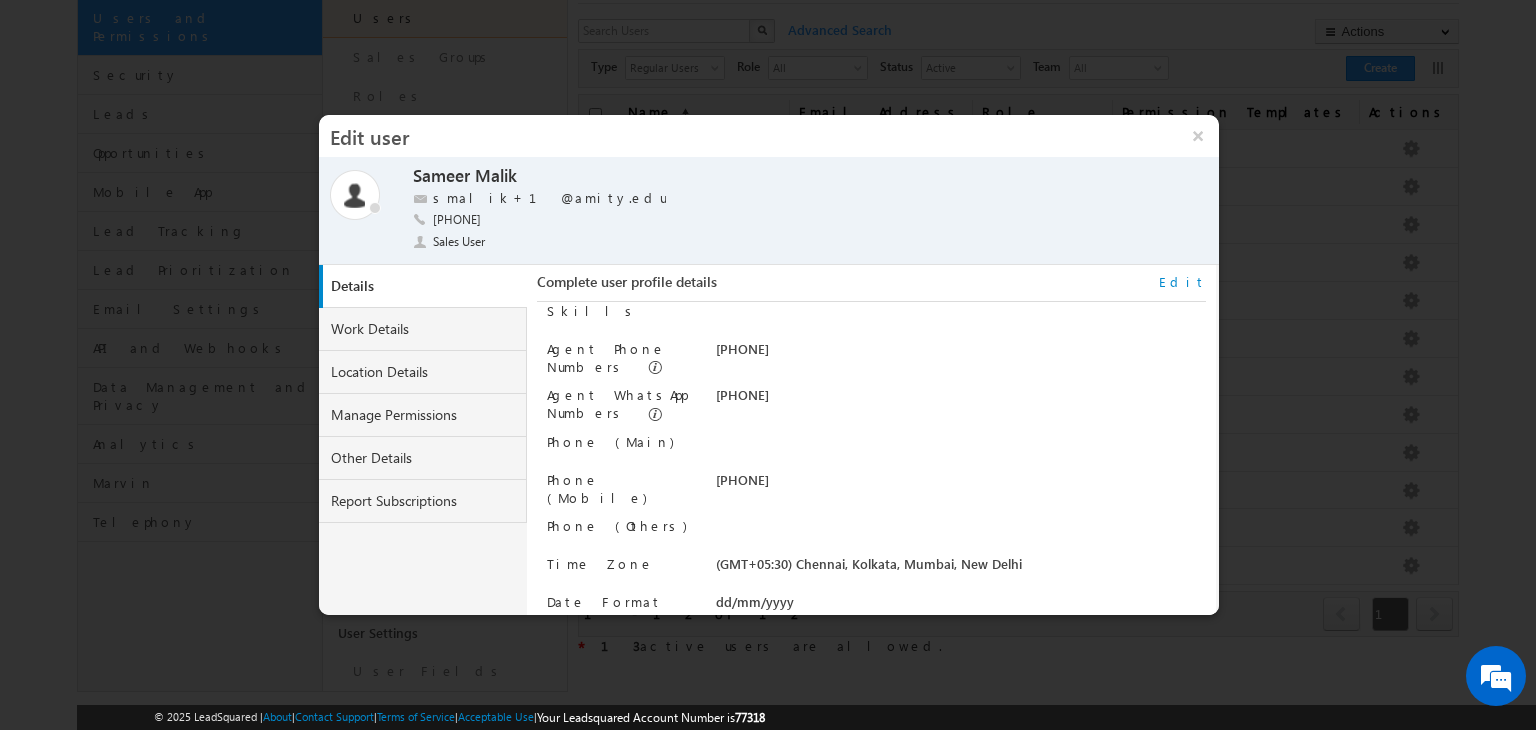 scroll, scrollTop: 248, scrollLeft: 0, axis: vertical 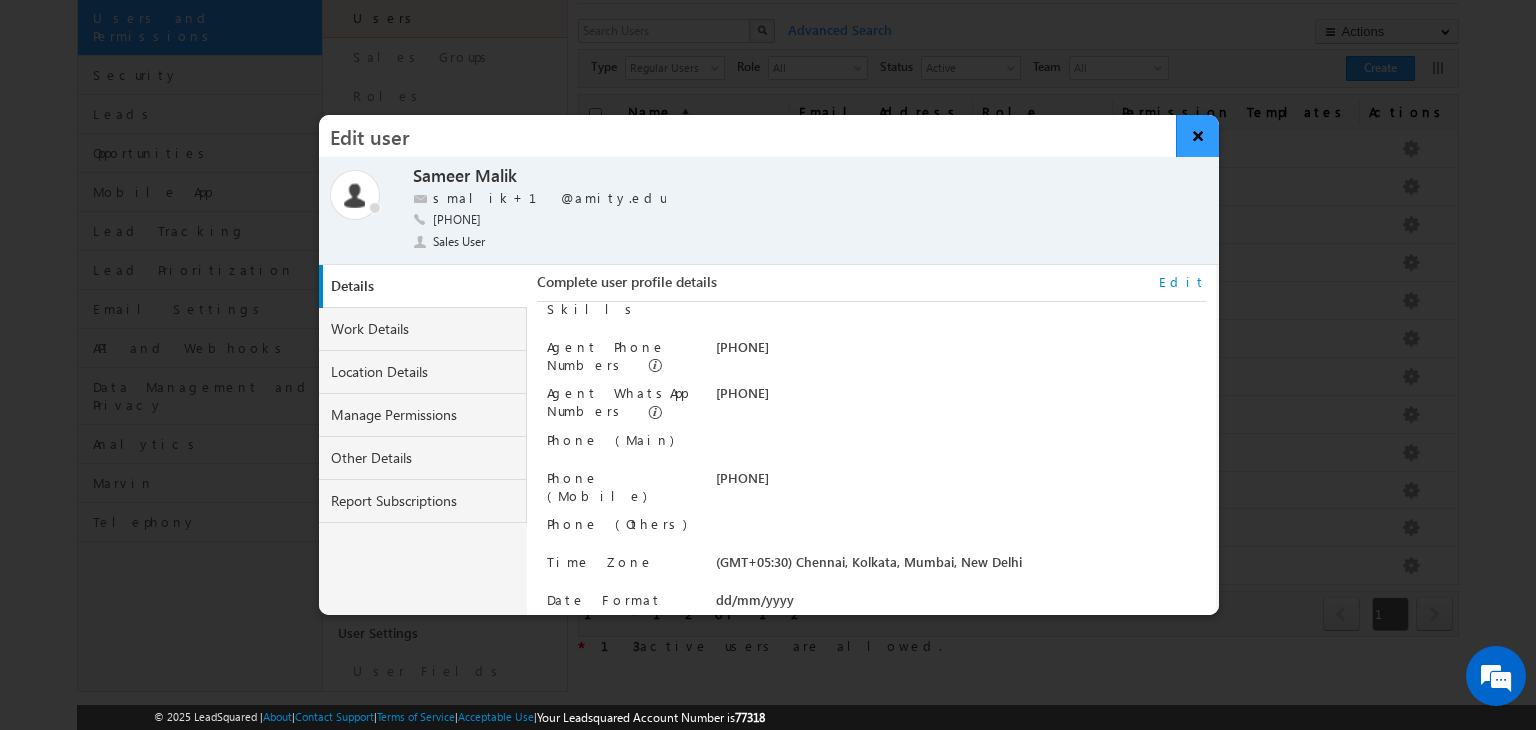 click on "×" at bounding box center (1197, 136) 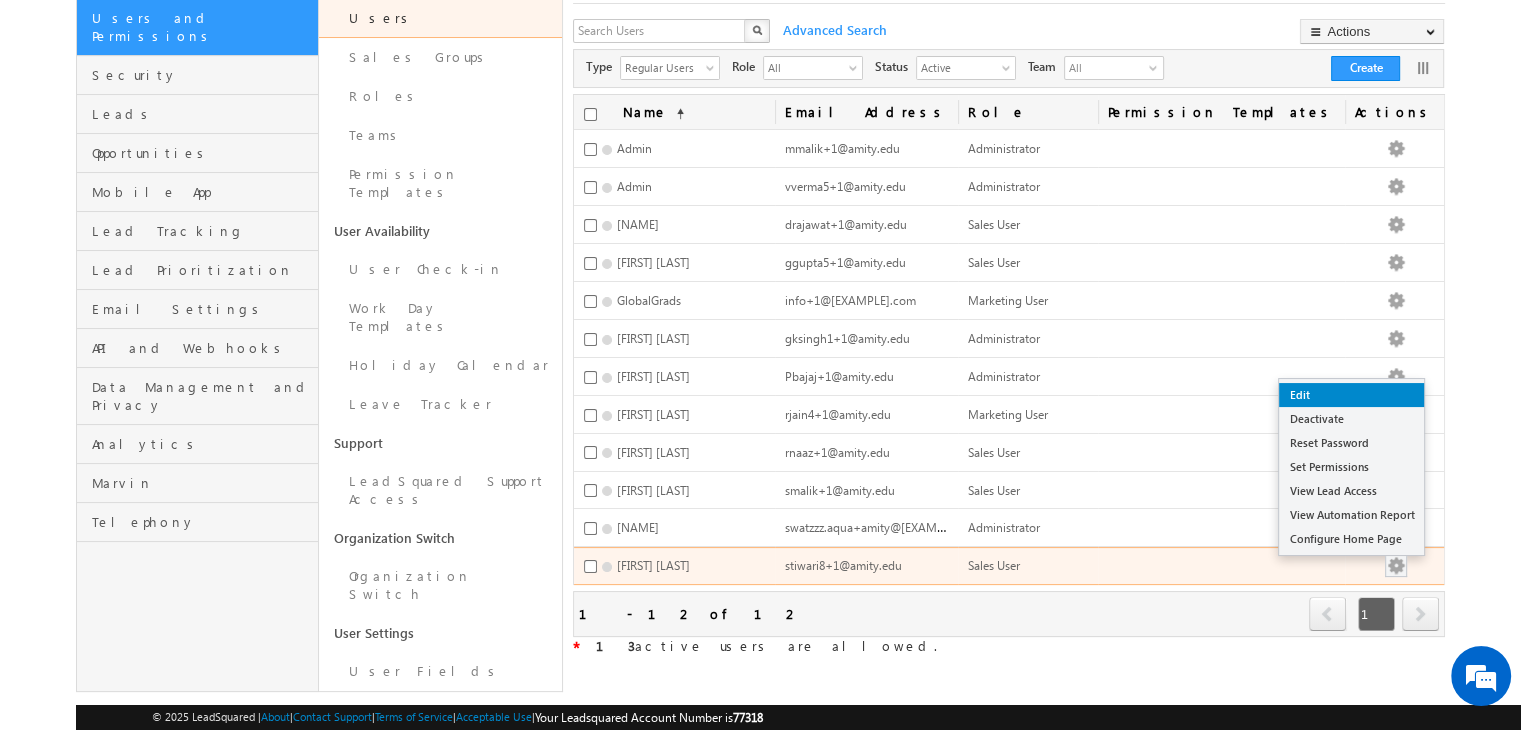 click on "Edit" at bounding box center (1351, 395) 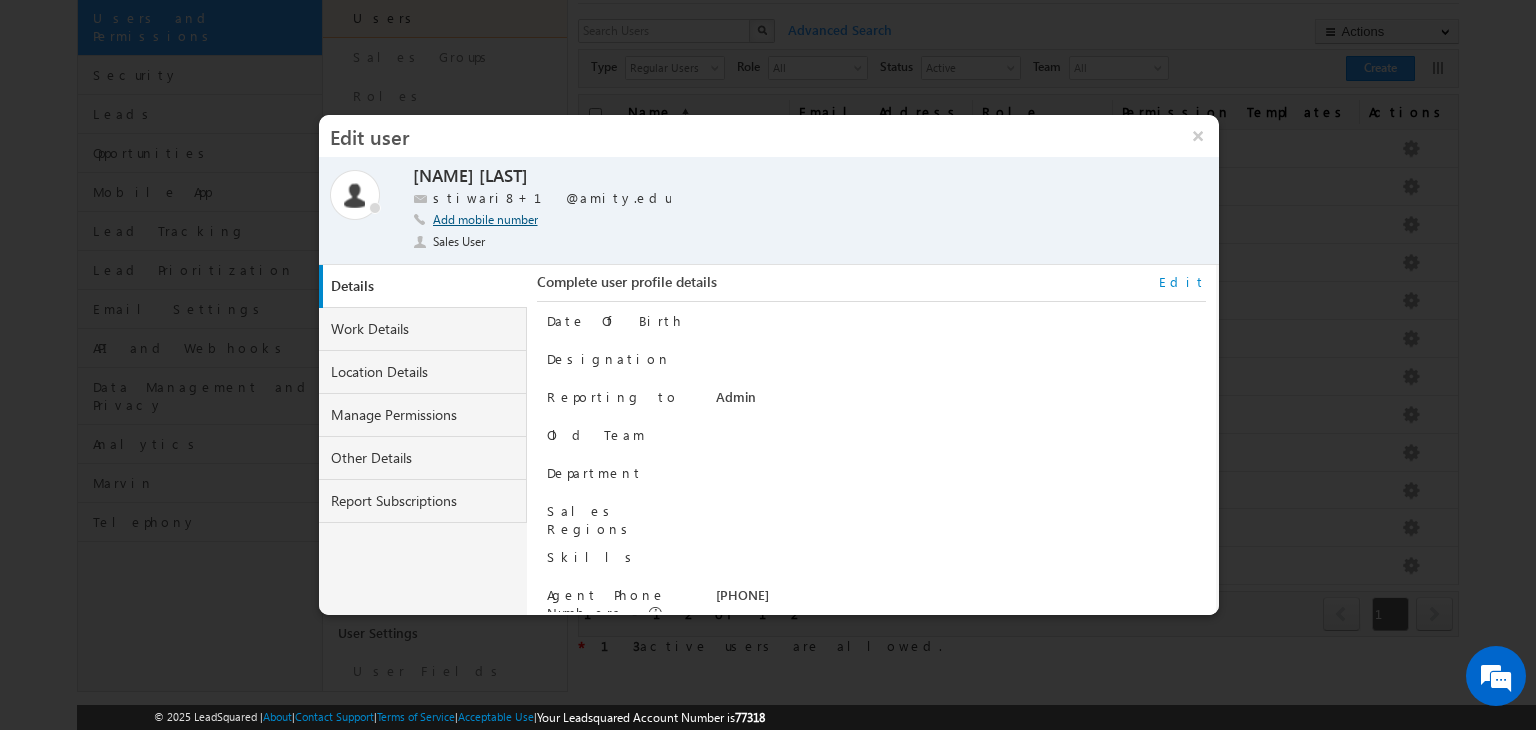 click on "Add mobile number" 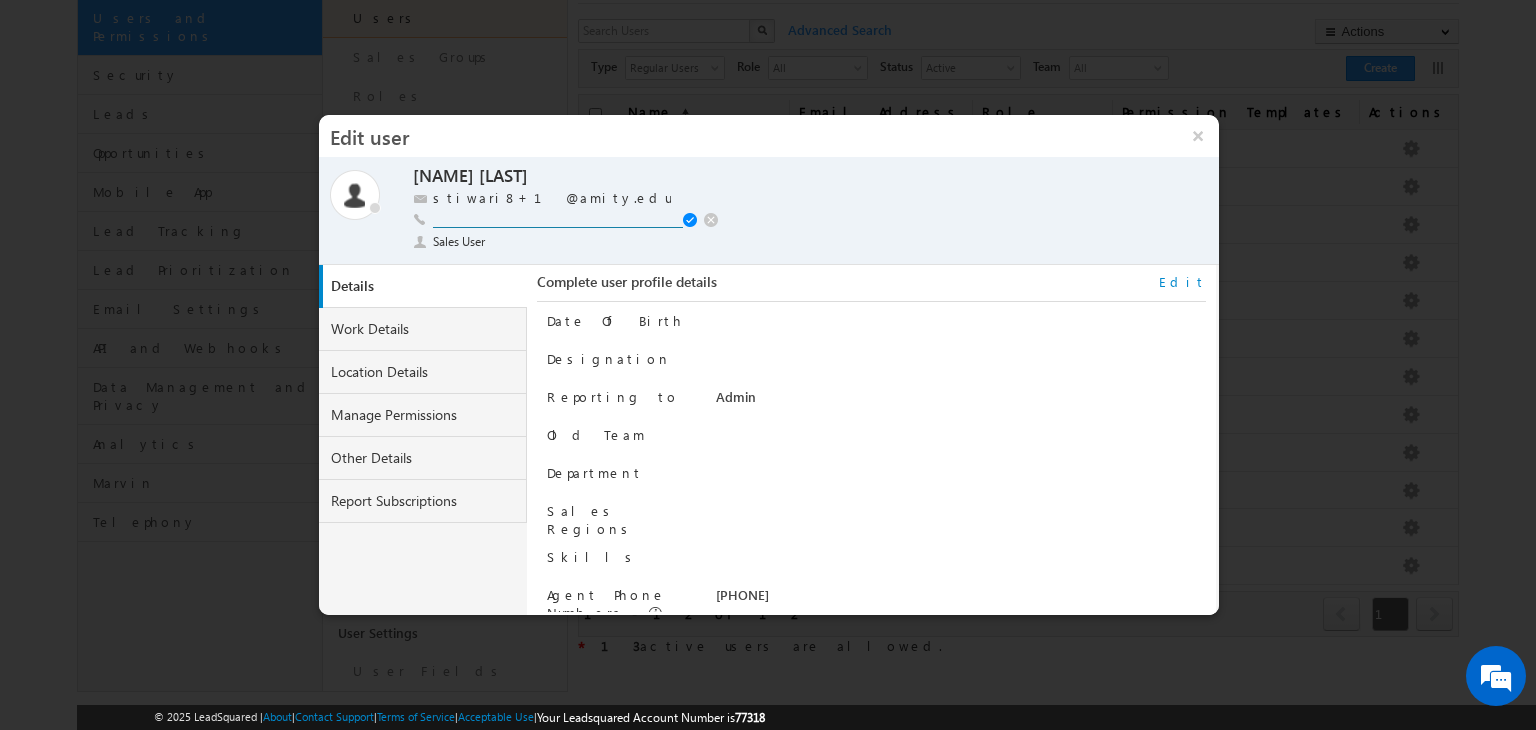 paste on "+91-831856966" 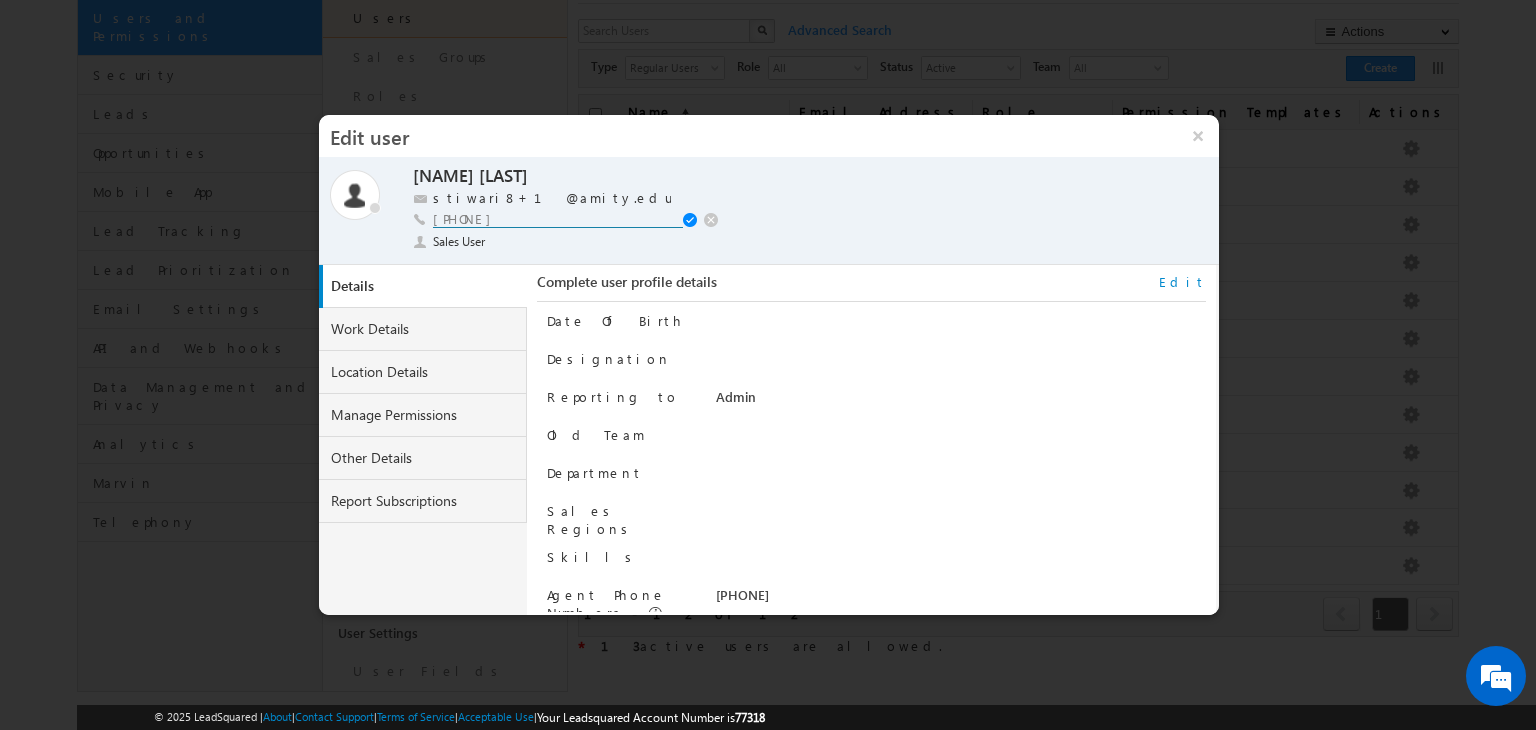 click on "+91-831856966" at bounding box center (558, 219) 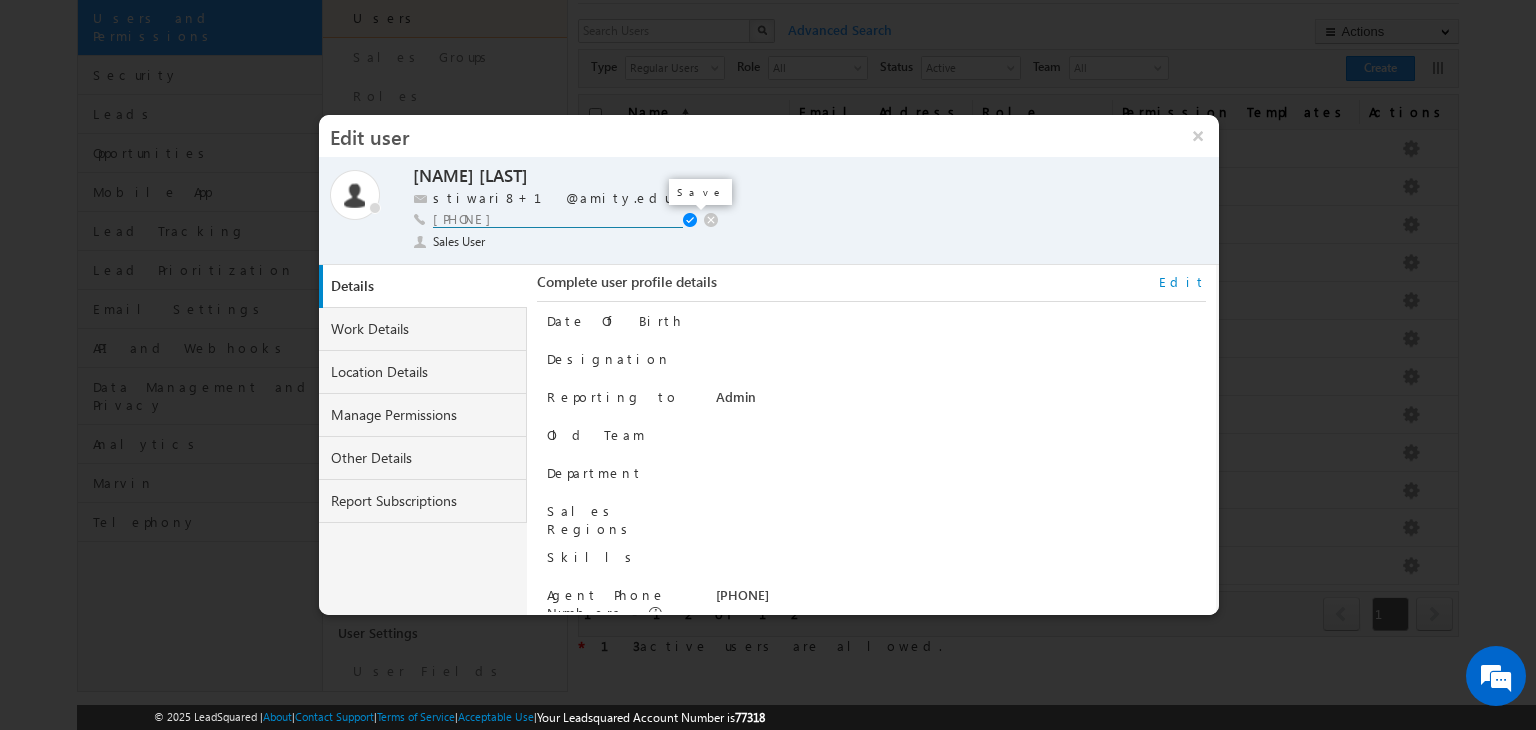 type on "+91-8318569666" 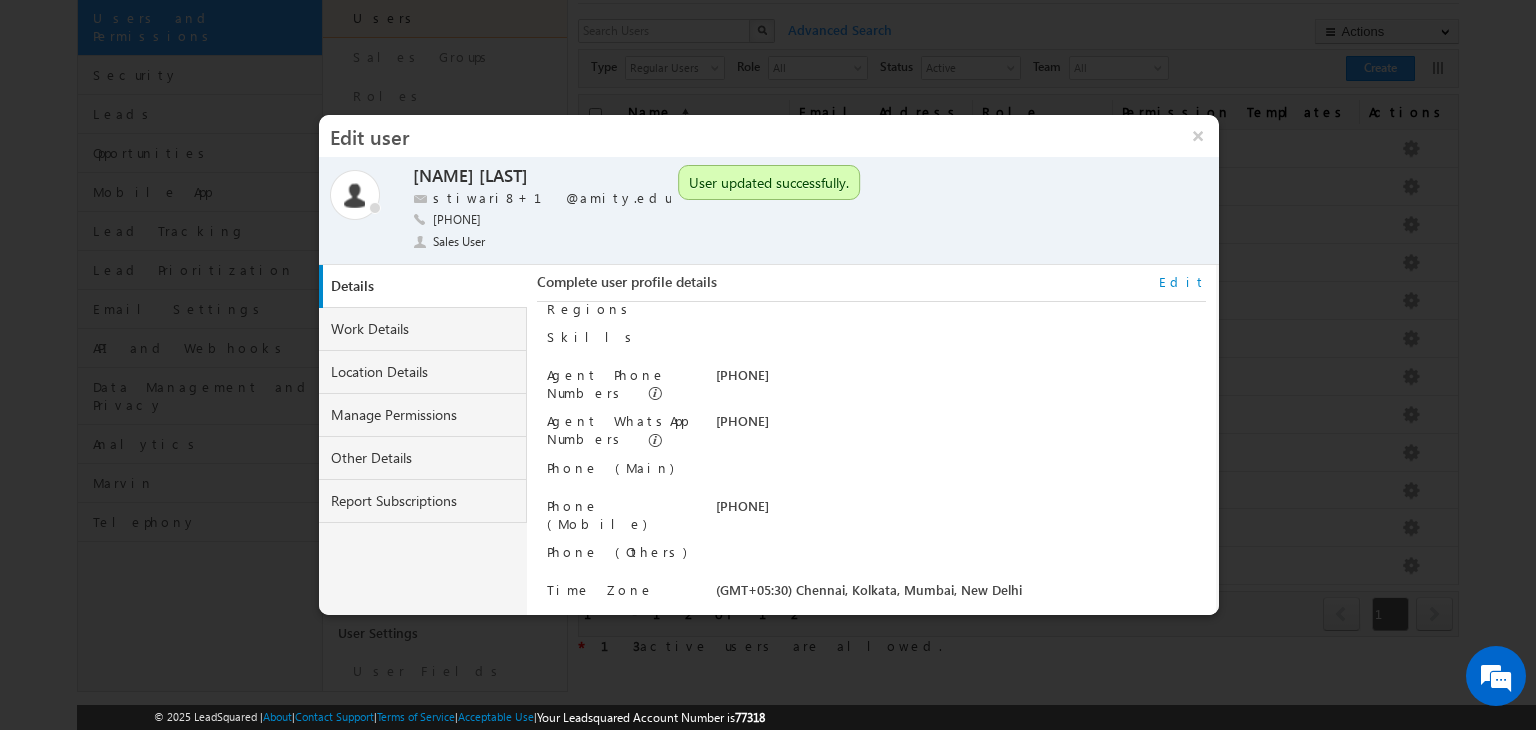 scroll, scrollTop: 228, scrollLeft: 0, axis: vertical 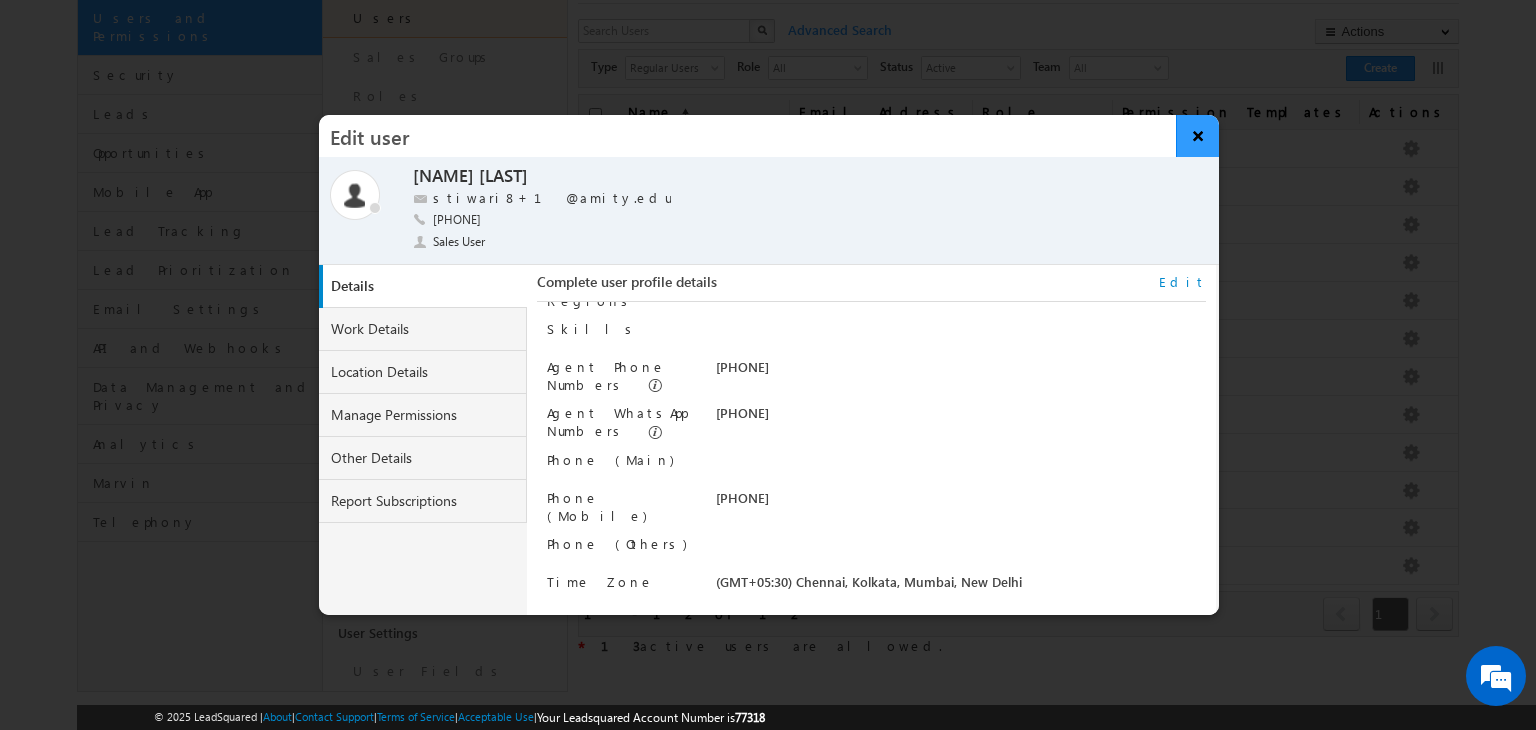 click on "×" at bounding box center [1197, 136] 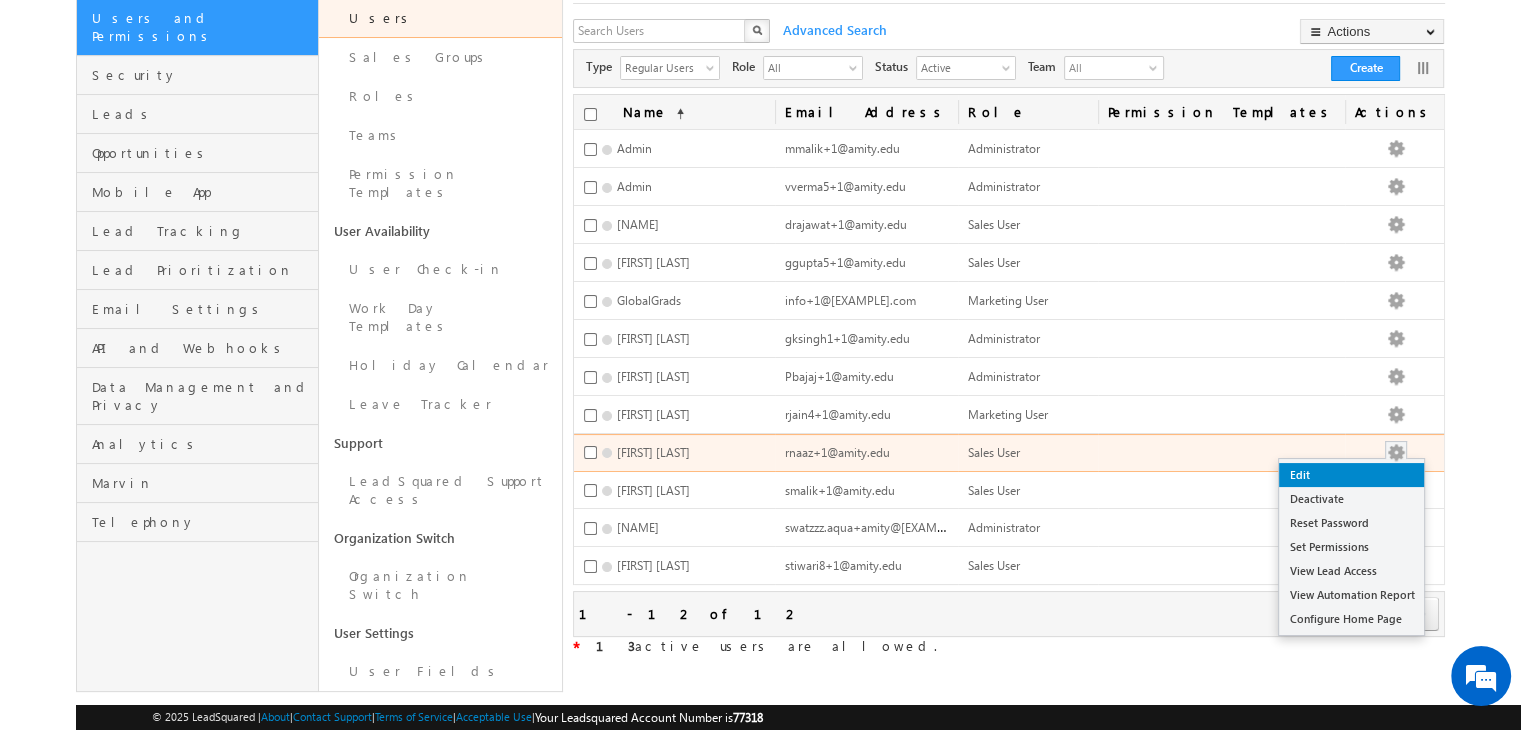click on "Edit" at bounding box center (1351, 475) 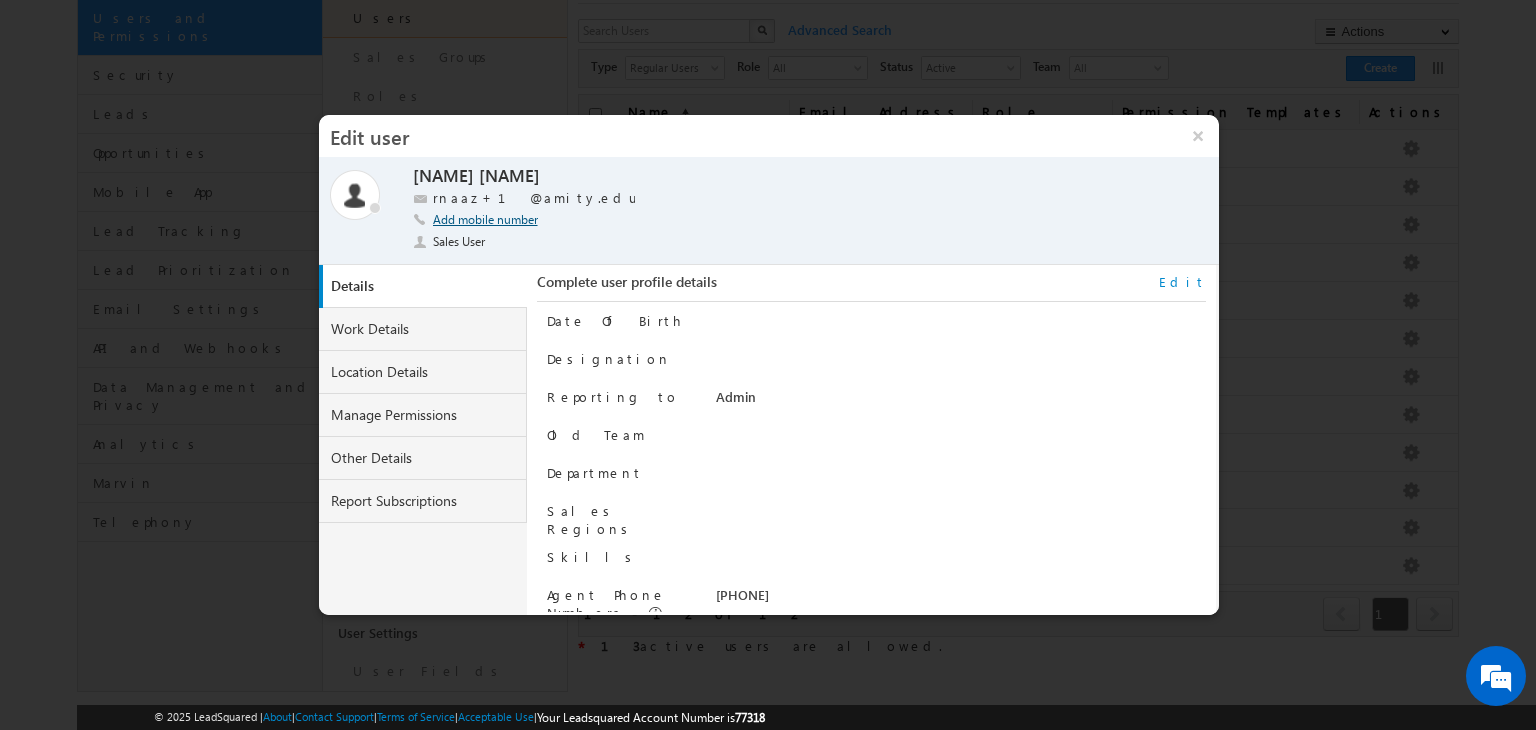 click on "Add mobile number" 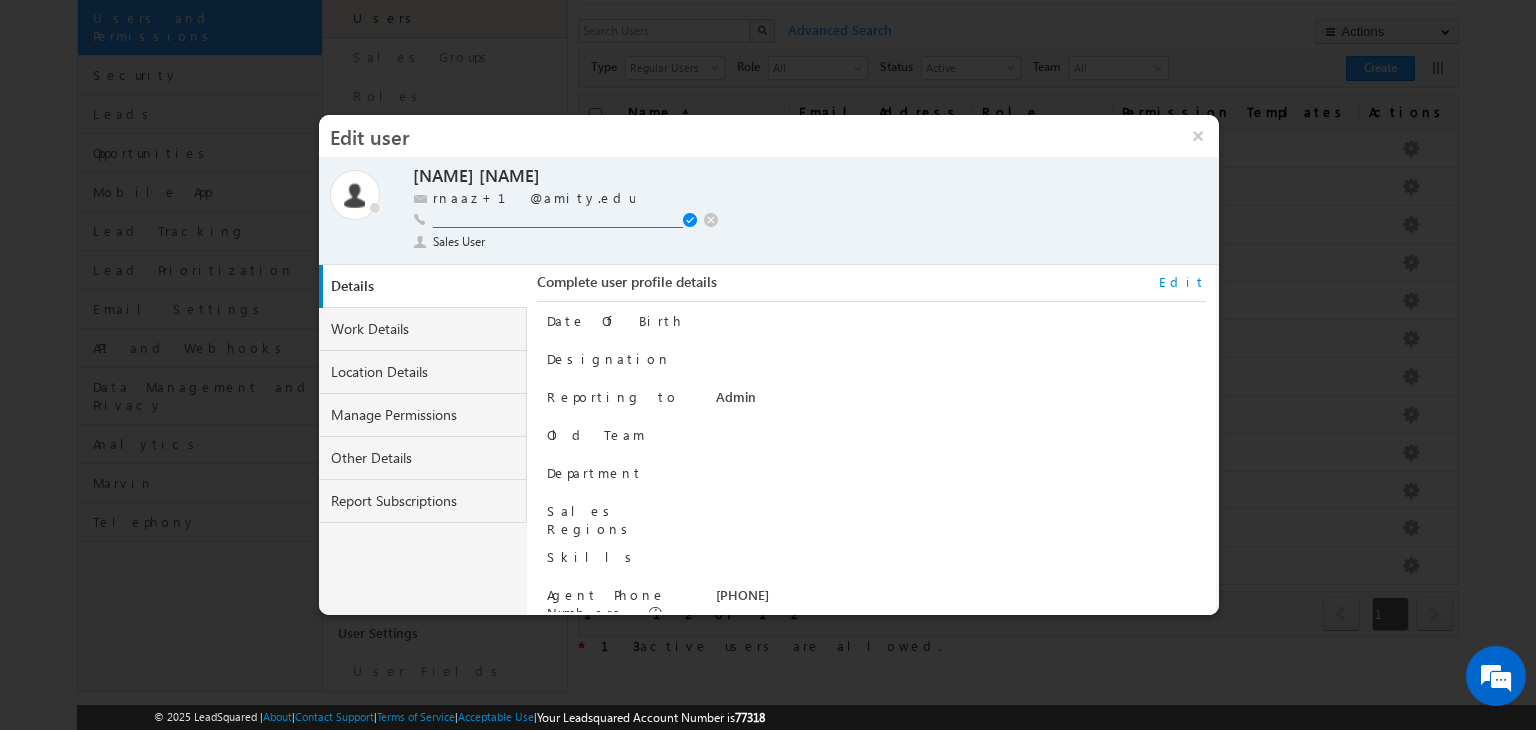 click at bounding box center (558, 219) 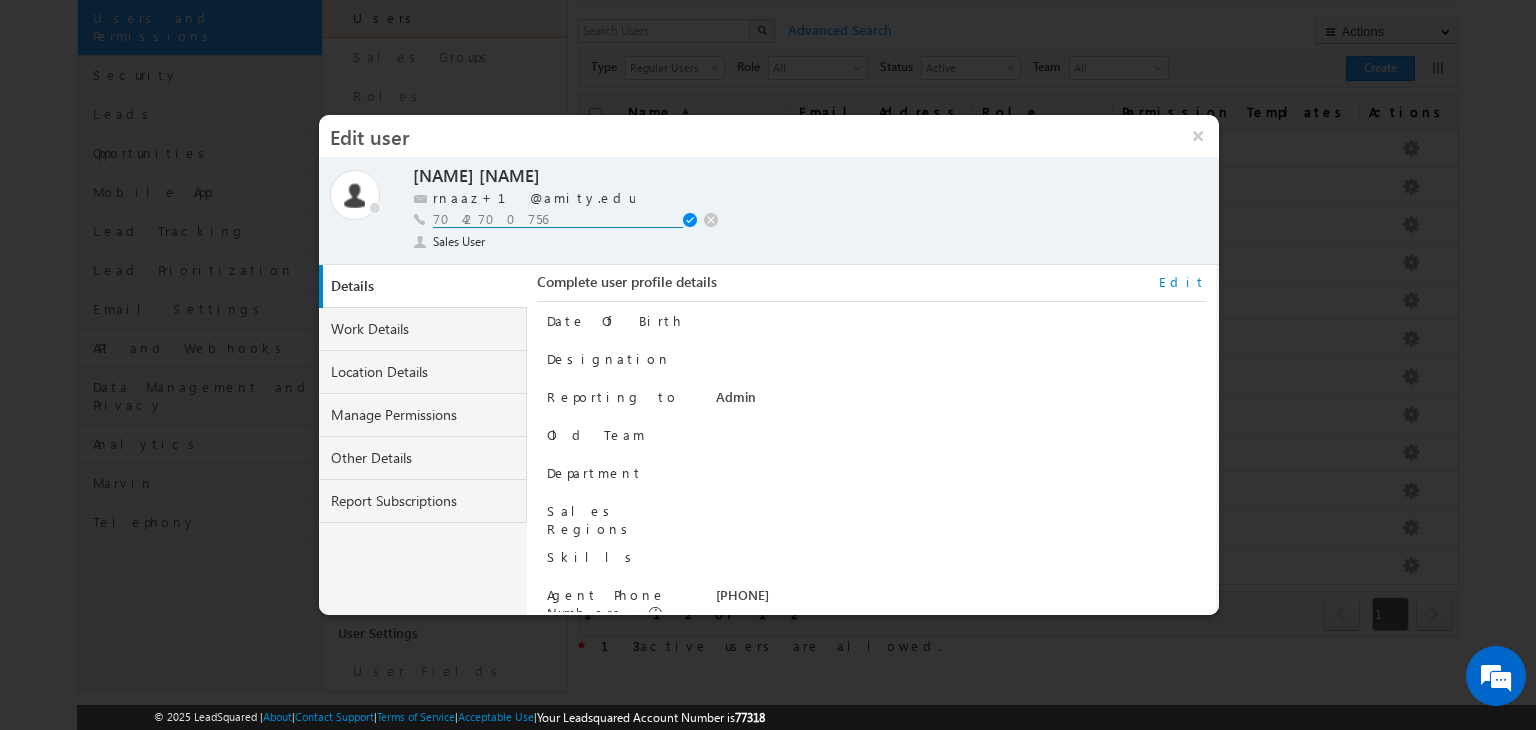 click on "7042700756" at bounding box center [558, 219] 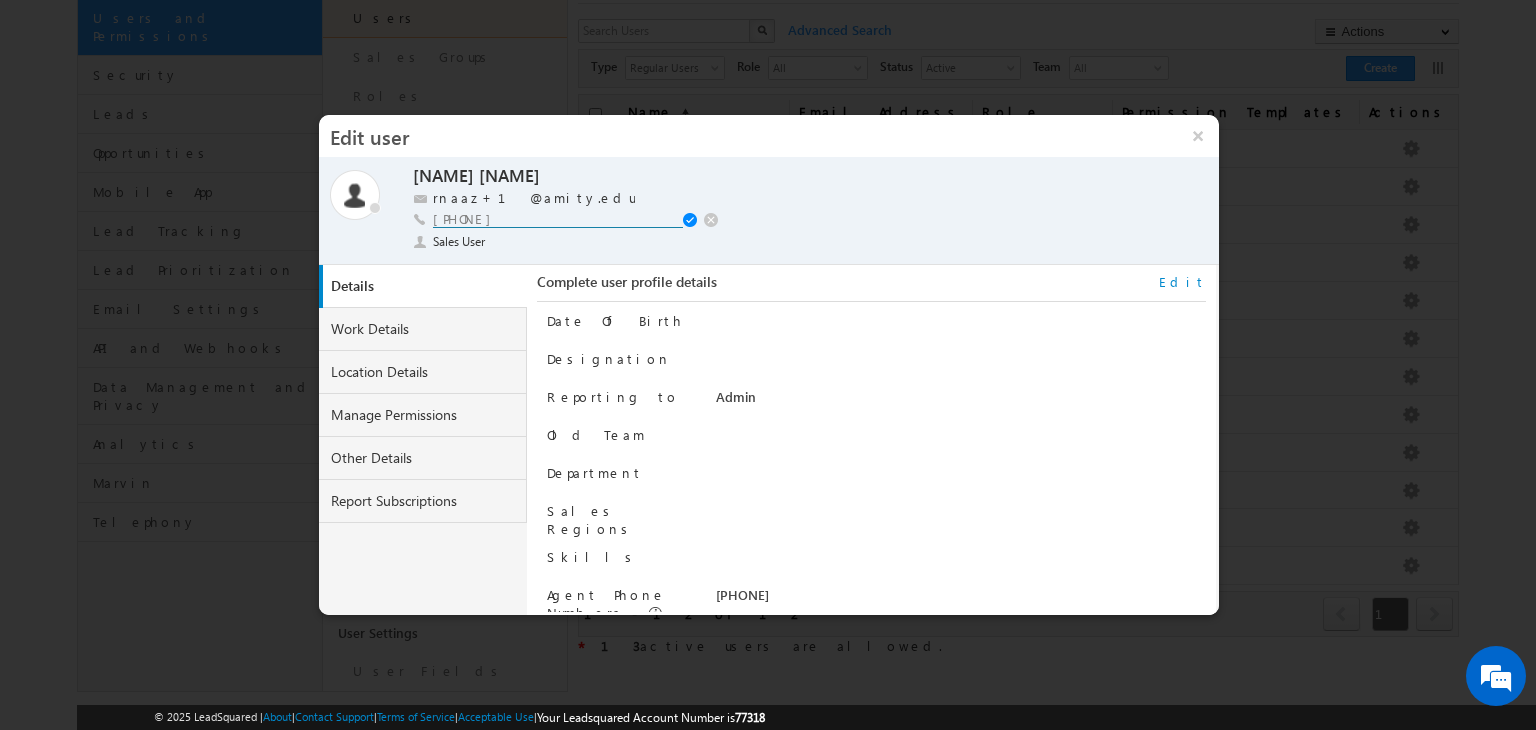 type on "+91-7042700756" 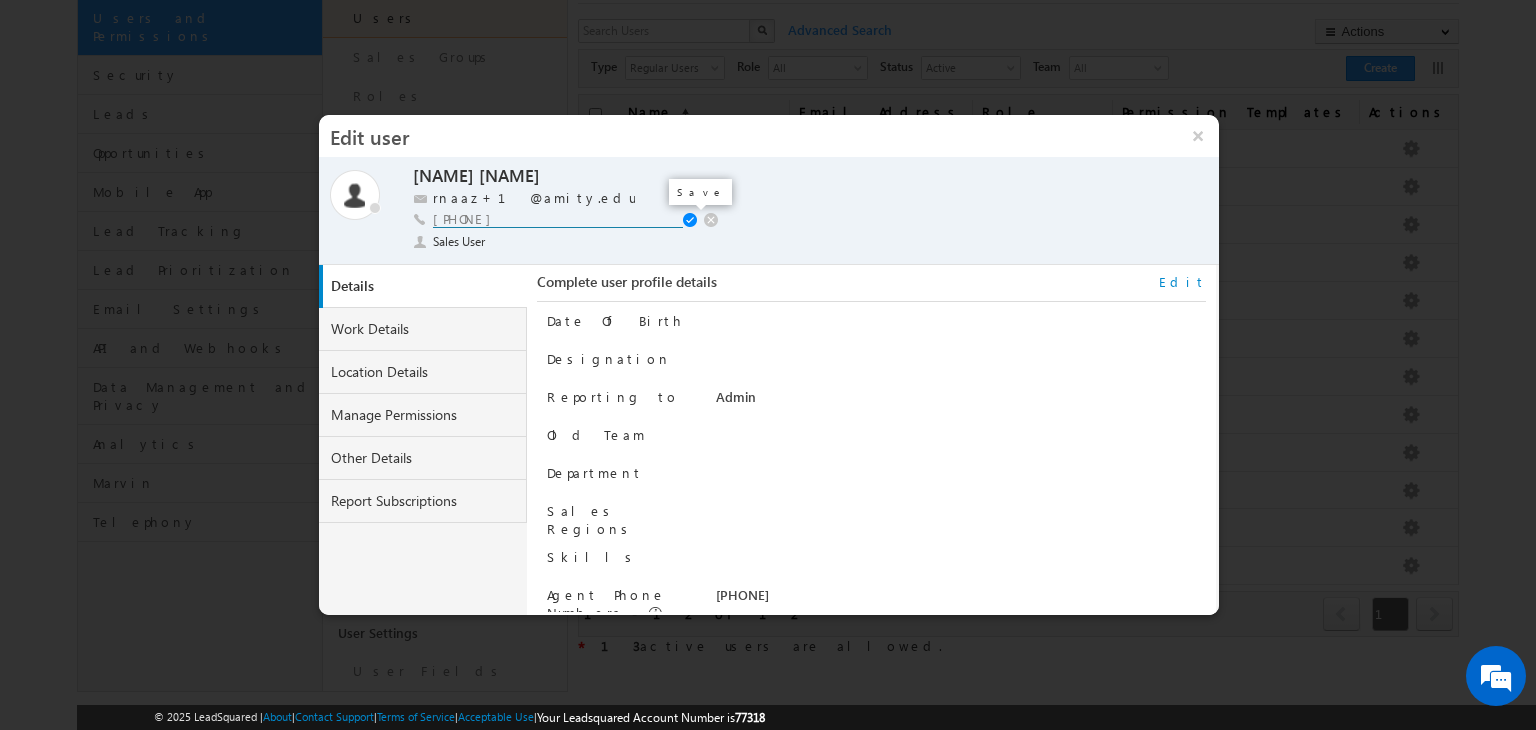 click at bounding box center [692, 221] 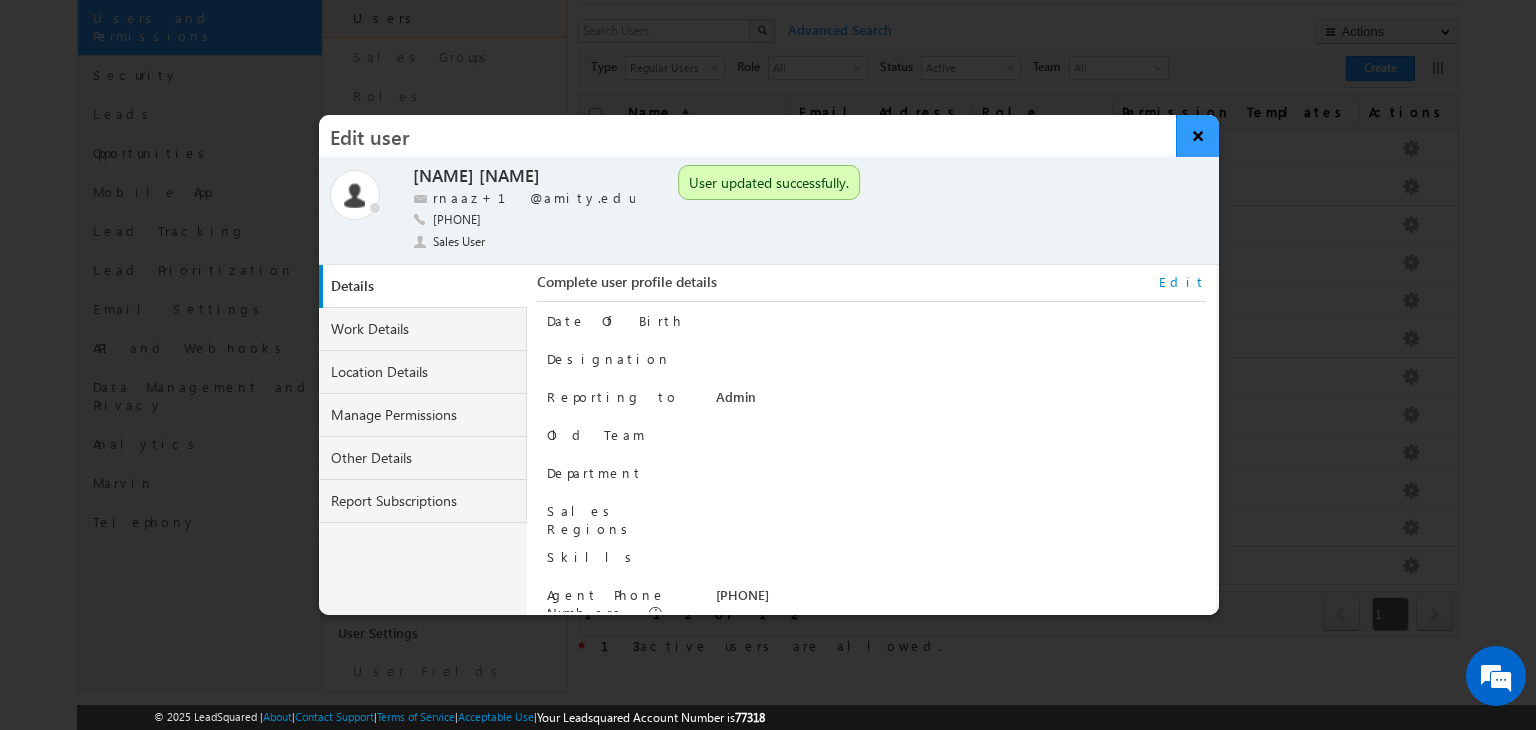 click on "×" at bounding box center [1197, 136] 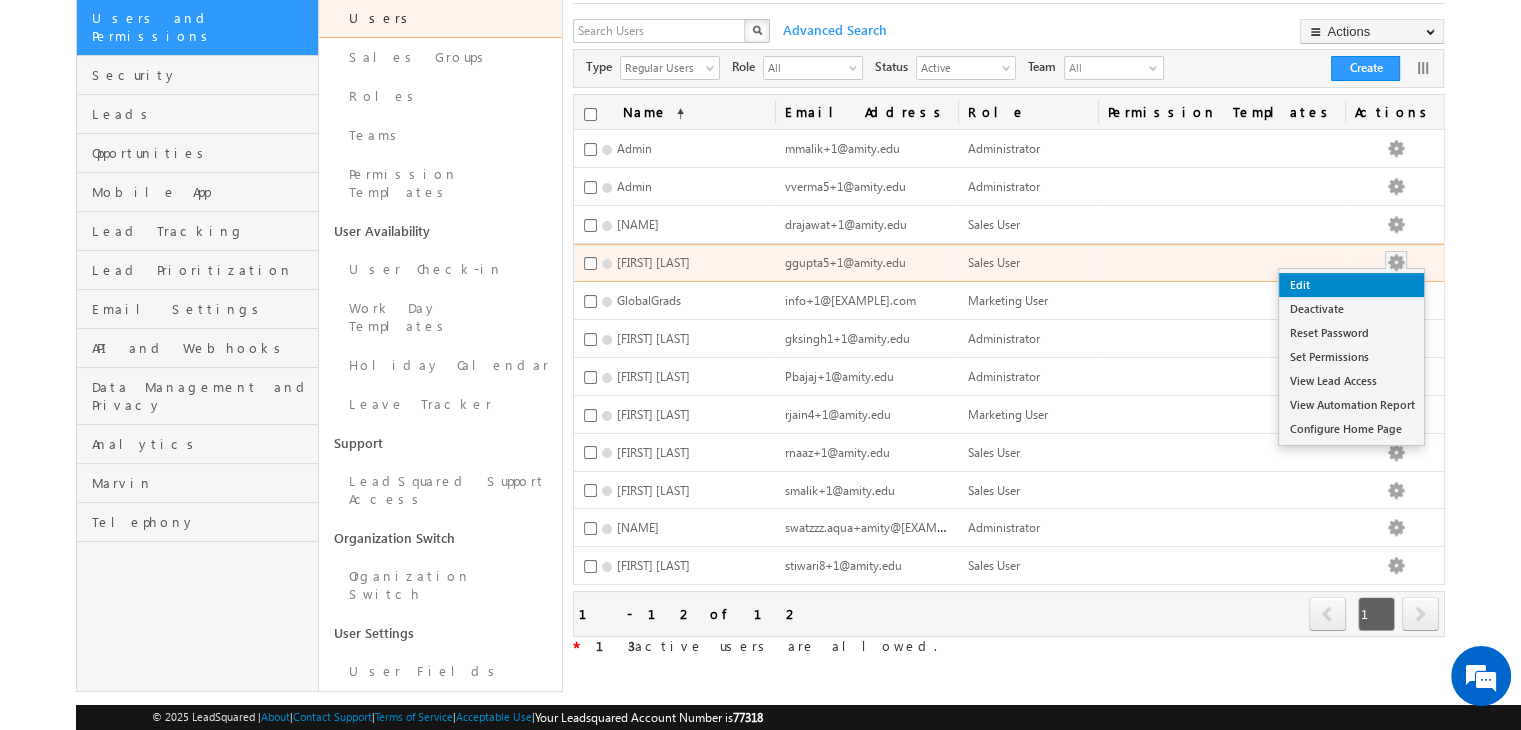 click on "Edit" at bounding box center [1351, 285] 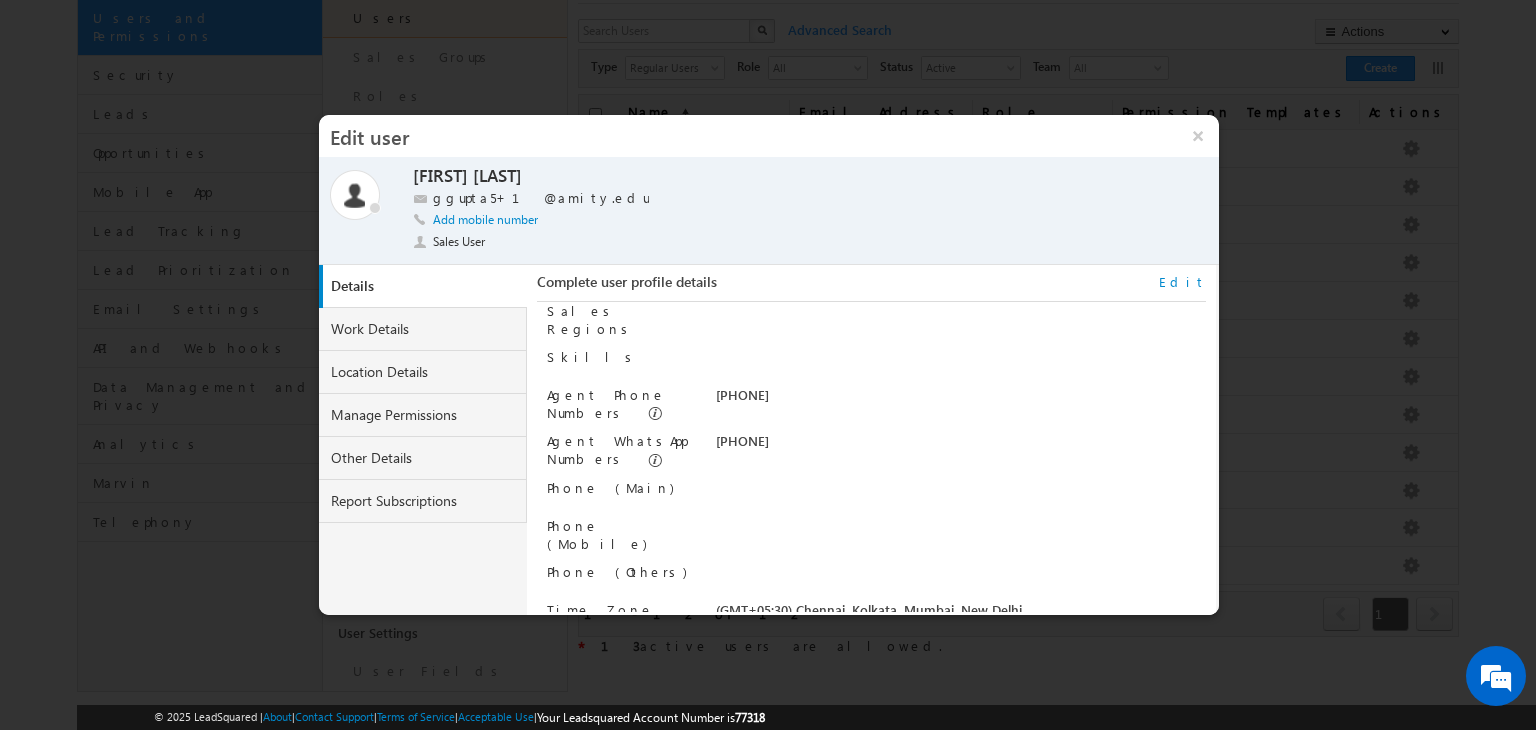 scroll, scrollTop: 216, scrollLeft: 0, axis: vertical 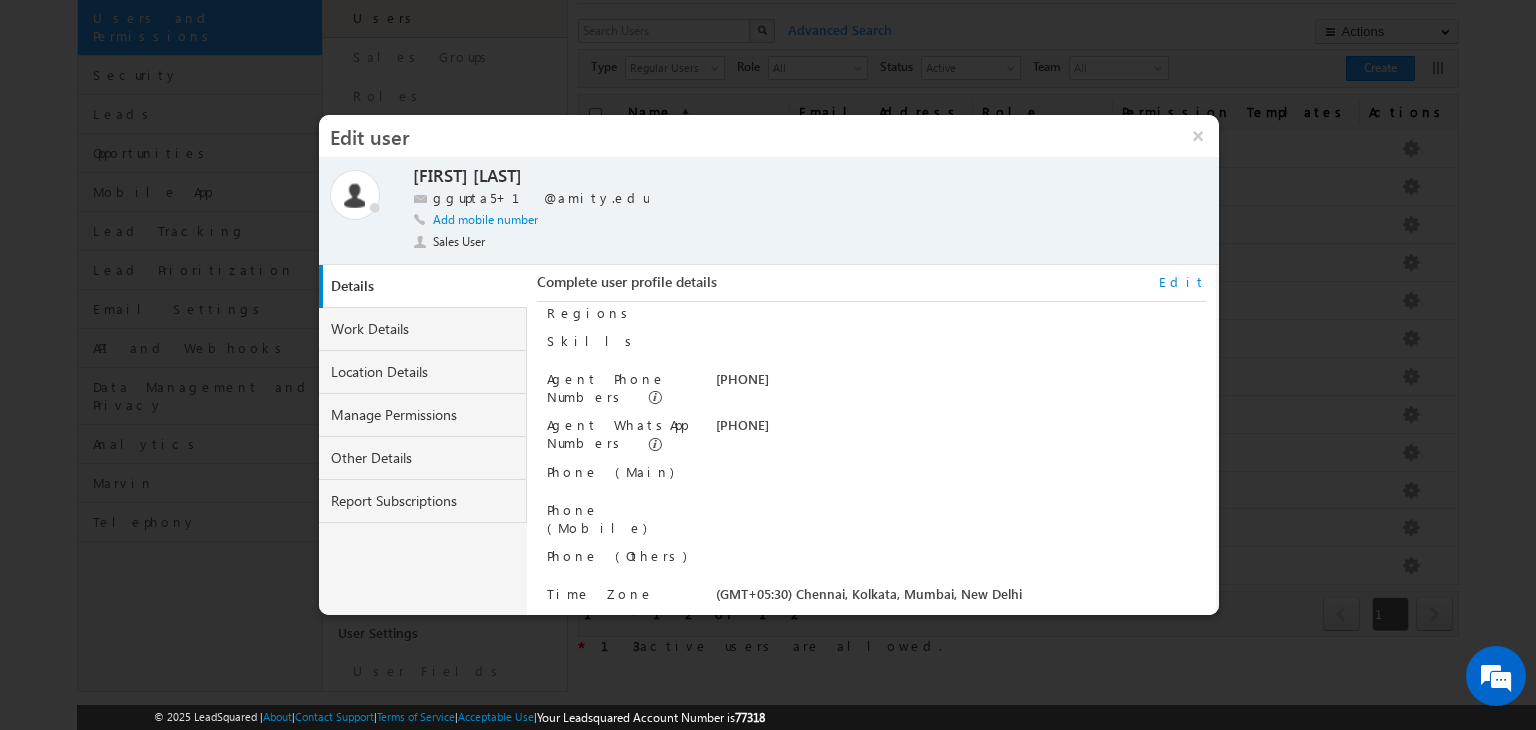 click on "+91-9910929307" at bounding box center [961, 430] 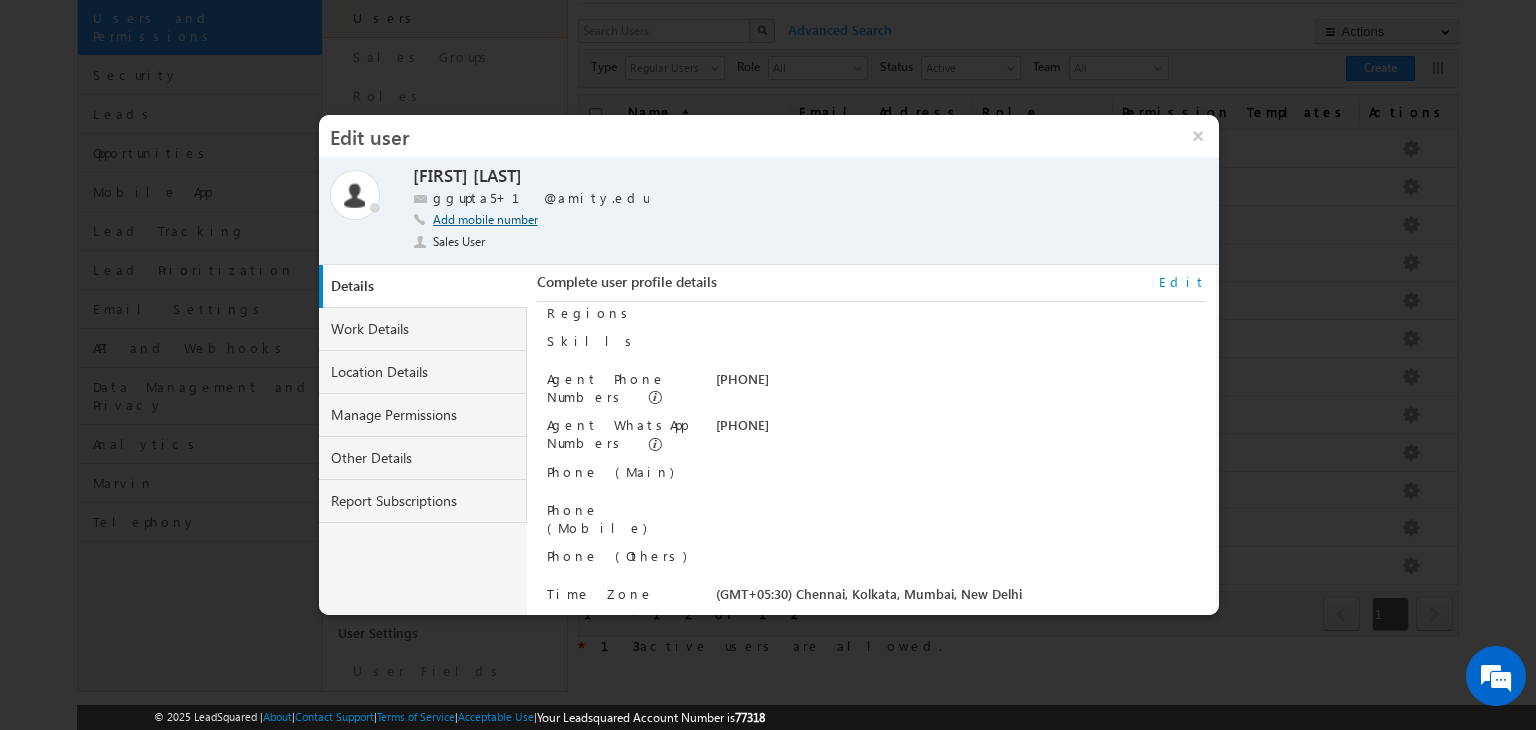 click on "Add mobile number" 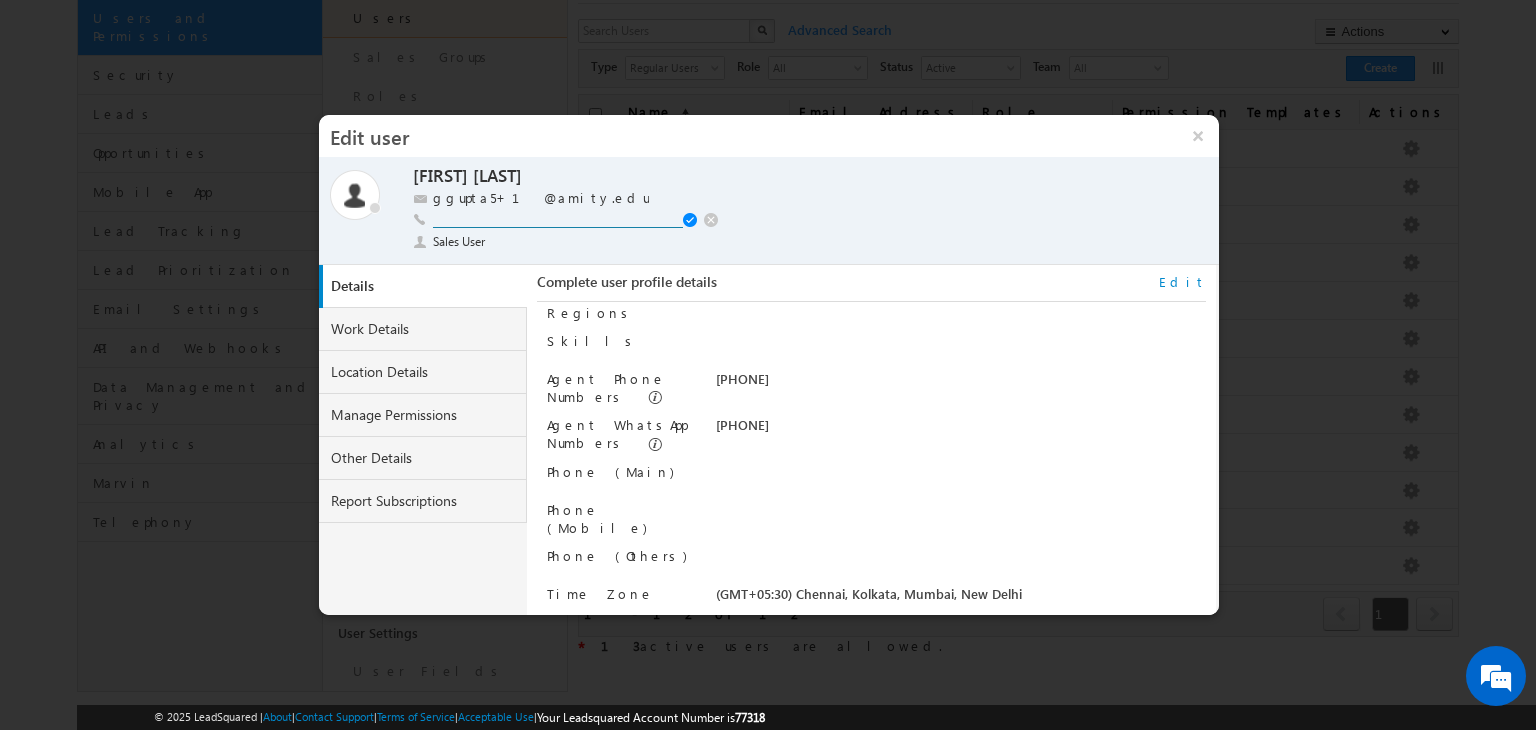 click at bounding box center (558, 219) 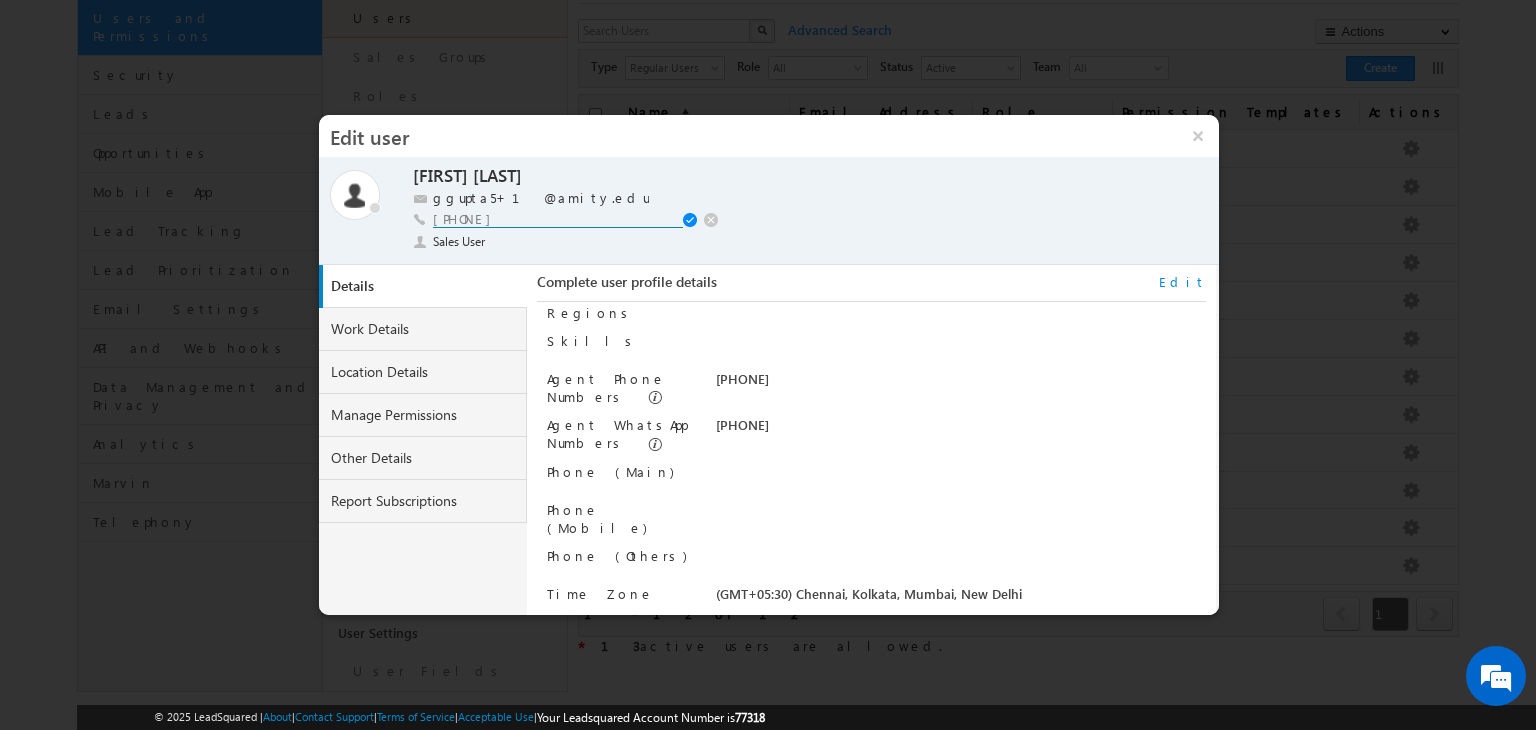 type on "+91-9910929307" 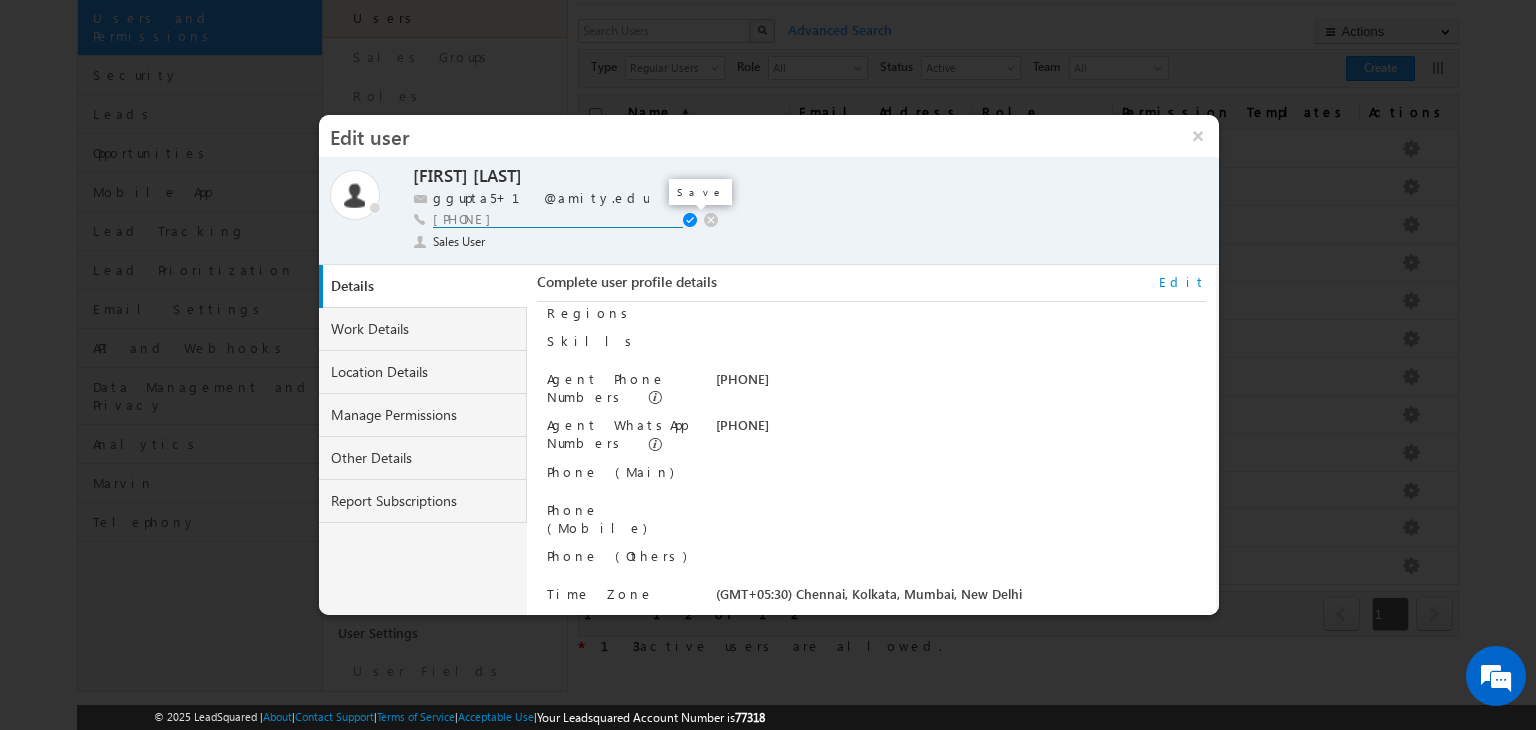 click at bounding box center [692, 221] 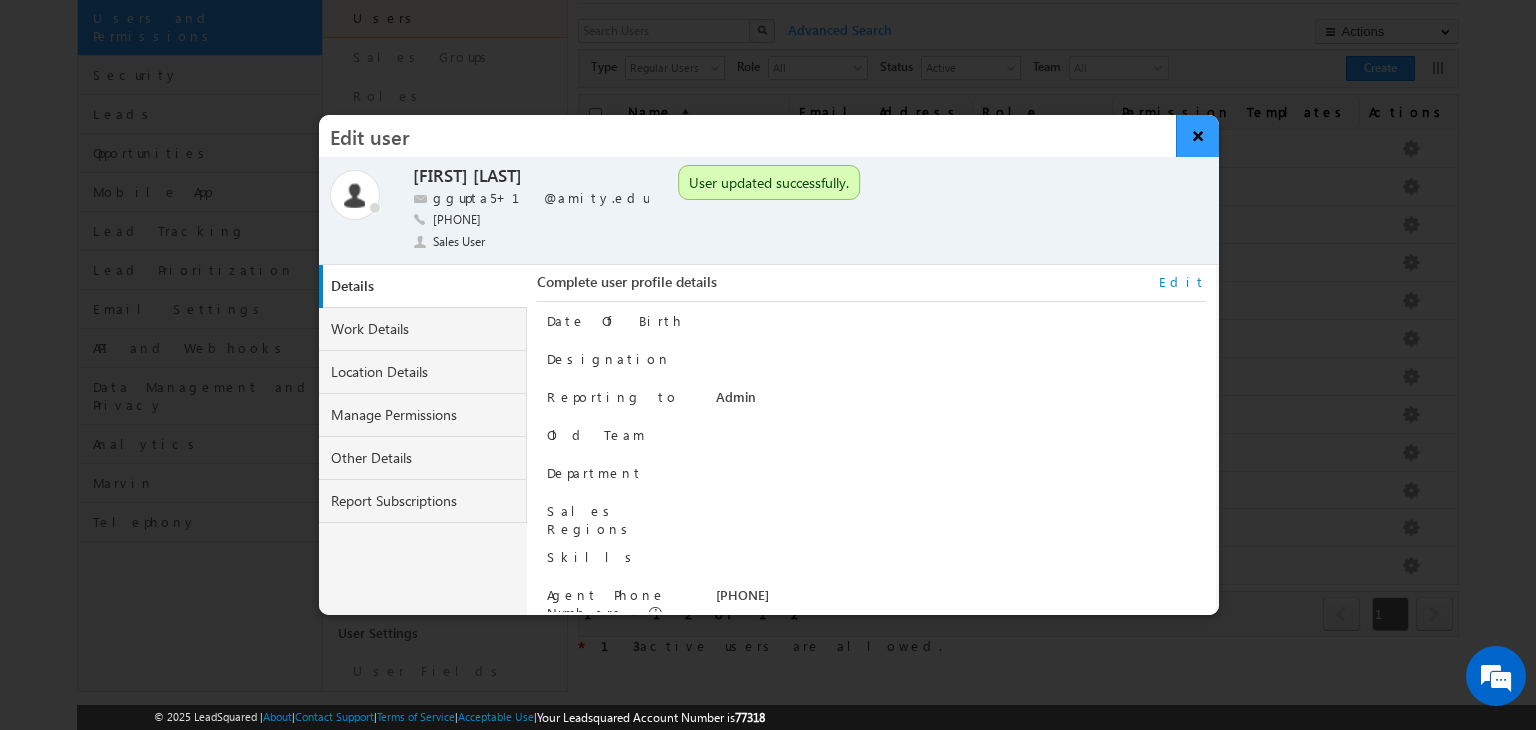 click on "×" at bounding box center [1197, 136] 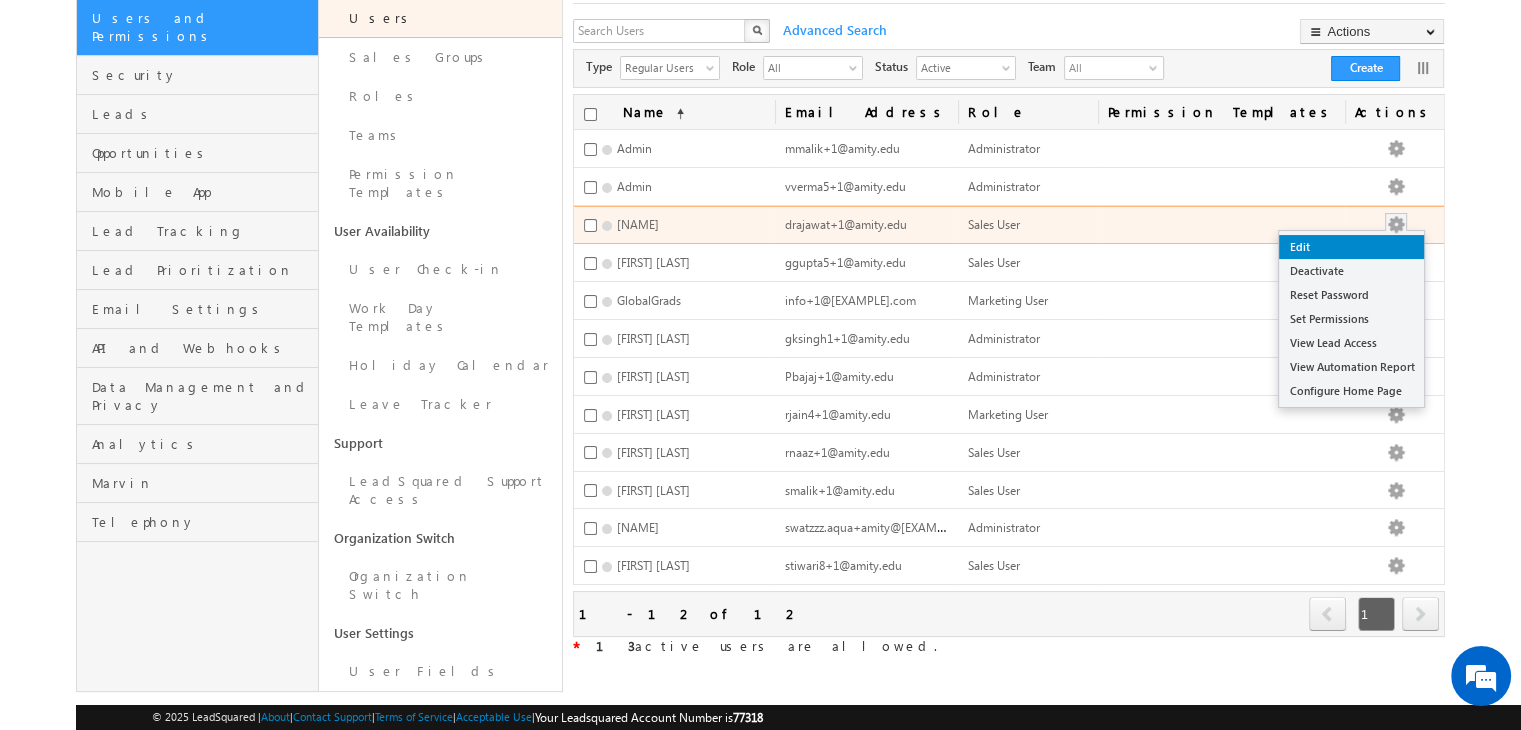 click on "Edit" at bounding box center (1351, 247) 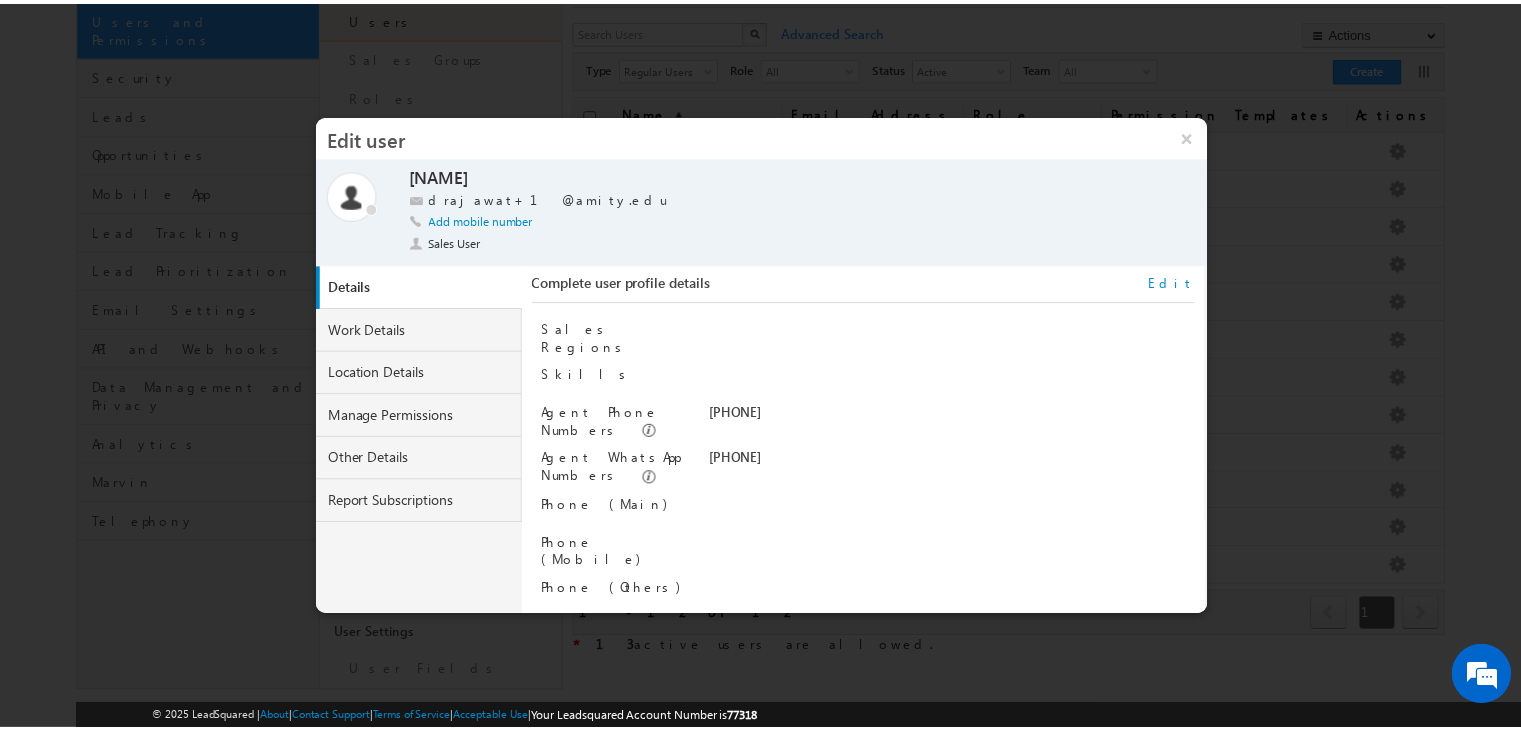 scroll, scrollTop: 184, scrollLeft: 0, axis: vertical 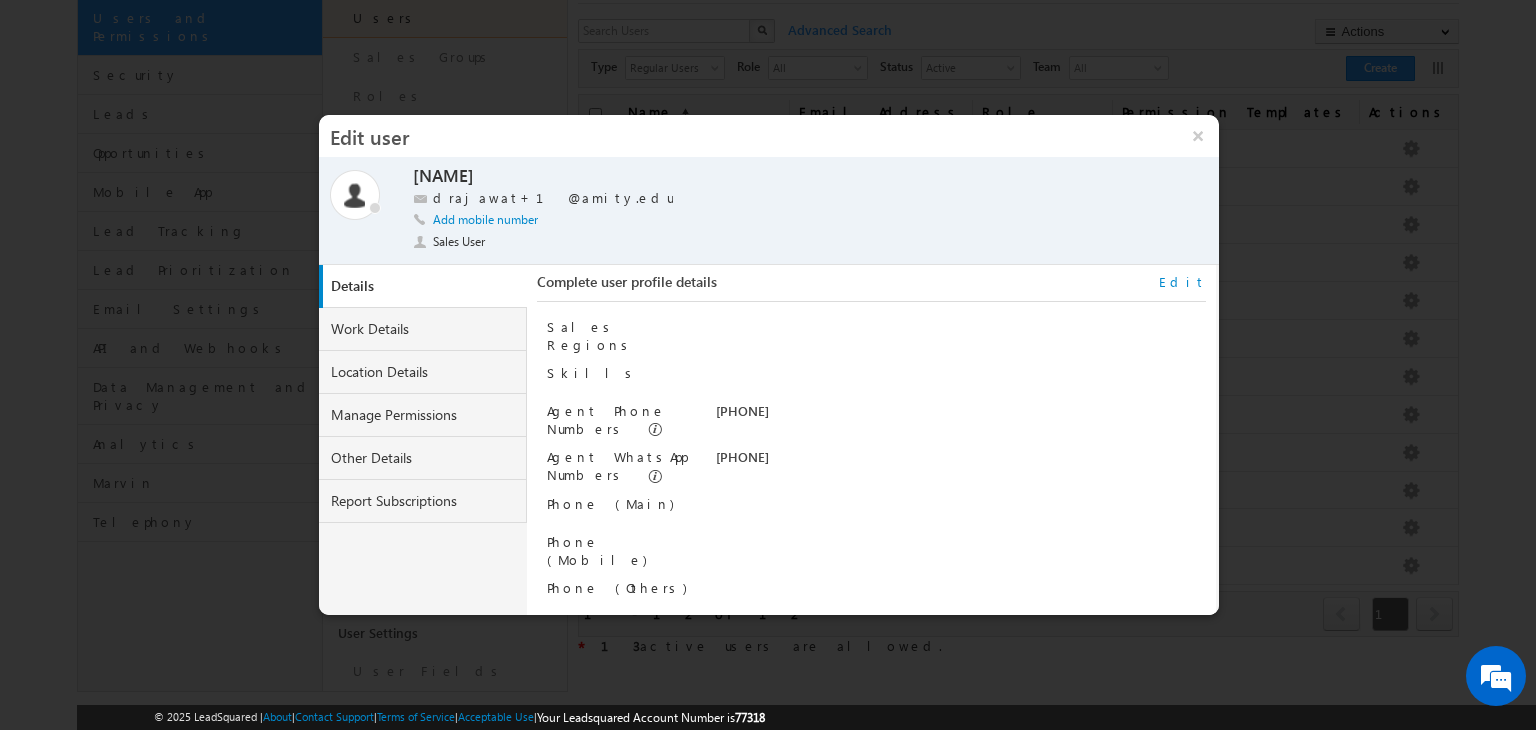 click on "+91-9717323737" at bounding box center (961, 462) 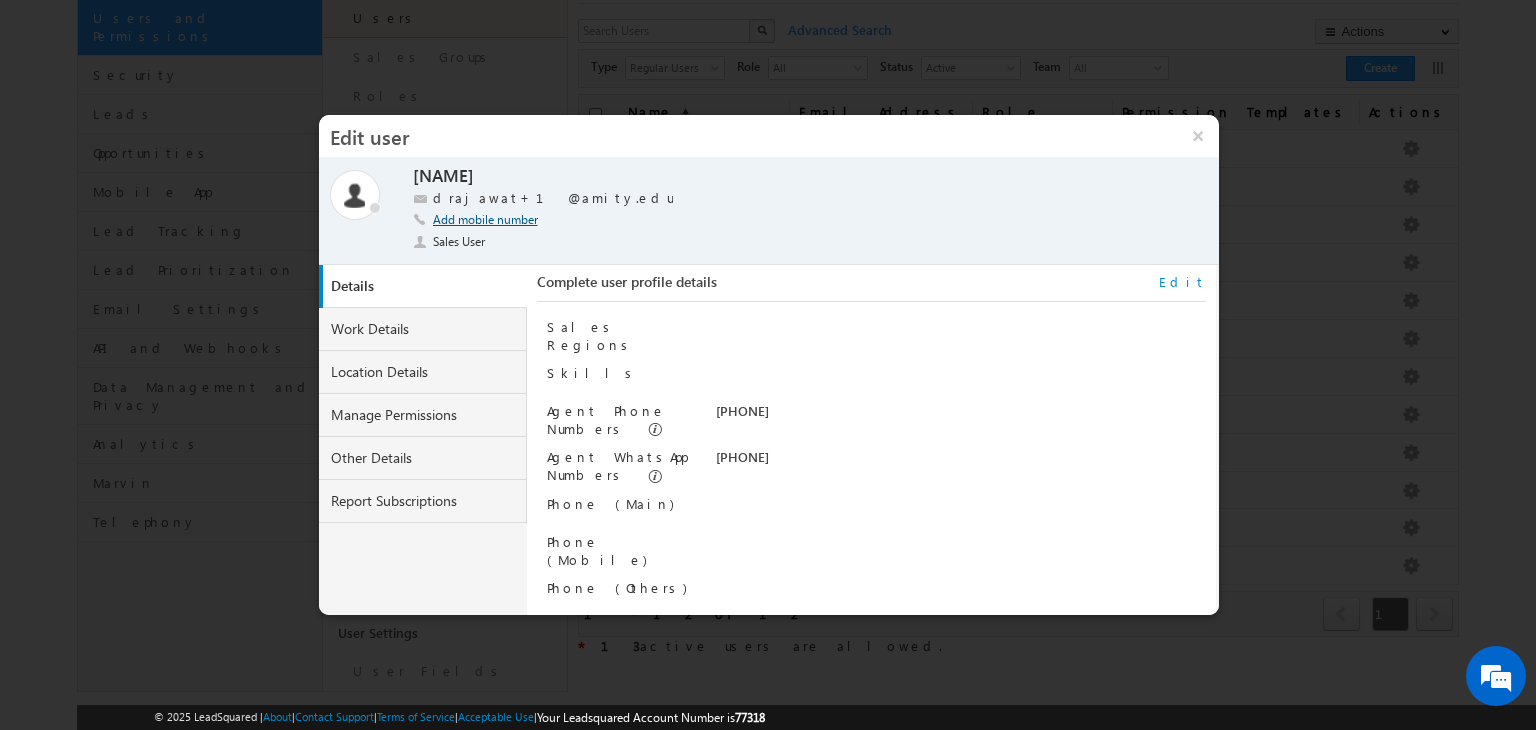 click on "Add mobile number" 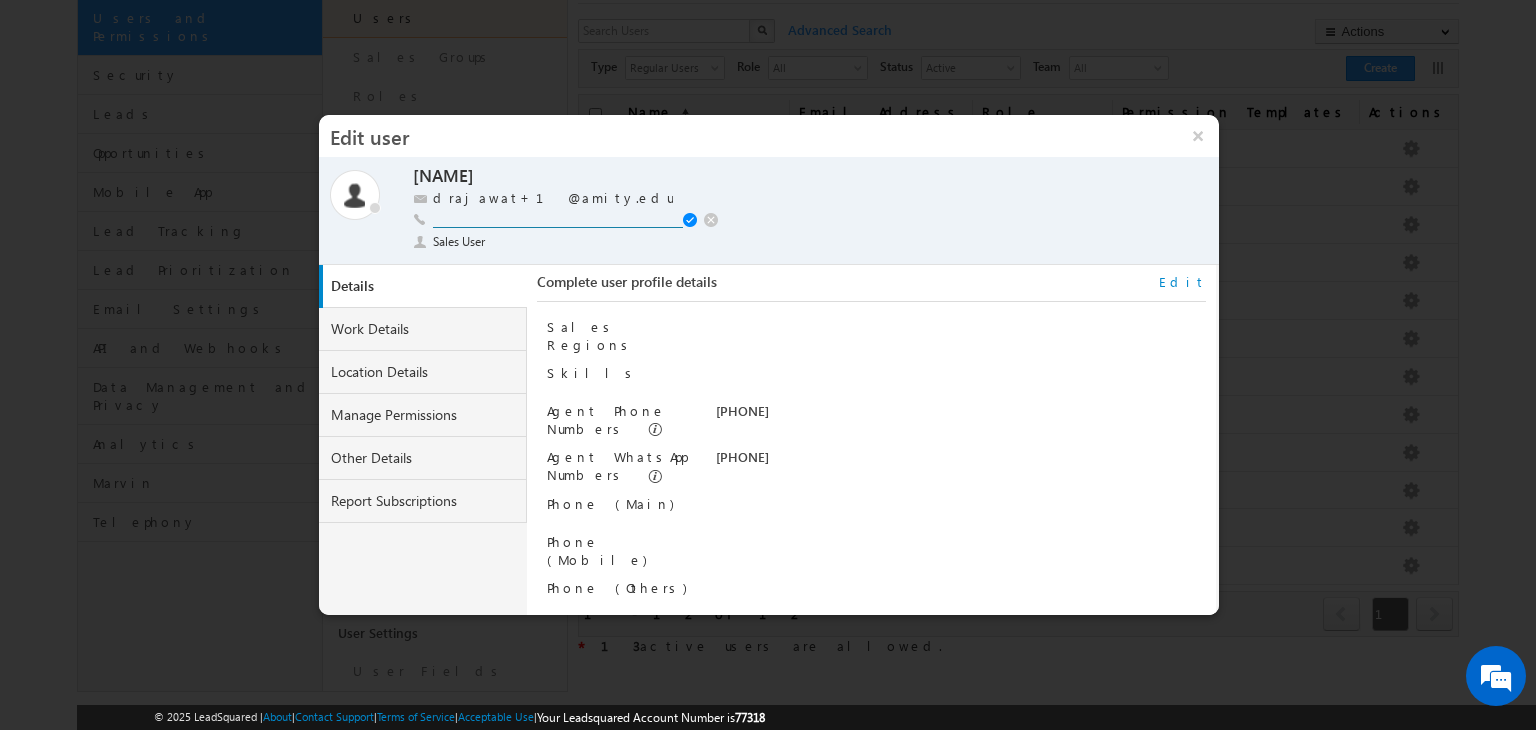 click at bounding box center [558, 219] 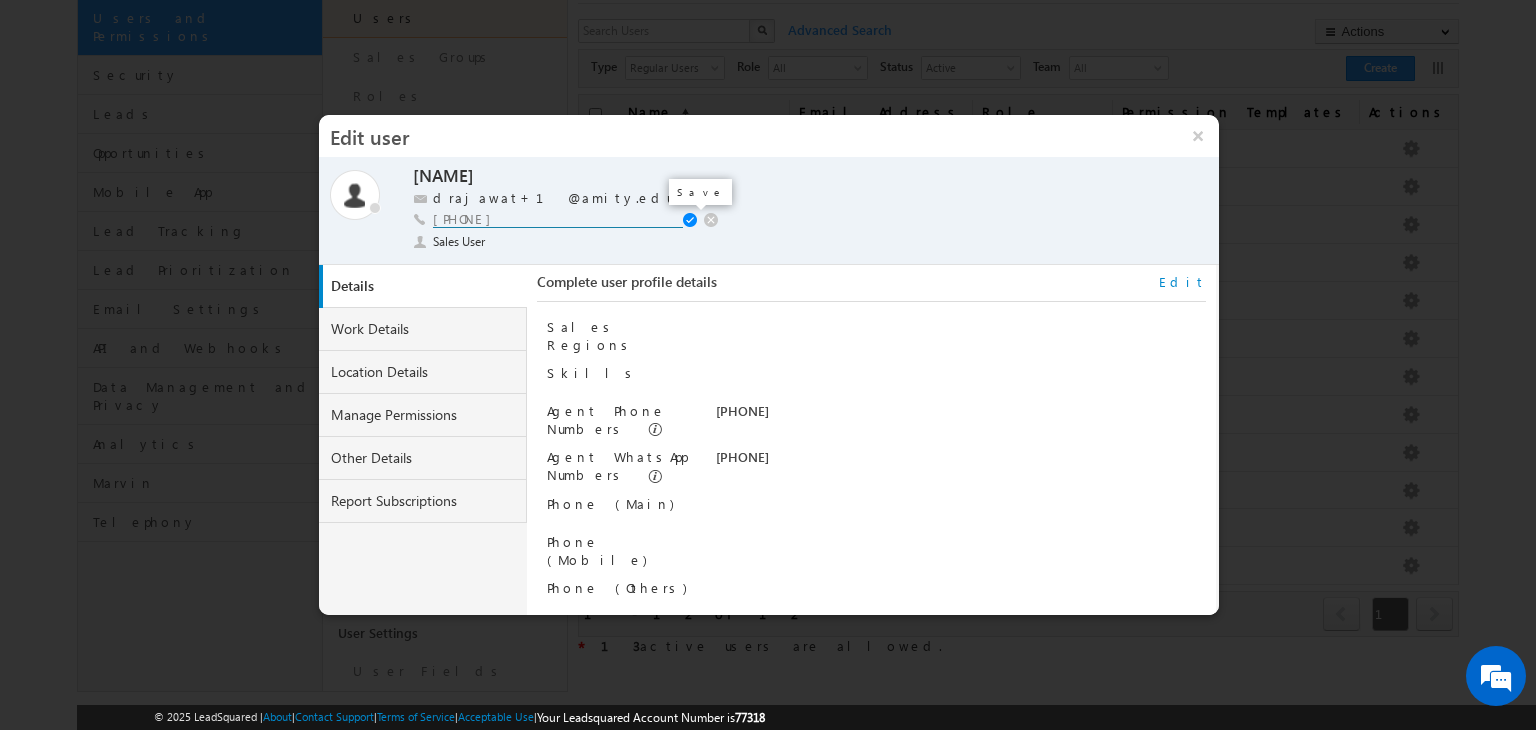 type on "+91-9717323737" 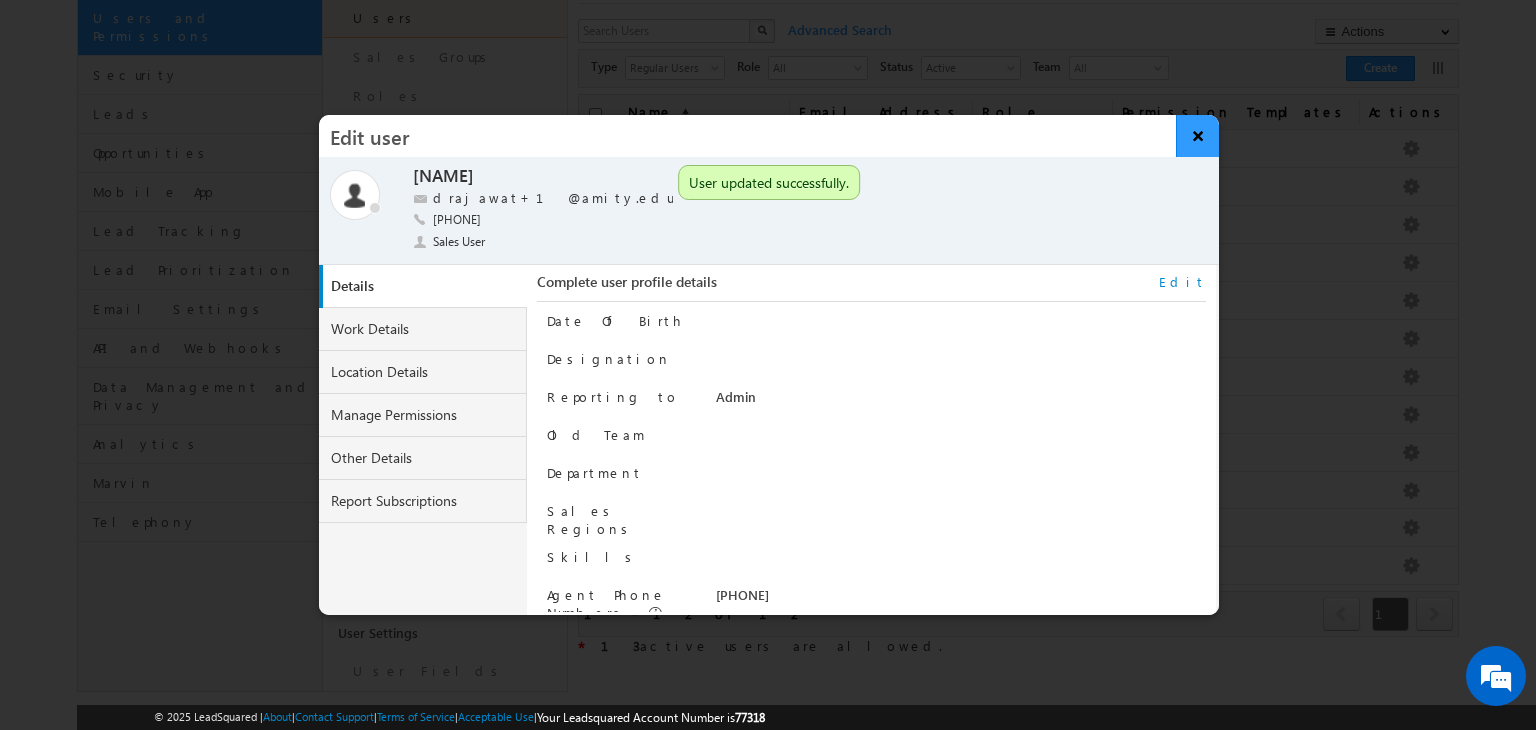 click on "×" at bounding box center (1197, 136) 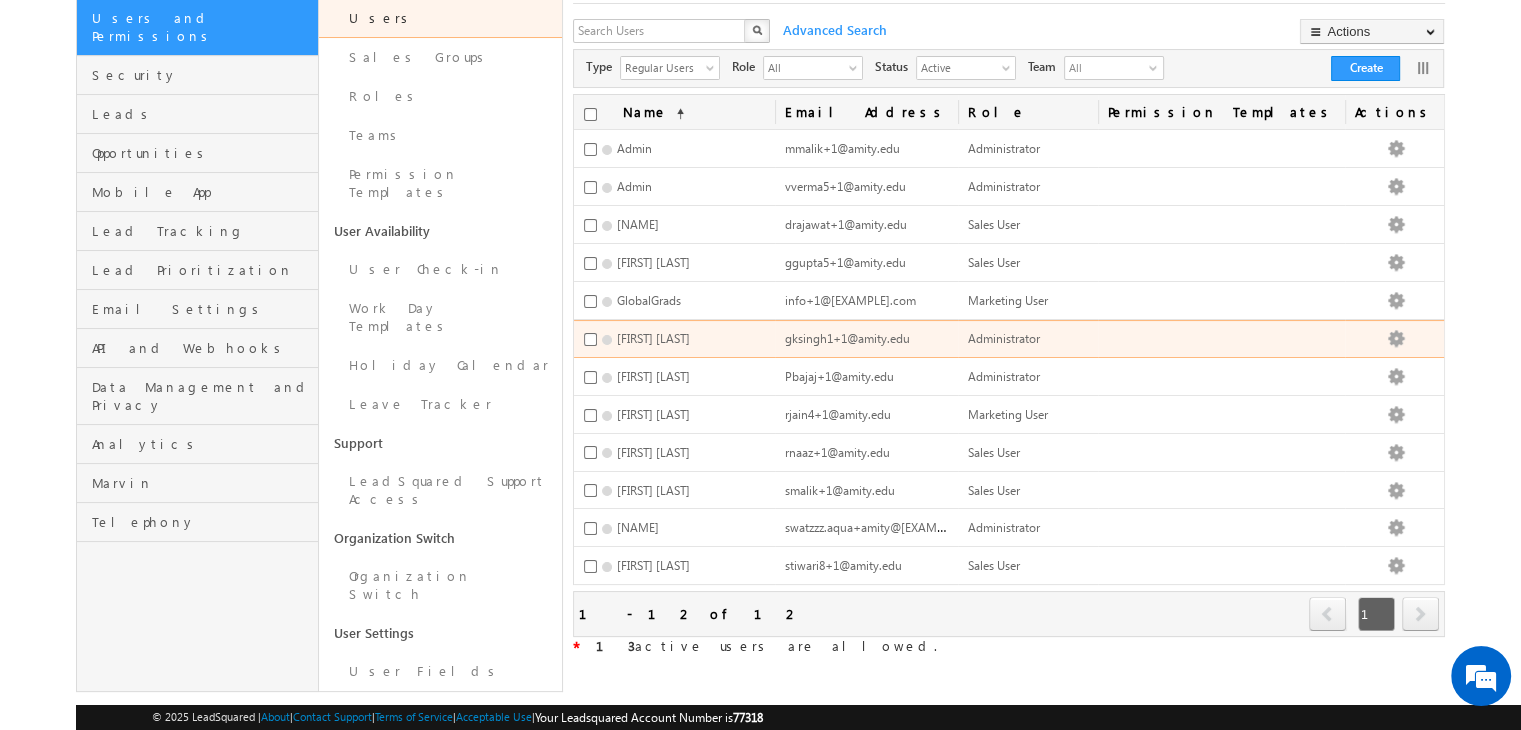 scroll, scrollTop: 0, scrollLeft: 0, axis: both 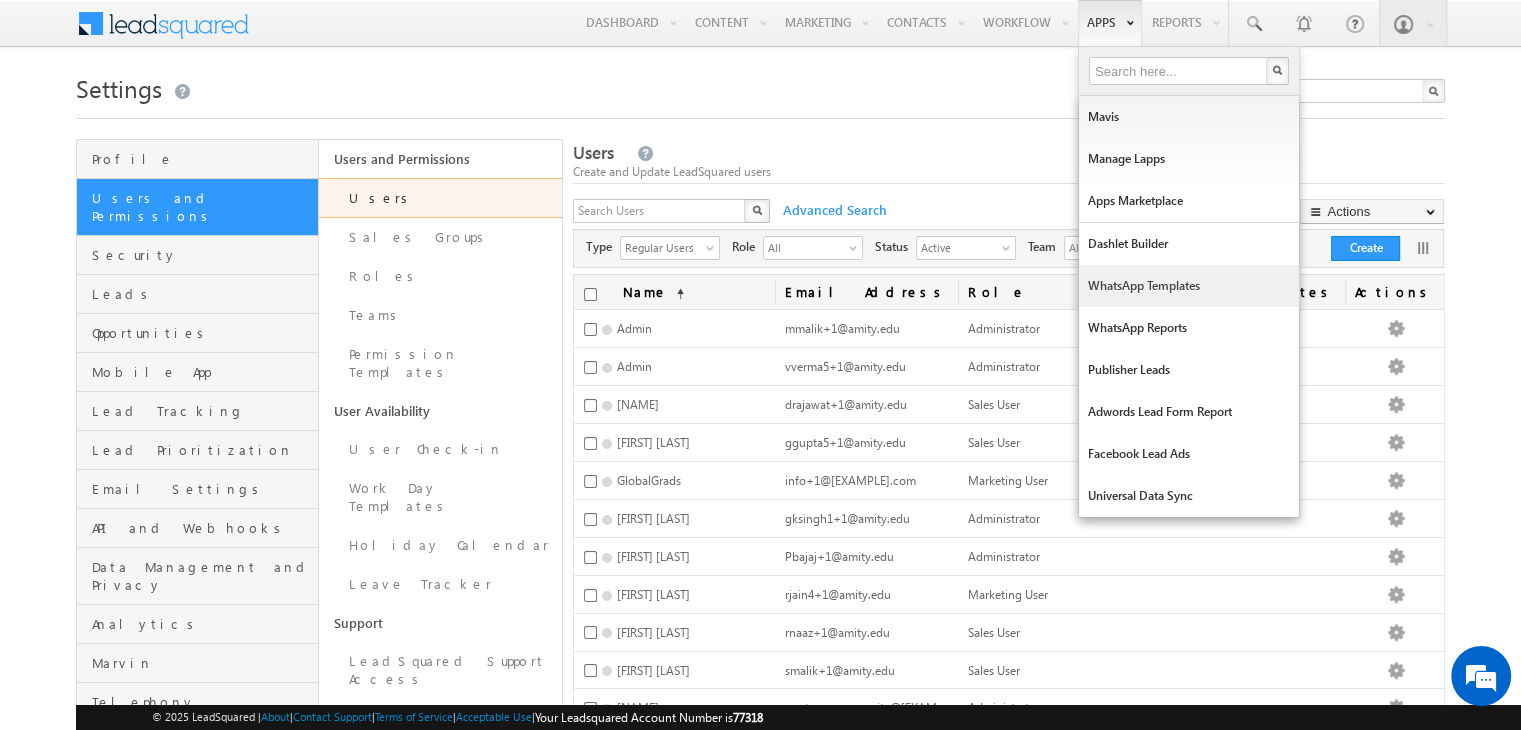 click on "WhatsApp Templates" at bounding box center (1189, 286) 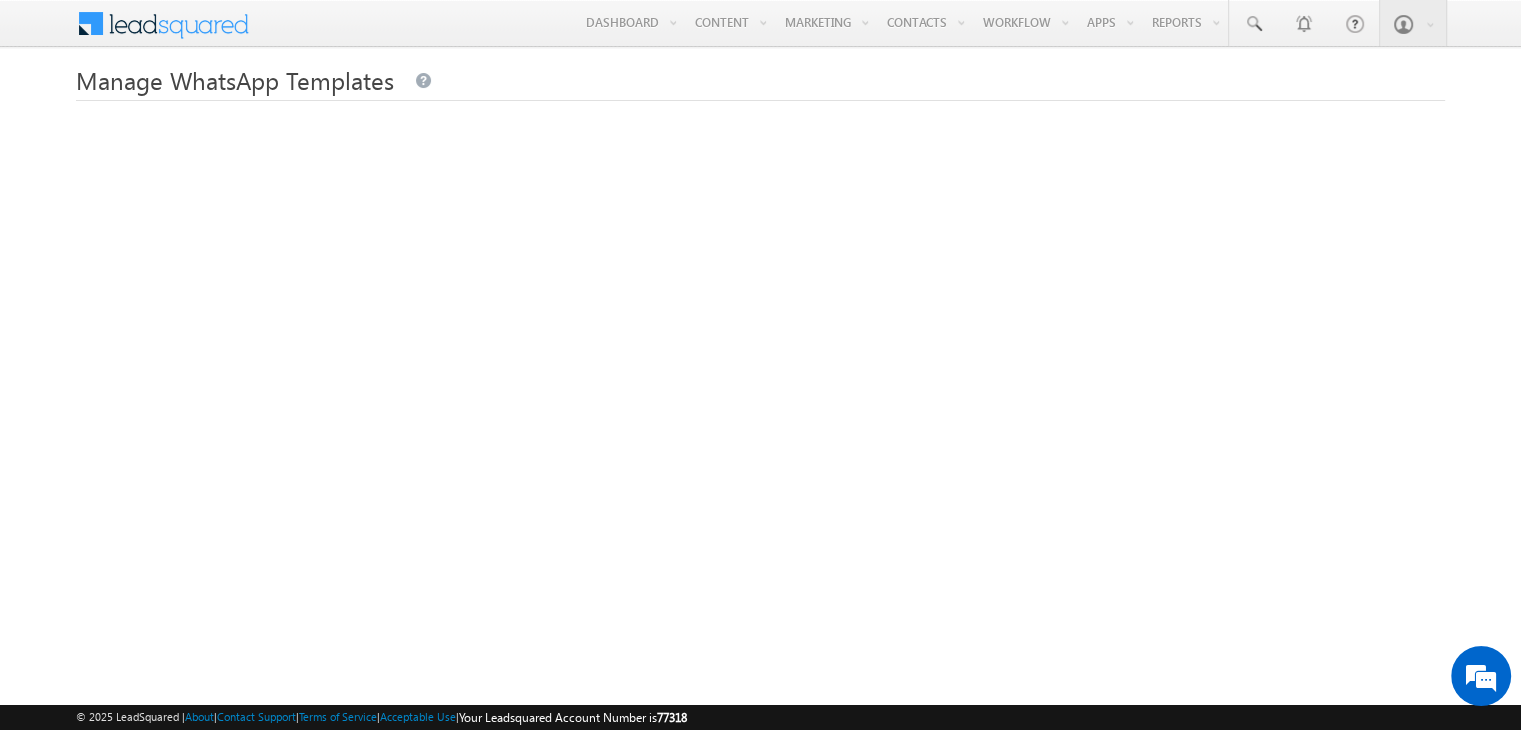 scroll, scrollTop: 121, scrollLeft: 0, axis: vertical 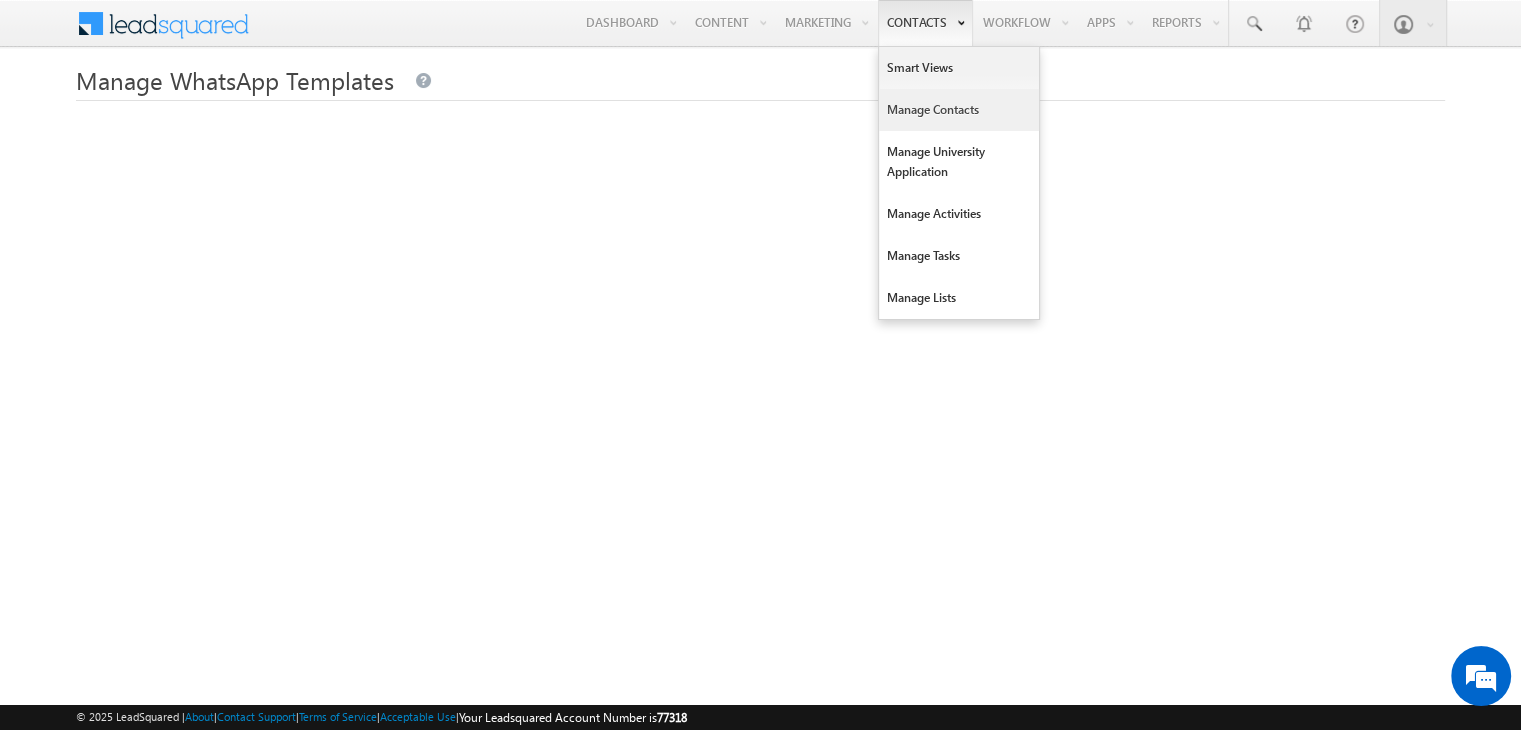 click on "Manage Contacts" at bounding box center [959, 110] 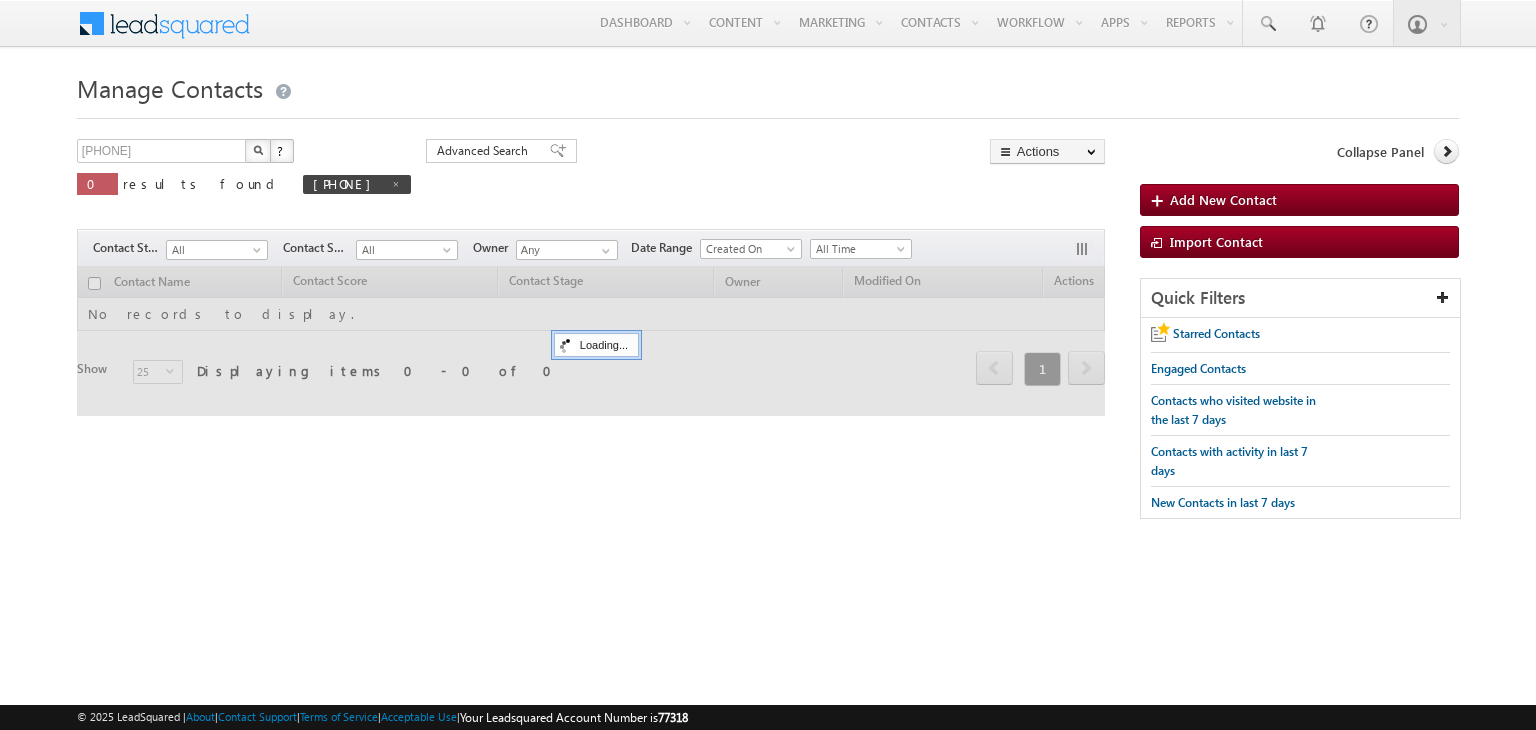 scroll, scrollTop: 0, scrollLeft: 0, axis: both 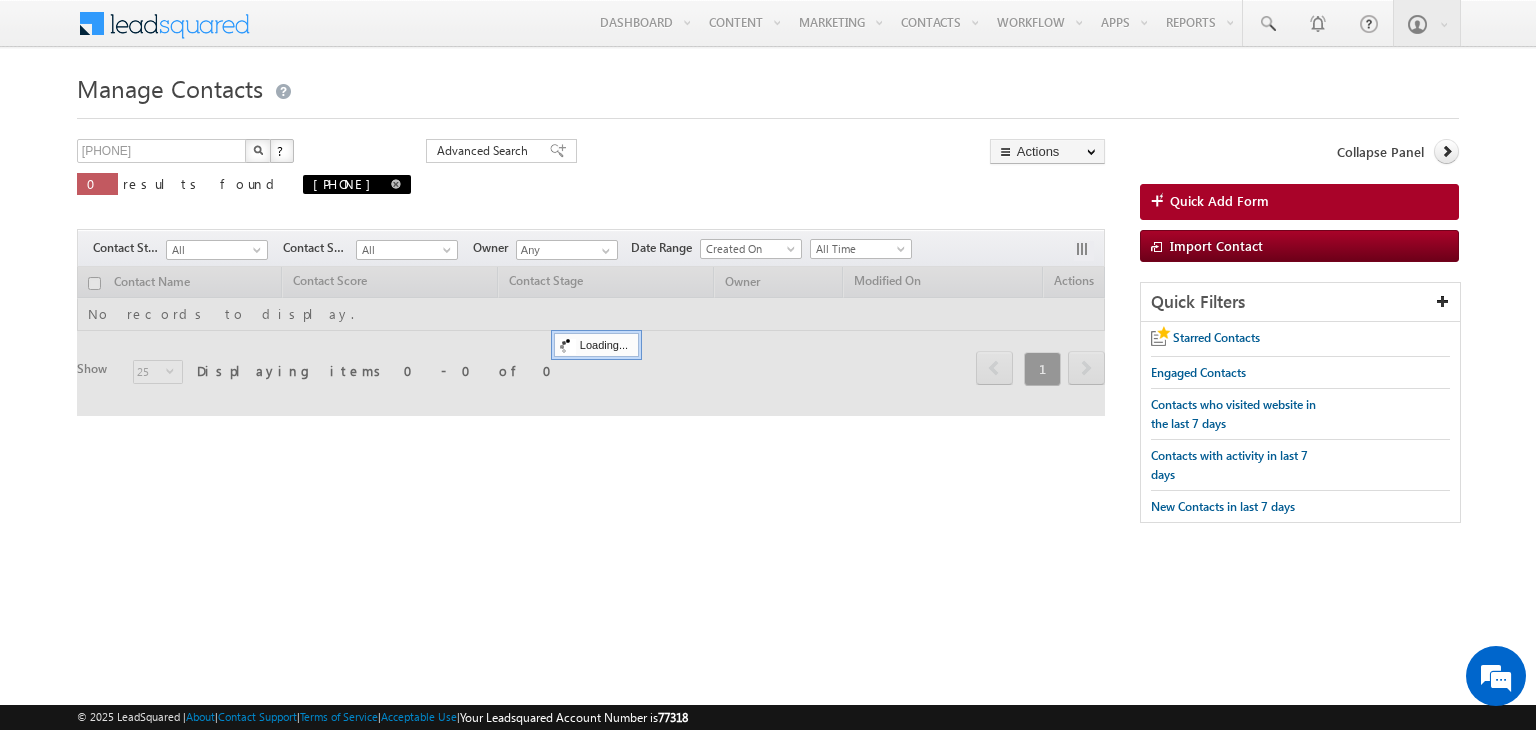click on "[PHONE]" at bounding box center (357, 184) 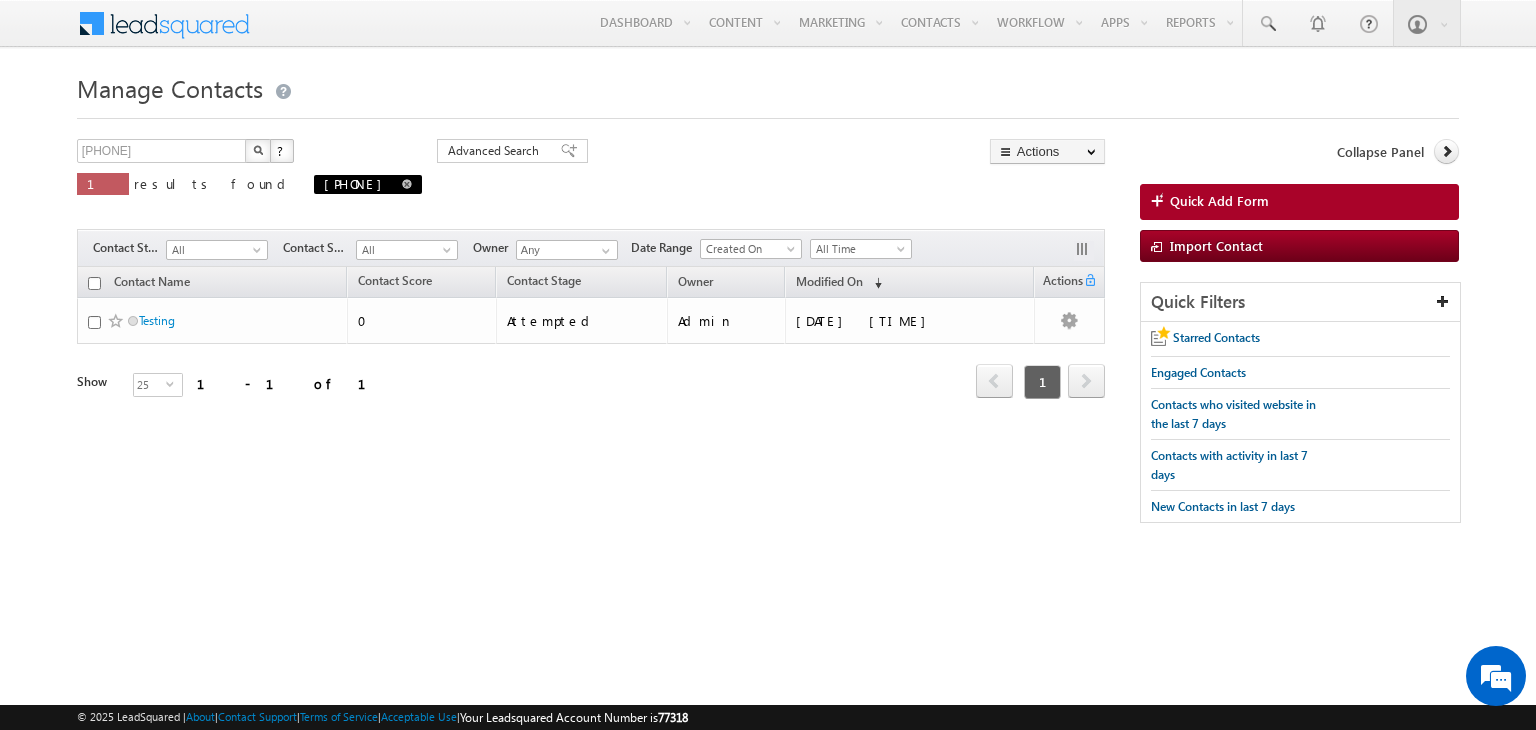 scroll, scrollTop: 0, scrollLeft: 0, axis: both 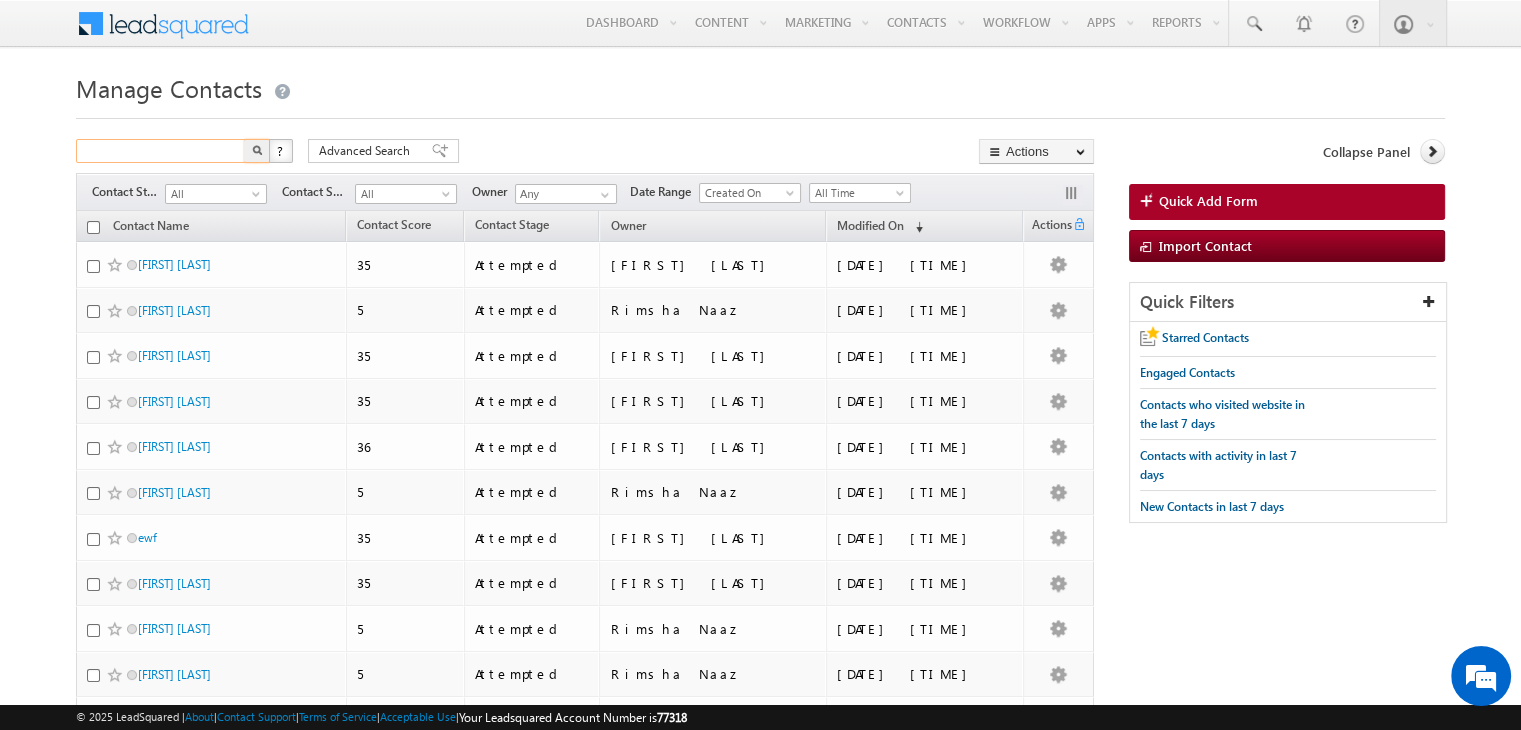 click at bounding box center [161, 151] 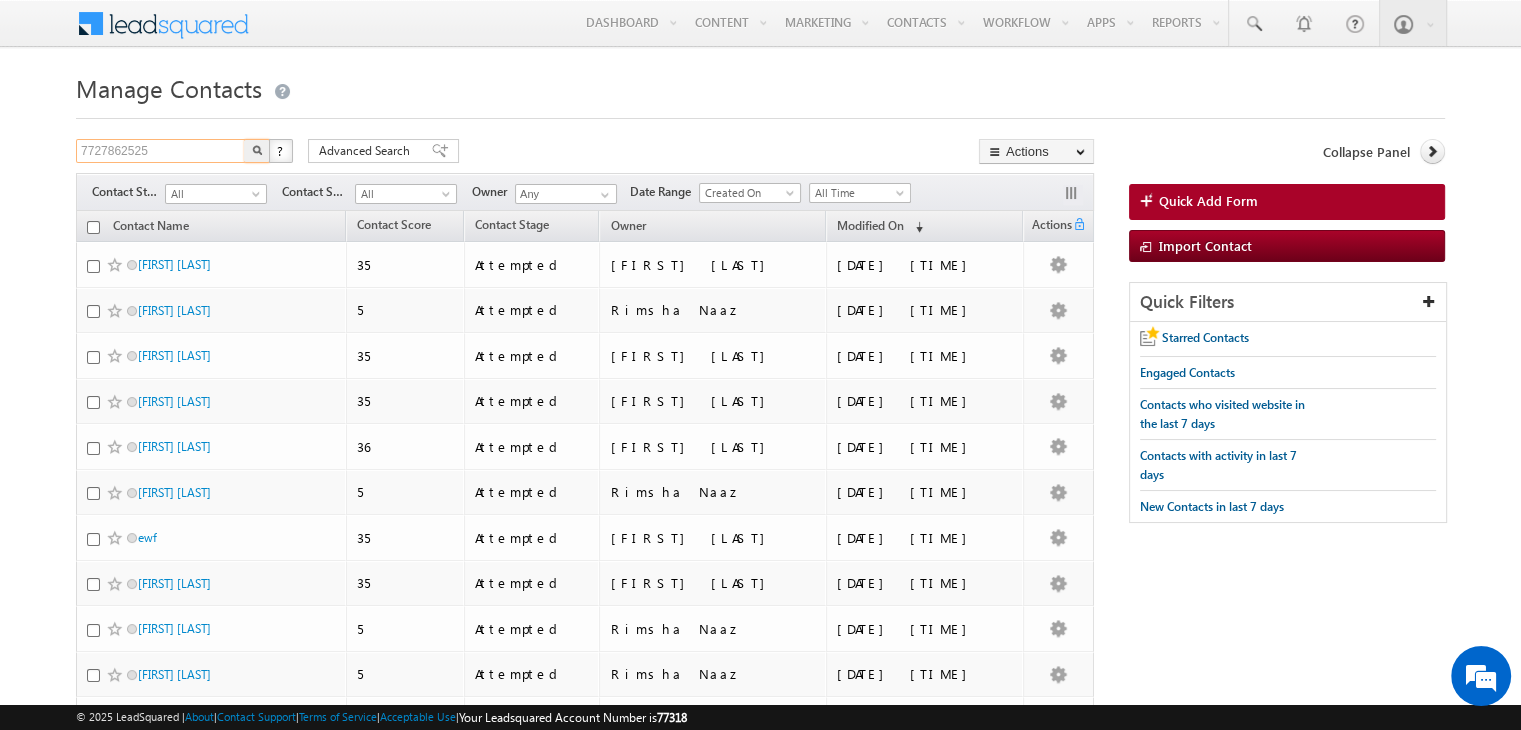 type on "7727862525" 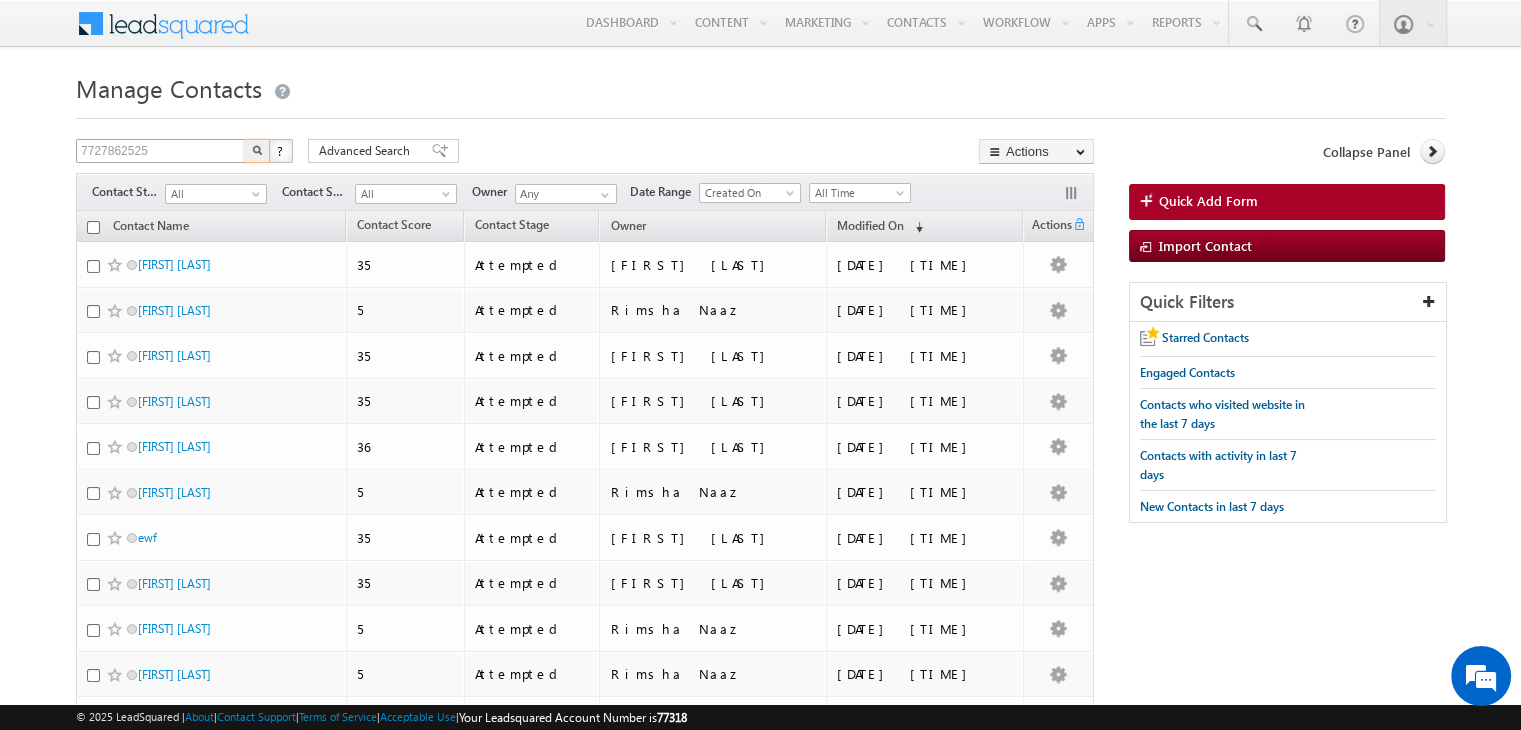 click at bounding box center [257, 151] 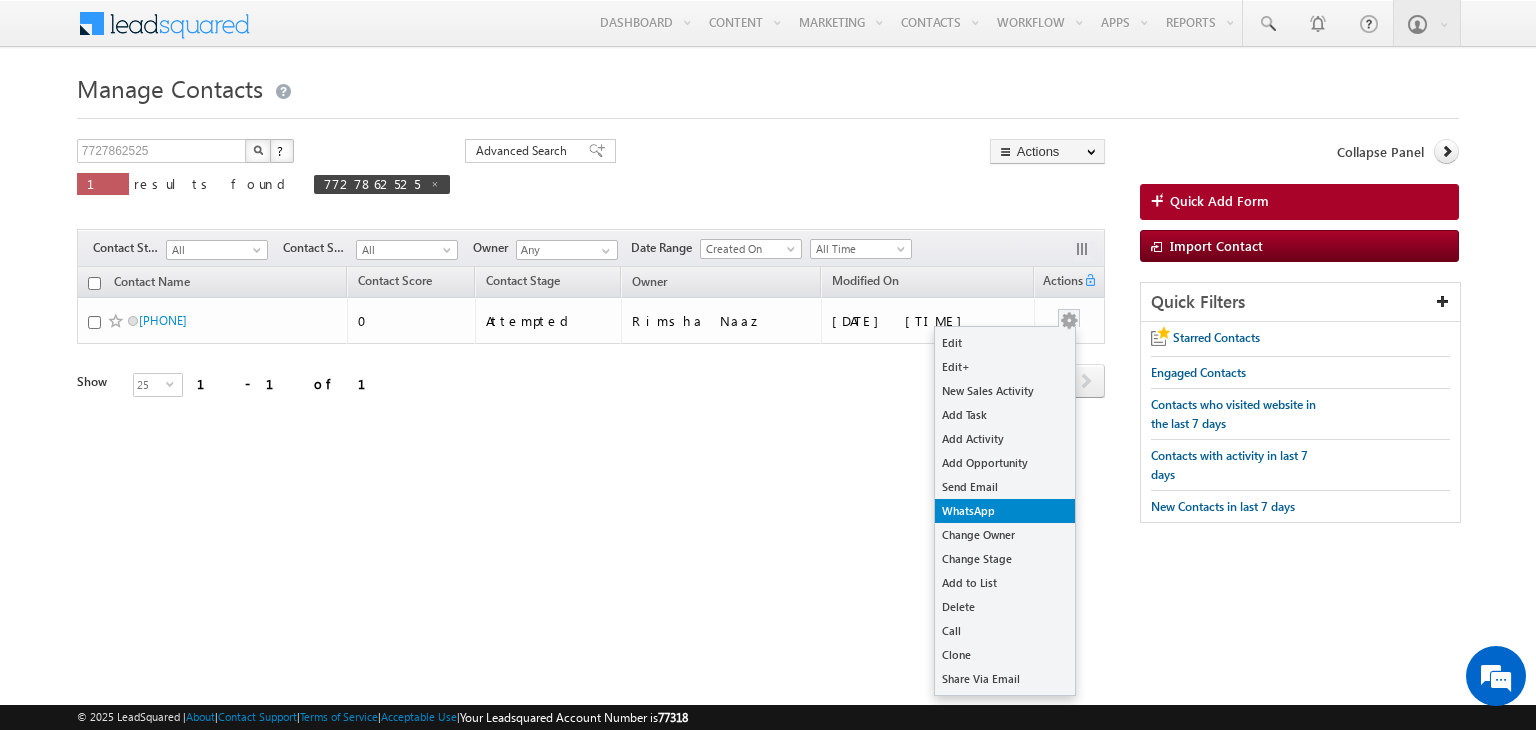 click on "WhatsApp" at bounding box center (1005, 511) 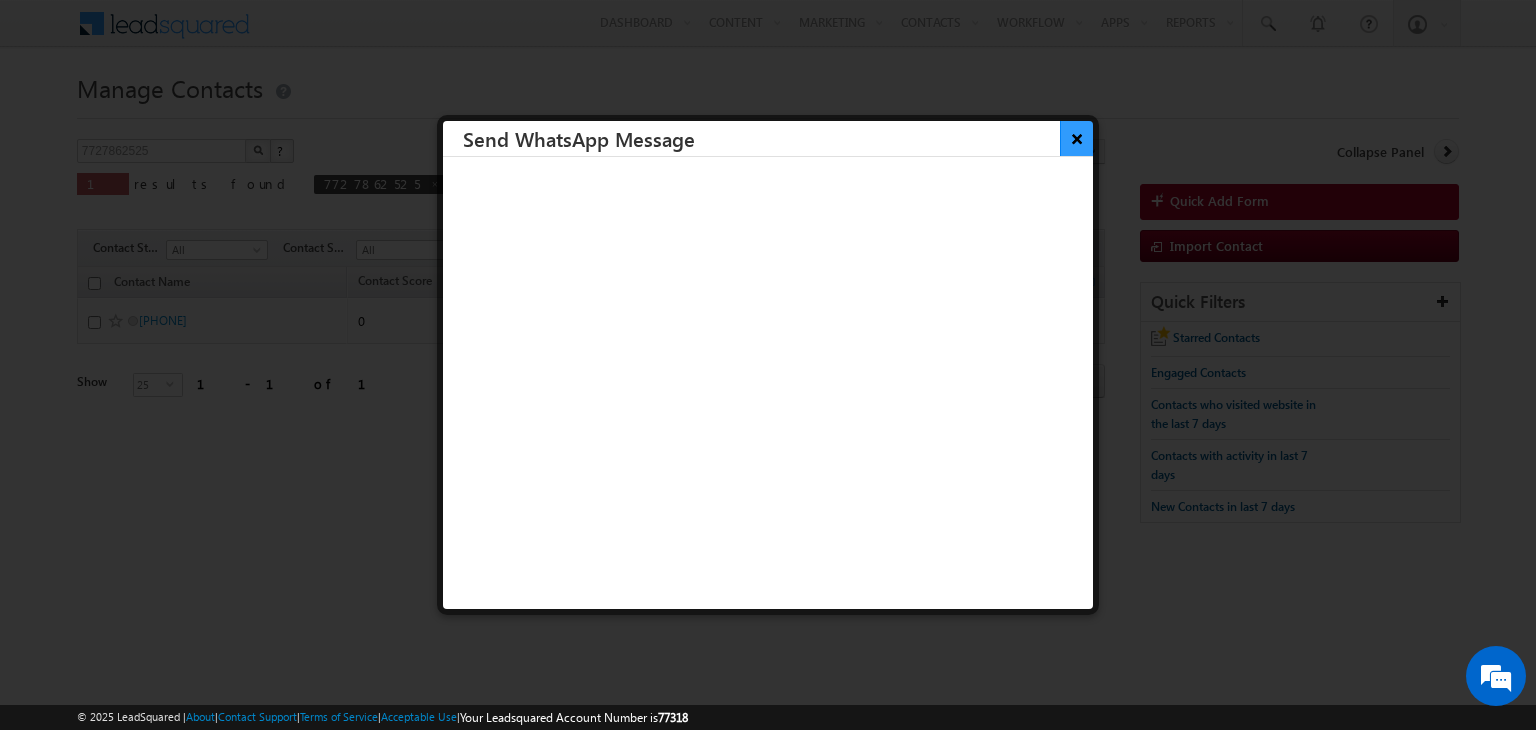 click on "×" at bounding box center [1076, 138] 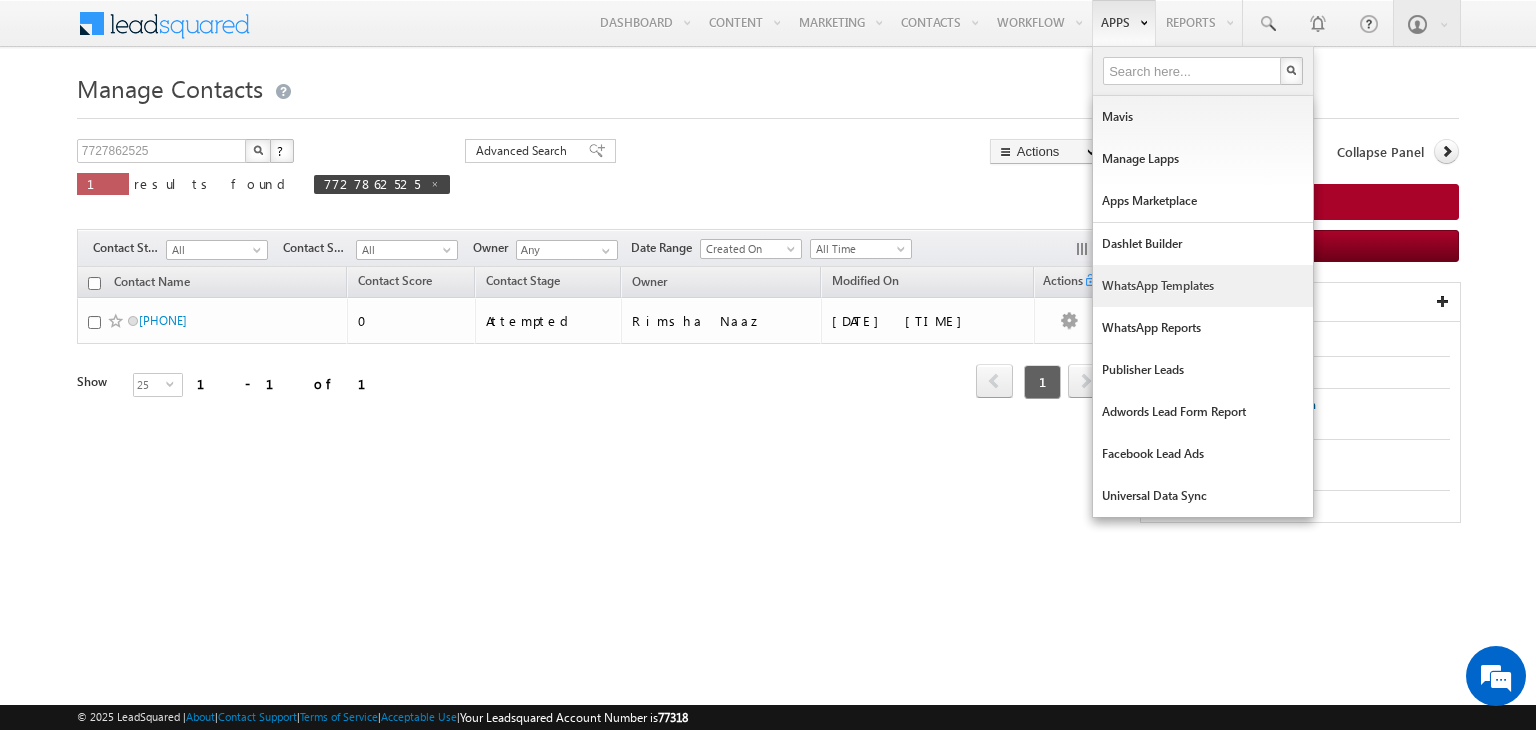 click on "WhatsApp Templates" at bounding box center (1203, 286) 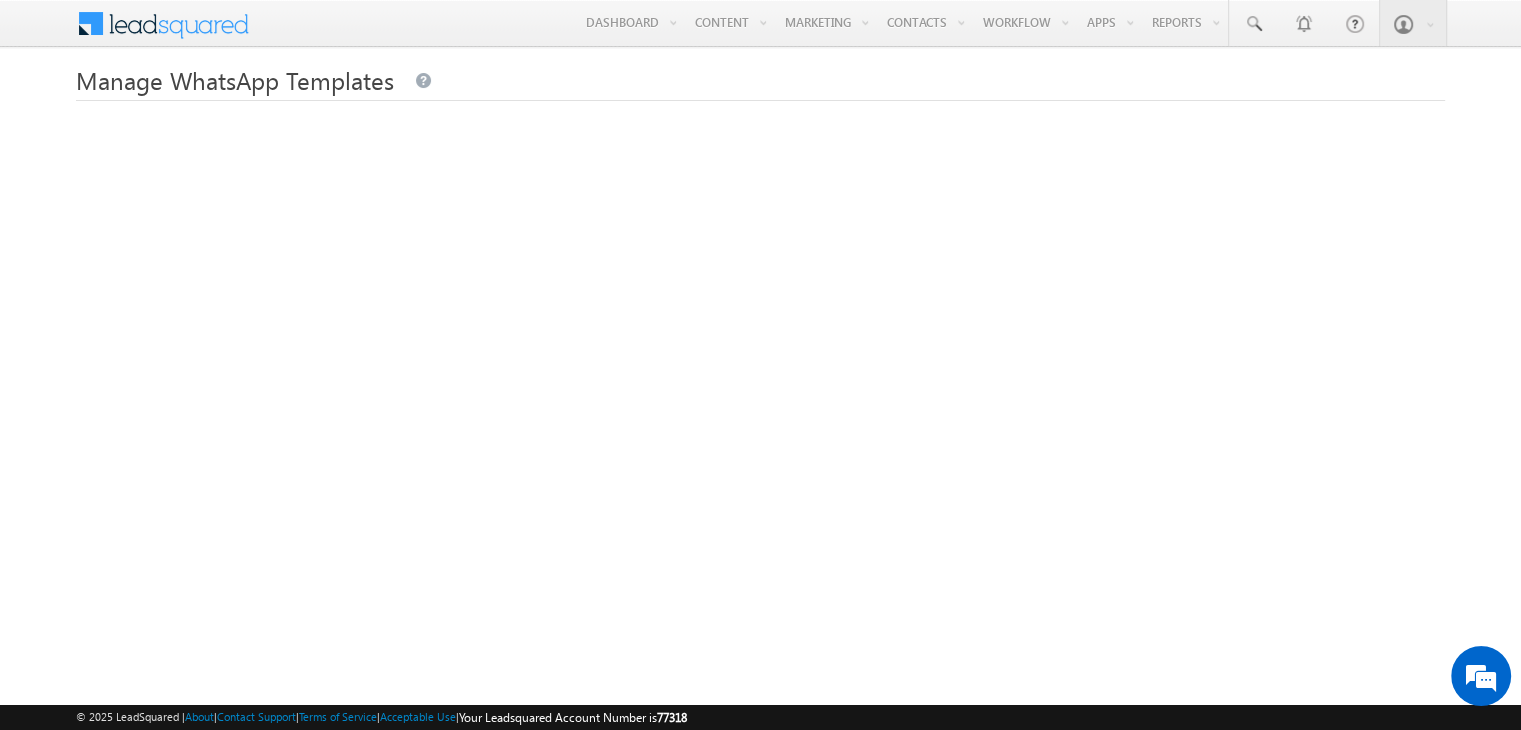 scroll, scrollTop: 121, scrollLeft: 0, axis: vertical 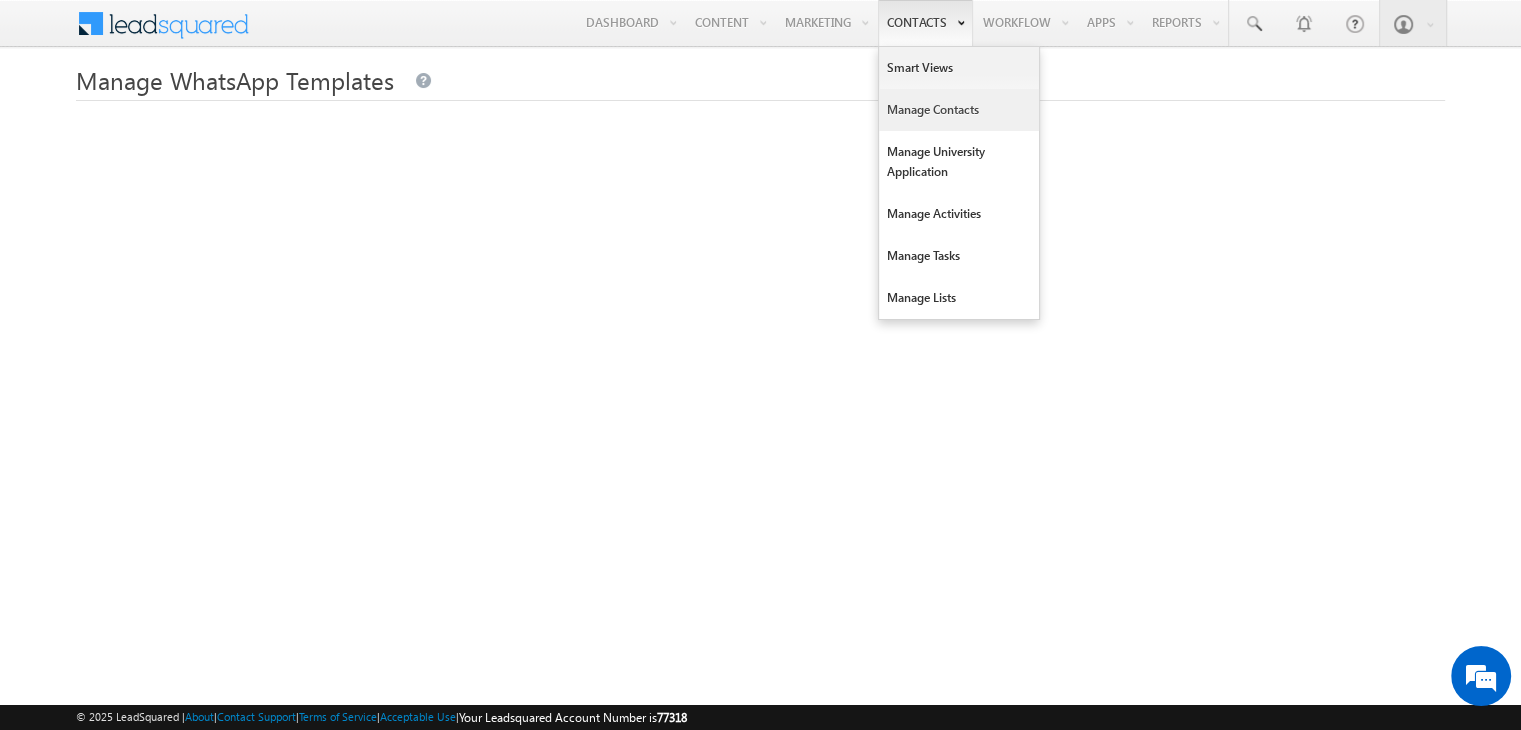 click on "Manage Contacts" at bounding box center (959, 110) 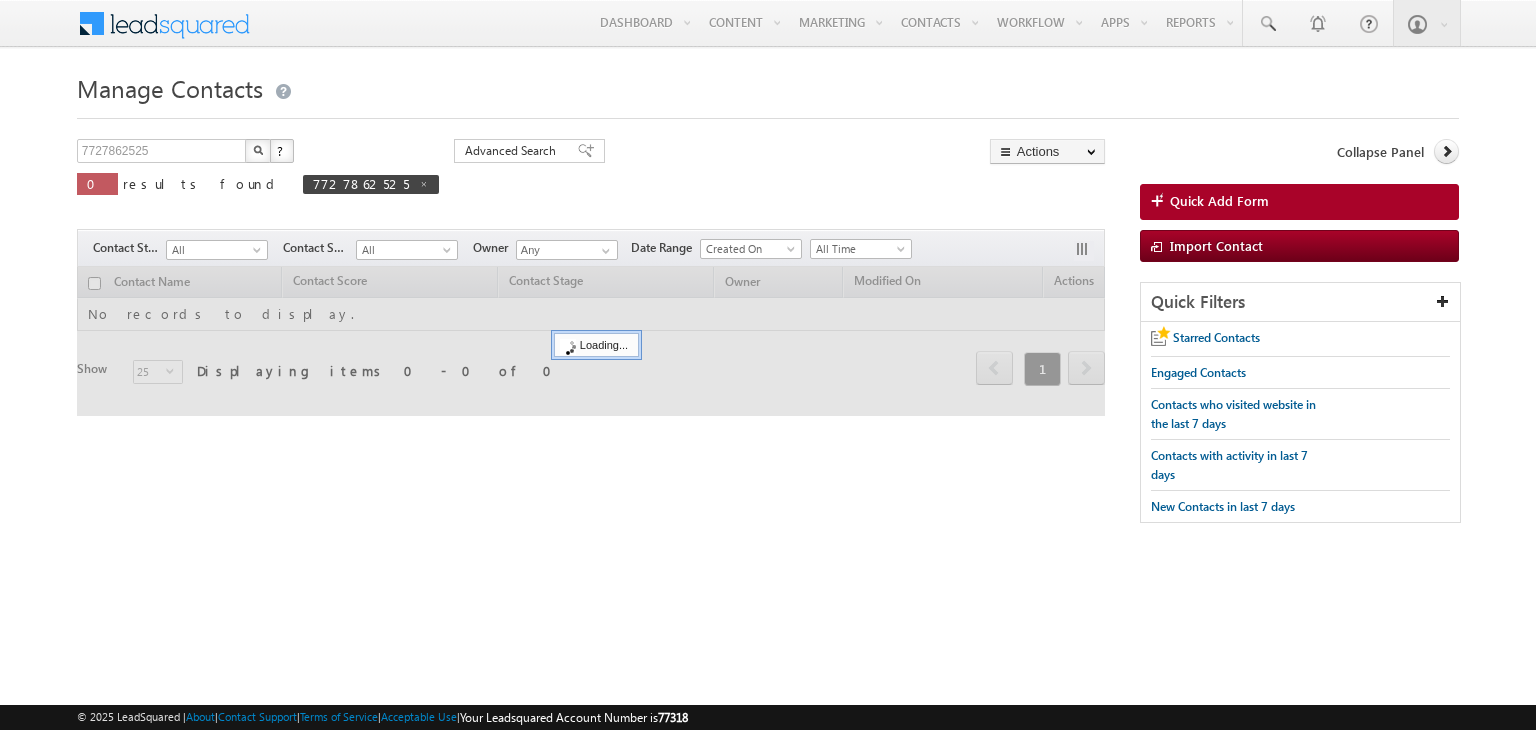 scroll, scrollTop: 0, scrollLeft: 0, axis: both 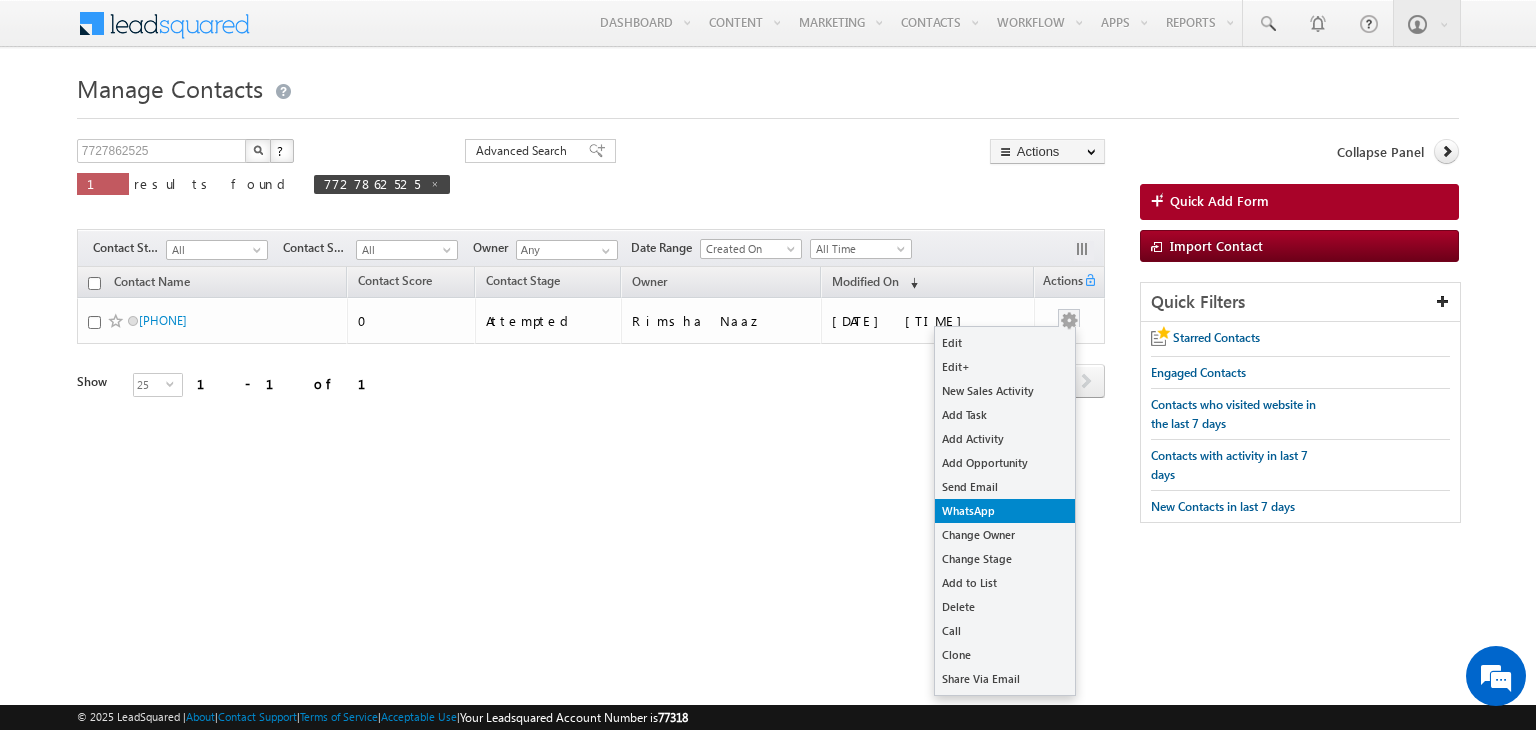 click on "WhatsApp" at bounding box center [1005, 511] 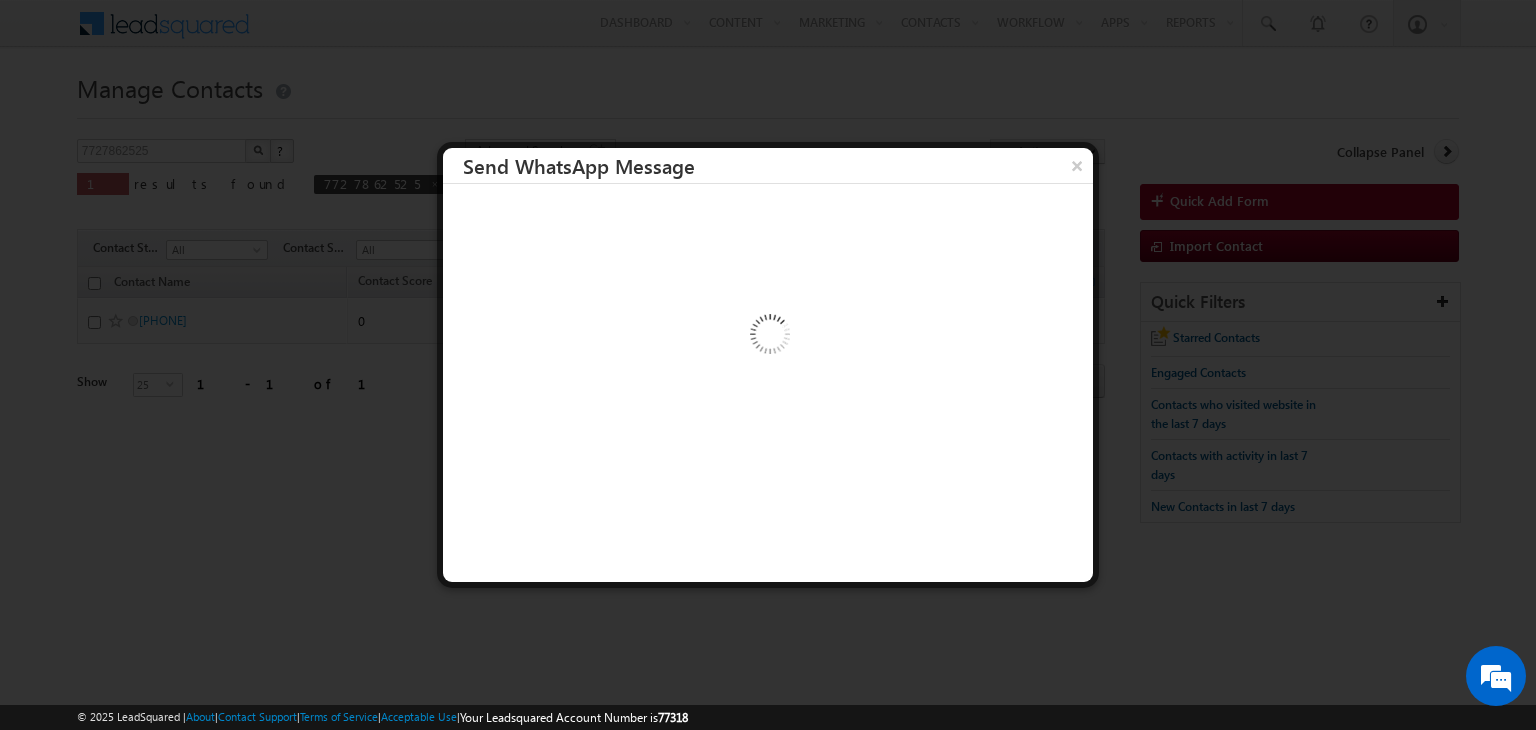 scroll, scrollTop: 0, scrollLeft: 0, axis: both 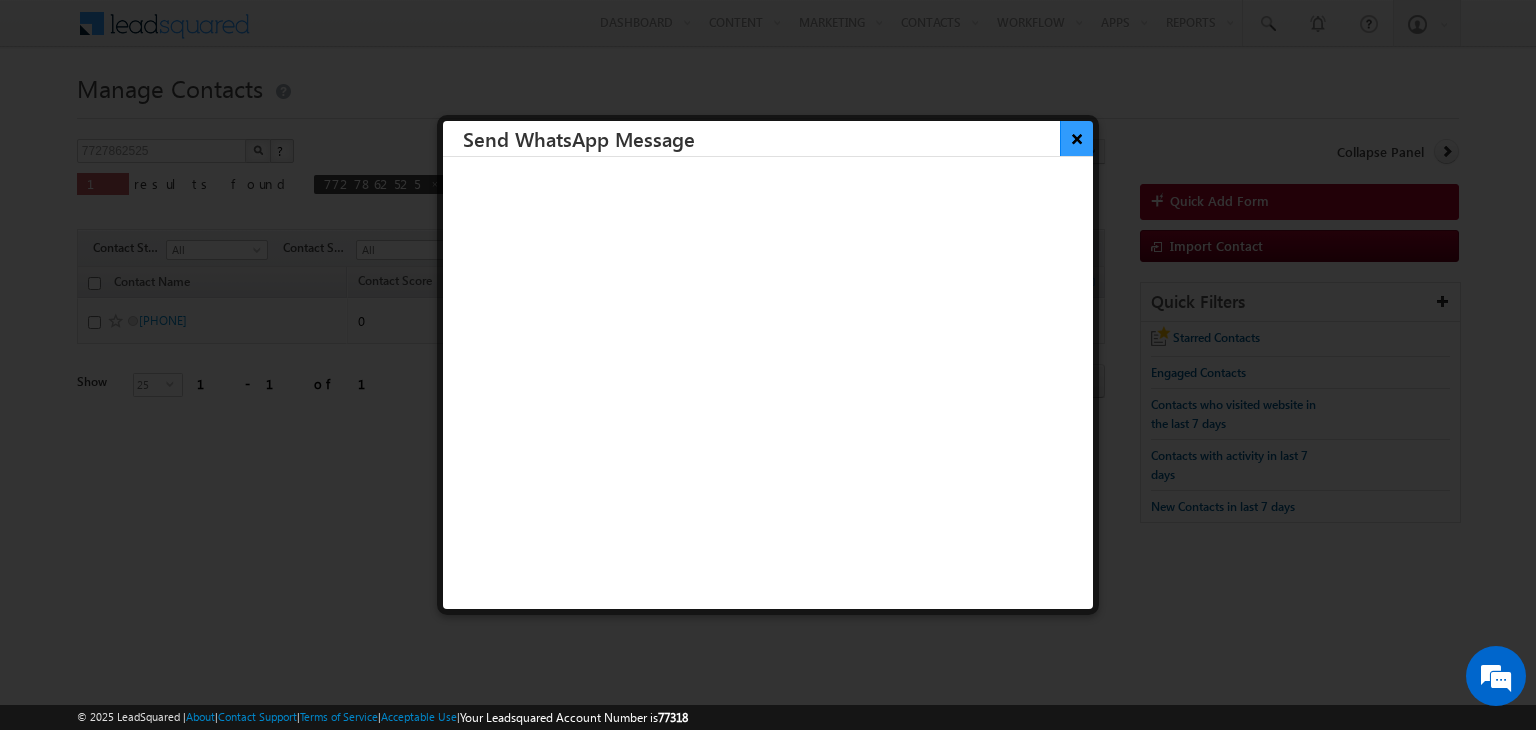 click on "×" at bounding box center (1076, 138) 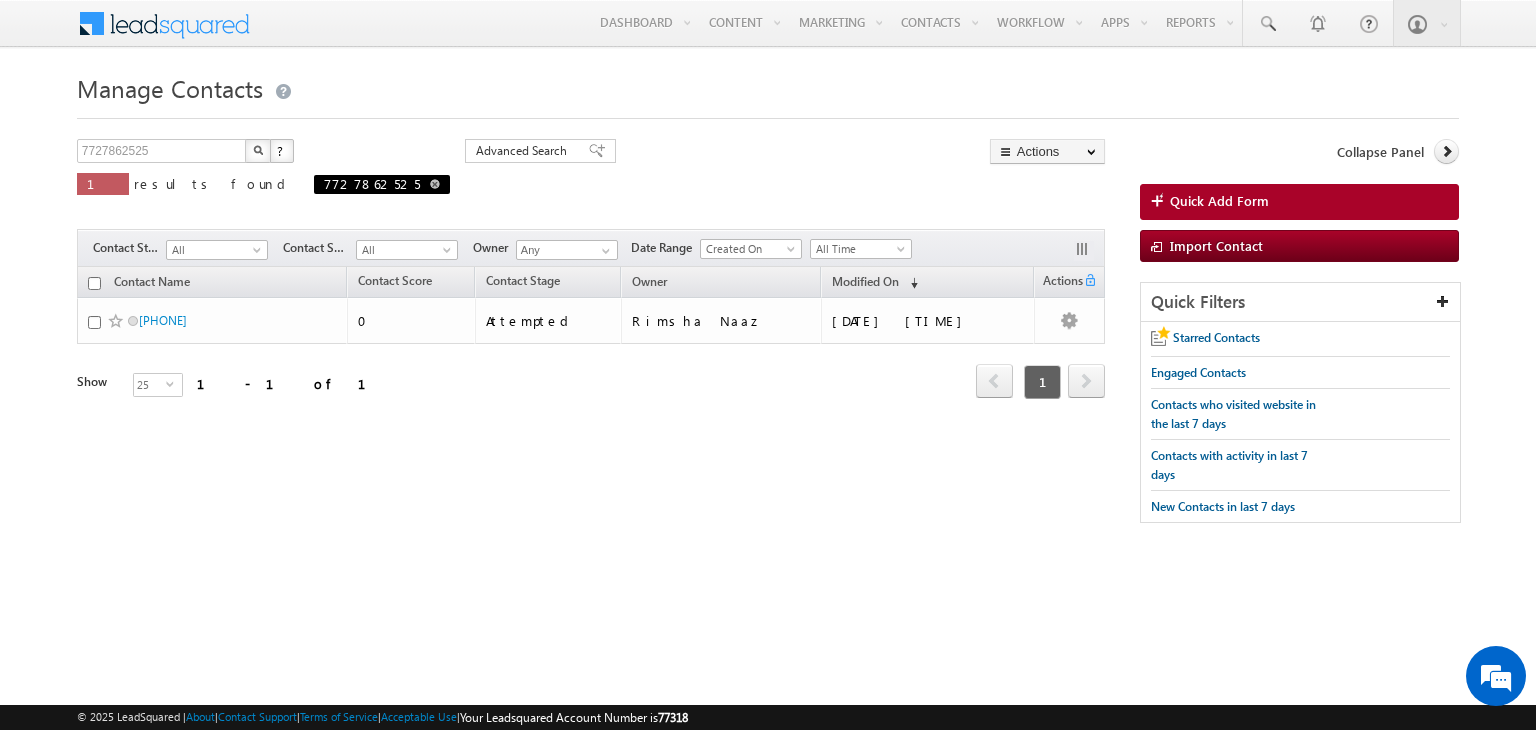 click at bounding box center (435, 184) 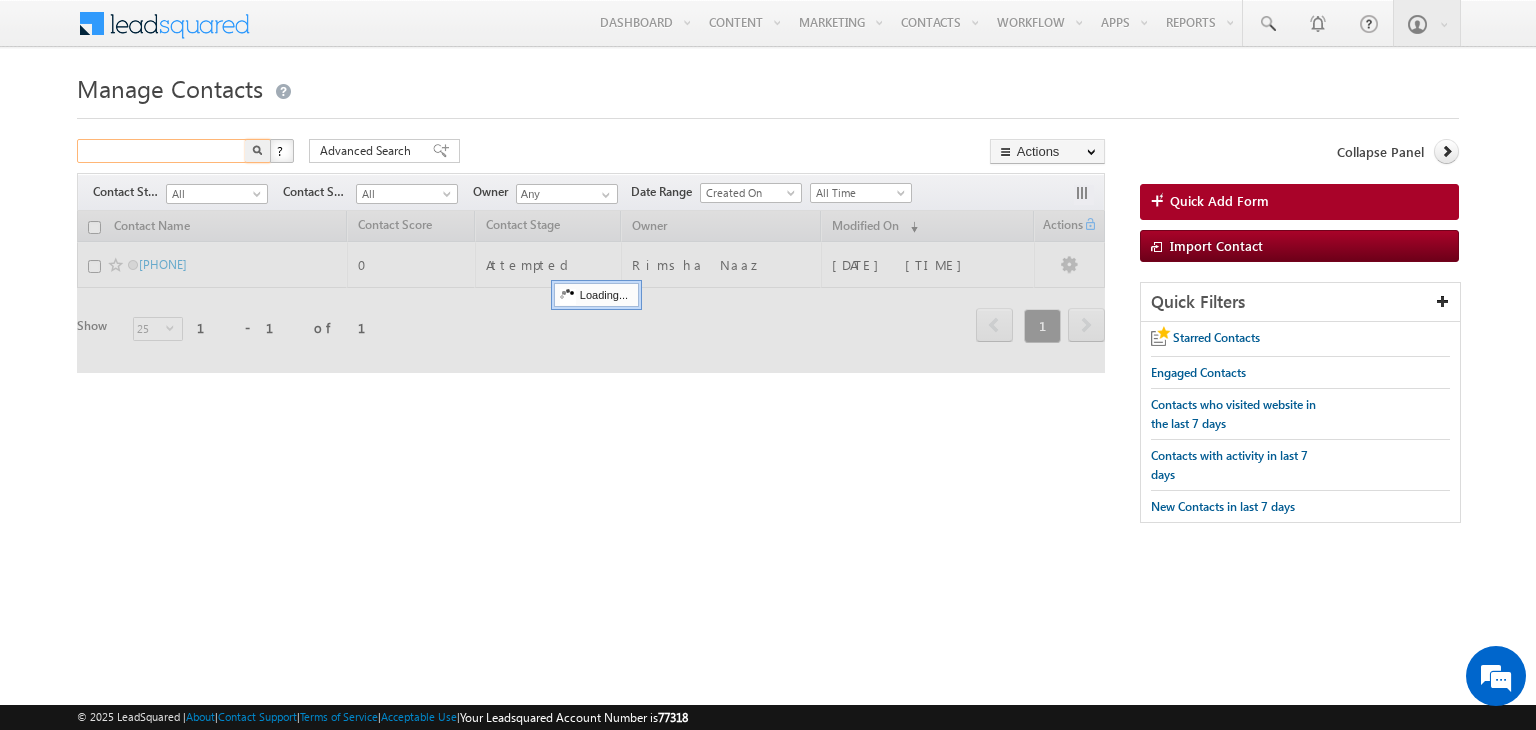 click at bounding box center [162, 151] 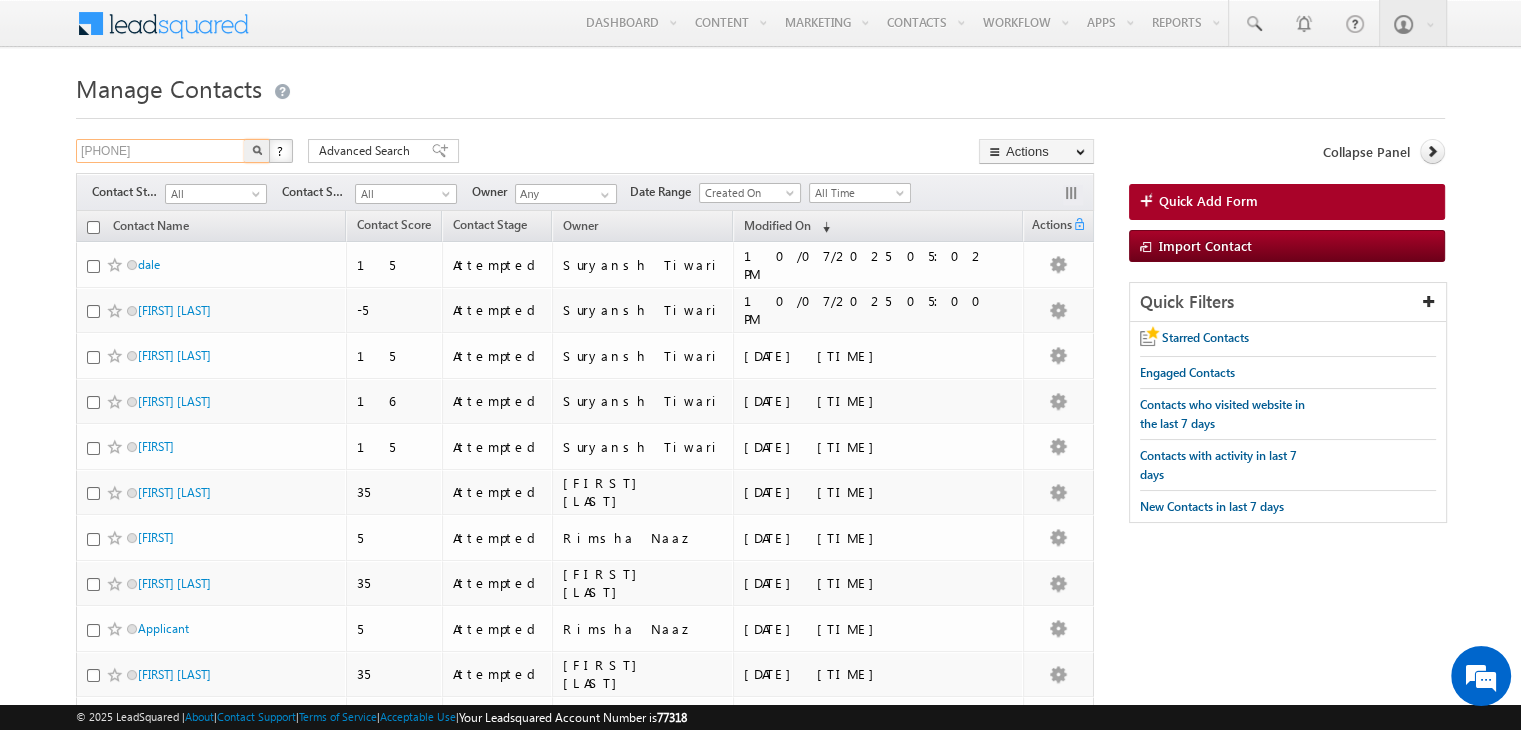 type on "[PHONE]" 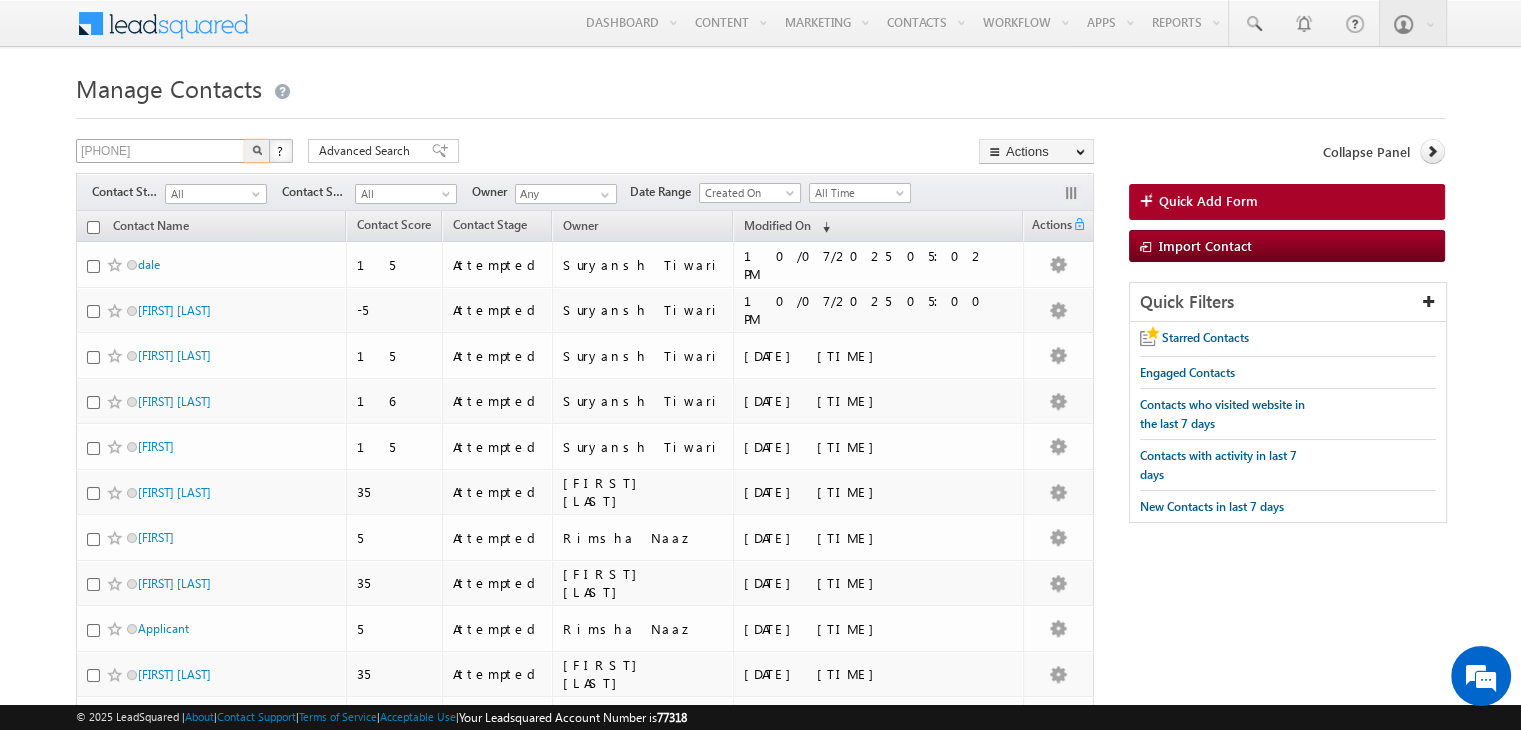 click at bounding box center [257, 151] 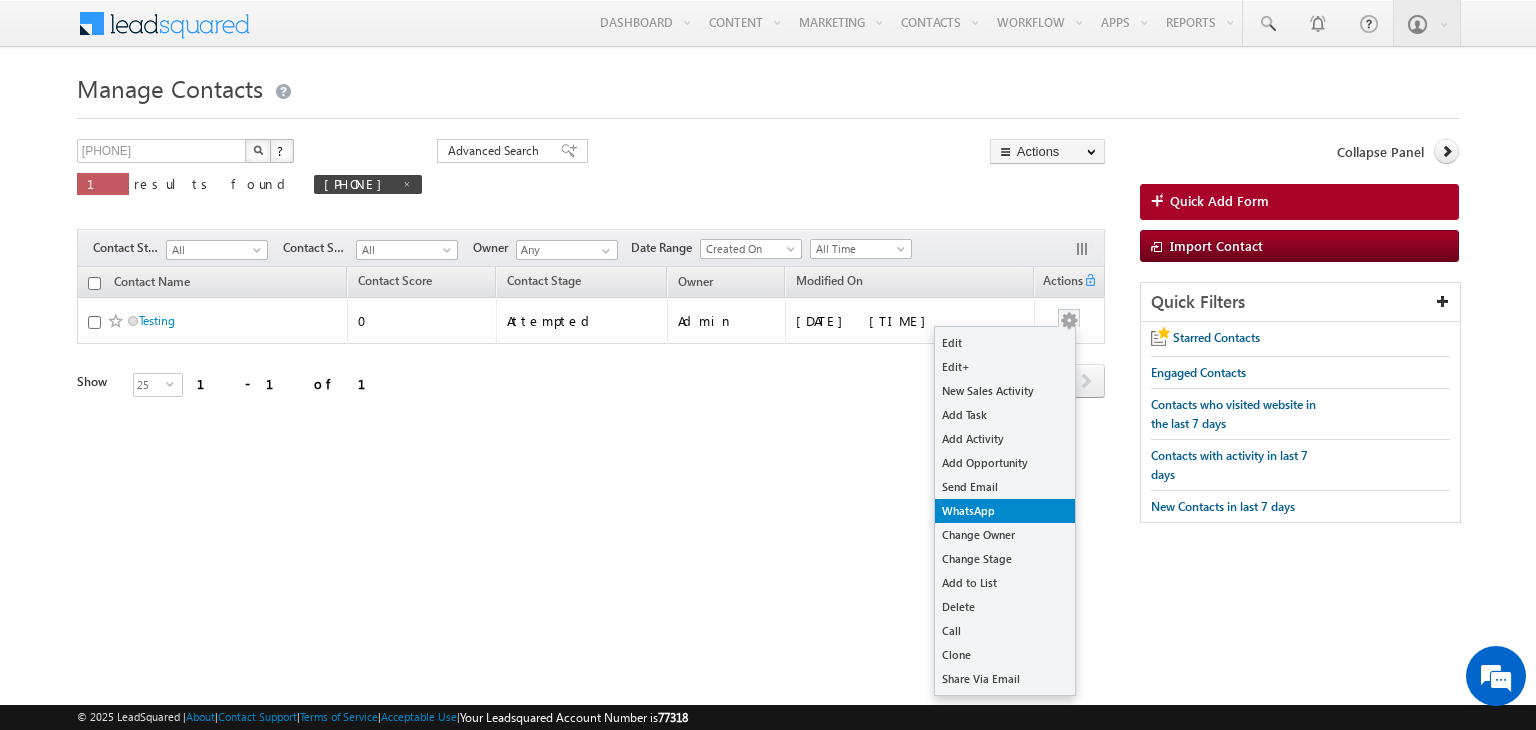 click on "WhatsApp" at bounding box center [1005, 511] 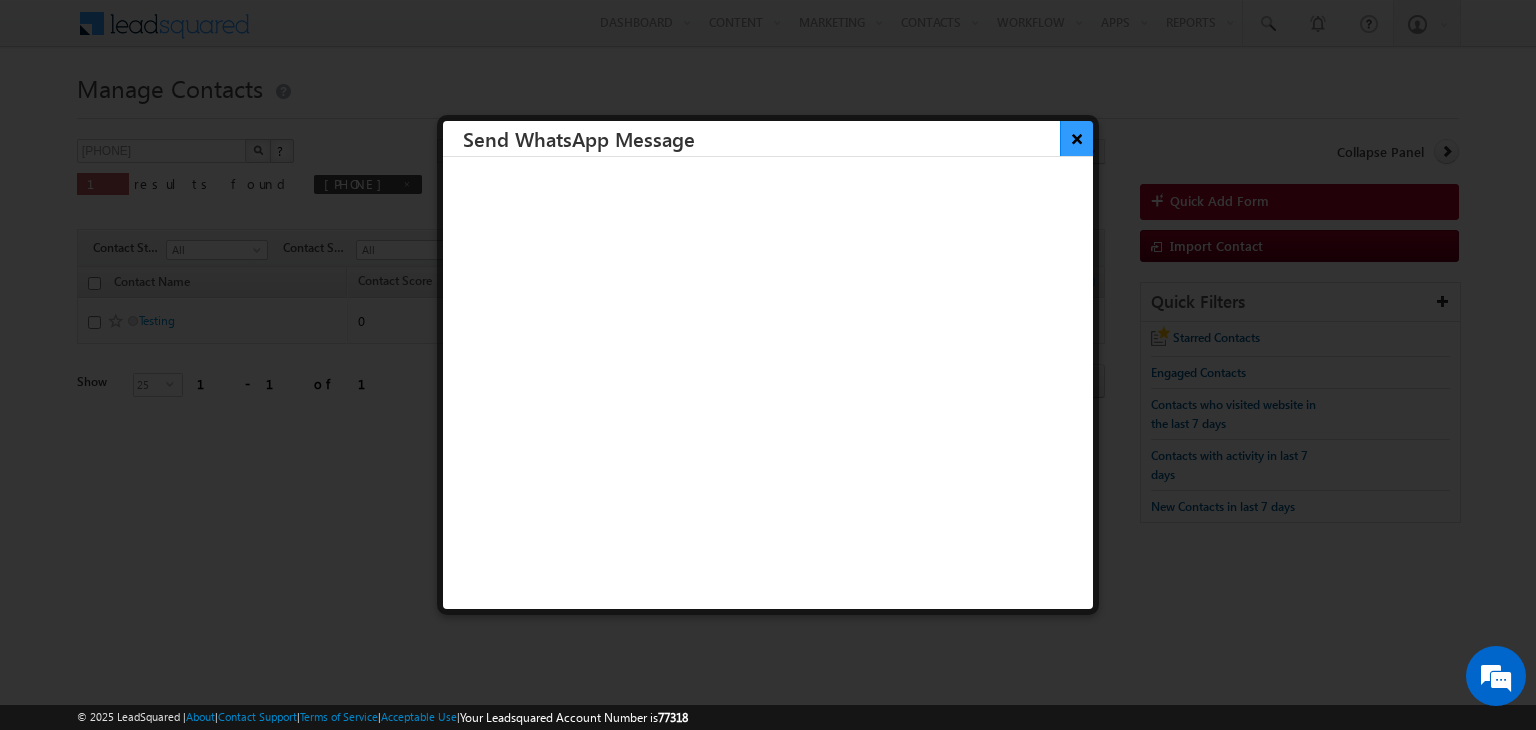 click on "×" at bounding box center [1076, 138] 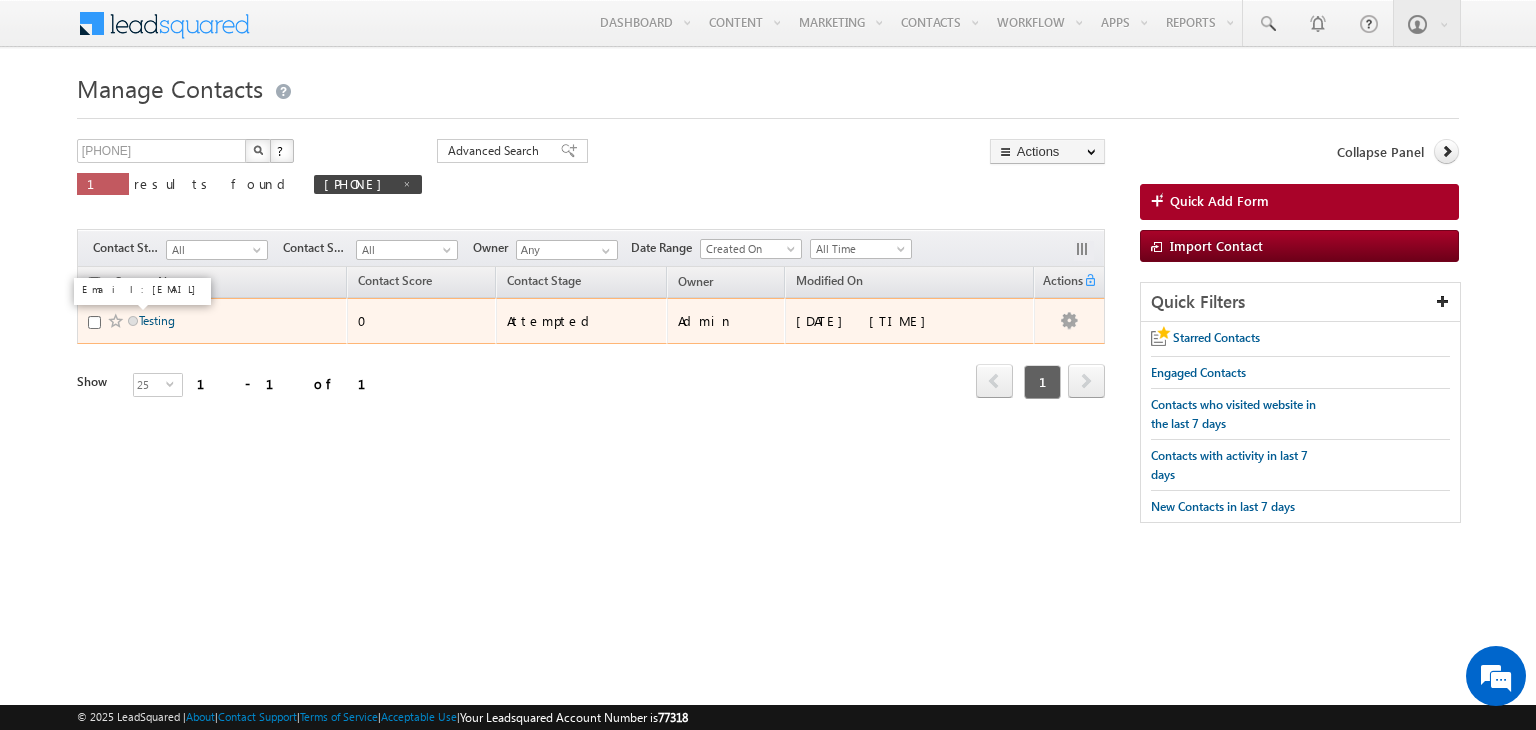 click on "Testing" at bounding box center [157, 320] 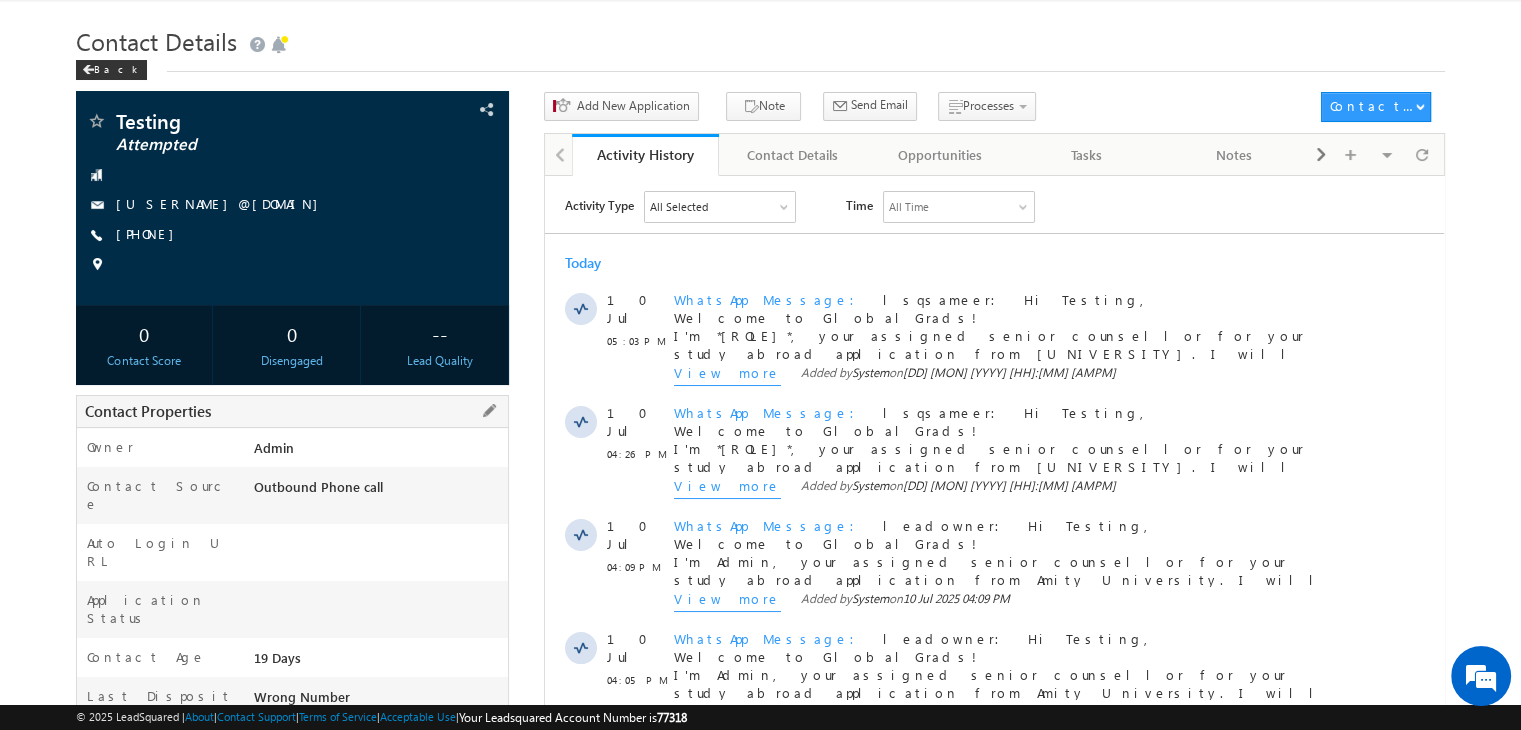 scroll, scrollTop: 32, scrollLeft: 0, axis: vertical 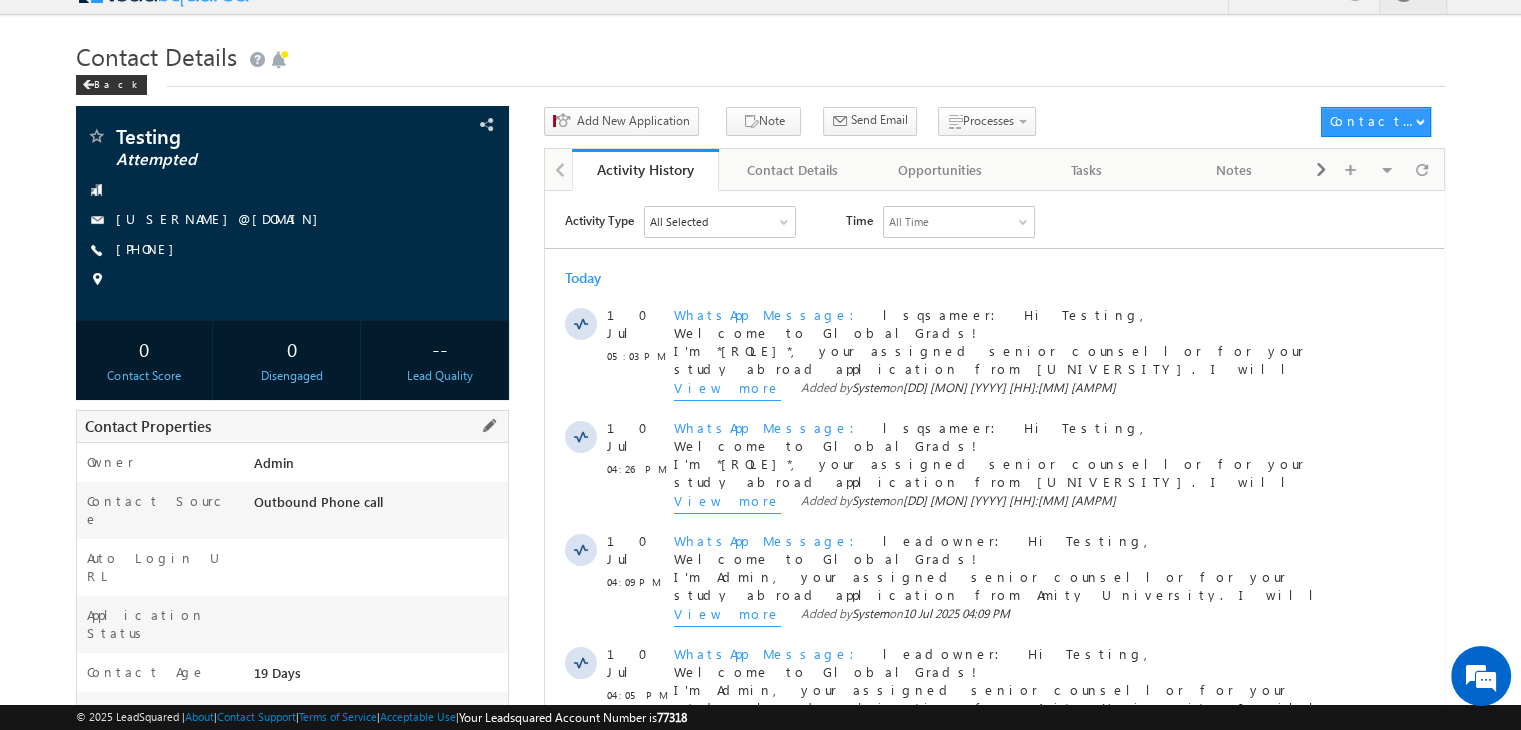 click at bounding box center (489, 426) 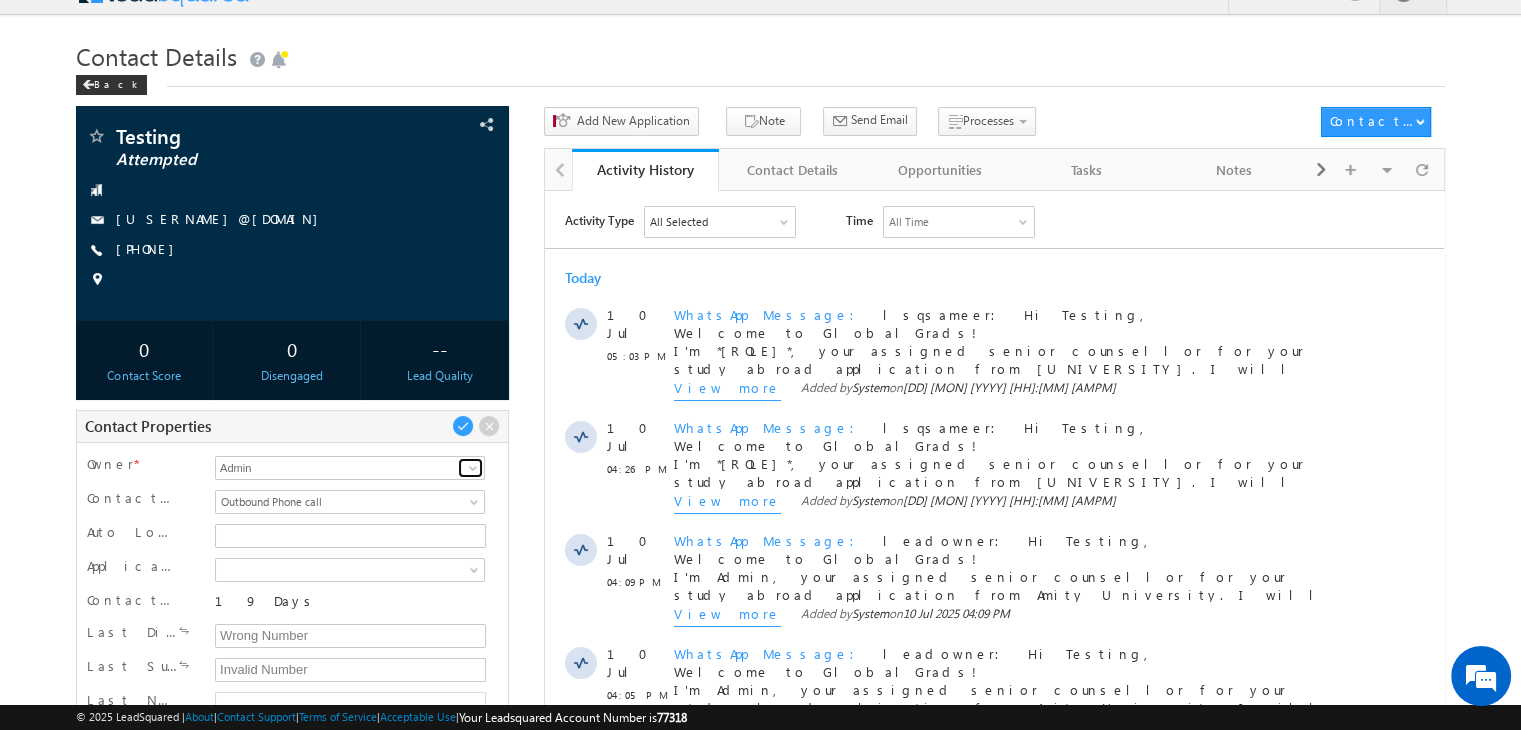 click at bounding box center (470, 468) 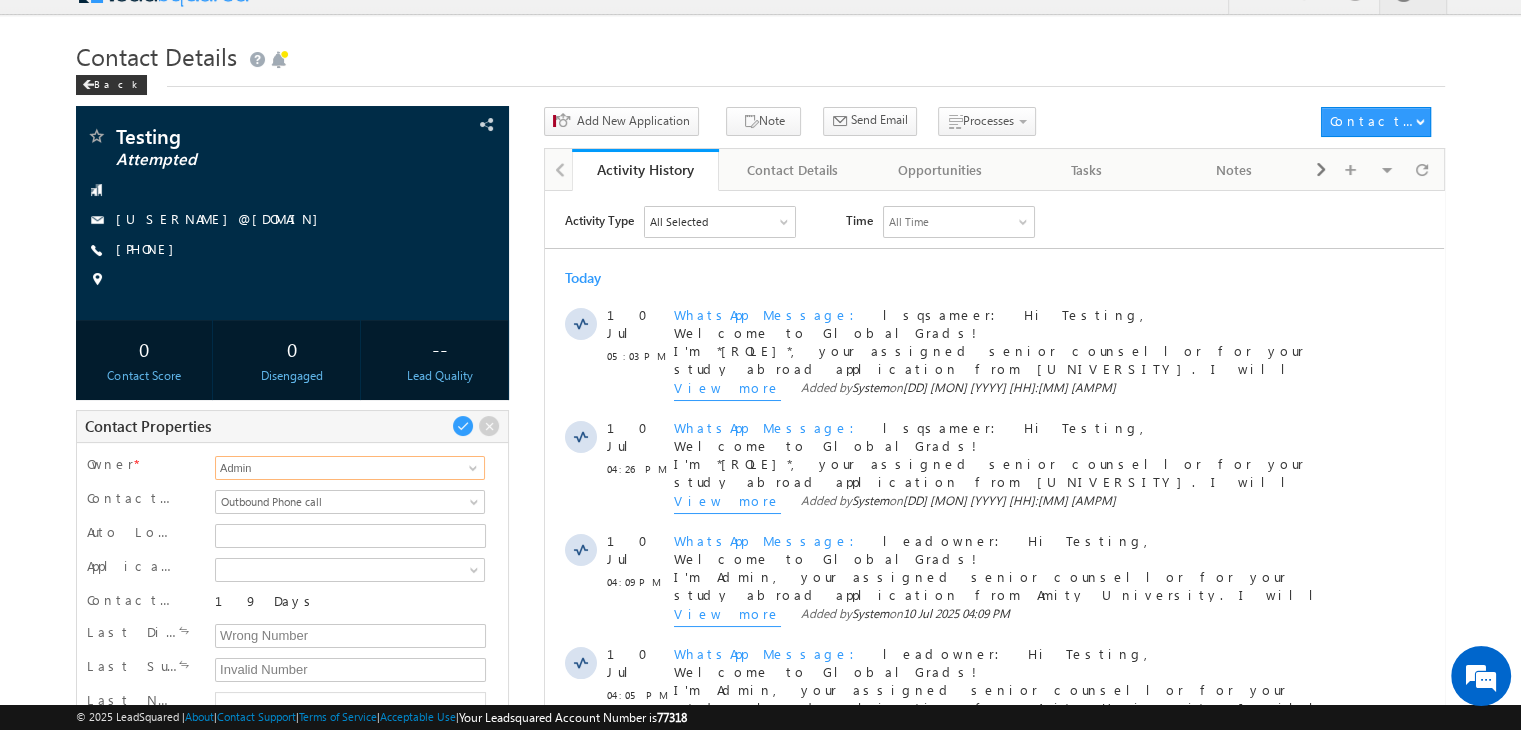 scroll, scrollTop: 0, scrollLeft: 0, axis: both 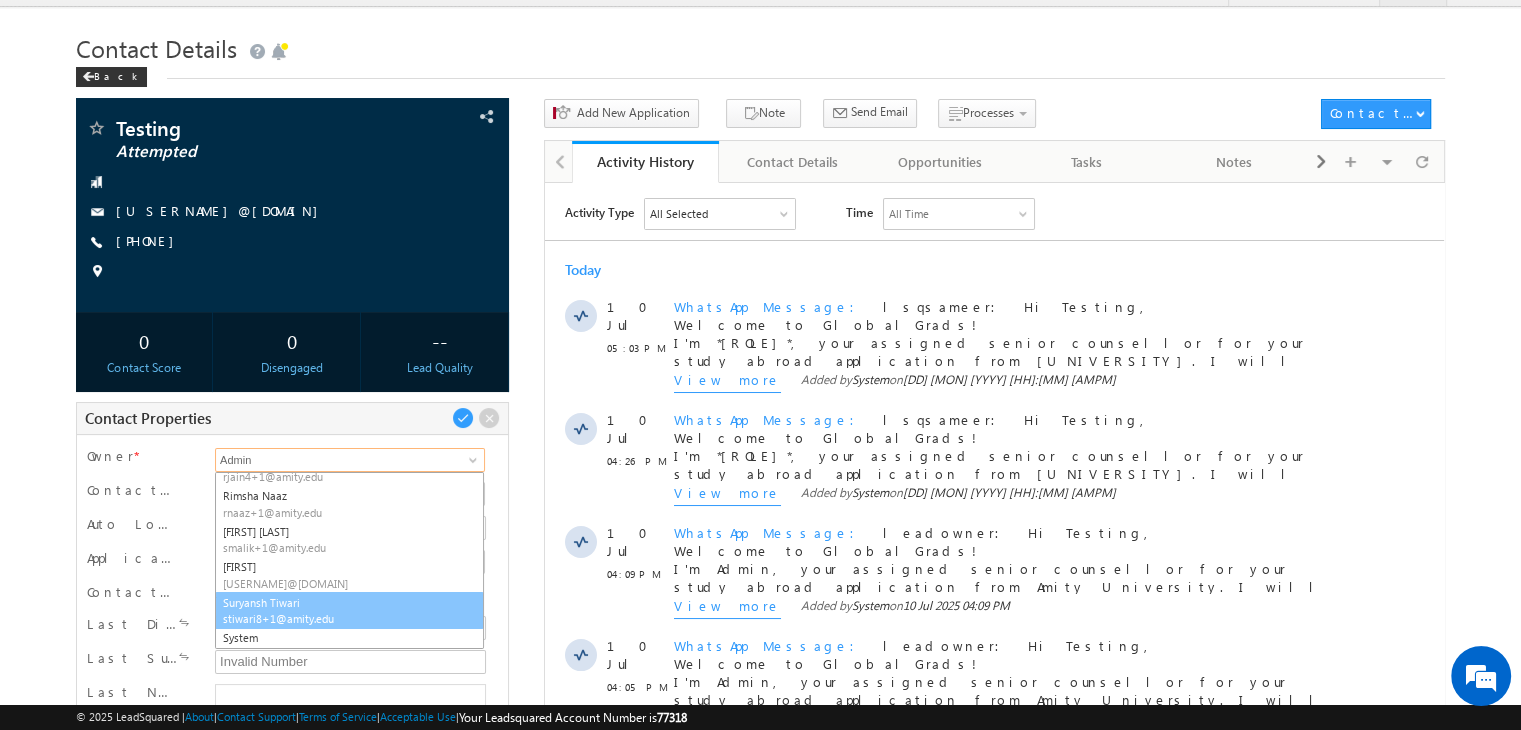 click on "stiwari8+1@amity.edu" at bounding box center [349, 618] 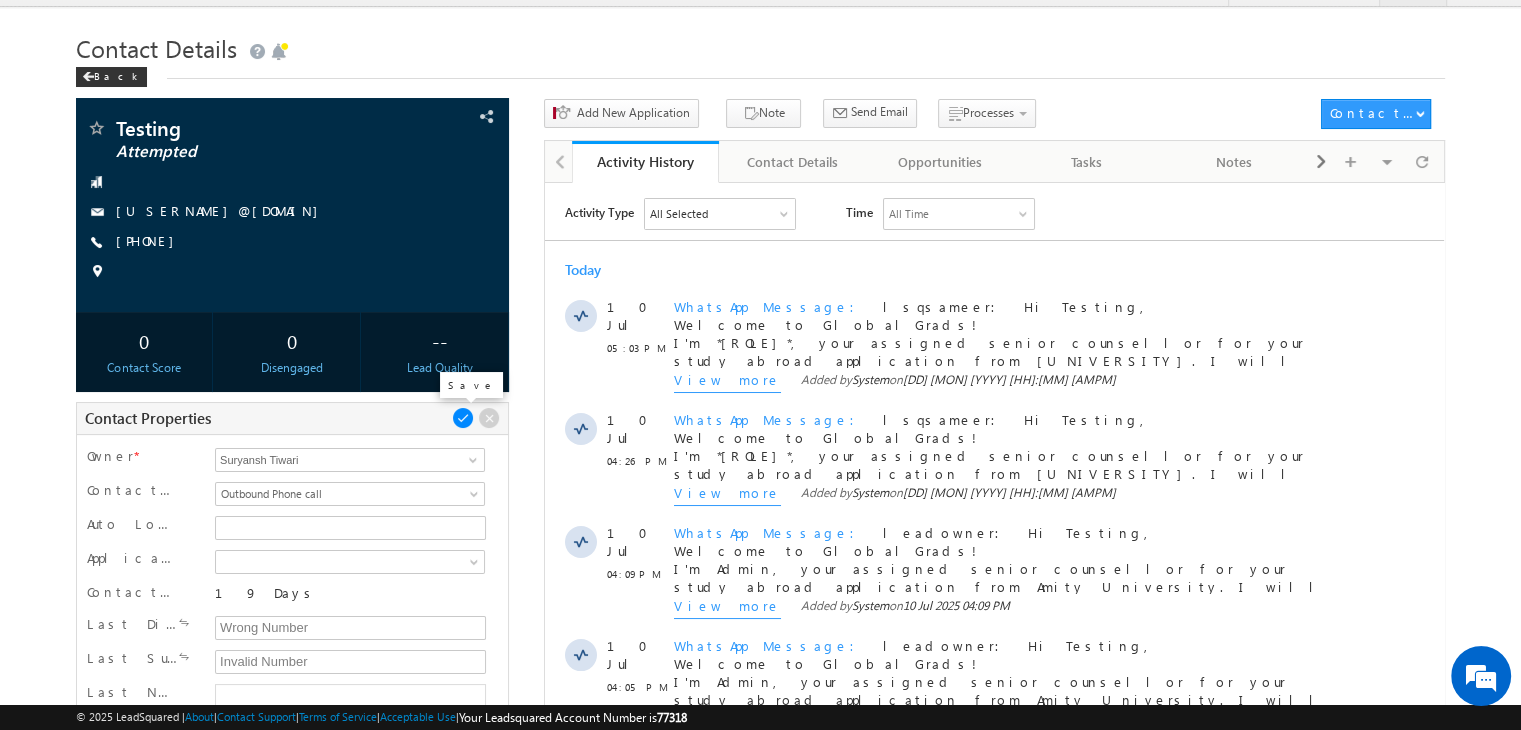 click at bounding box center [463, 418] 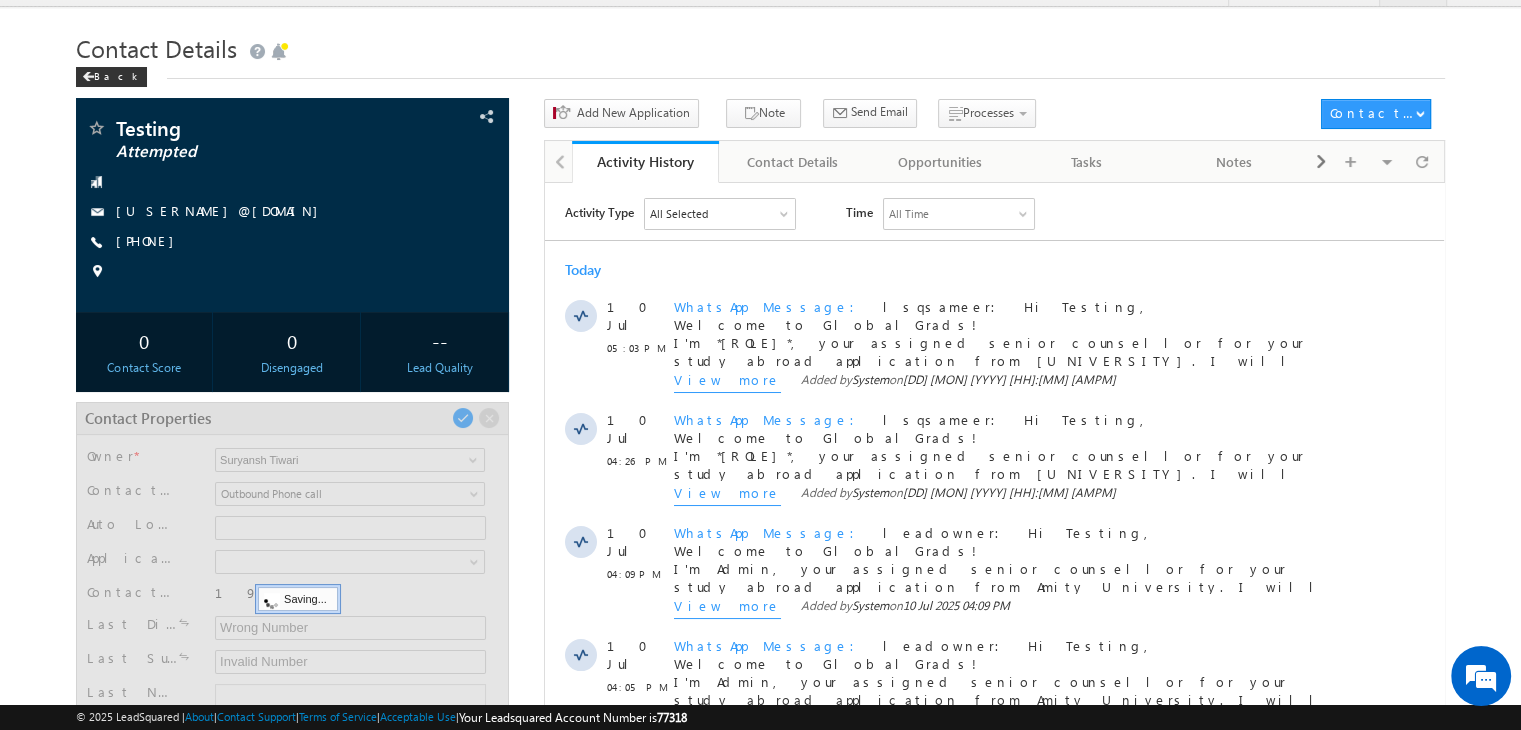 scroll, scrollTop: 119, scrollLeft: 0, axis: vertical 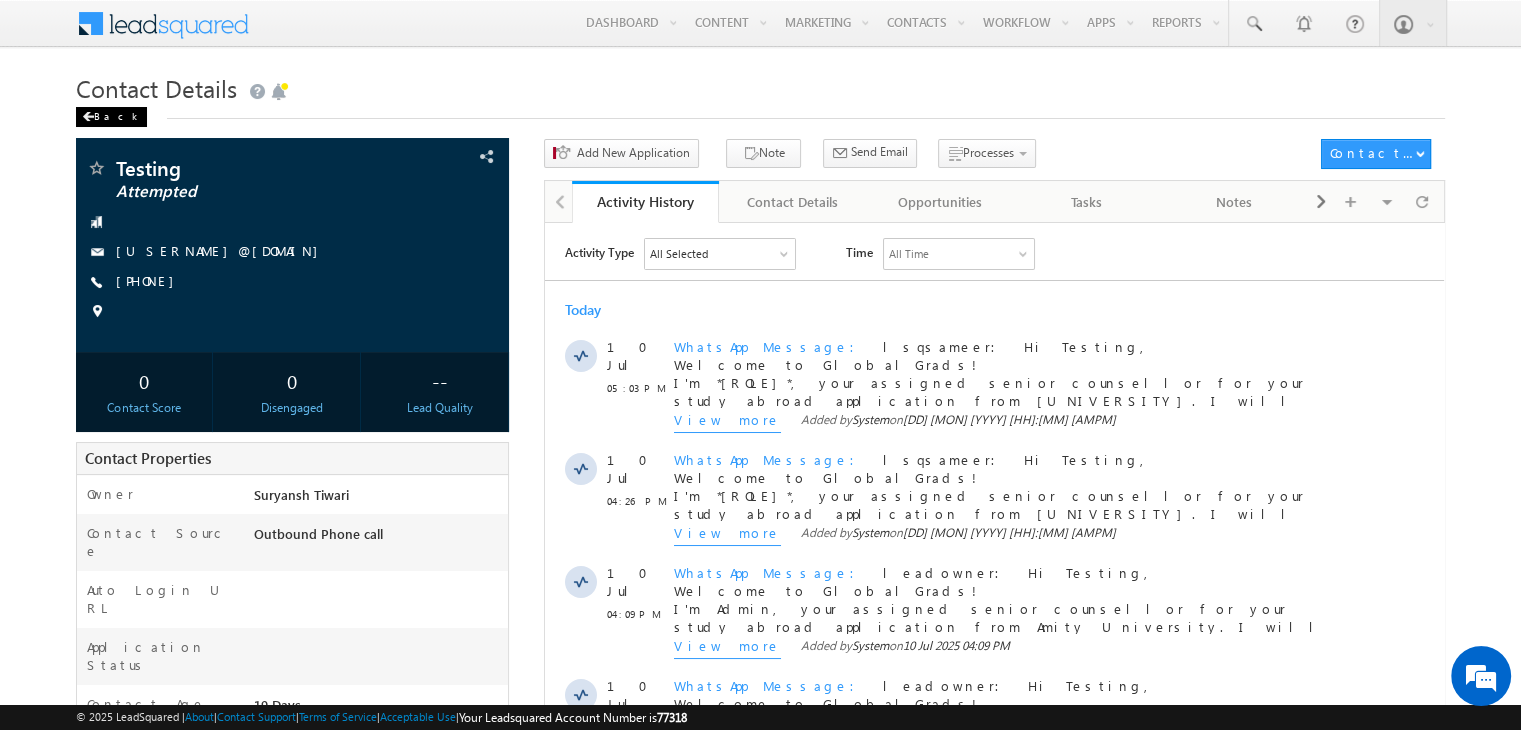 click on "Back" at bounding box center (111, 117) 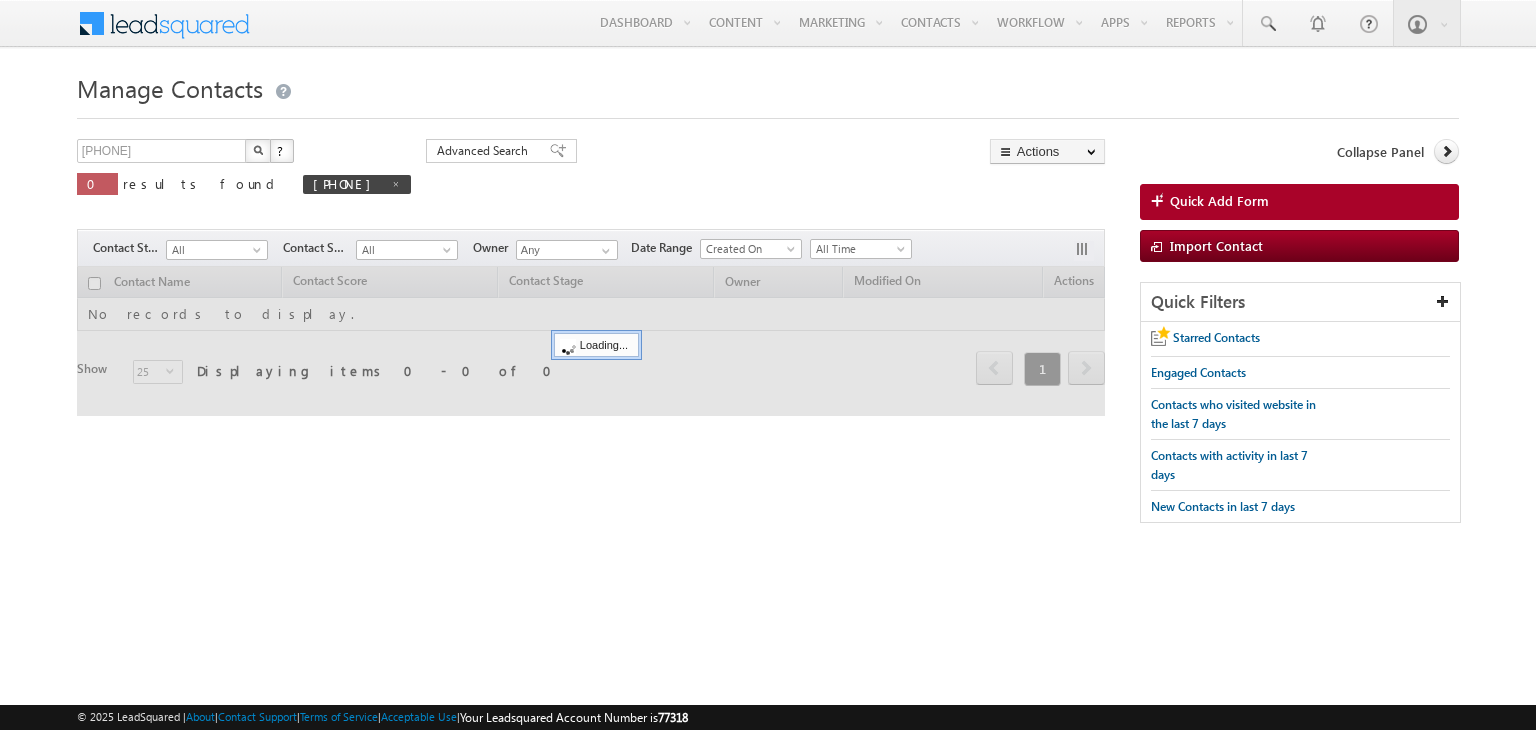 scroll, scrollTop: 0, scrollLeft: 0, axis: both 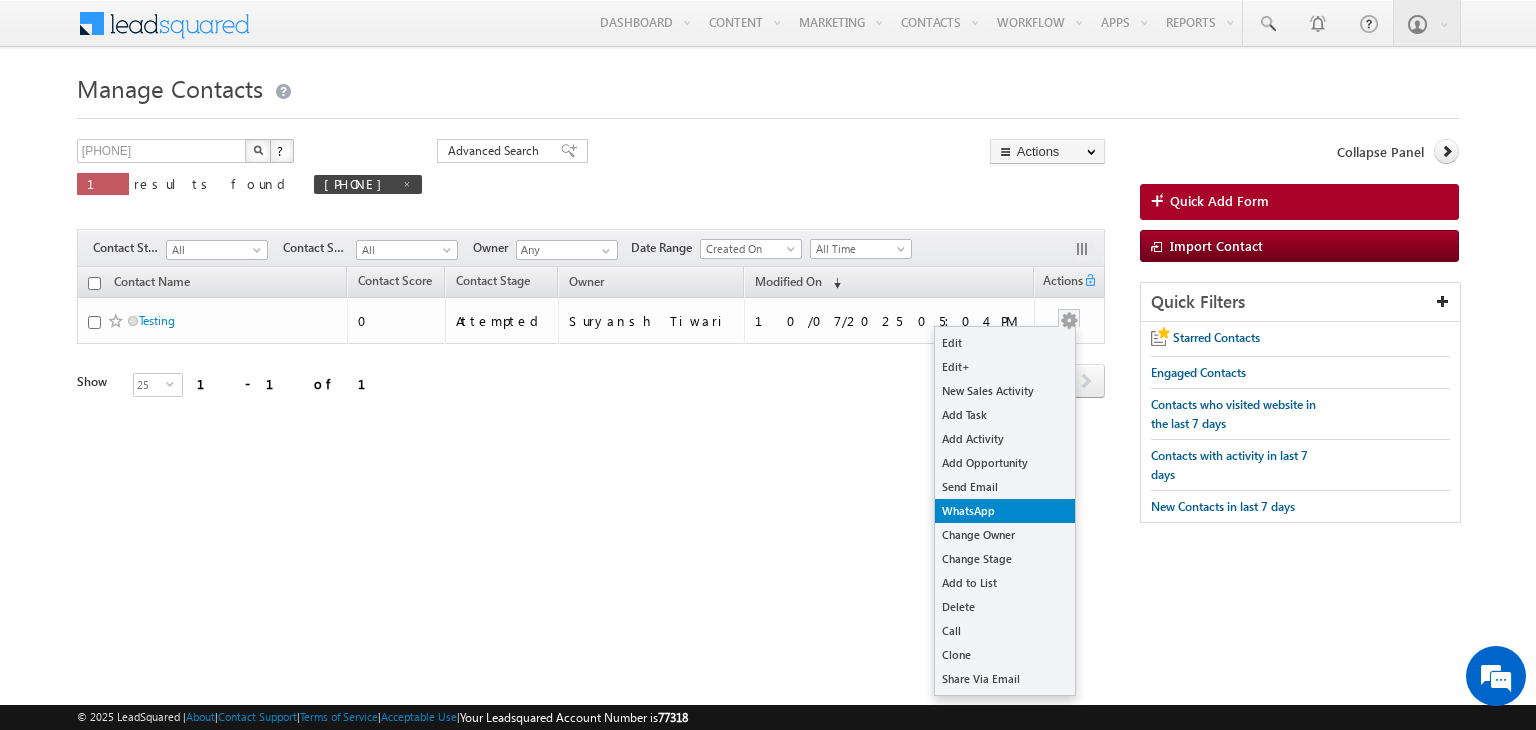click on "WhatsApp" at bounding box center (1005, 511) 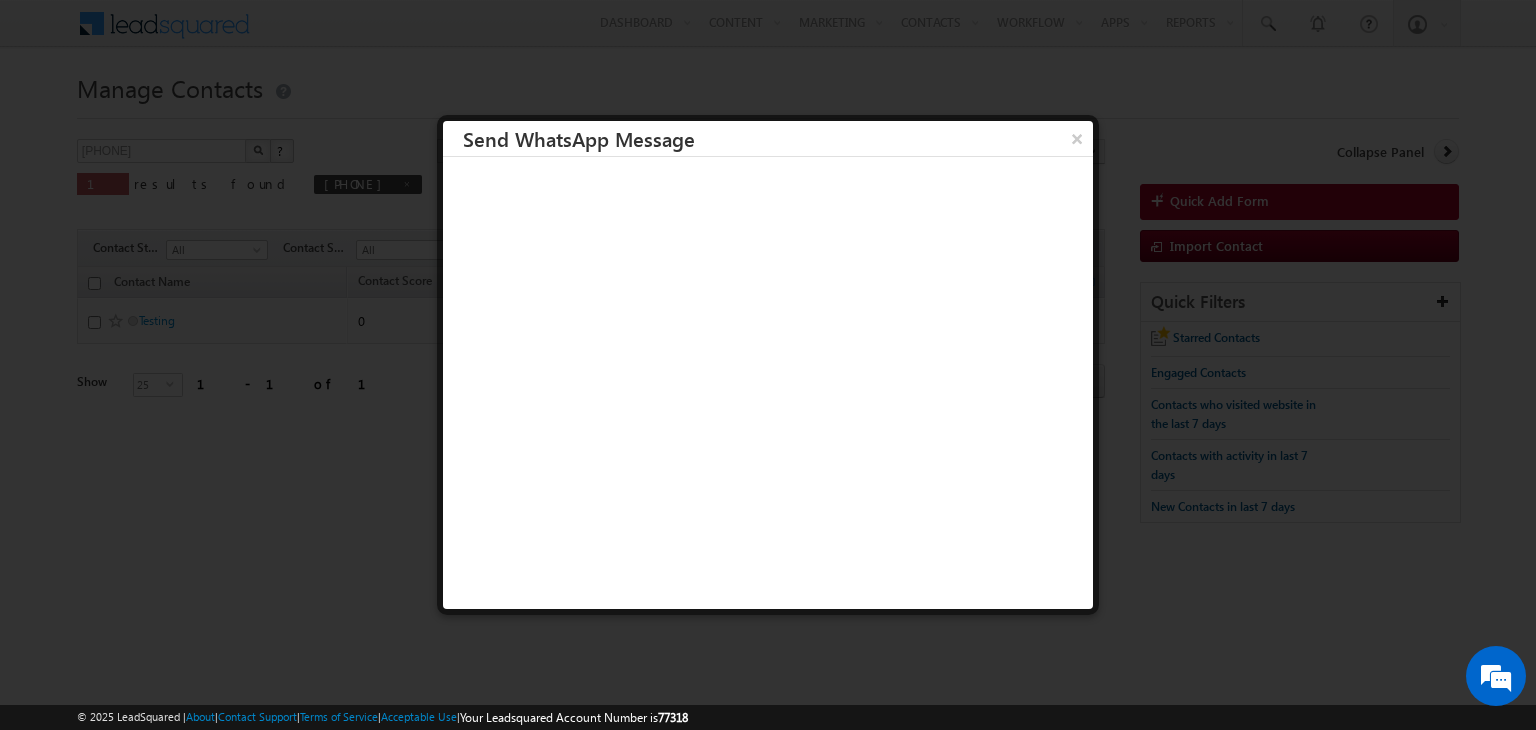 scroll, scrollTop: 0, scrollLeft: 0, axis: both 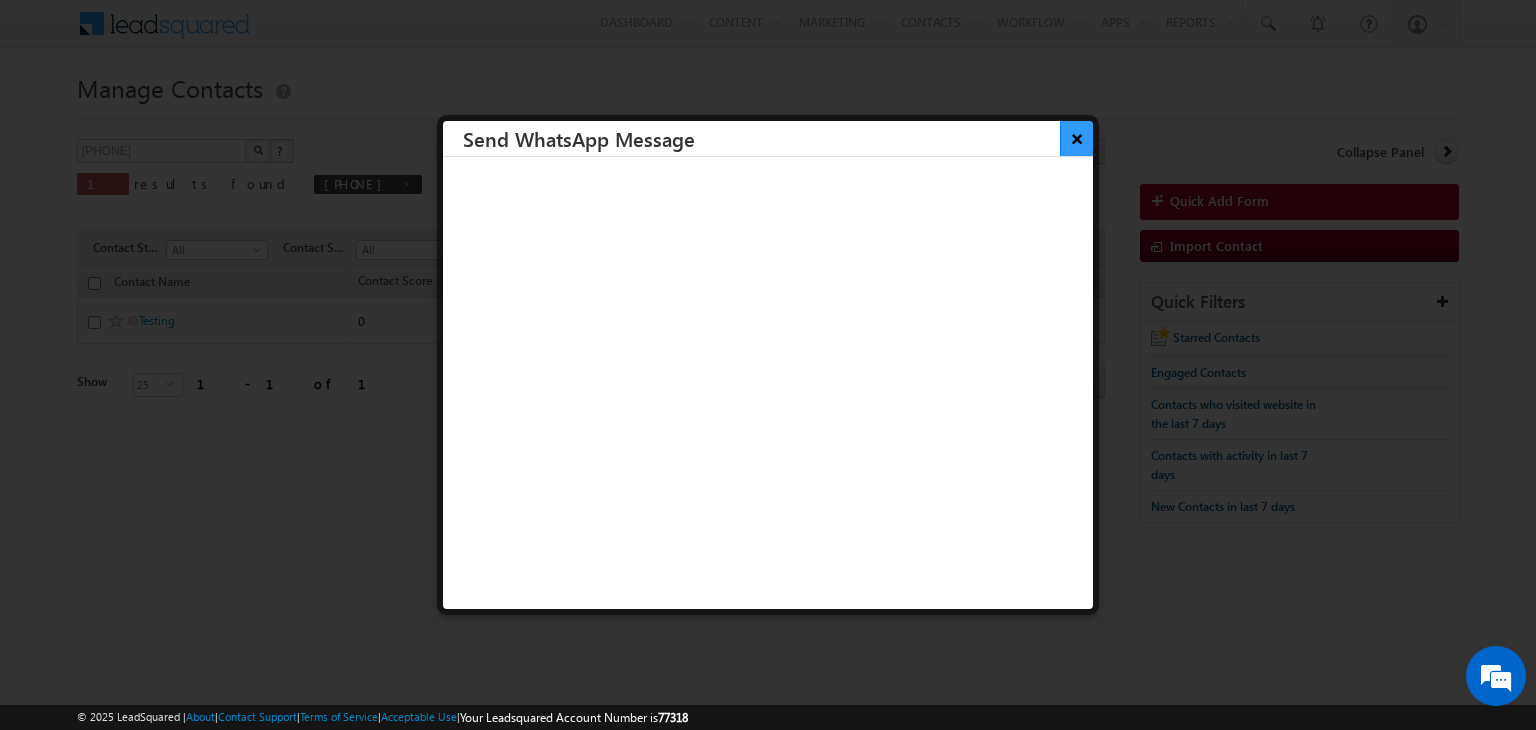 click on "×" at bounding box center (1076, 138) 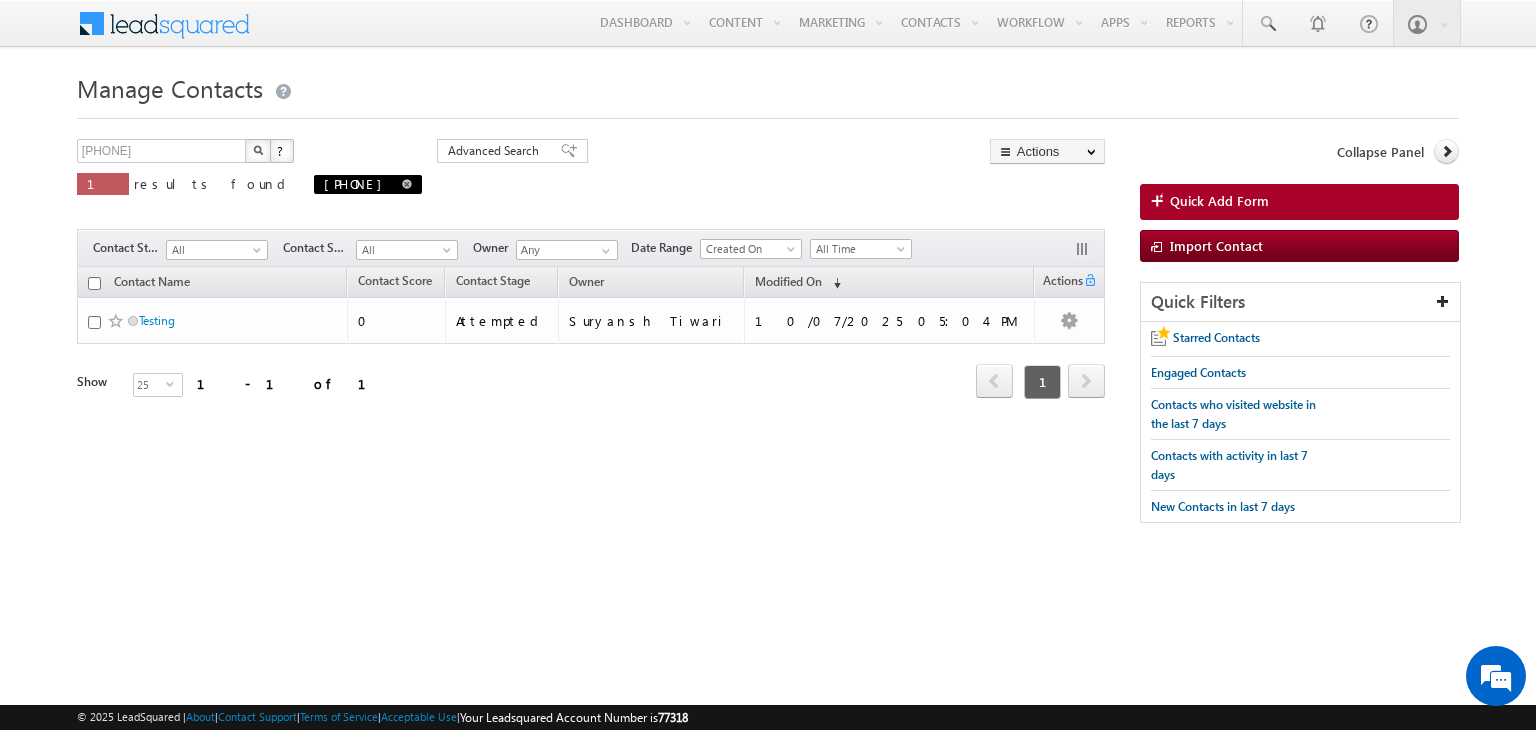 click at bounding box center (407, 184) 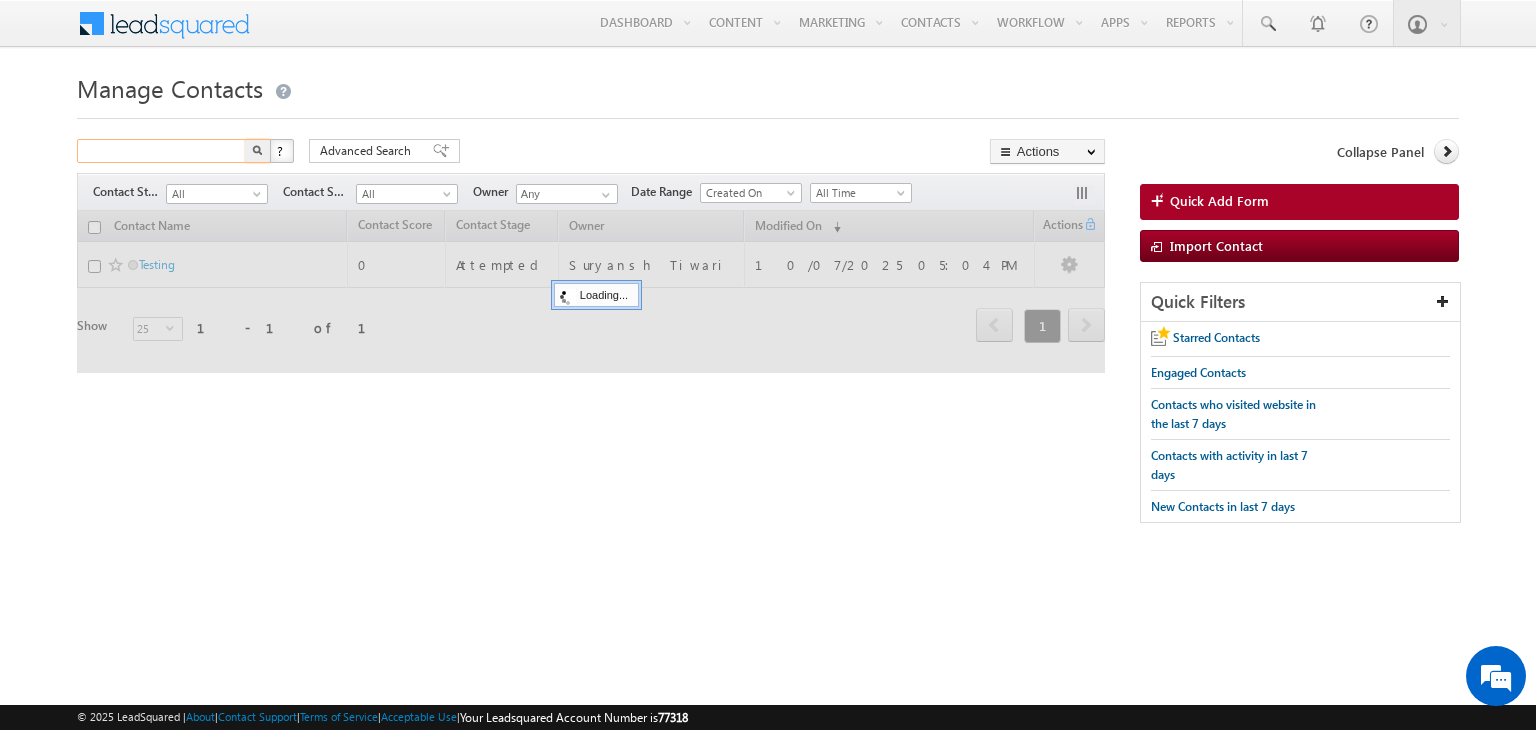 click at bounding box center [162, 151] 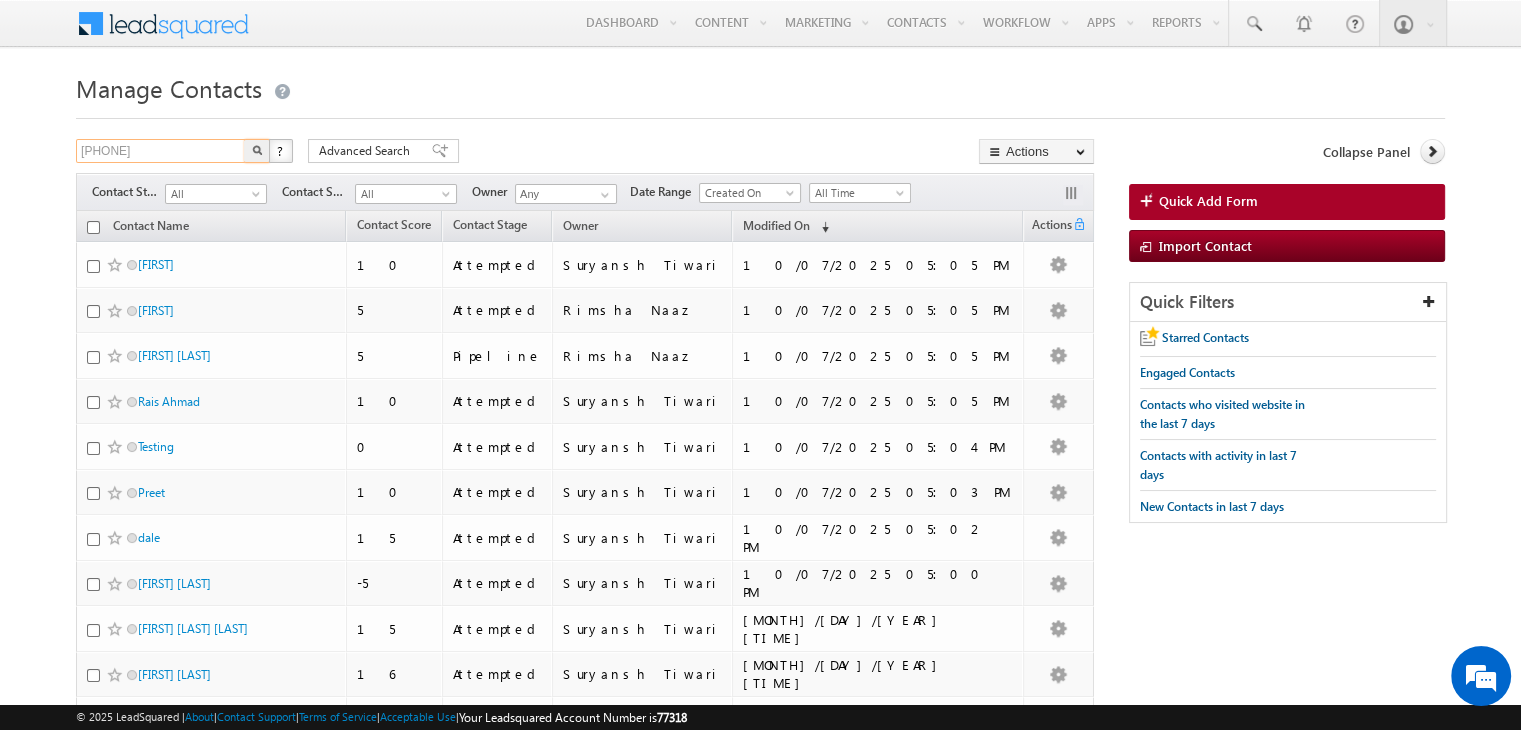 type on "[PHONE]" 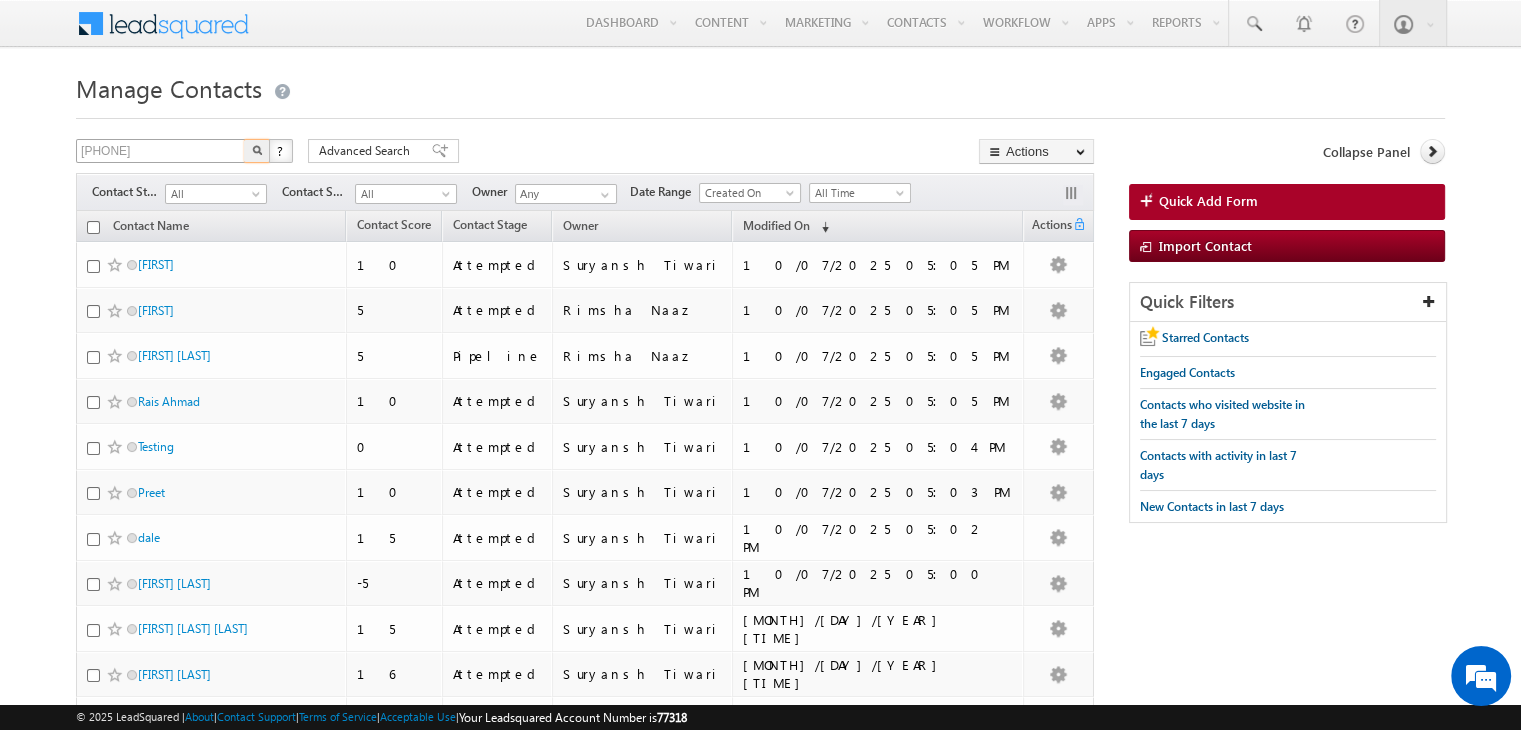 click at bounding box center (257, 151) 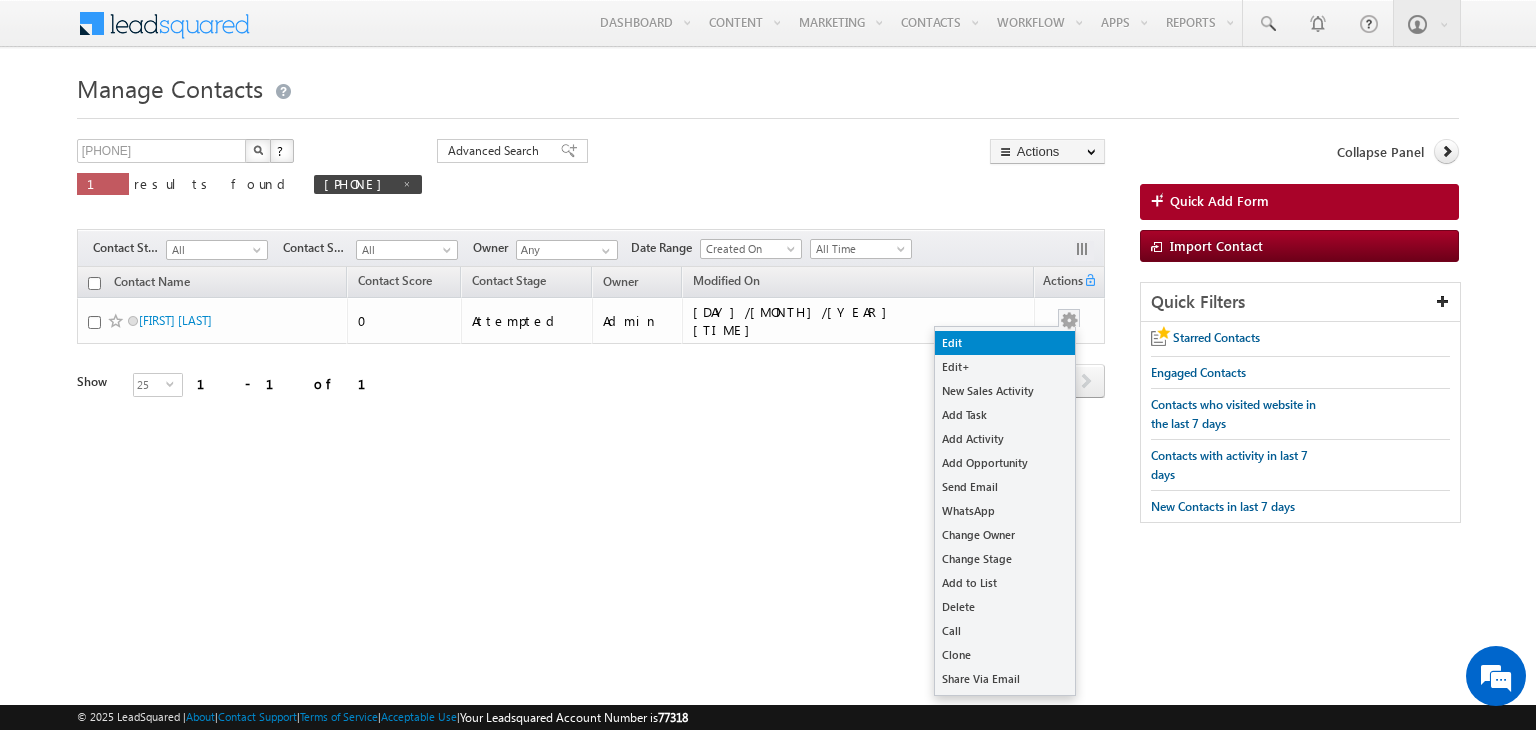 click on "Edit" at bounding box center [1005, 343] 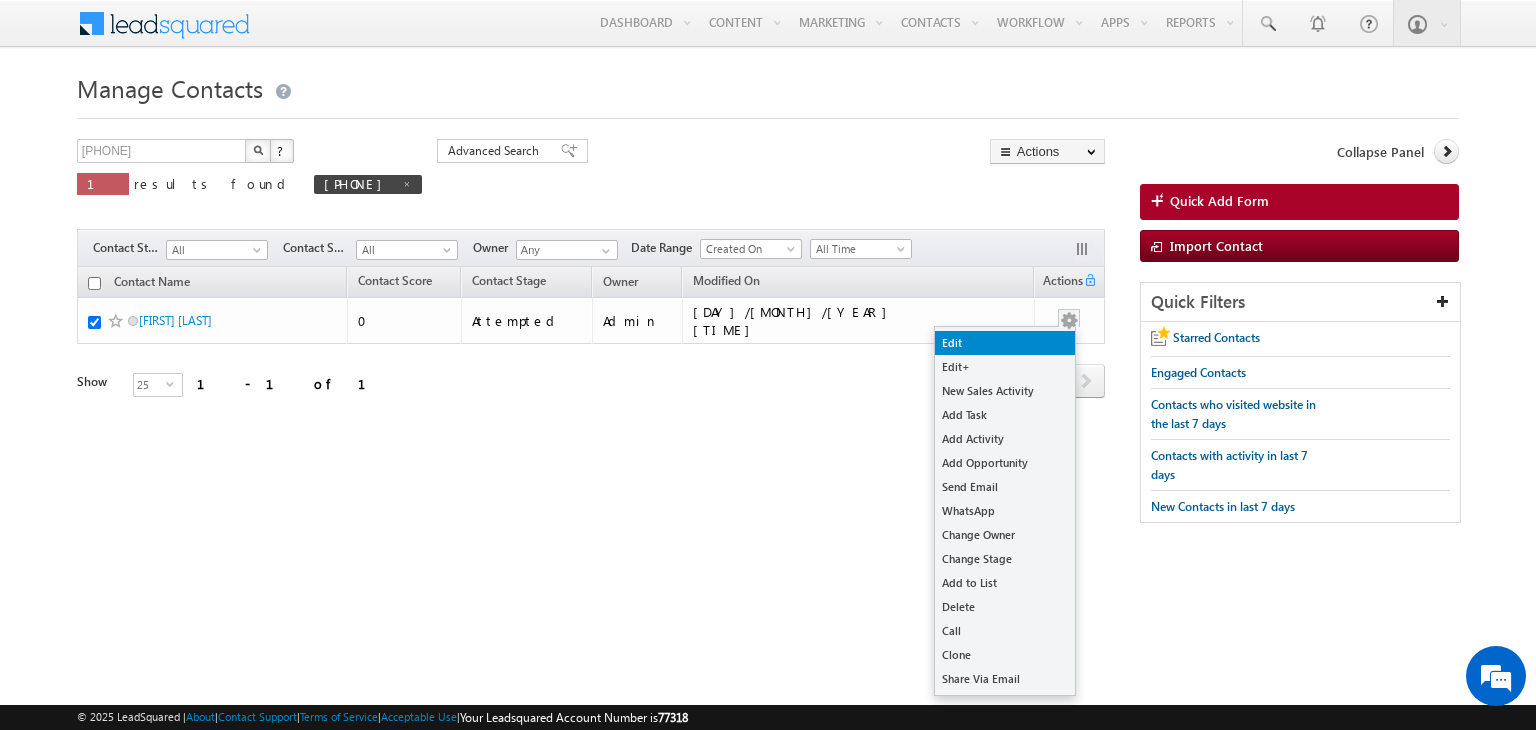 checkbox on "true" 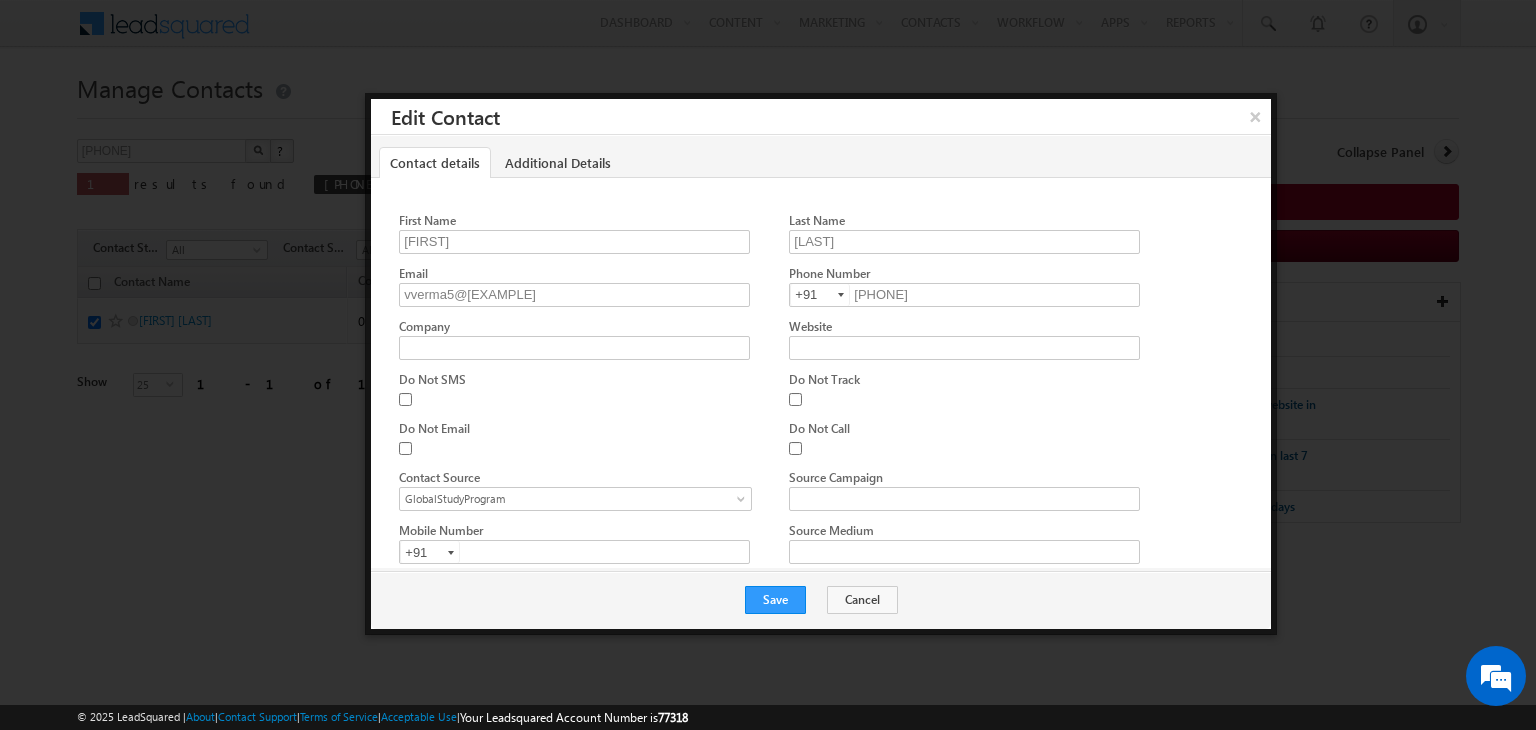 click at bounding box center [768, 365] 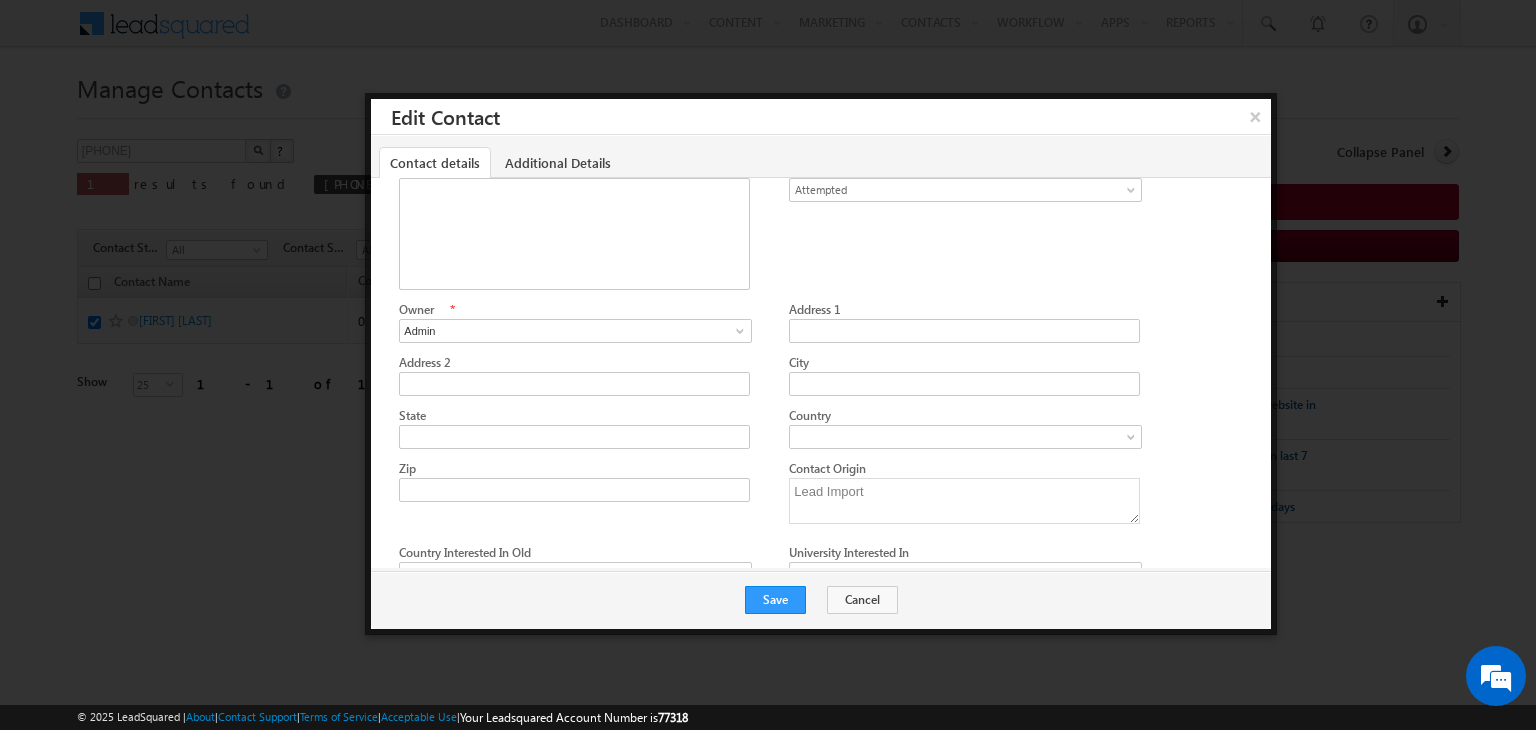 scroll, scrollTop: 487, scrollLeft: 0, axis: vertical 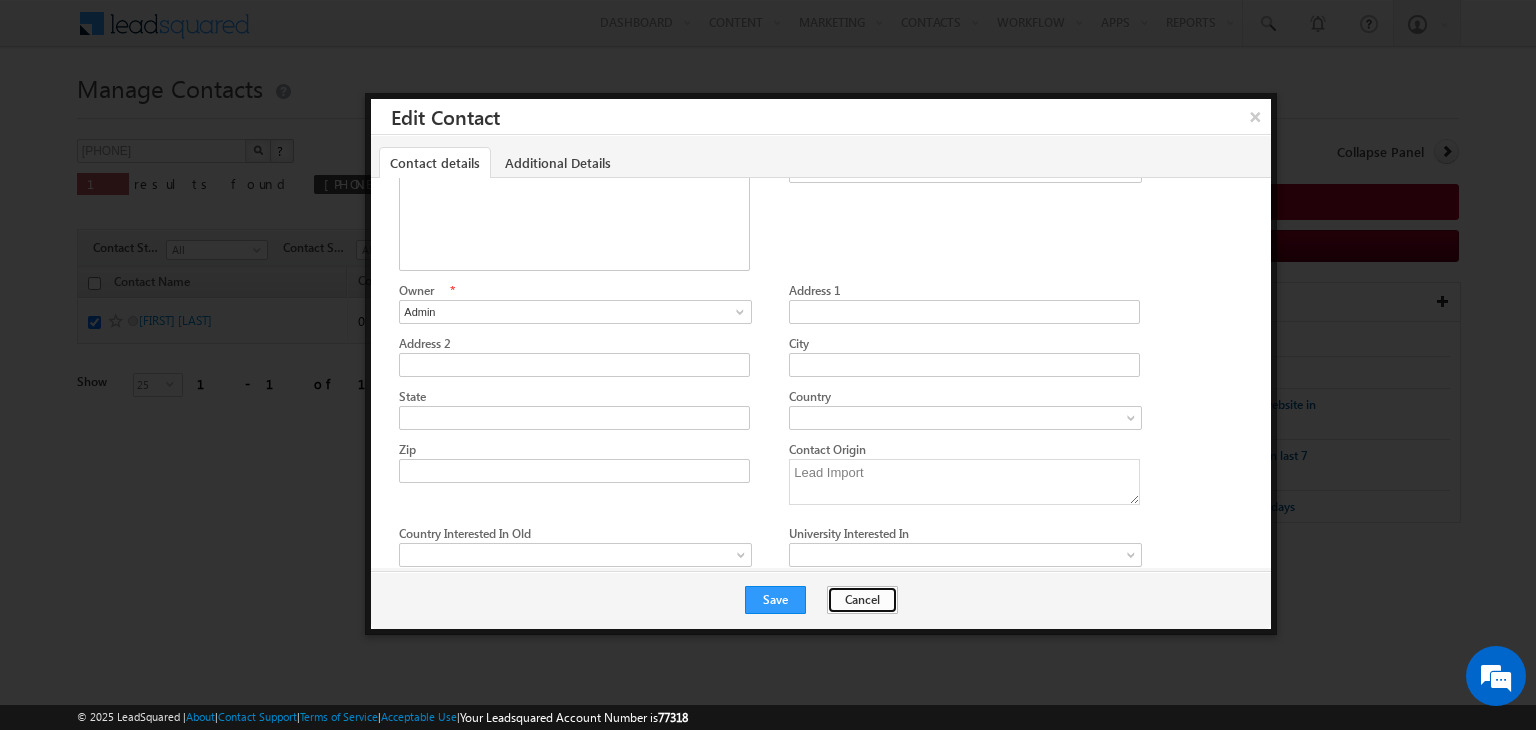 click on "Cancel" at bounding box center (862, 600) 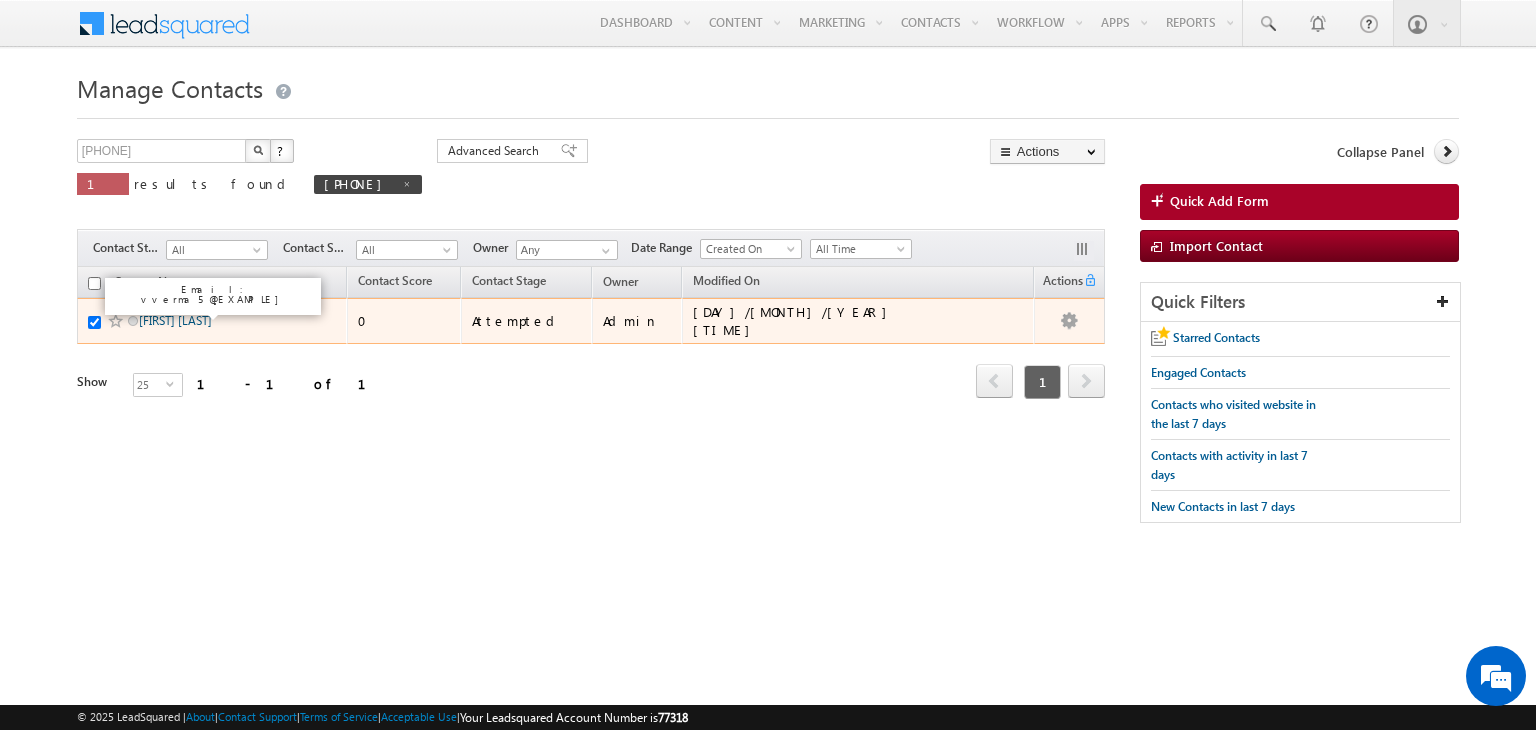 click on "[FIRST] [LAST]" at bounding box center [175, 320] 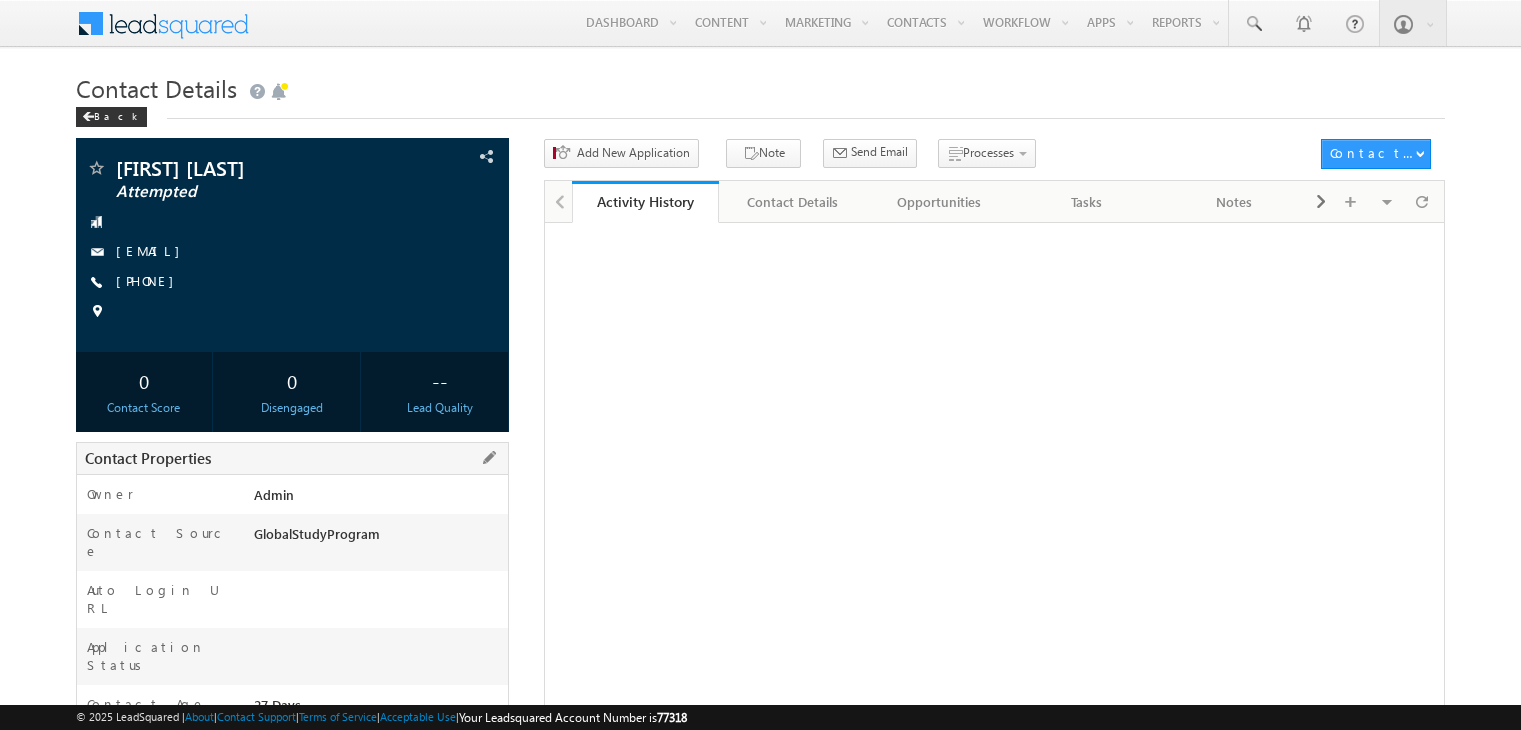 scroll, scrollTop: 63, scrollLeft: 0, axis: vertical 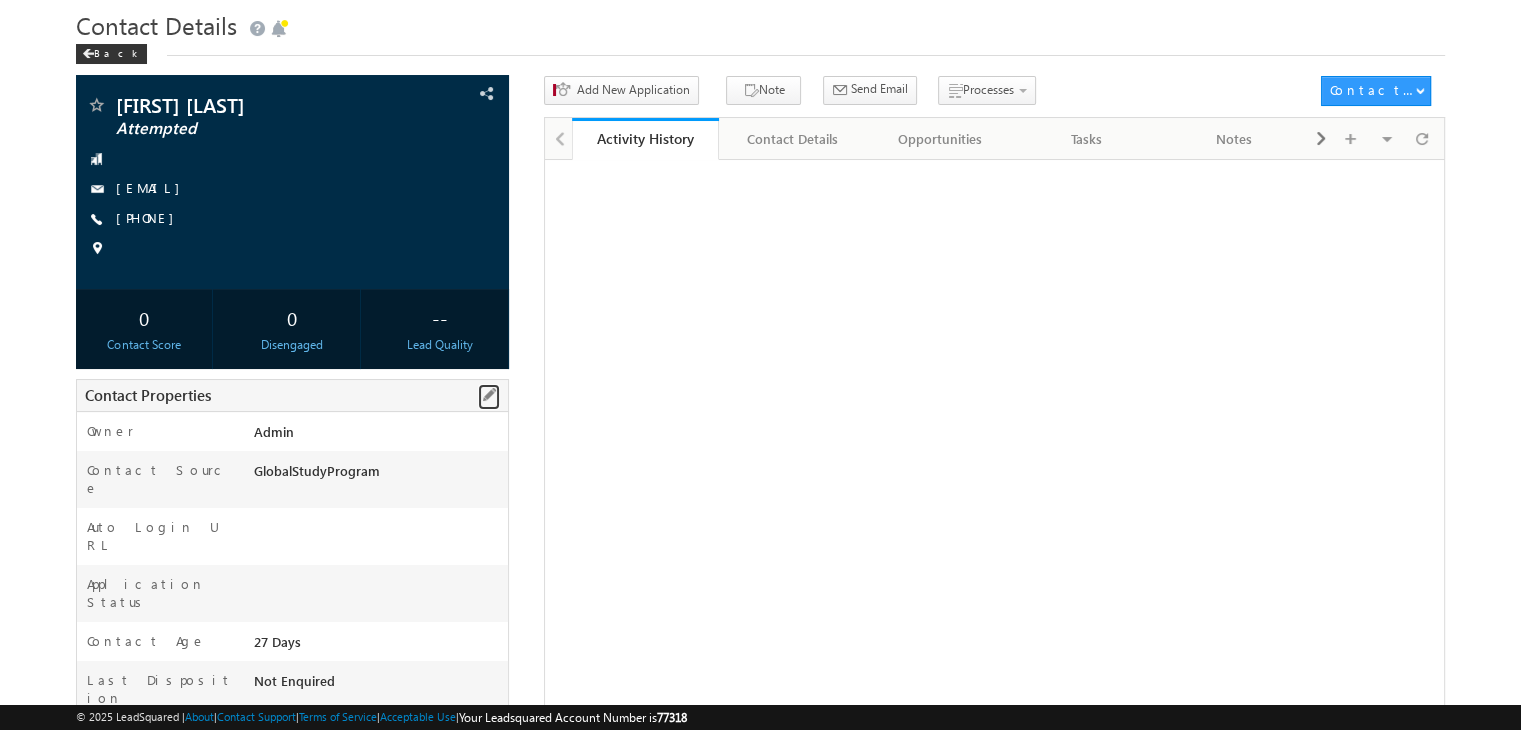 click at bounding box center (489, 395) 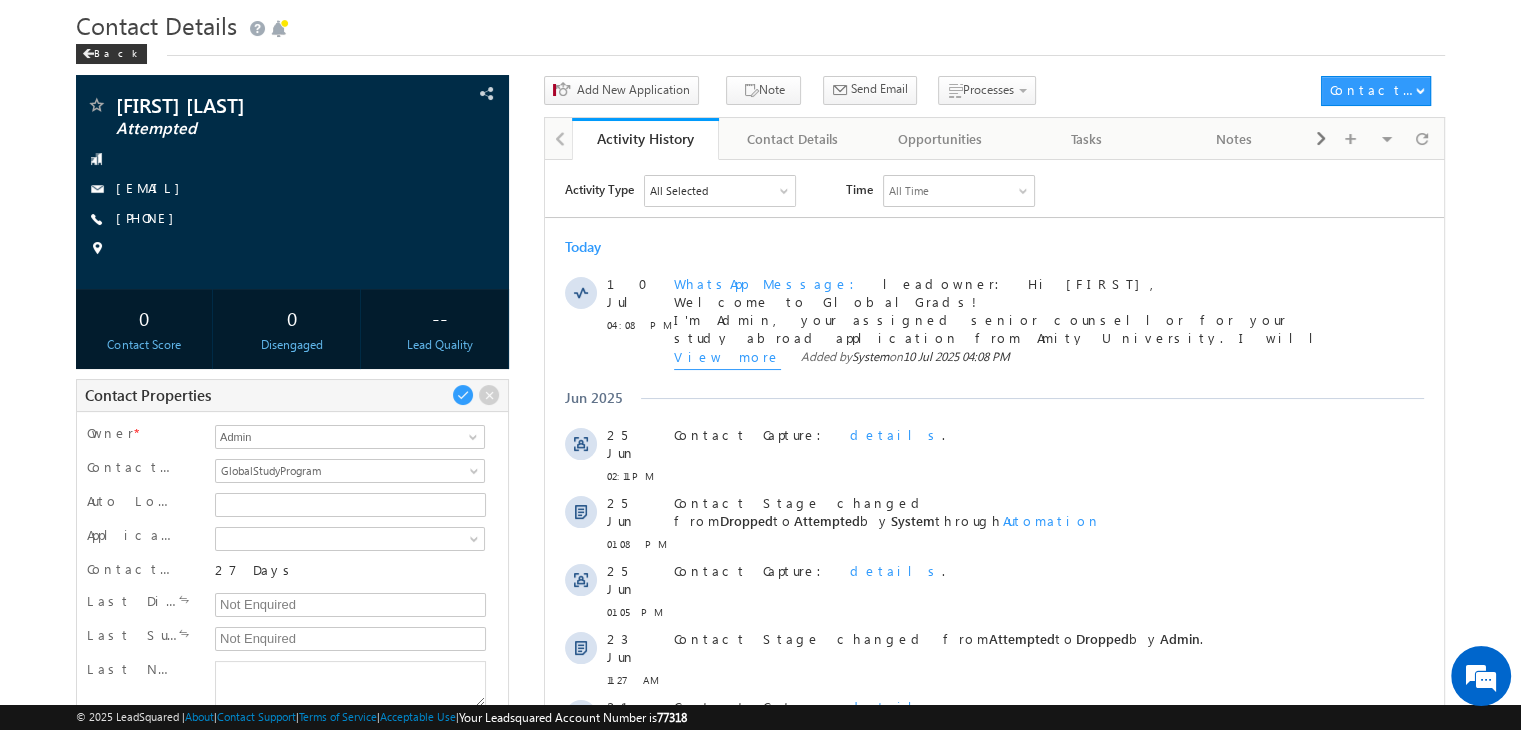 scroll, scrollTop: 0, scrollLeft: 0, axis: both 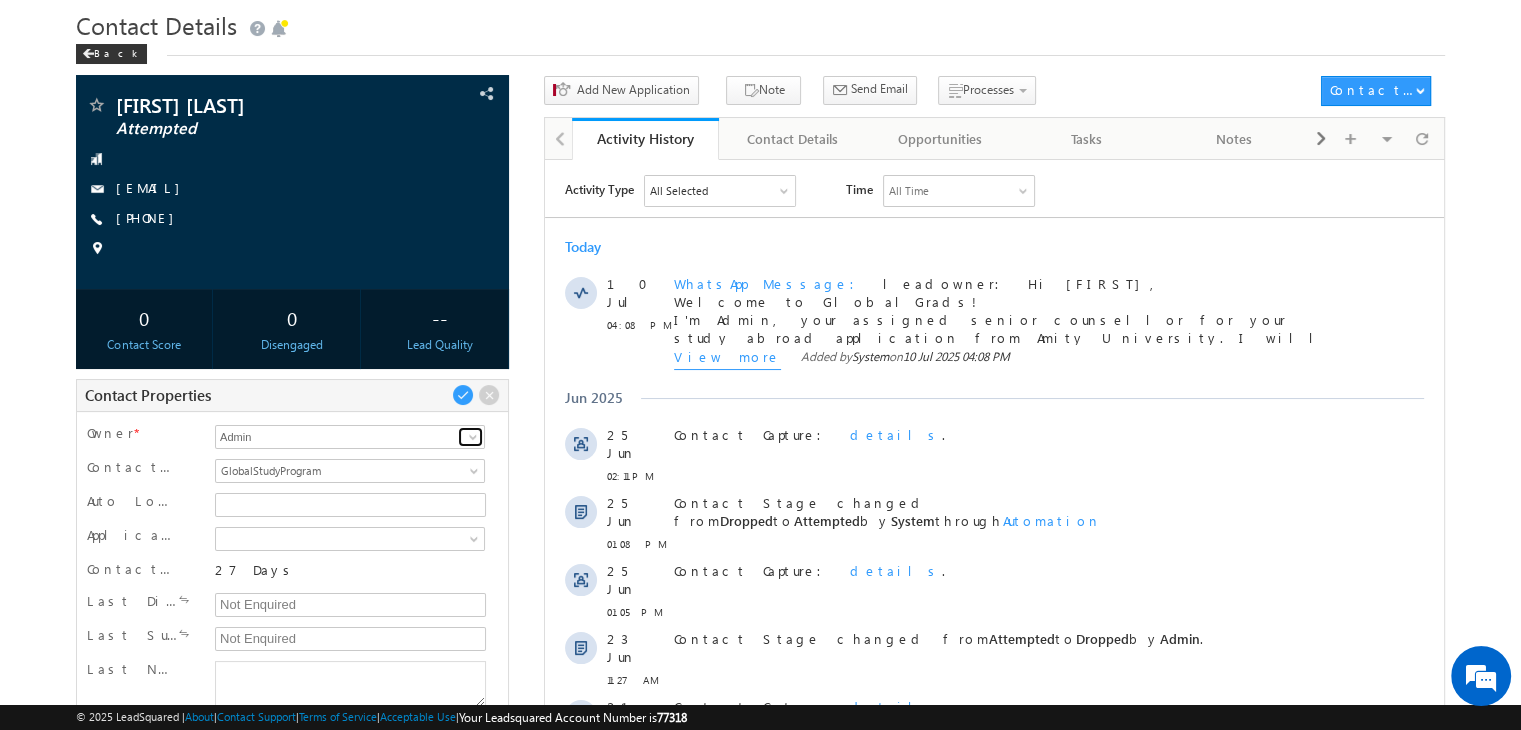 click at bounding box center (473, 437) 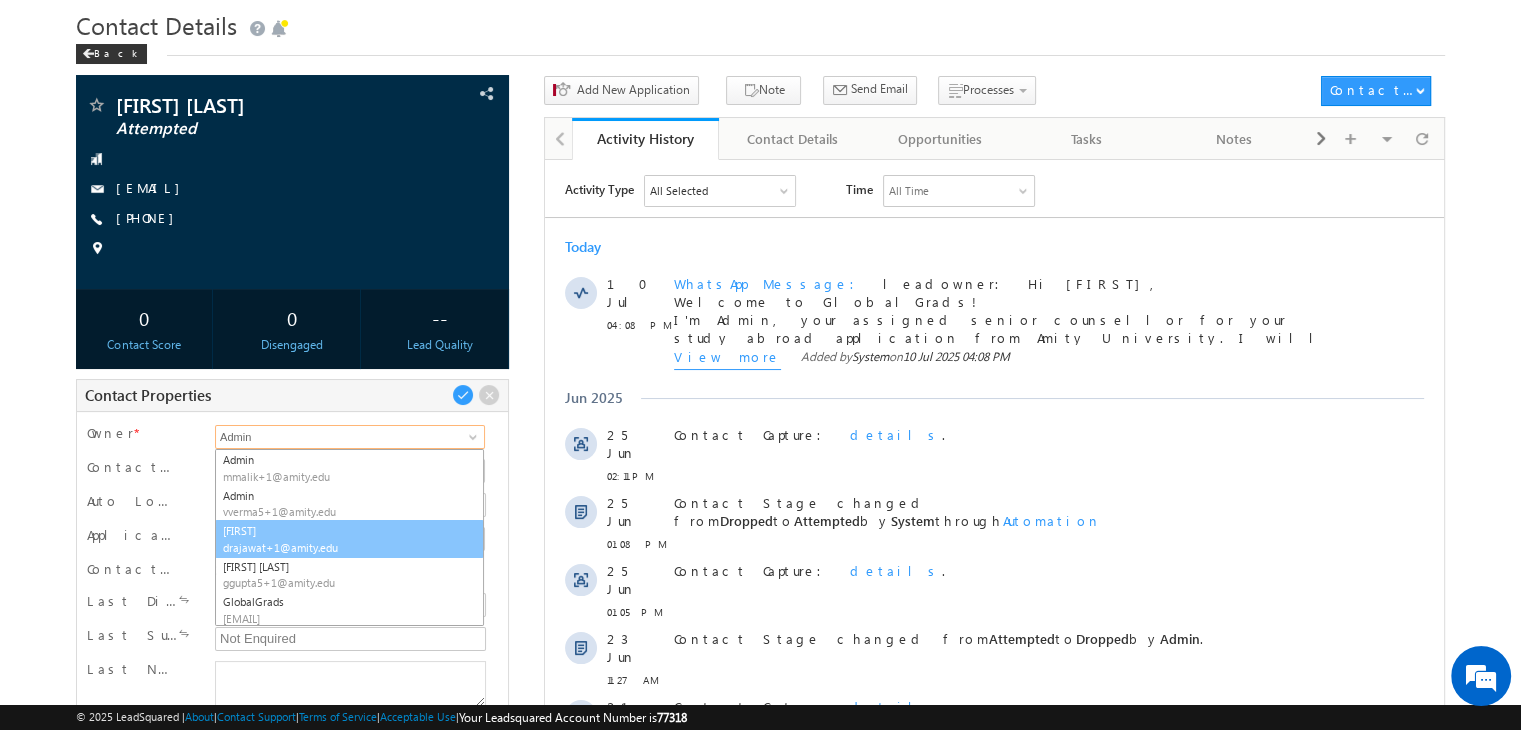 click on "drajawat+1@amity.edu" at bounding box center (349, 547) 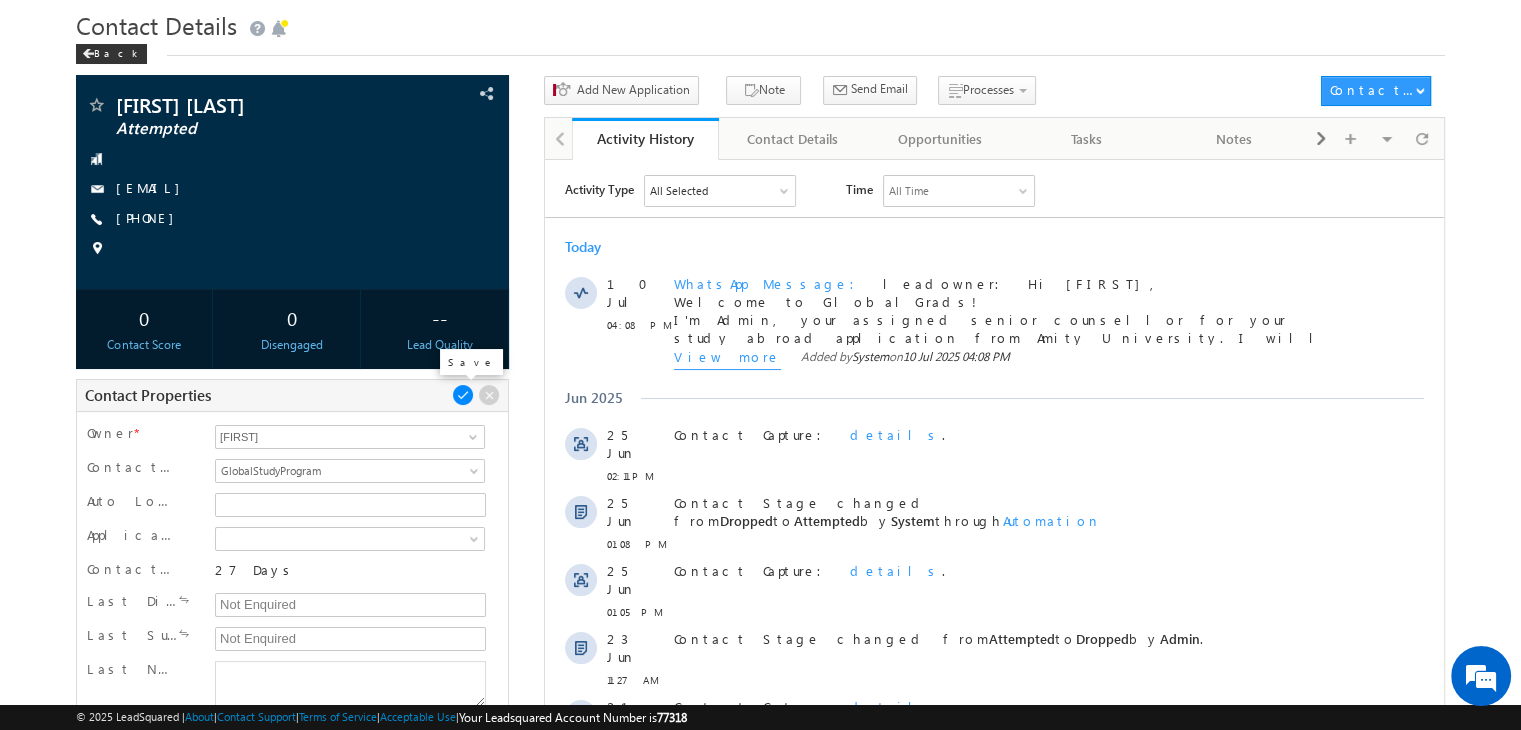click at bounding box center [463, 395] 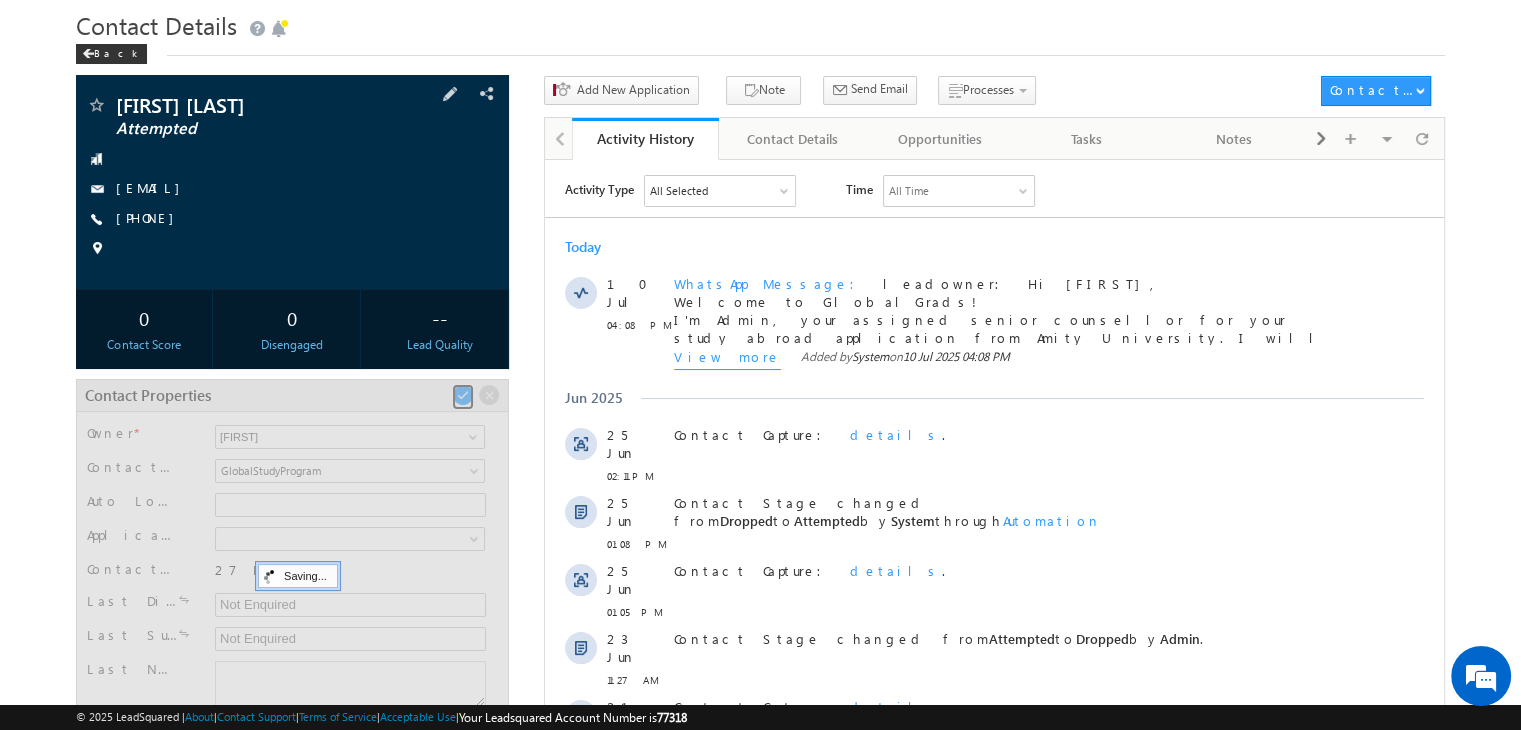 scroll, scrollTop: 119, scrollLeft: 0, axis: vertical 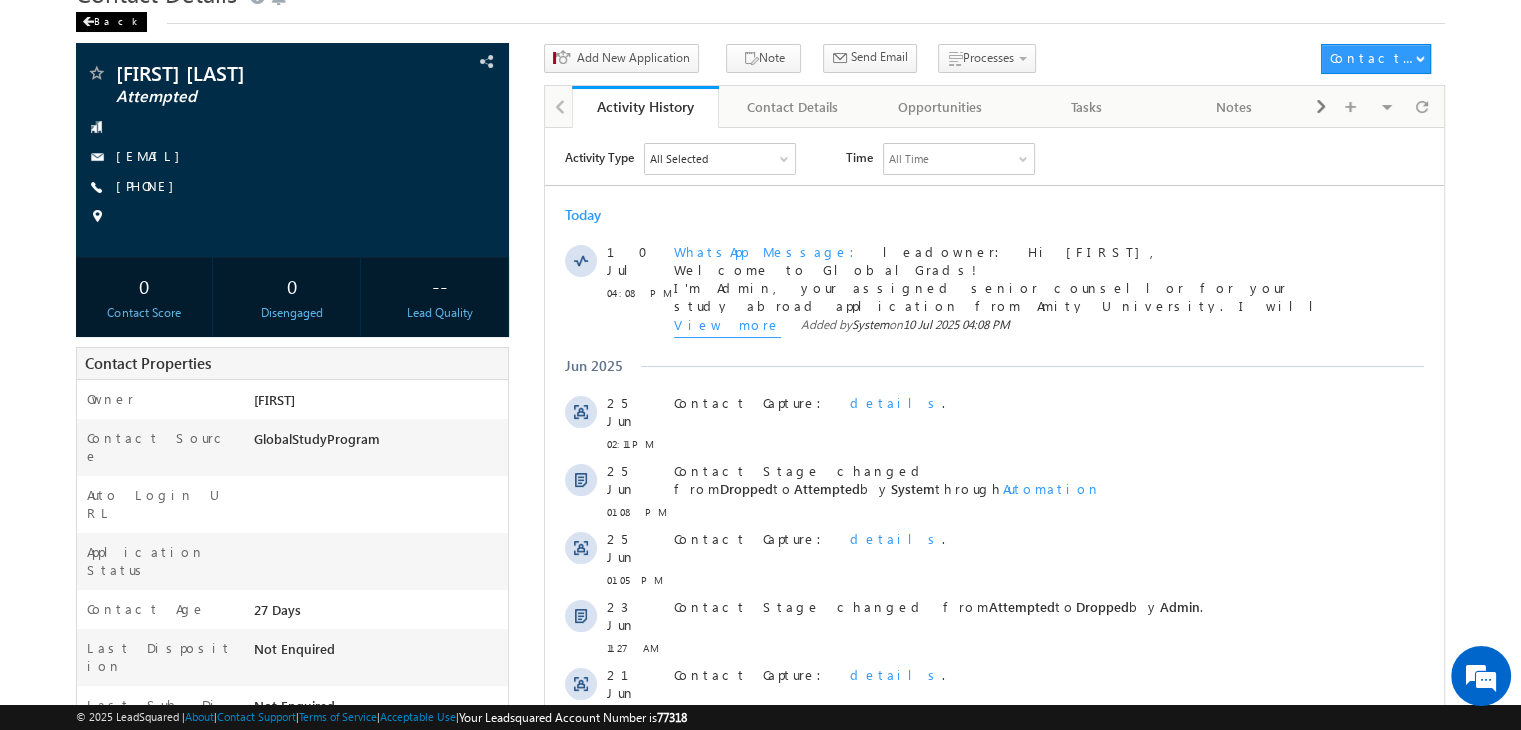 click on "Back" at bounding box center (111, 22) 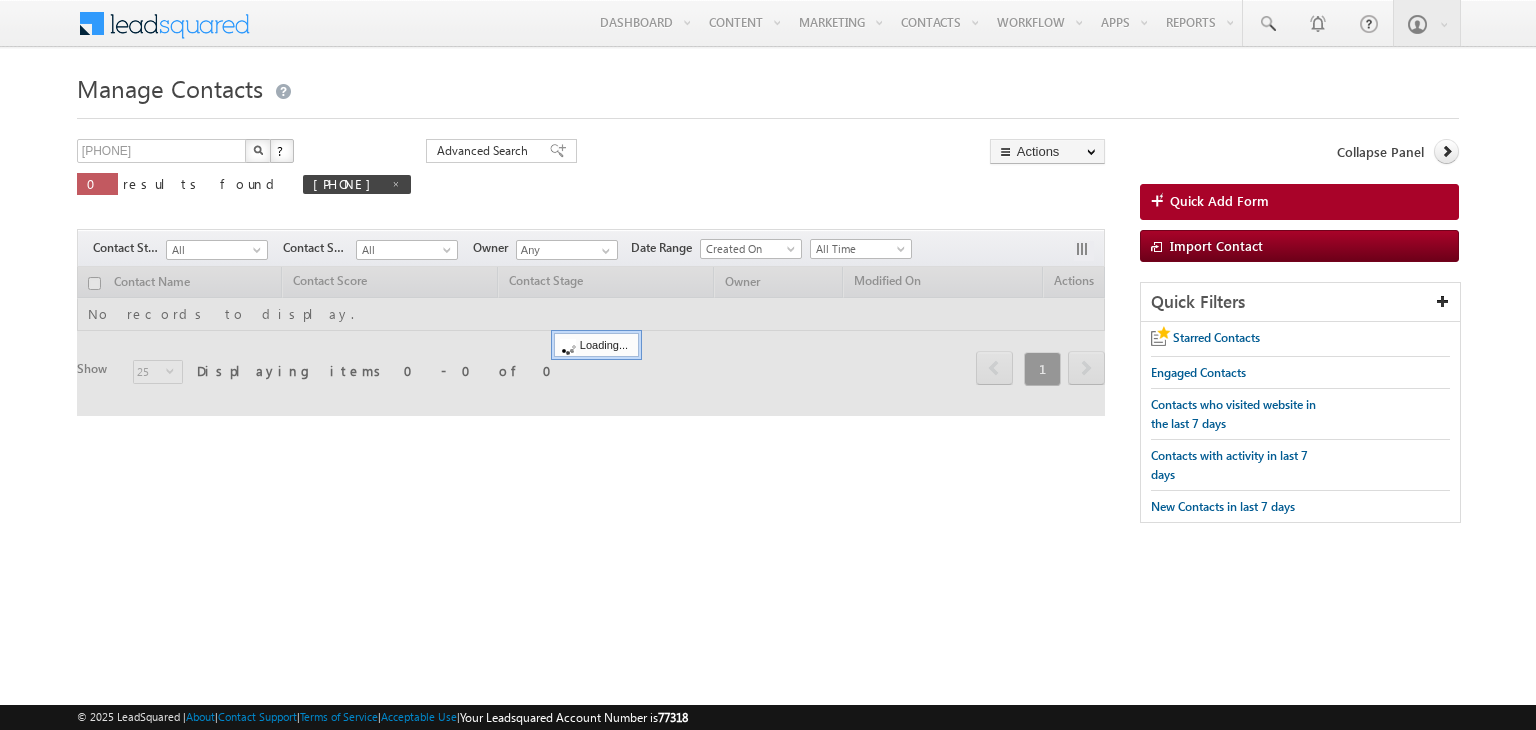 scroll, scrollTop: 0, scrollLeft: 0, axis: both 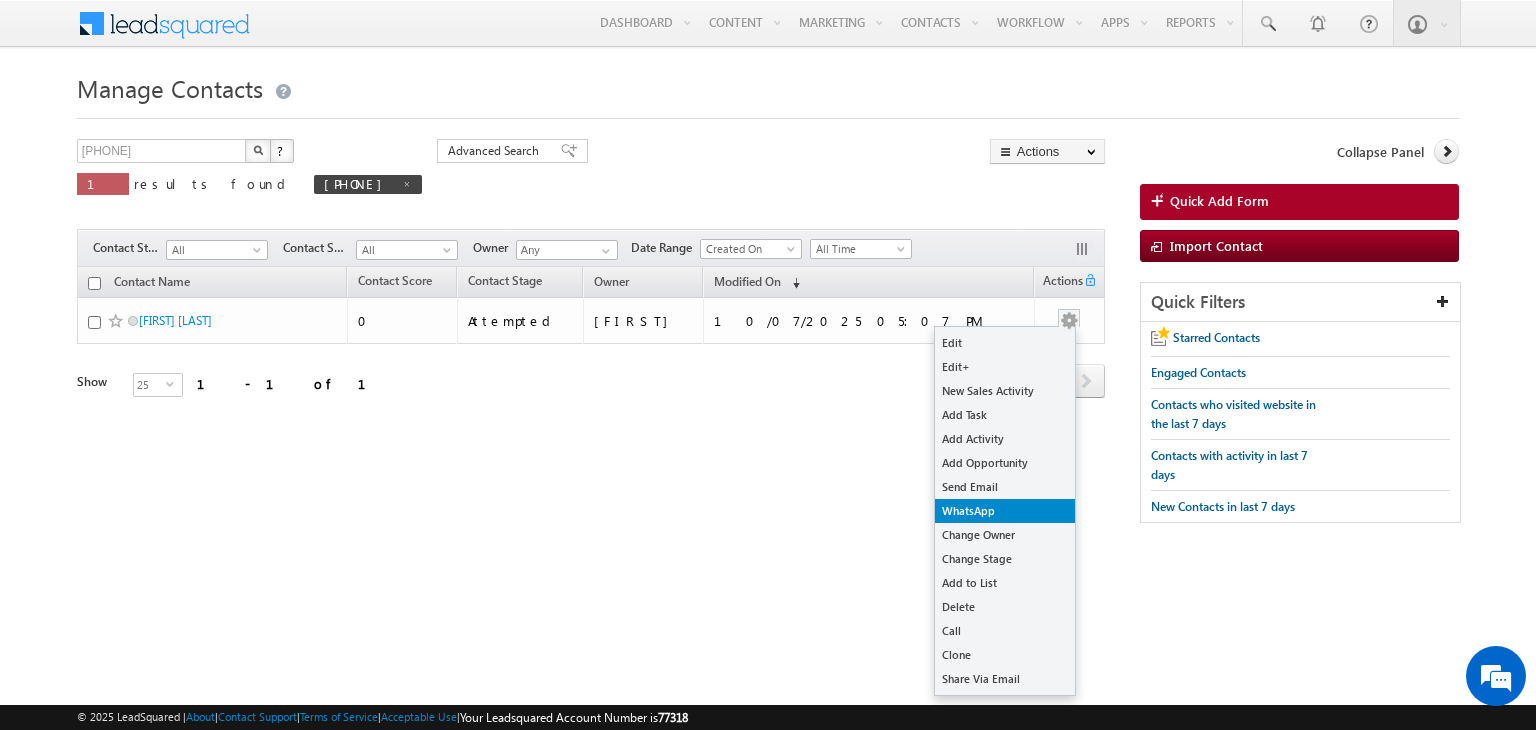 click on "WhatsApp" at bounding box center [1005, 511] 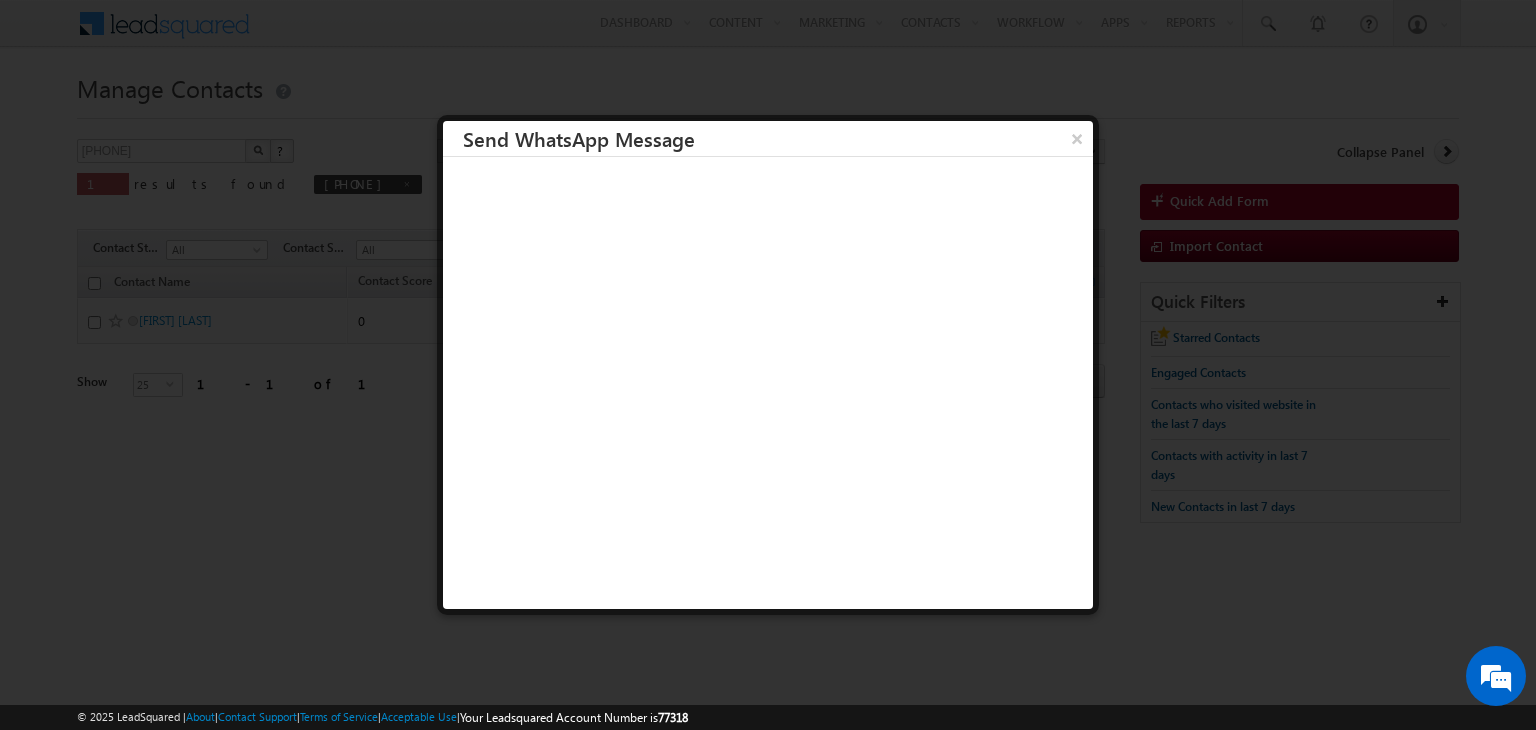 scroll, scrollTop: 0, scrollLeft: 0, axis: both 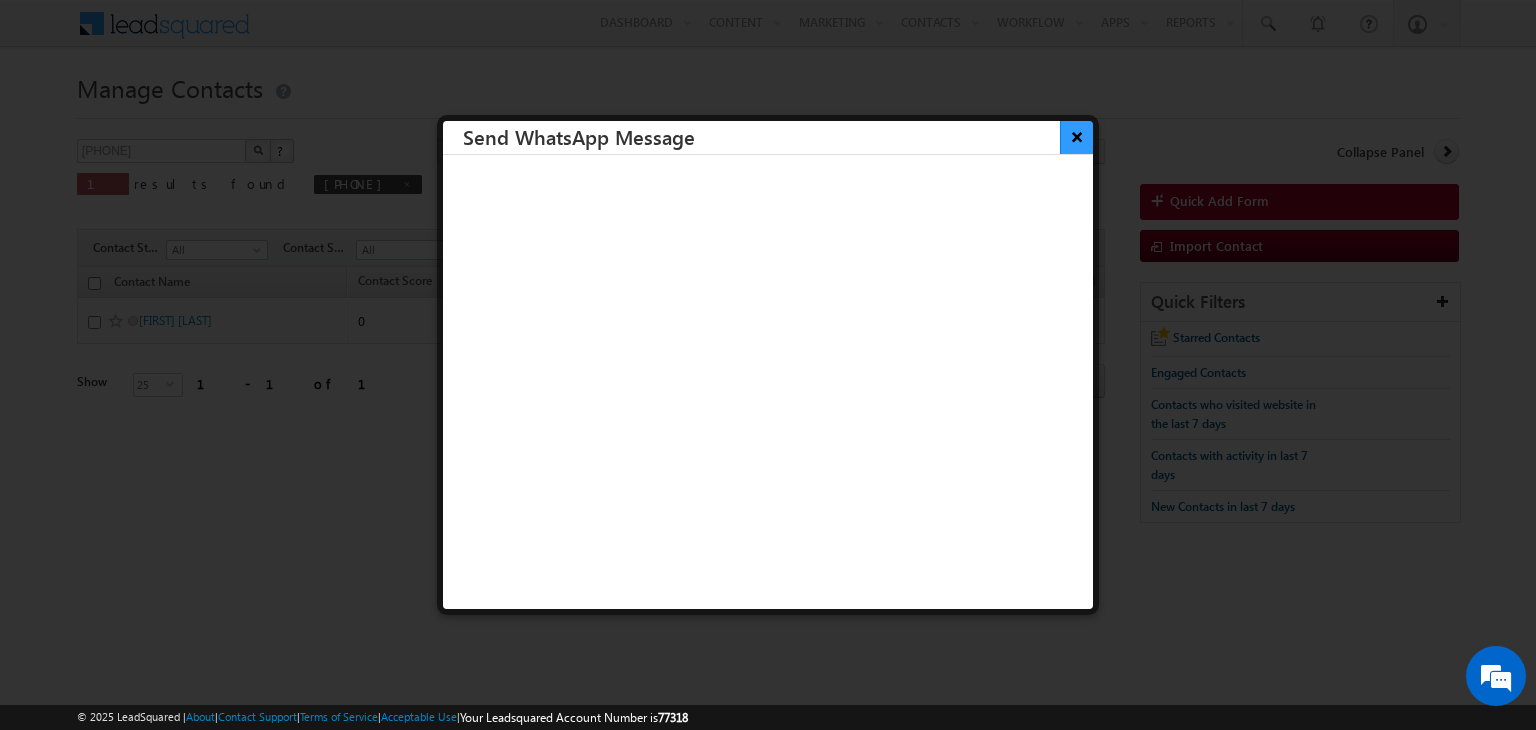 click on "×" at bounding box center (1076, 136) 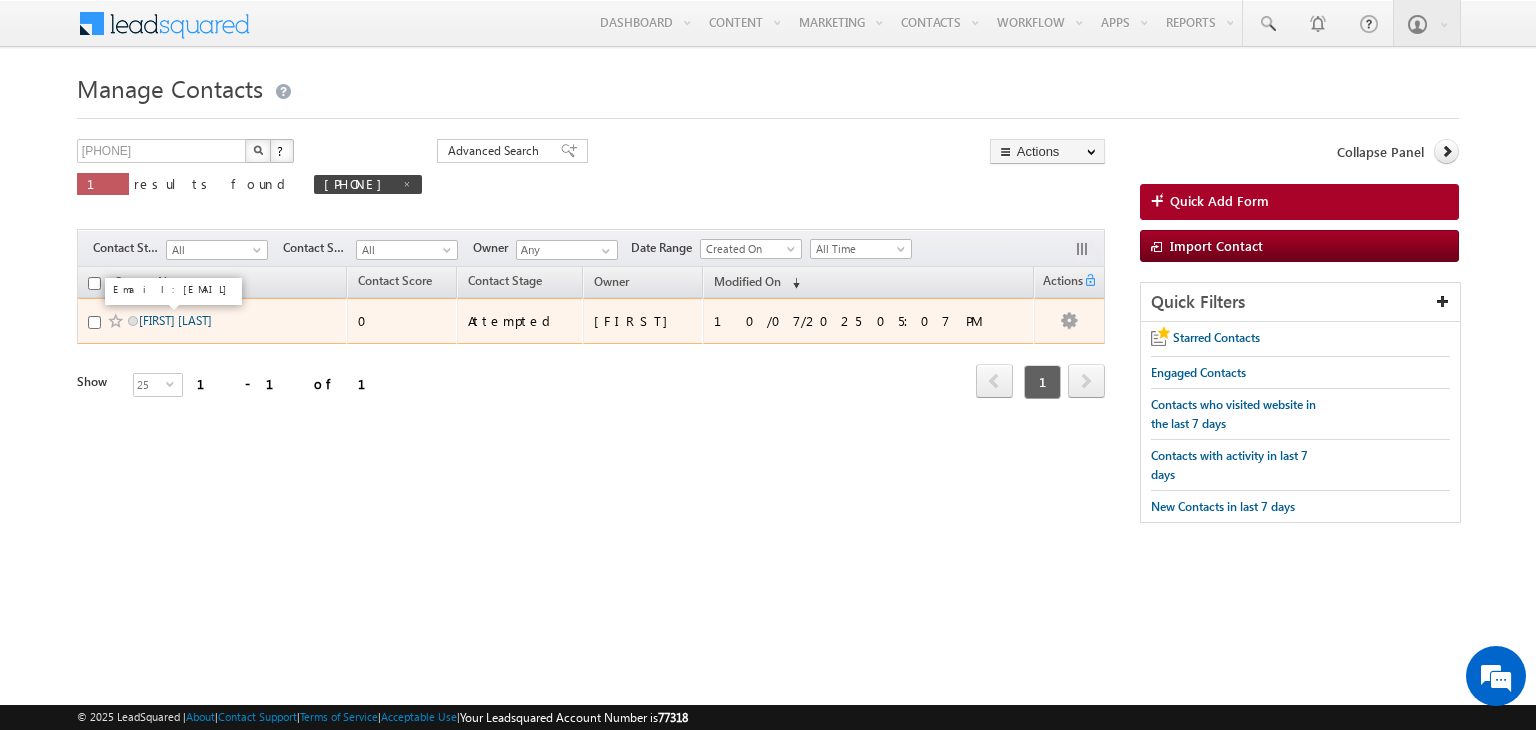 click on "[FIRST] [LAST]" at bounding box center (175, 320) 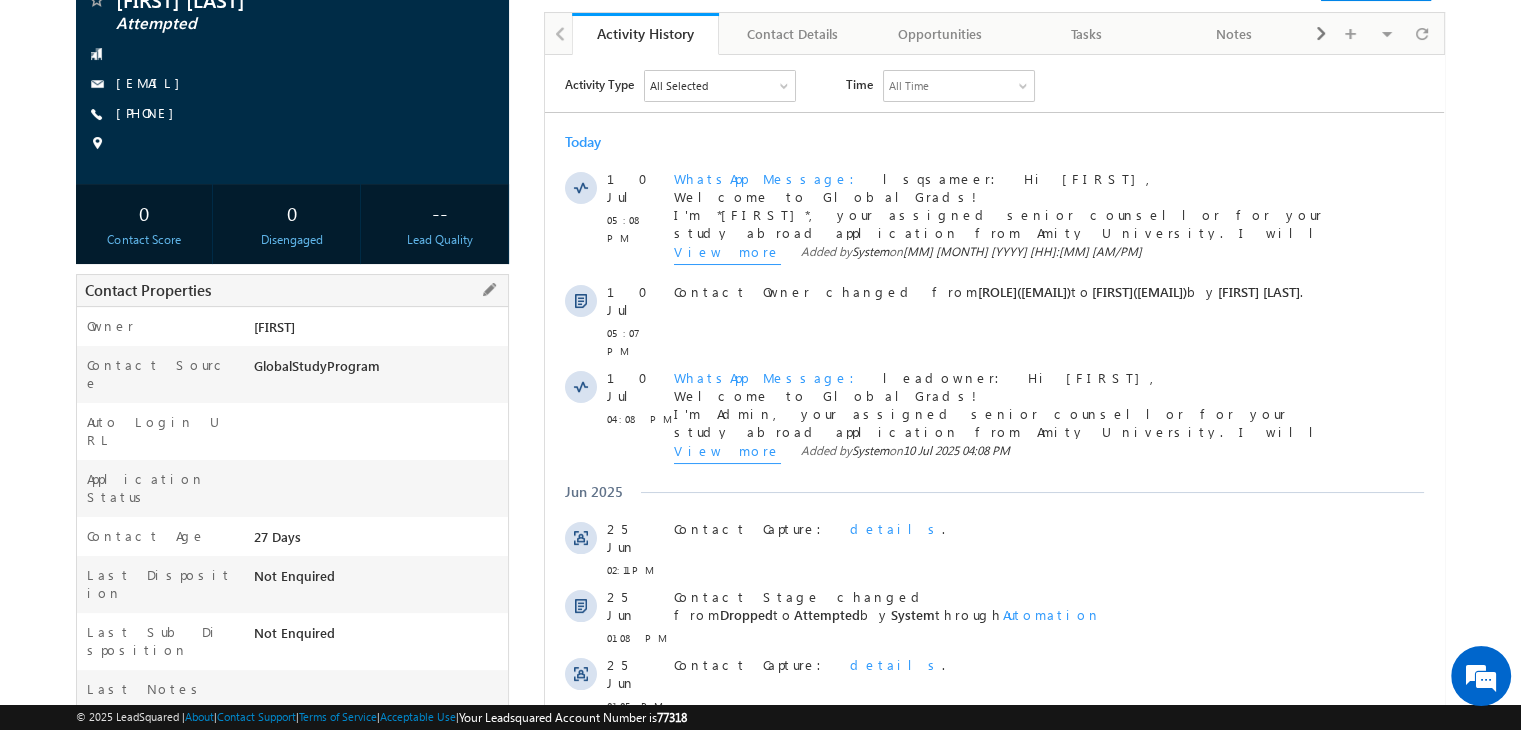 scroll, scrollTop: 172, scrollLeft: 0, axis: vertical 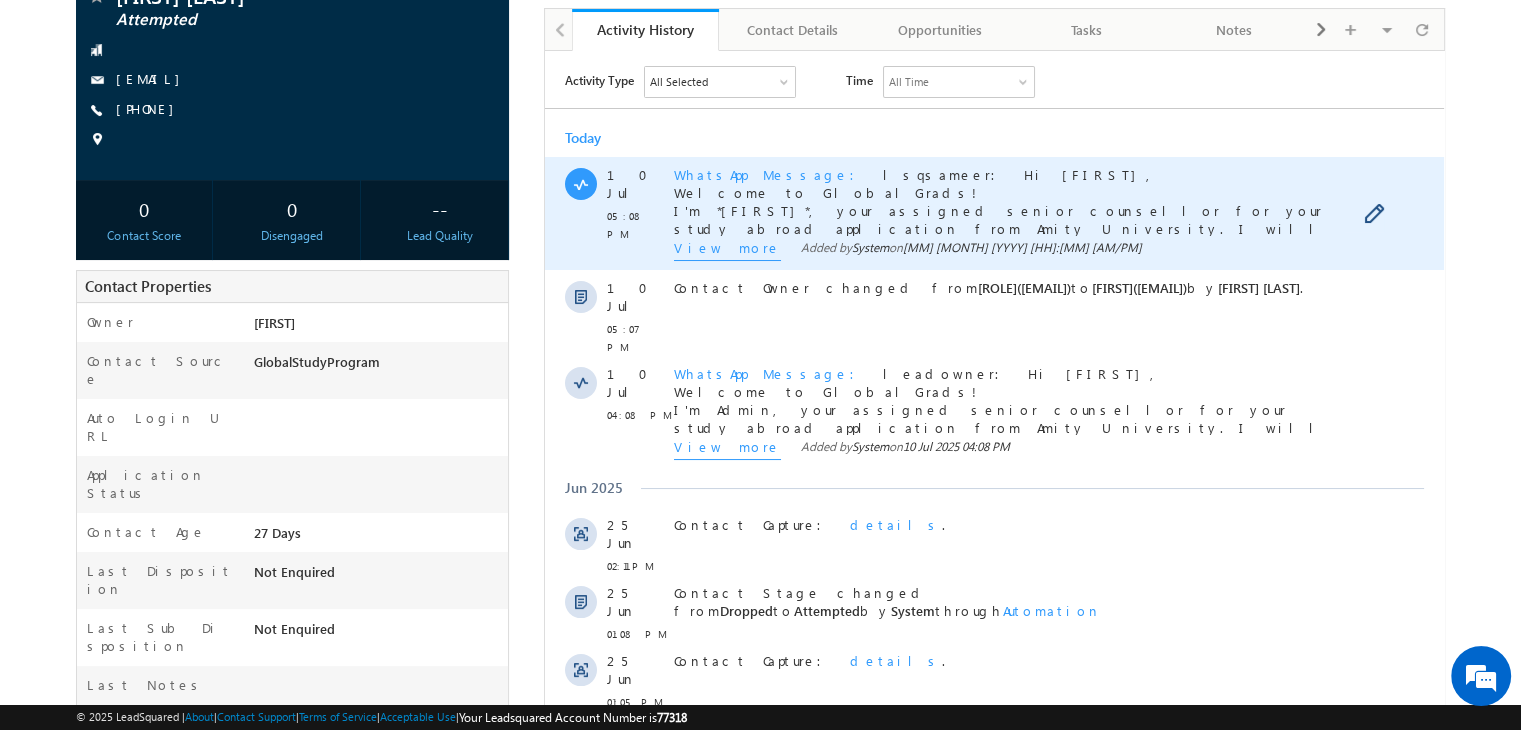 click on "View more" at bounding box center (727, 249) 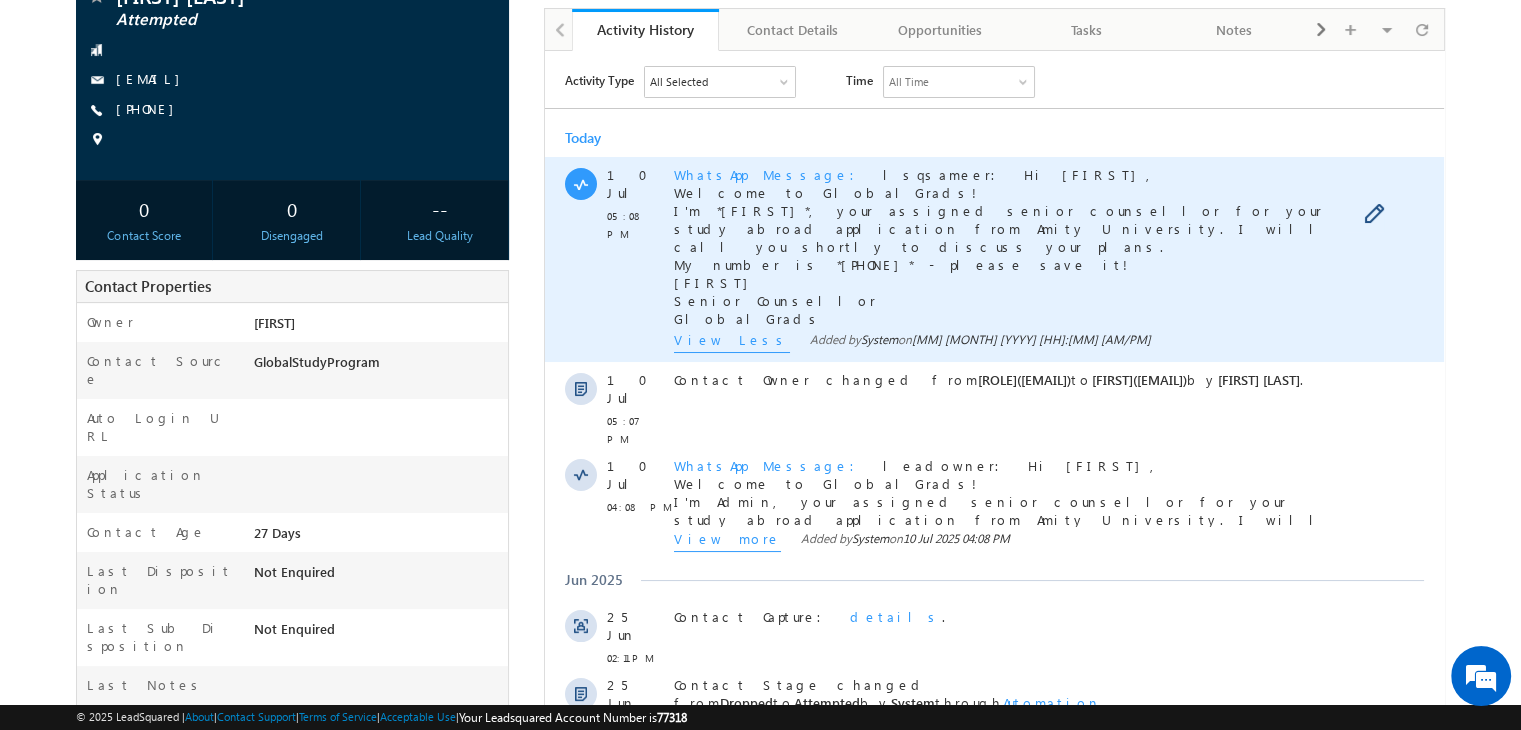 scroll, scrollTop: 0, scrollLeft: 0, axis: both 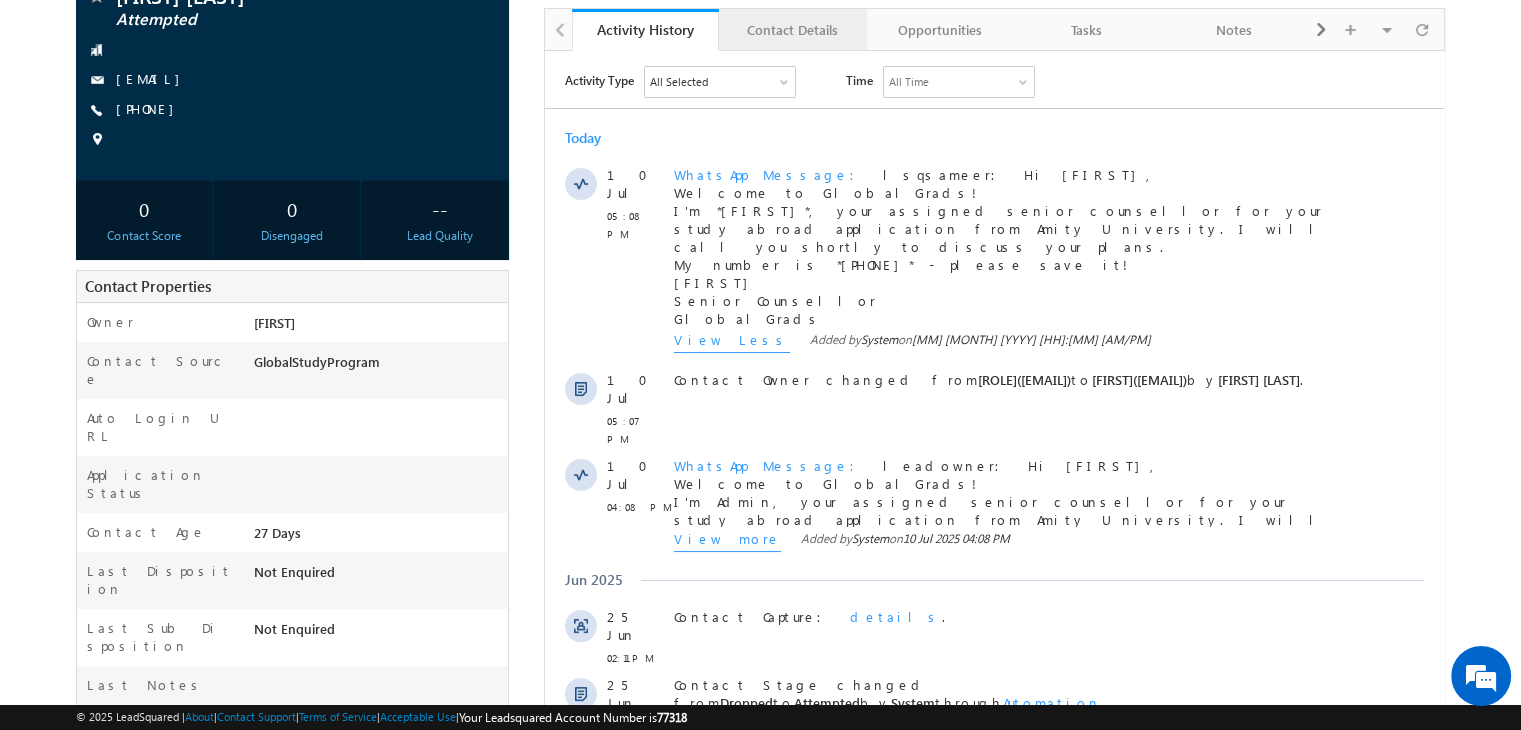 click on "Contact Details" at bounding box center [791, 30] 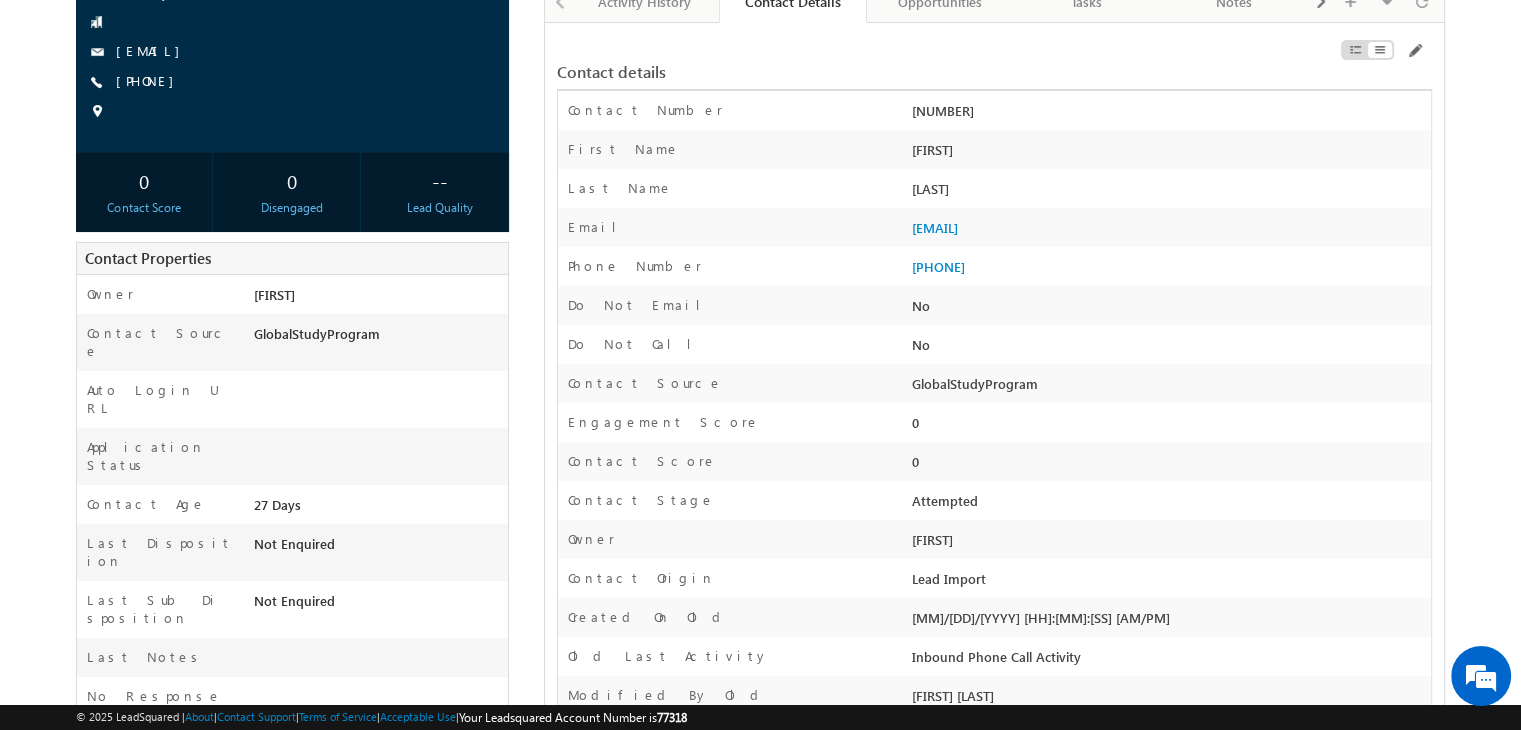 scroll, scrollTop: 202, scrollLeft: 0, axis: vertical 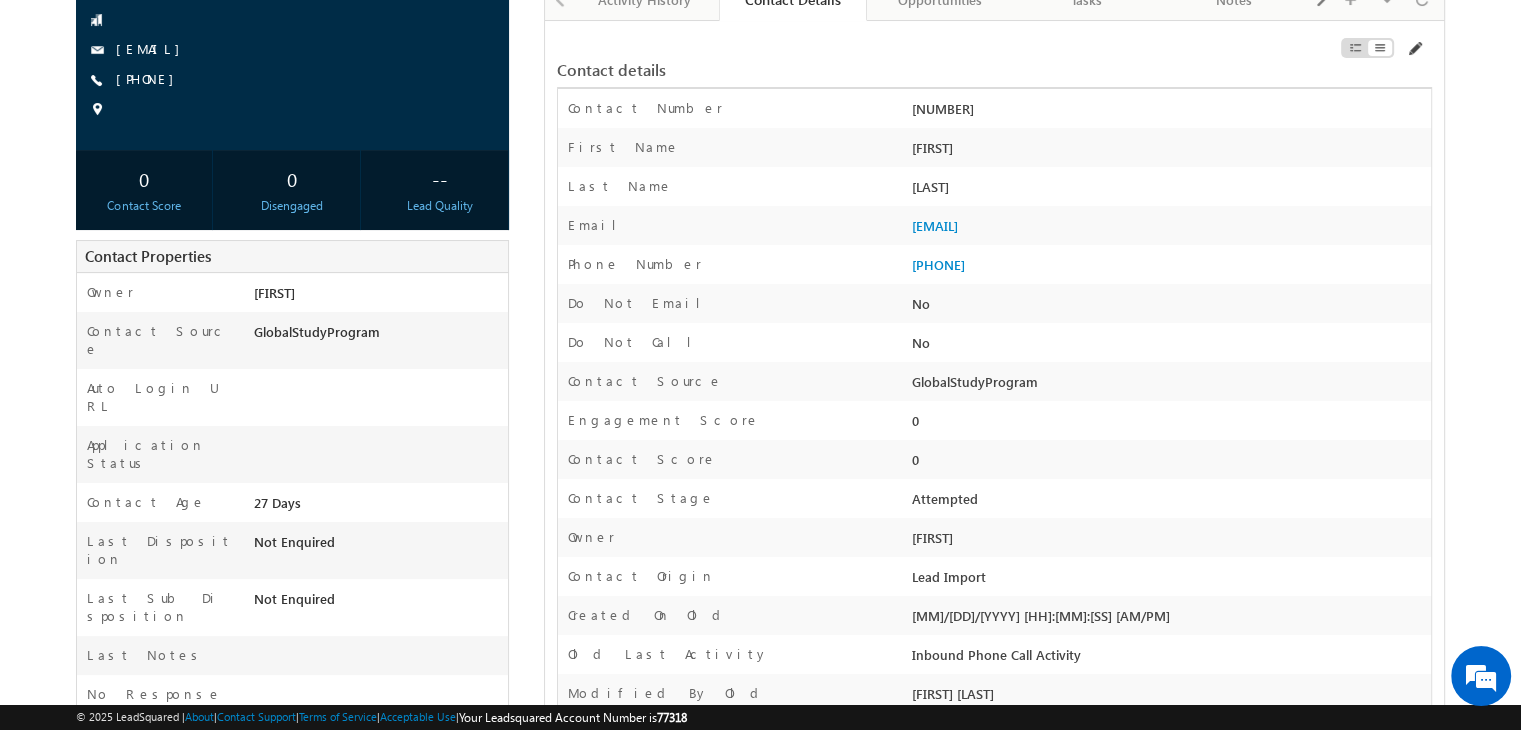 click at bounding box center [1414, 49] 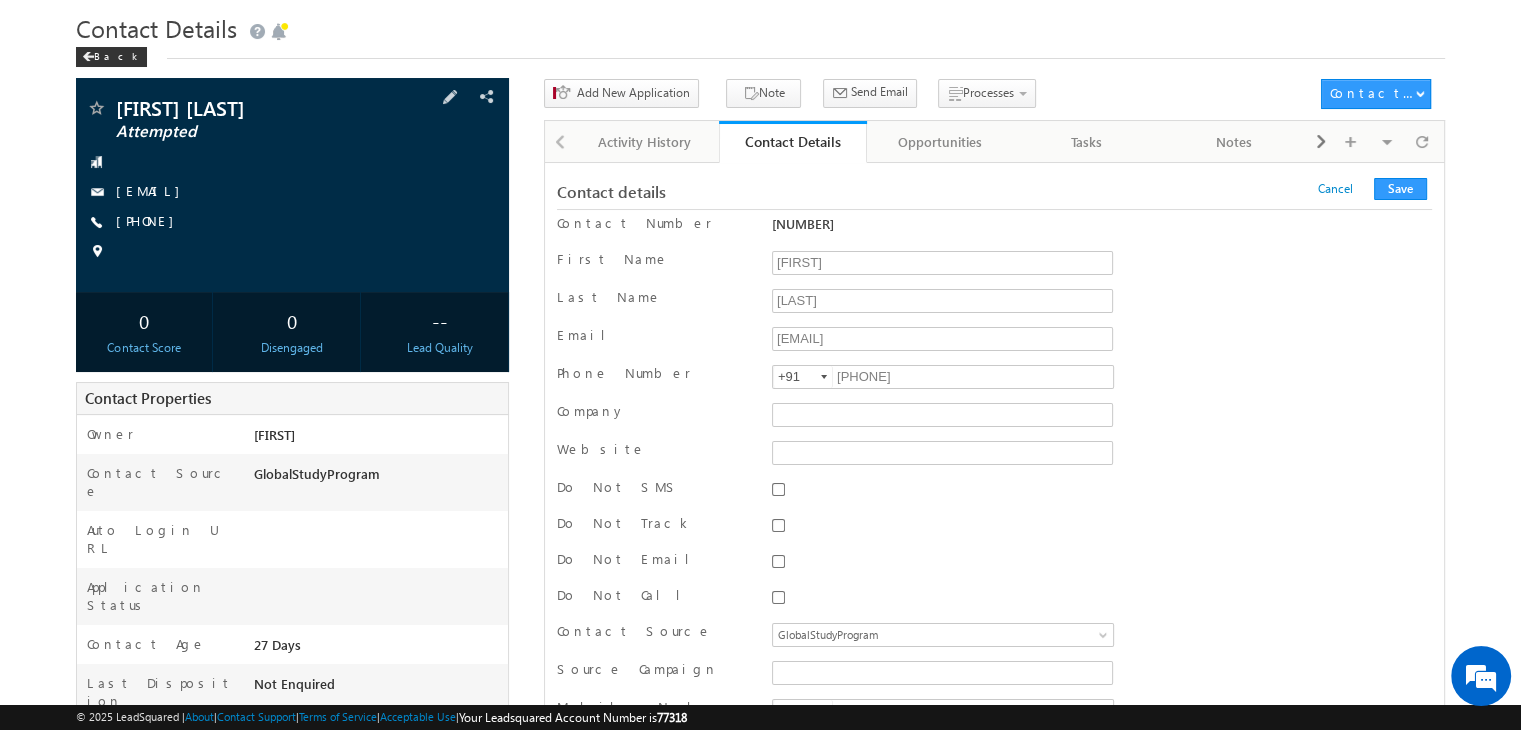 scroll, scrollTop: 46, scrollLeft: 0, axis: vertical 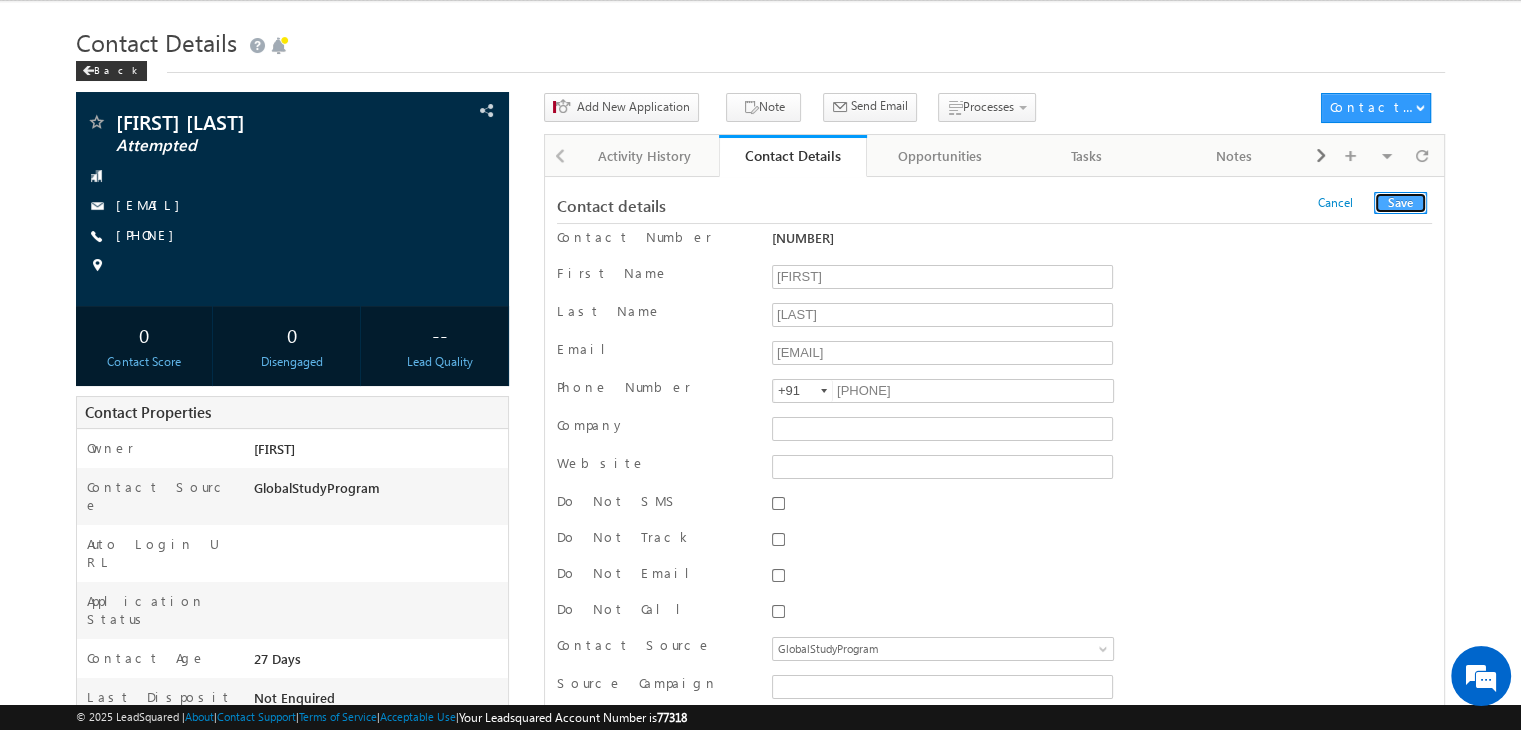 click on "Save" at bounding box center (1400, 203) 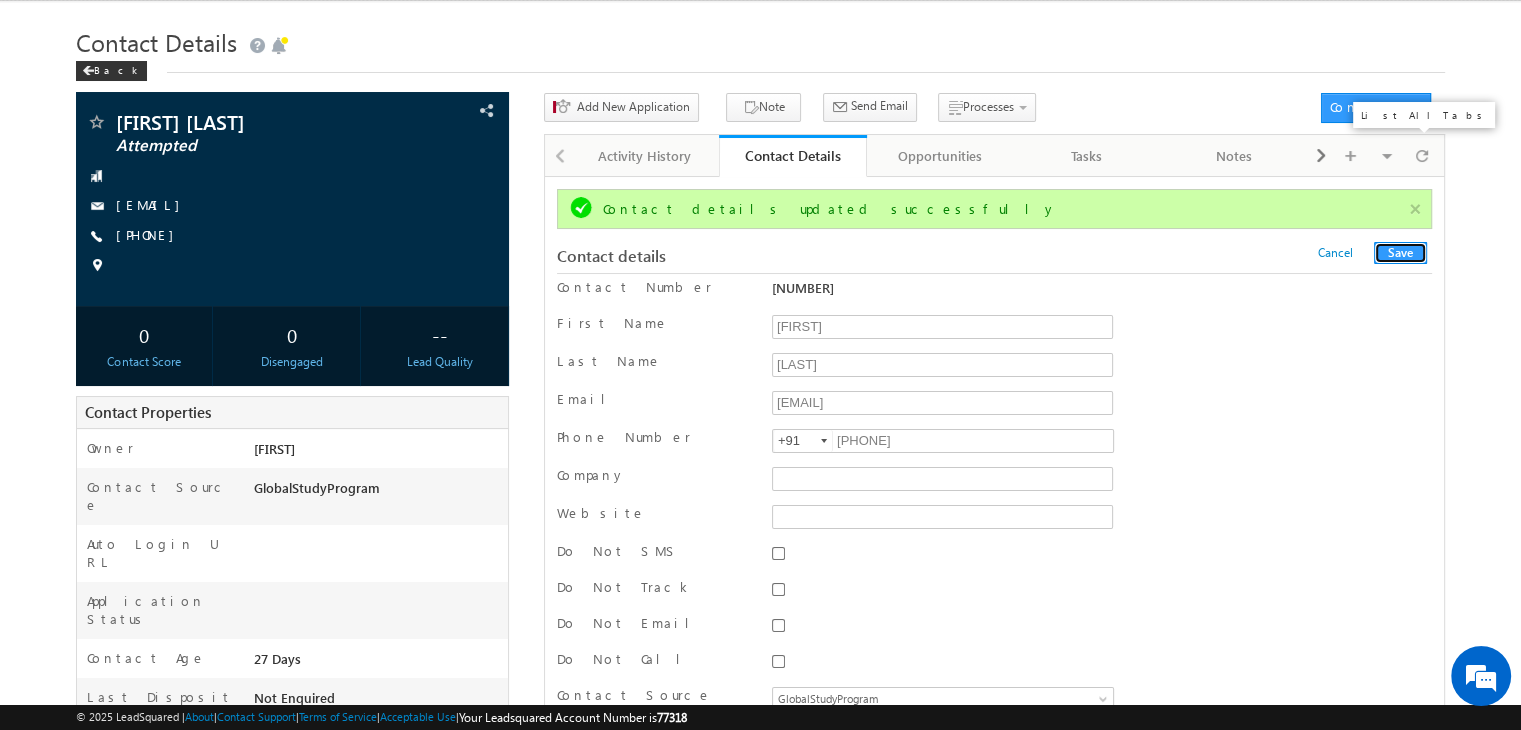 scroll, scrollTop: 0, scrollLeft: 0, axis: both 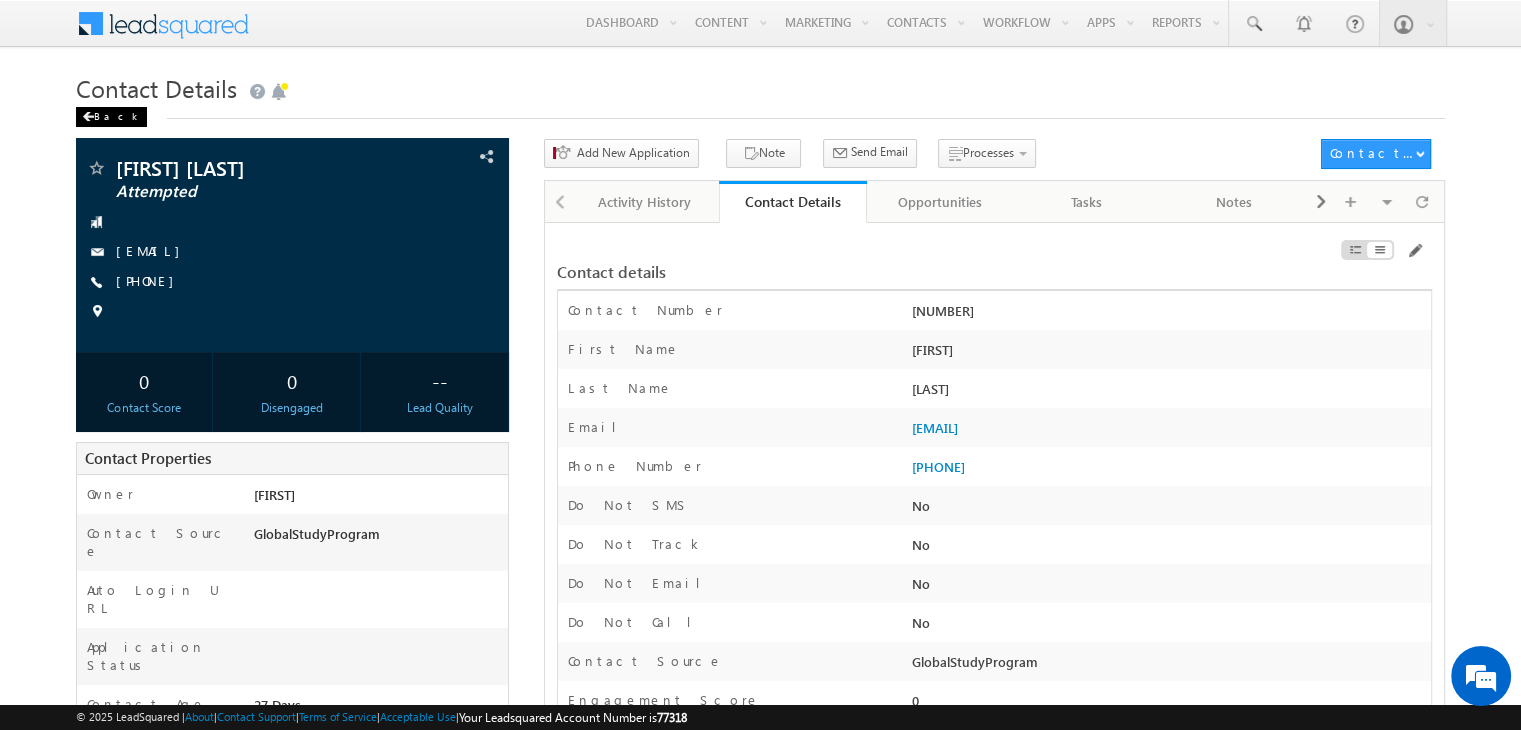 click on "Back" at bounding box center [111, 117] 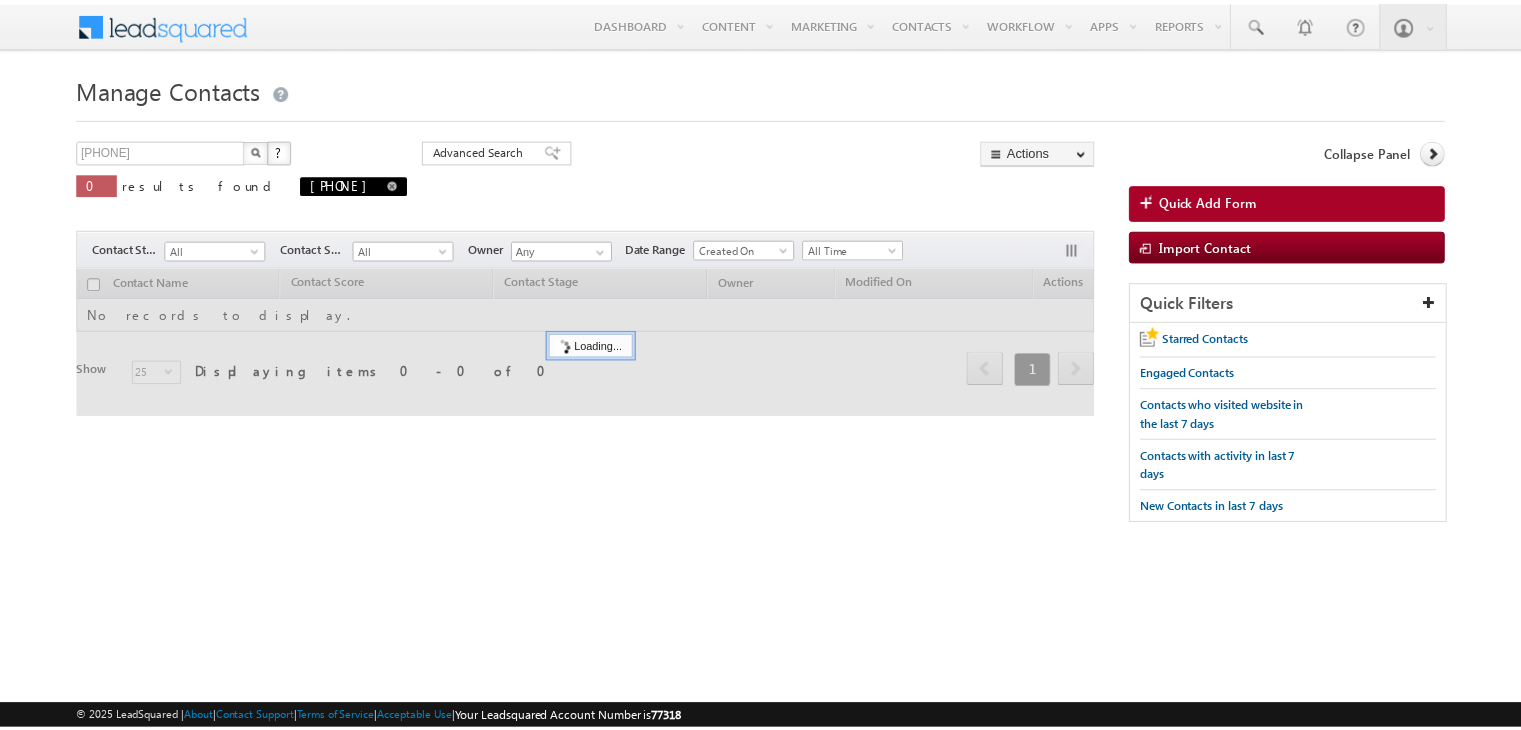 scroll, scrollTop: 0, scrollLeft: 0, axis: both 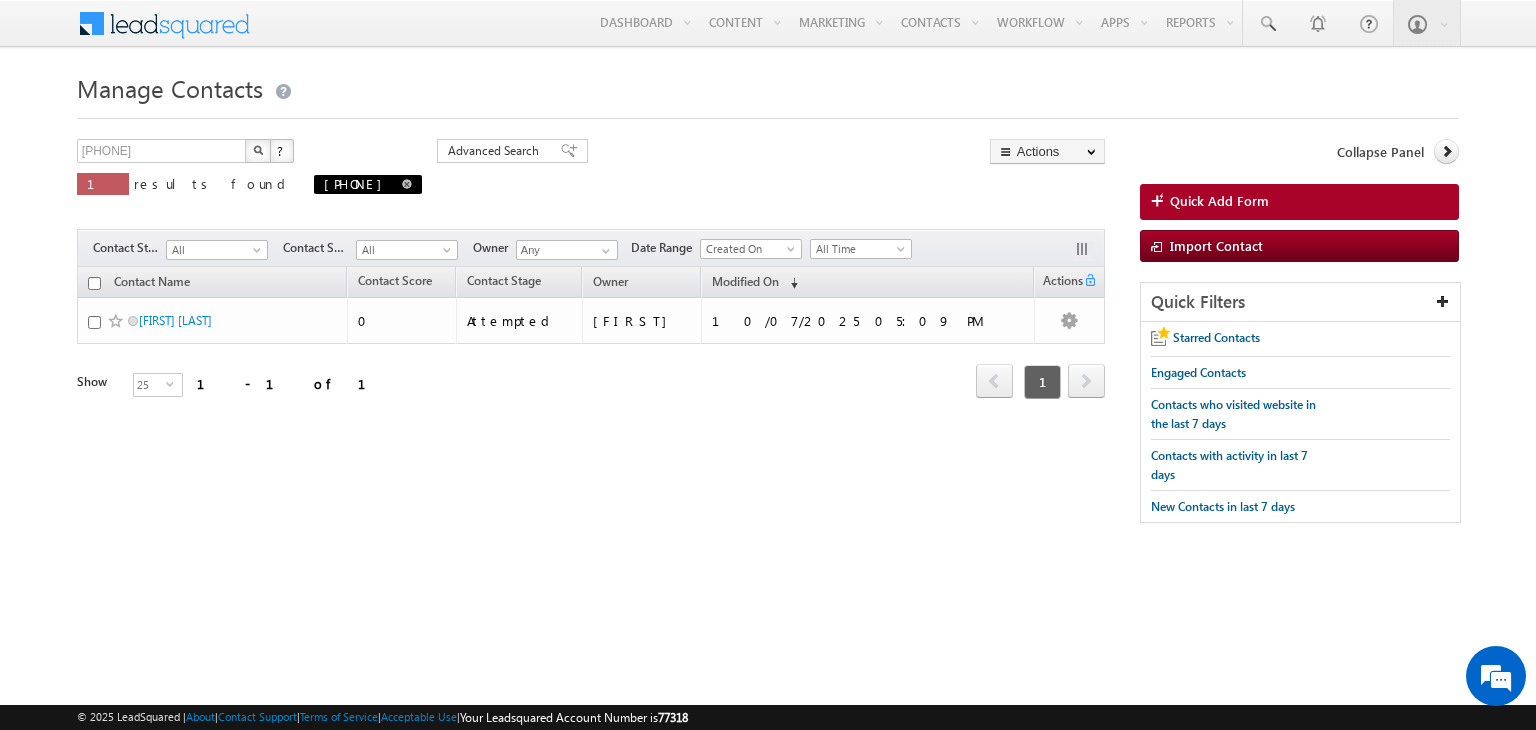 click at bounding box center (407, 184) 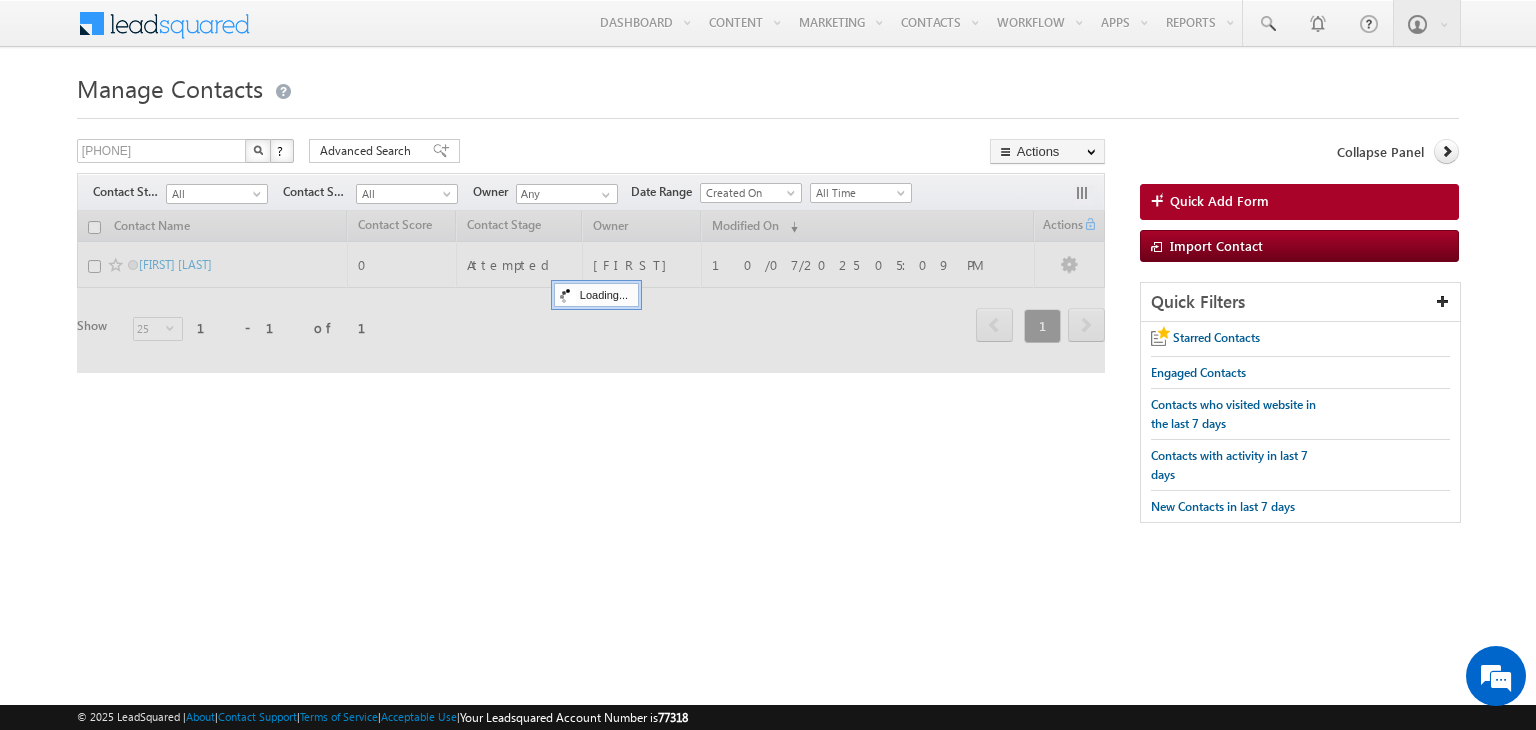 type on "Search Contacts" 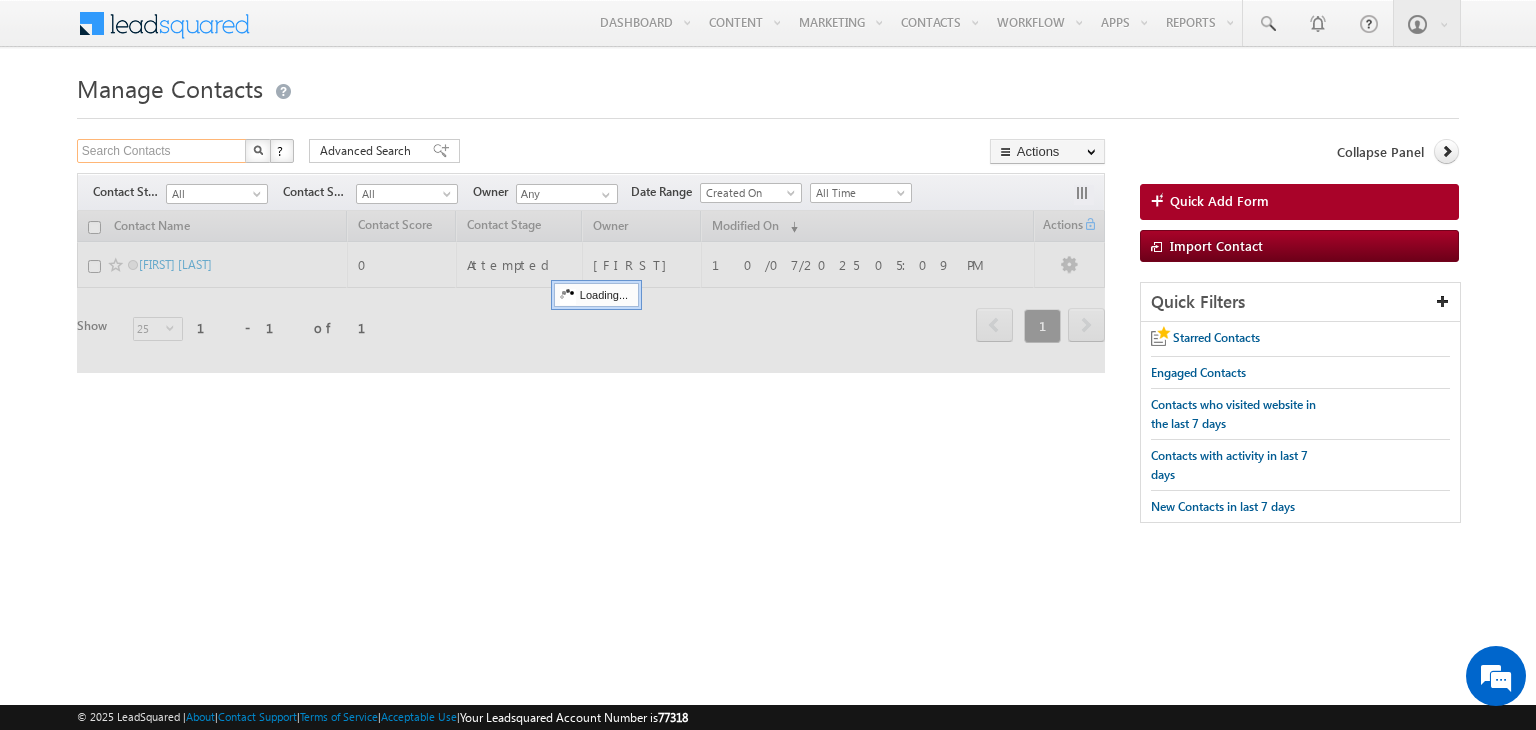click on "Search Contacts" at bounding box center (162, 151) 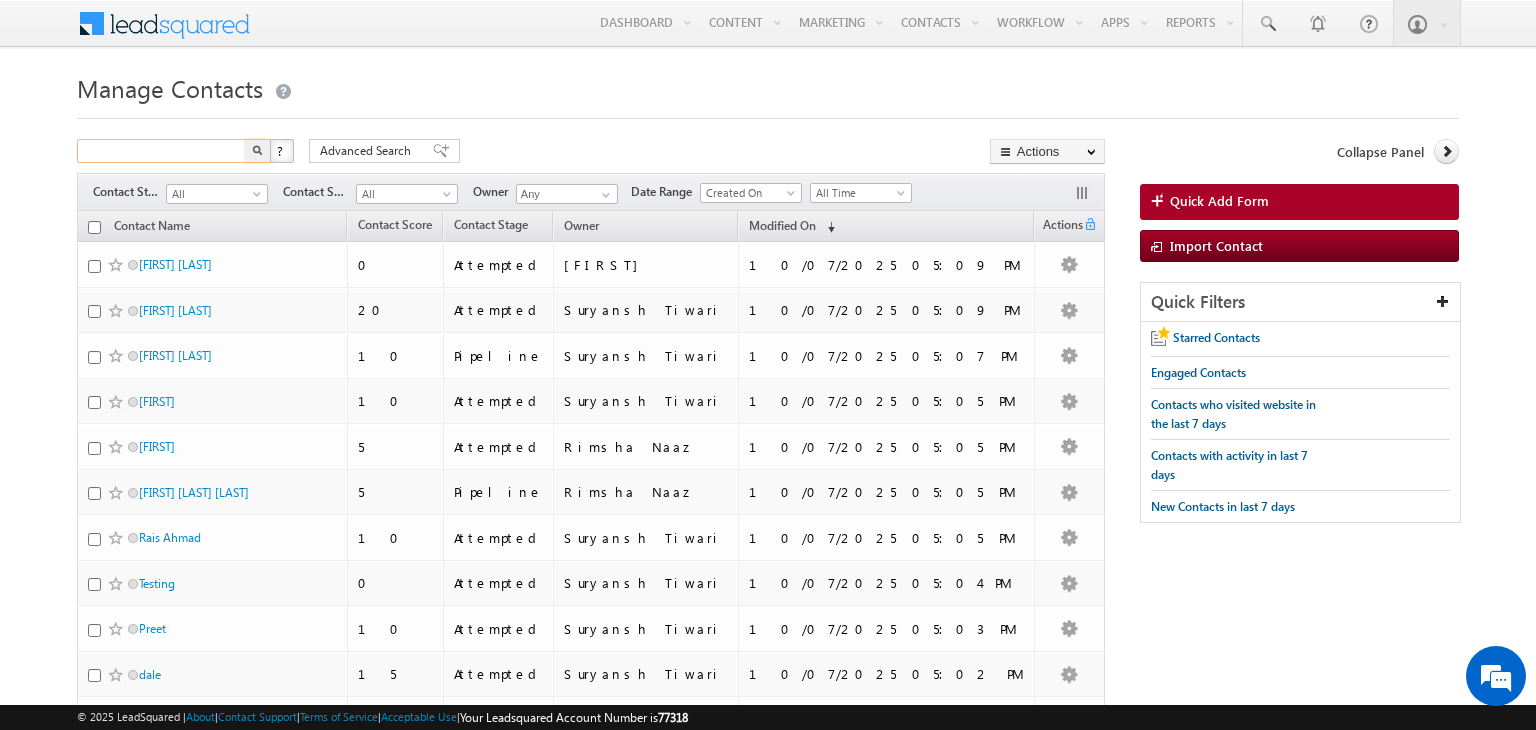 click at bounding box center [162, 151] 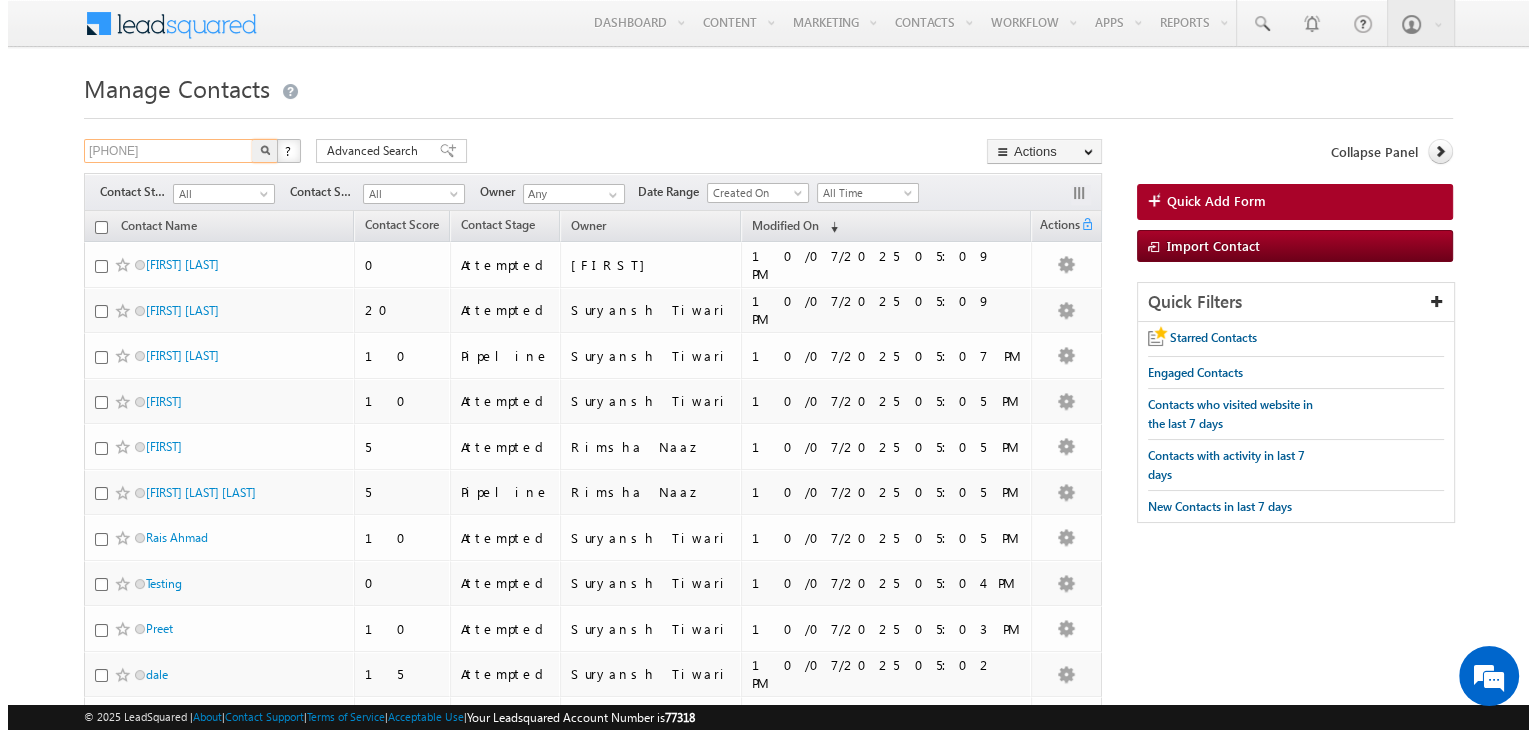 scroll, scrollTop: 0, scrollLeft: 0, axis: both 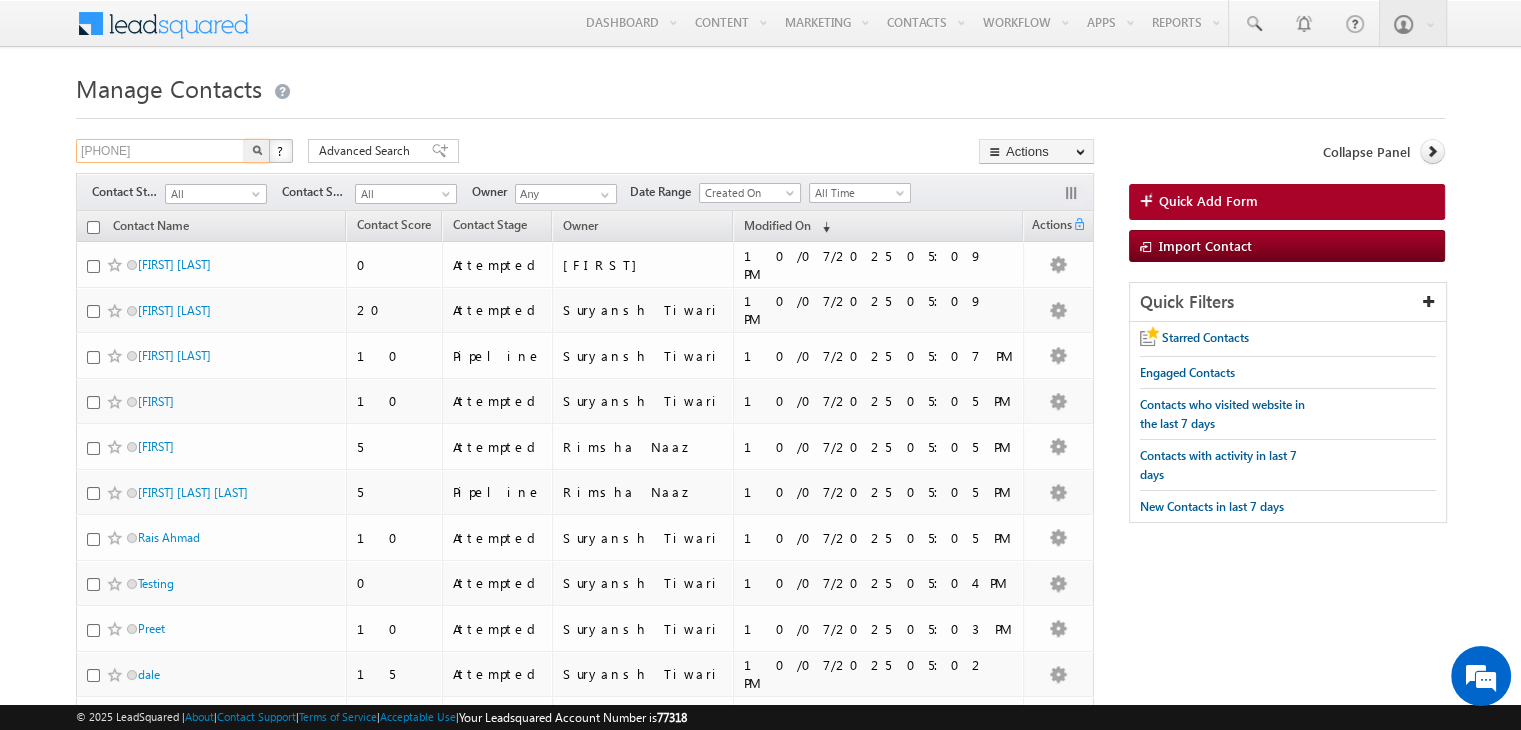 type on "[PHONE]" 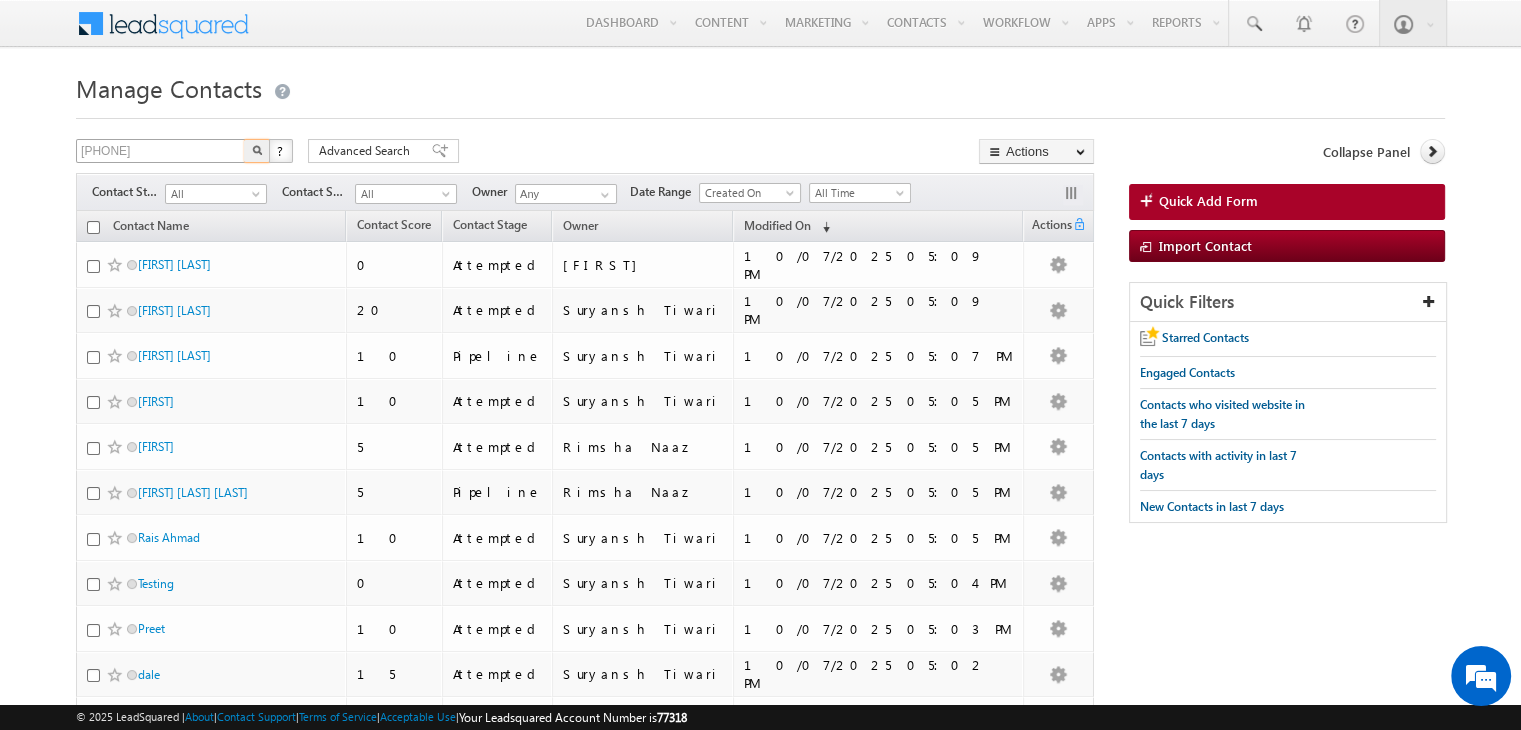 click at bounding box center [257, 151] 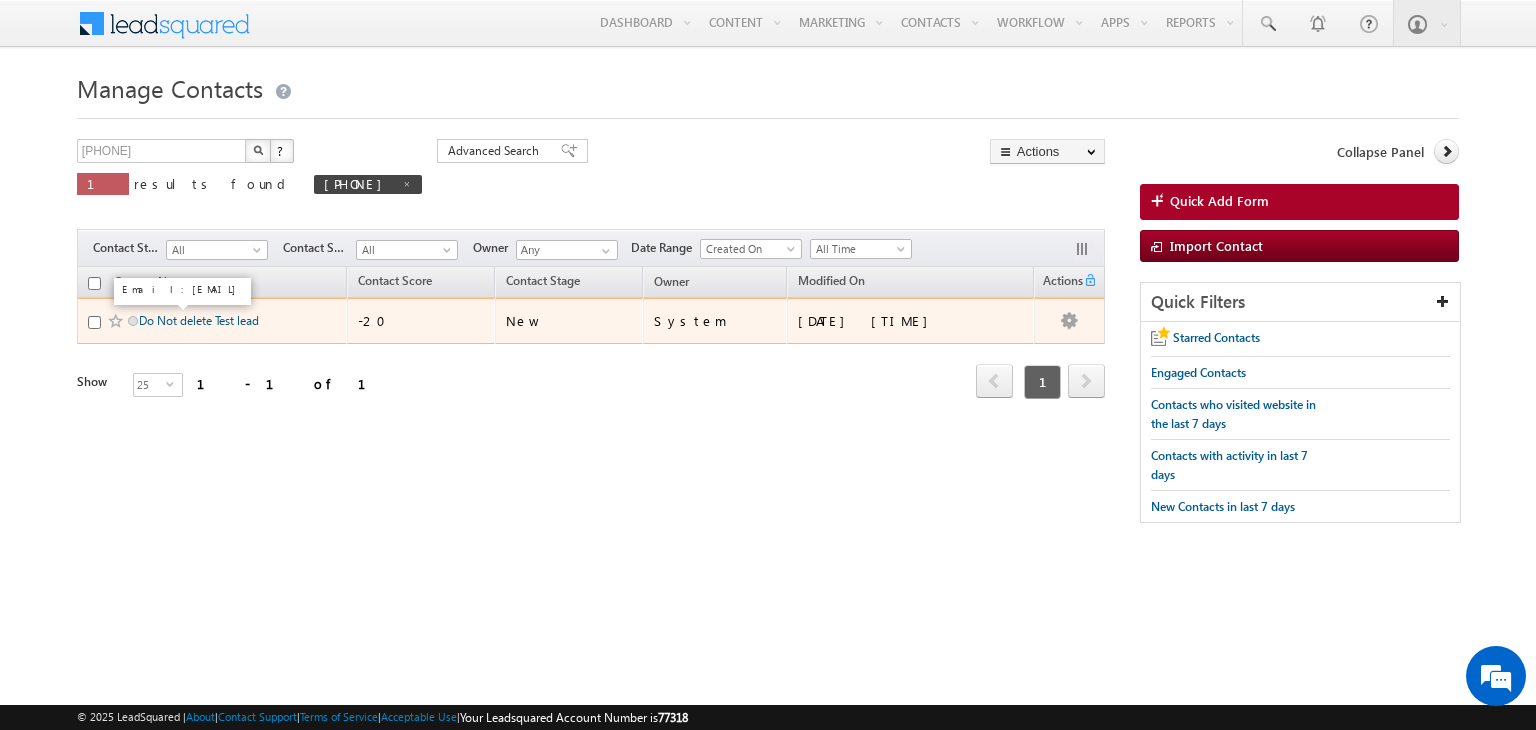 click on "Do Not delete Test lead" at bounding box center [199, 320] 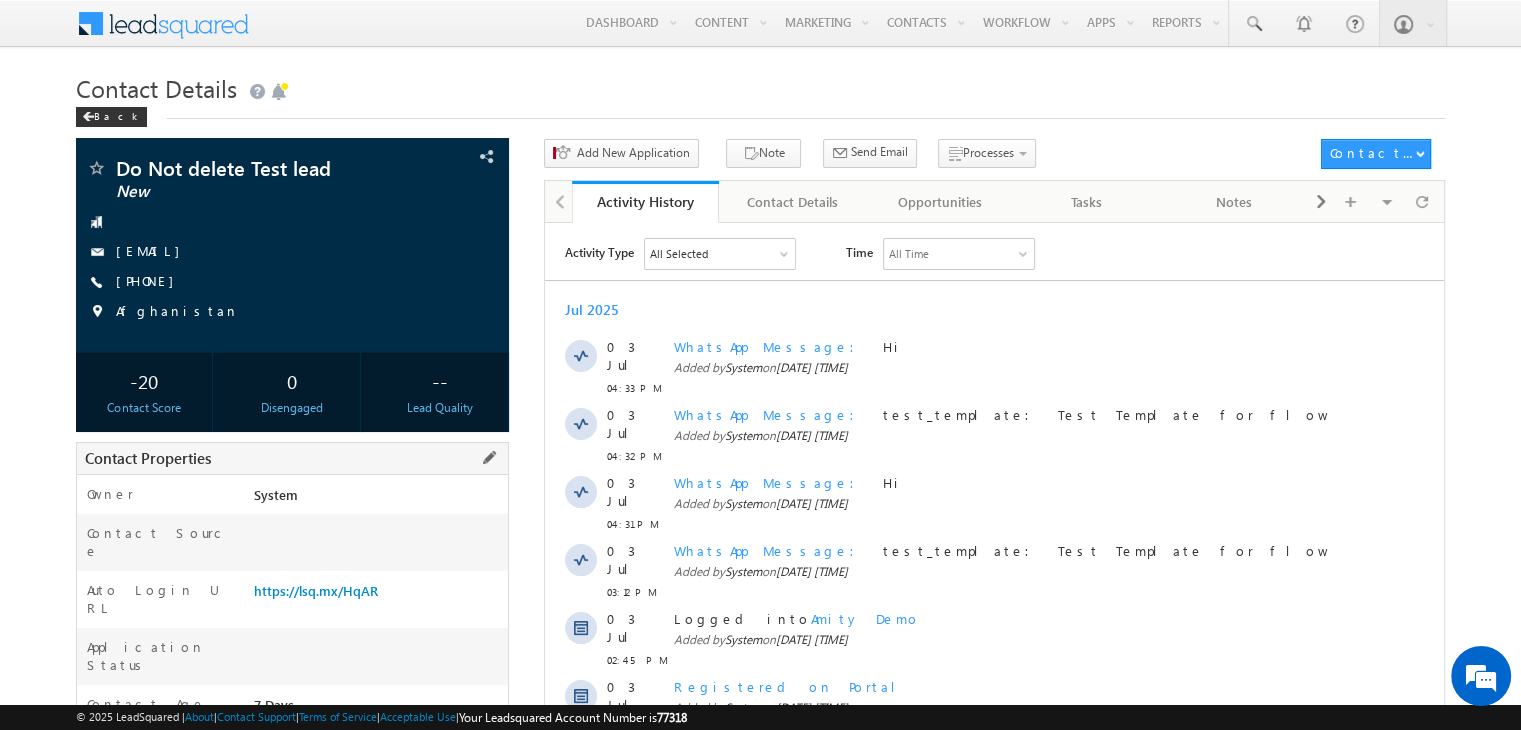 scroll, scrollTop: 0, scrollLeft: 0, axis: both 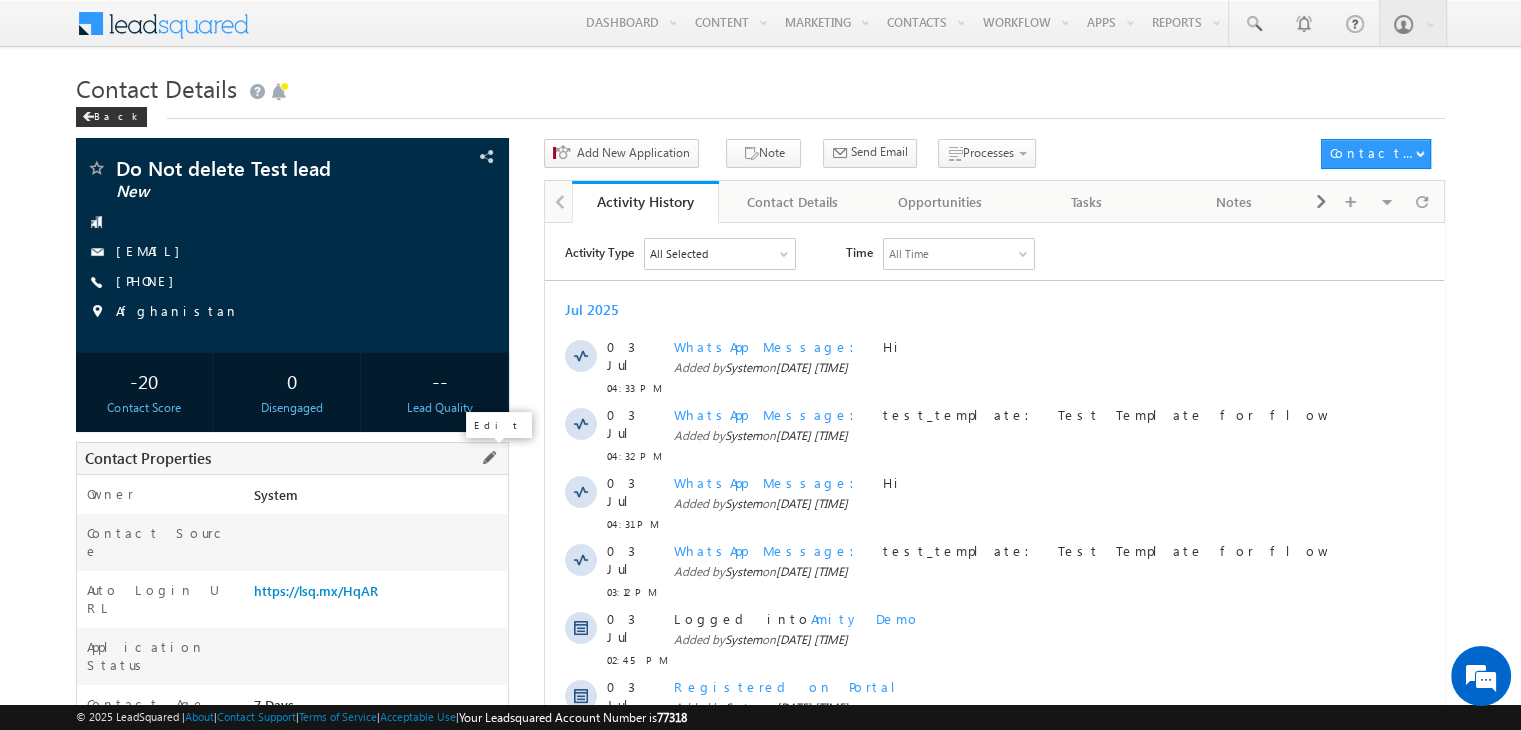 click at bounding box center [489, 458] 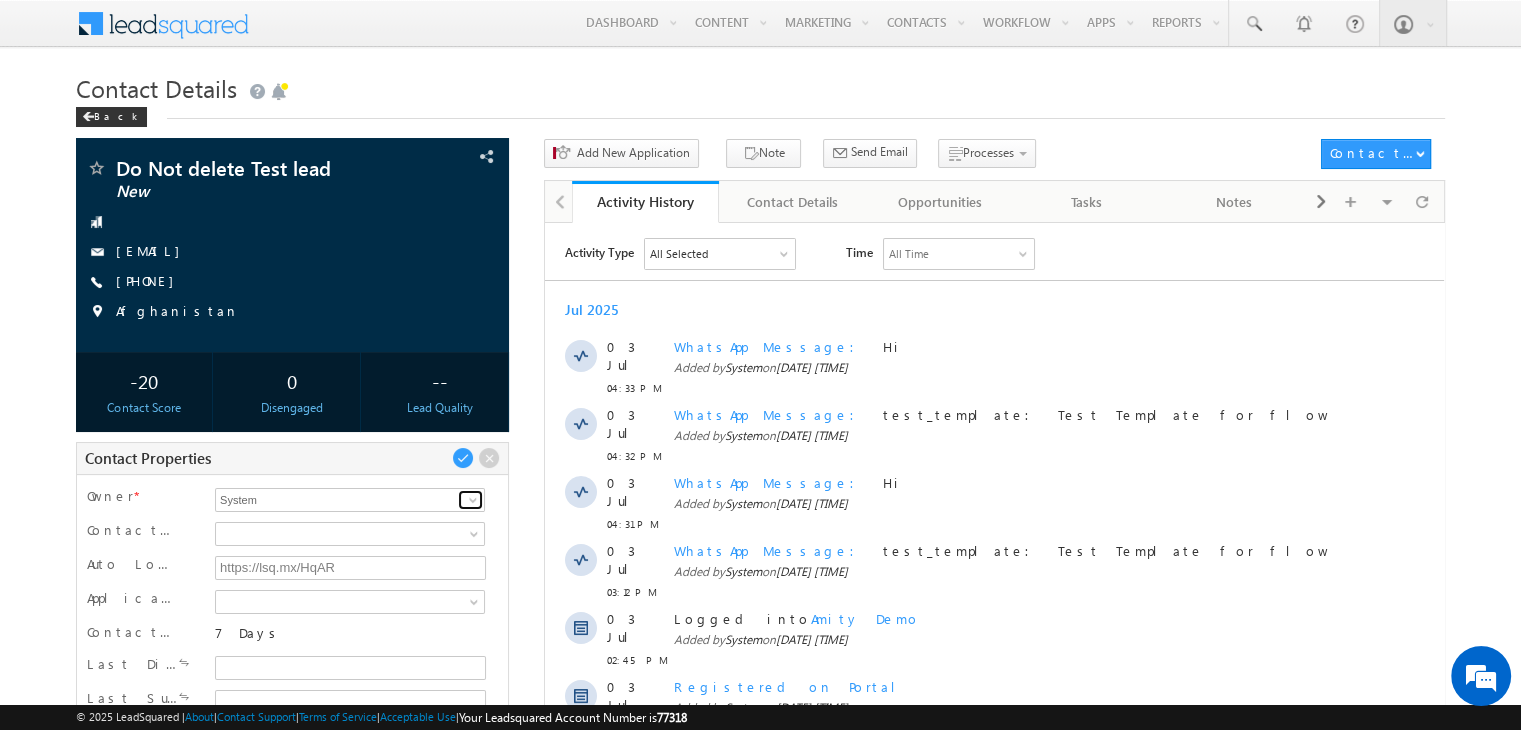 click at bounding box center (473, 500) 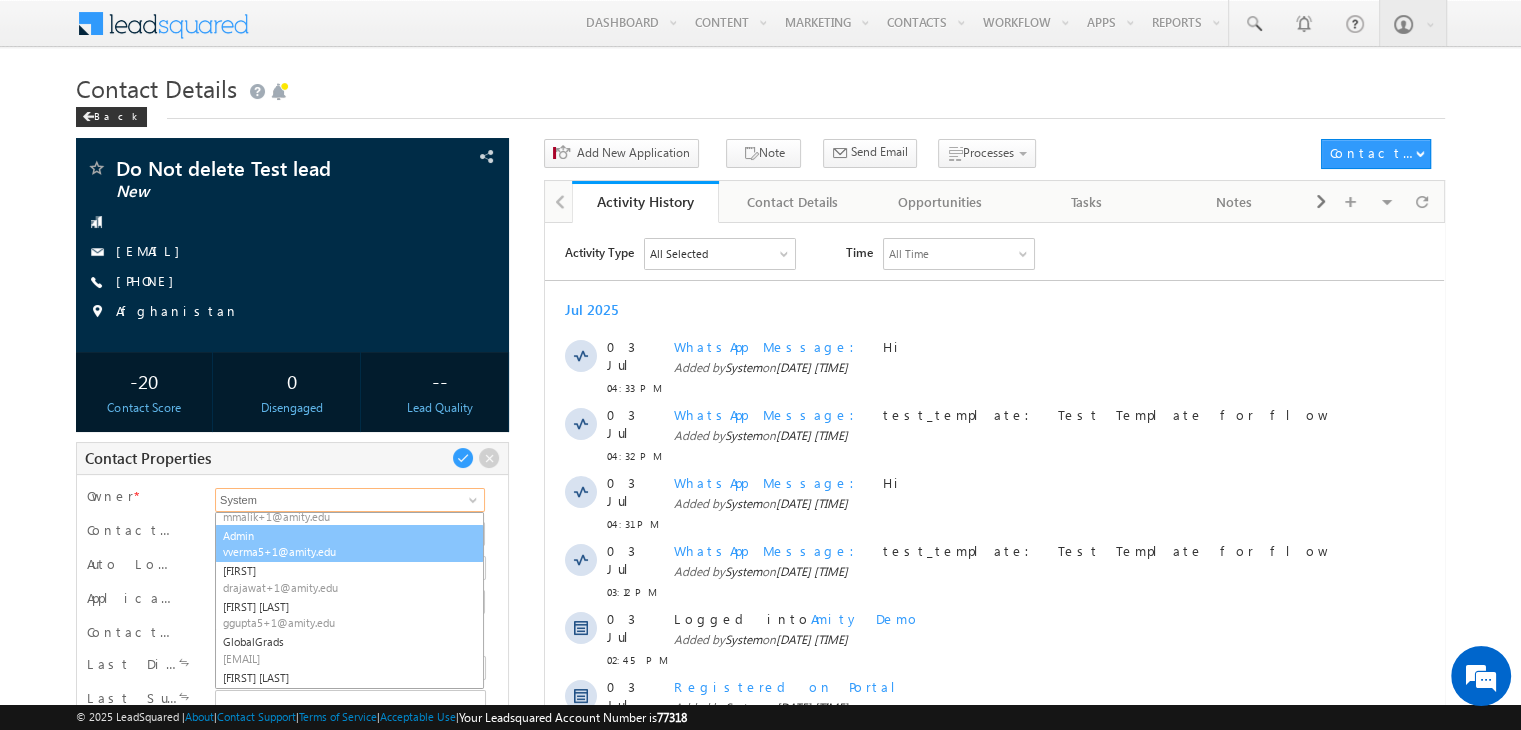 scroll, scrollTop: 26, scrollLeft: 0, axis: vertical 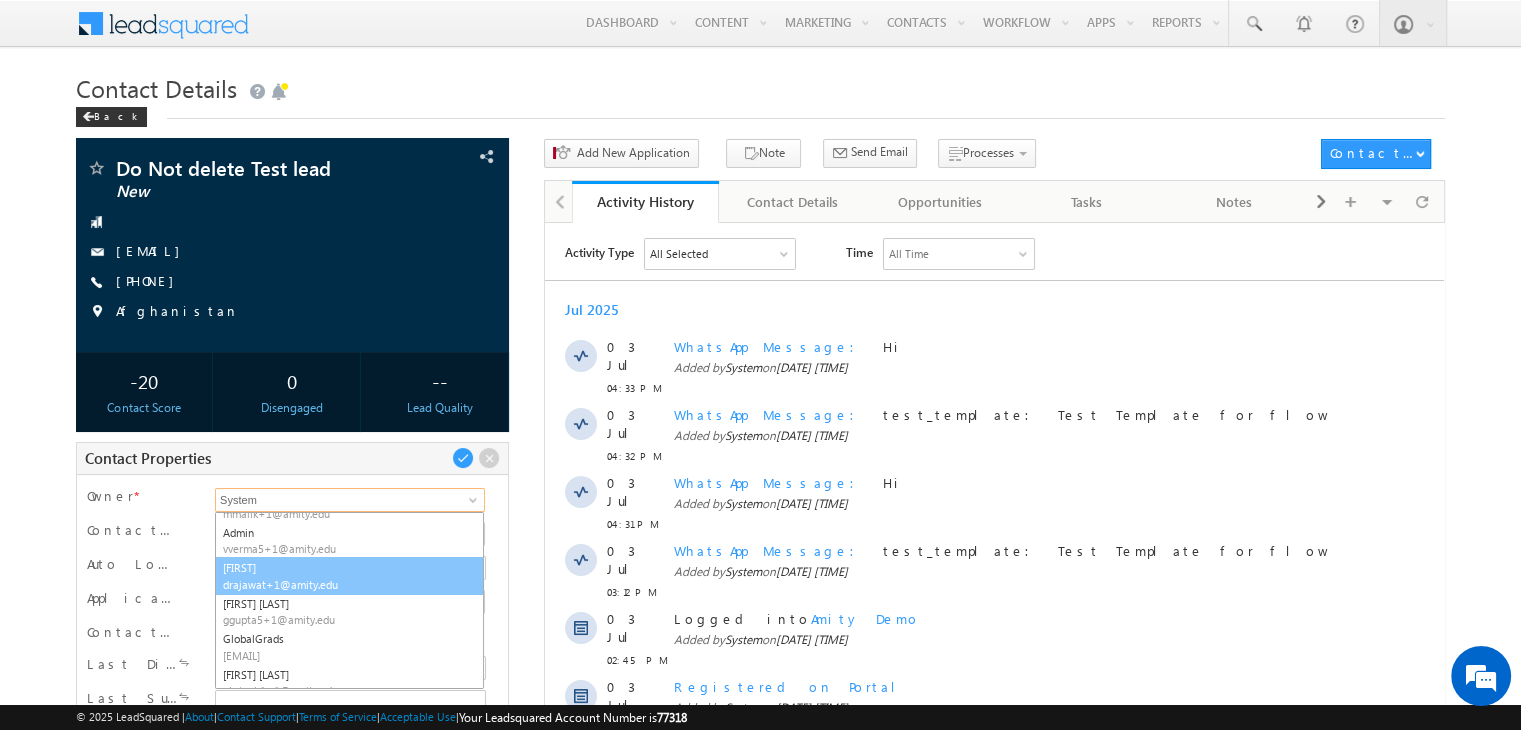 click on "[FIRST]   [EMAIL]" at bounding box center (349, 576) 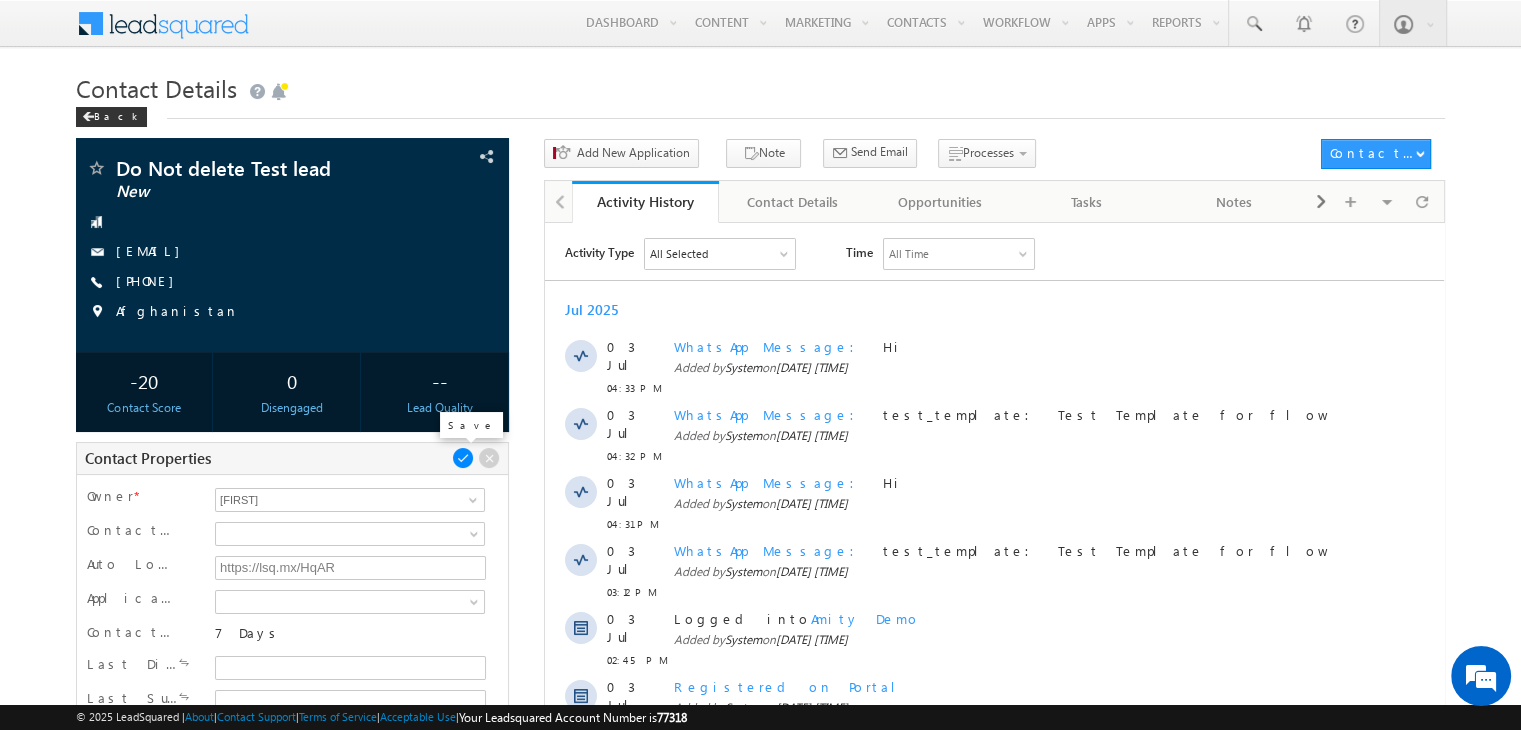 click at bounding box center (463, 458) 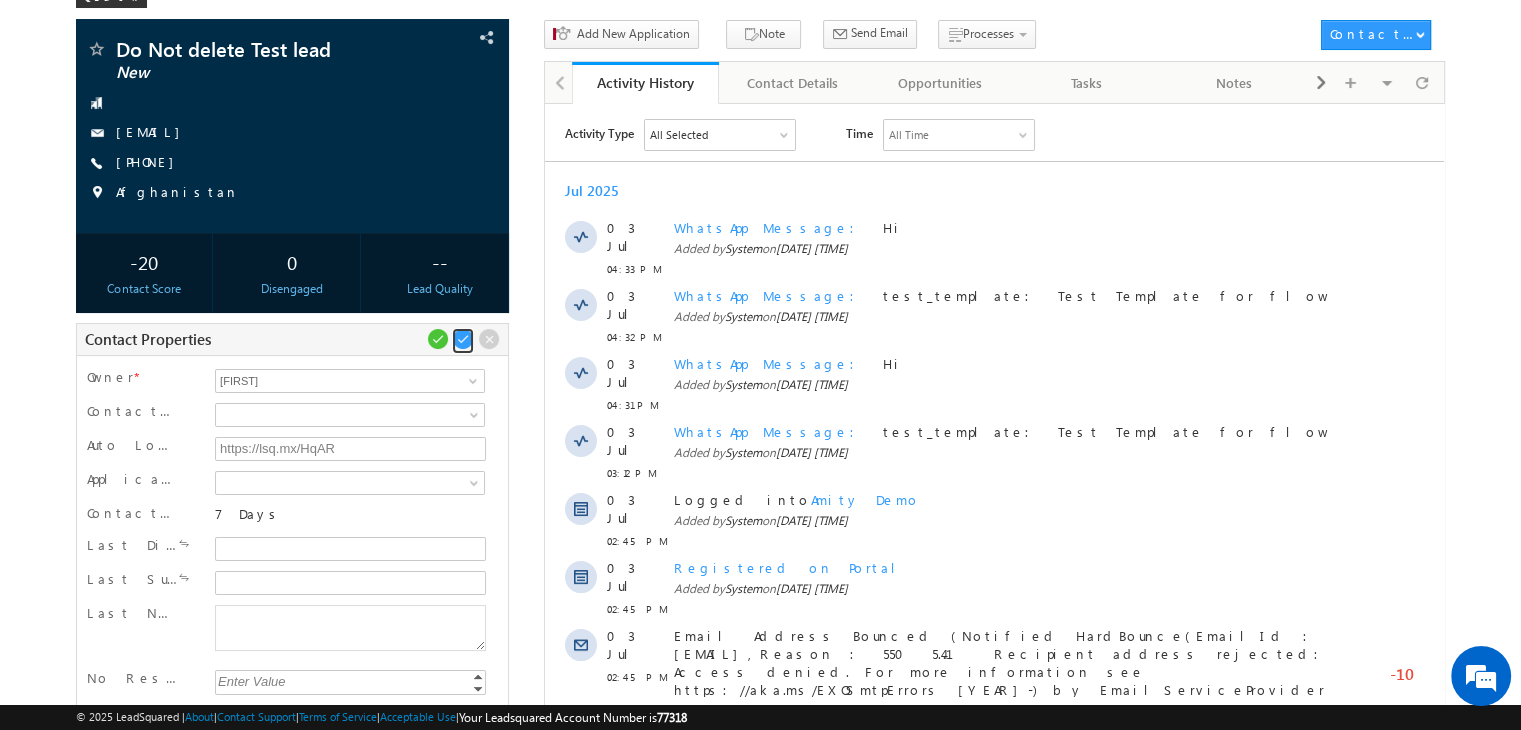 scroll, scrollTop: 0, scrollLeft: 0, axis: both 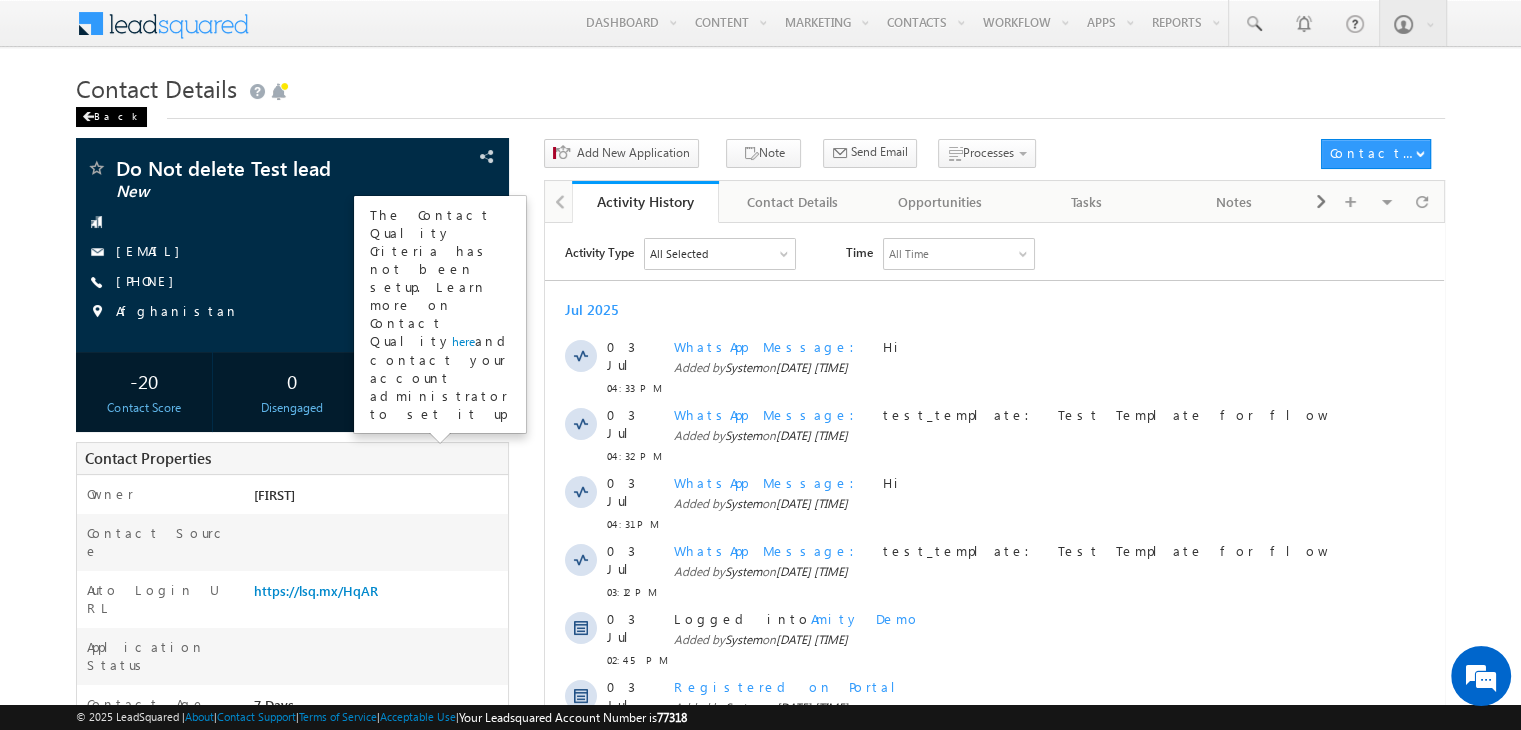 click on "Back" at bounding box center [111, 117] 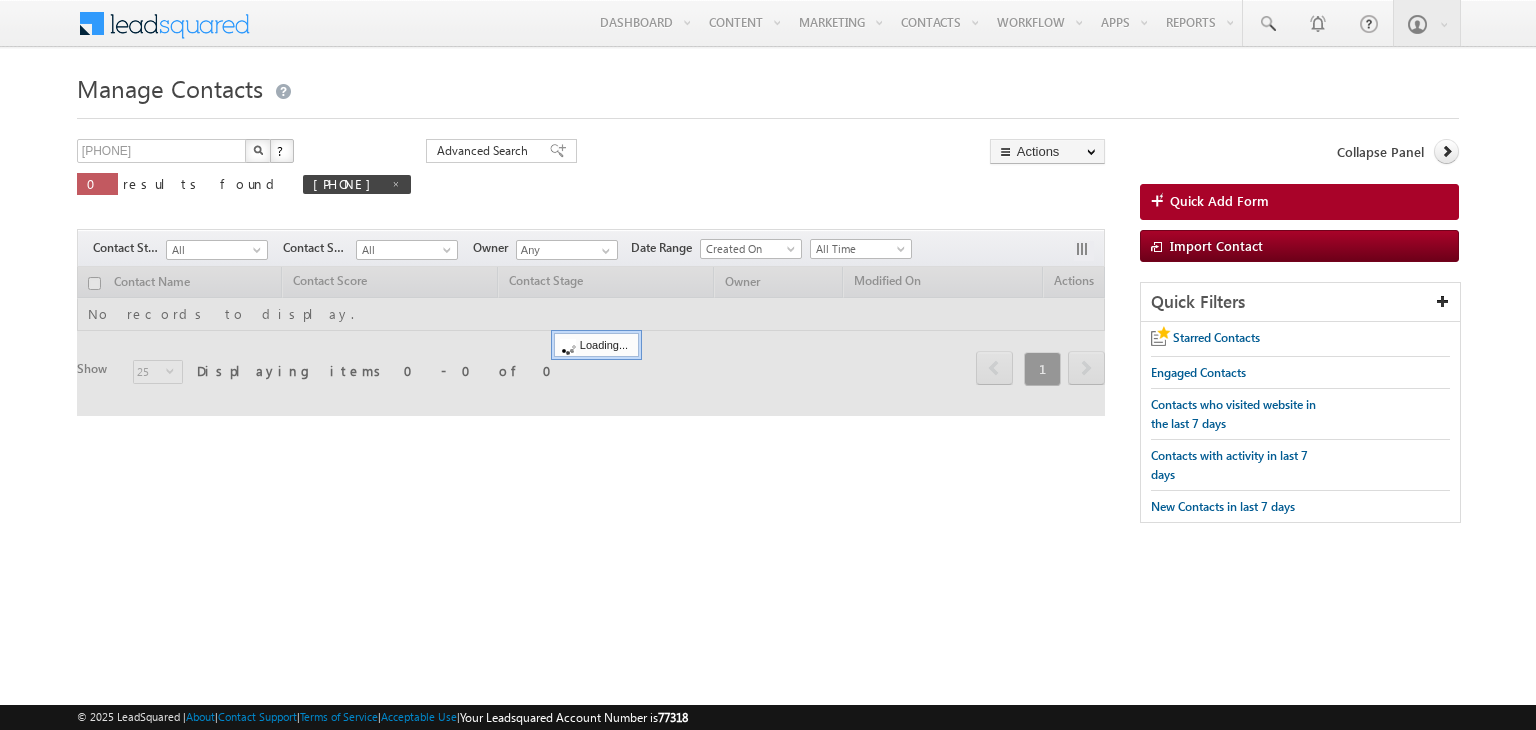 scroll, scrollTop: 0, scrollLeft: 0, axis: both 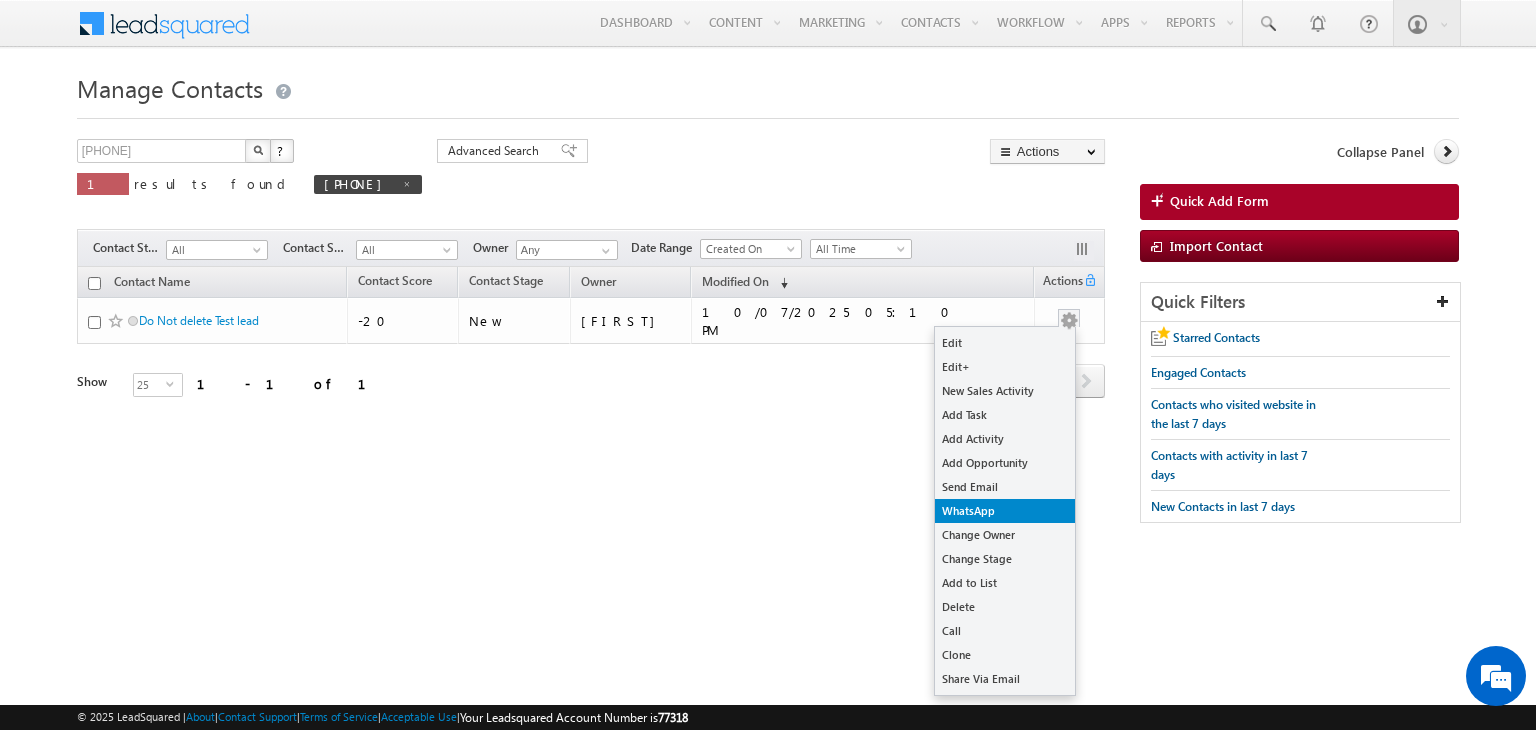 click on "WhatsApp" at bounding box center [1005, 511] 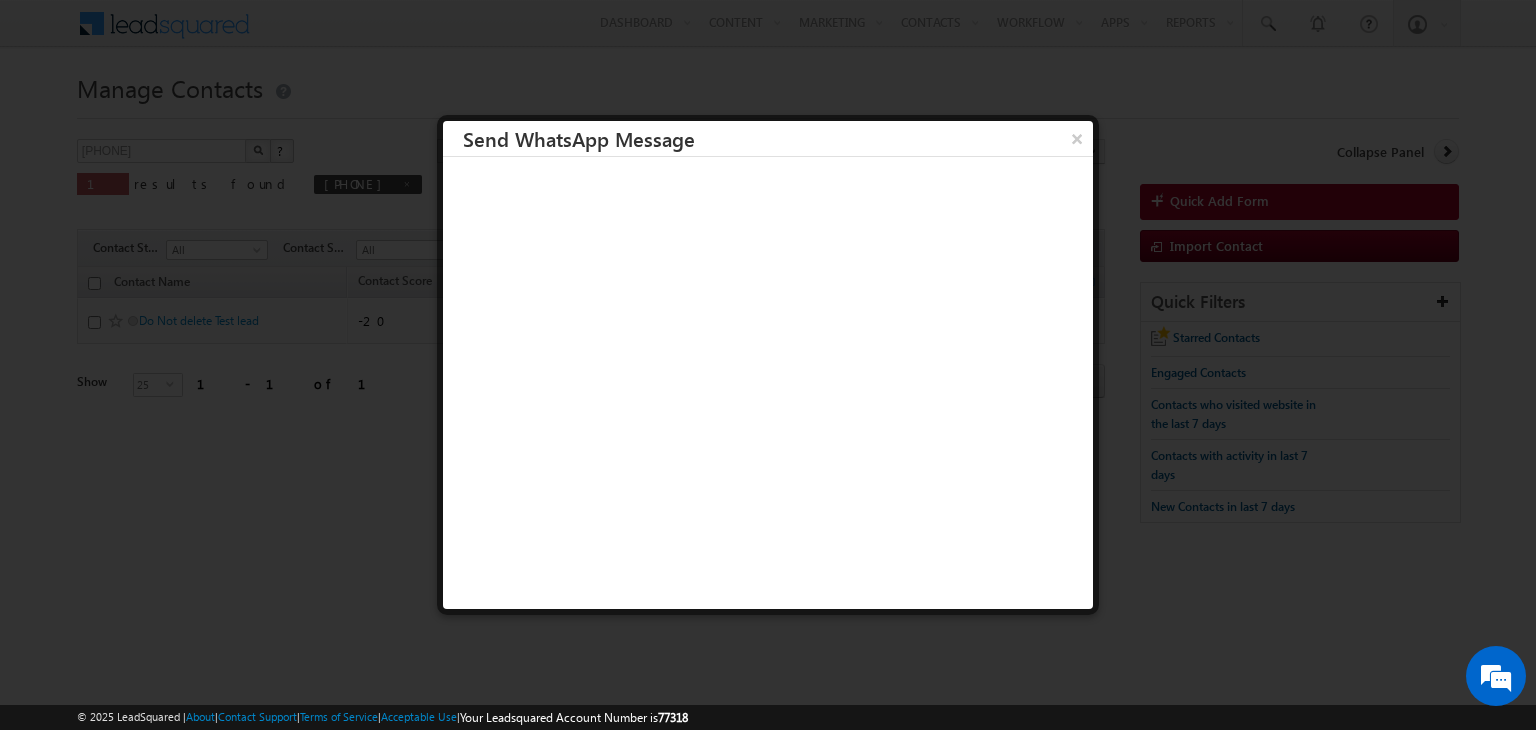scroll, scrollTop: 0, scrollLeft: 0, axis: both 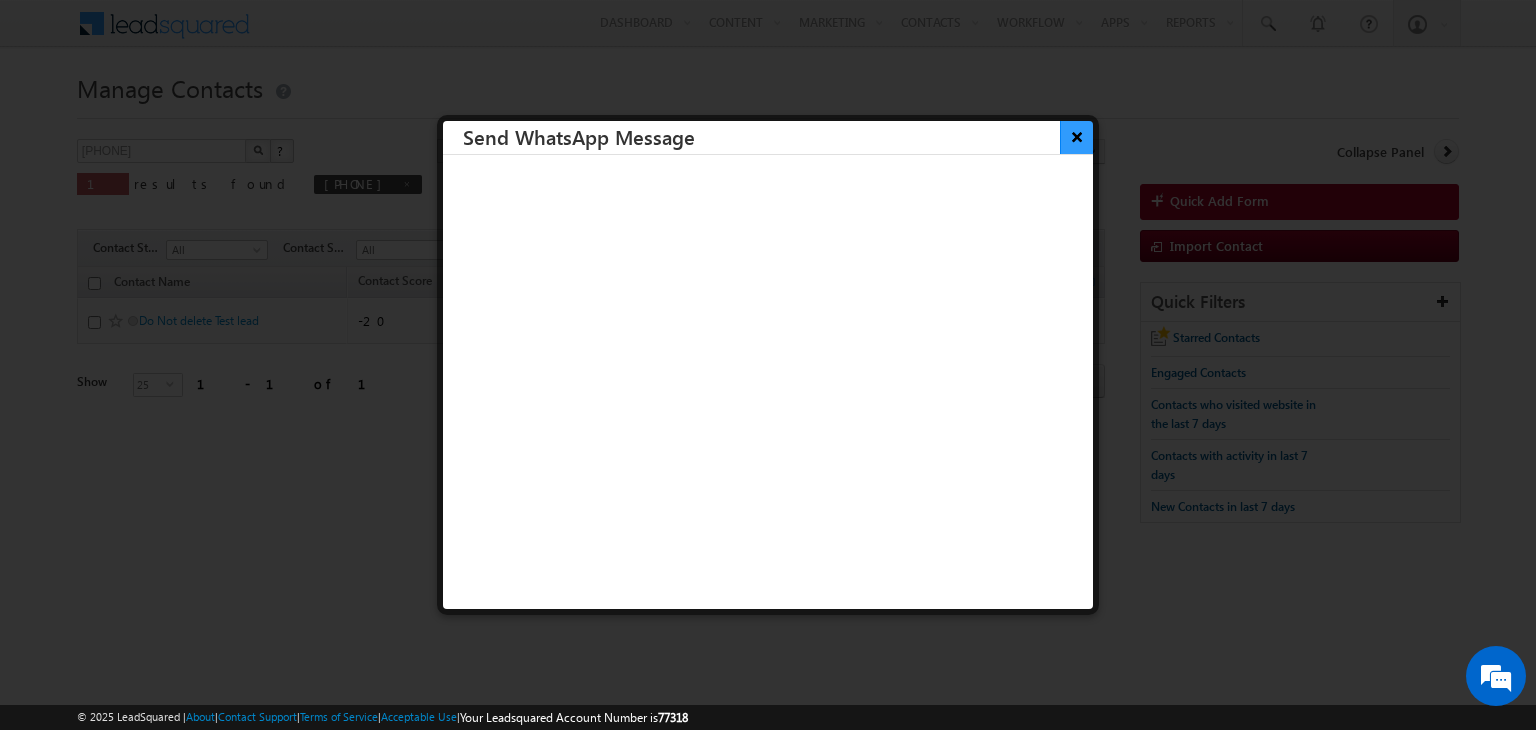 click on "×" at bounding box center (1076, 136) 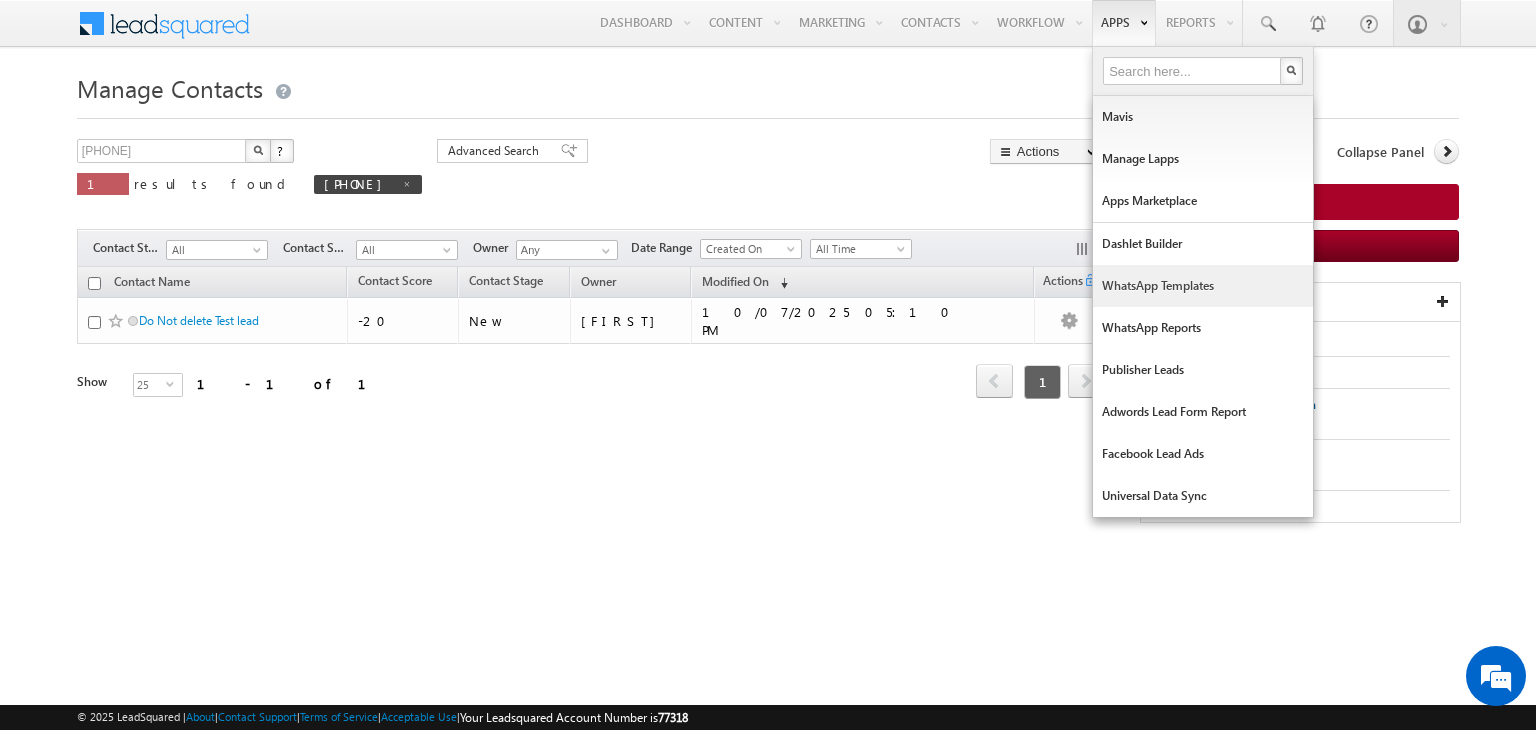 click on "WhatsApp Templates" at bounding box center (1203, 286) 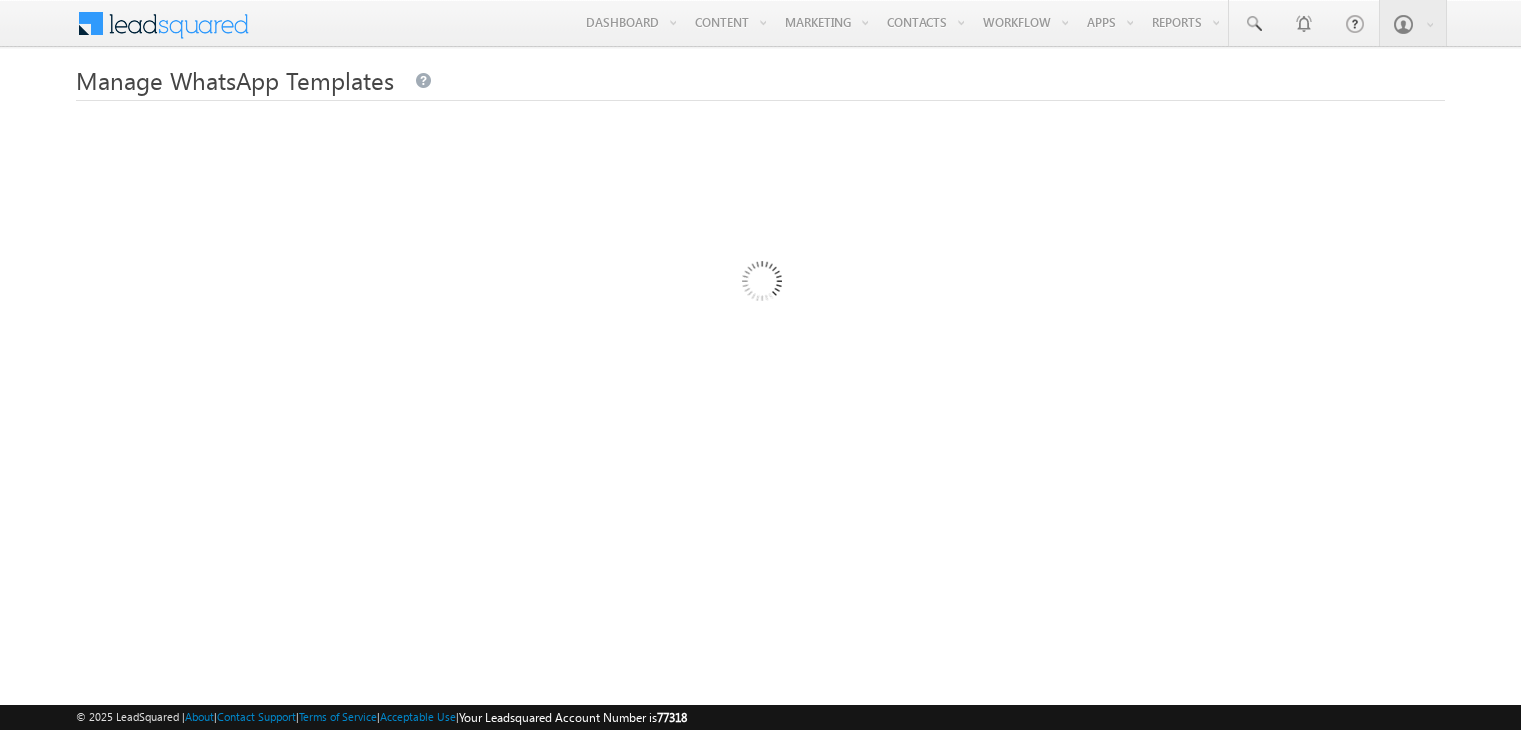 scroll, scrollTop: 0, scrollLeft: 0, axis: both 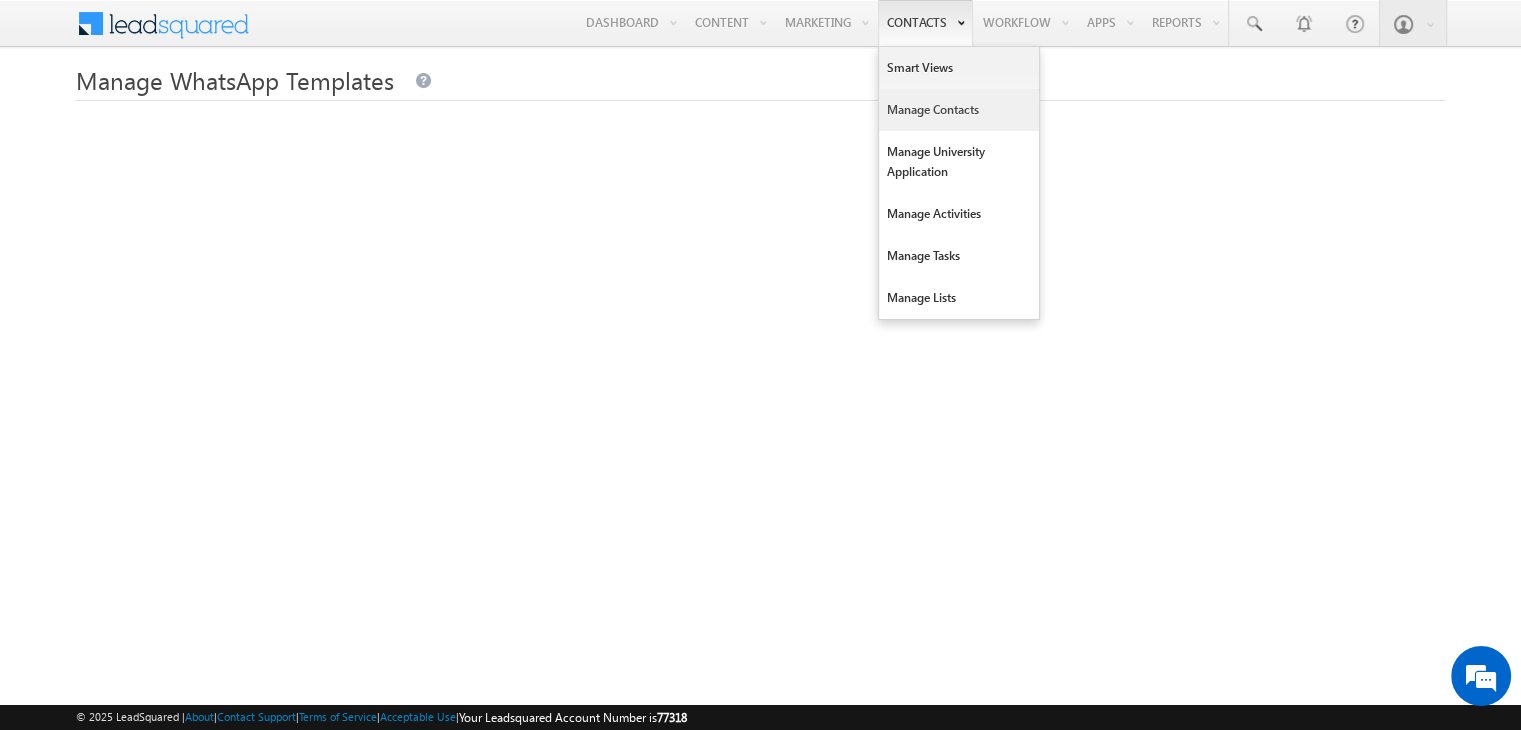 click on "Manage Contacts" at bounding box center [959, 110] 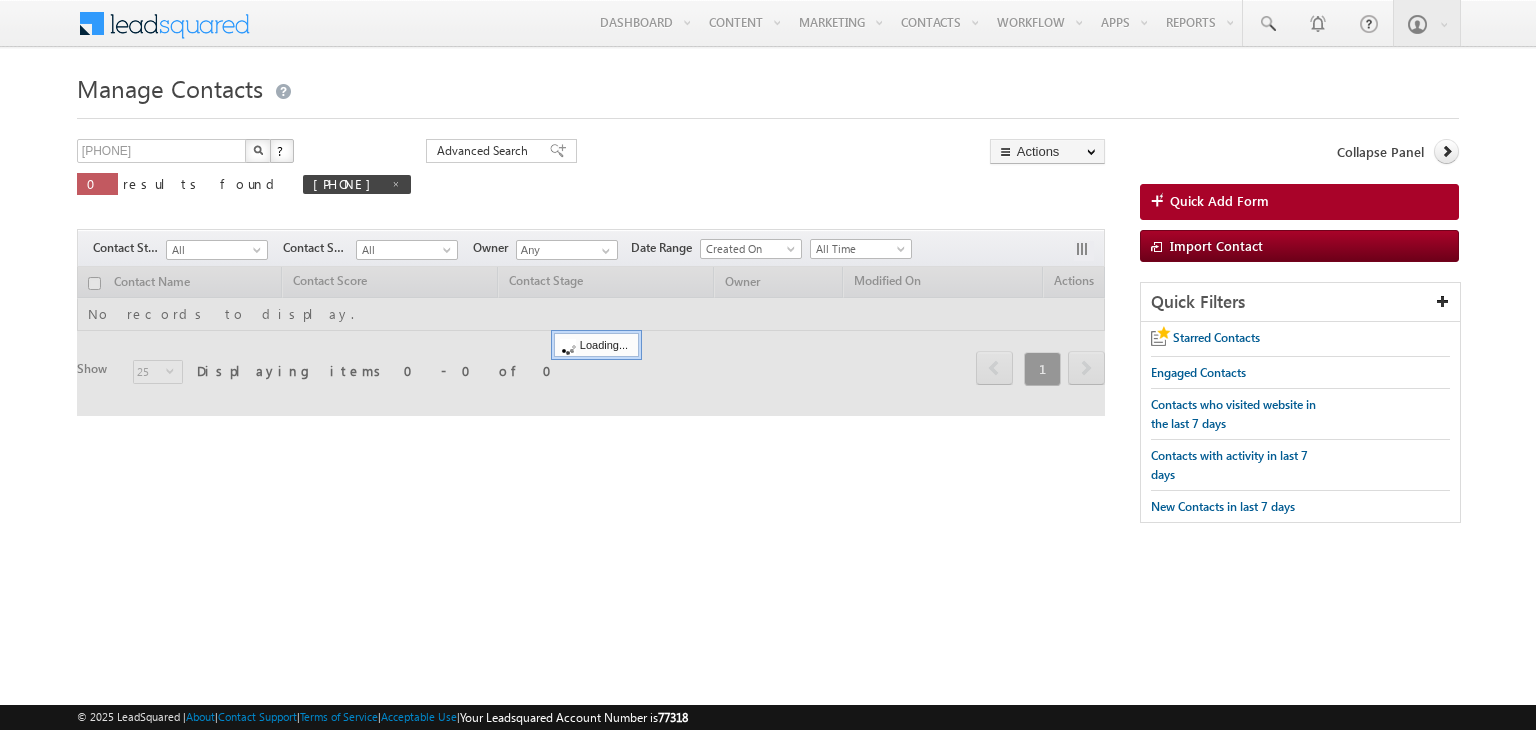 scroll, scrollTop: 0, scrollLeft: 0, axis: both 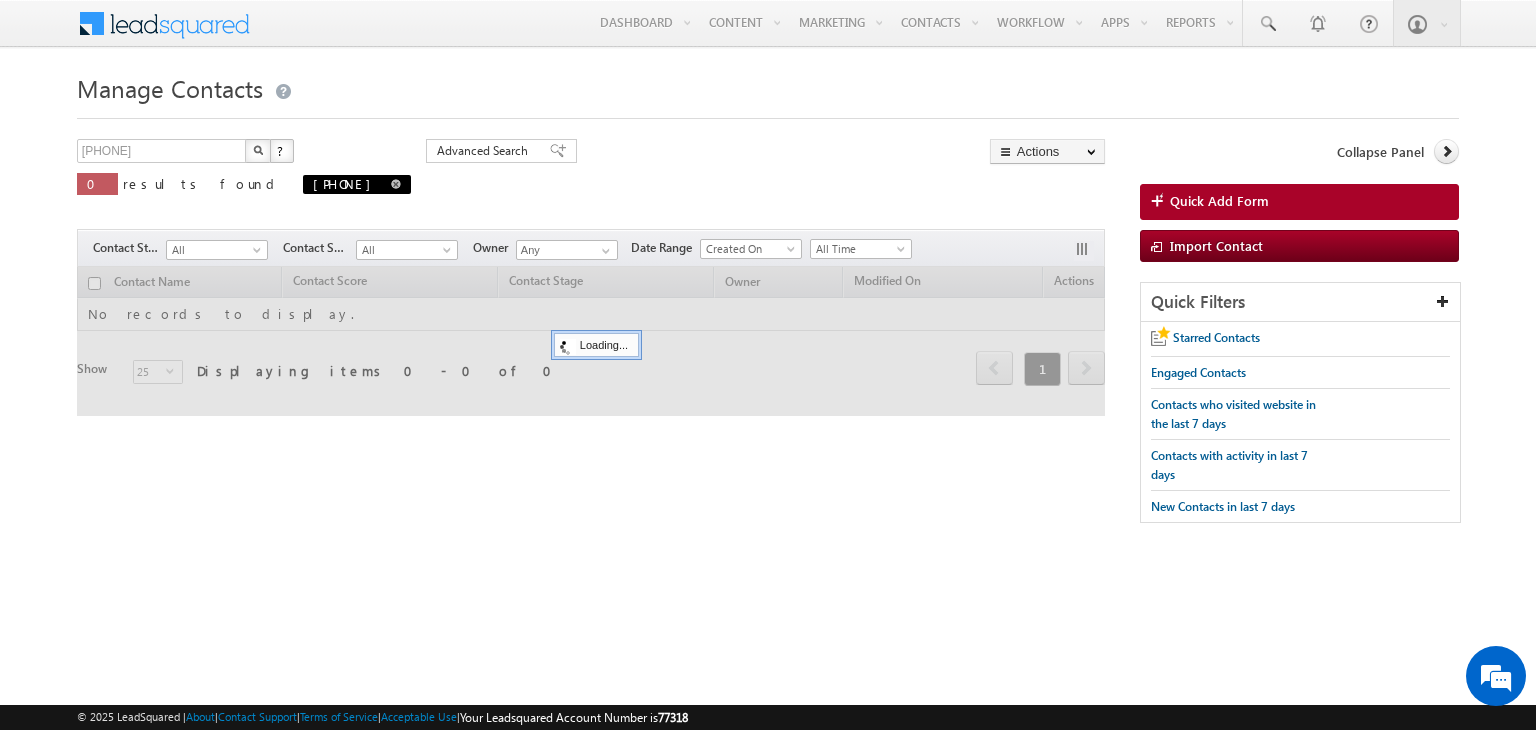 click at bounding box center (396, 183) 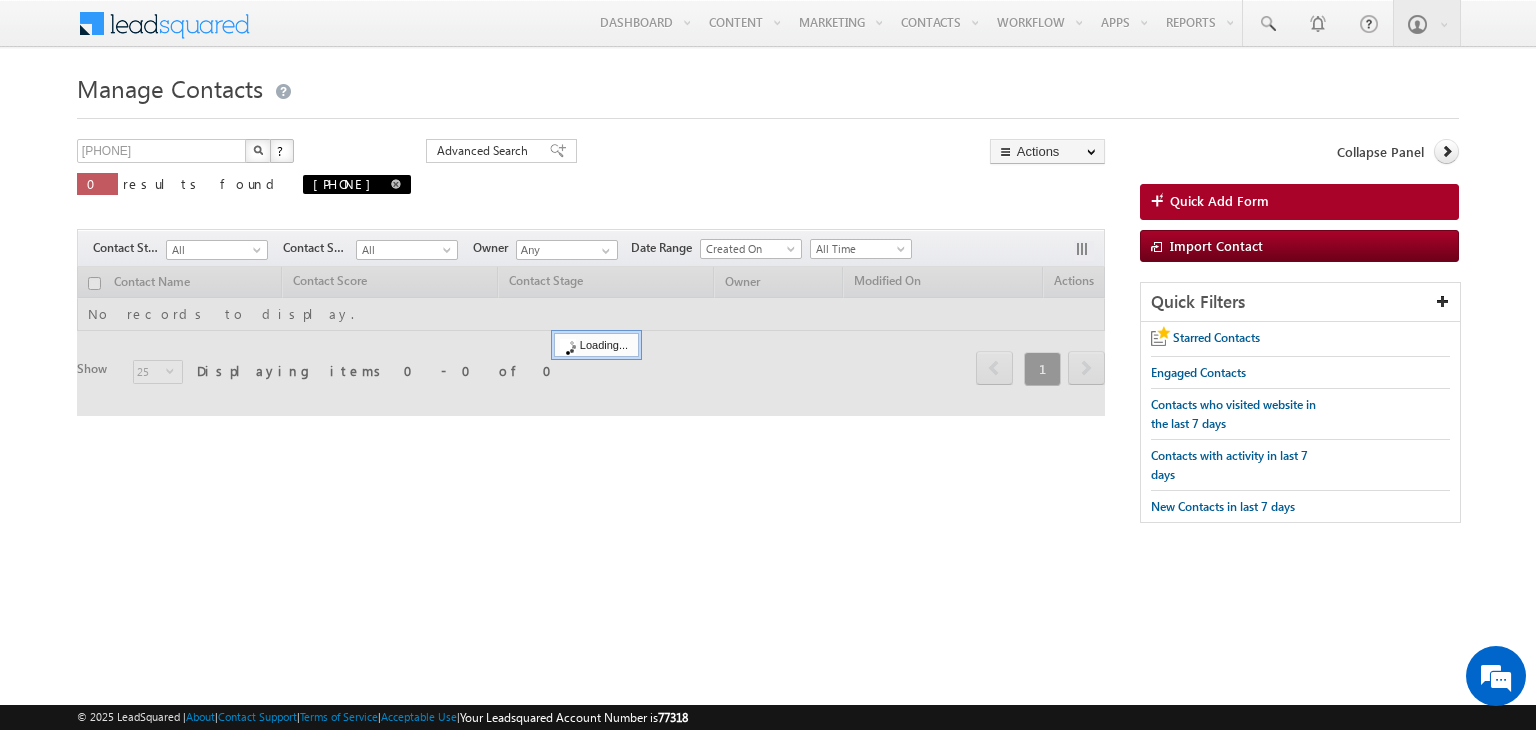 type on "Search Contacts" 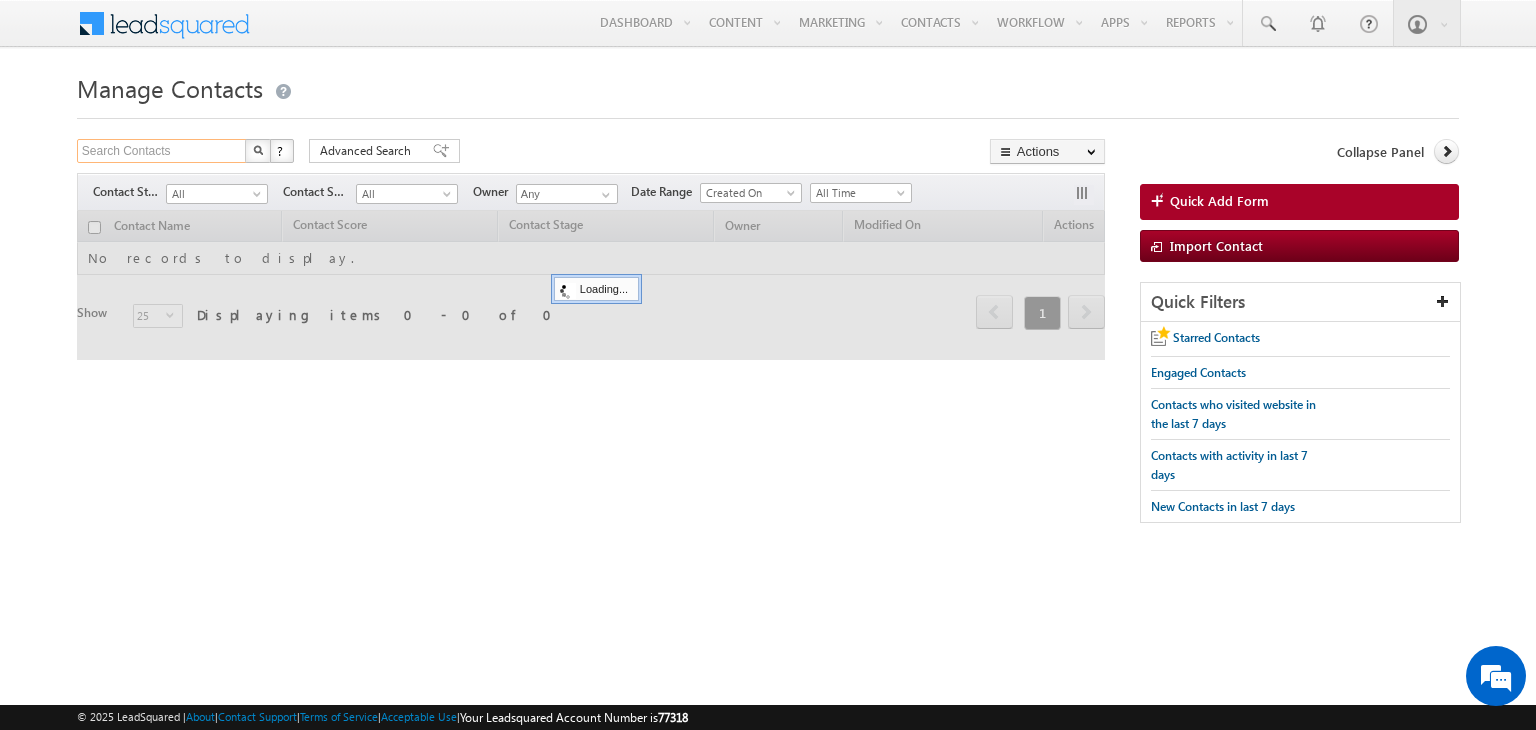 click on "Search Contacts" at bounding box center [162, 151] 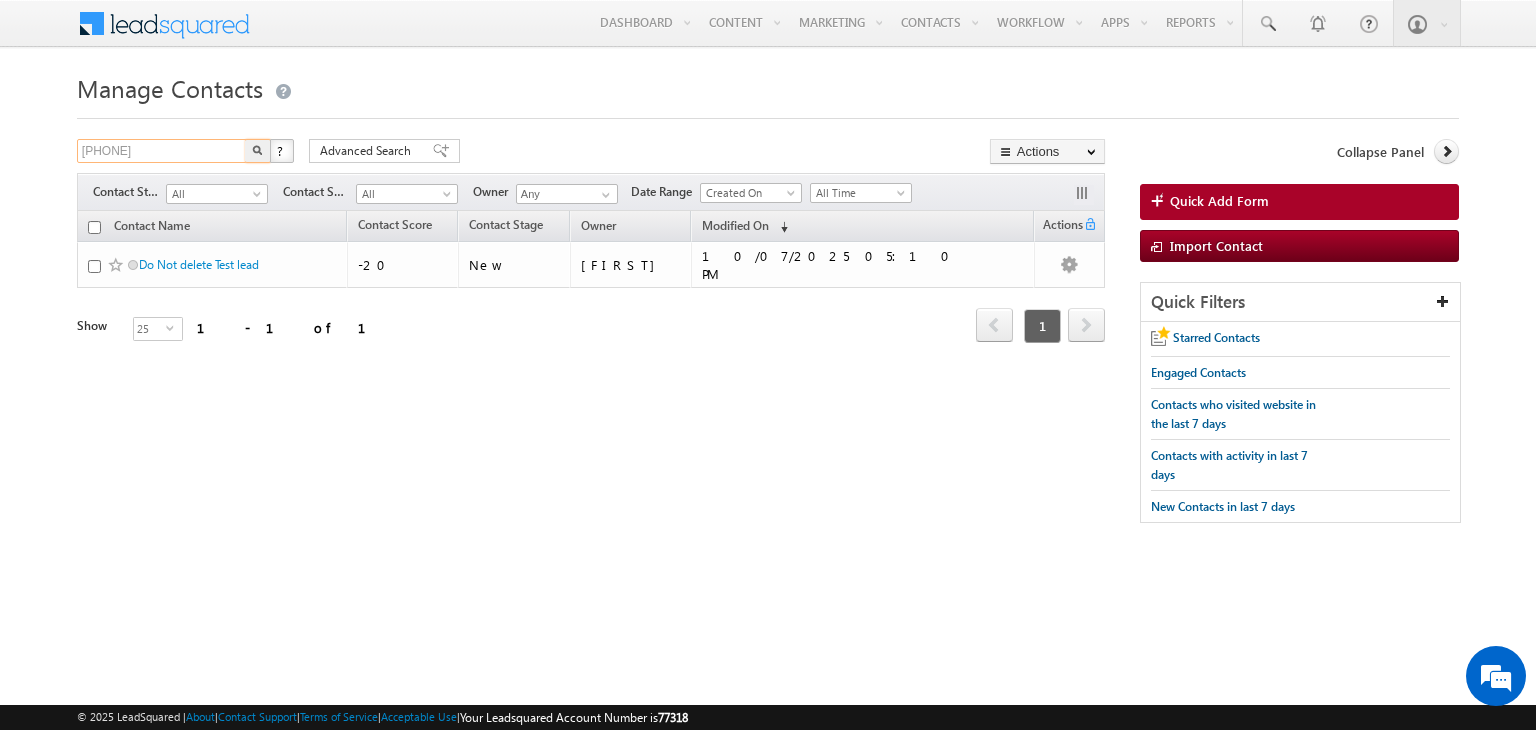 type on "[PHONE]" 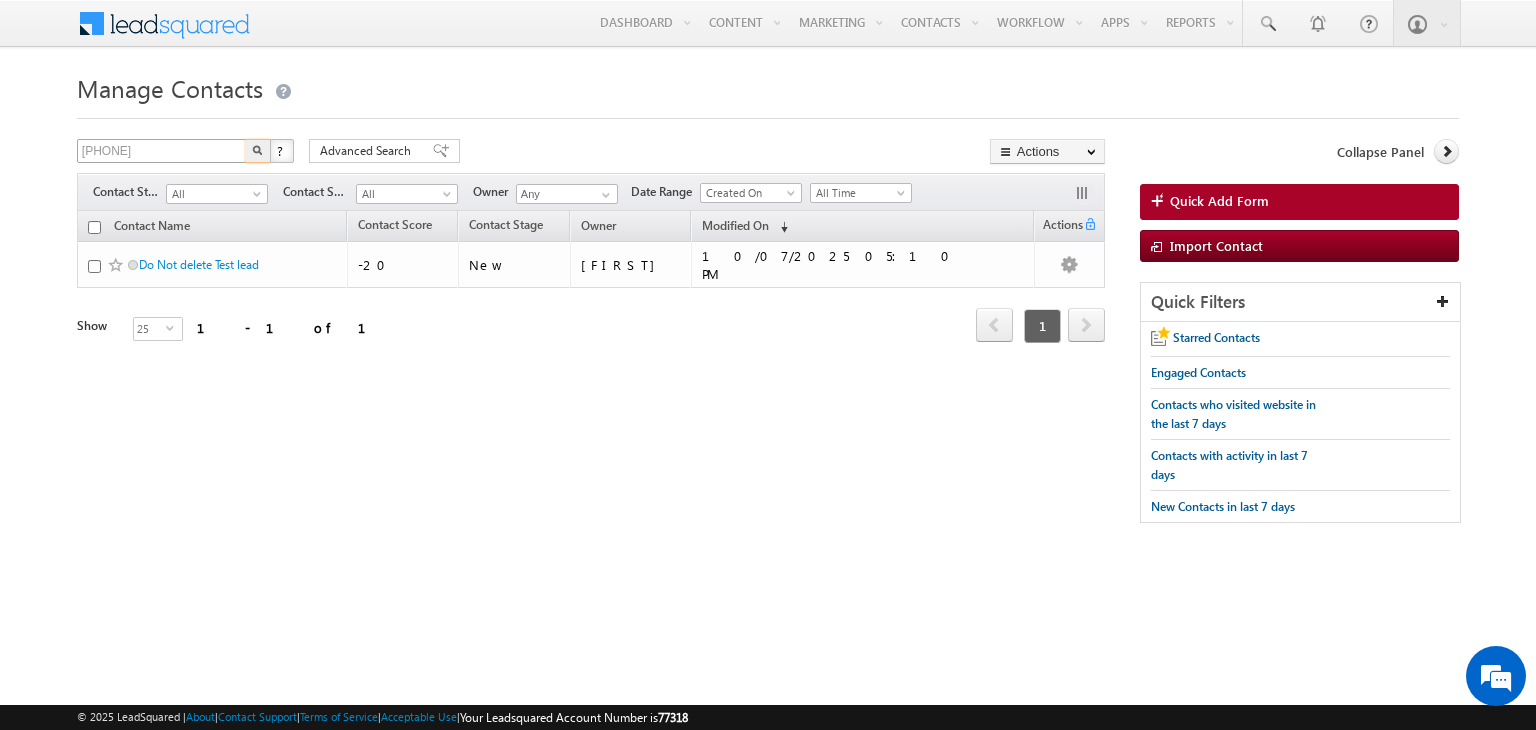 click at bounding box center [258, 151] 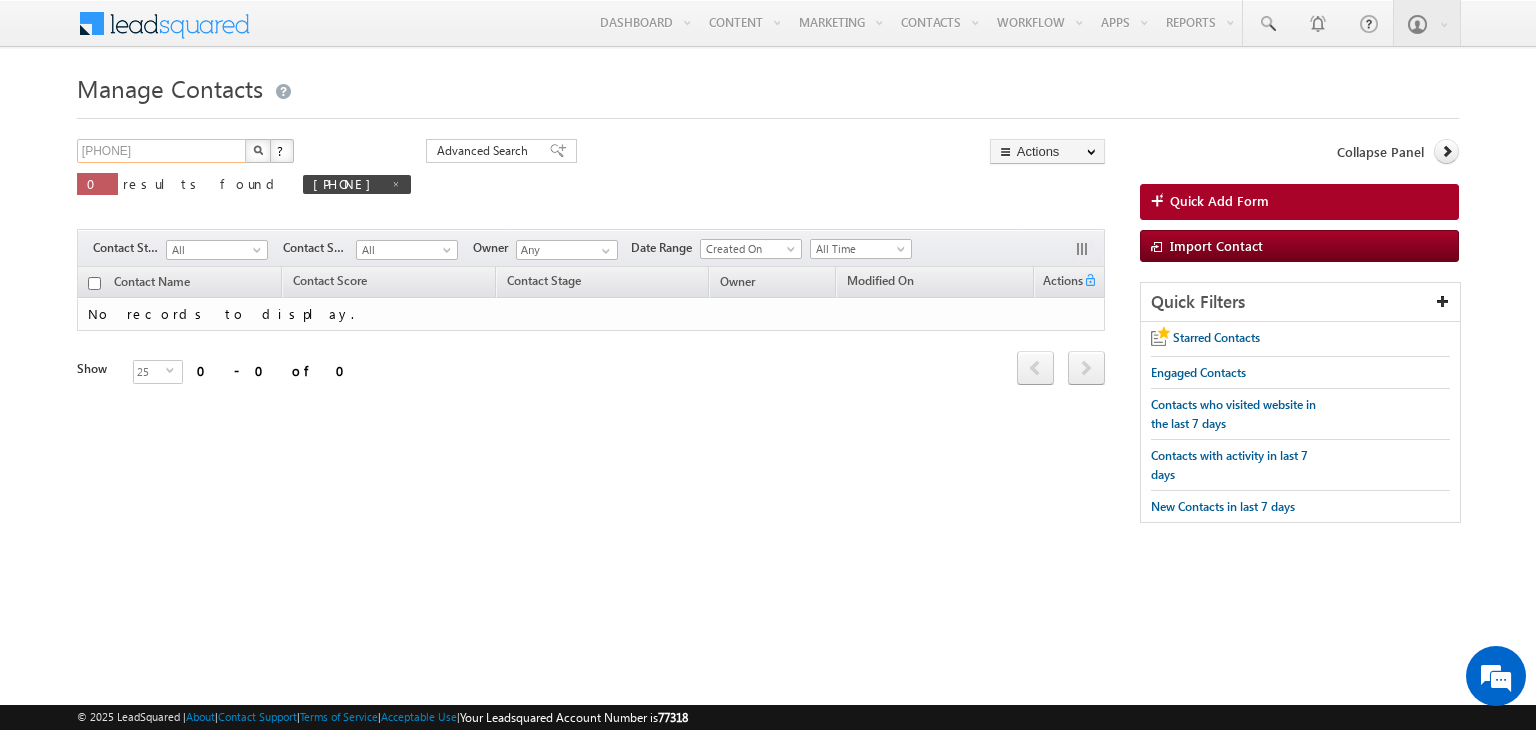click on "[PHONE]" at bounding box center (162, 151) 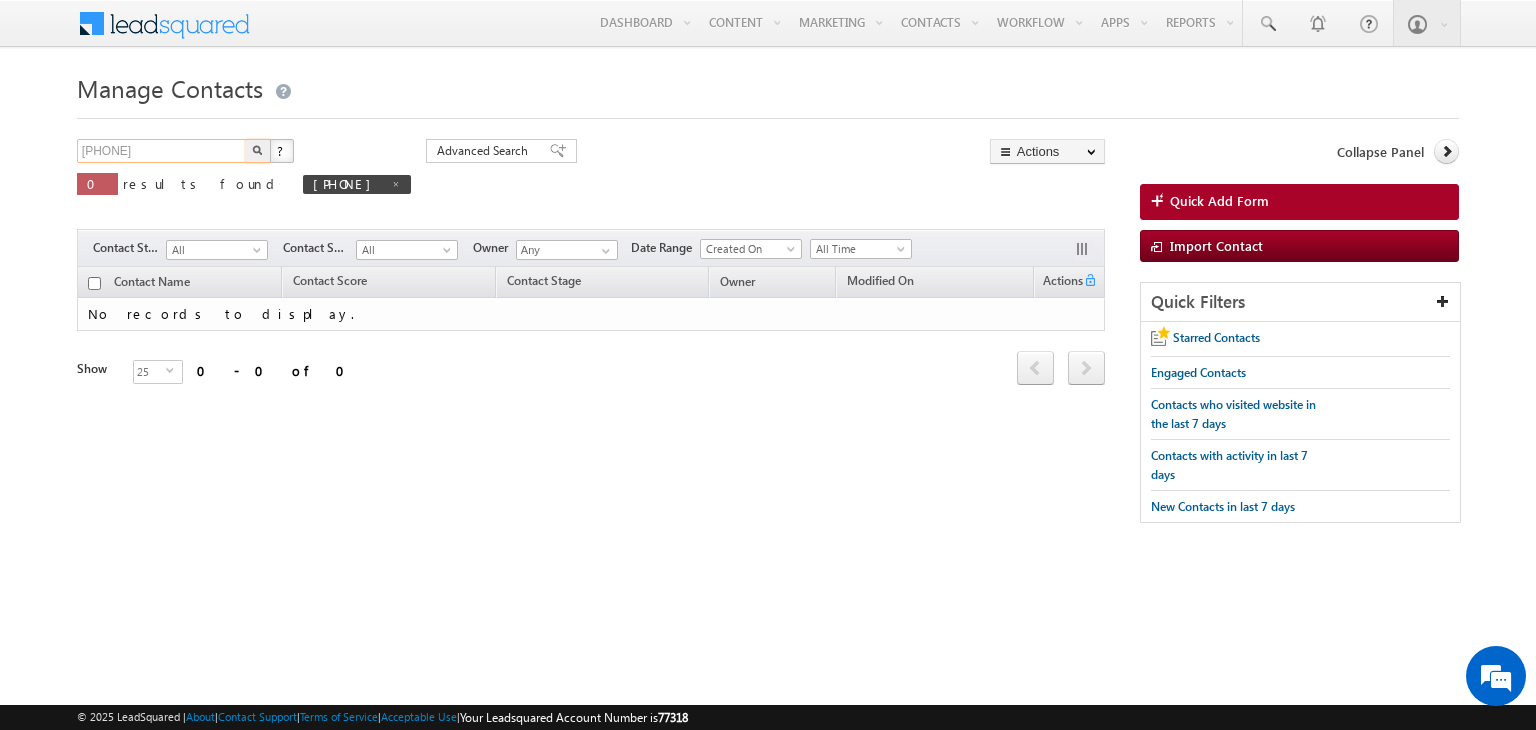 click on "[PHONE]" at bounding box center [162, 151] 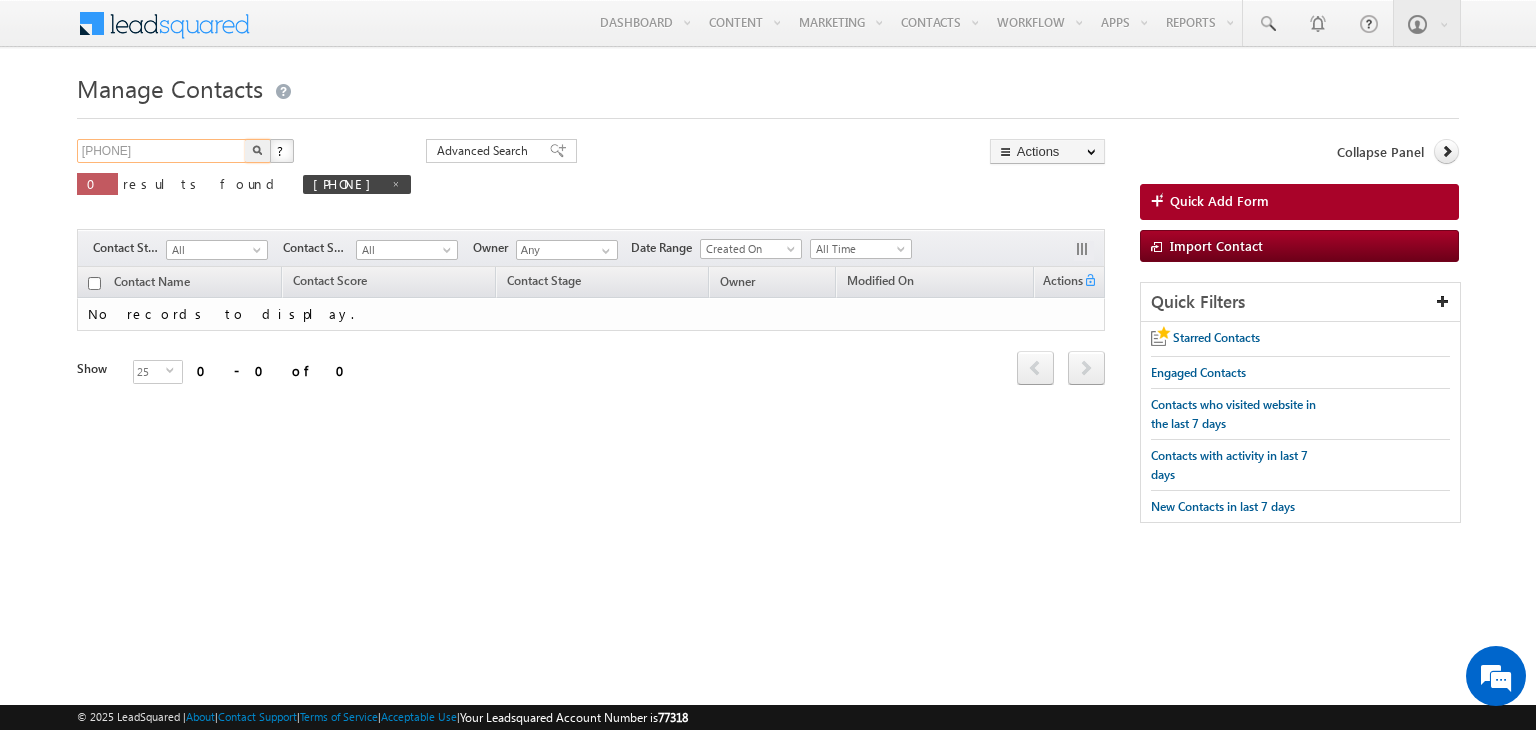 scroll, scrollTop: 0, scrollLeft: 0, axis: both 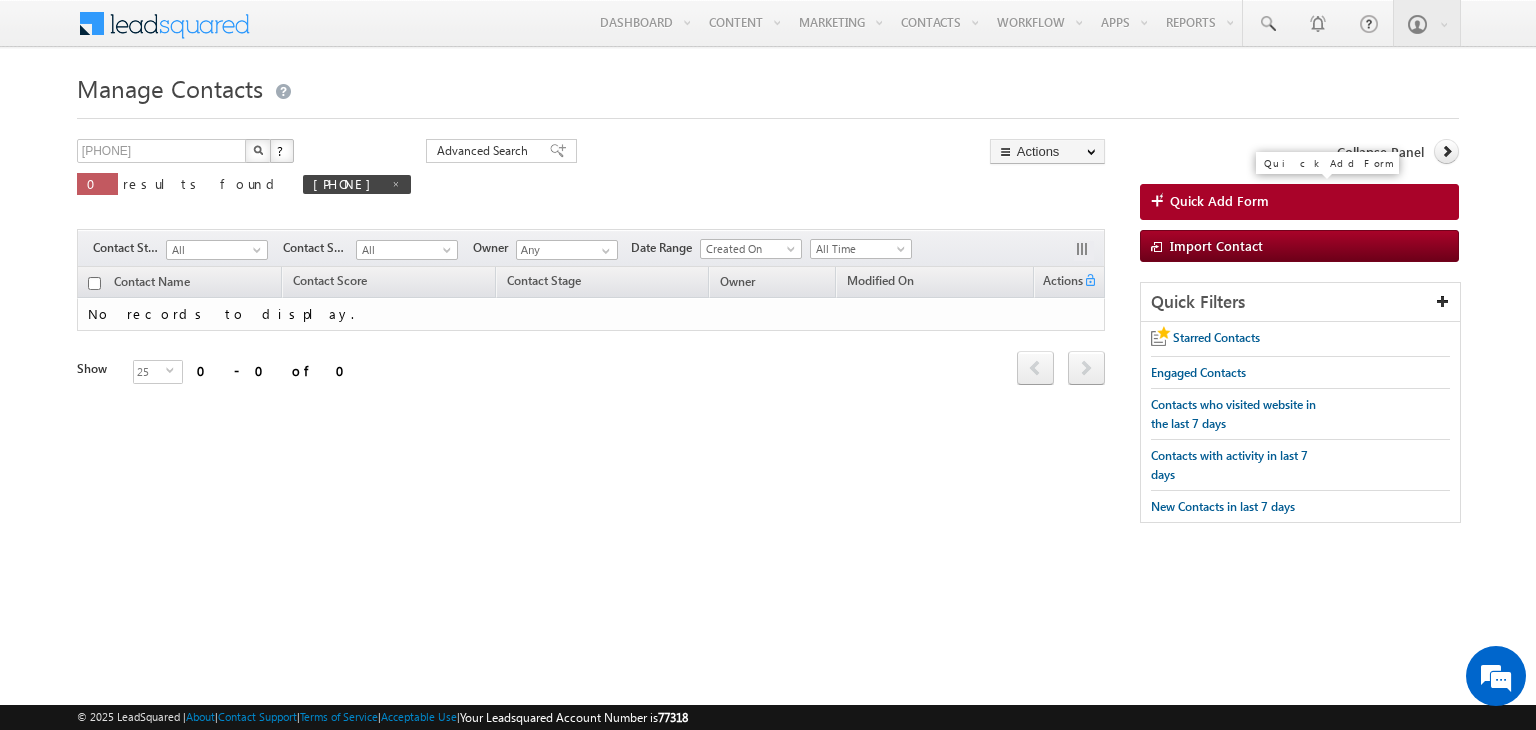 click on "Quick Add Form" at bounding box center (1219, 201) 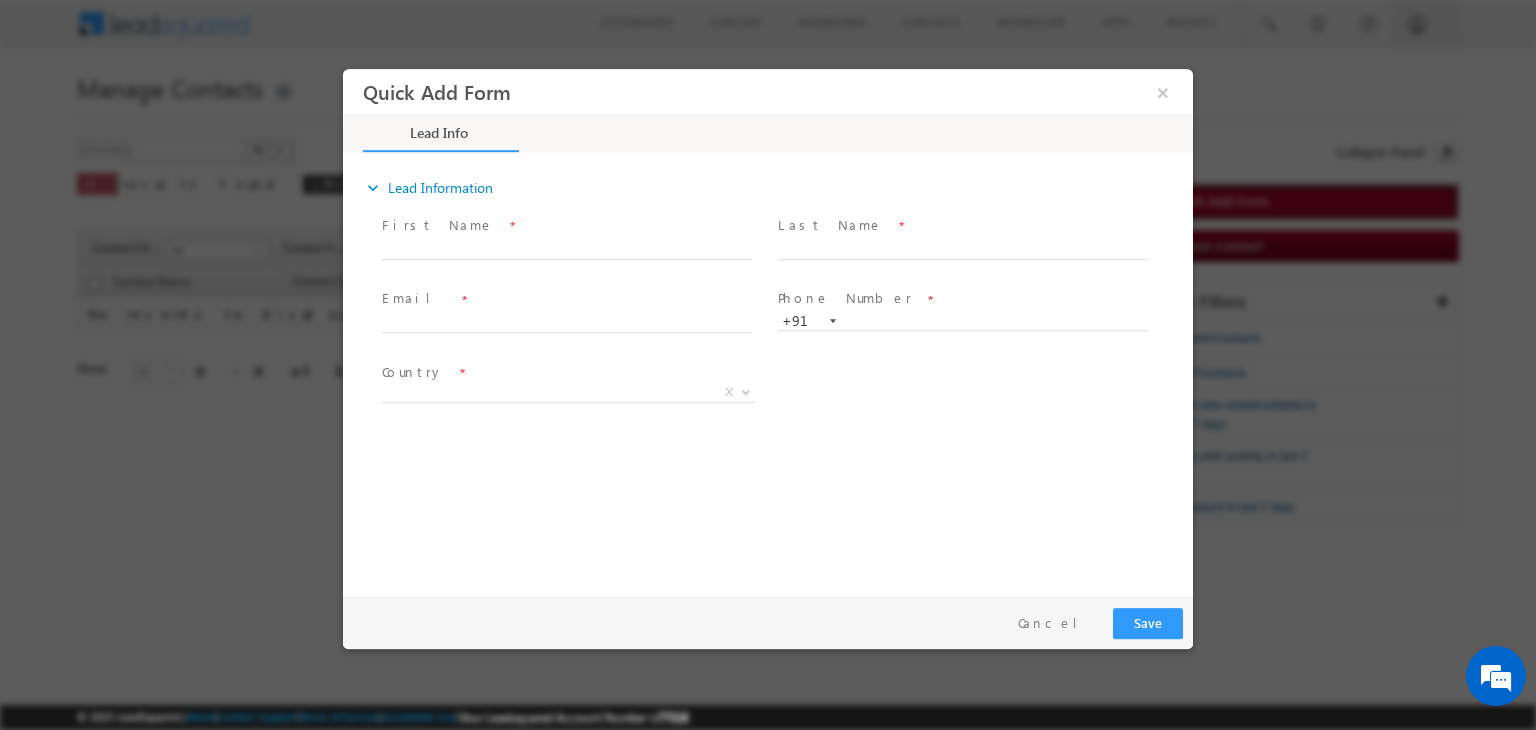 scroll, scrollTop: 0, scrollLeft: 0, axis: both 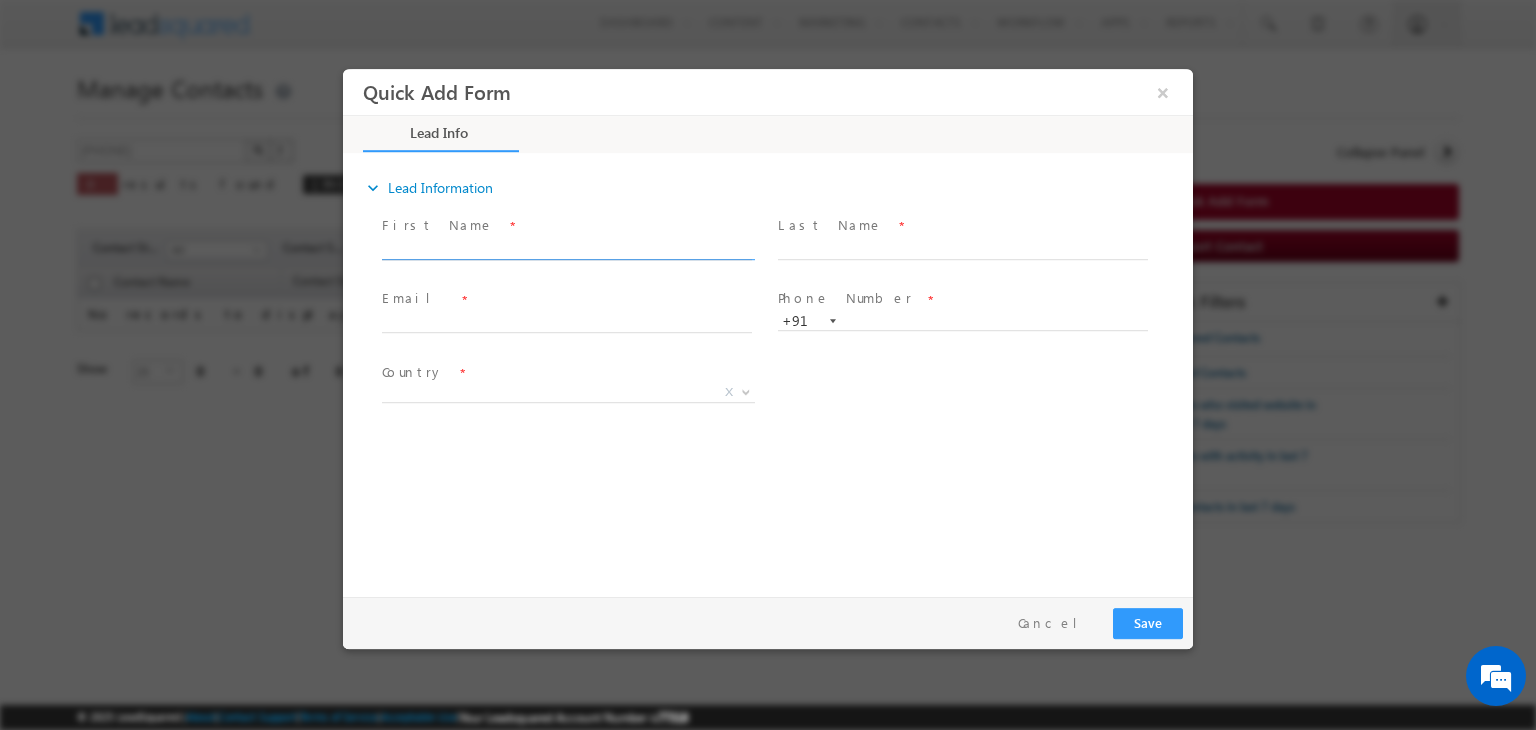 click at bounding box center (567, 250) 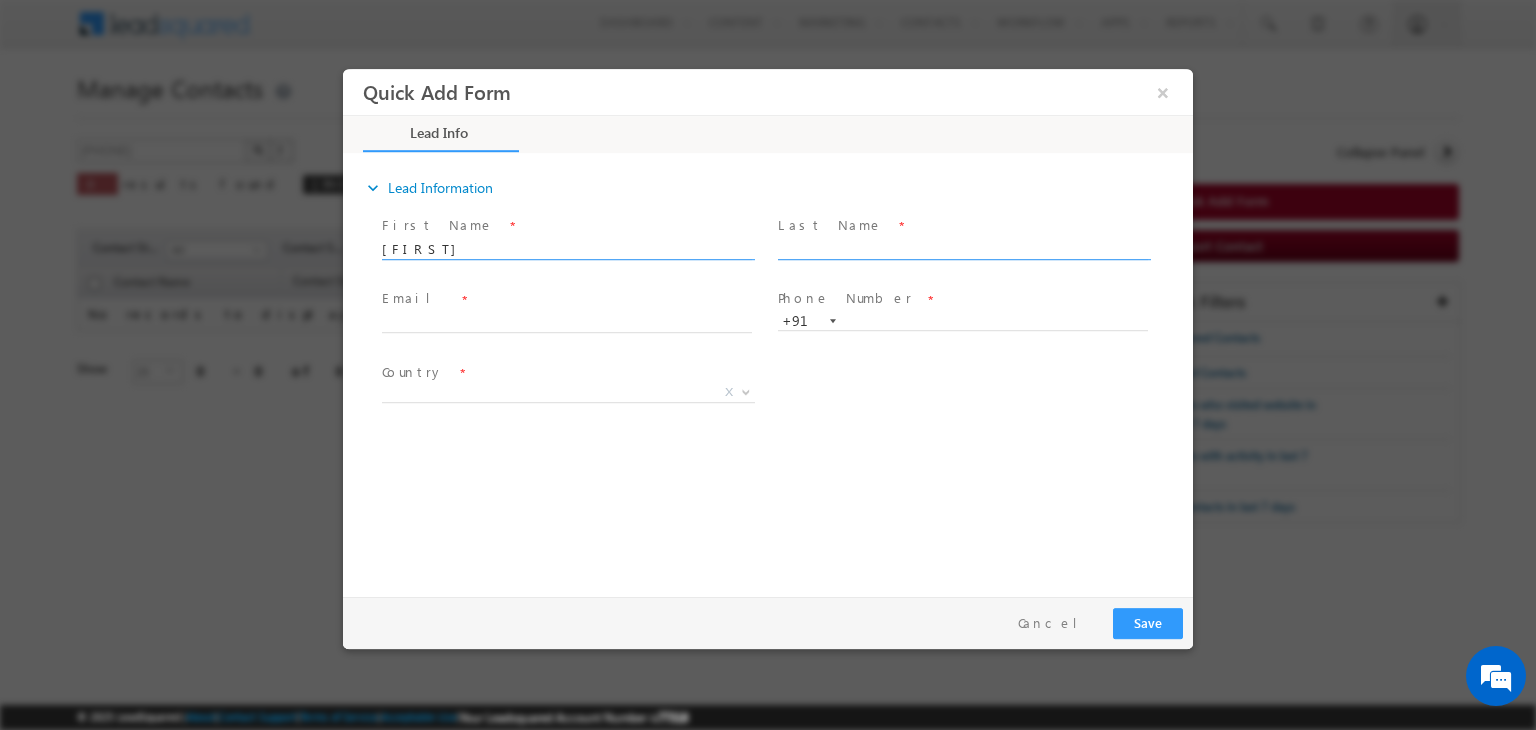 type on "Rakhee" 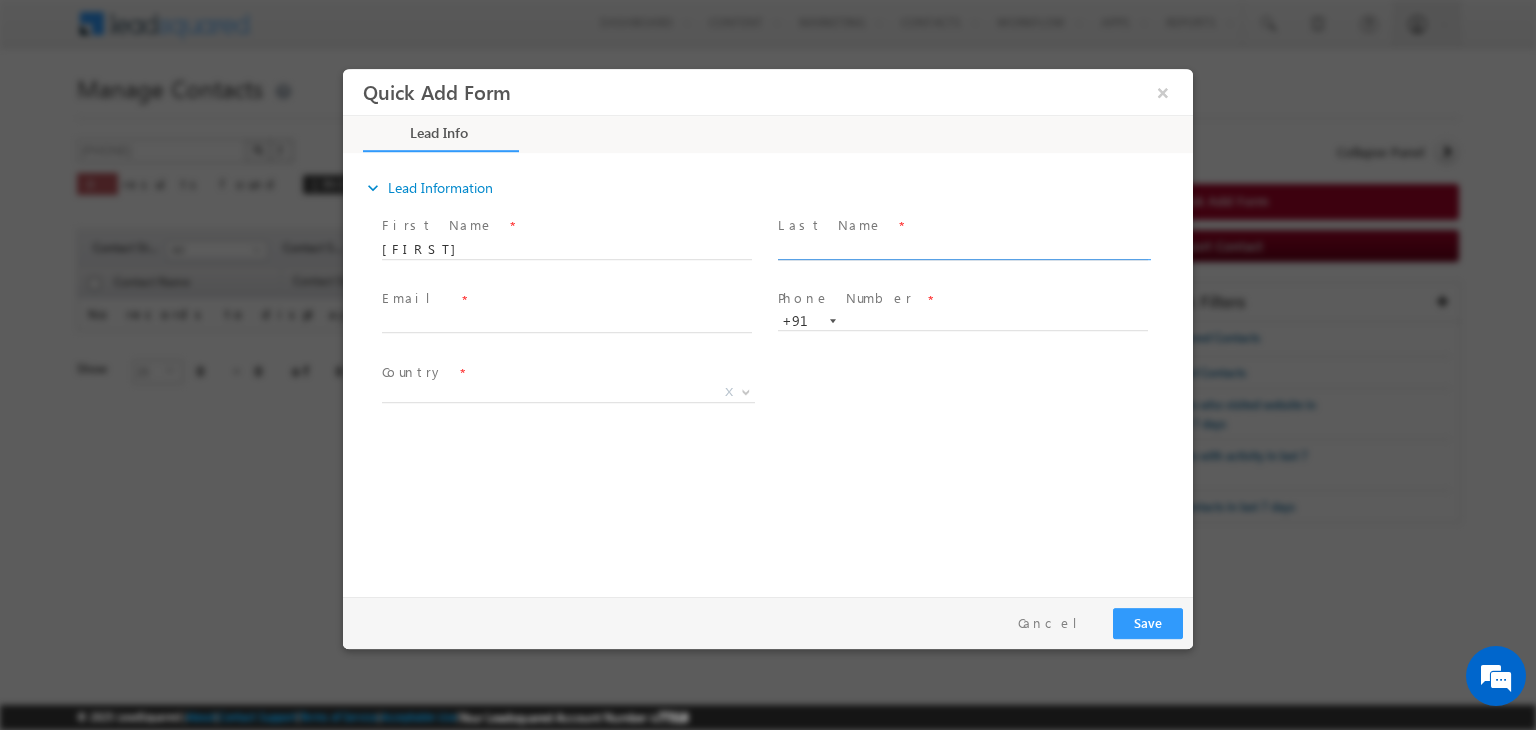 click at bounding box center (963, 250) 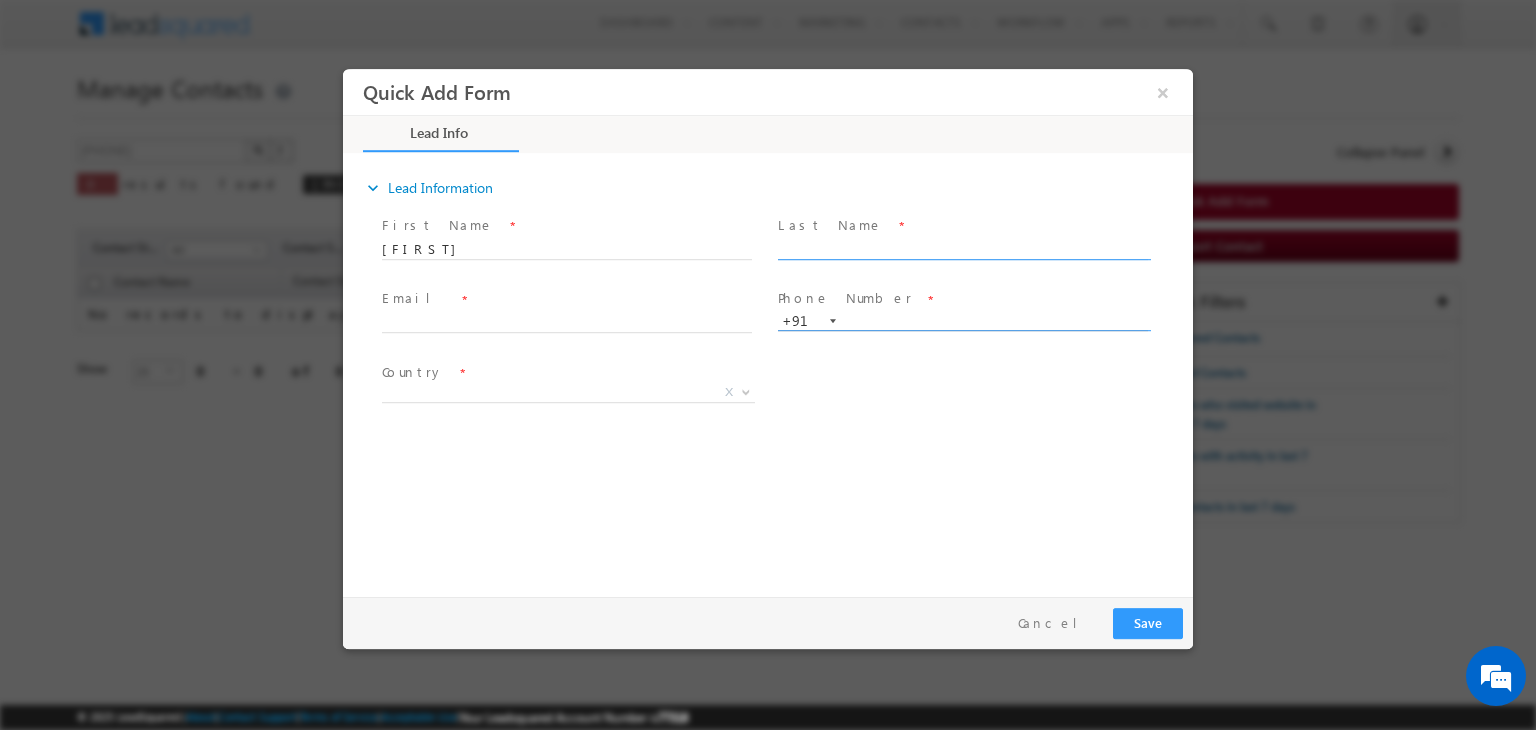 paste on "9654722501" 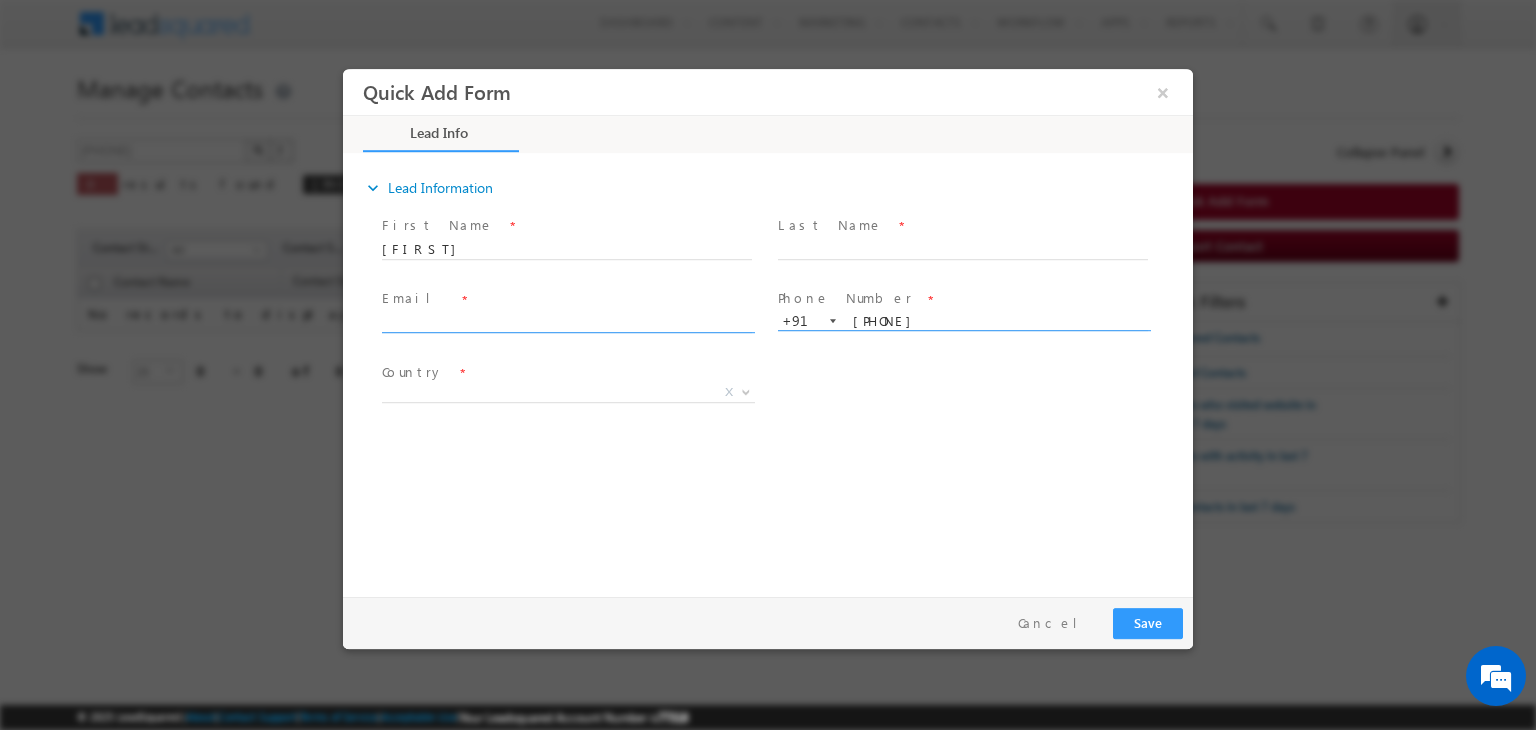 type on "9654722501" 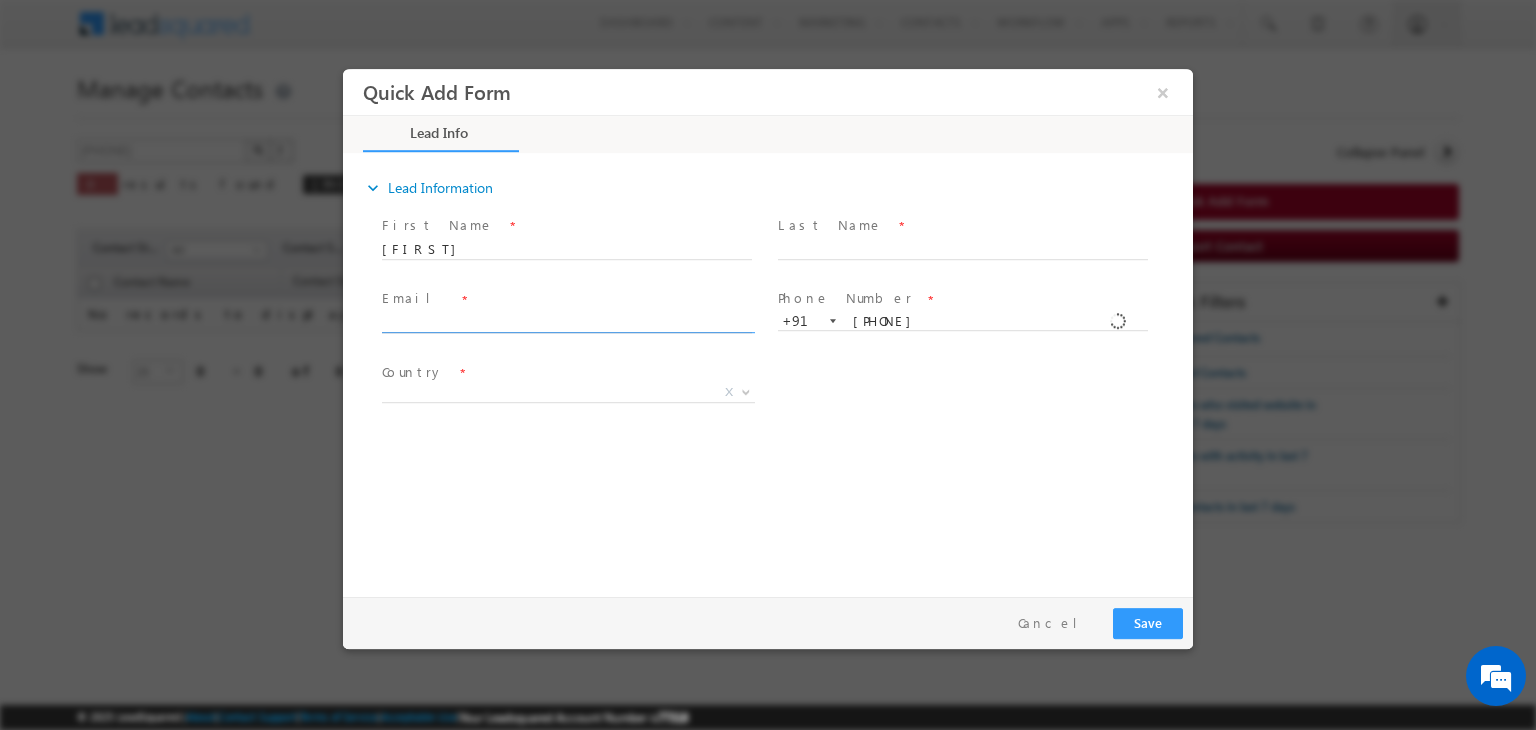 click 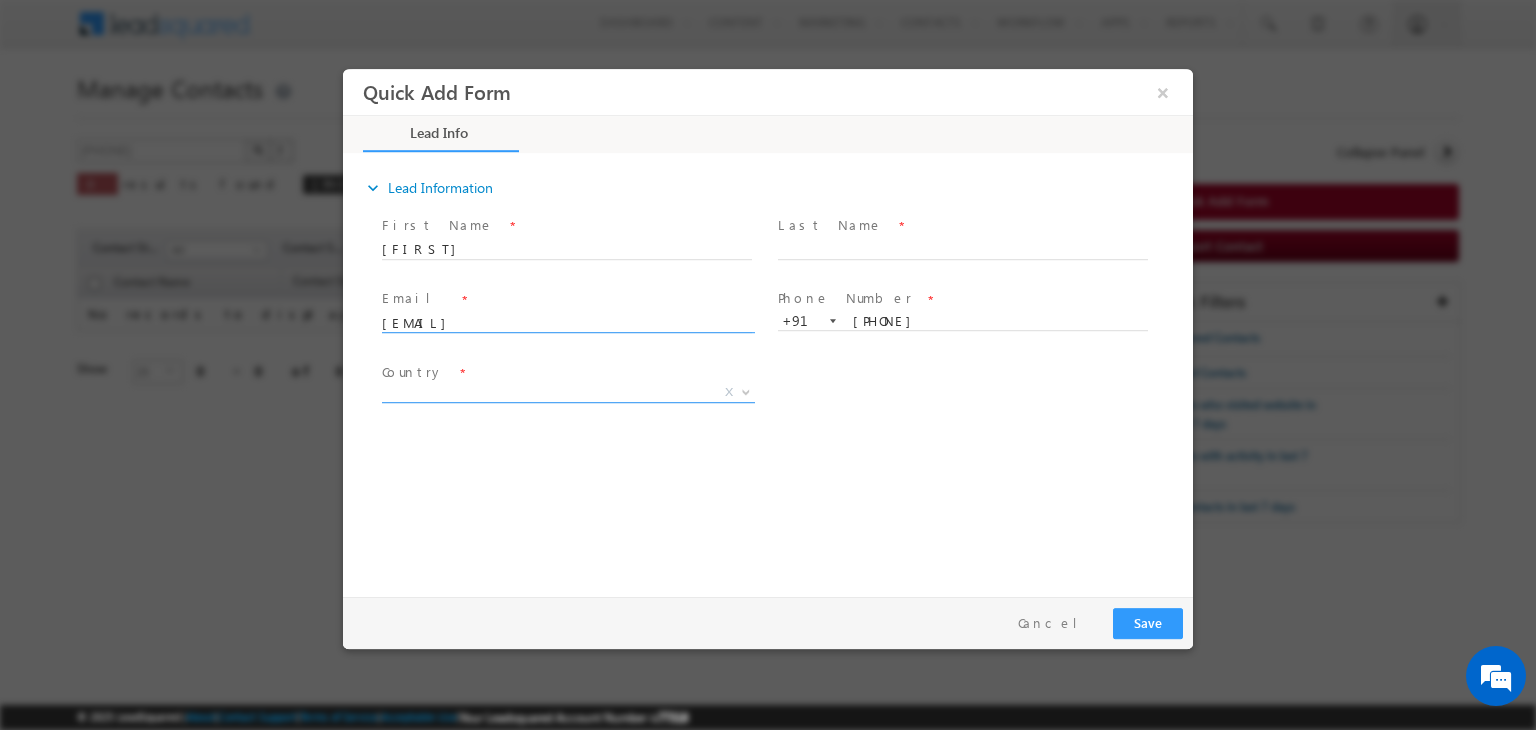 drag, startPoint x: 566, startPoint y: 318, endPoint x: 574, endPoint y: 457, distance: 139.23003 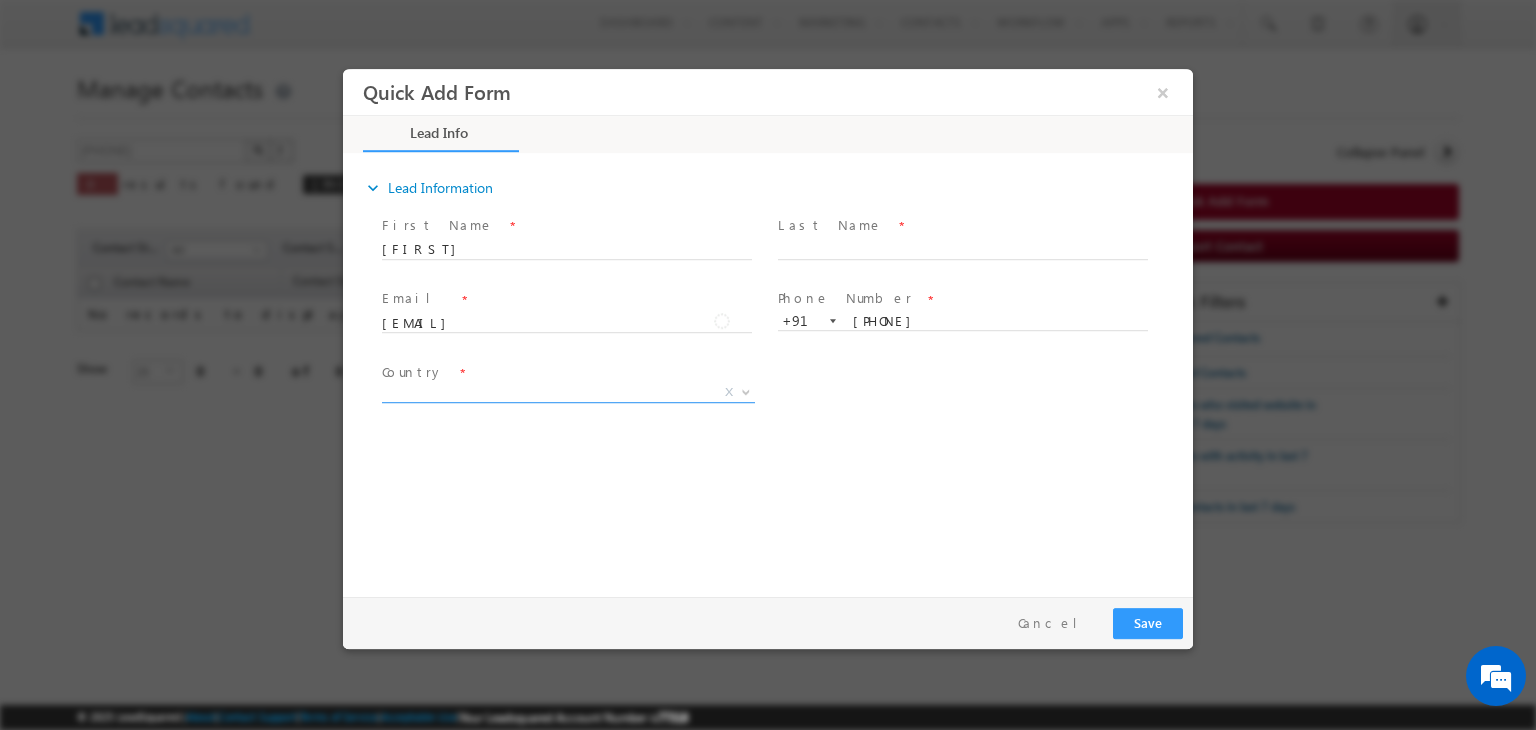drag, startPoint x: 574, startPoint y: 457, endPoint x: 595, endPoint y: 393, distance: 67.357254 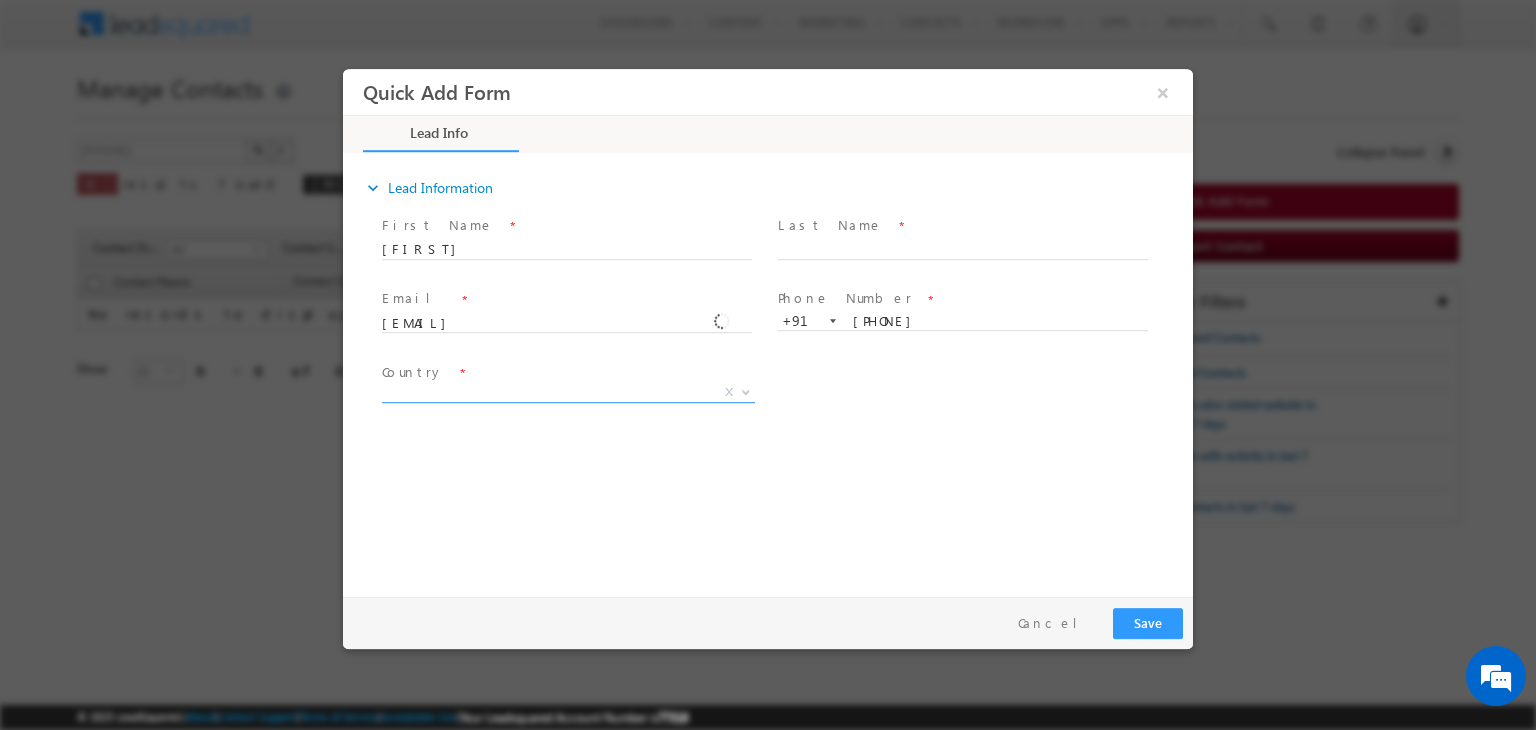 click on "expand_more Lead Information
First Name" at bounding box center (773, 372) 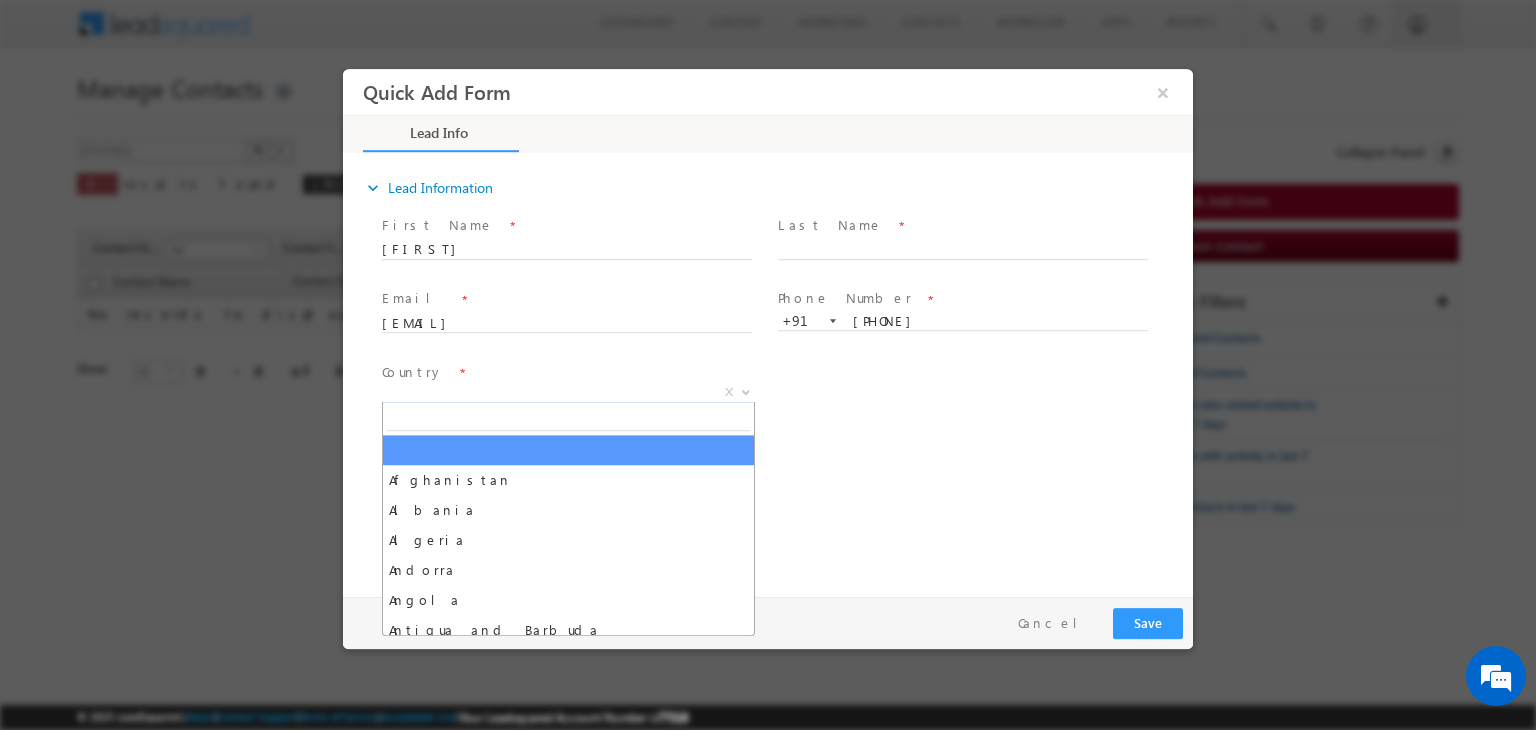 click on "X" at bounding box center (568, 393) 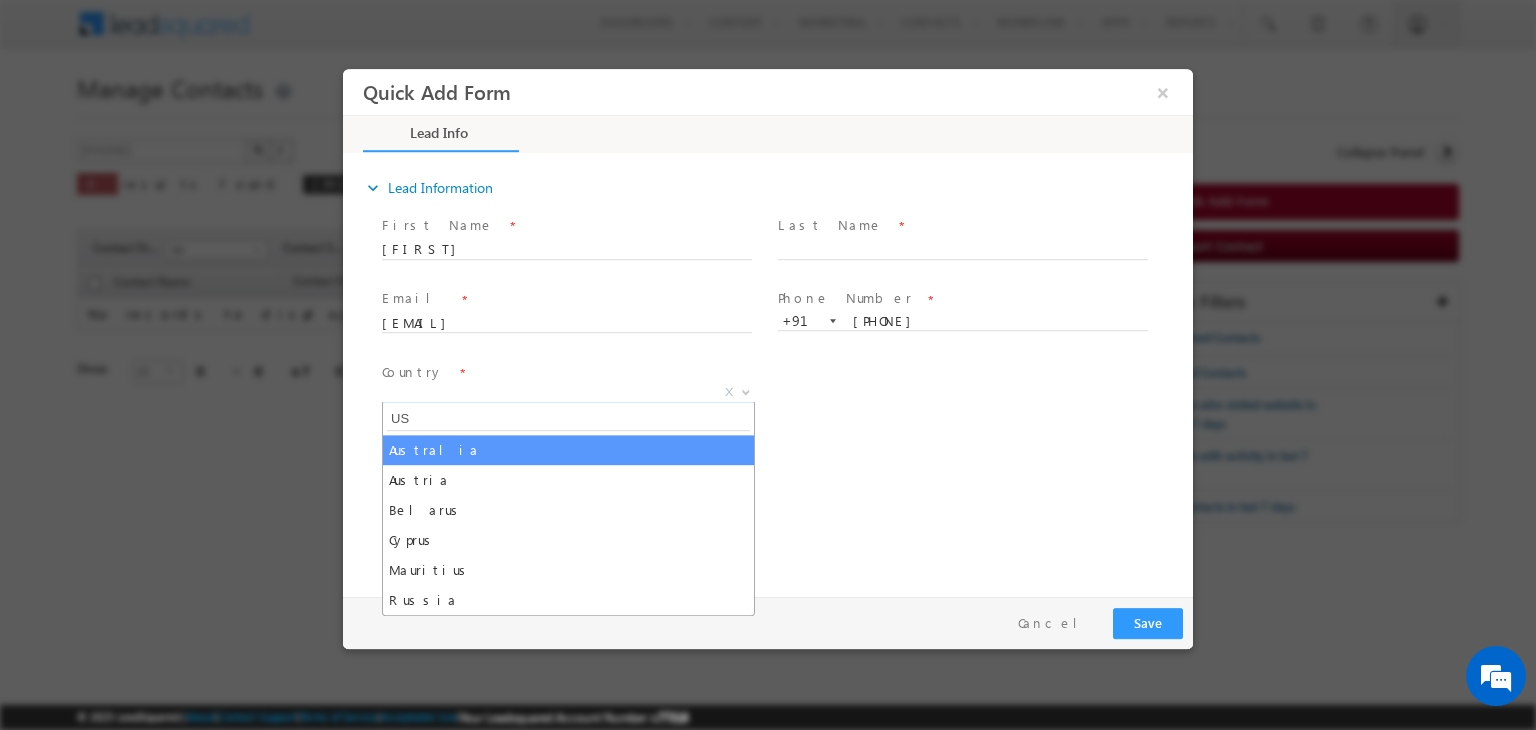 type on "U" 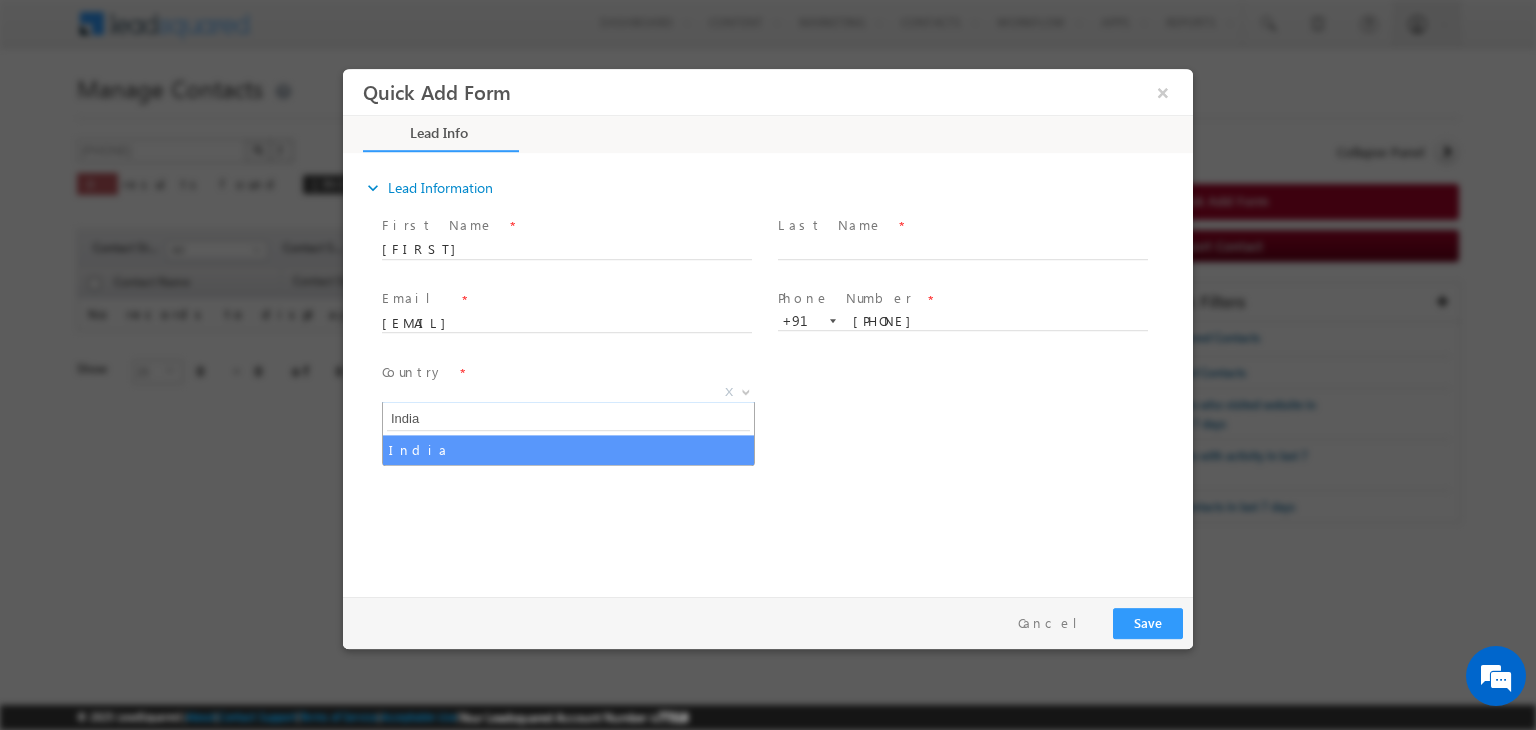 type on "India" 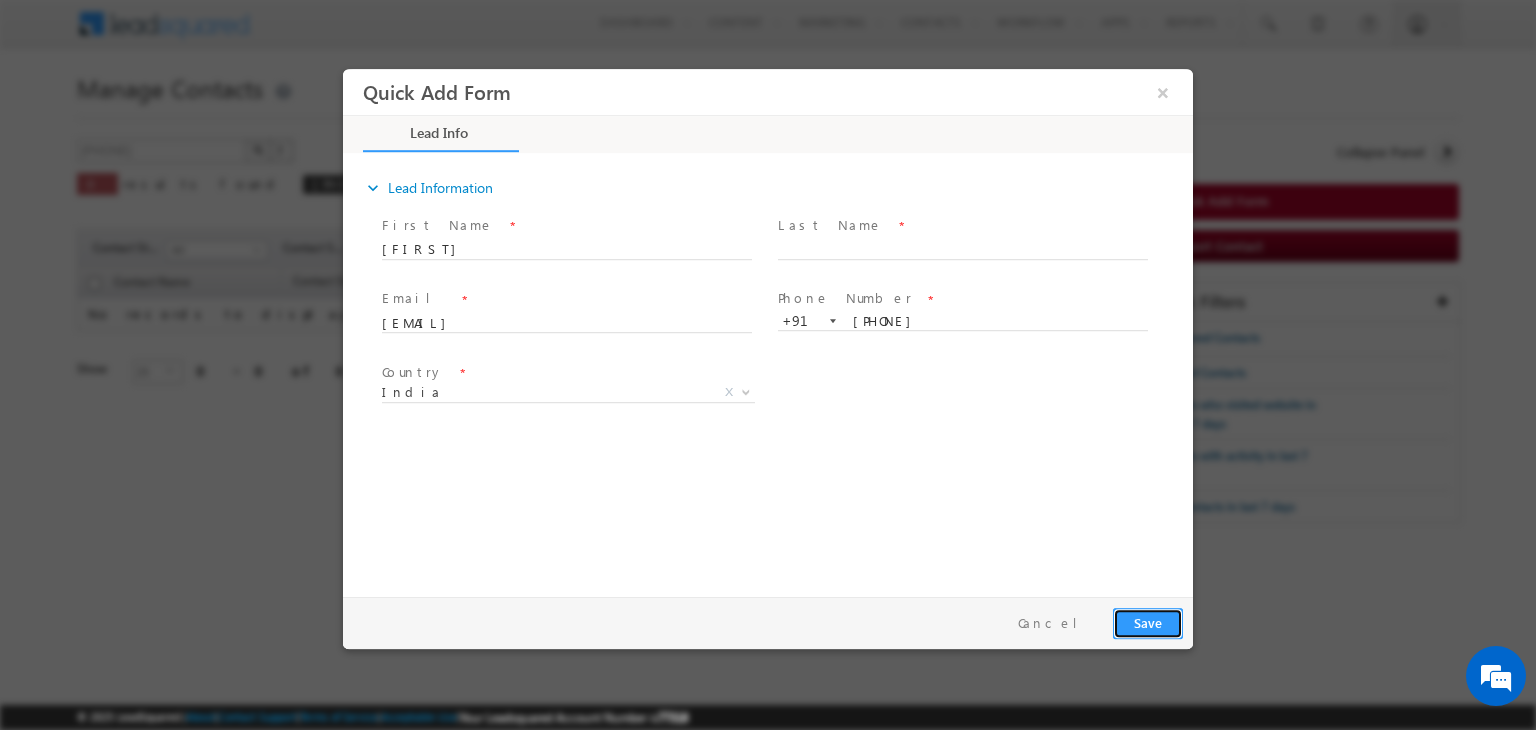 click on "Save" at bounding box center [1148, 623] 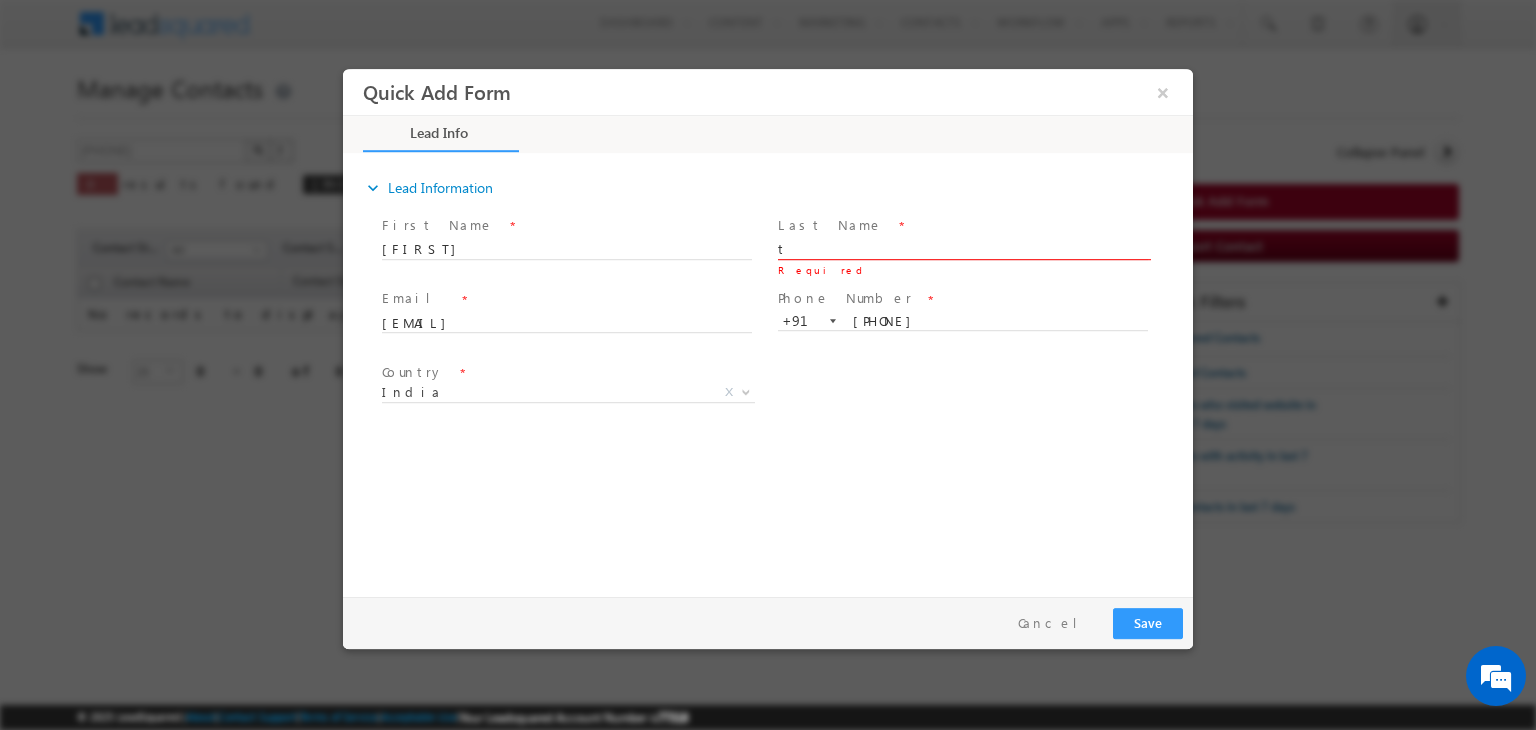 type on "t" 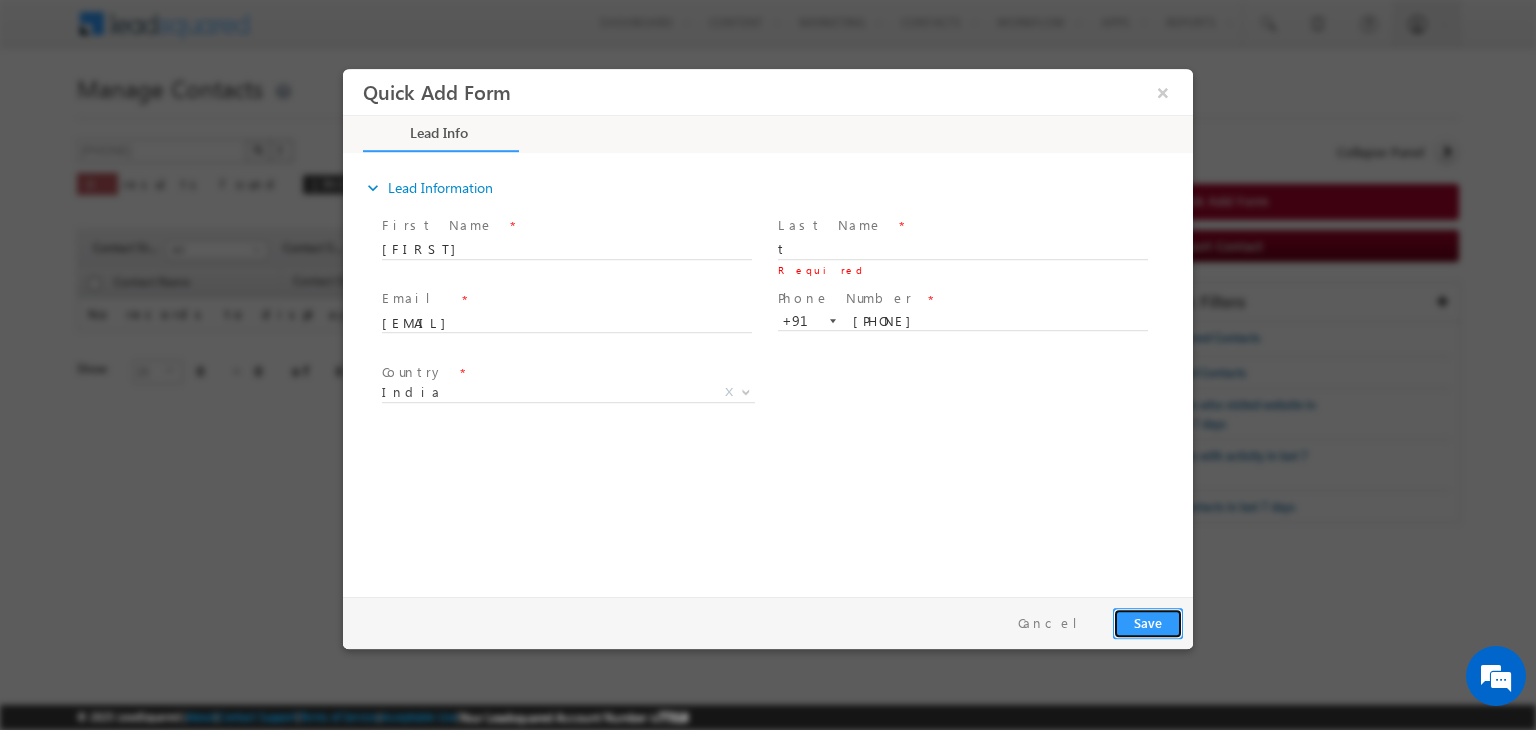 click on "Save" at bounding box center (1148, 623) 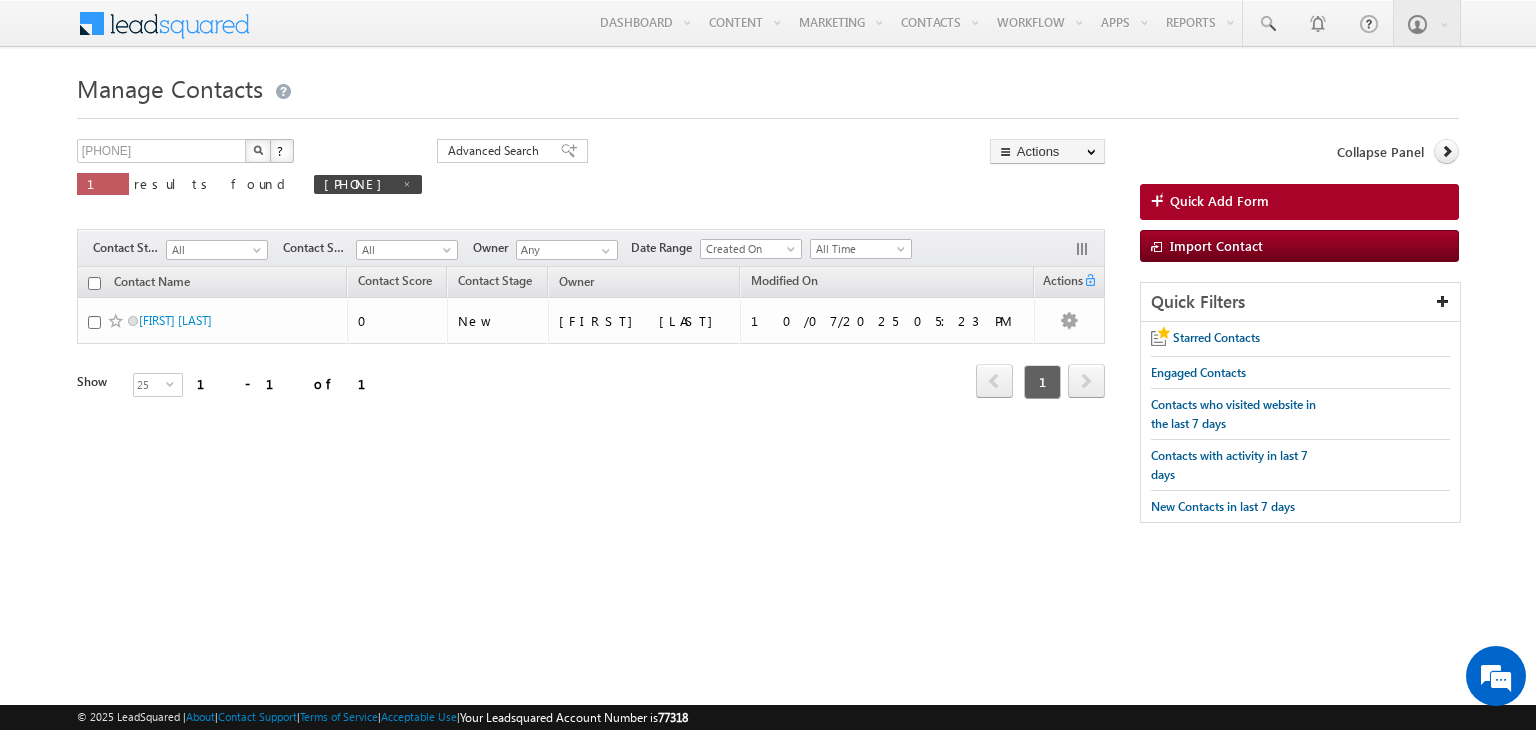 click on "9654722501 X ?   1 results found         9654722501
Advanced Search
Advanced Search
Advanced search results" at bounding box center (768, 341) 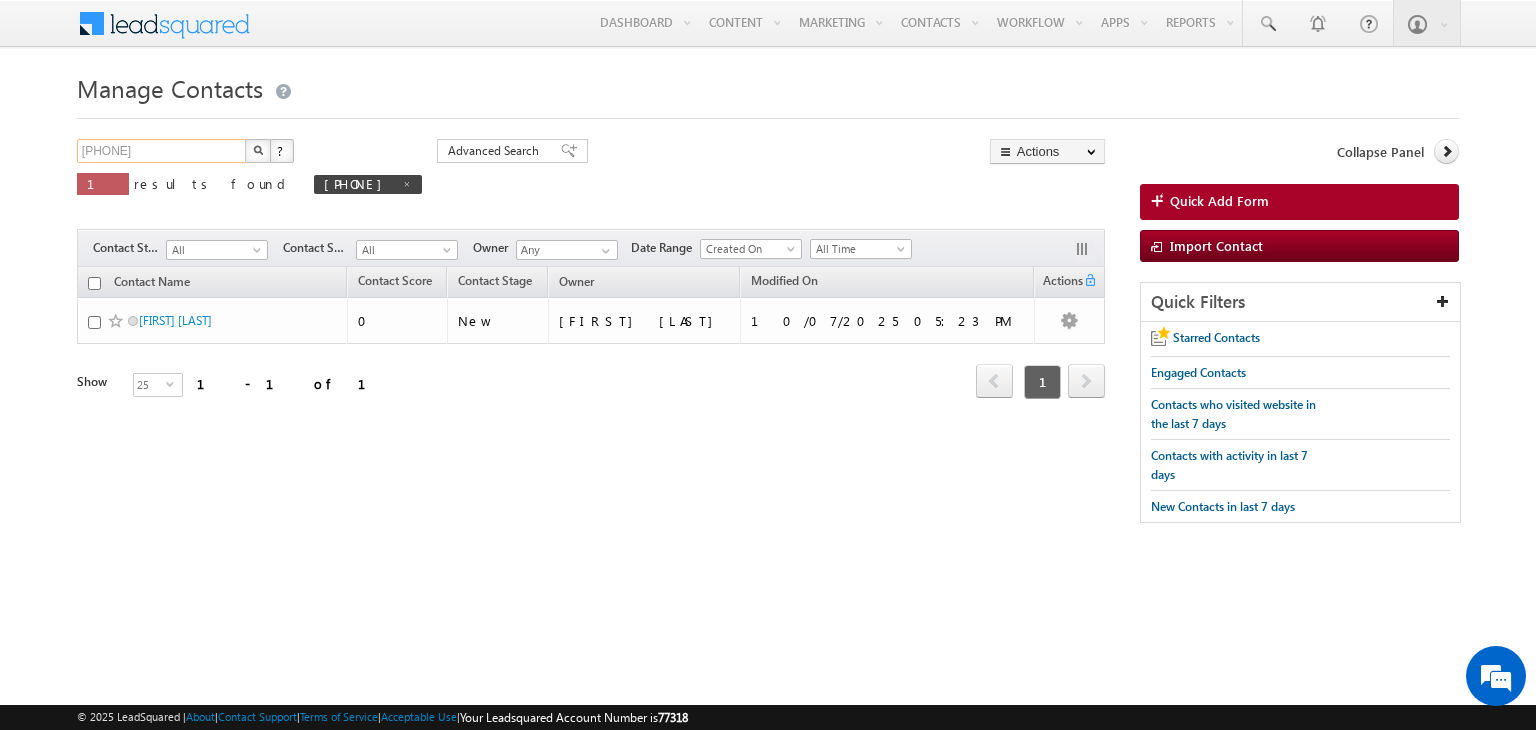 click on "9654722501" at bounding box center [162, 151] 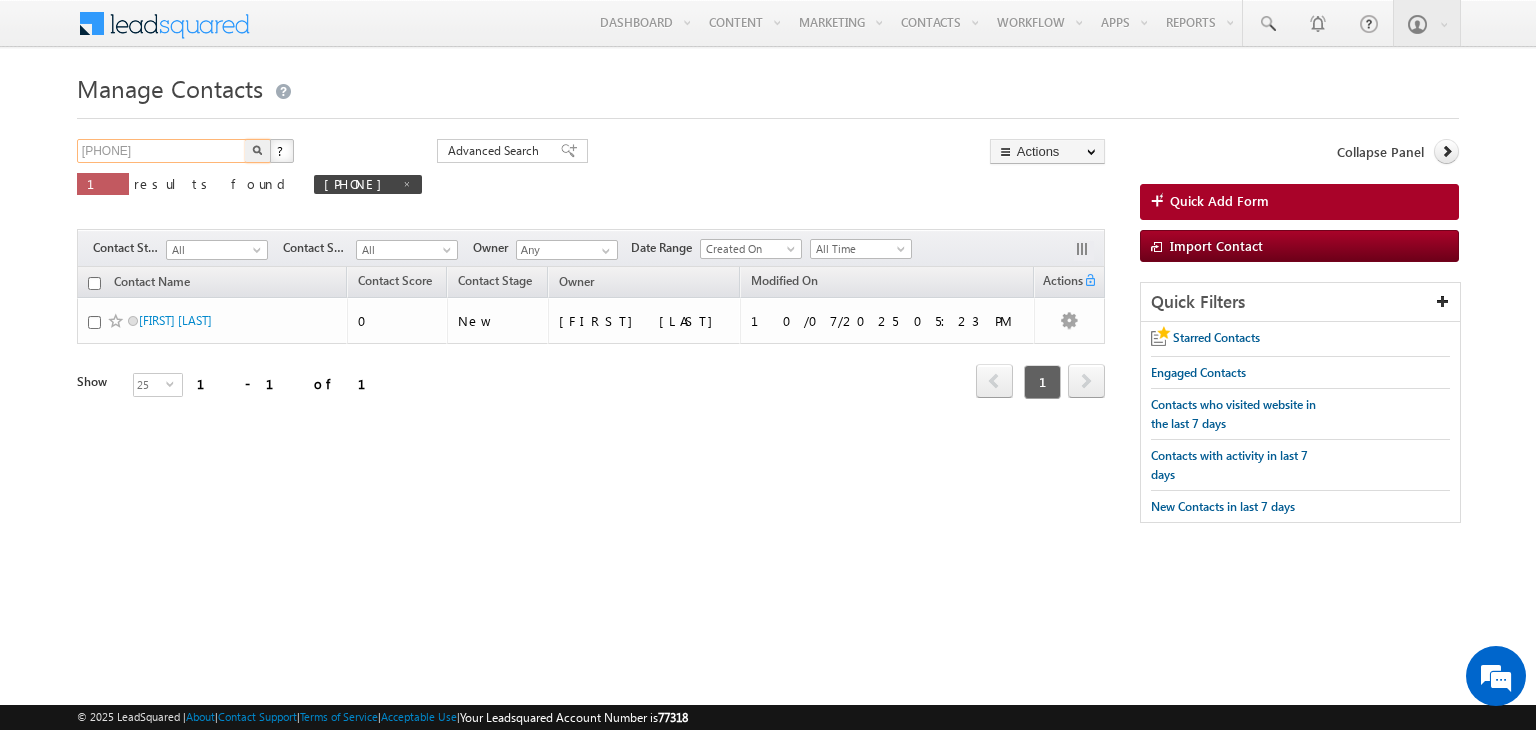 click on "9654722501" at bounding box center (162, 151) 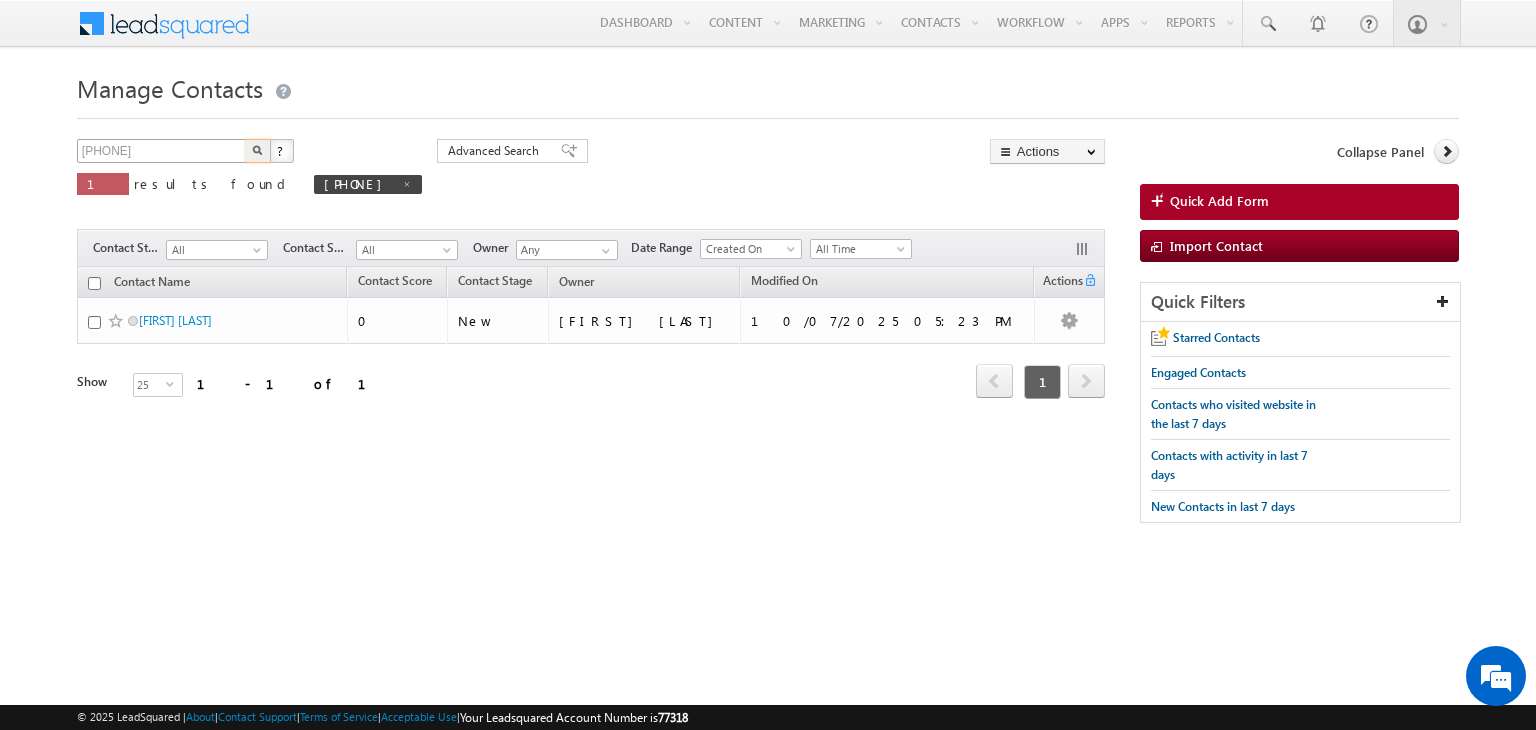 click at bounding box center (258, 151) 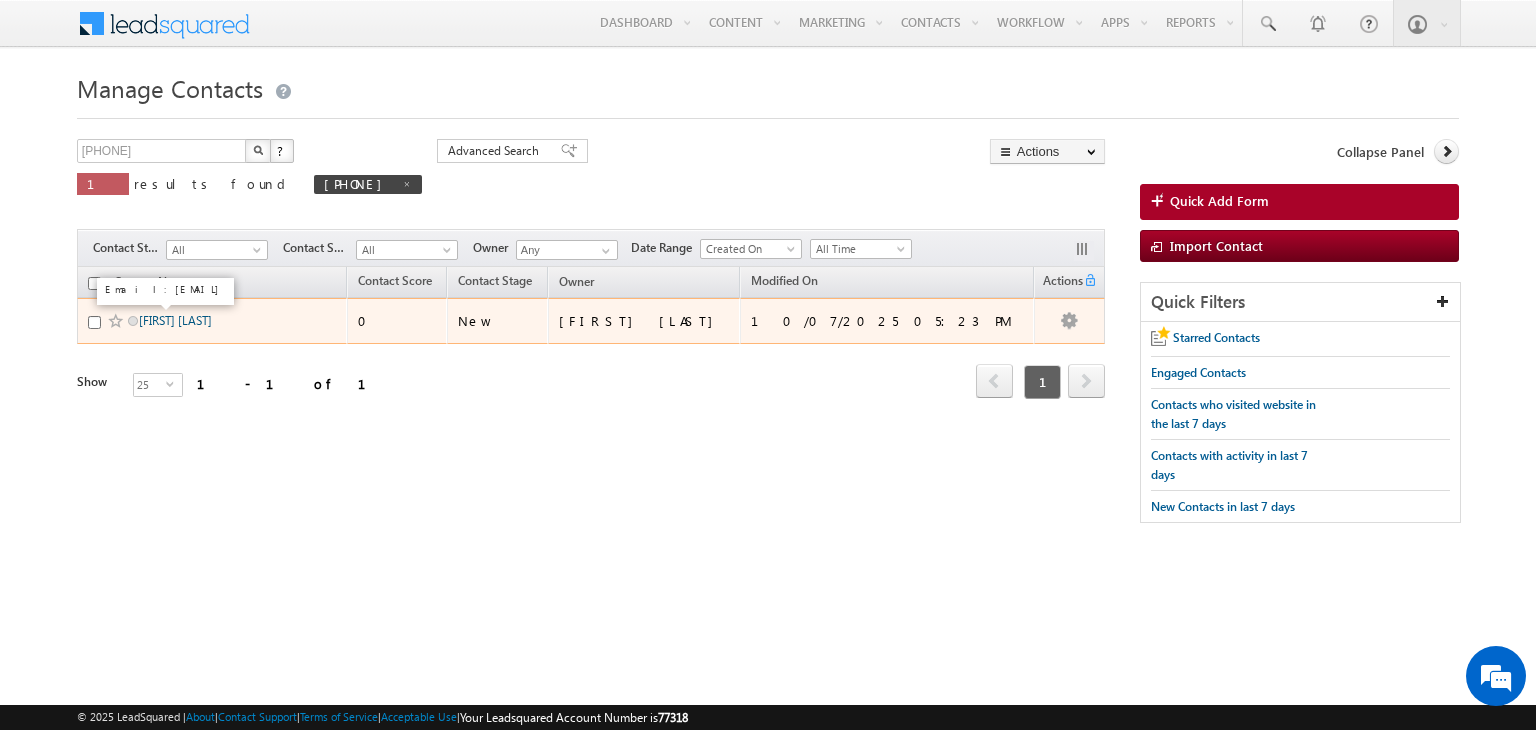 click on "Rakhee t" at bounding box center [175, 320] 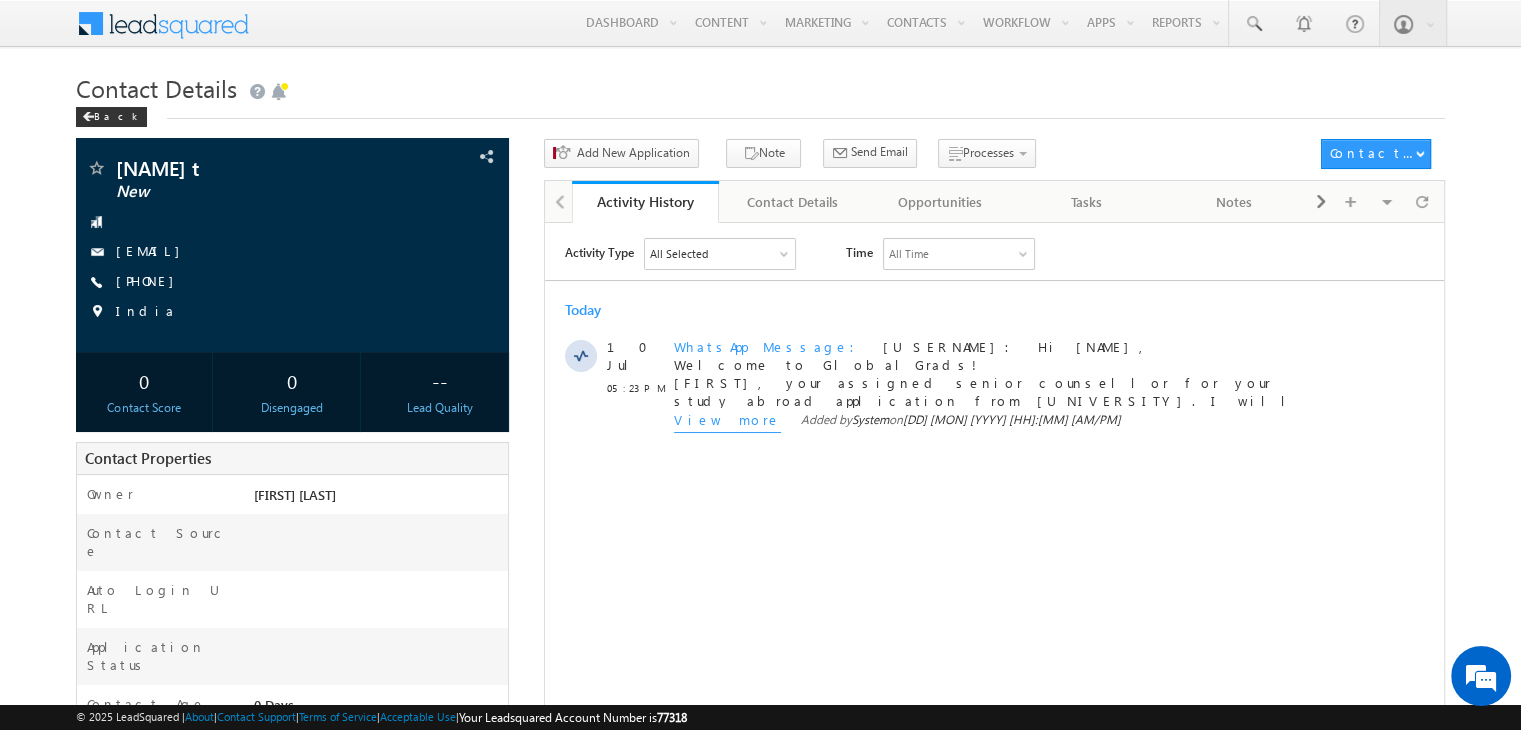 scroll, scrollTop: 0, scrollLeft: 0, axis: both 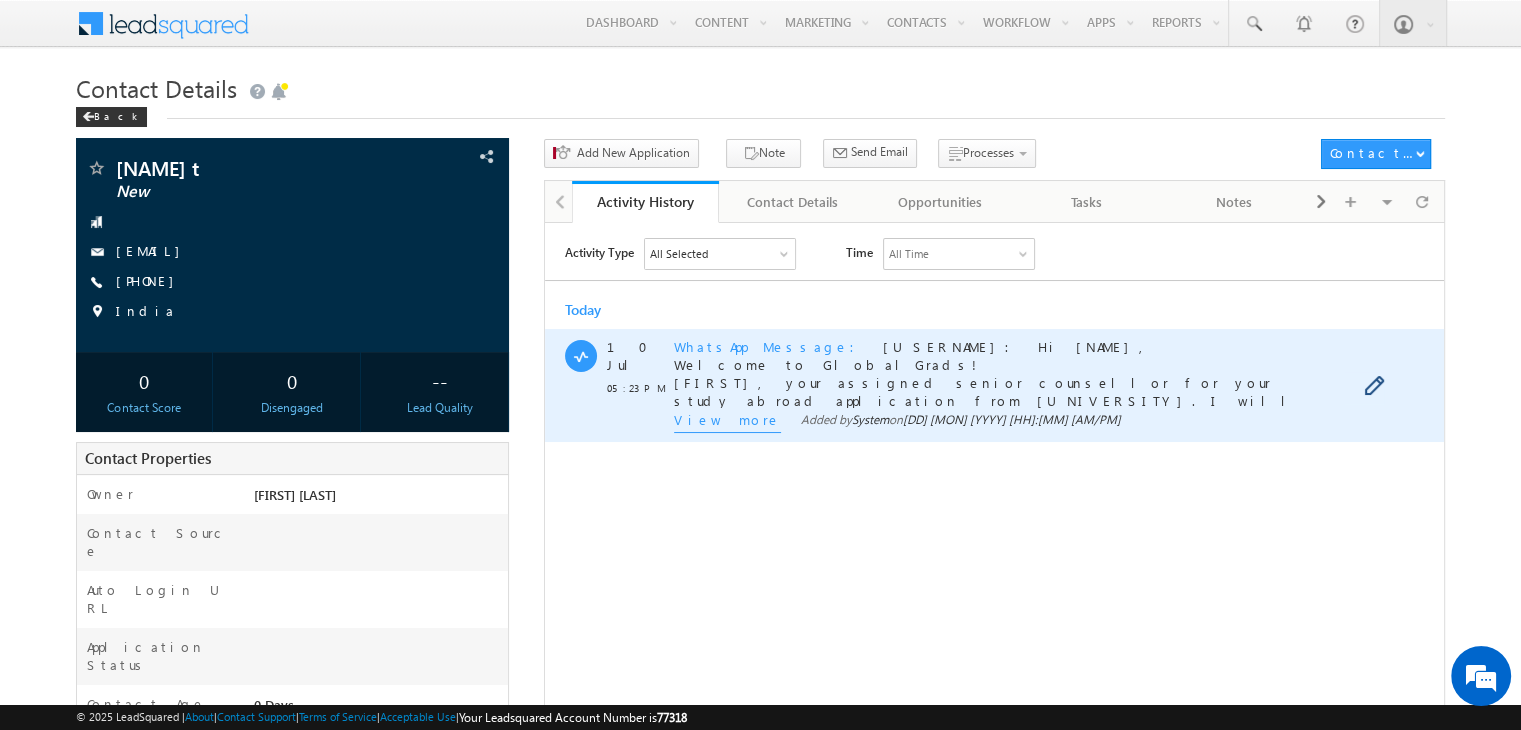 click on "View more" at bounding box center (727, 421) 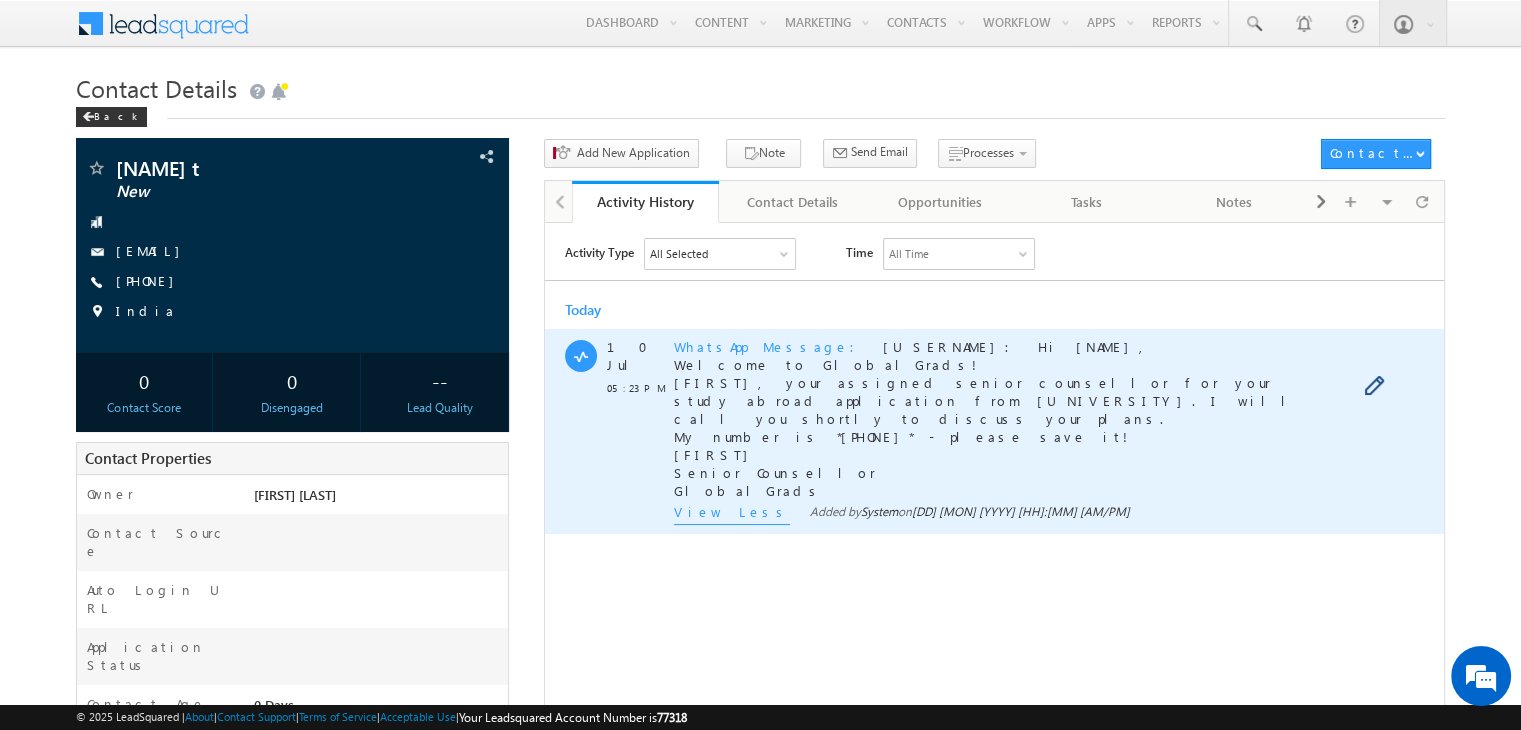 scroll, scrollTop: 0, scrollLeft: 0, axis: both 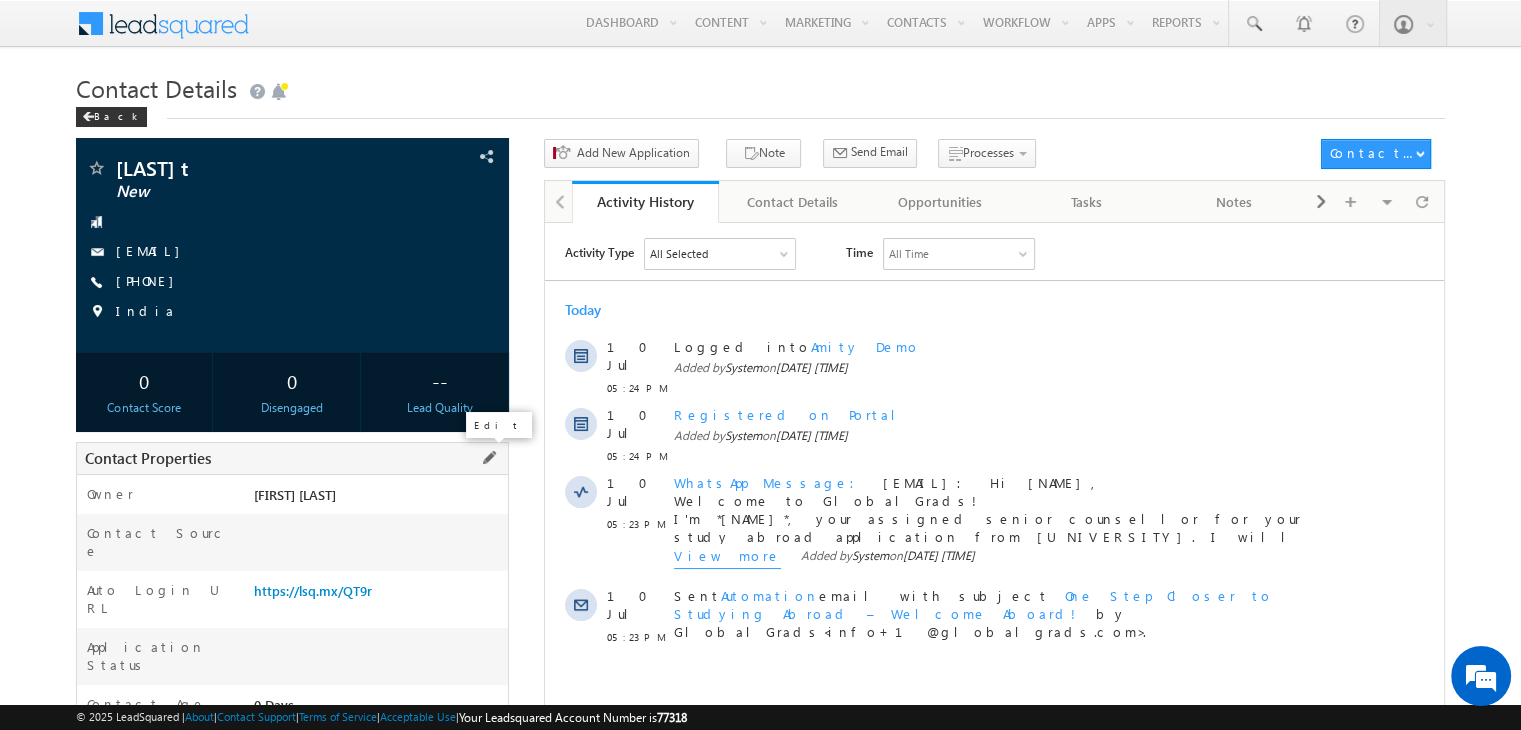 click at bounding box center (489, 458) 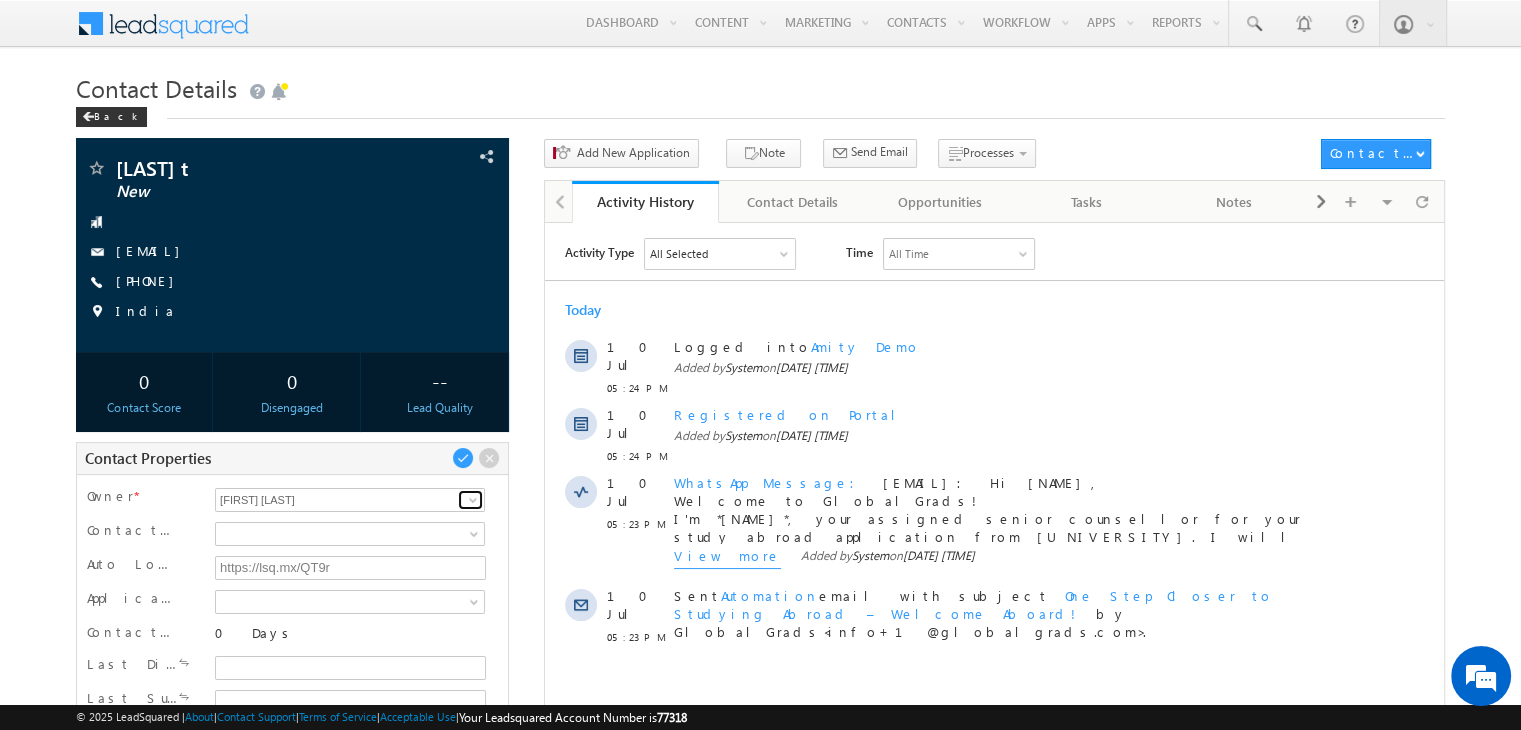 click at bounding box center (473, 500) 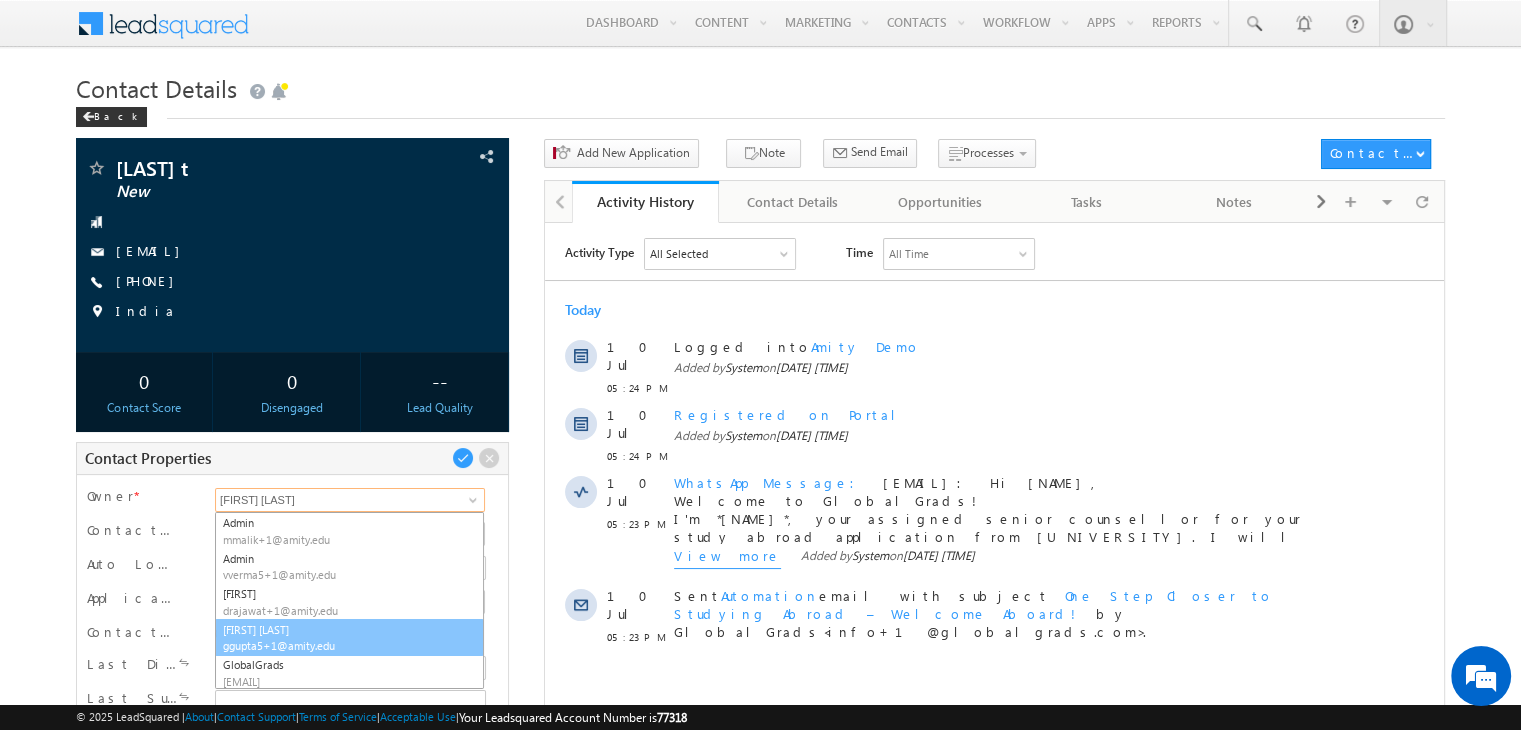 click on "ggupta5+1@amity.edu" at bounding box center (349, 645) 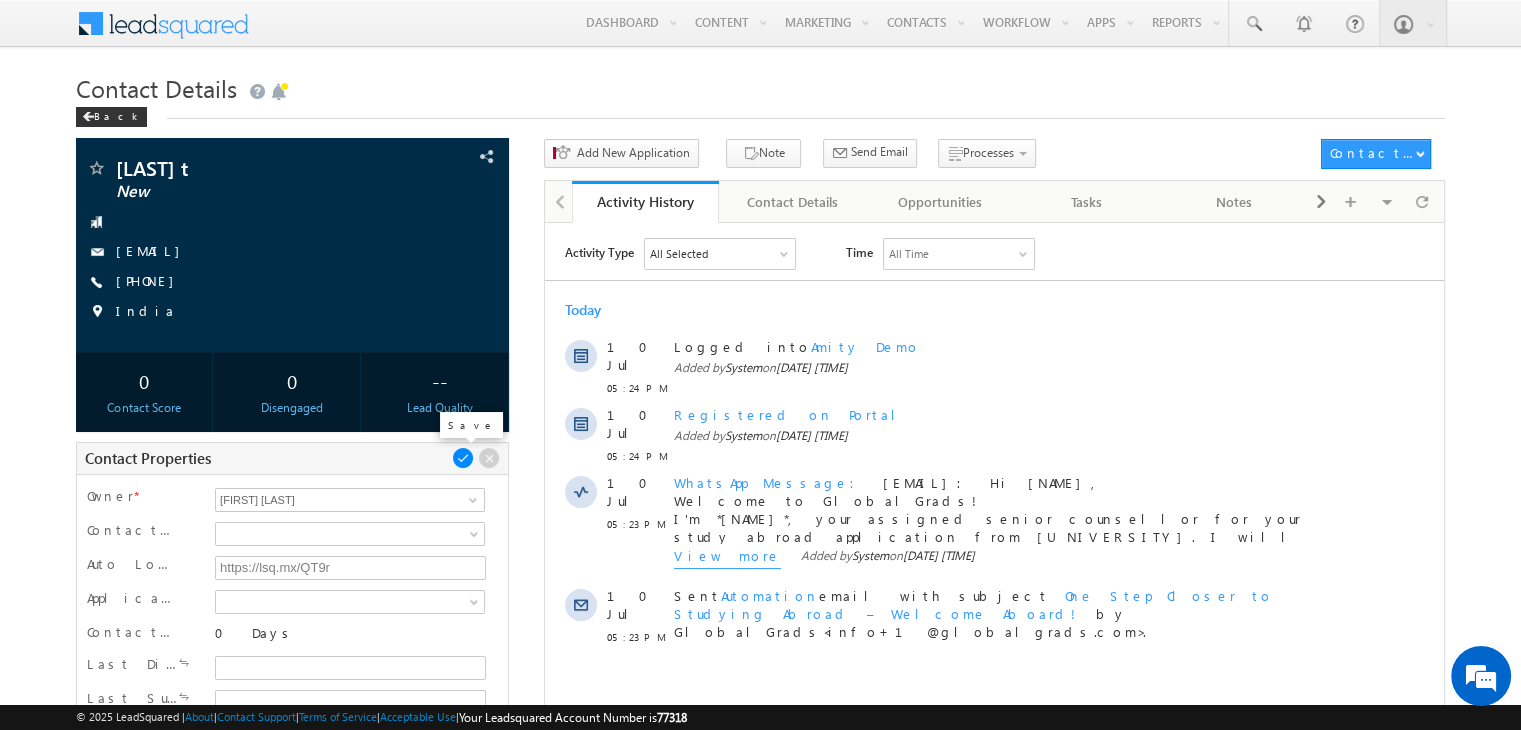 click at bounding box center (463, 458) 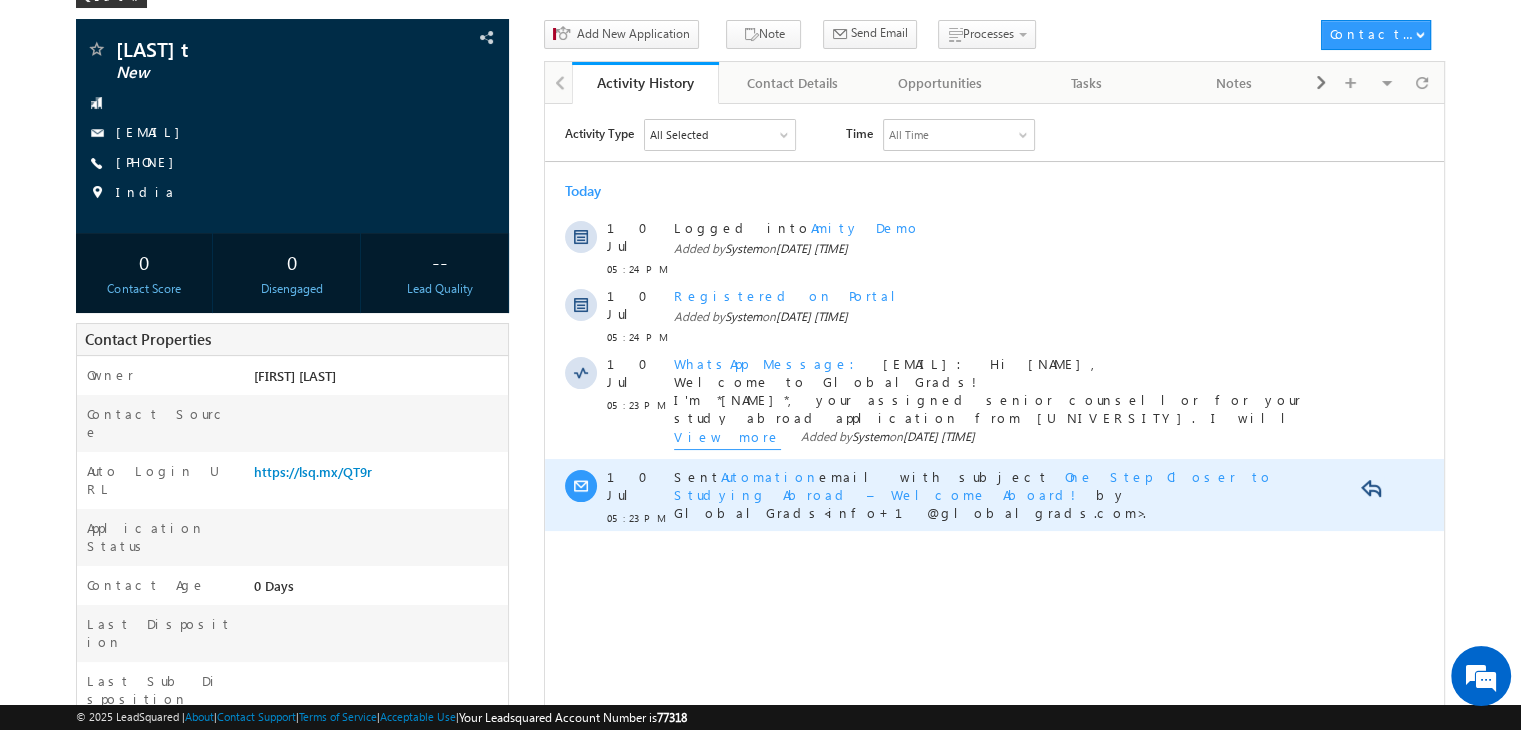scroll, scrollTop: 0, scrollLeft: 0, axis: both 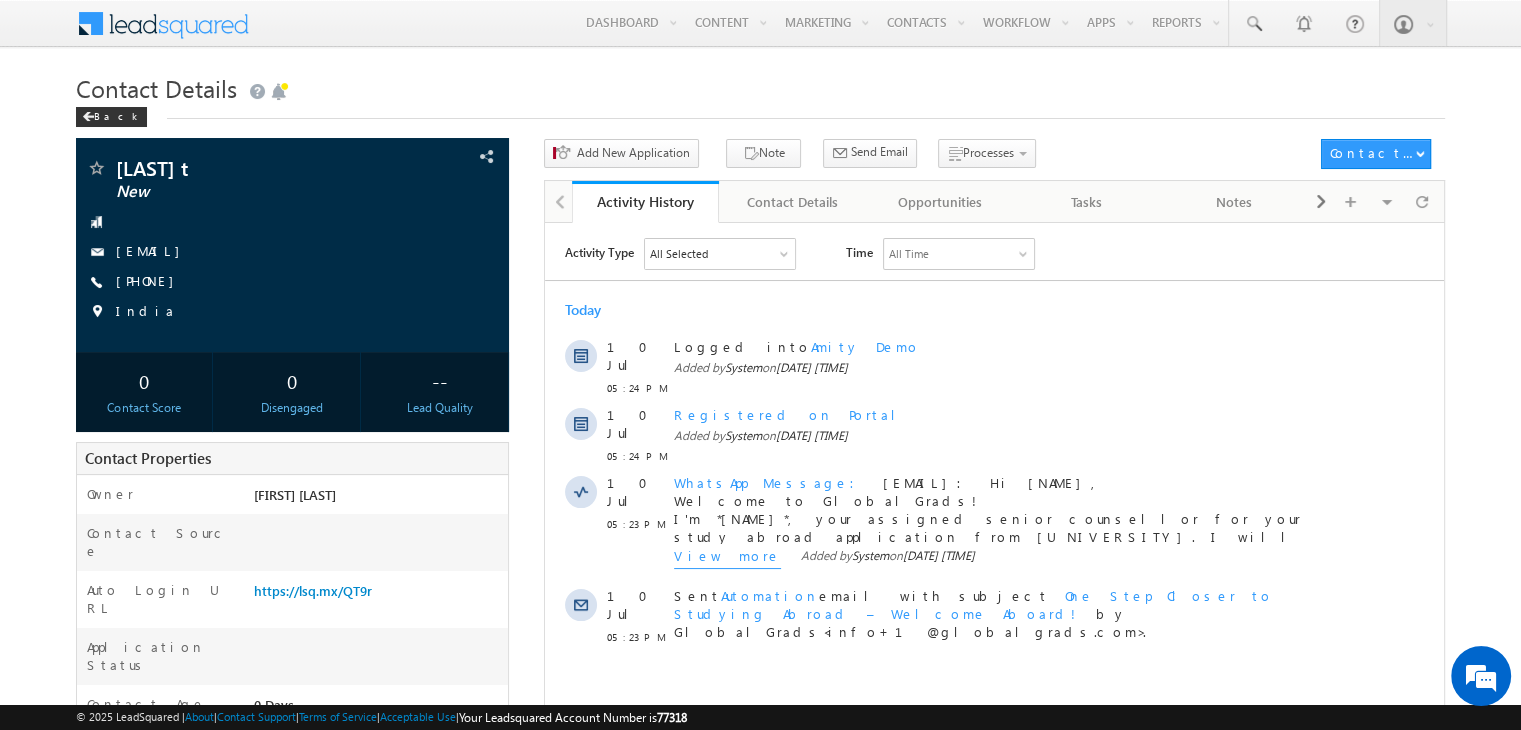 click on "Contact Details" at bounding box center (760, 86) 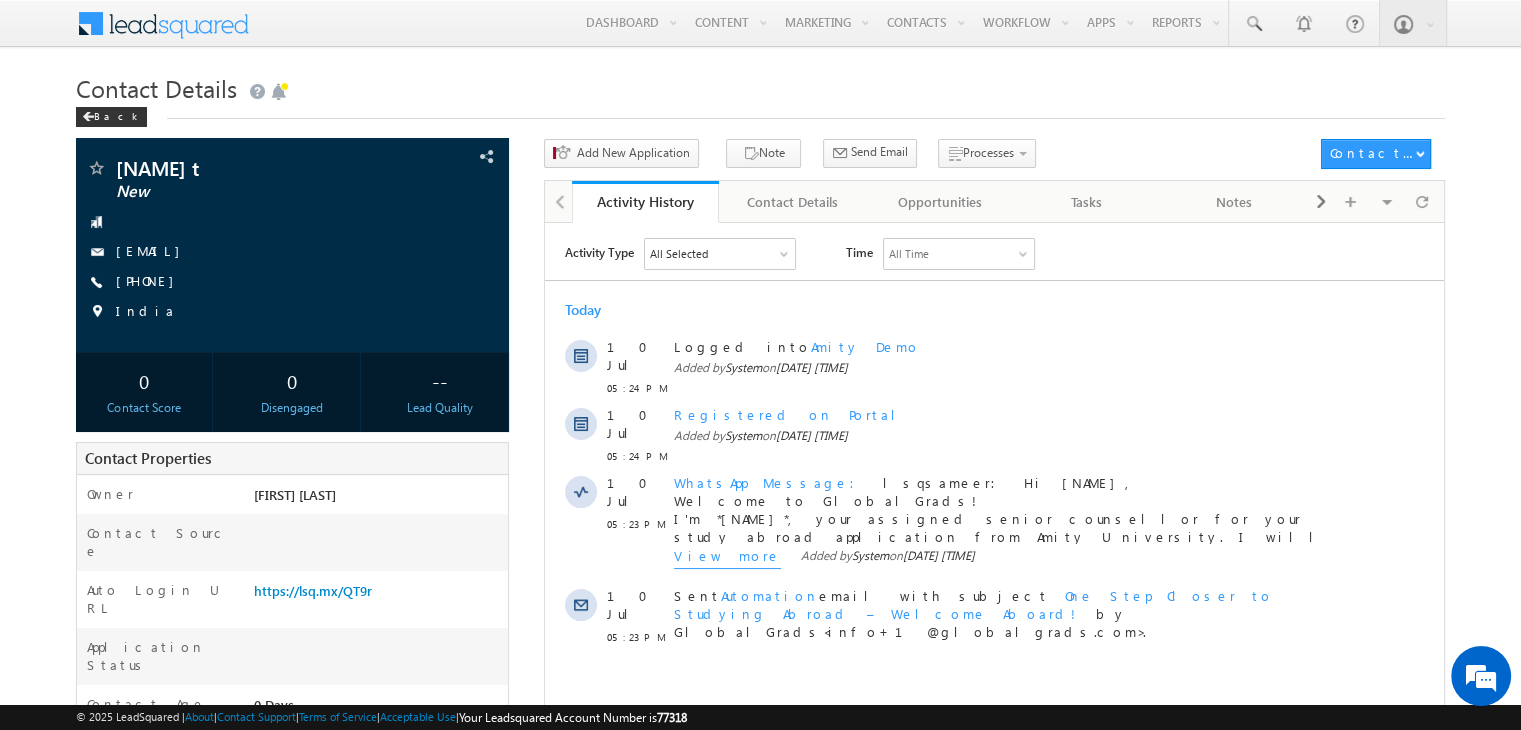 scroll, scrollTop: 0, scrollLeft: 0, axis: both 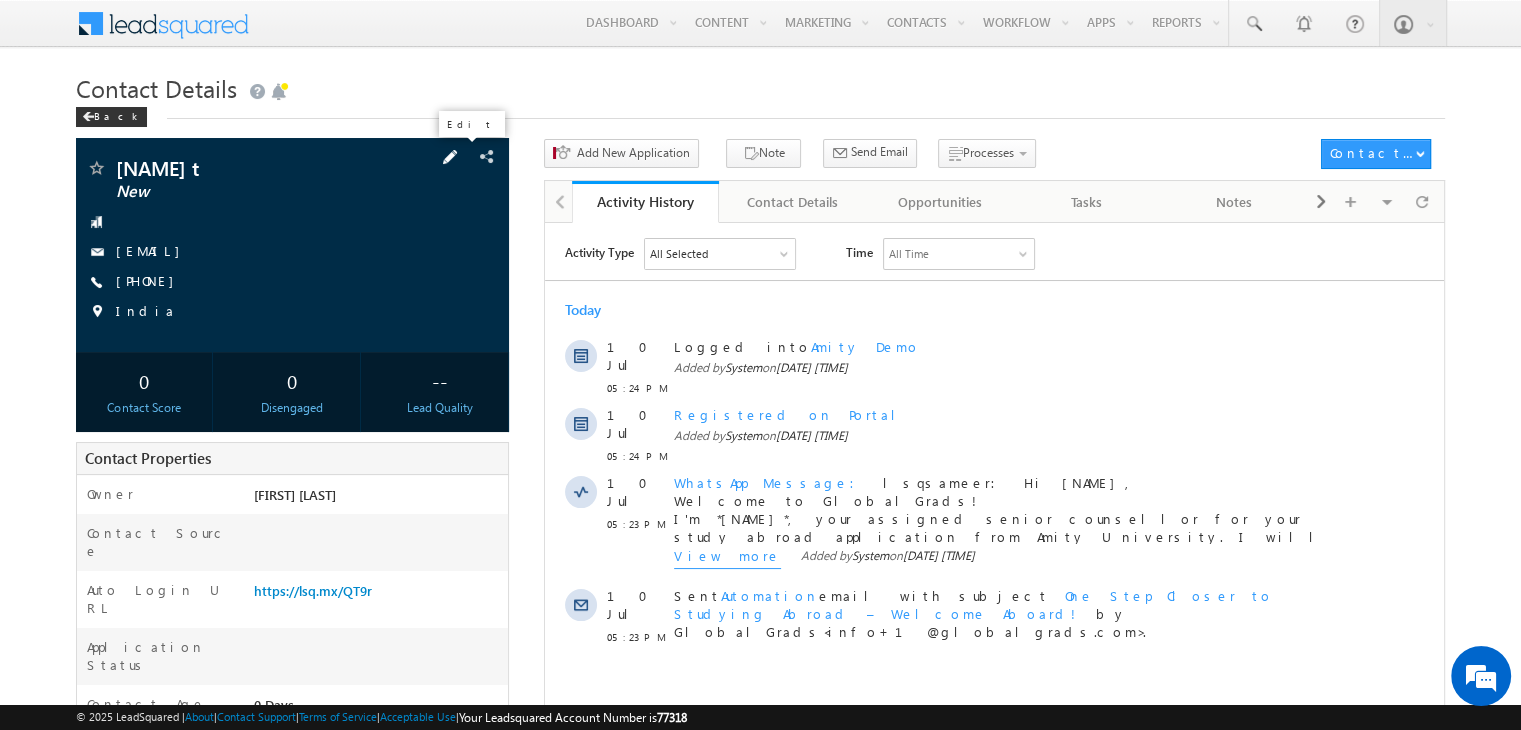 click at bounding box center [450, 157] 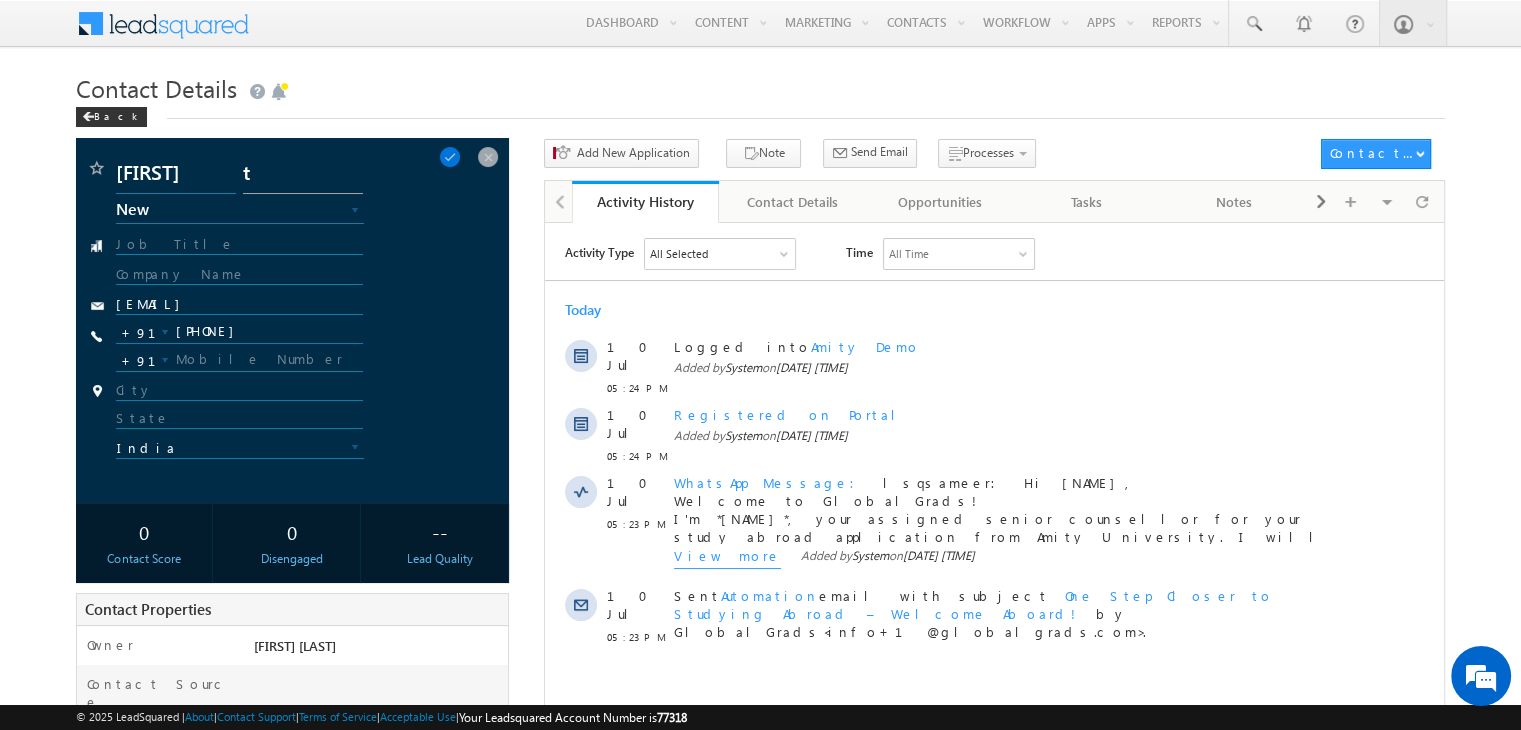 scroll, scrollTop: 0, scrollLeft: 0, axis: both 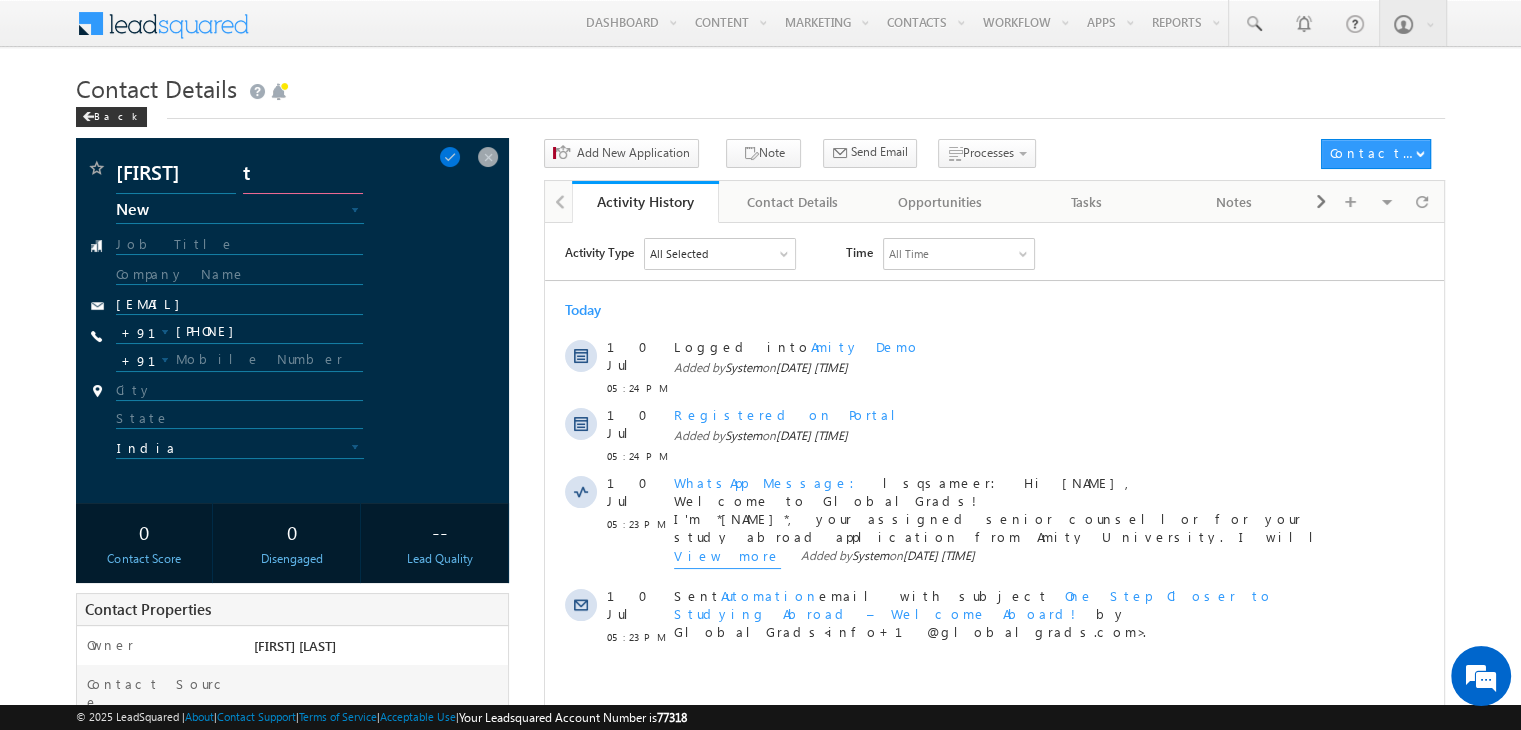 click on "t" at bounding box center [303, 176] 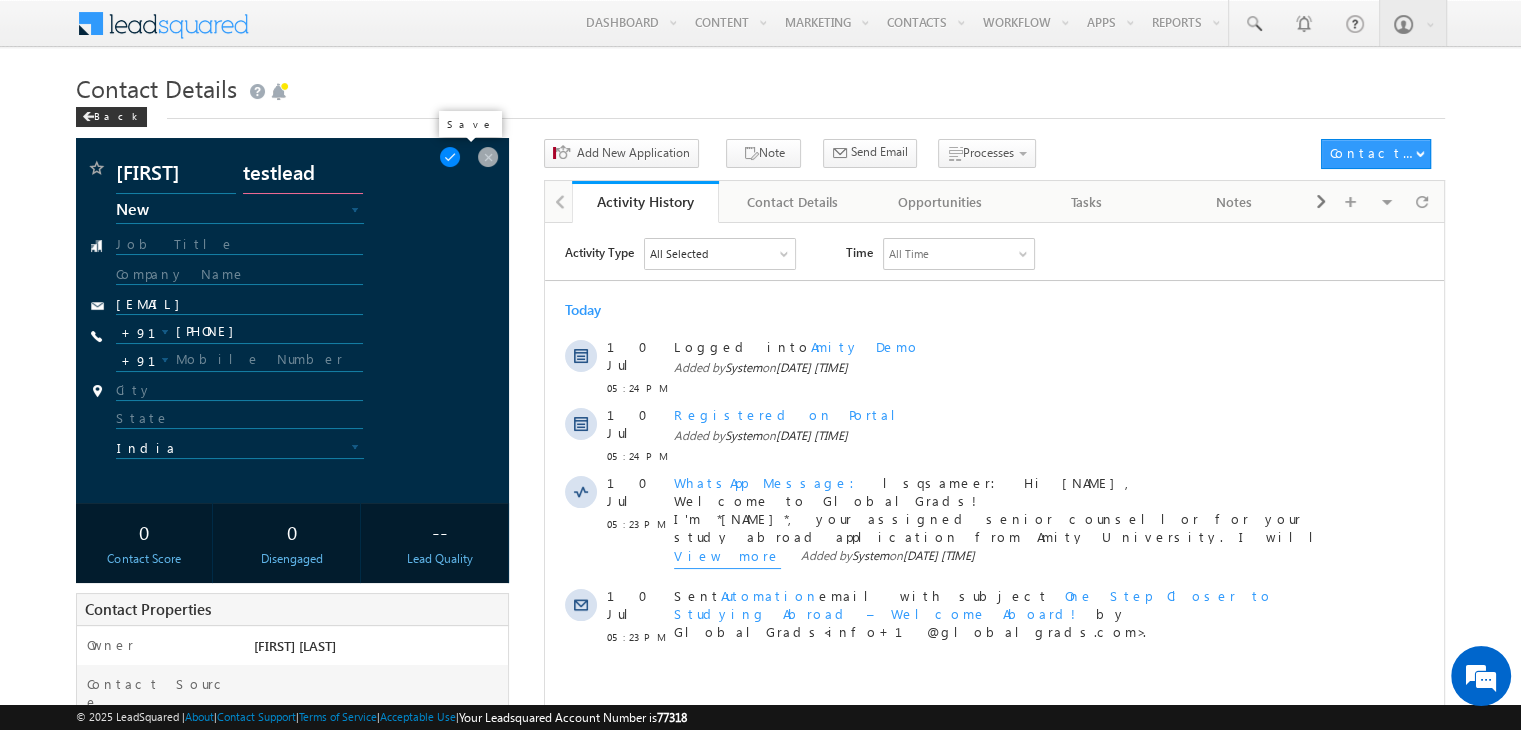 type on "testlead" 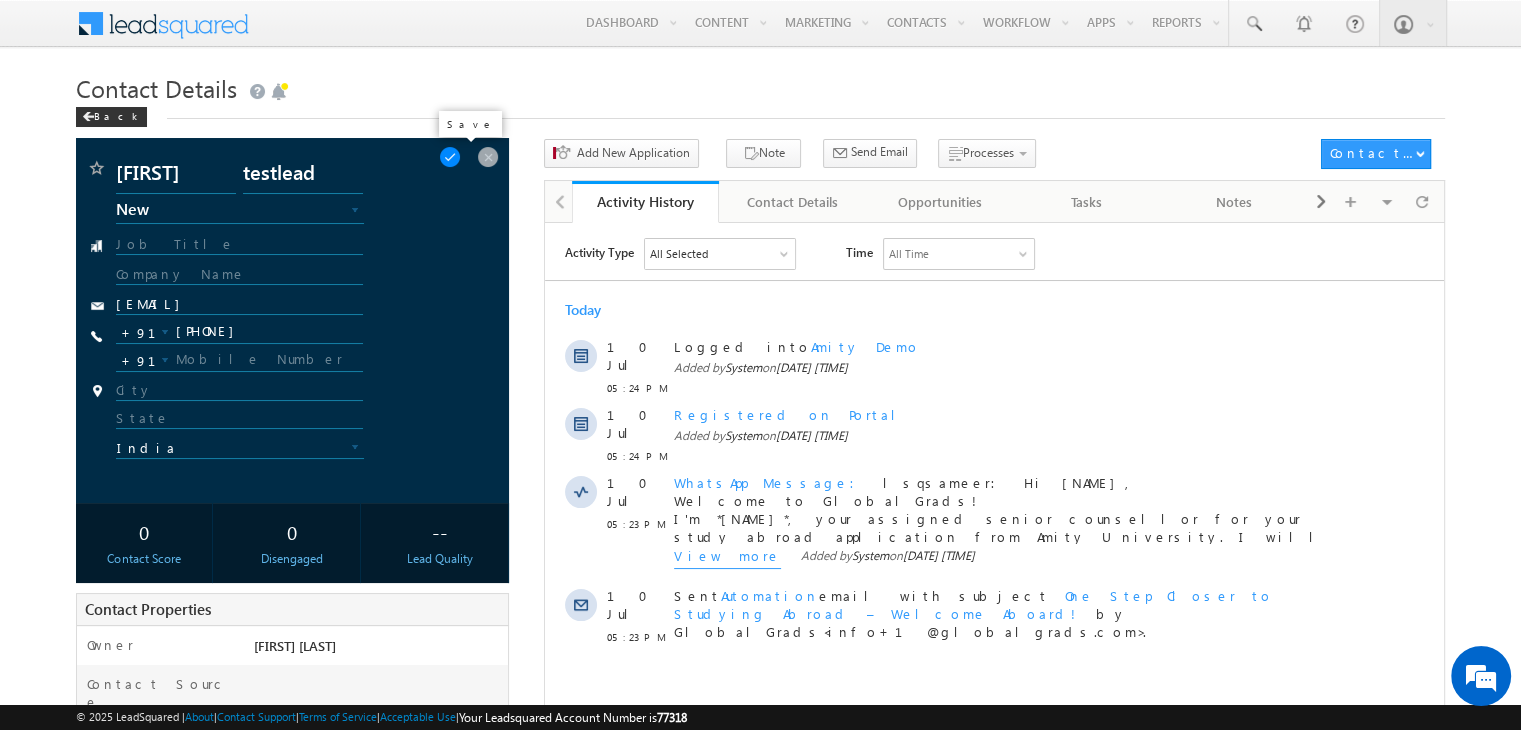 click at bounding box center [450, 157] 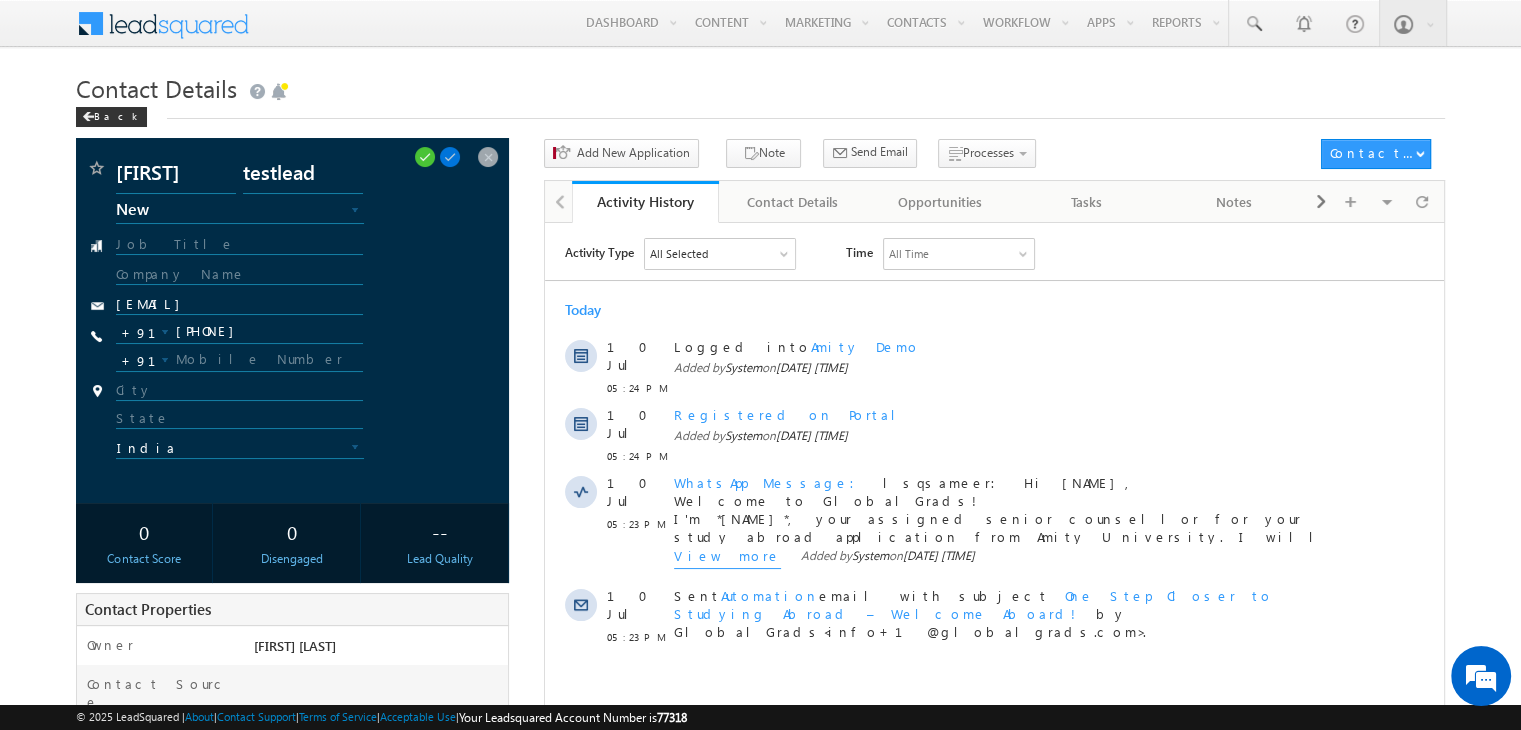 click on "Contact Details" at bounding box center (760, 86) 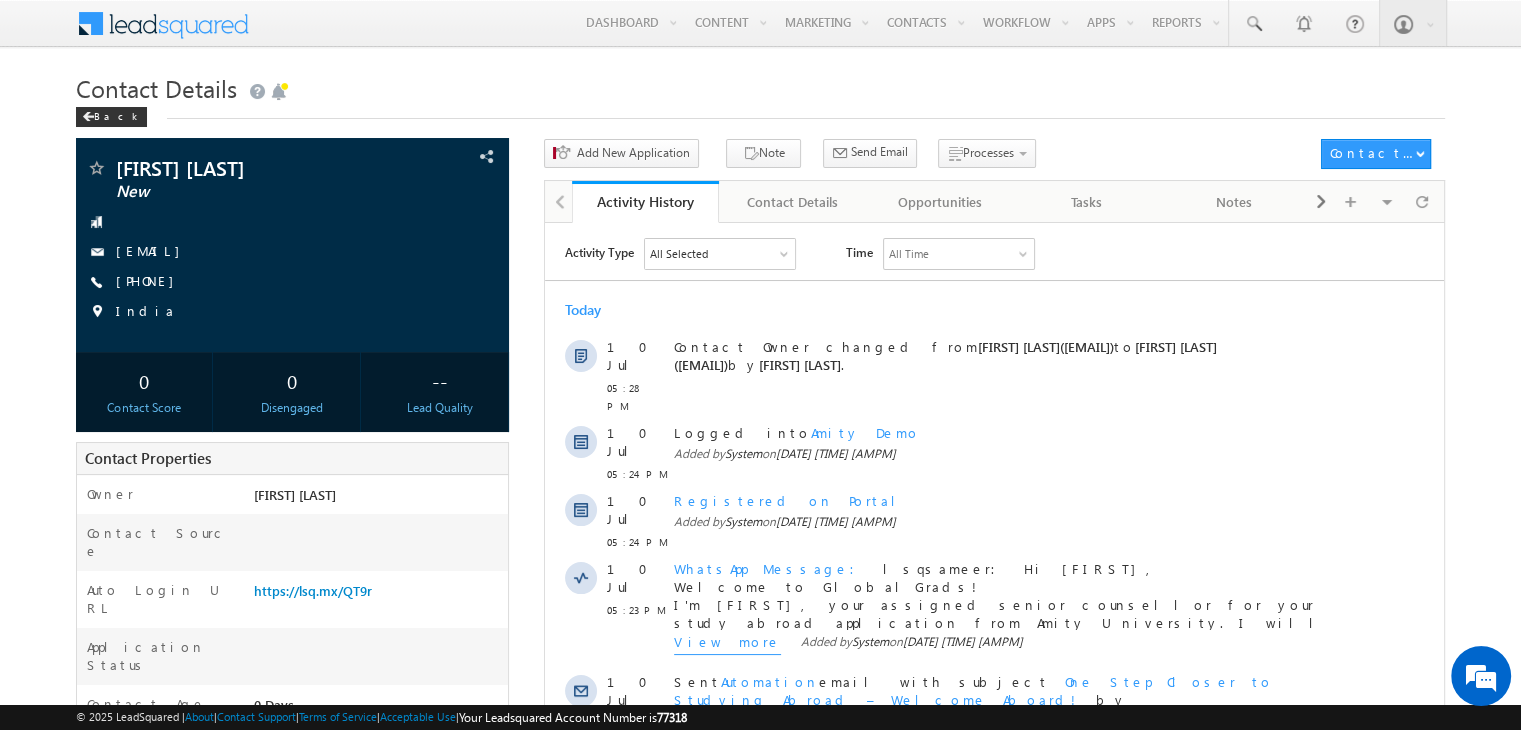 scroll, scrollTop: 0, scrollLeft: 0, axis: both 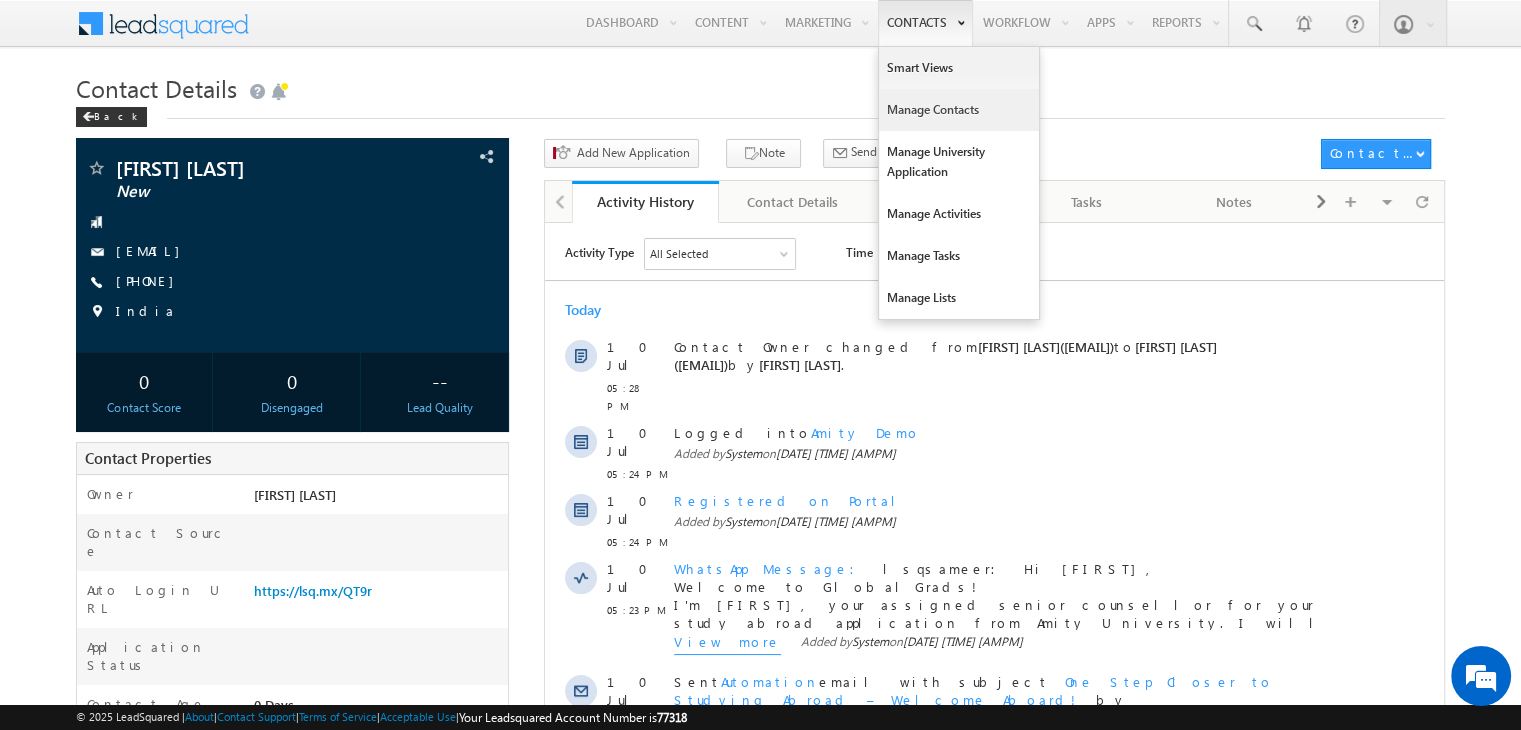 click on "Manage Contacts" at bounding box center (959, 110) 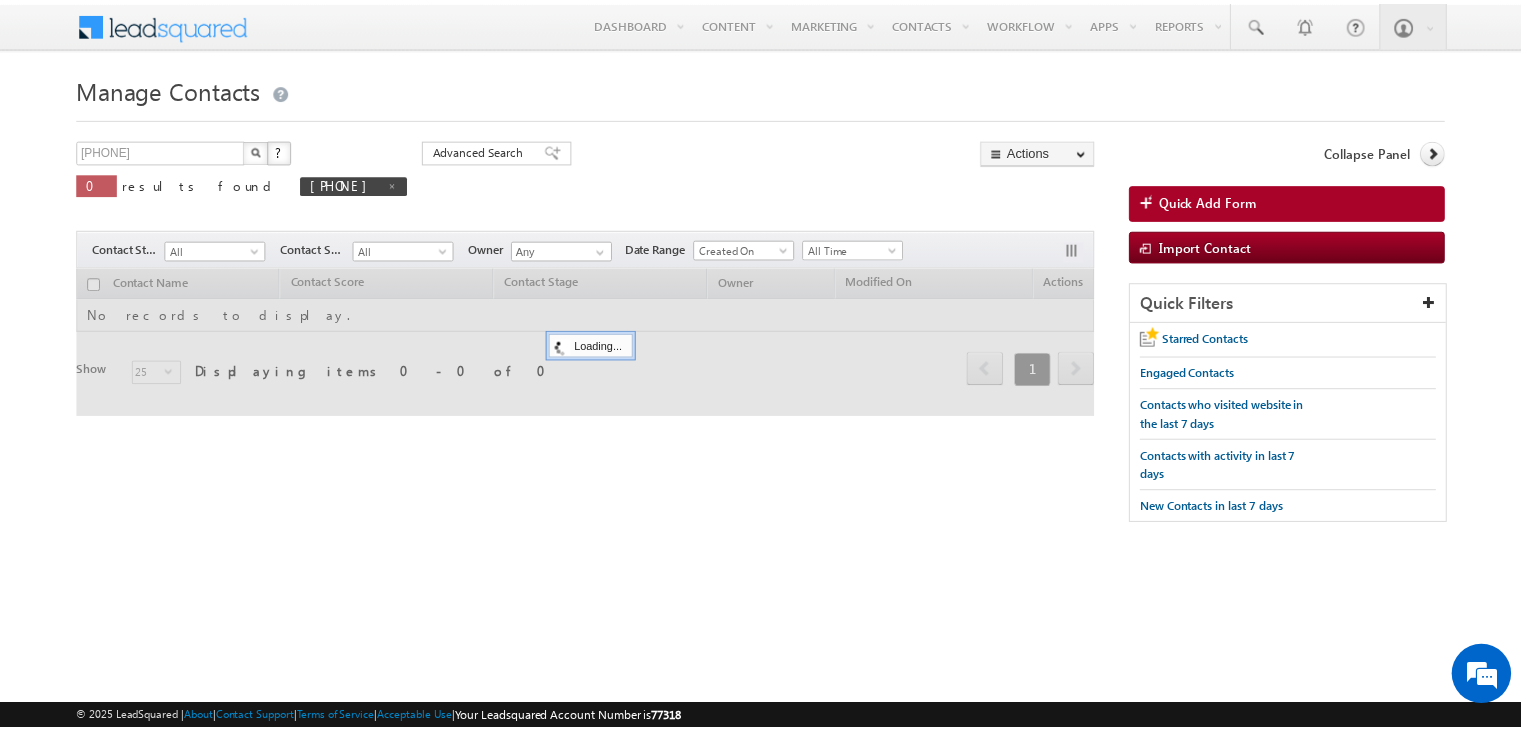 scroll, scrollTop: 0, scrollLeft: 0, axis: both 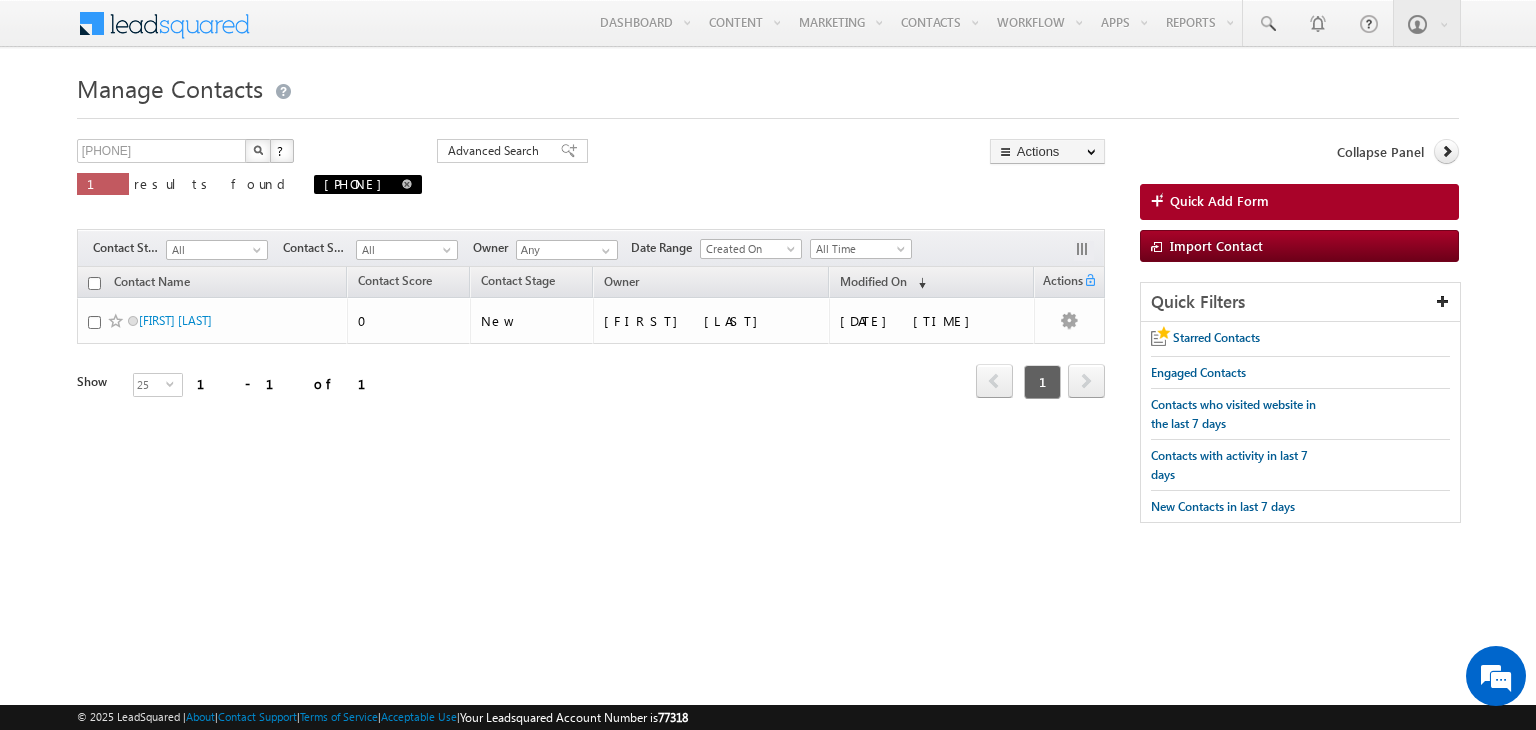 click at bounding box center (407, 184) 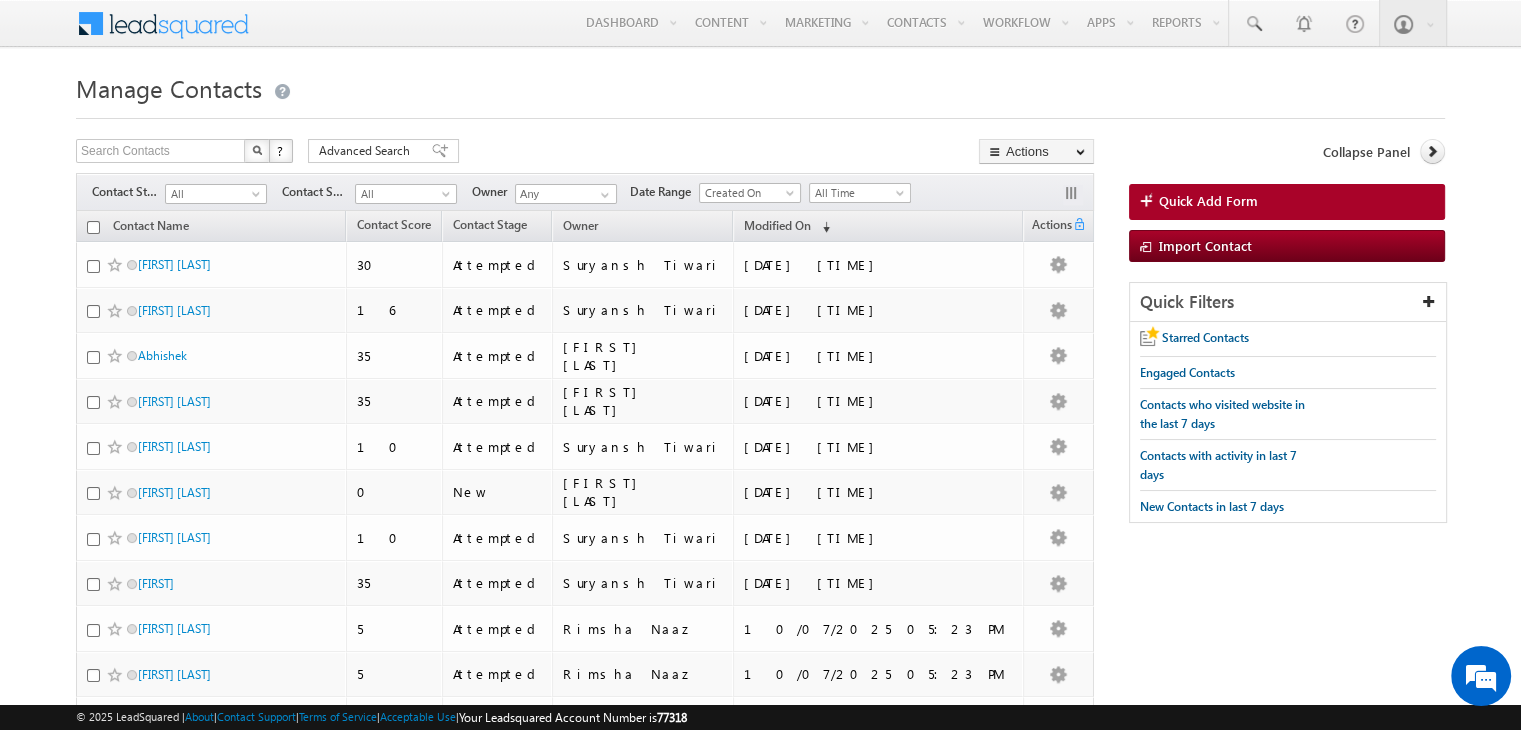 click on "Manage Contacts
Search Contacts X ?   22473 results found
Advanced Search
Advanced Search
Advanced search results" at bounding box center [760, 778] 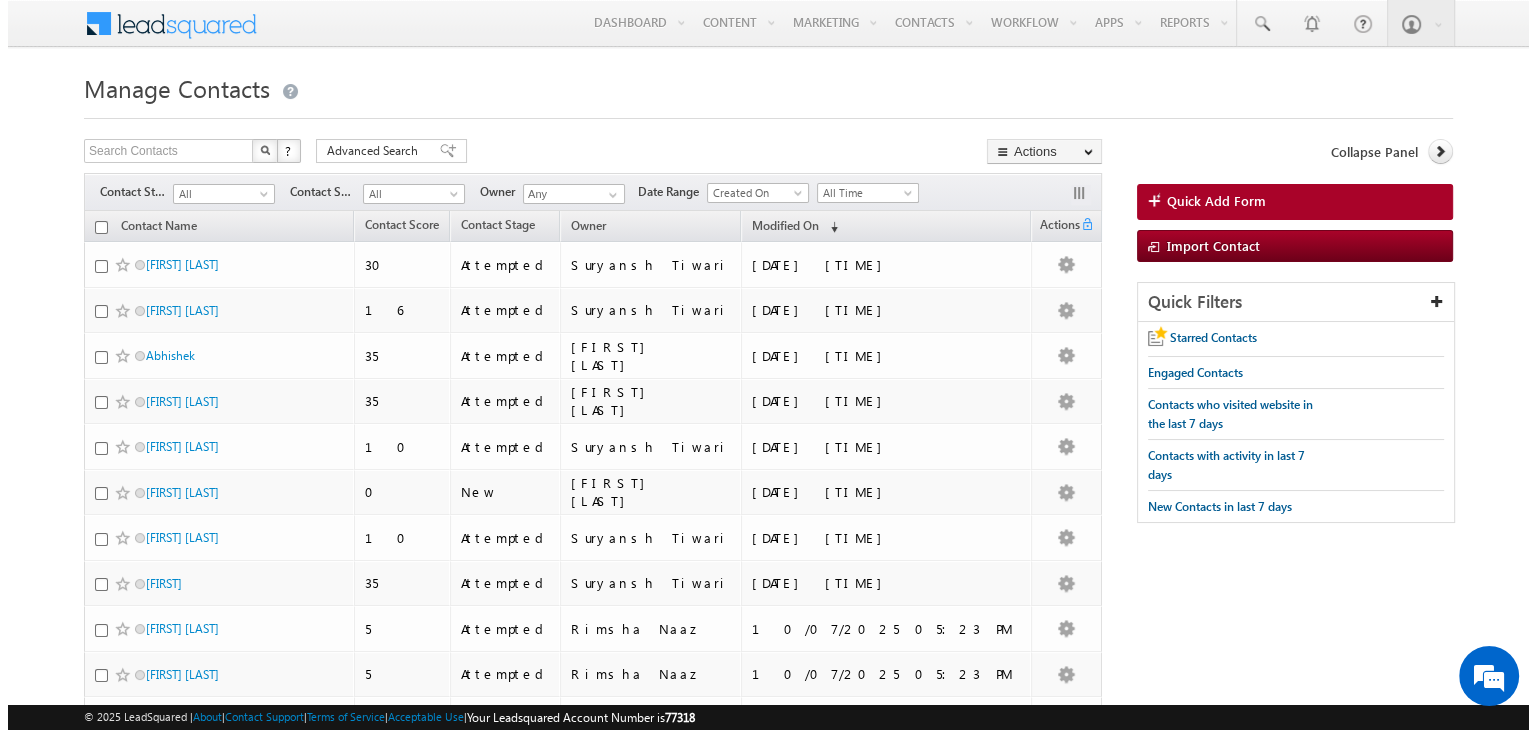 scroll, scrollTop: 0, scrollLeft: 0, axis: both 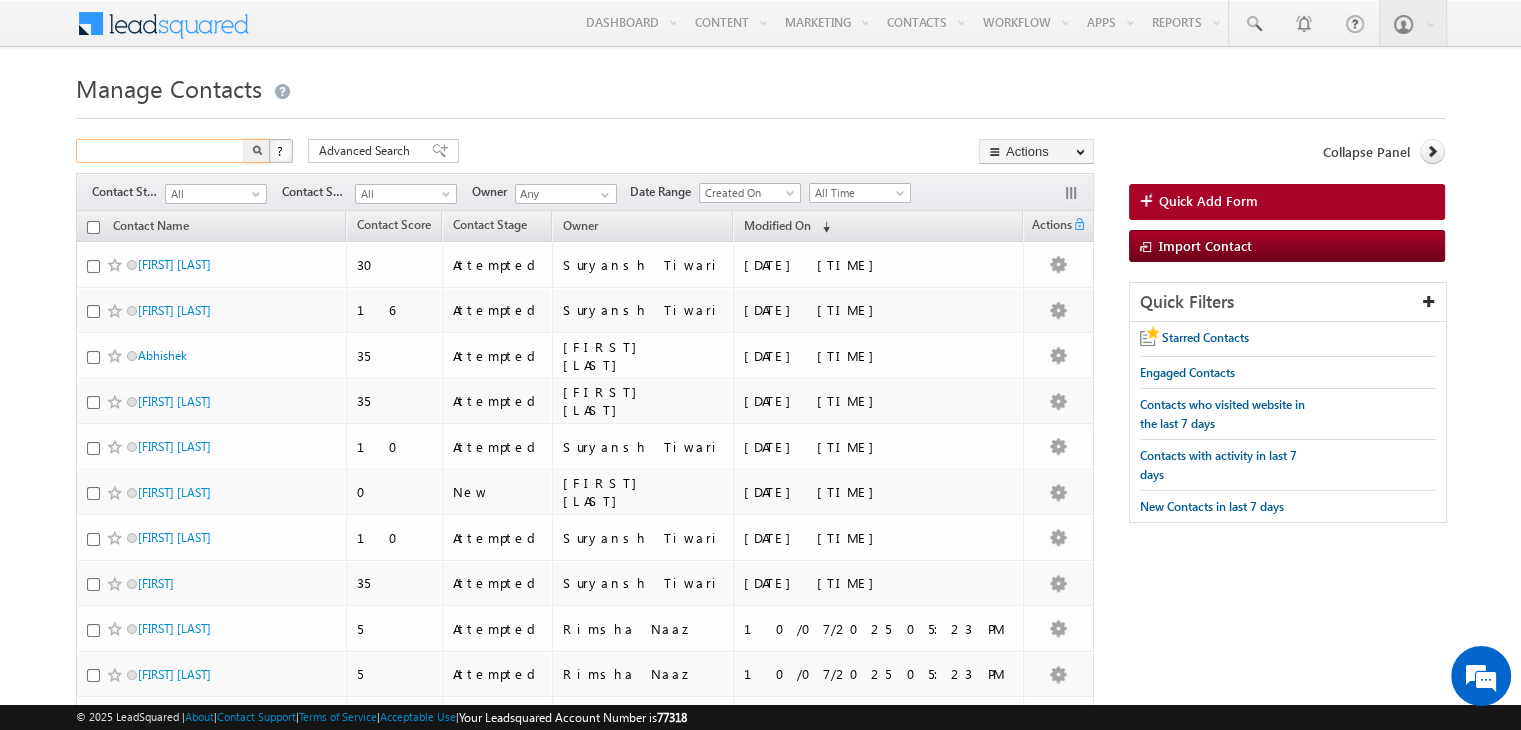 click at bounding box center [161, 151] 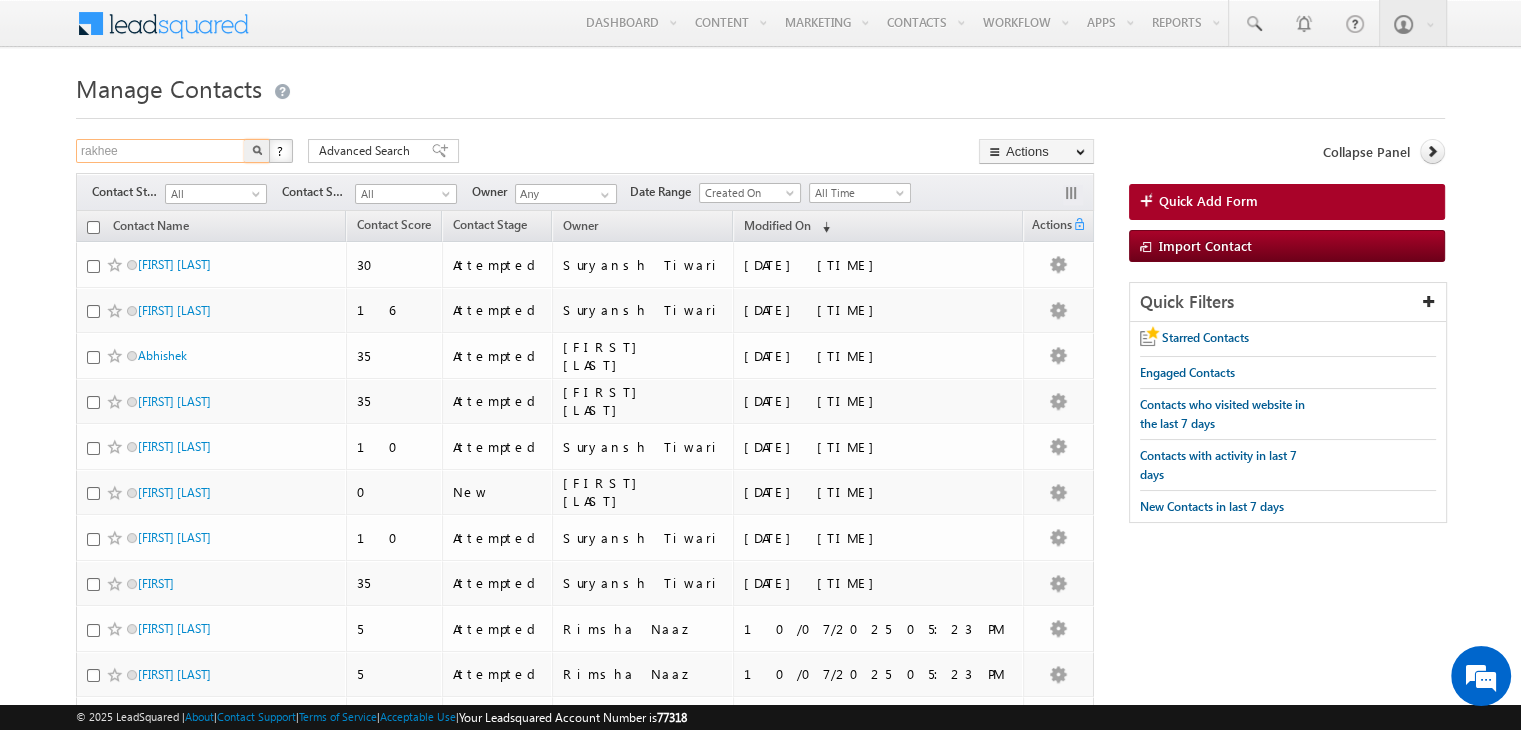 type on "rakhee" 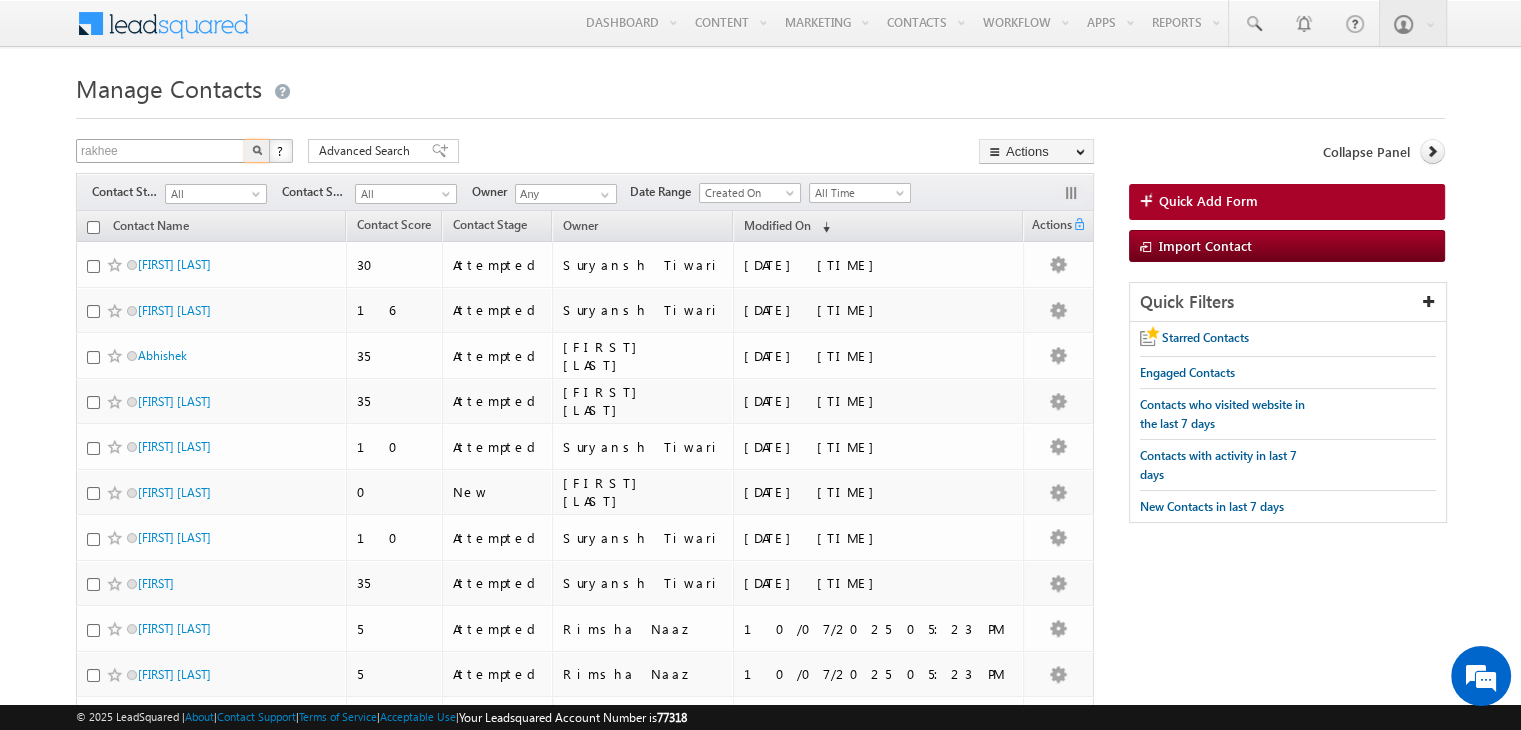 click at bounding box center [257, 151] 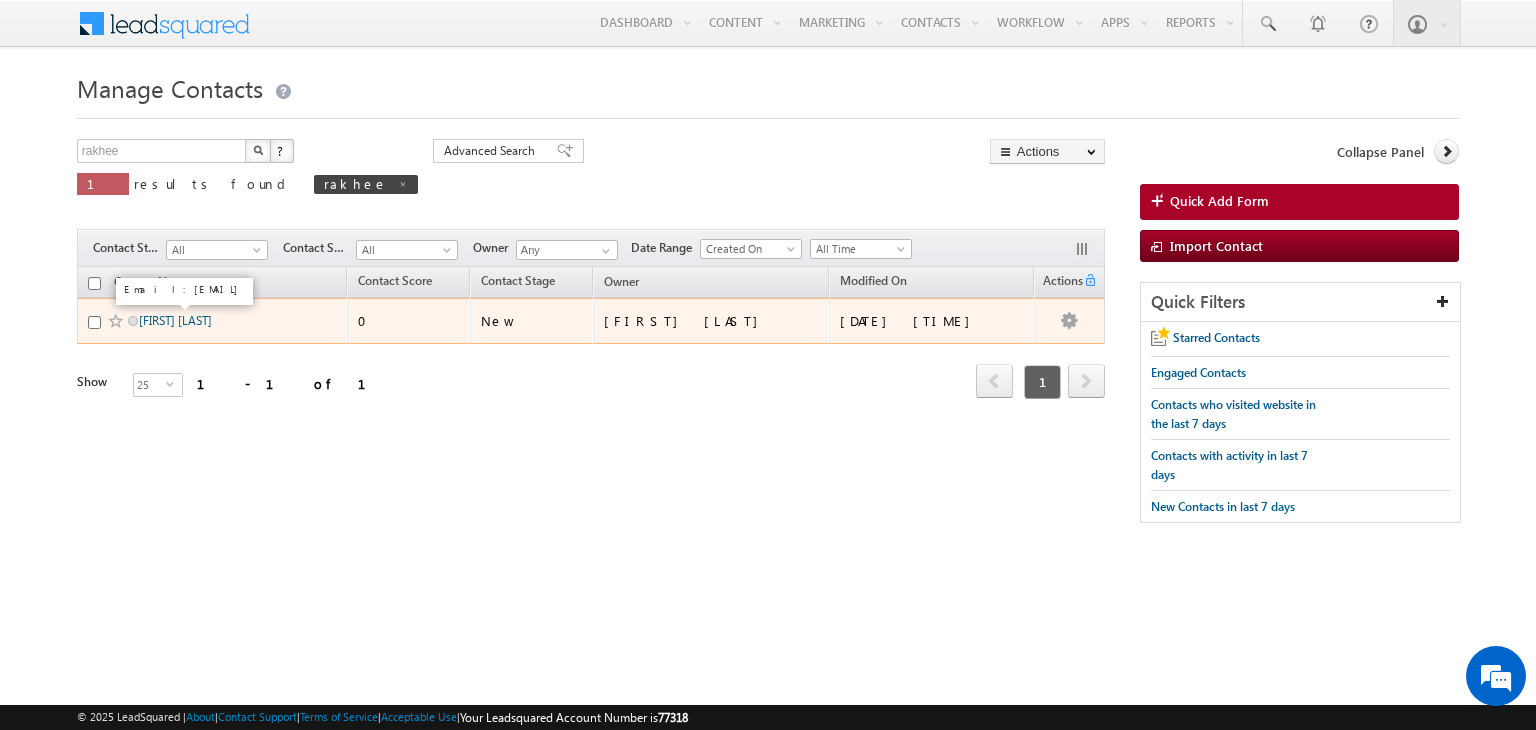 click on "Rakhee testlead" at bounding box center (175, 320) 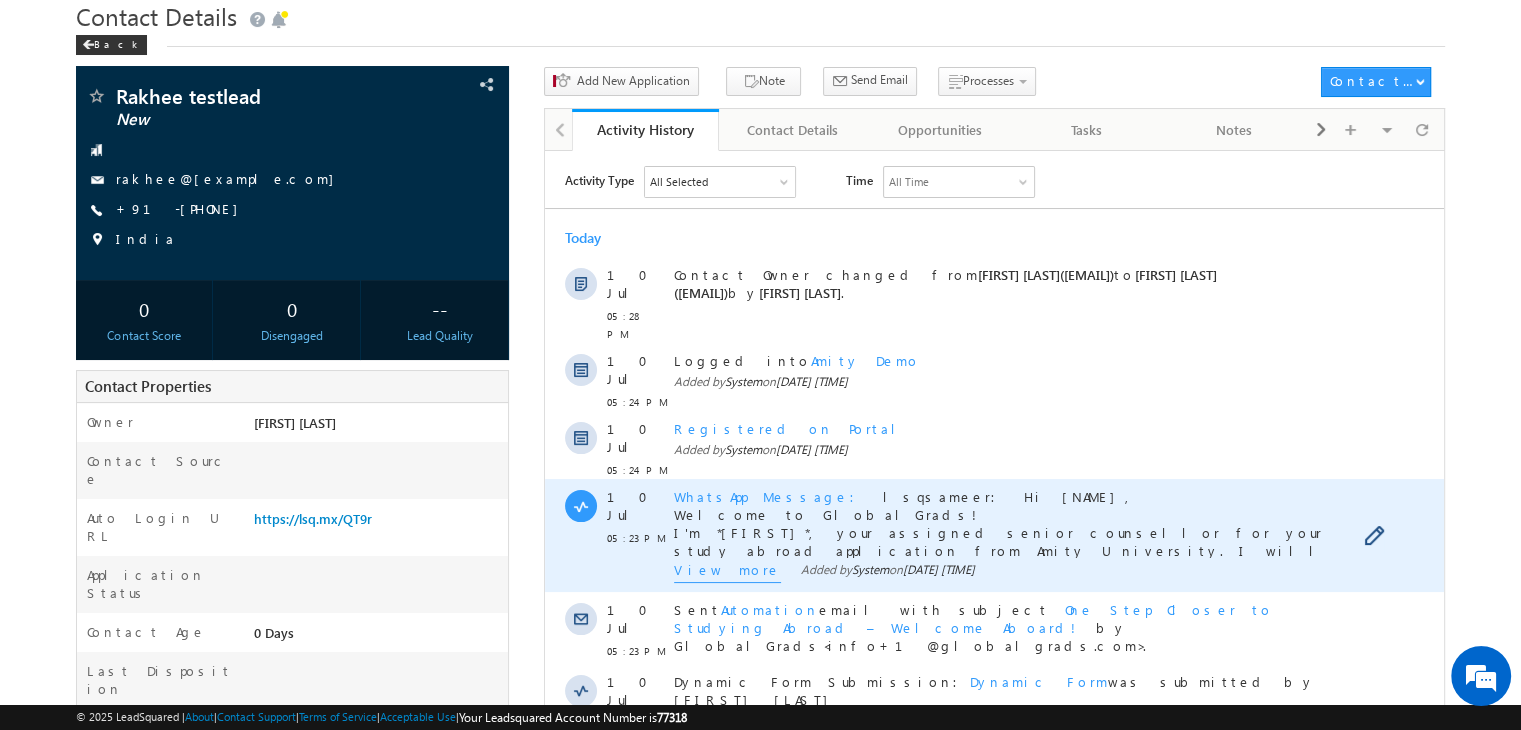 scroll, scrollTop: 73, scrollLeft: 0, axis: vertical 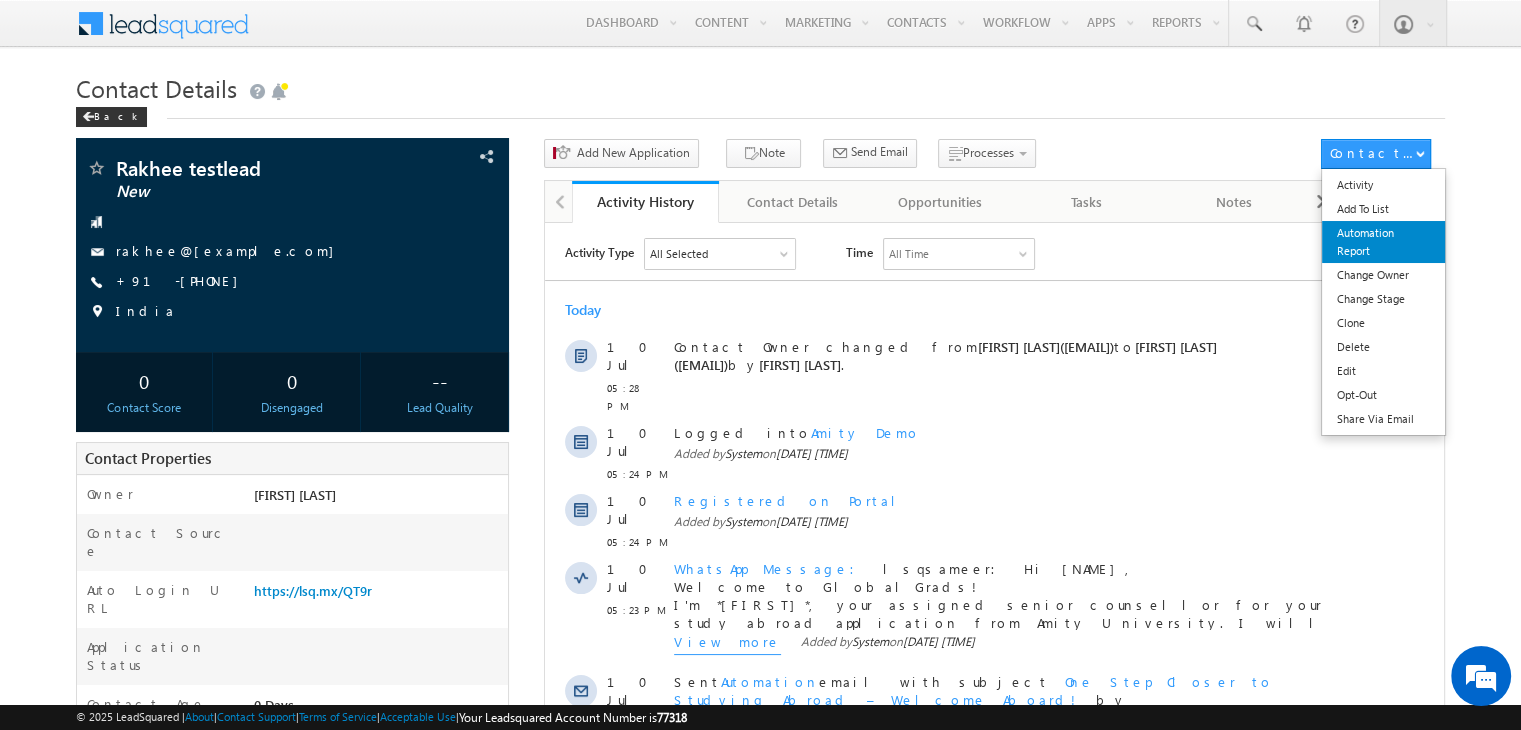 click on "Automation Report" at bounding box center [1383, 242] 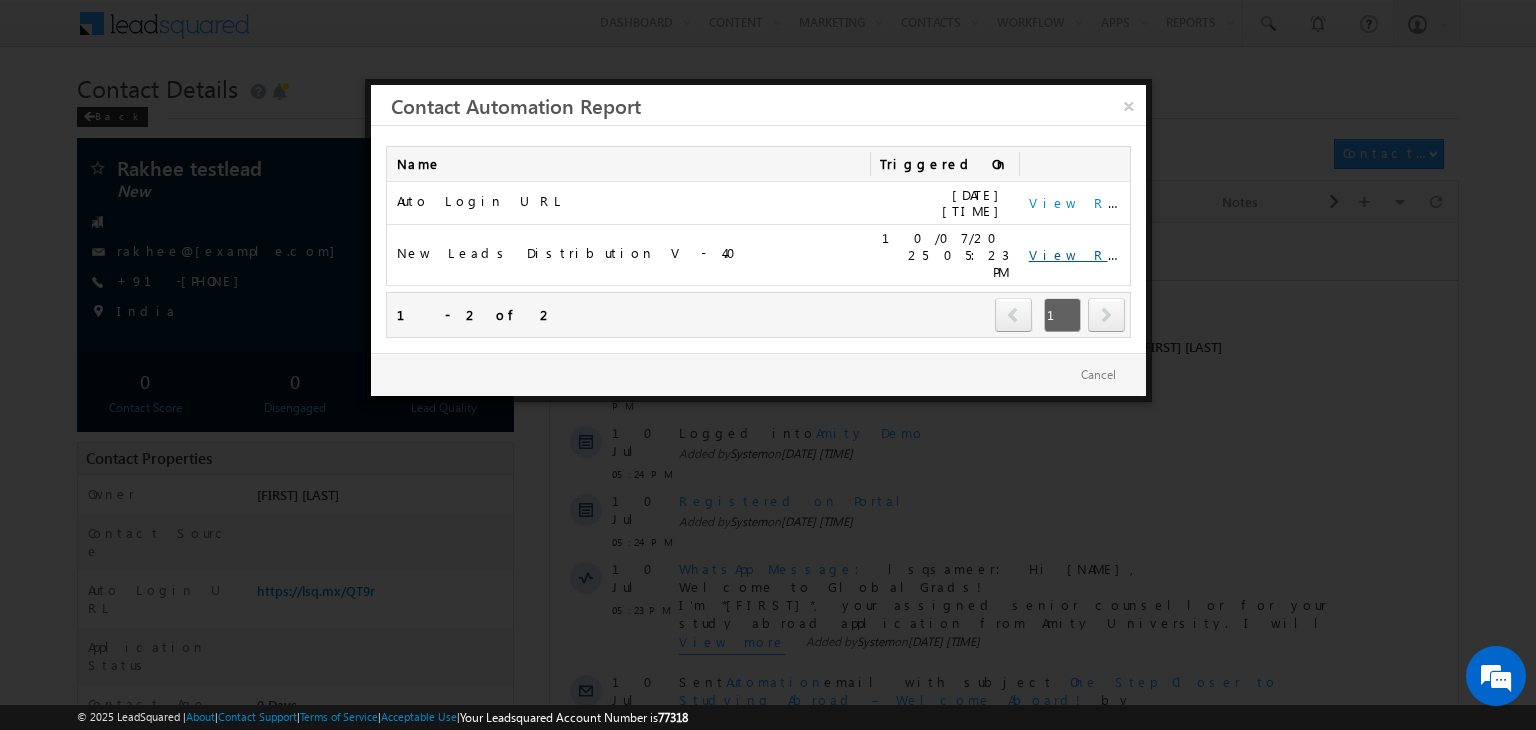 click on "View Report" at bounding box center [1091, 254] 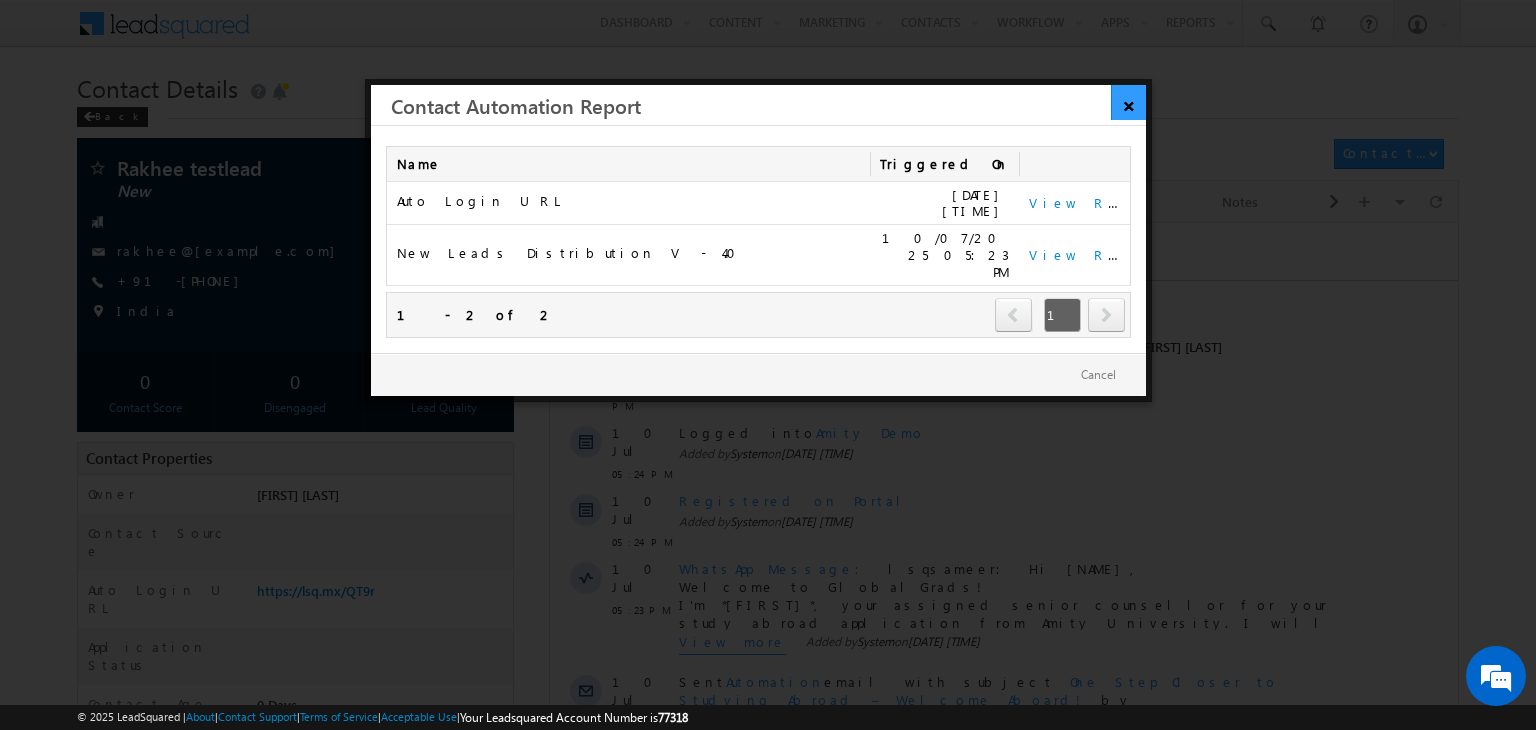 click on "×" at bounding box center (1128, 102) 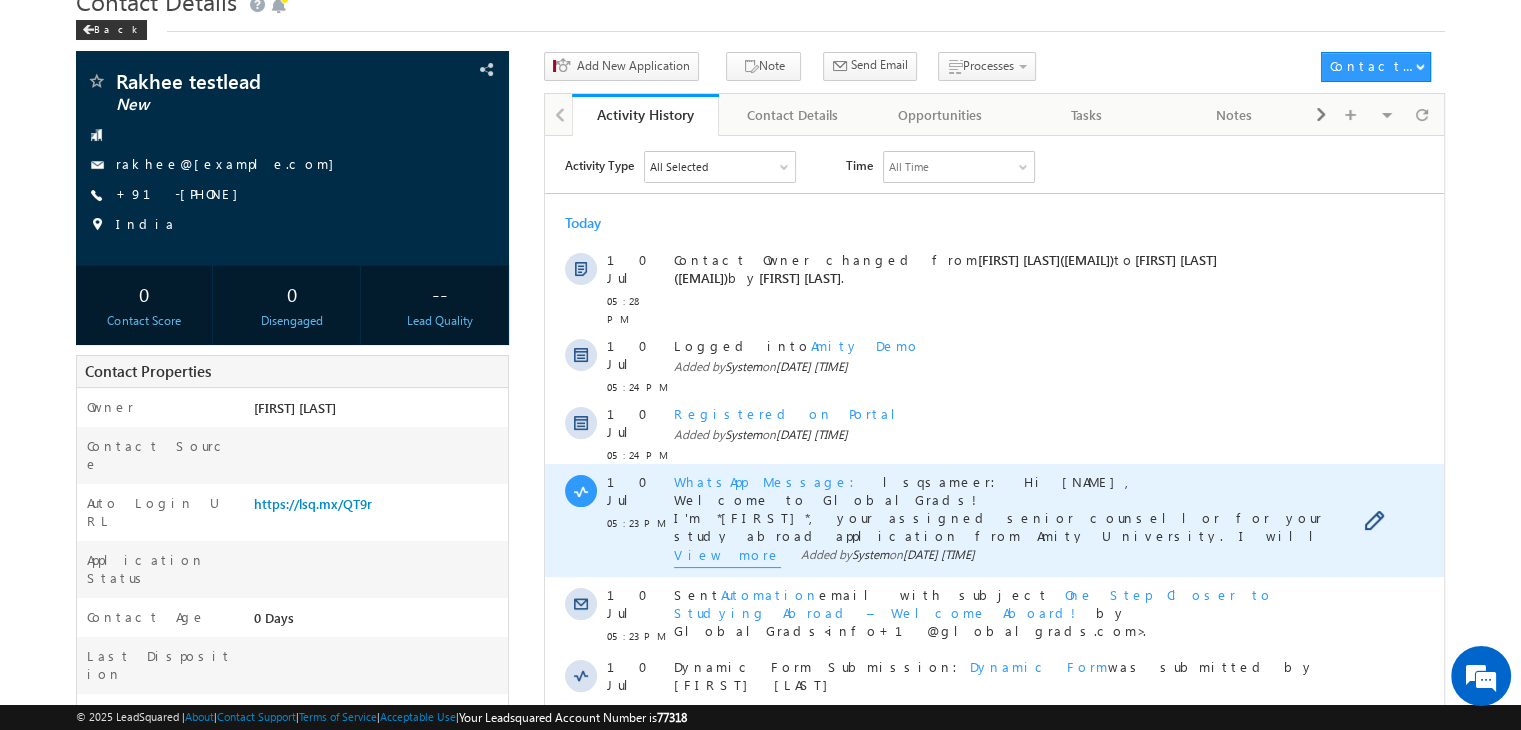 scroll, scrollTop: 94, scrollLeft: 0, axis: vertical 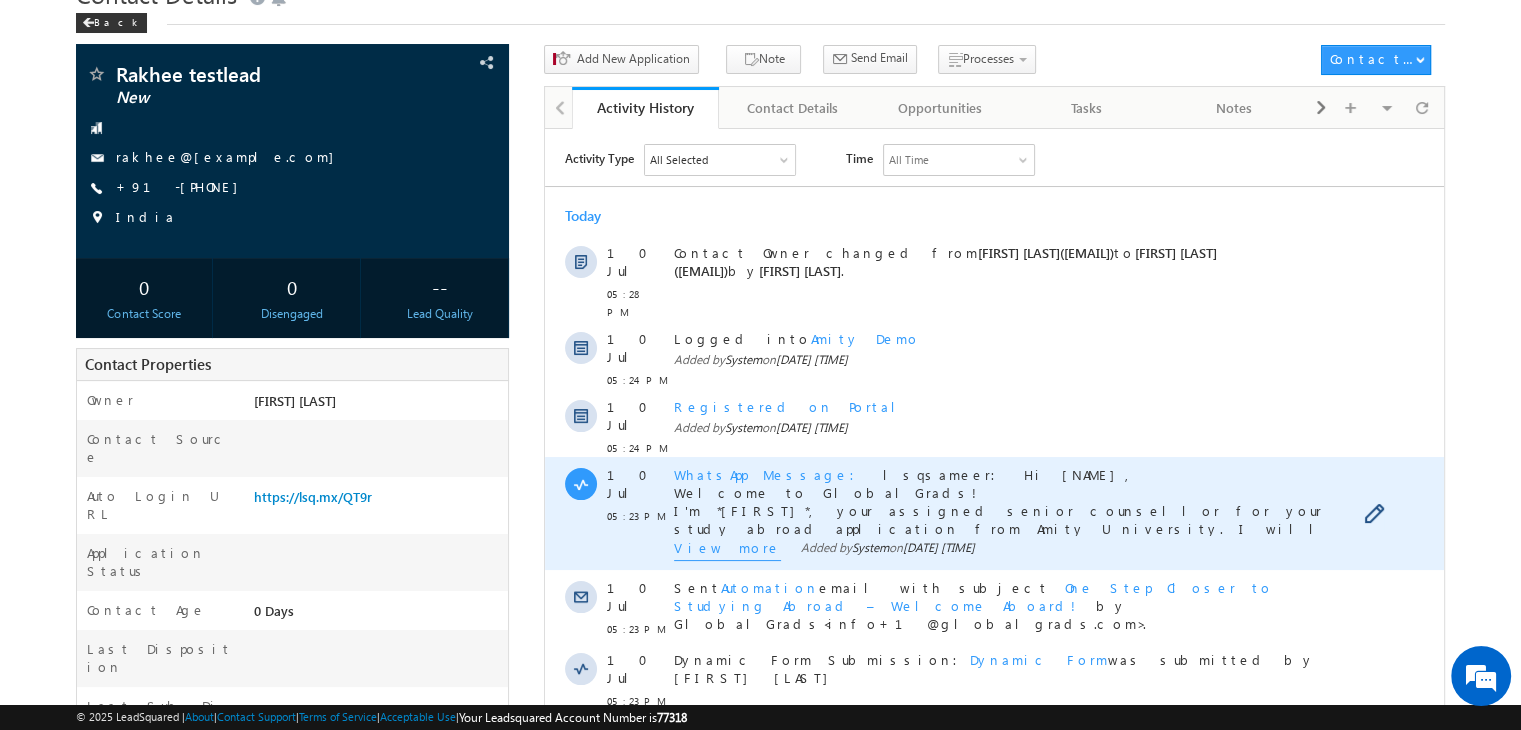 click on "View more" at bounding box center (727, 549) 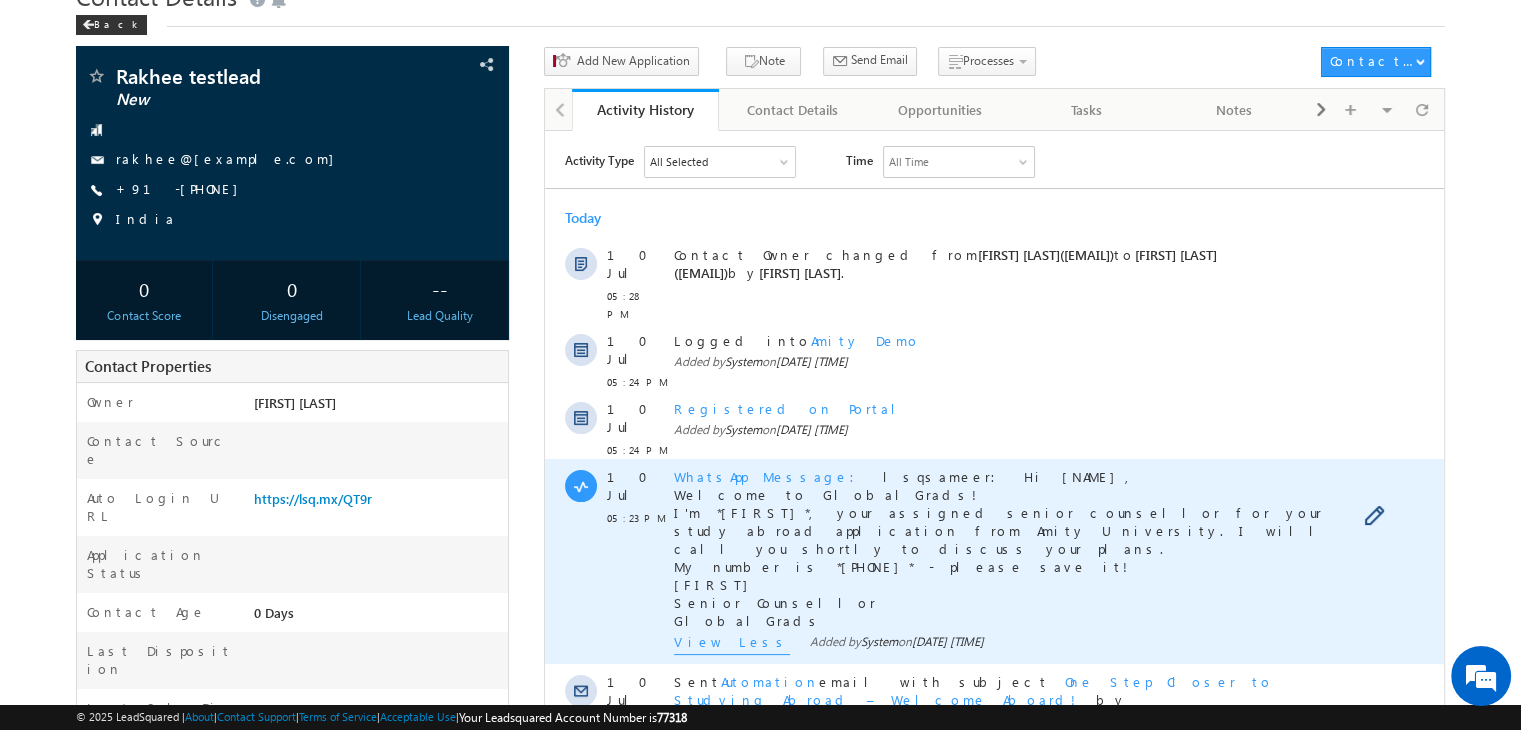scroll, scrollTop: 91, scrollLeft: 0, axis: vertical 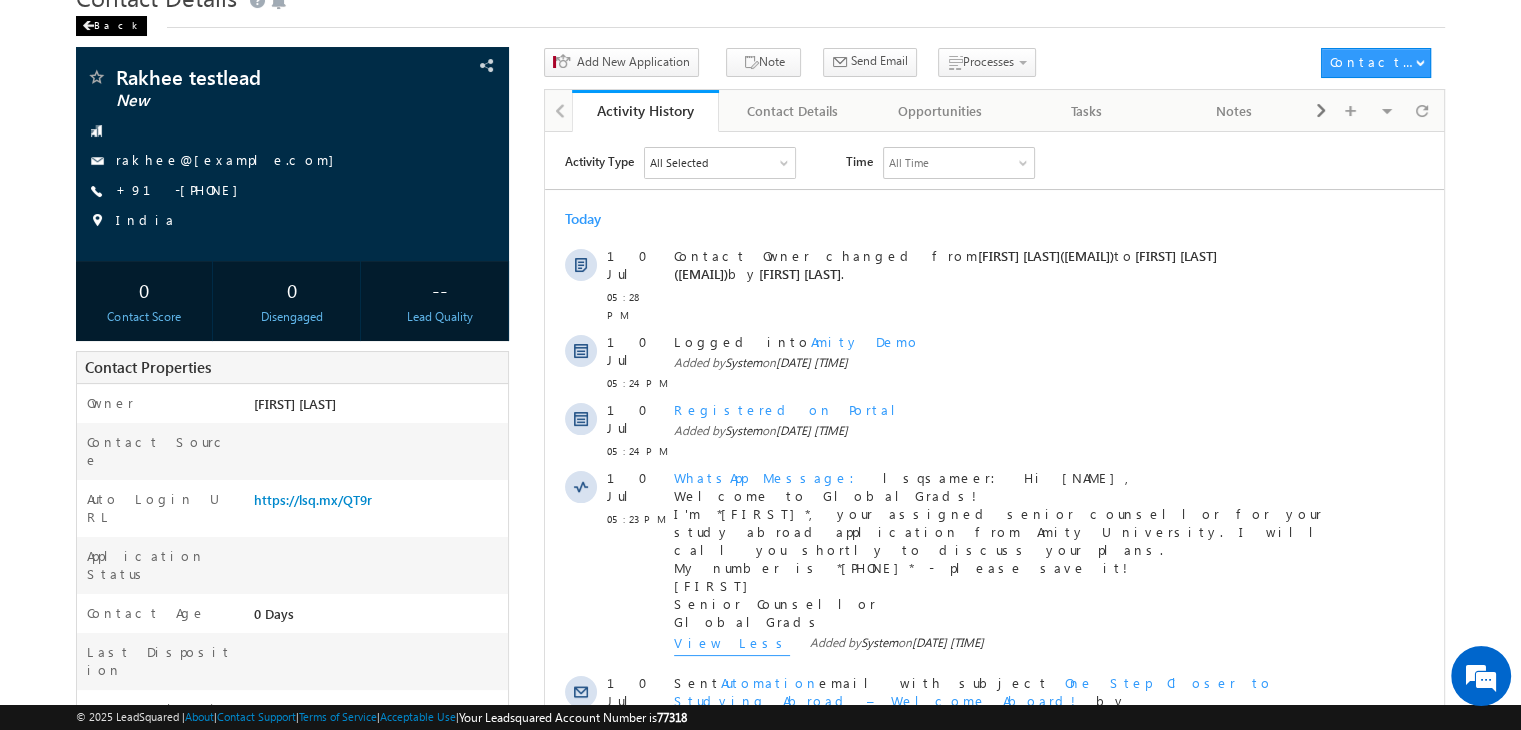 click on "Back" at bounding box center [111, 26] 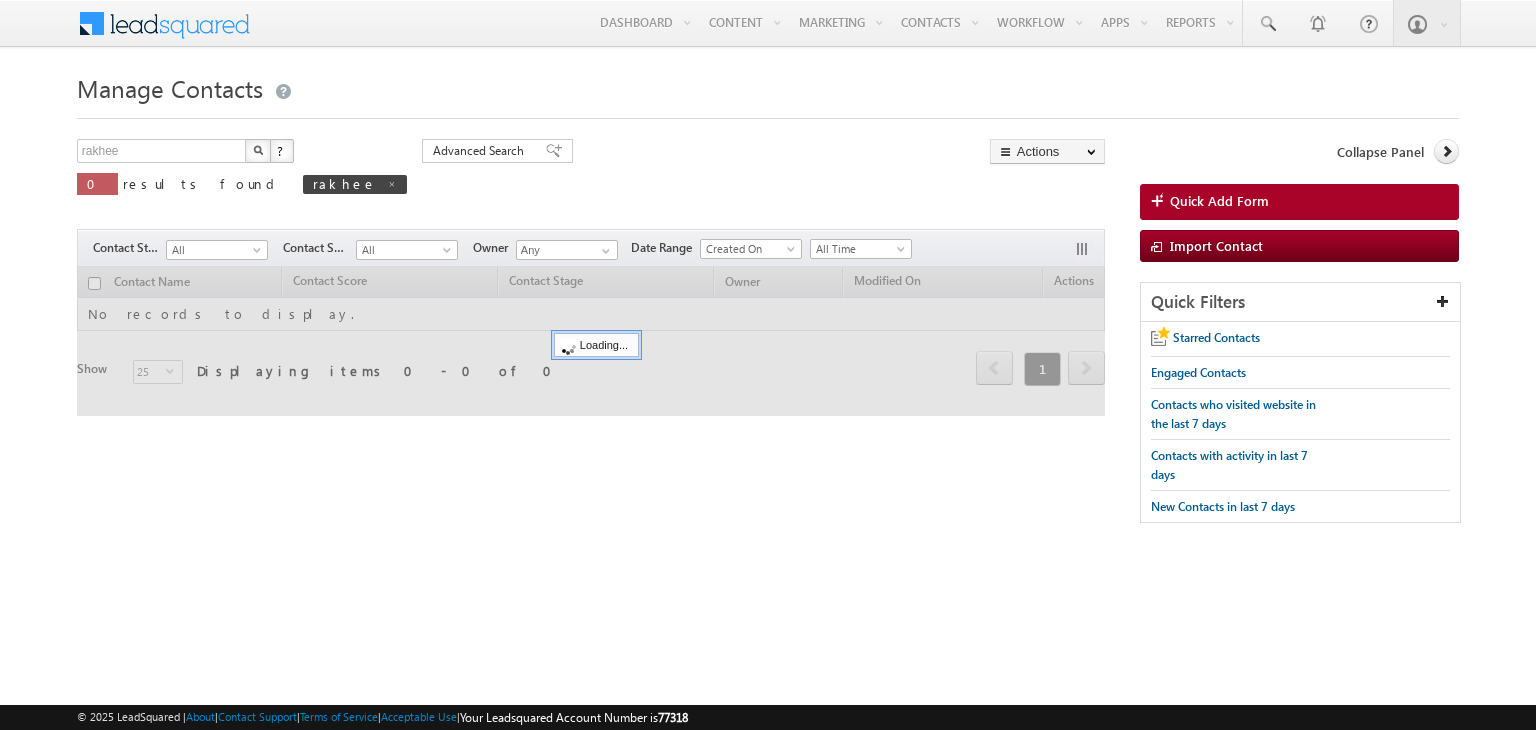 scroll, scrollTop: 0, scrollLeft: 0, axis: both 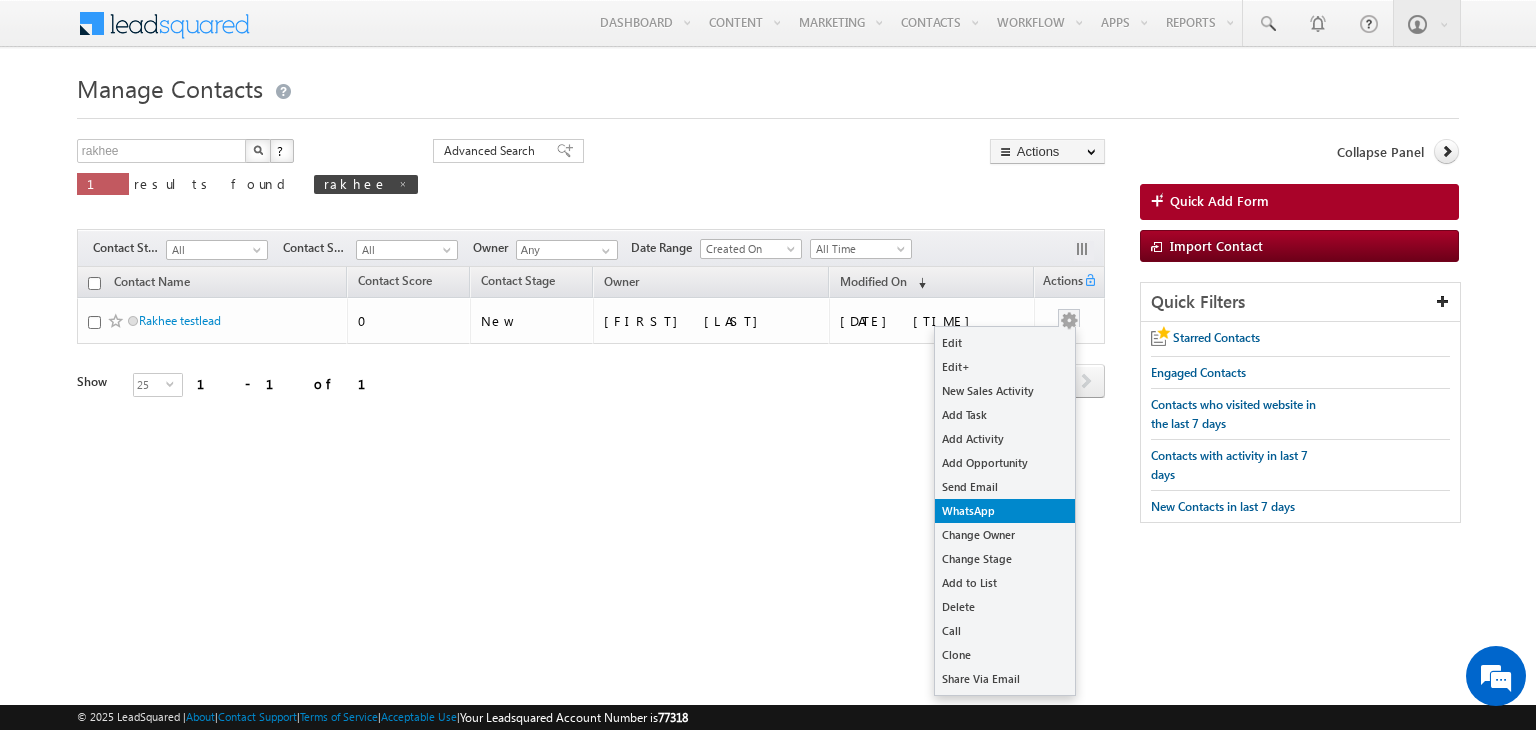 click on "WhatsApp" at bounding box center (1005, 511) 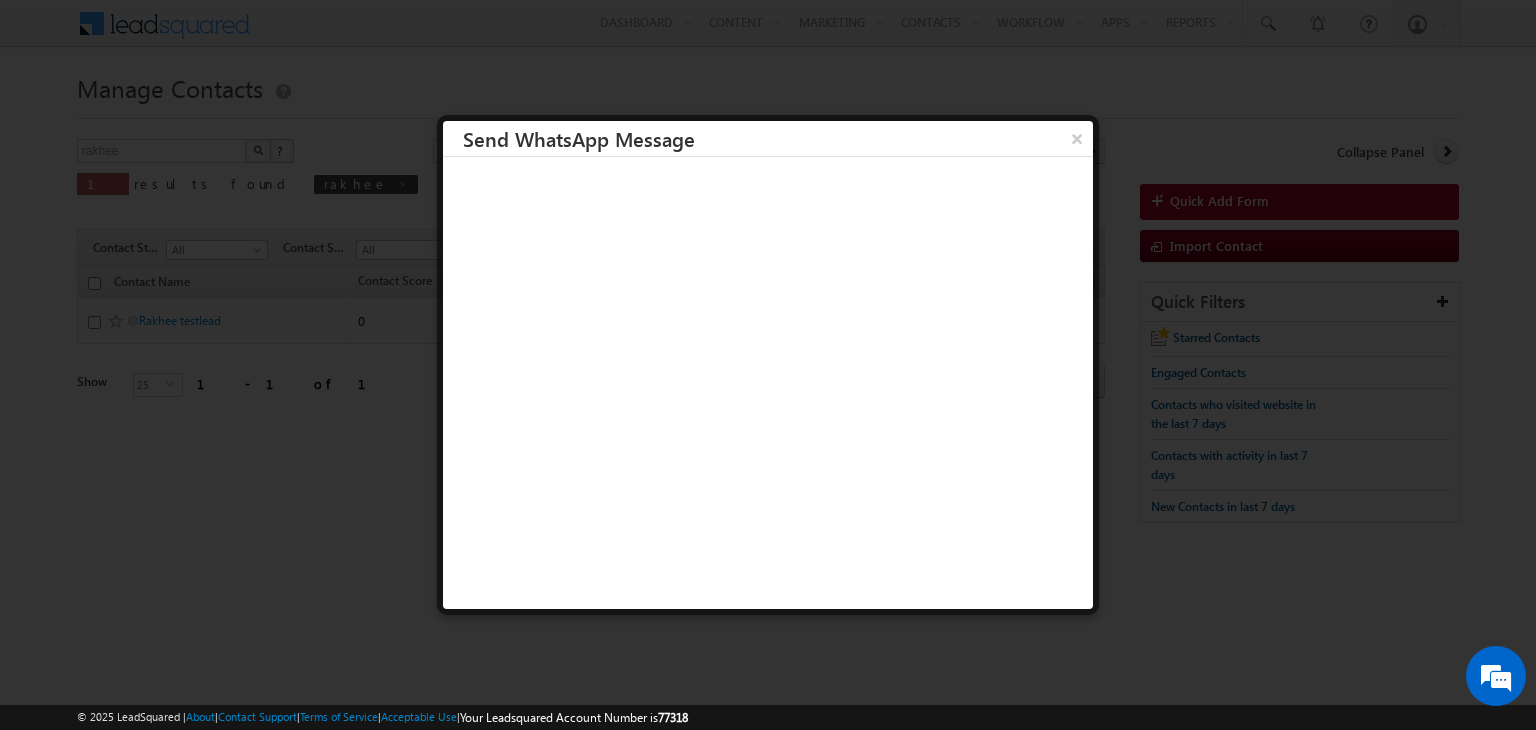 scroll, scrollTop: 0, scrollLeft: 0, axis: both 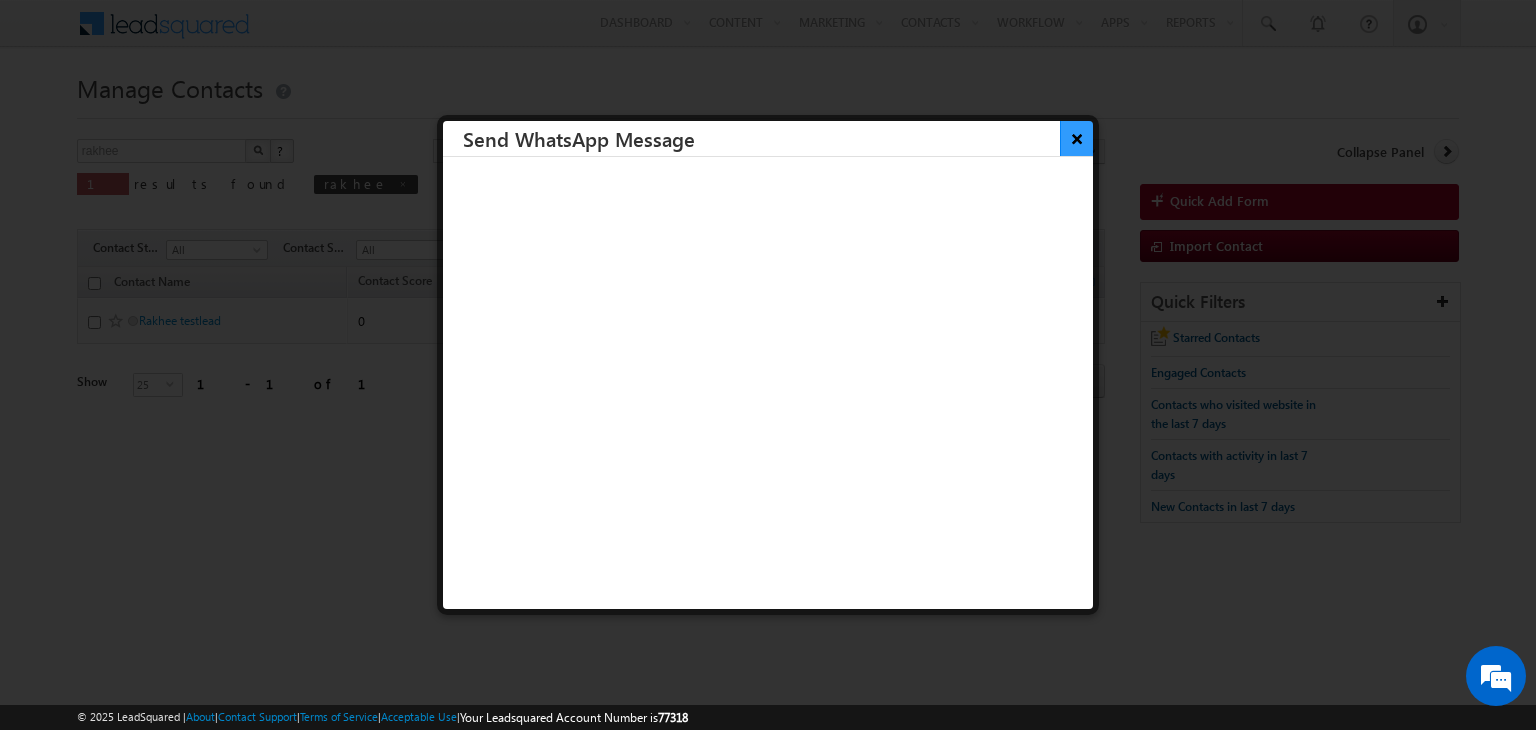 click on "×" at bounding box center (1076, 138) 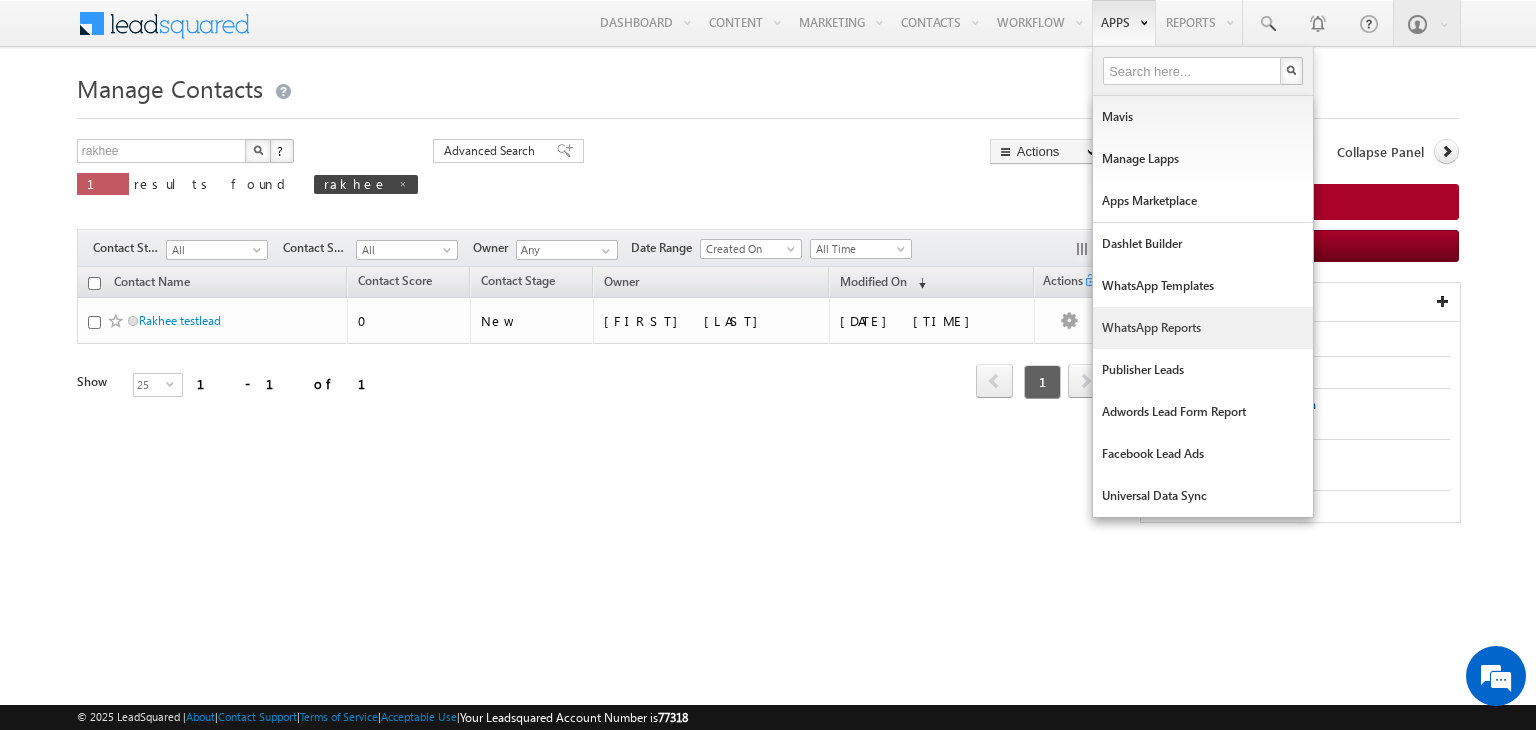 click on "WhatsApp Reports" at bounding box center [1203, 328] 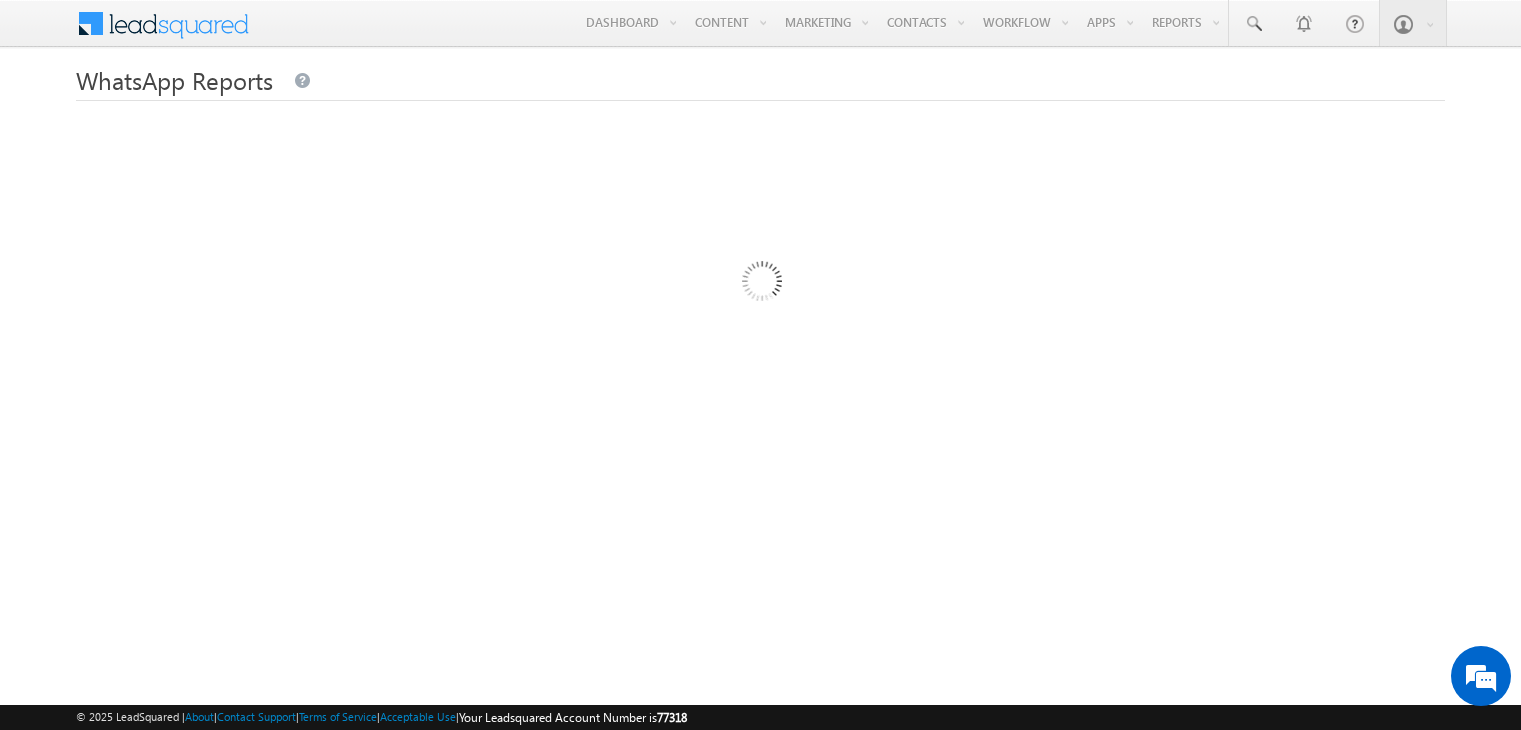 scroll, scrollTop: 0, scrollLeft: 0, axis: both 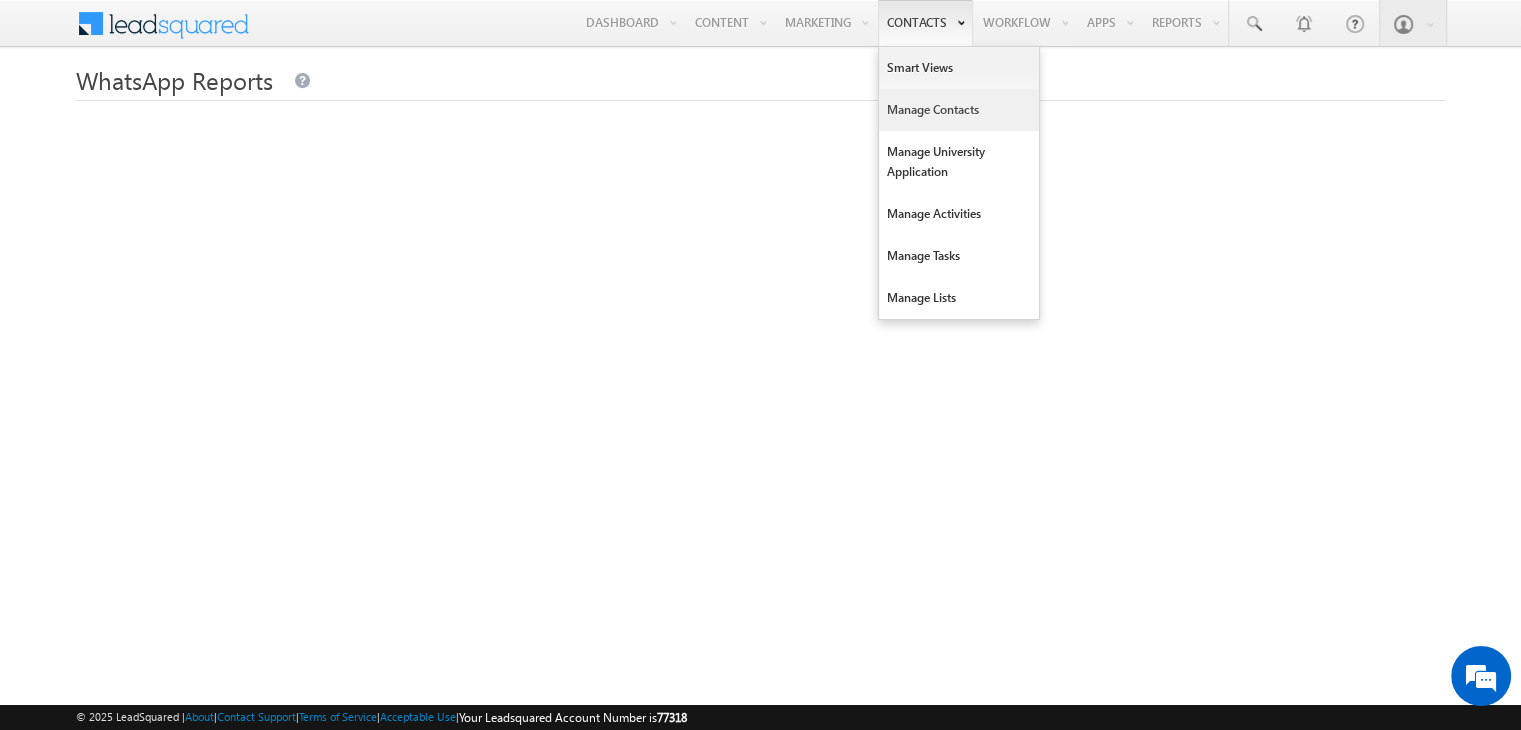 click on "Manage Contacts" at bounding box center [959, 110] 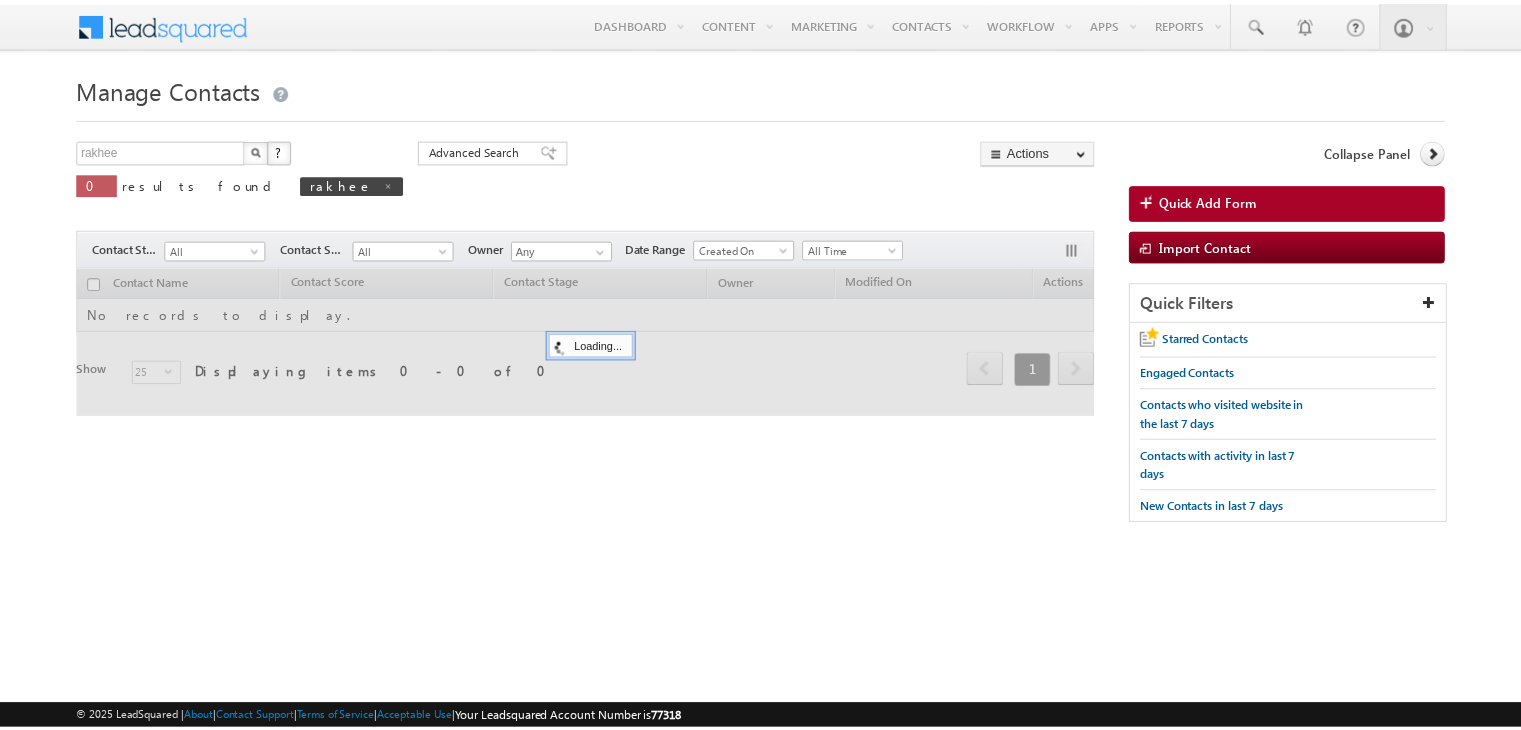 scroll, scrollTop: 0, scrollLeft: 0, axis: both 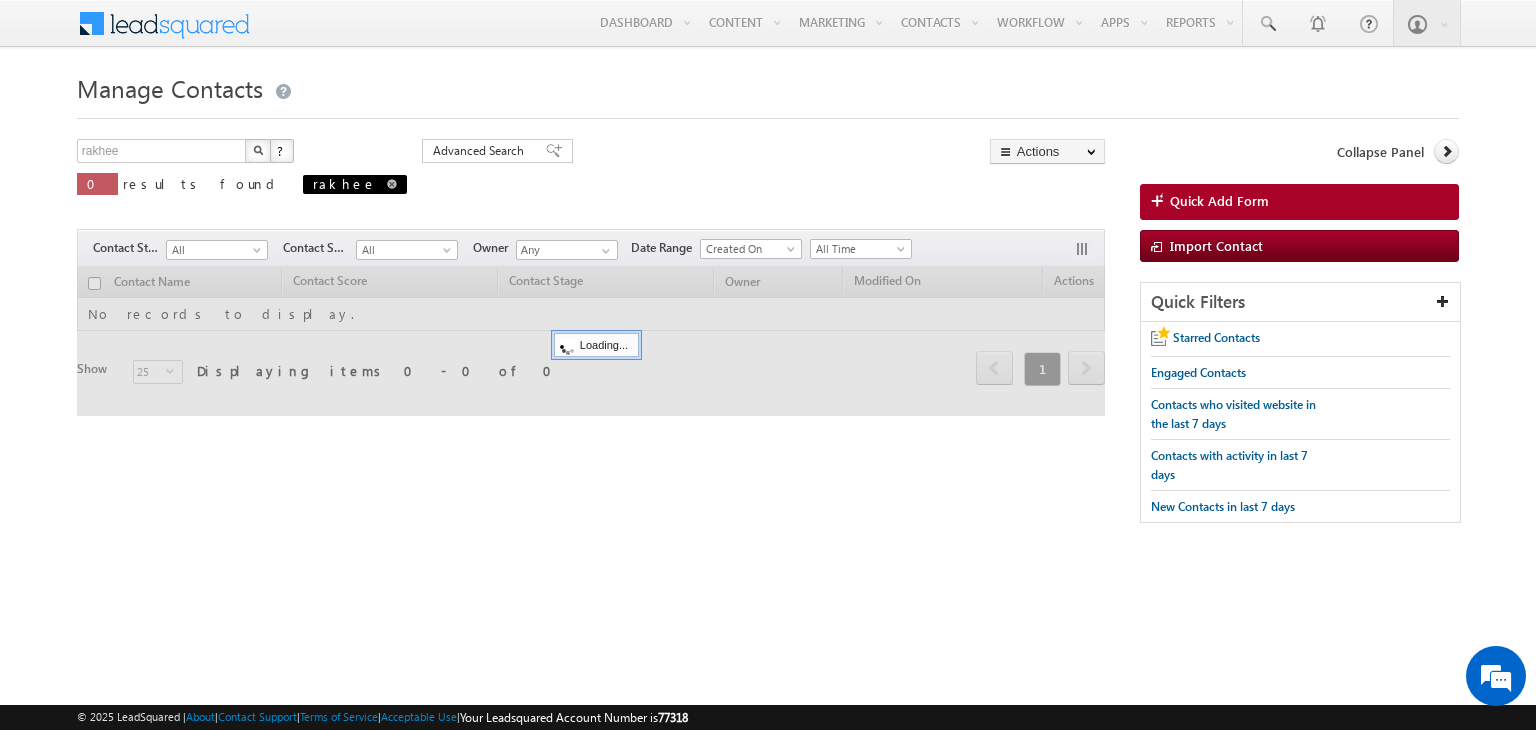 click at bounding box center [392, 184] 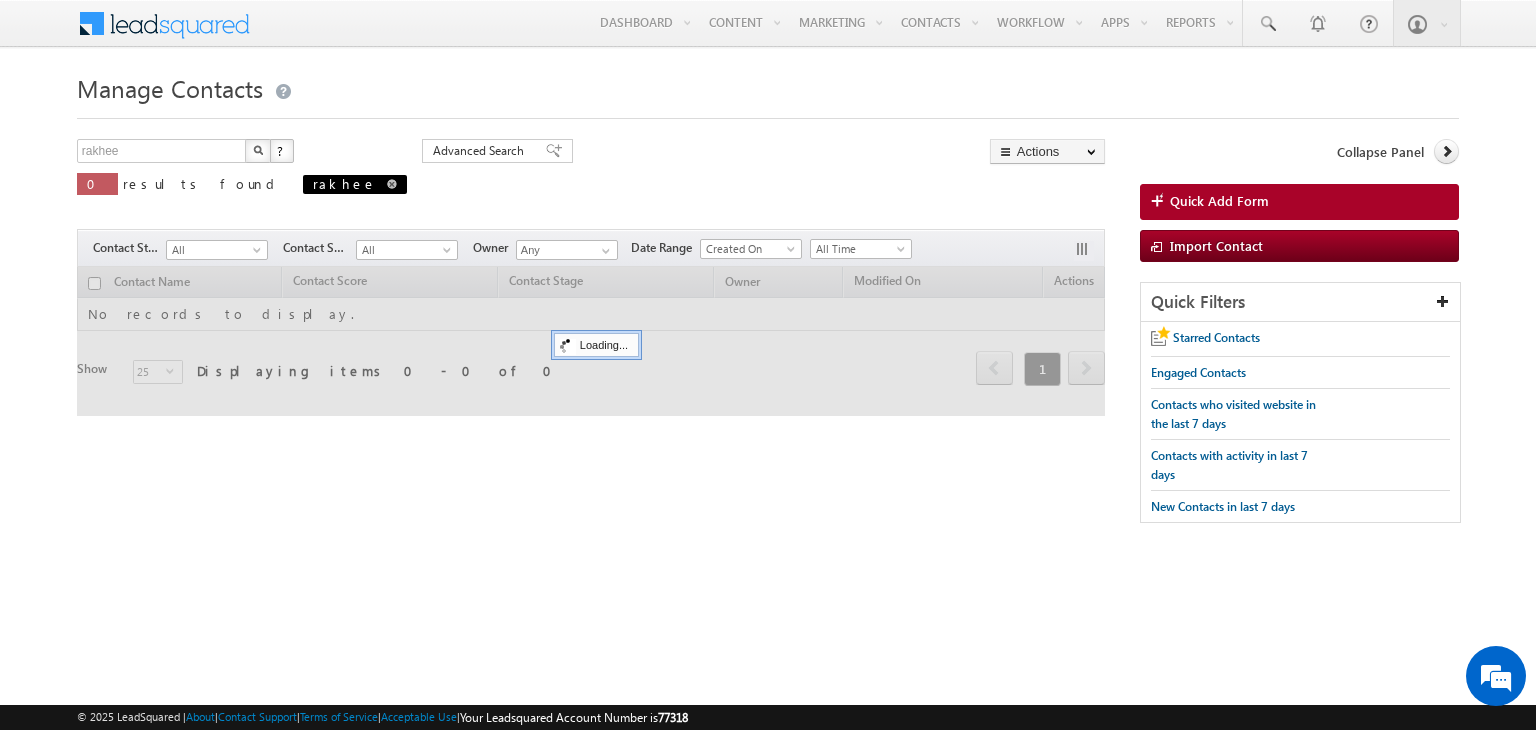 type on "Search Contacts" 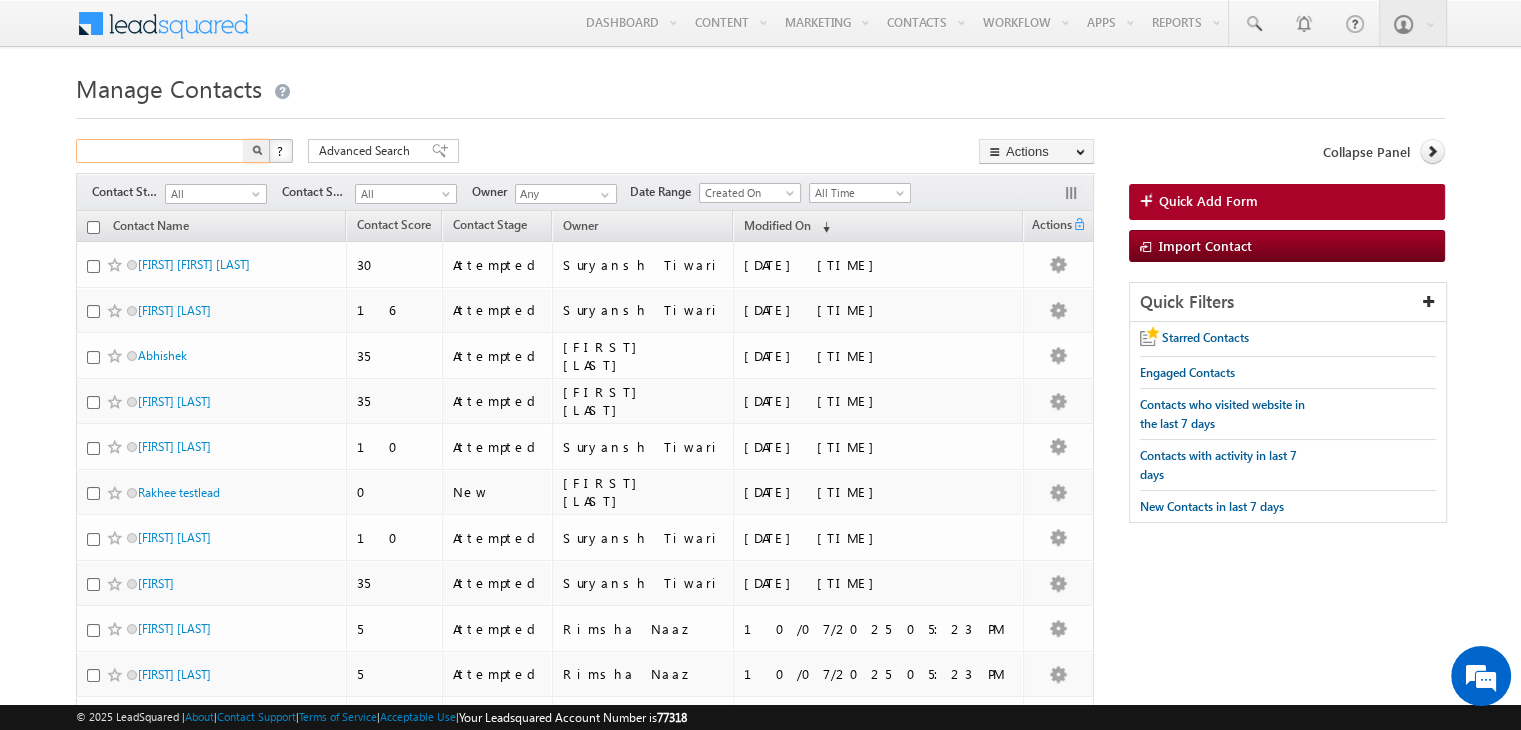 click at bounding box center (161, 151) 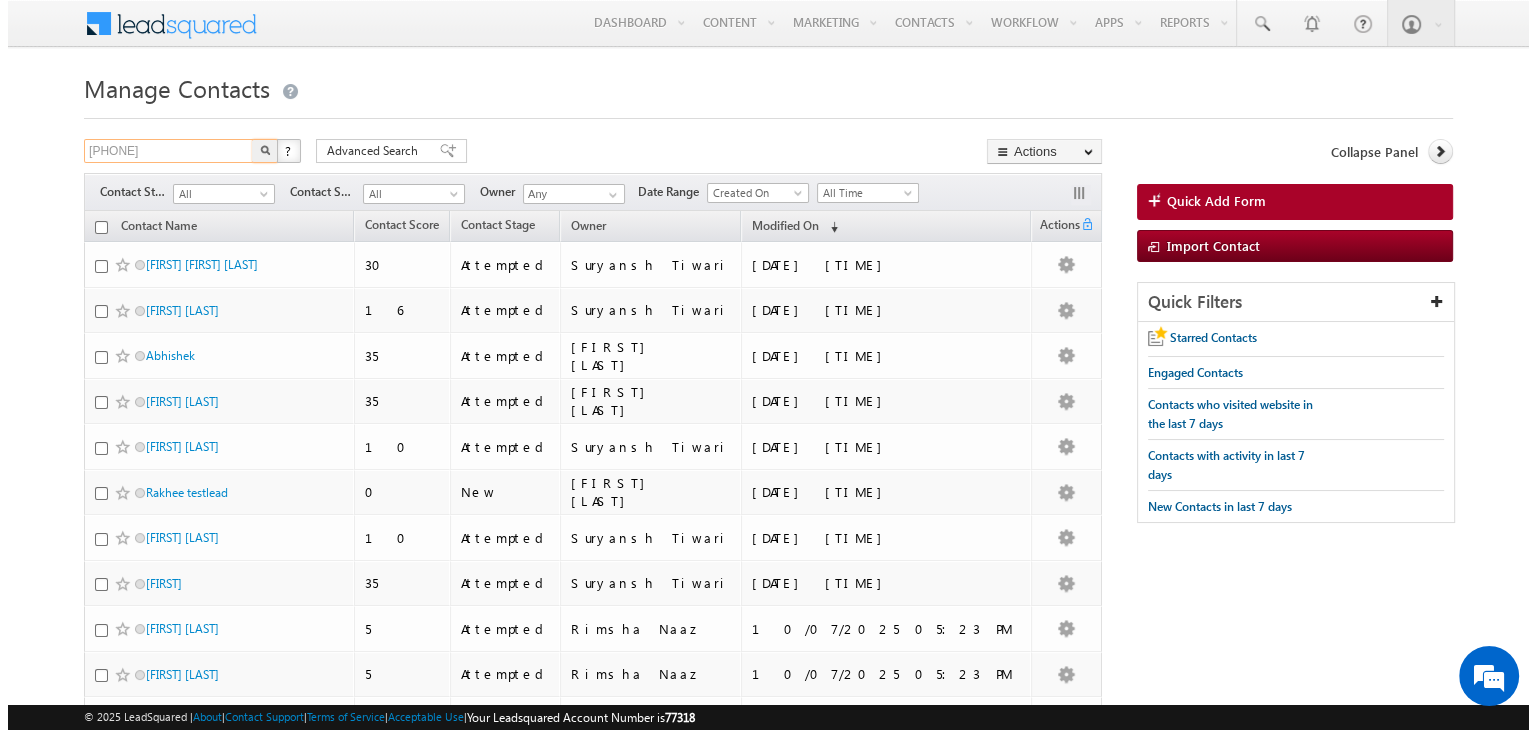 scroll, scrollTop: 0, scrollLeft: 0, axis: both 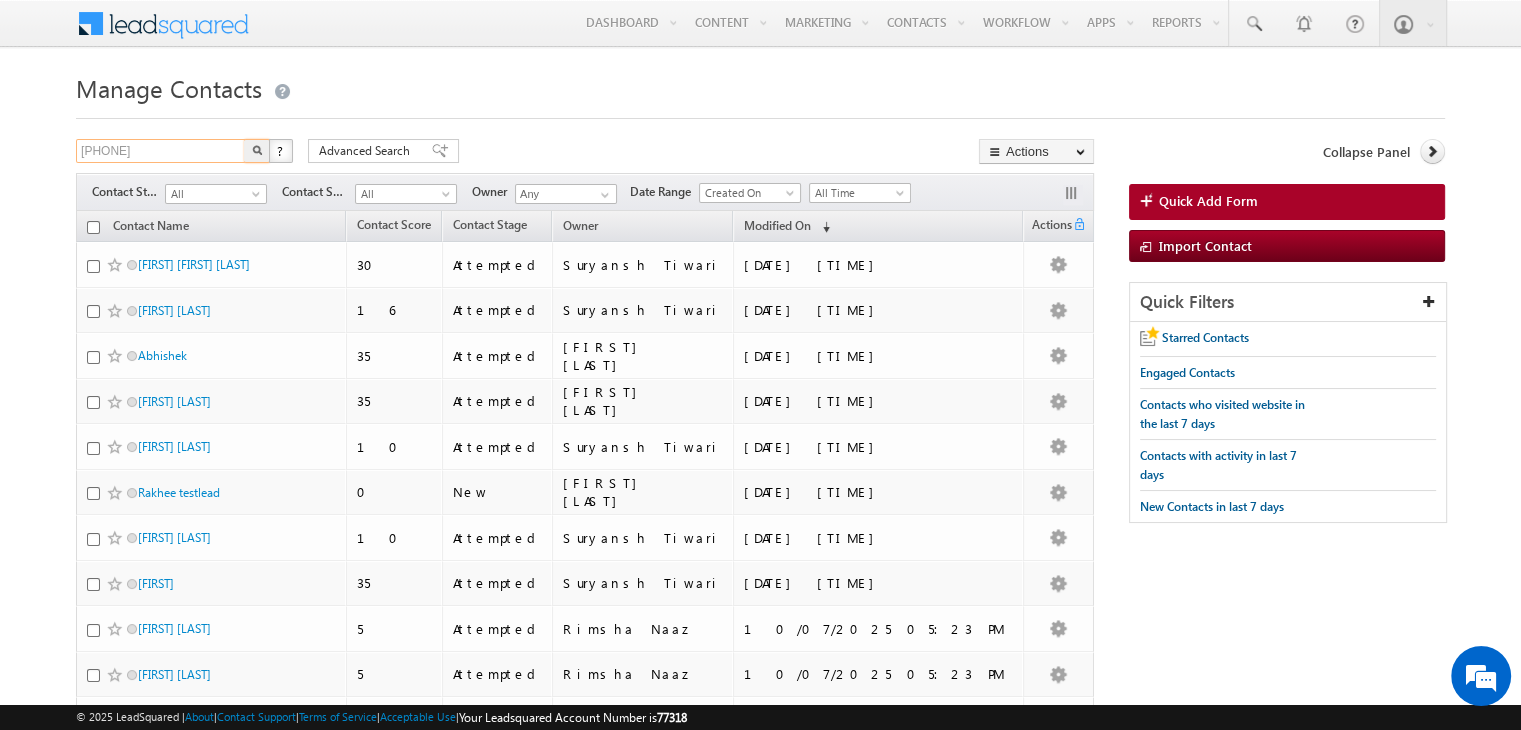 type on "[PHONE]" 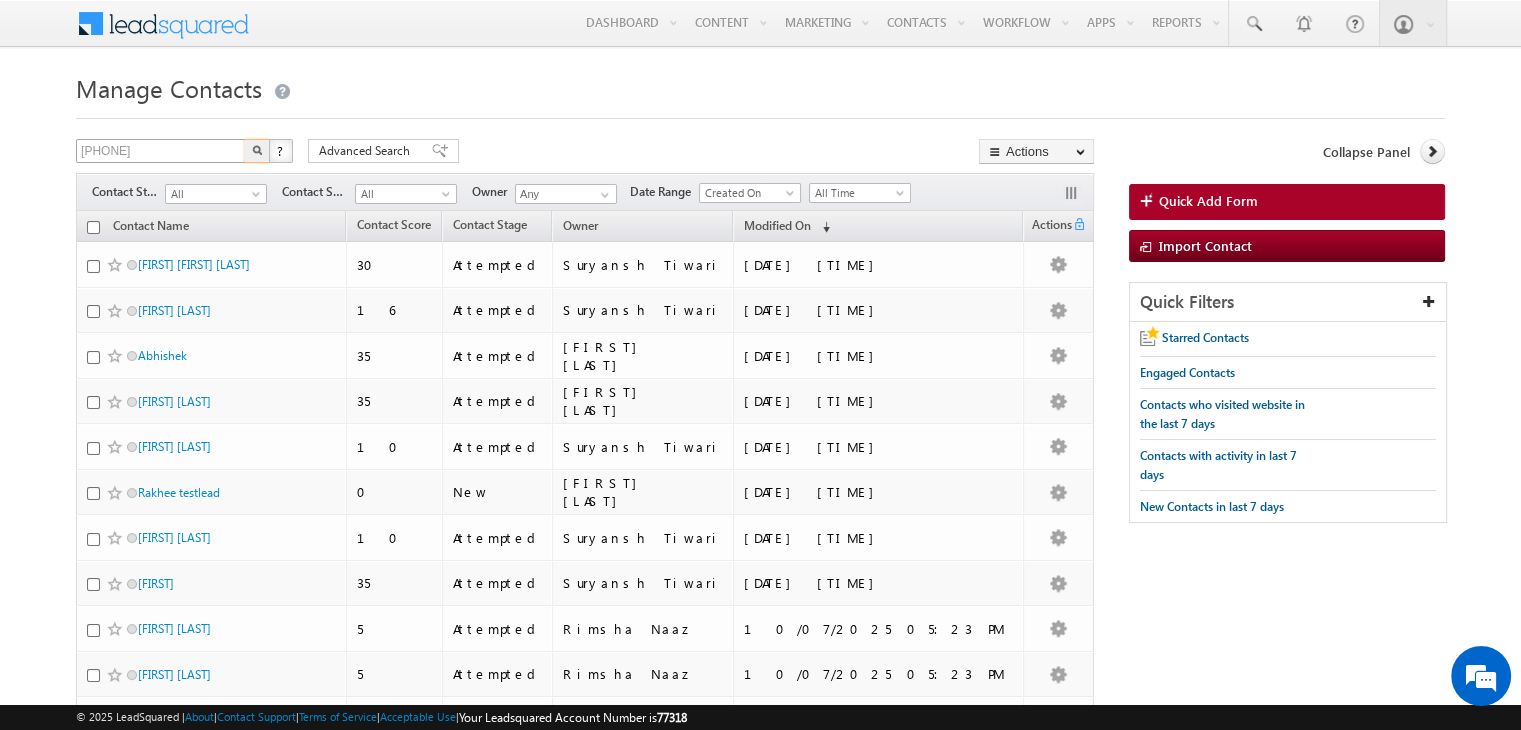 click at bounding box center [257, 151] 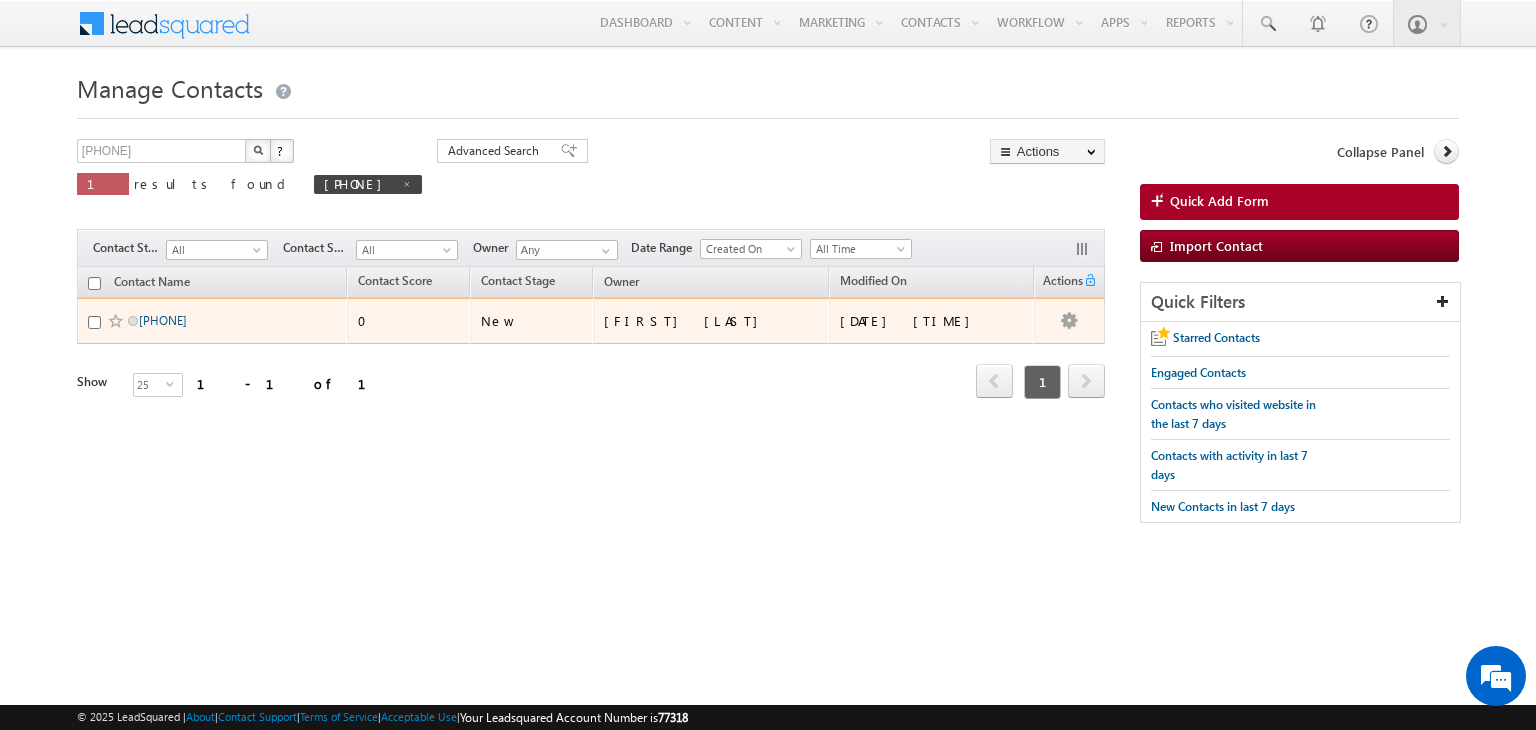 click on "[PHONE]" at bounding box center (163, 320) 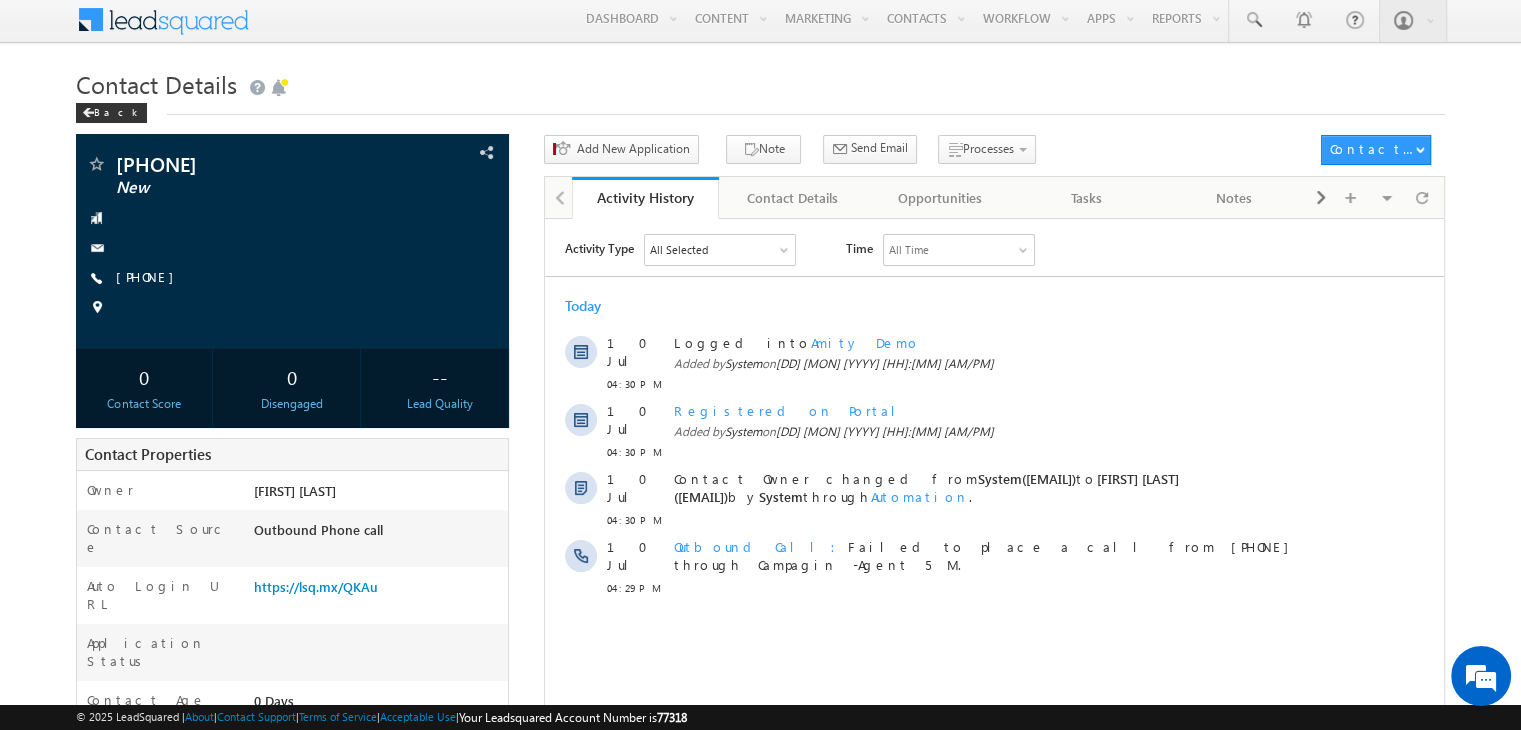 scroll, scrollTop: 0, scrollLeft: 0, axis: both 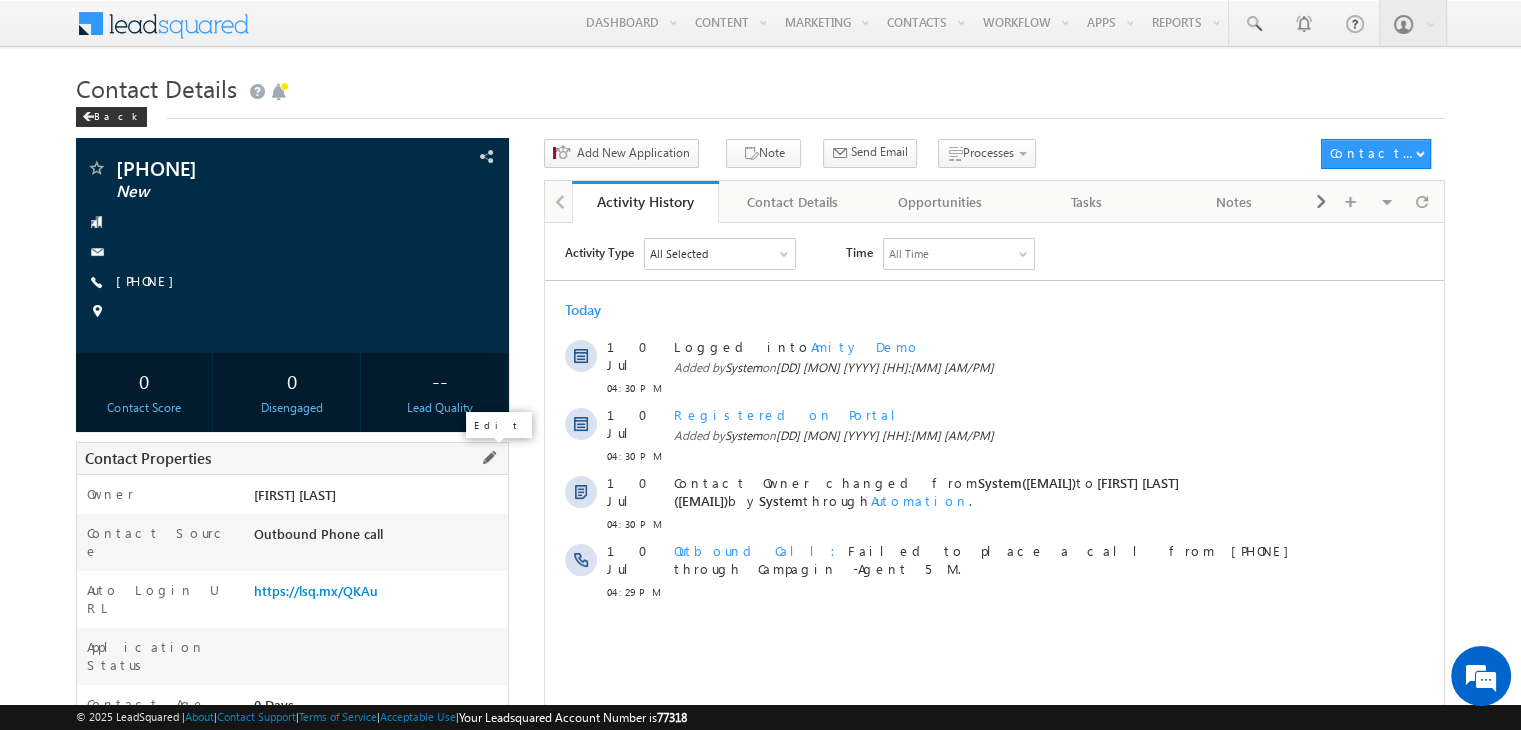 click at bounding box center (489, 458) 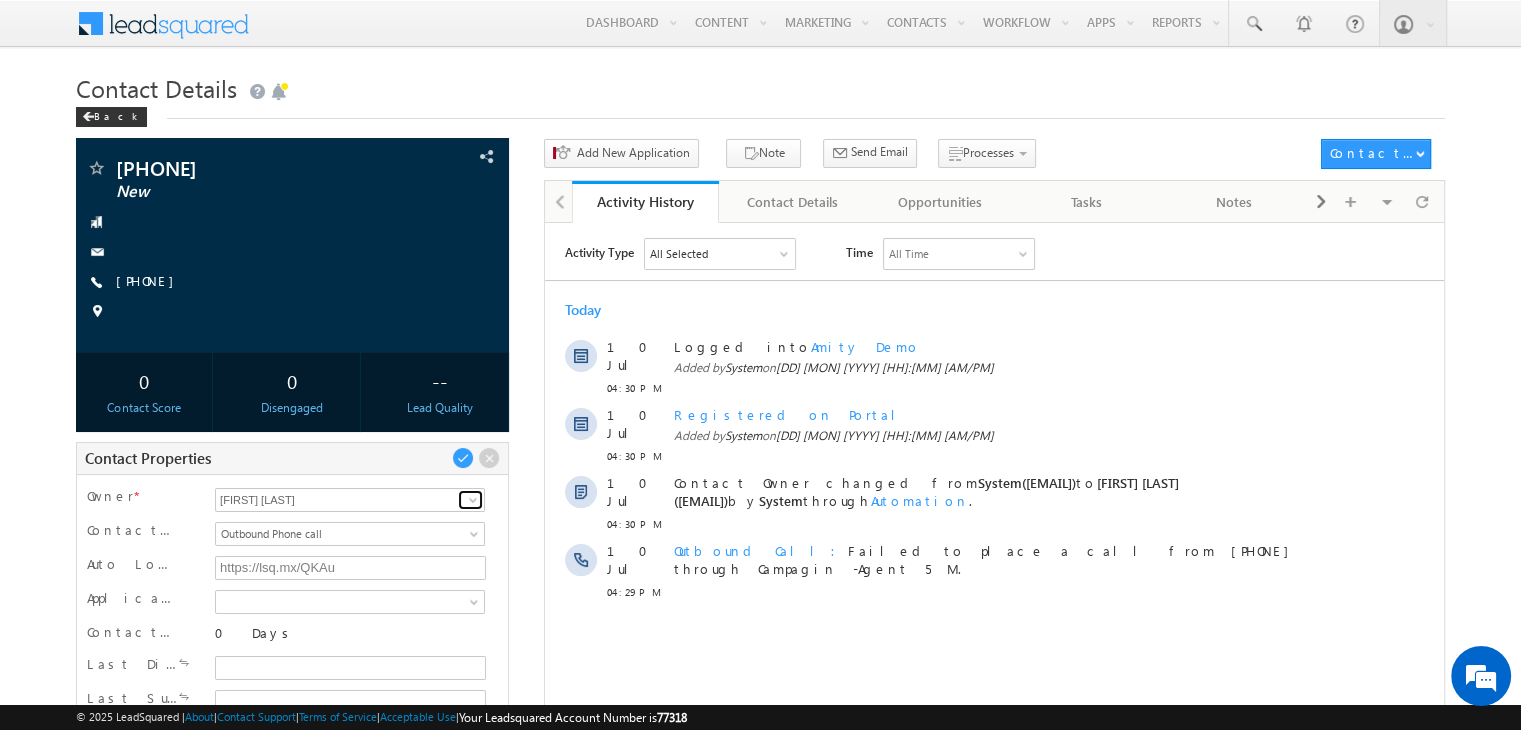 click at bounding box center [473, 500] 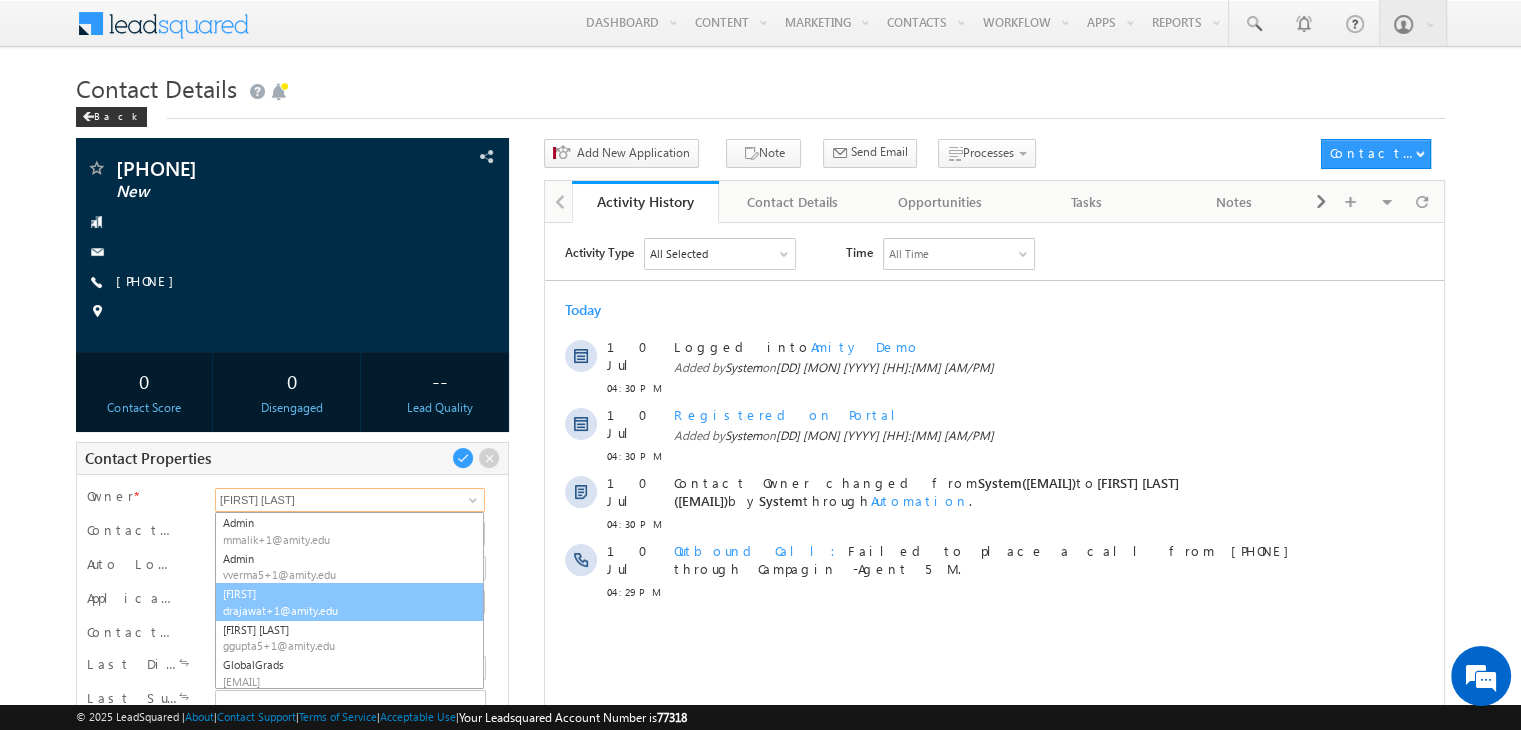 click on "Deepak   drajawat+1@amity.edu" at bounding box center (349, 602) 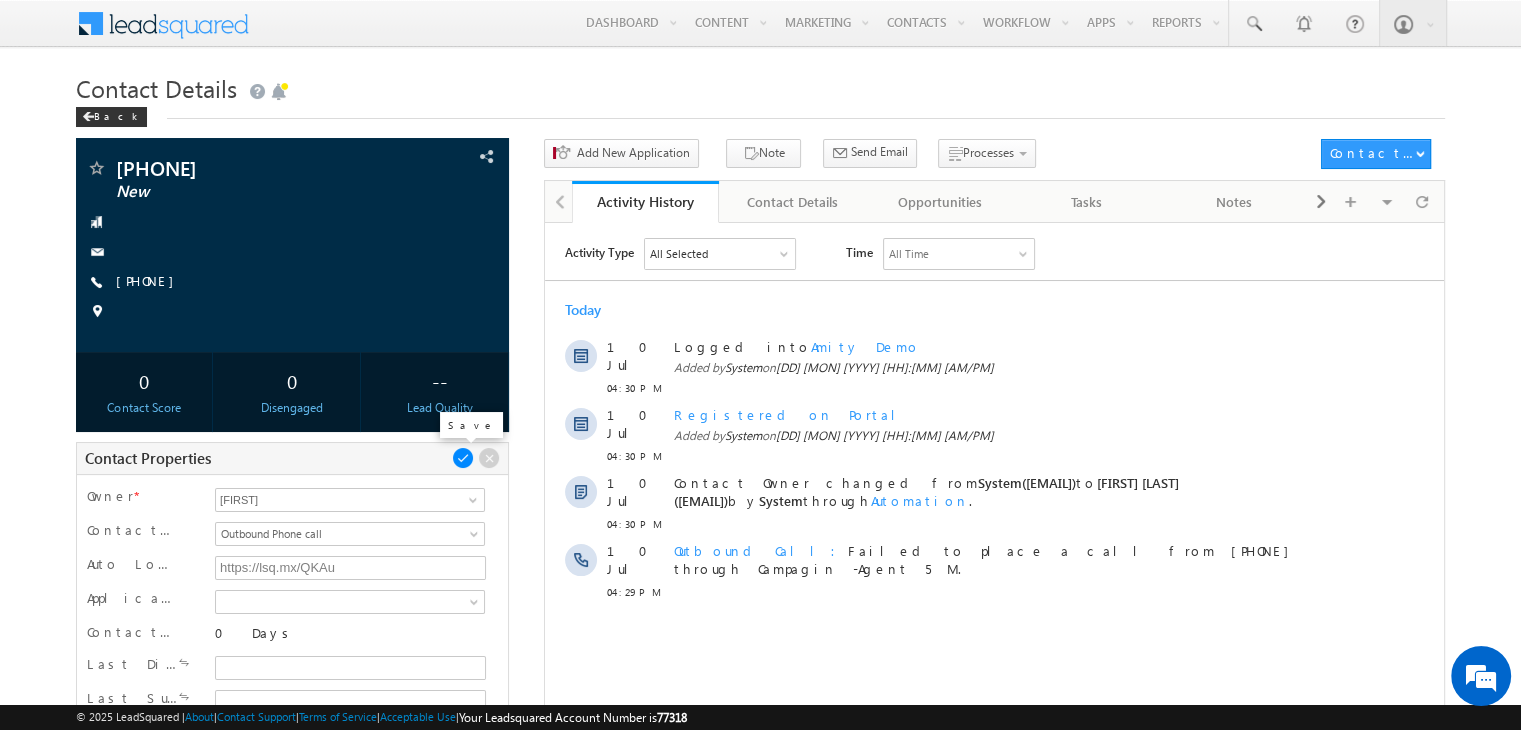 click at bounding box center (463, 458) 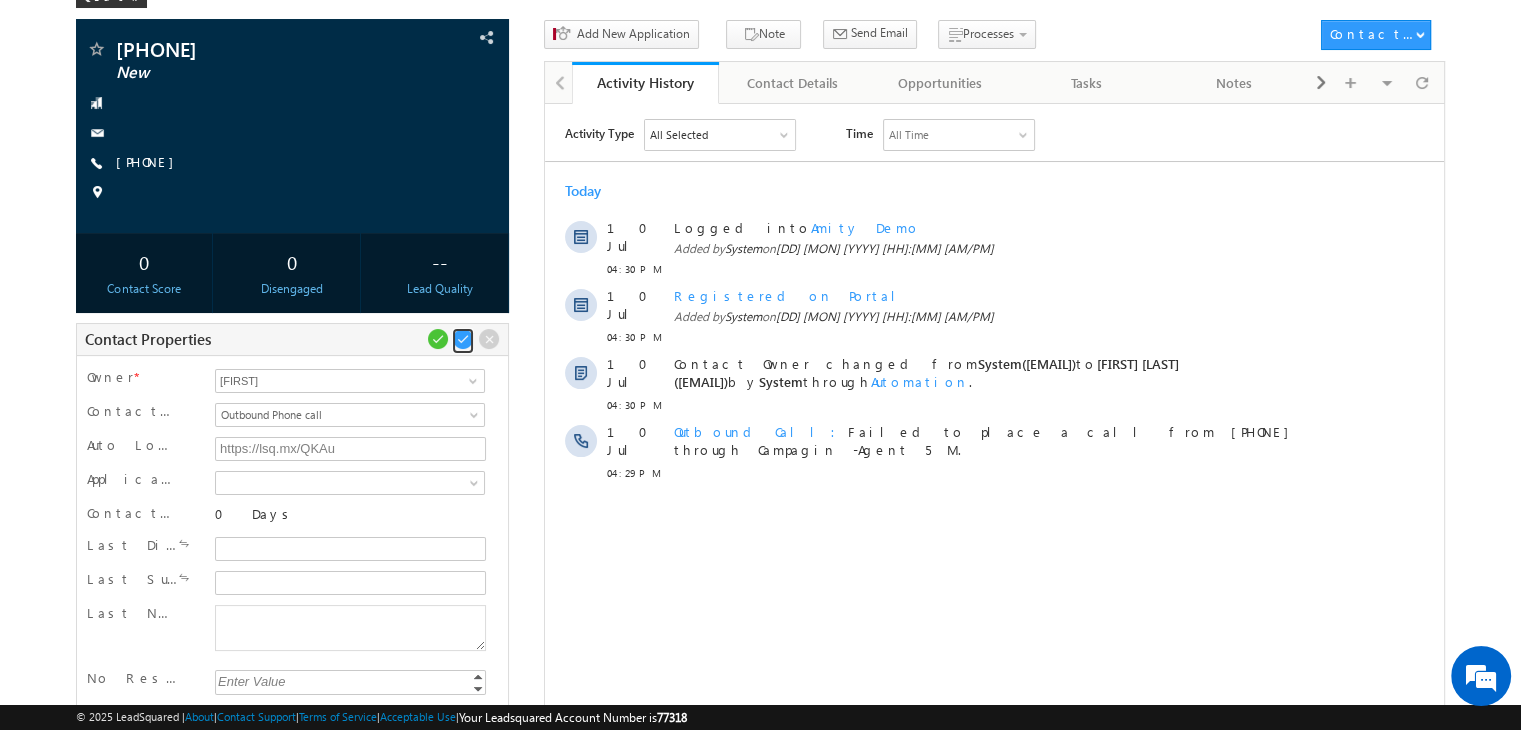 scroll, scrollTop: 0, scrollLeft: 0, axis: both 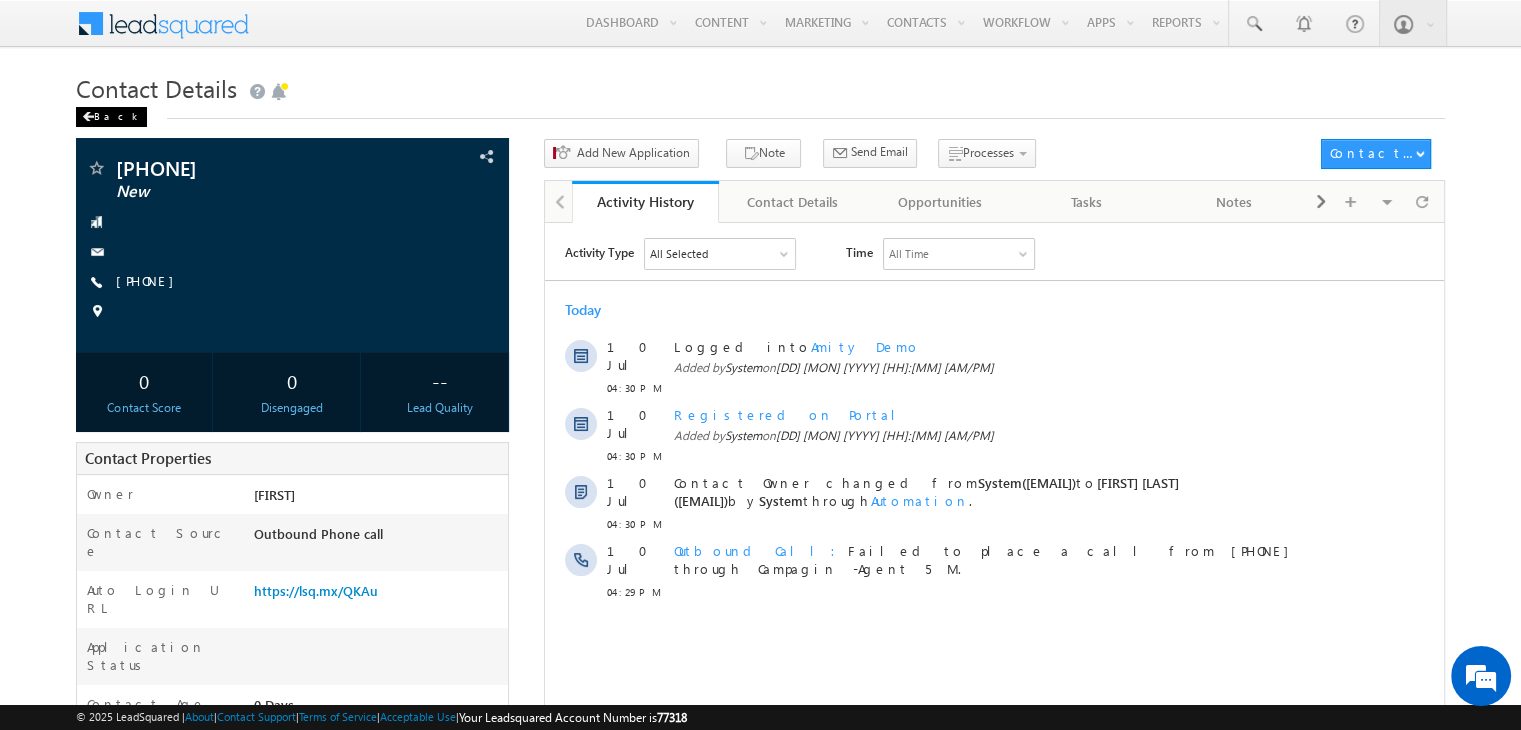 click on "Back" at bounding box center (111, 117) 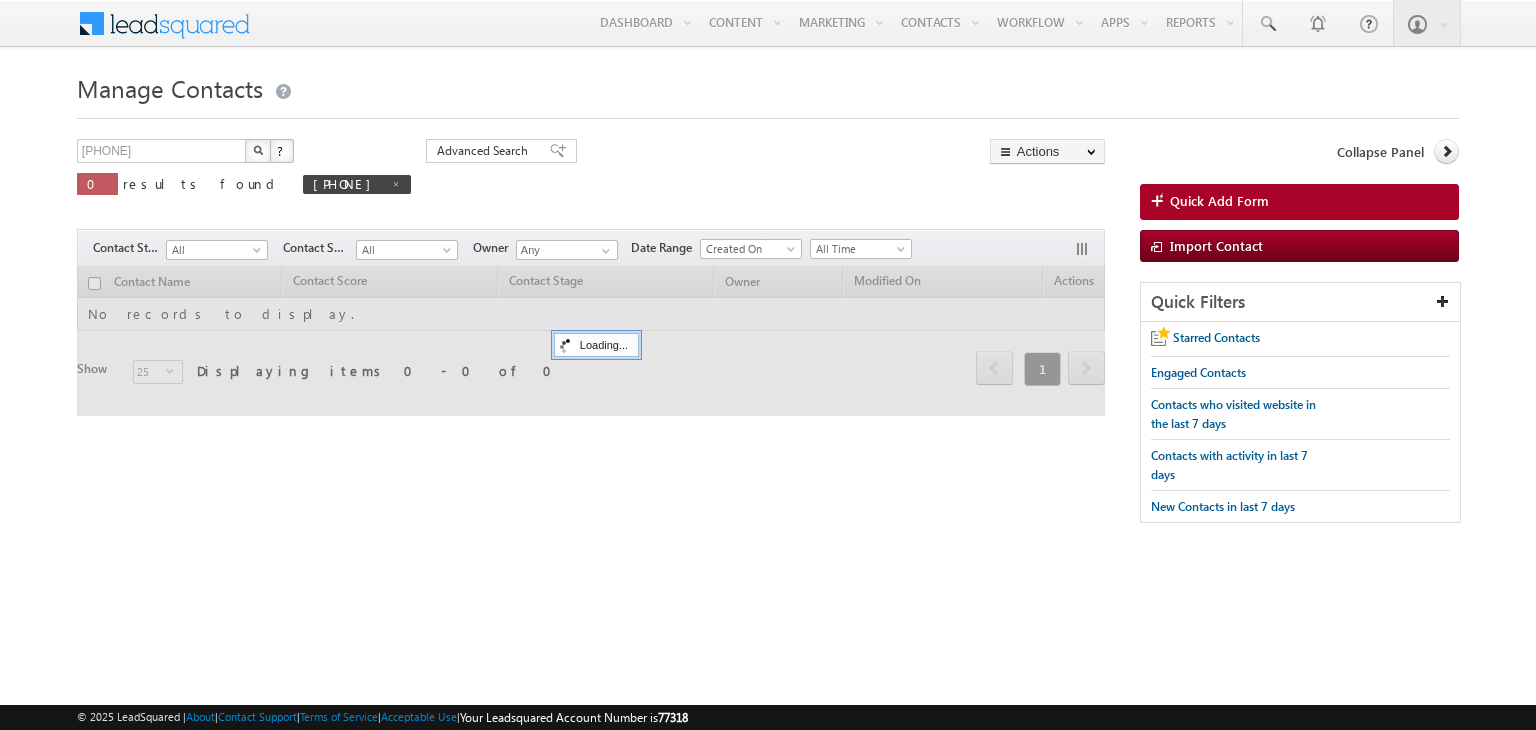 scroll, scrollTop: 0, scrollLeft: 0, axis: both 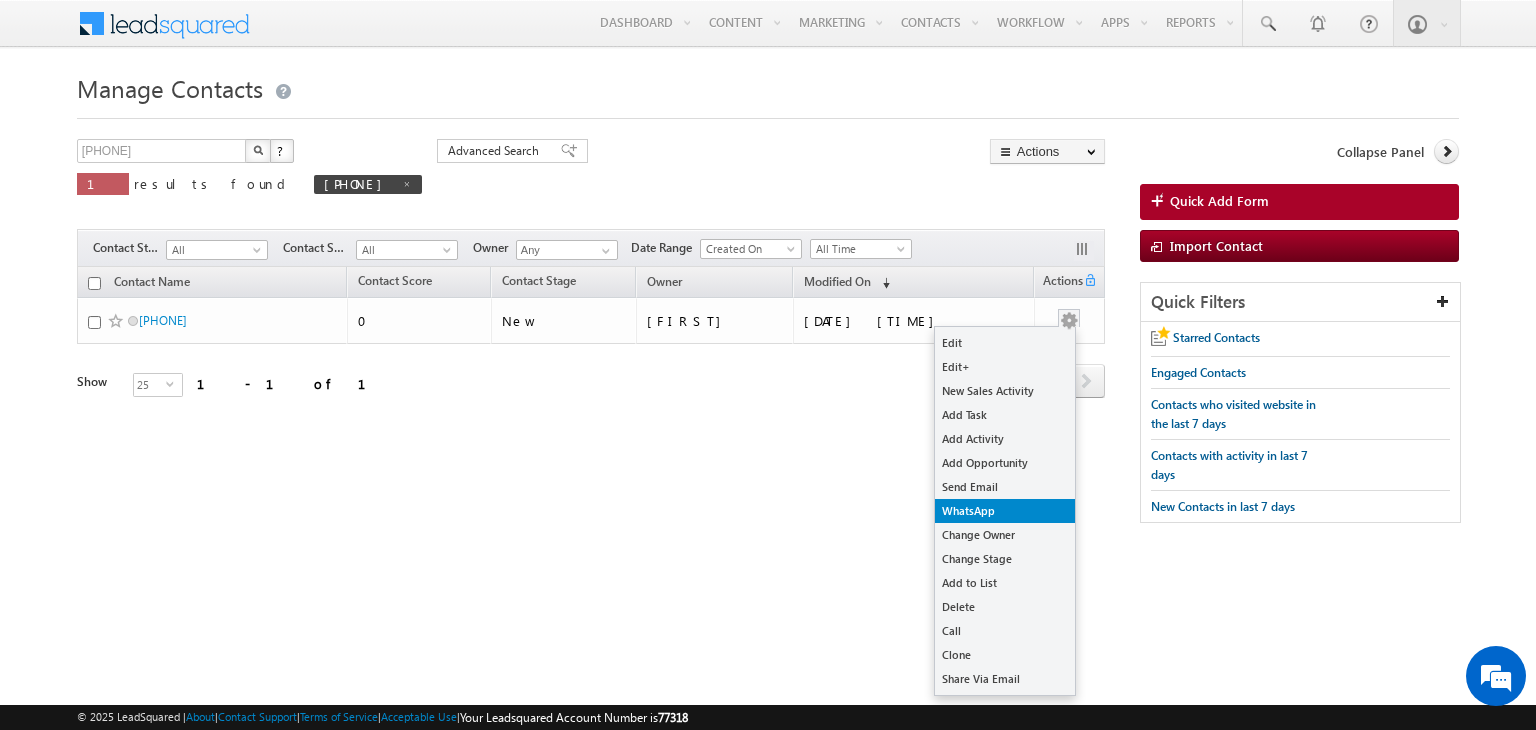 click on "WhatsApp" at bounding box center (1005, 511) 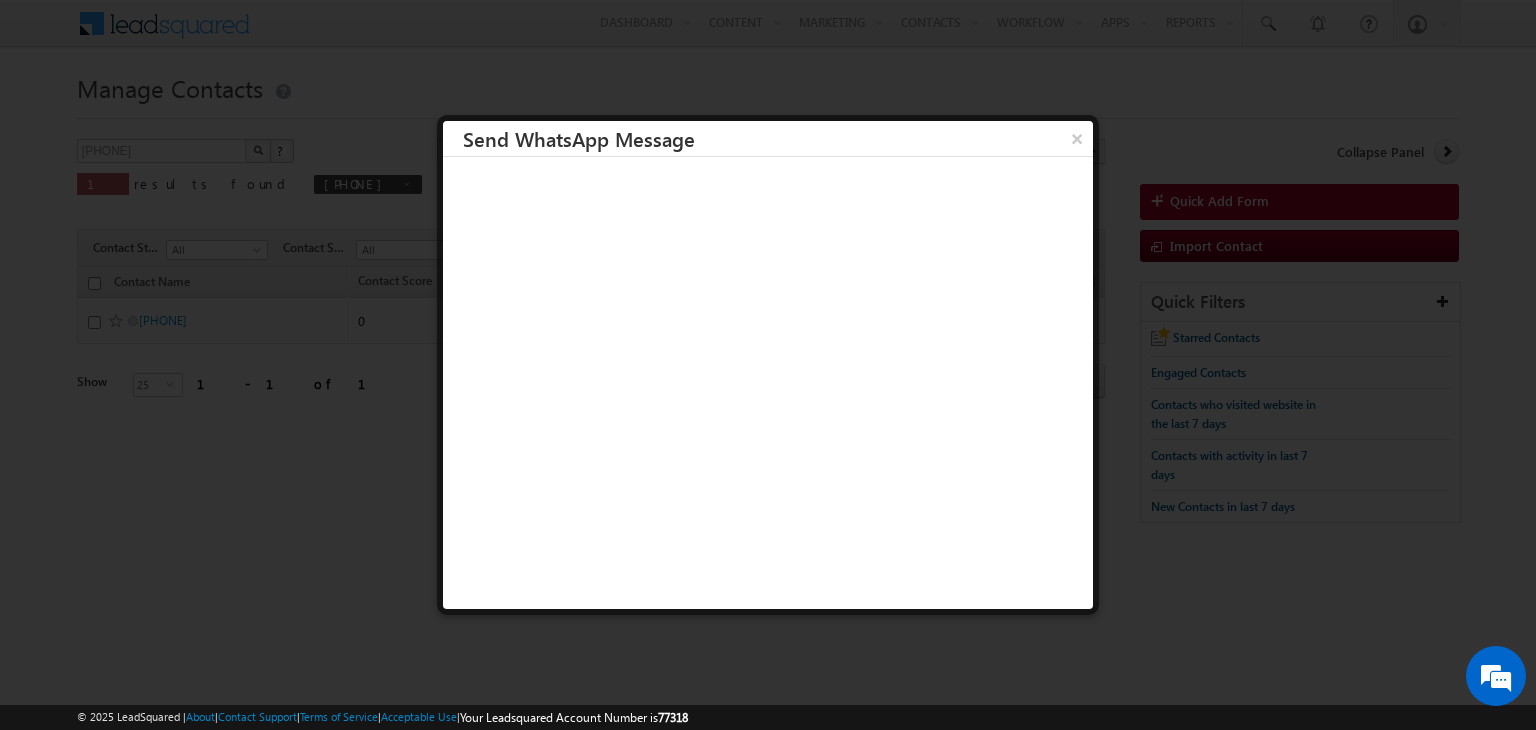 scroll, scrollTop: 0, scrollLeft: 0, axis: both 